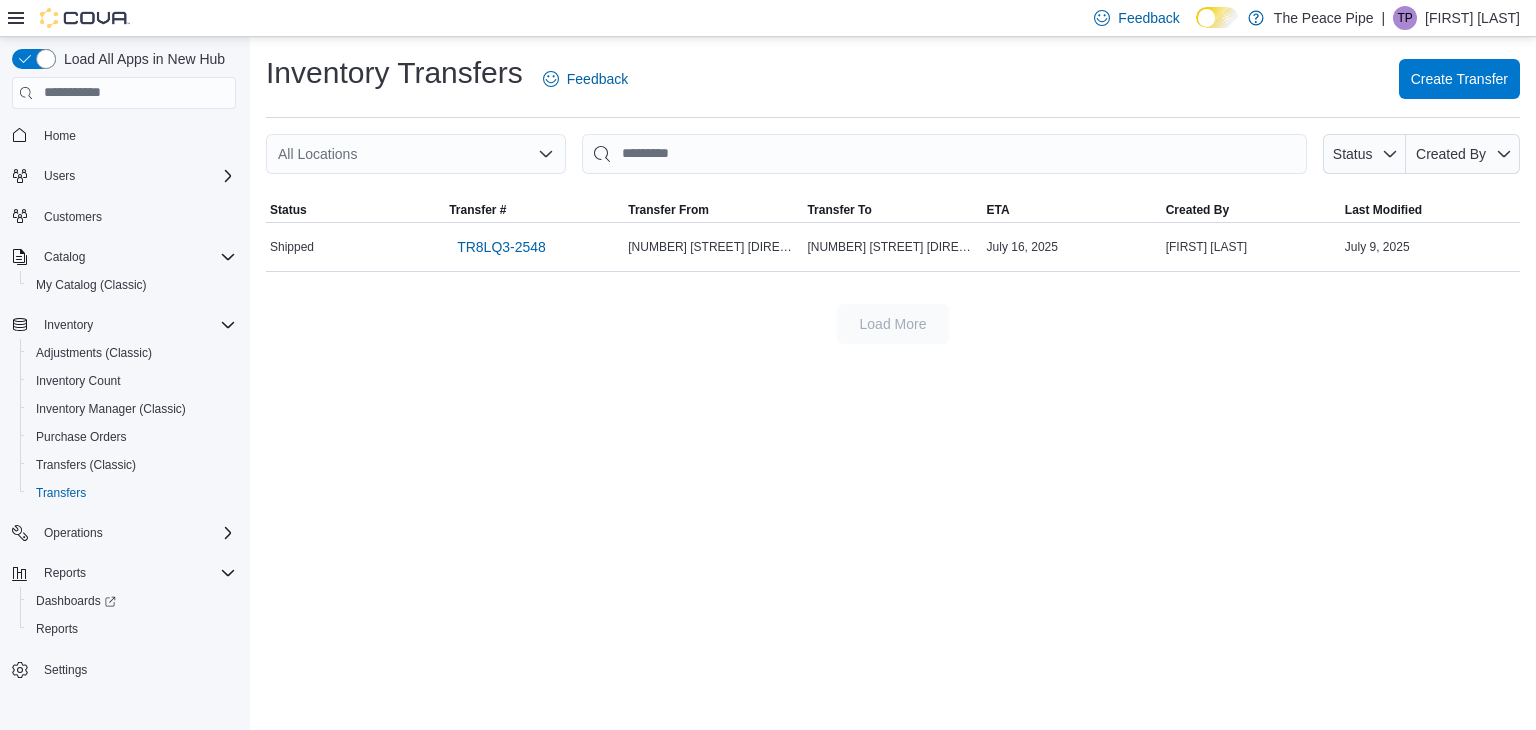 scroll, scrollTop: 0, scrollLeft: 0, axis: both 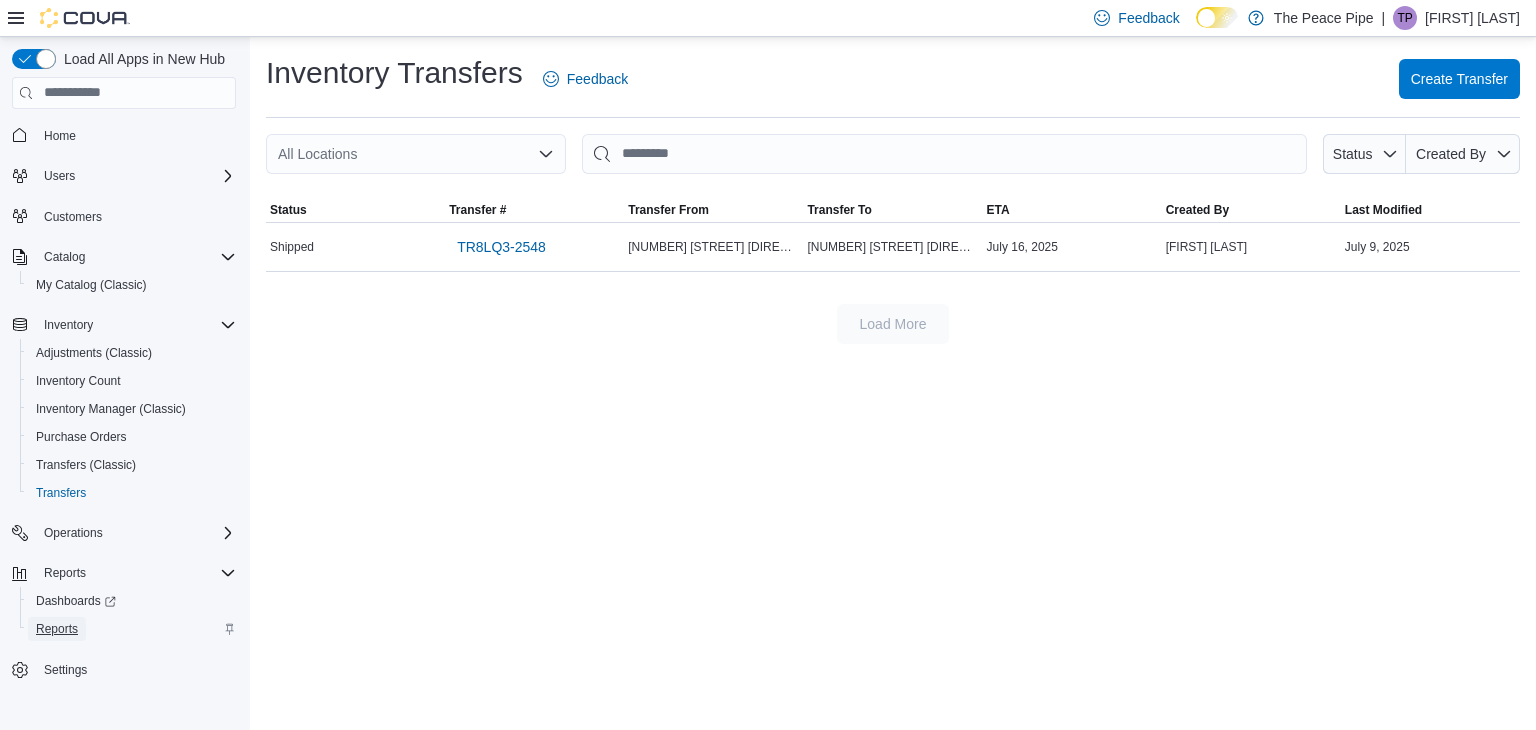 click on "Reports" at bounding box center (57, 629) 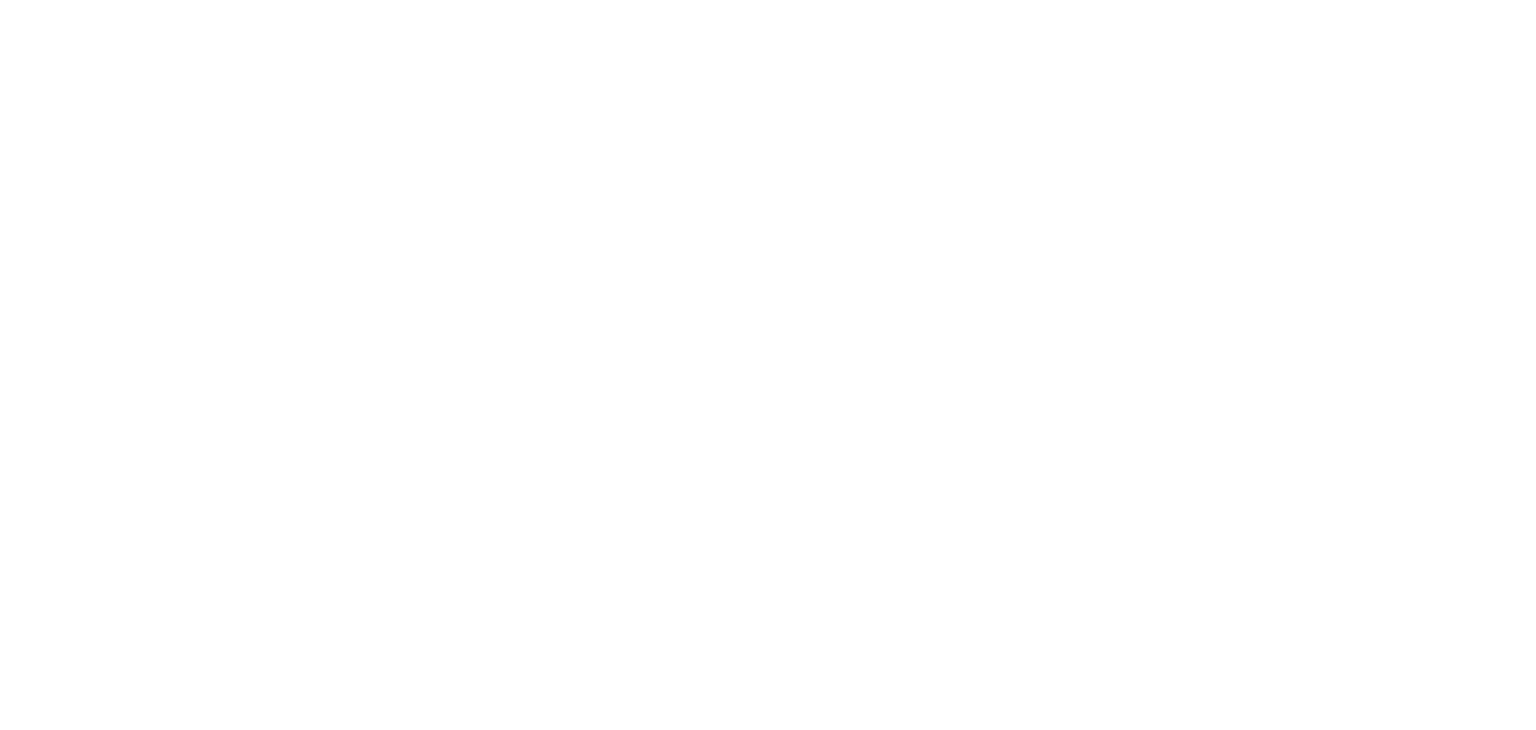 scroll, scrollTop: 0, scrollLeft: 0, axis: both 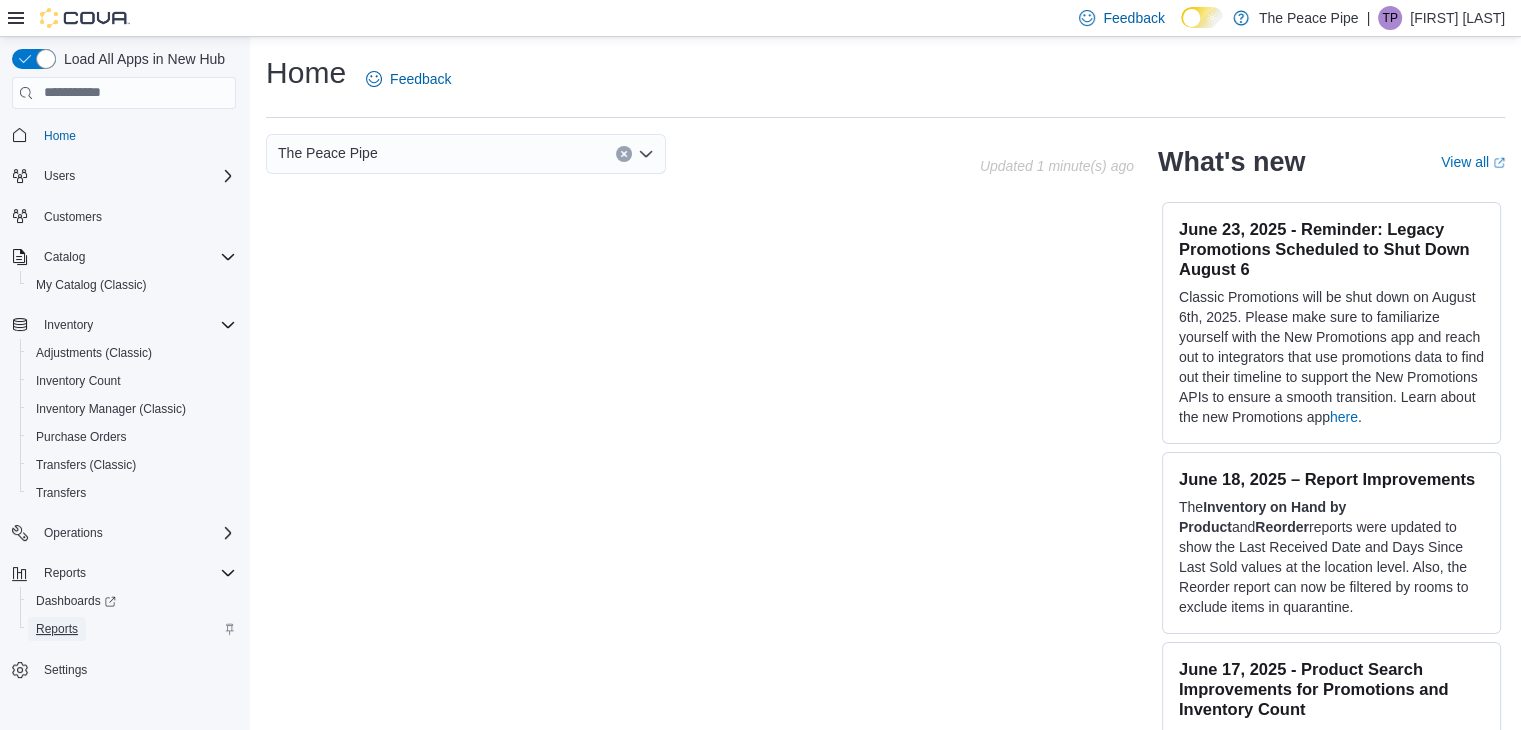 click on "Reports" at bounding box center [57, 629] 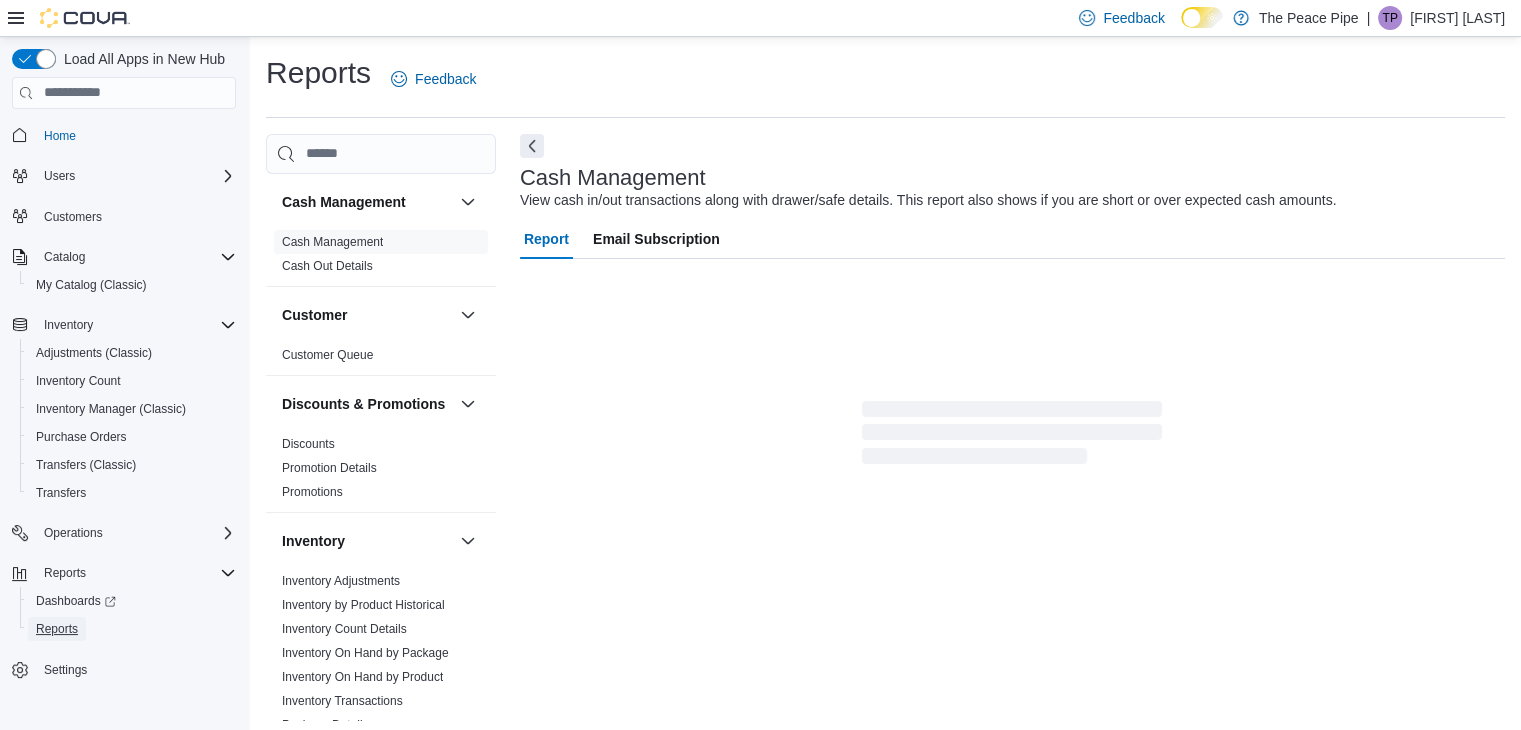 scroll, scrollTop: 7, scrollLeft: 0, axis: vertical 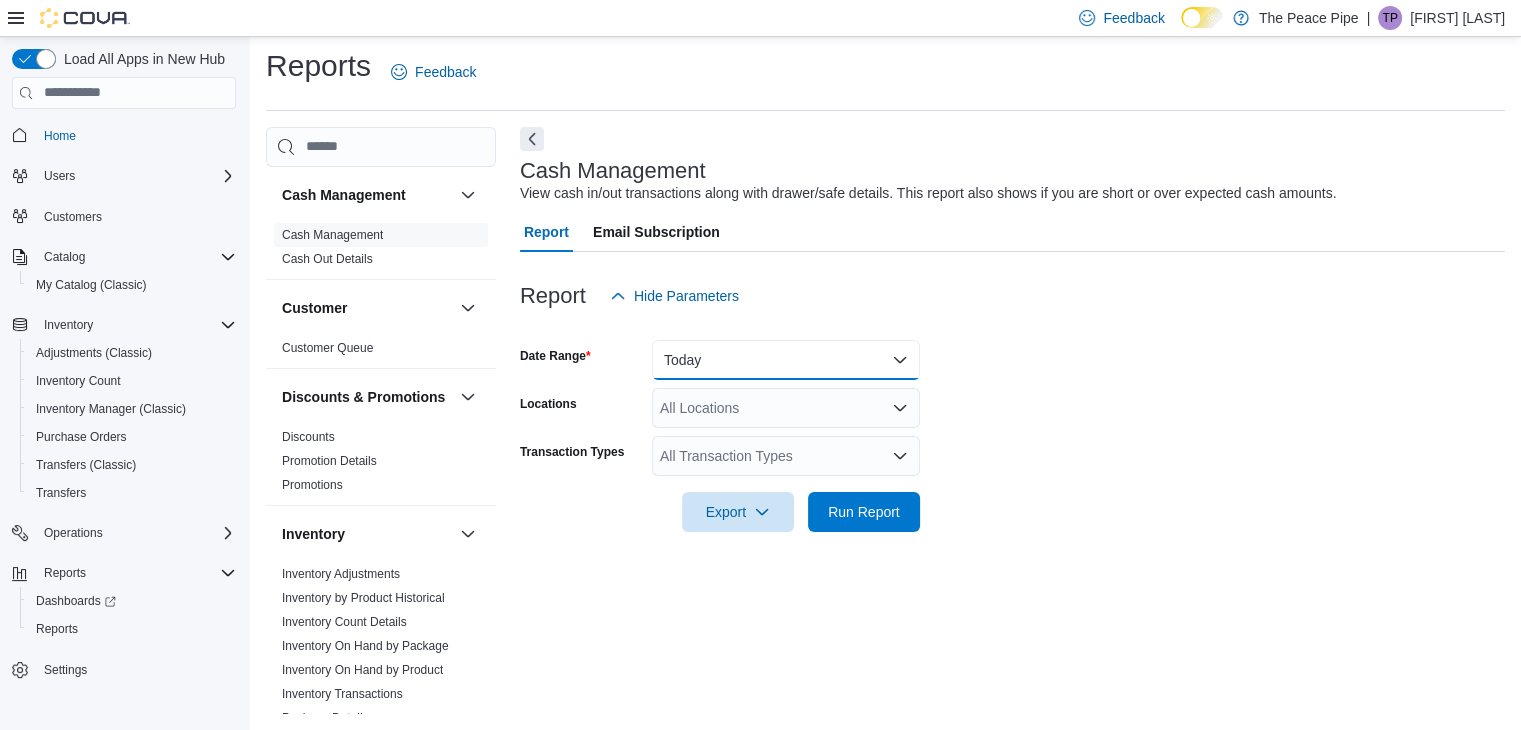 click on "Today" at bounding box center [786, 360] 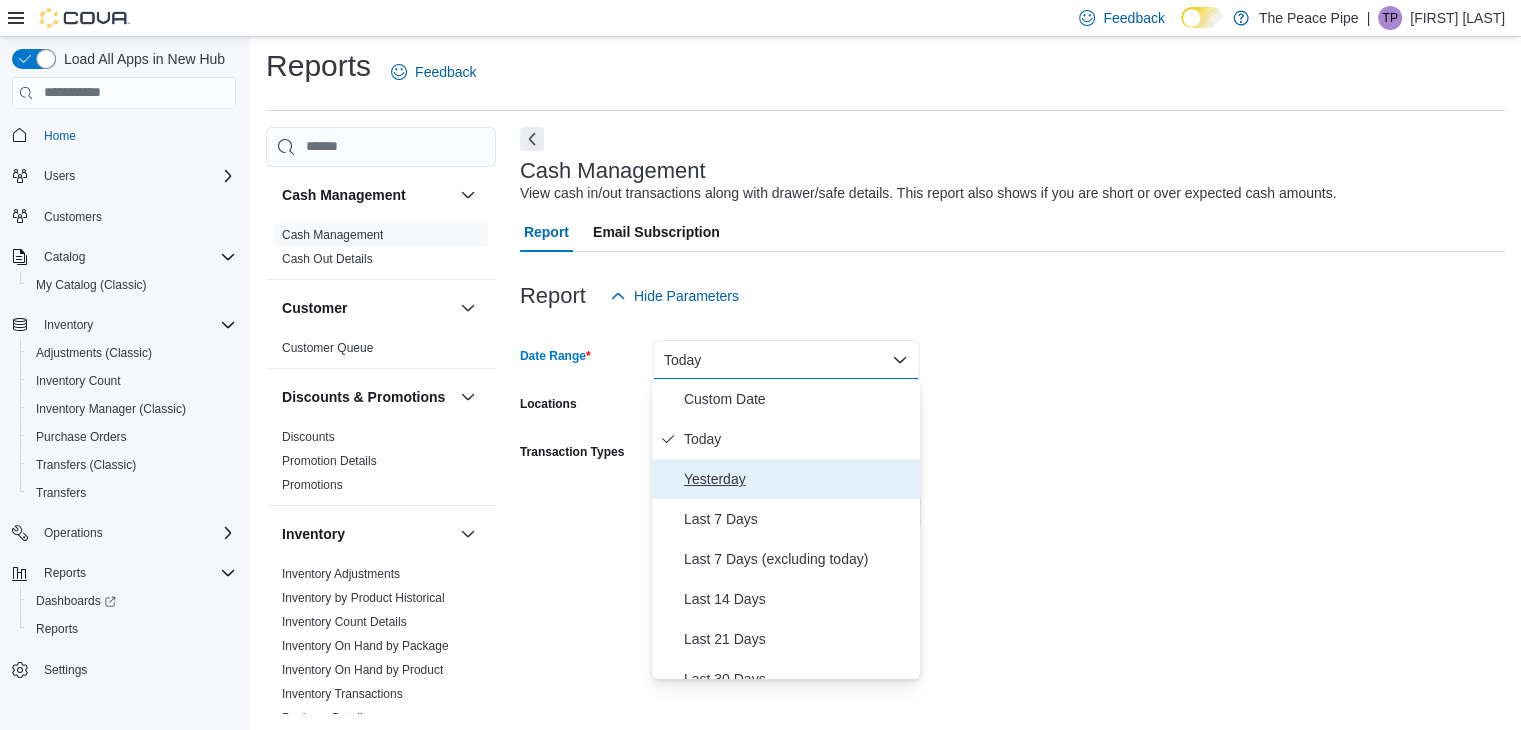 click on "Yesterday" at bounding box center (798, 479) 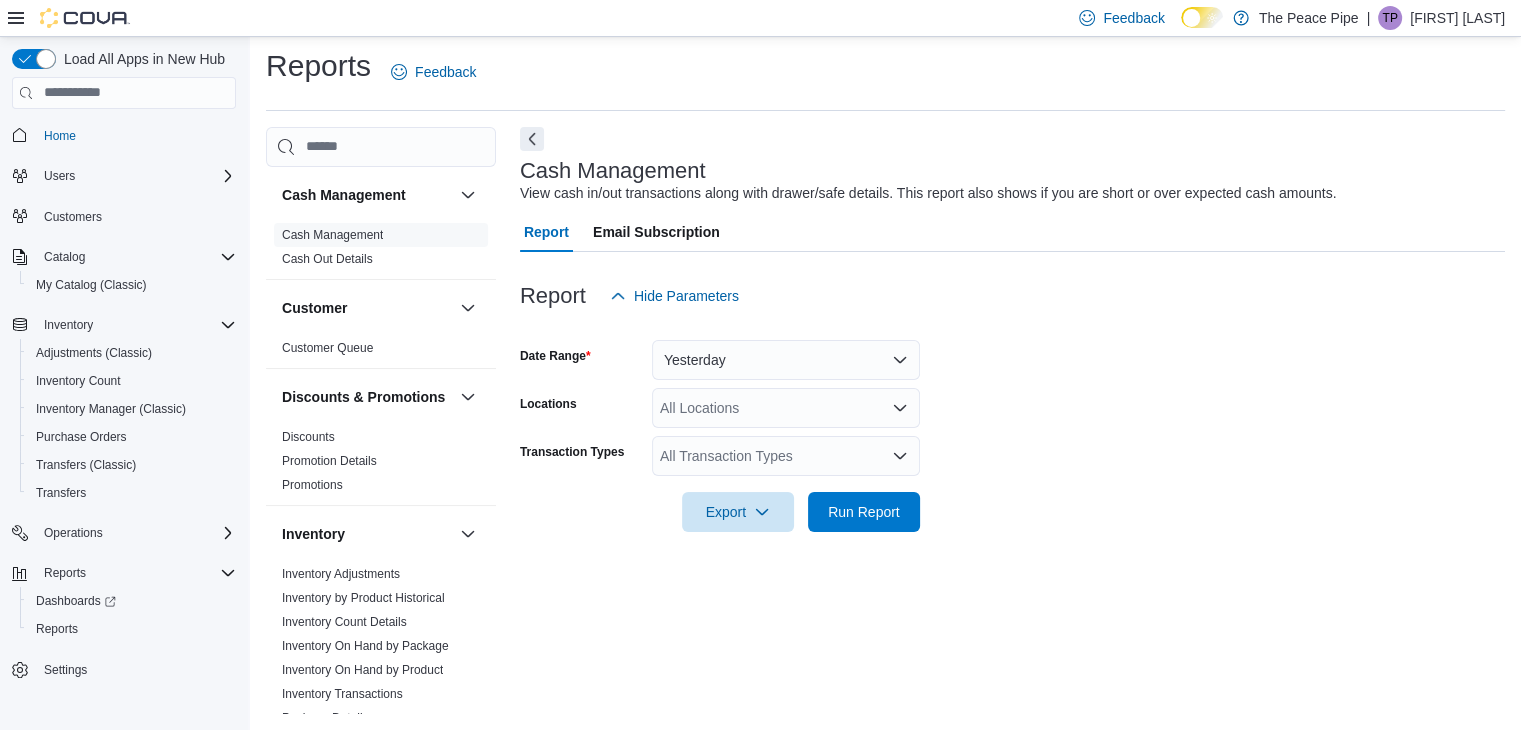 click on "Date Range Yesterday Locations All Locations Transaction Types All Transaction Types Export  Run Report" at bounding box center [1012, 424] 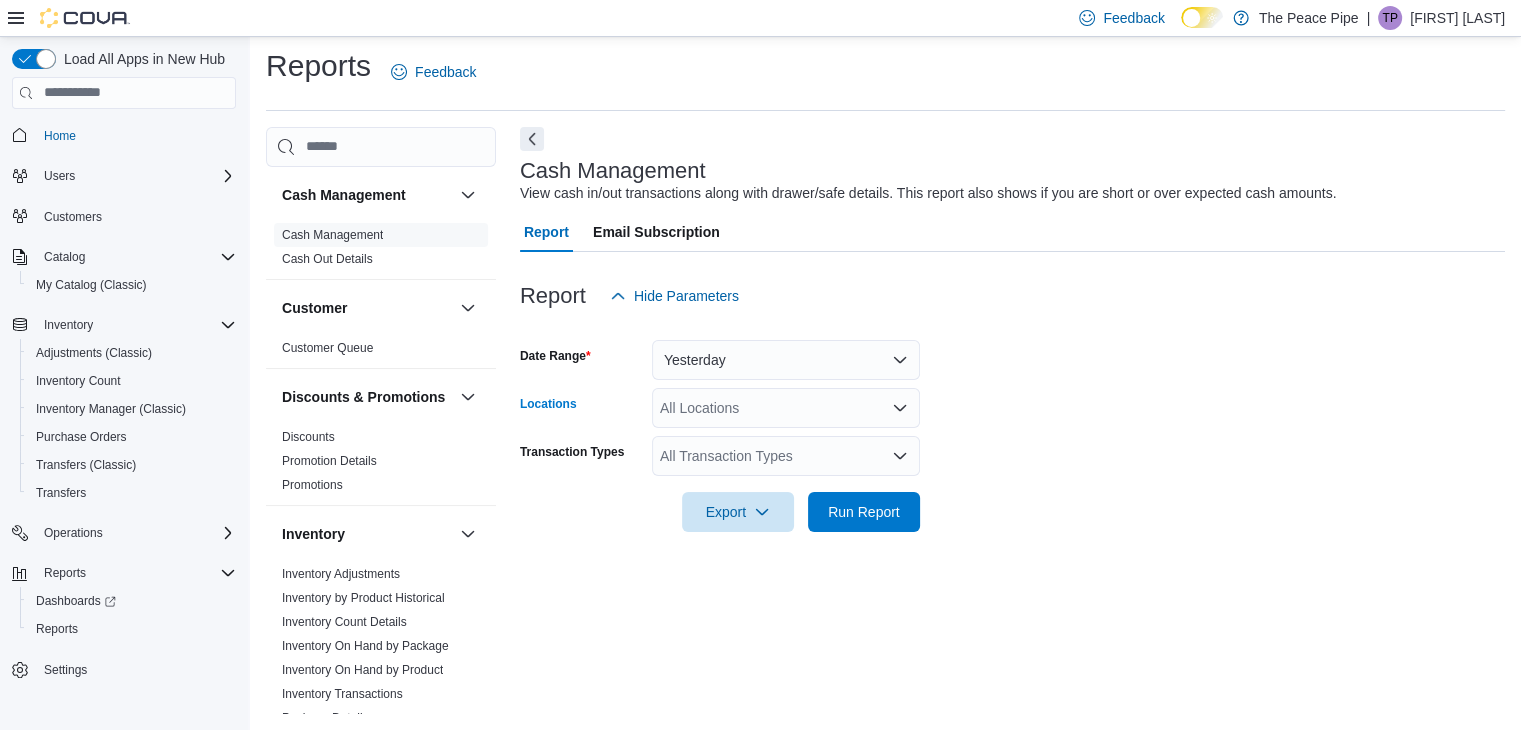 click 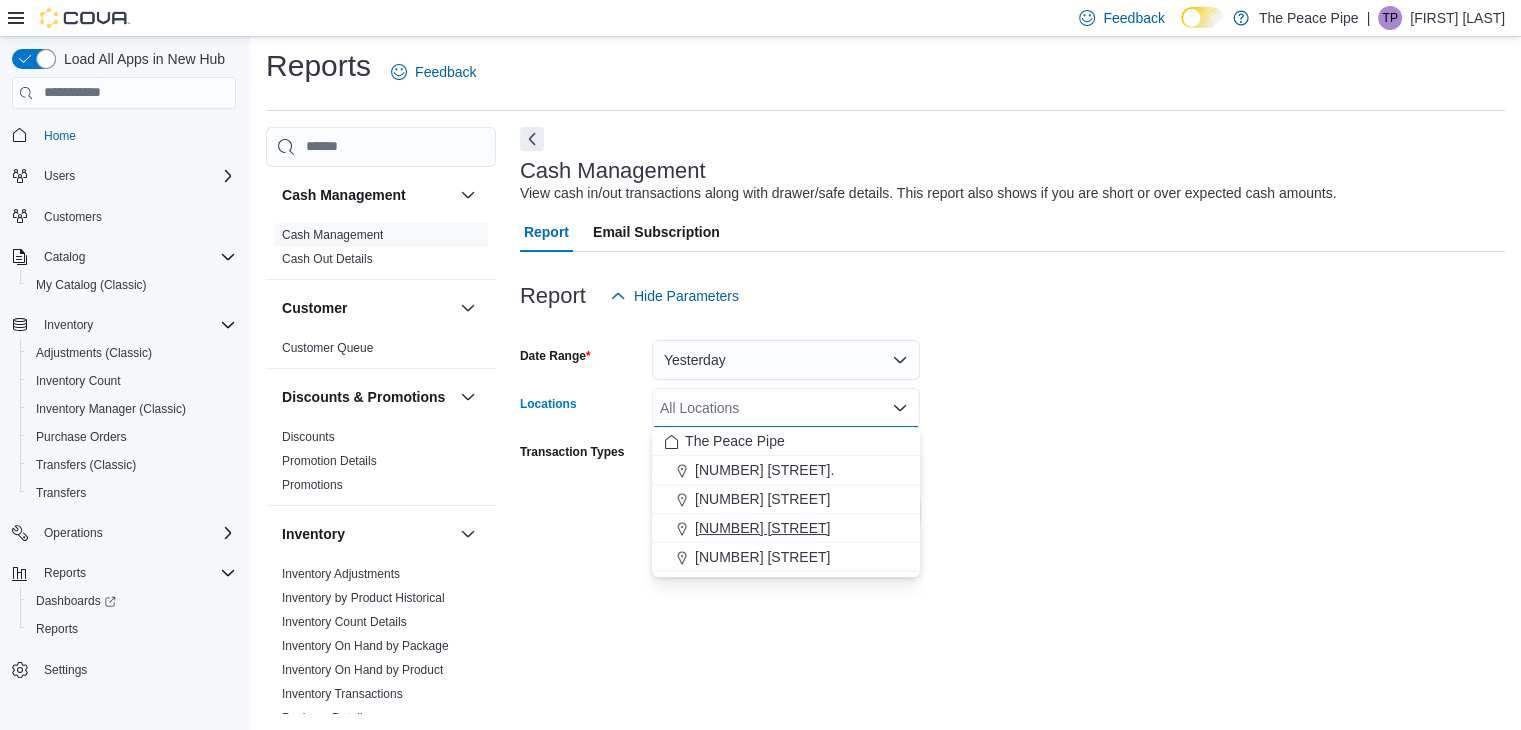 click on "408 George St. N" at bounding box center [786, 528] 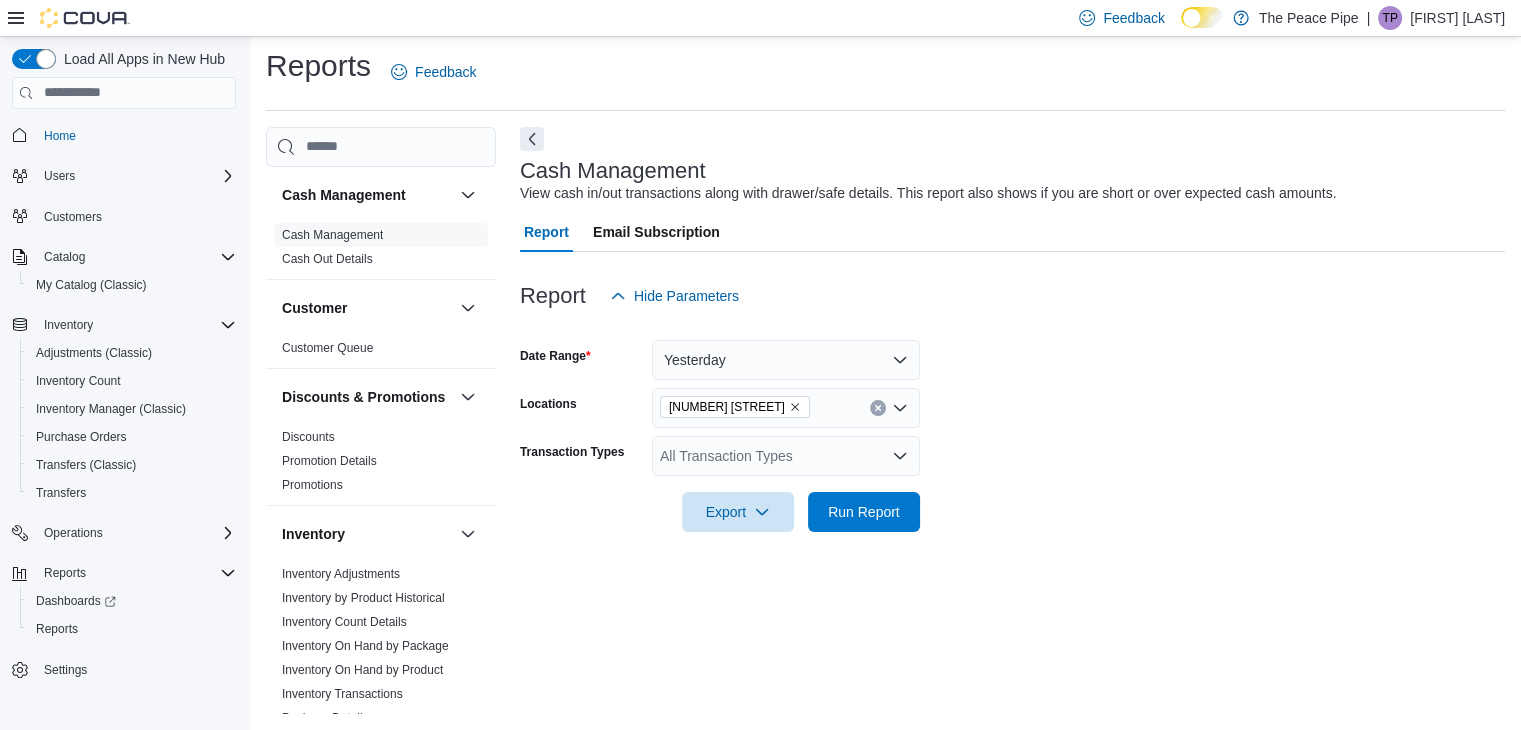 click on "Date Range Yesterday Locations 408 George St. N Transaction Types All Transaction Types Export  Run Report" at bounding box center [1012, 424] 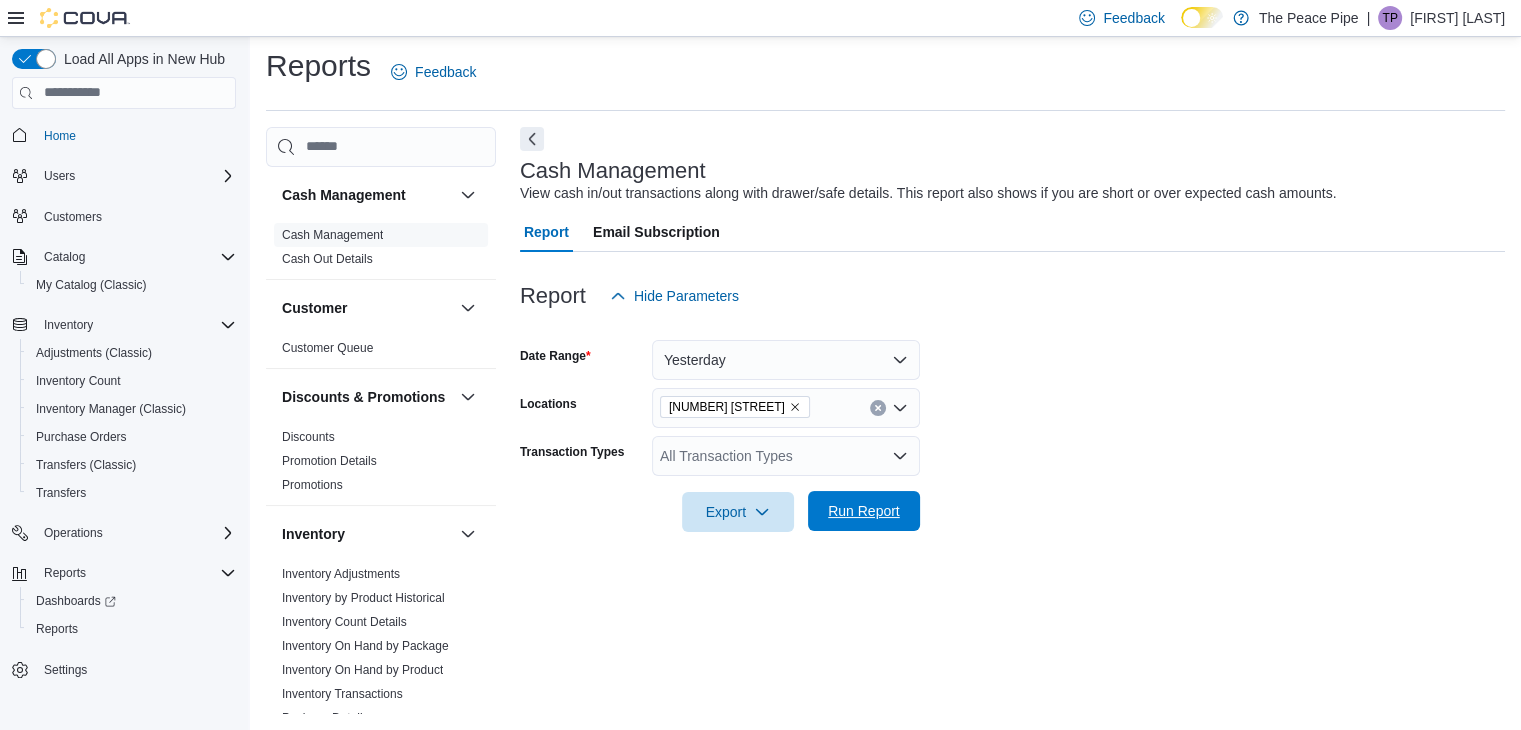 click on "Run Report" at bounding box center (864, 511) 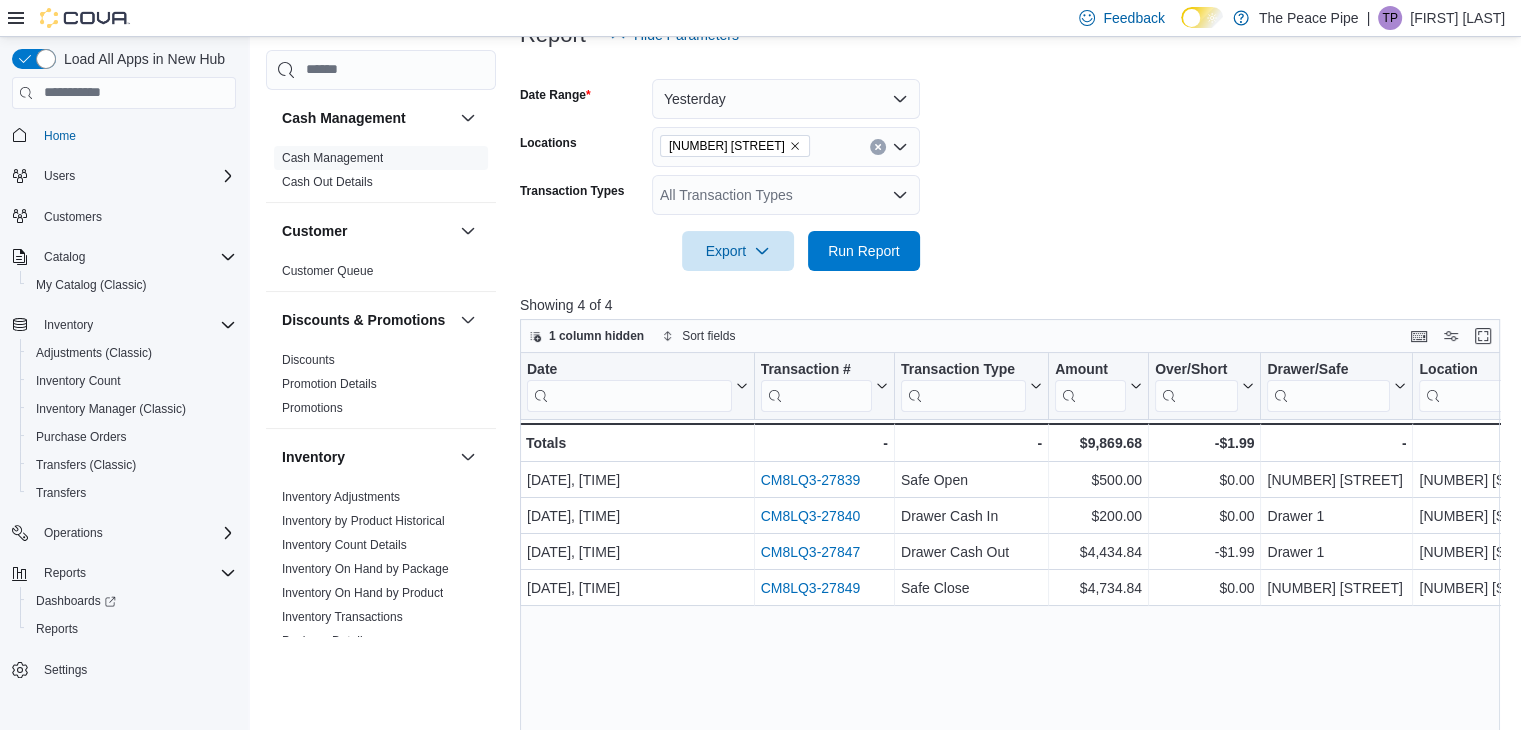 scroll, scrollTop: 278, scrollLeft: 0, axis: vertical 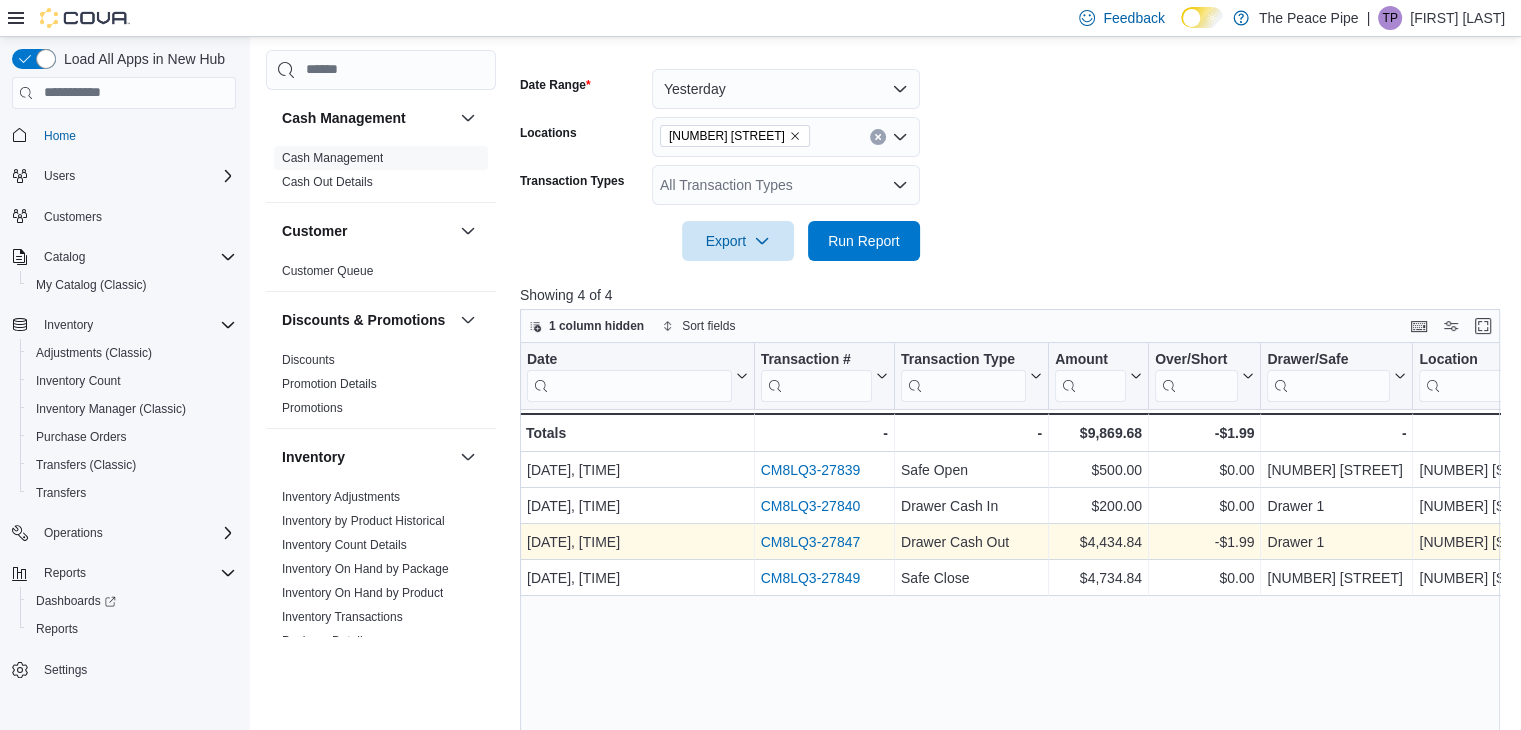 click on "CM8LQ3-27847" at bounding box center (810, 542) 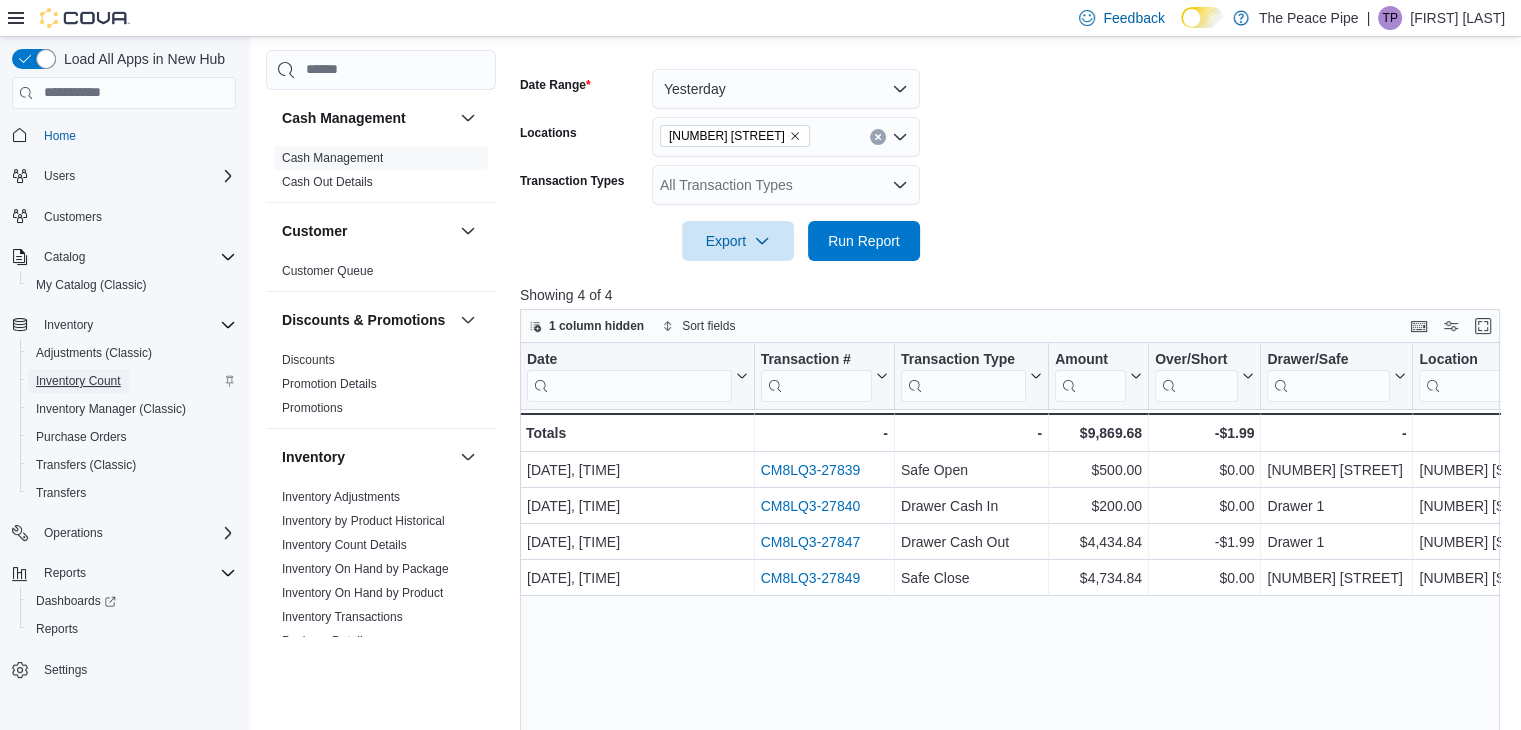 click on "Inventory Count" at bounding box center [78, 381] 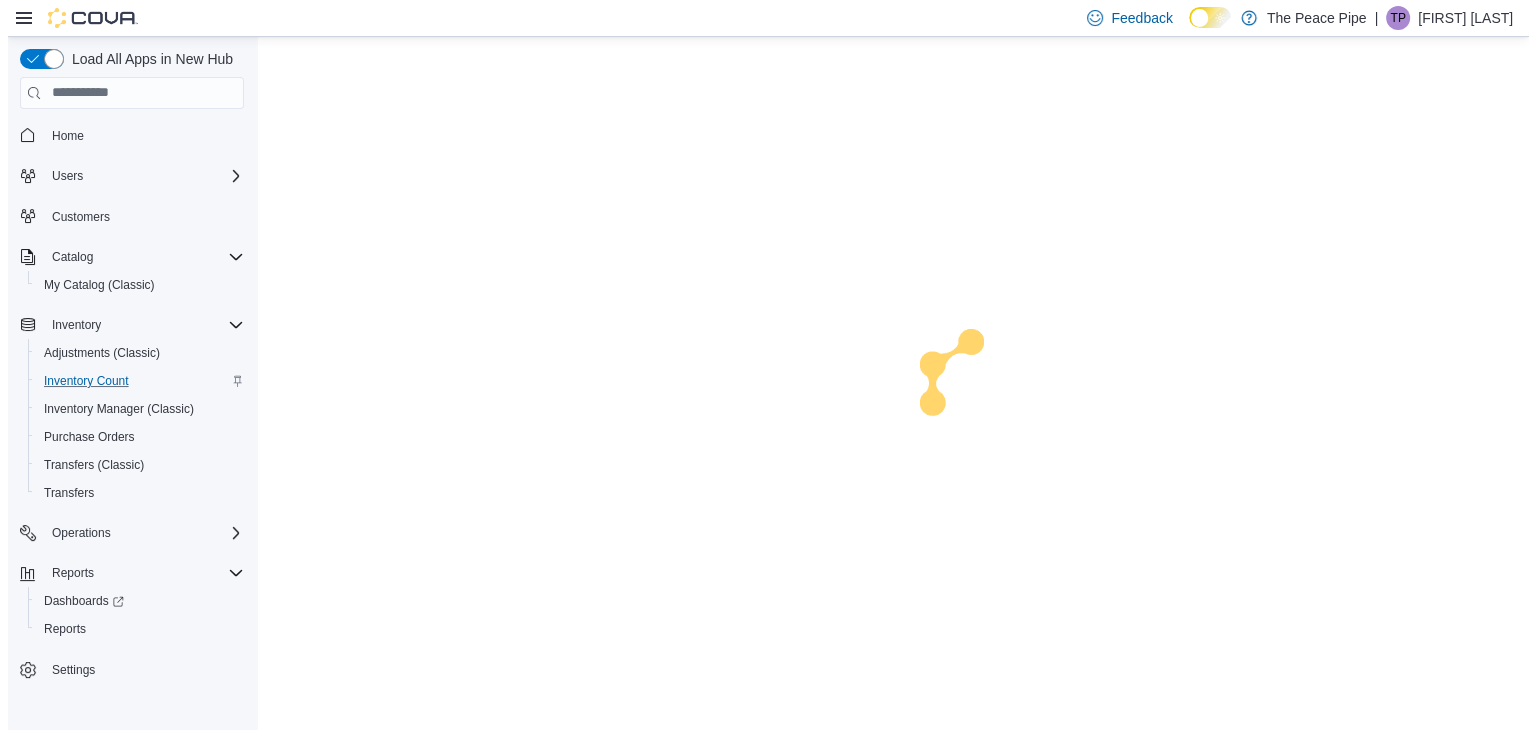 scroll, scrollTop: 0, scrollLeft: 0, axis: both 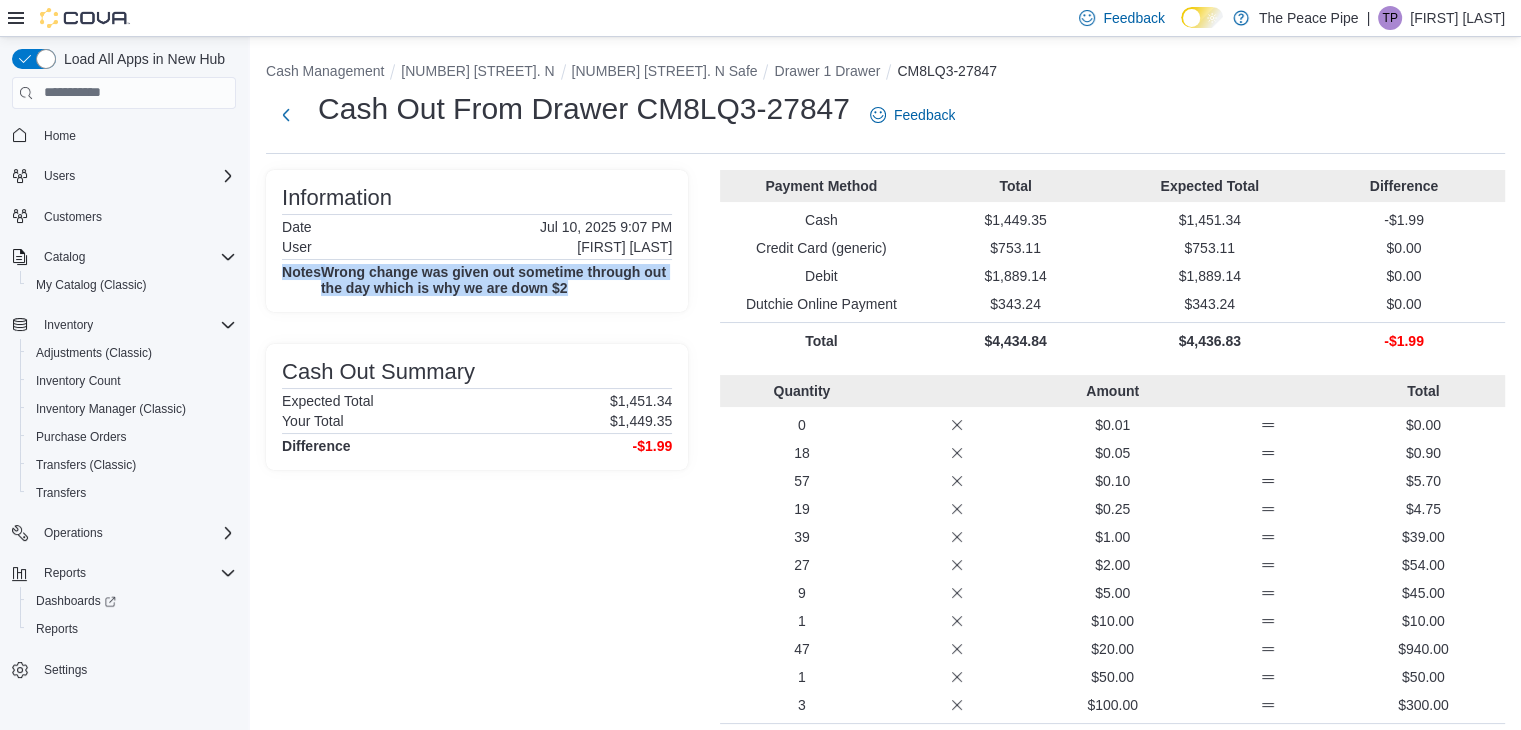 drag, startPoint x: 567, startPoint y: 292, endPoint x: 269, endPoint y: 271, distance: 298.739 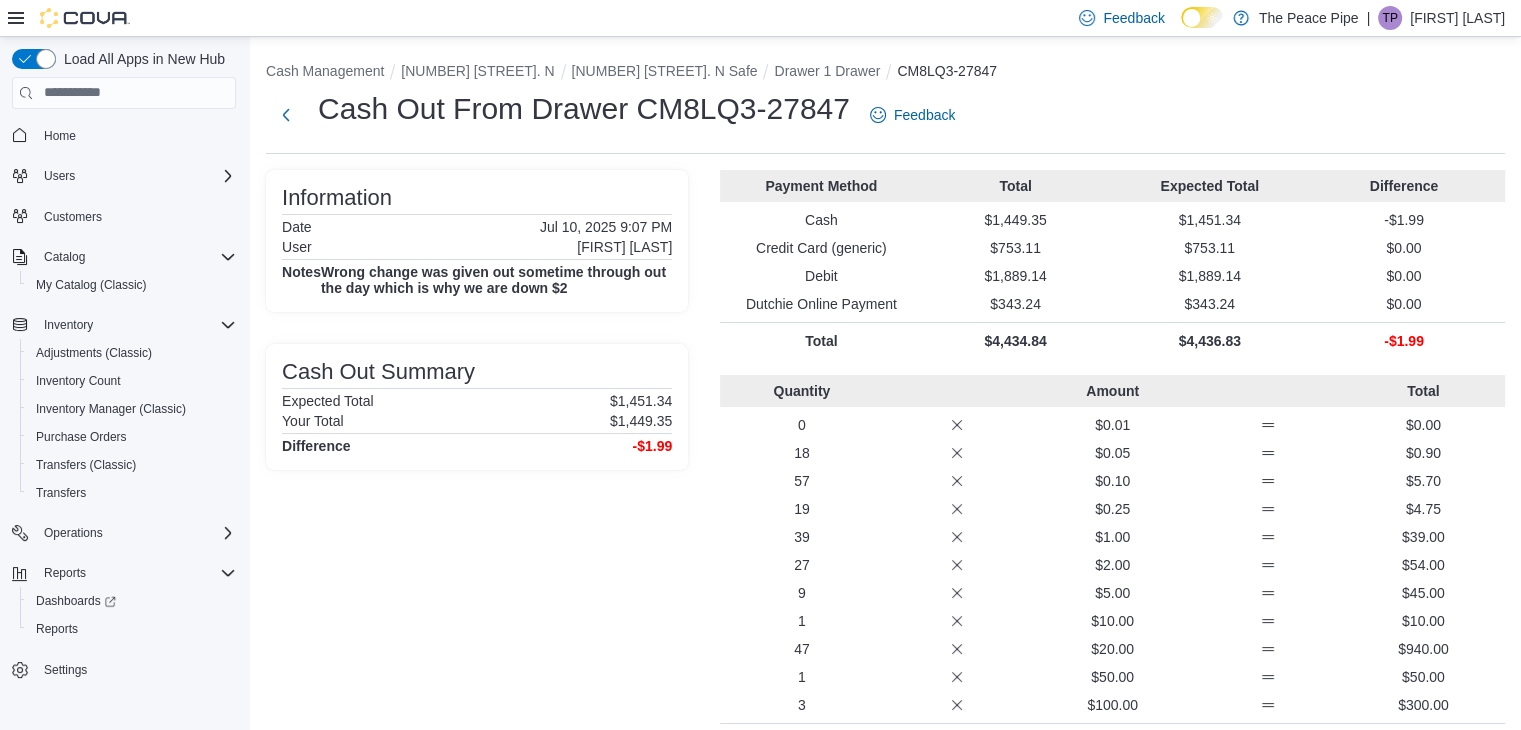 click on "Information   Date July 10, 2025 9:07 PM User Brandon Duthie Notes Wrong change was given out sometime through out the day which is why we are down $2  Cash Out Summary   Expected Total $1,451.34 Your Total $1,449.35 Difference -$1.99" at bounding box center (477, 465) 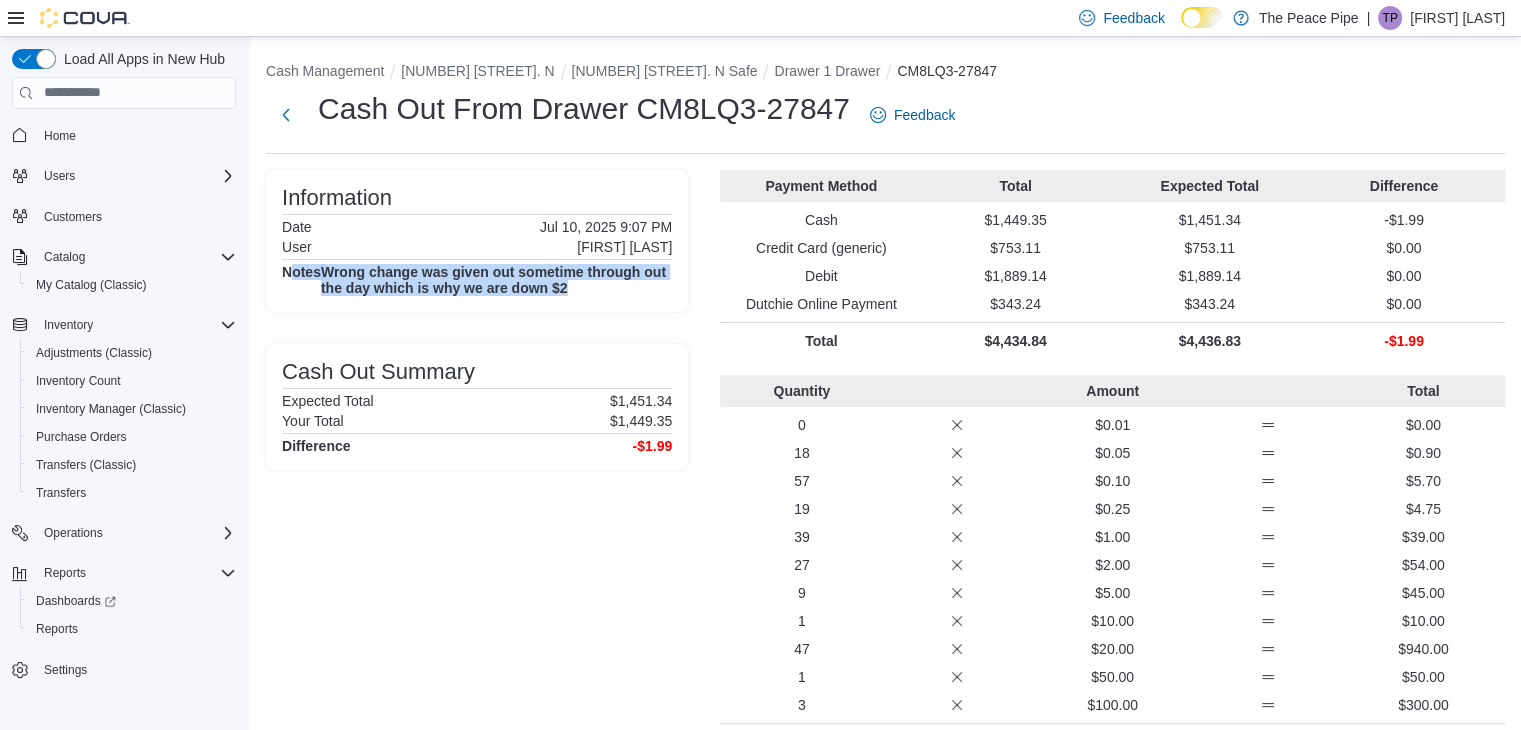 drag, startPoint x: 592, startPoint y: 281, endPoint x: 292, endPoint y: 268, distance: 300.28152 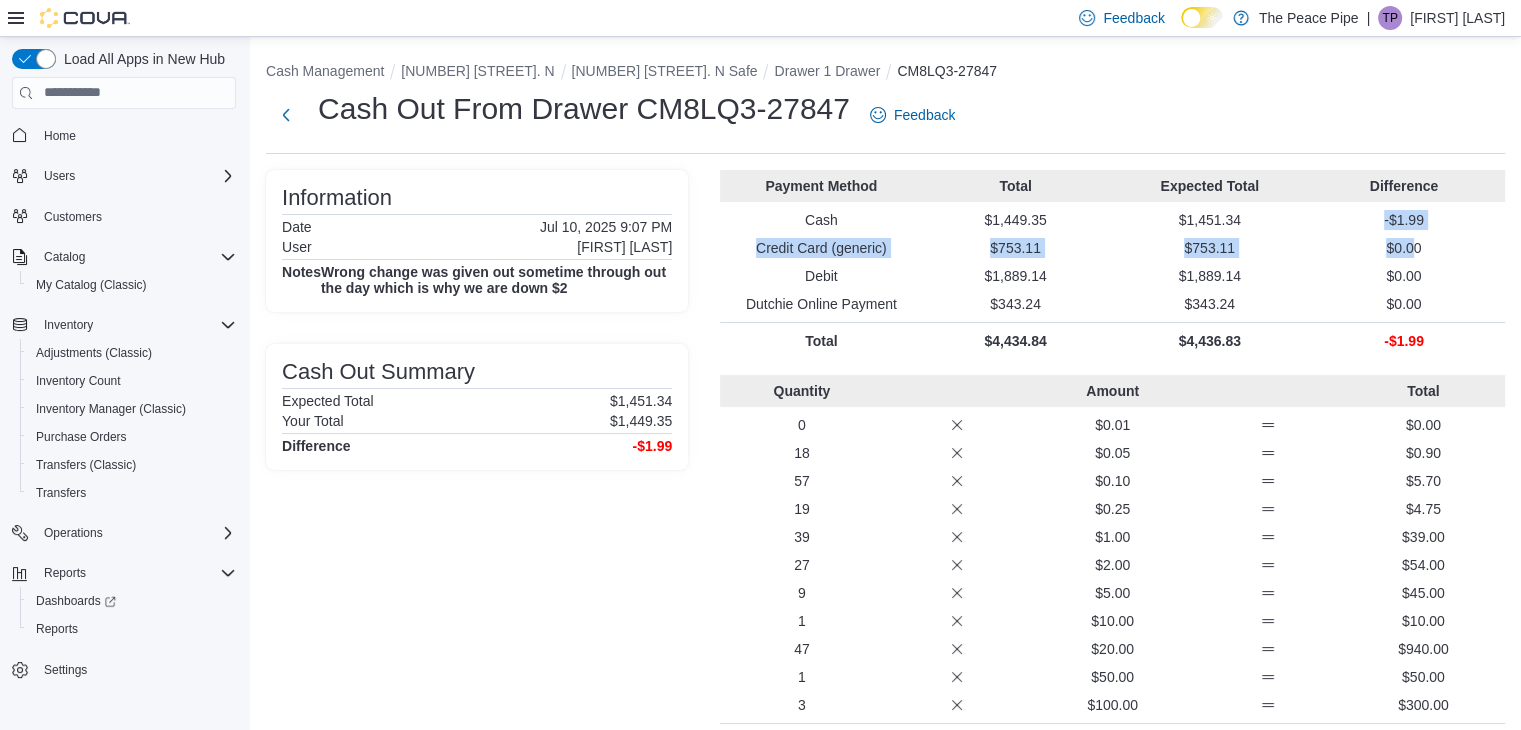 drag, startPoint x: 1424, startPoint y: 232, endPoint x: 1396, endPoint y: 217, distance: 31.764761 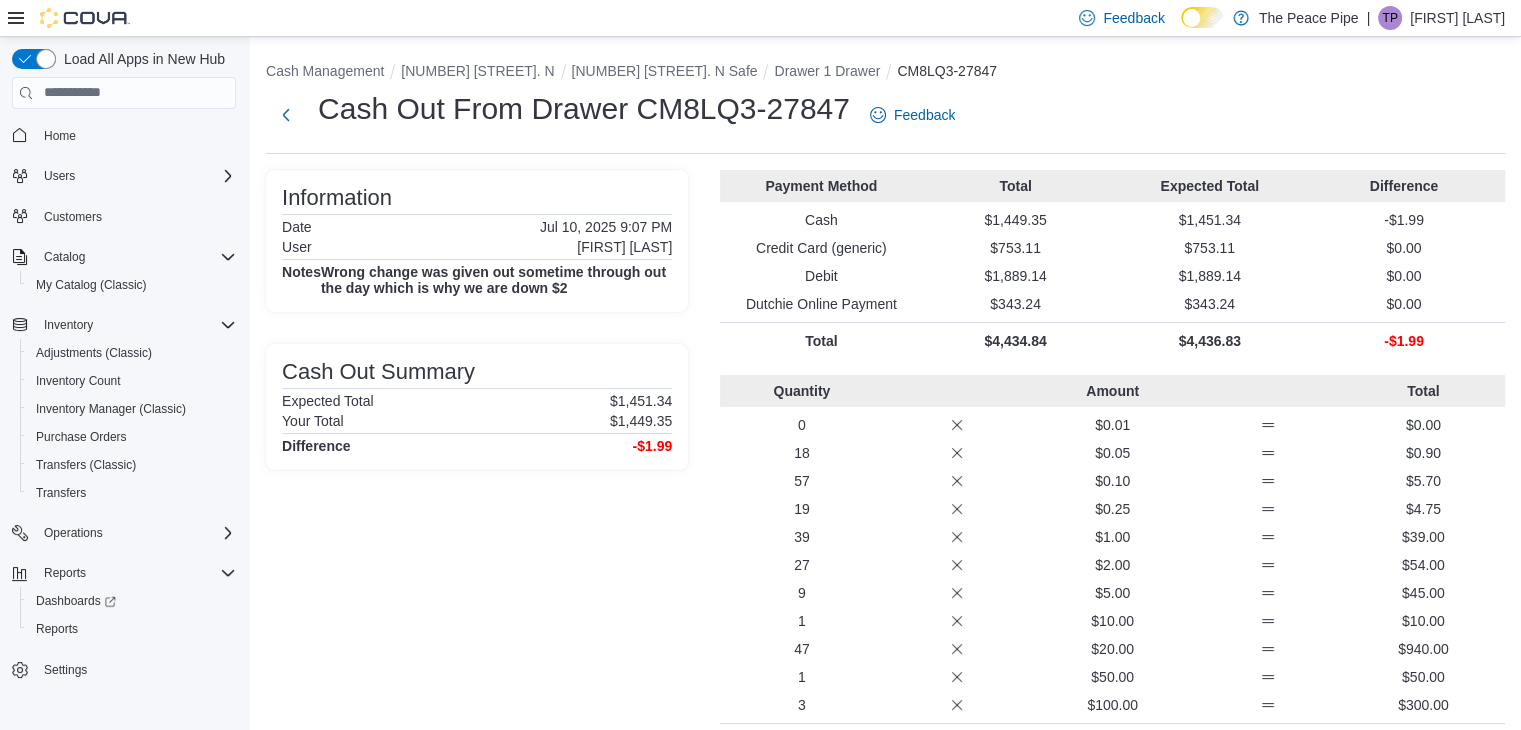 click on "$0.00" at bounding box center (1404, 248) 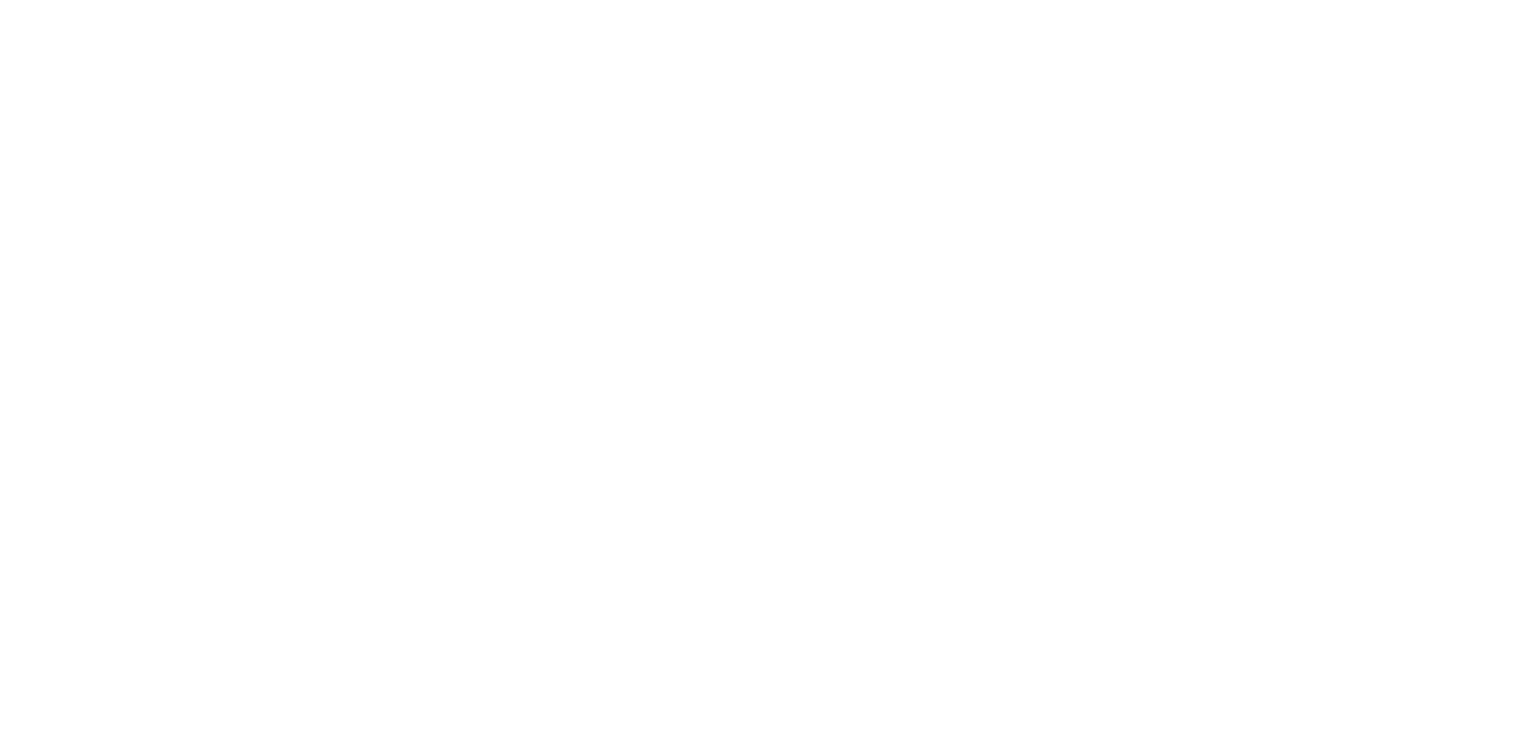 scroll, scrollTop: 0, scrollLeft: 0, axis: both 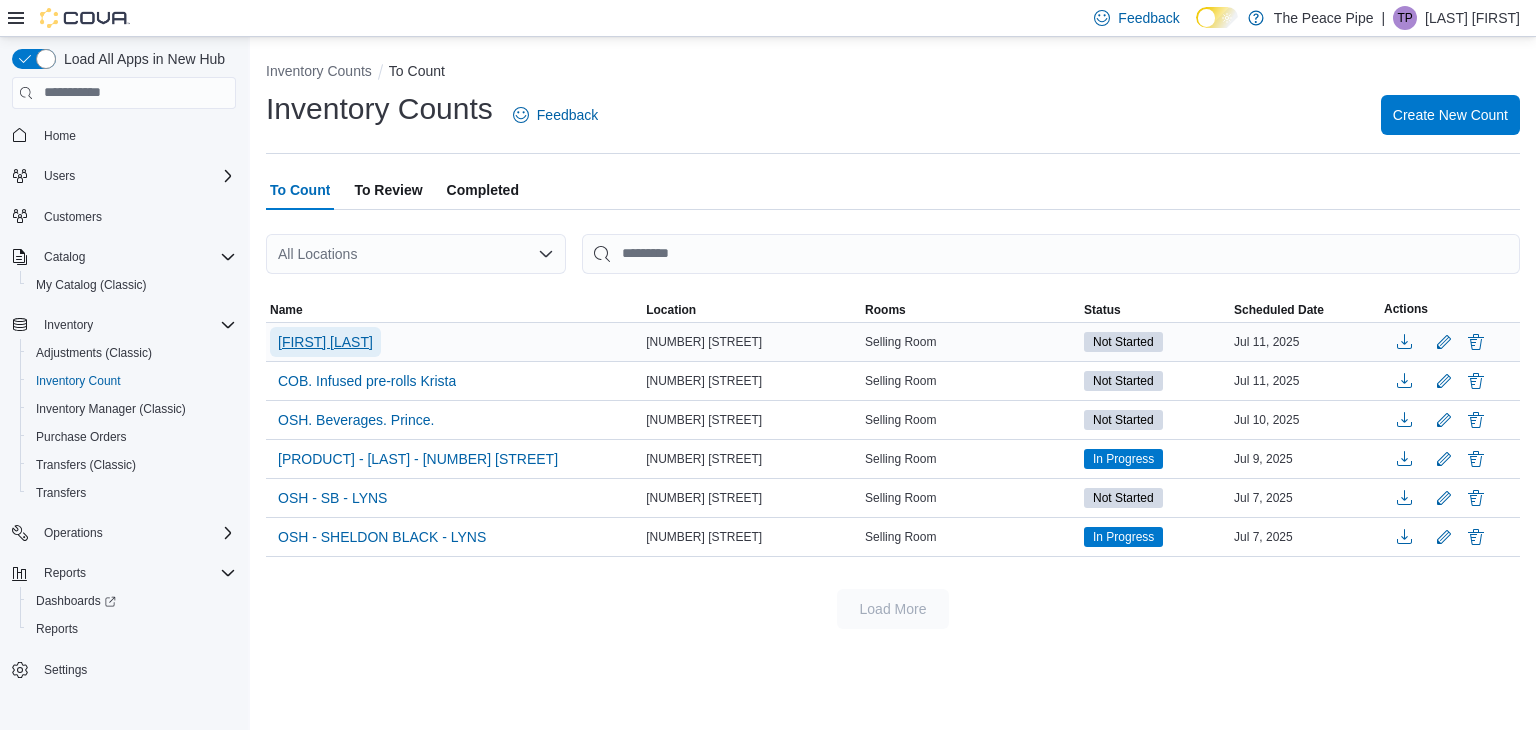 click on "[FIRST] [LAST]" at bounding box center [325, 342] 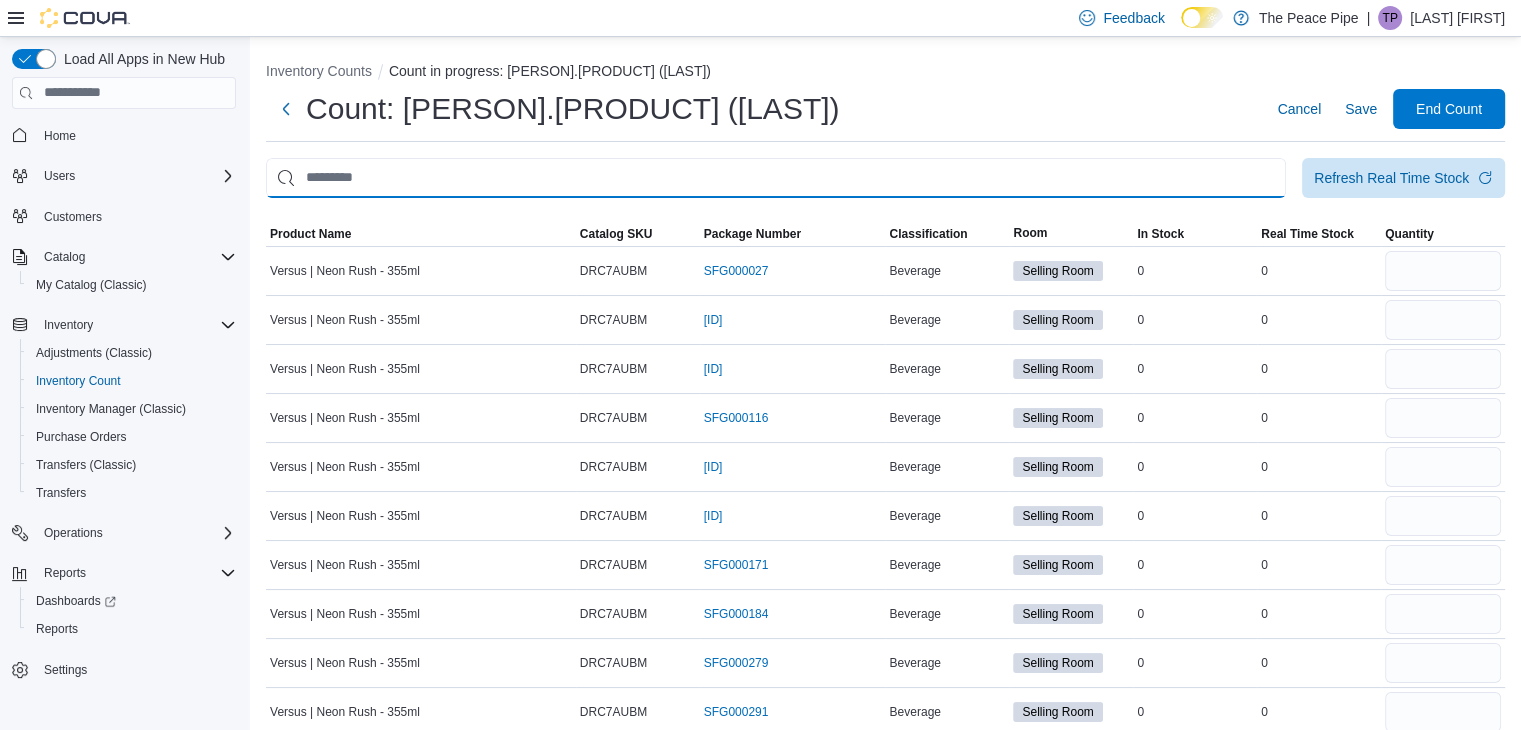 click at bounding box center [776, 178] 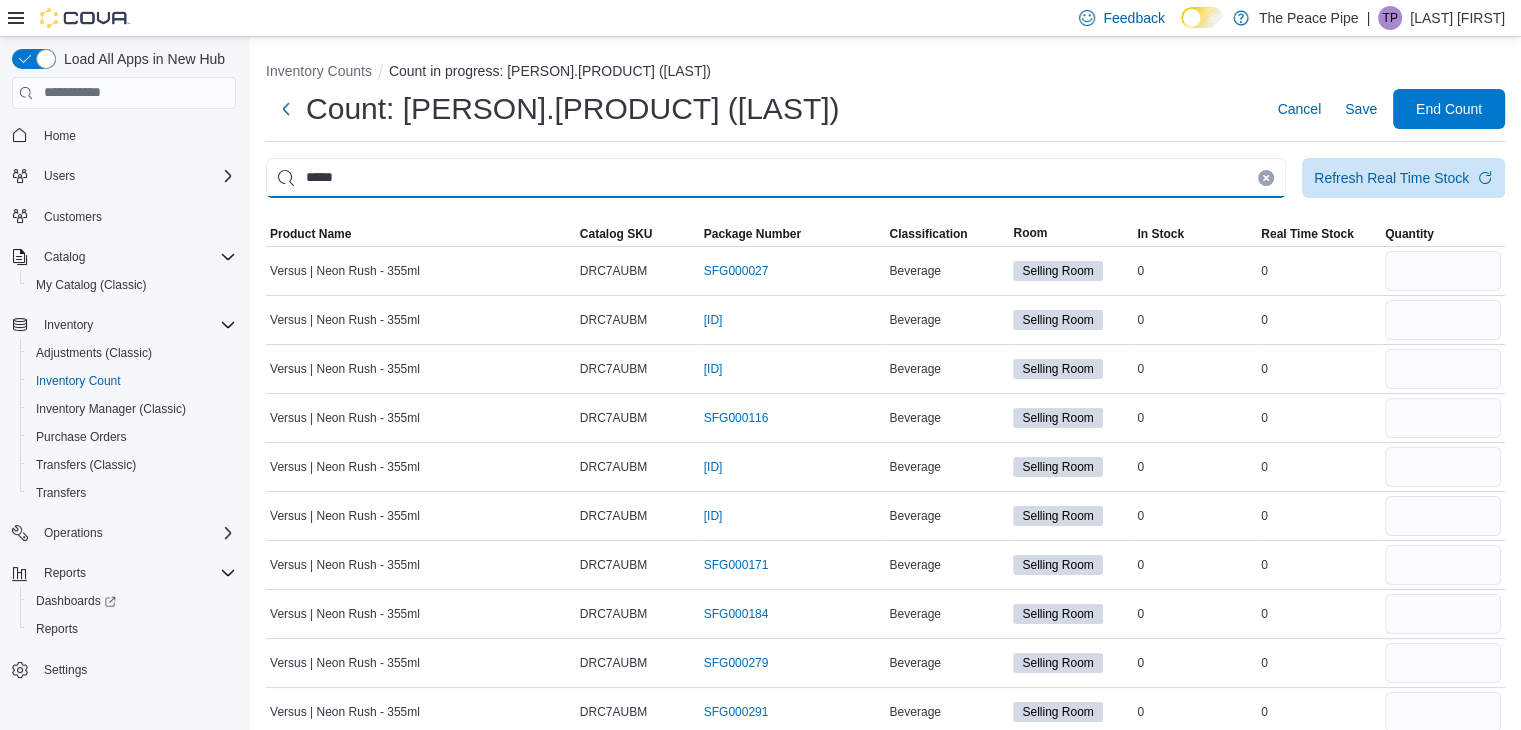type on "*****" 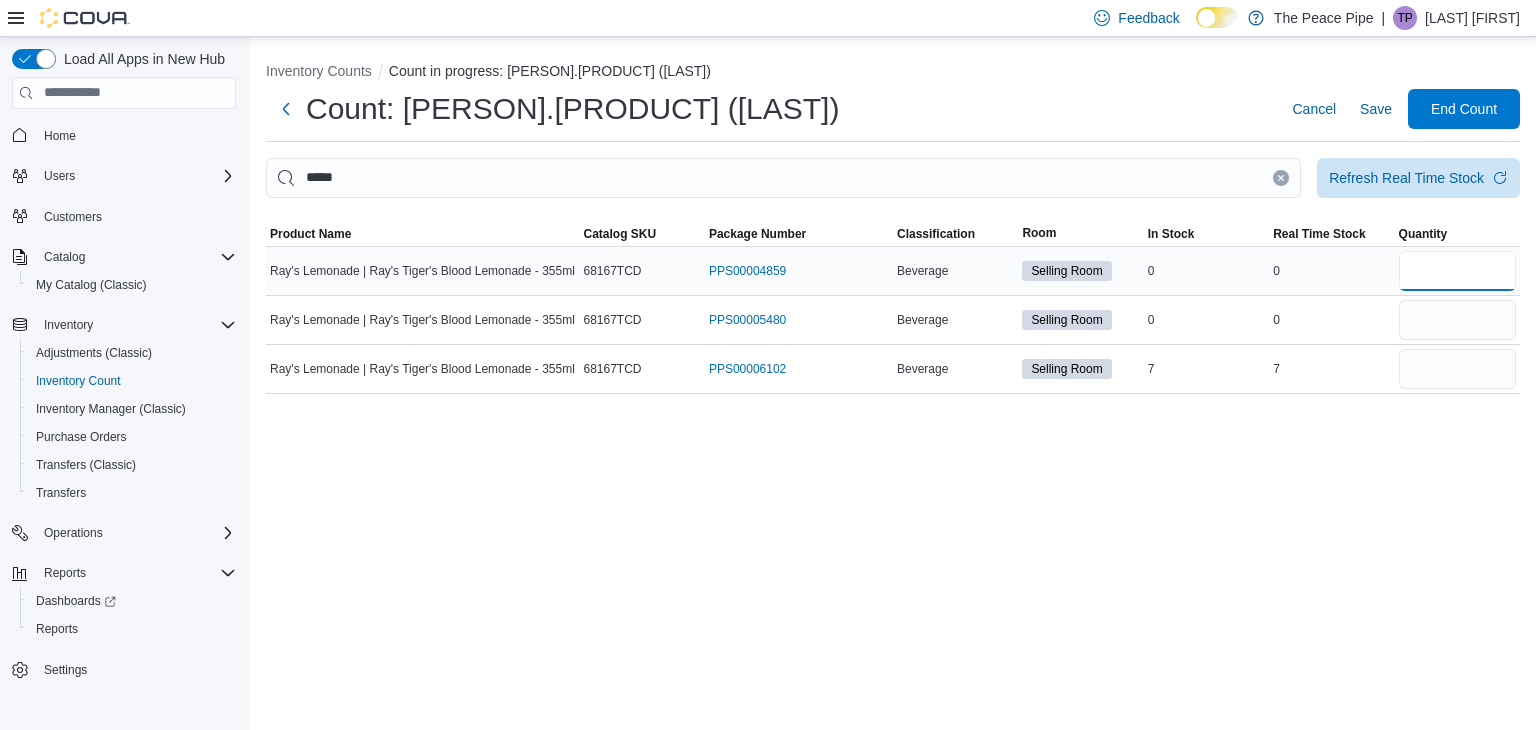 click at bounding box center (1457, 271) 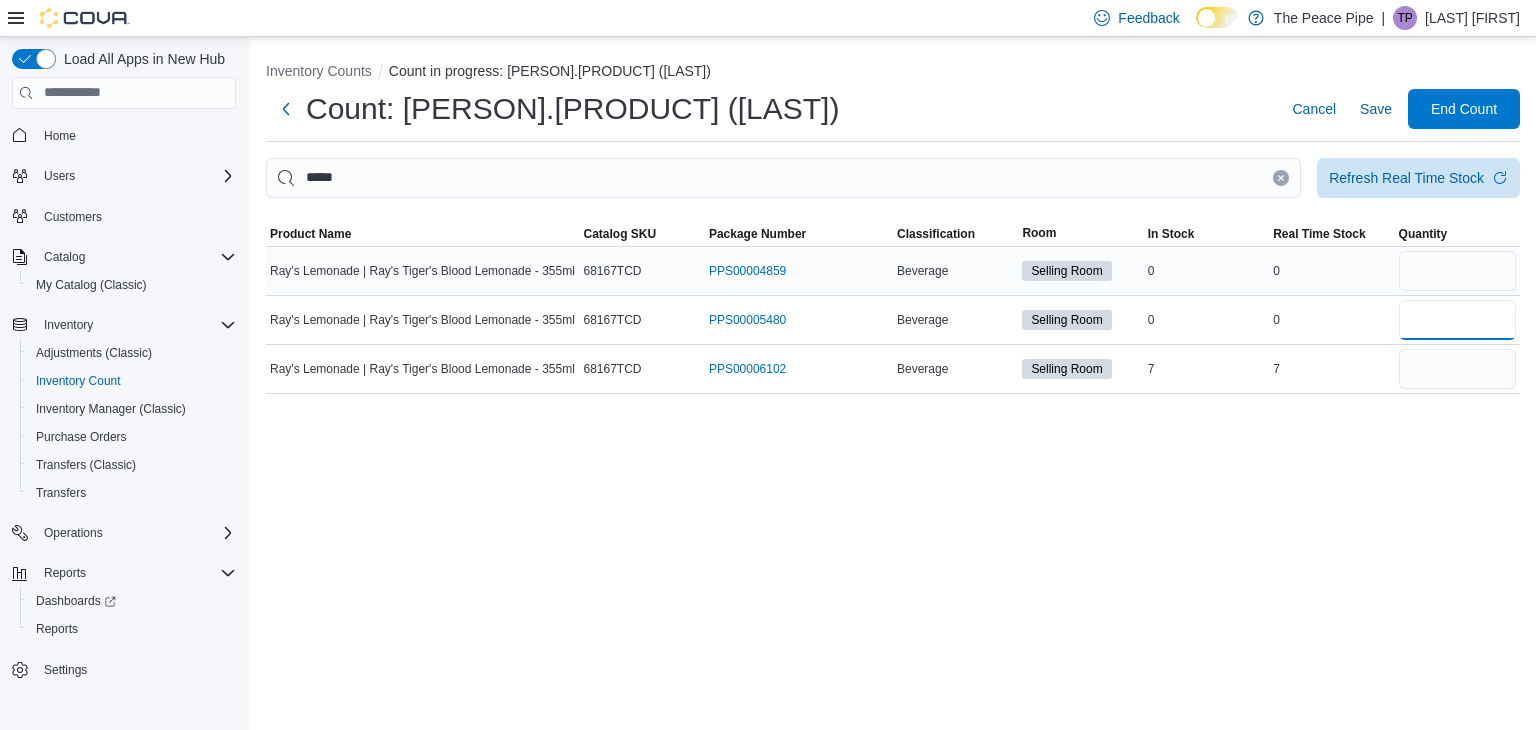 type 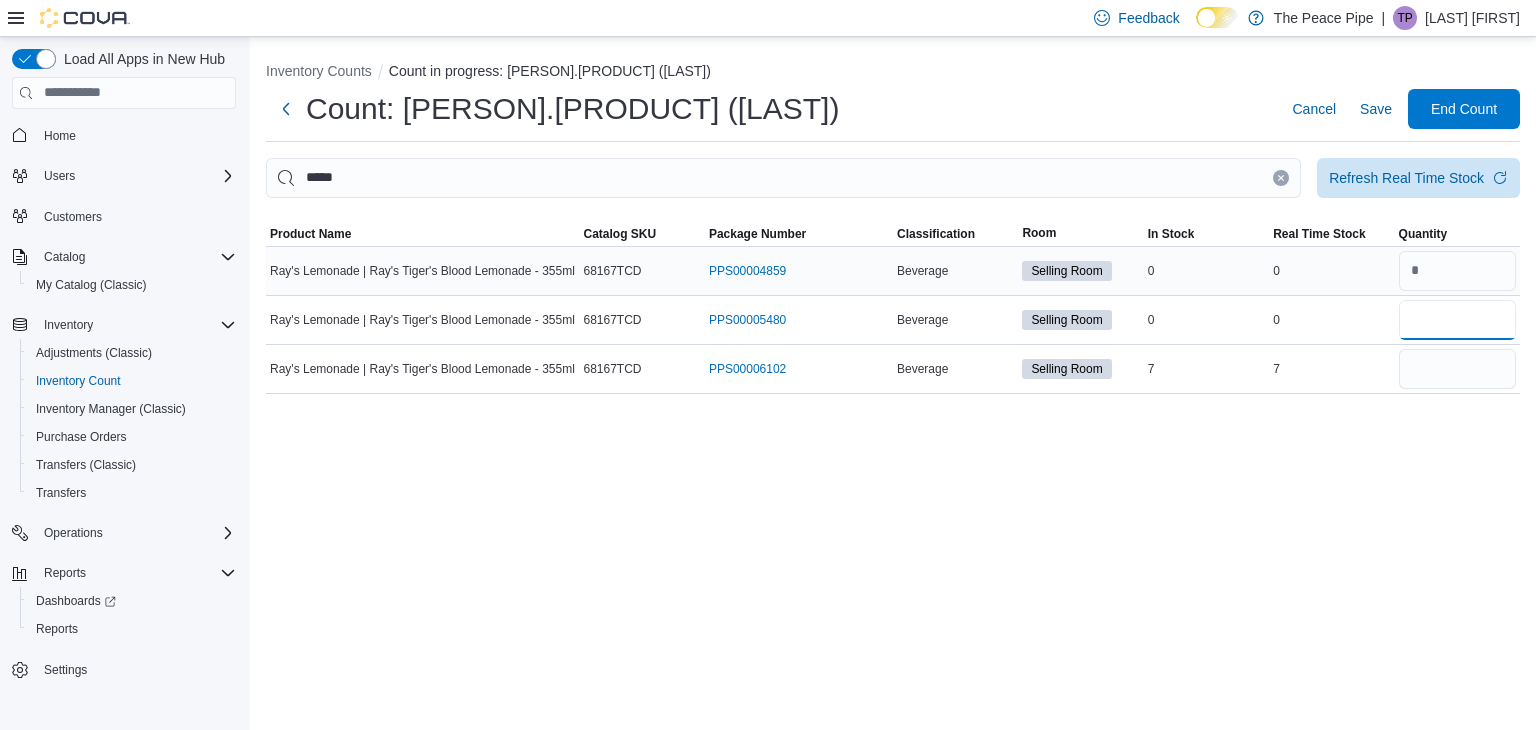 type on "*" 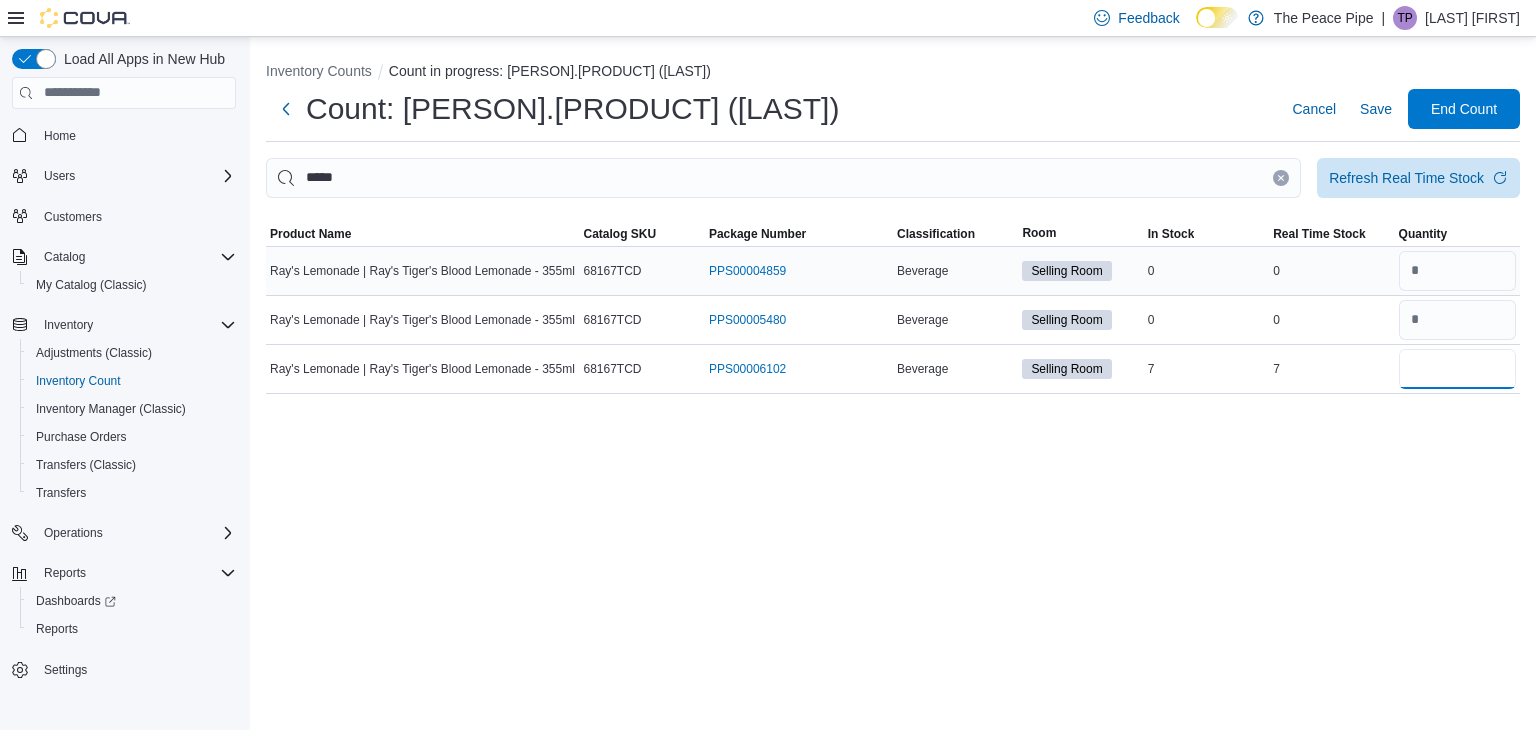 type 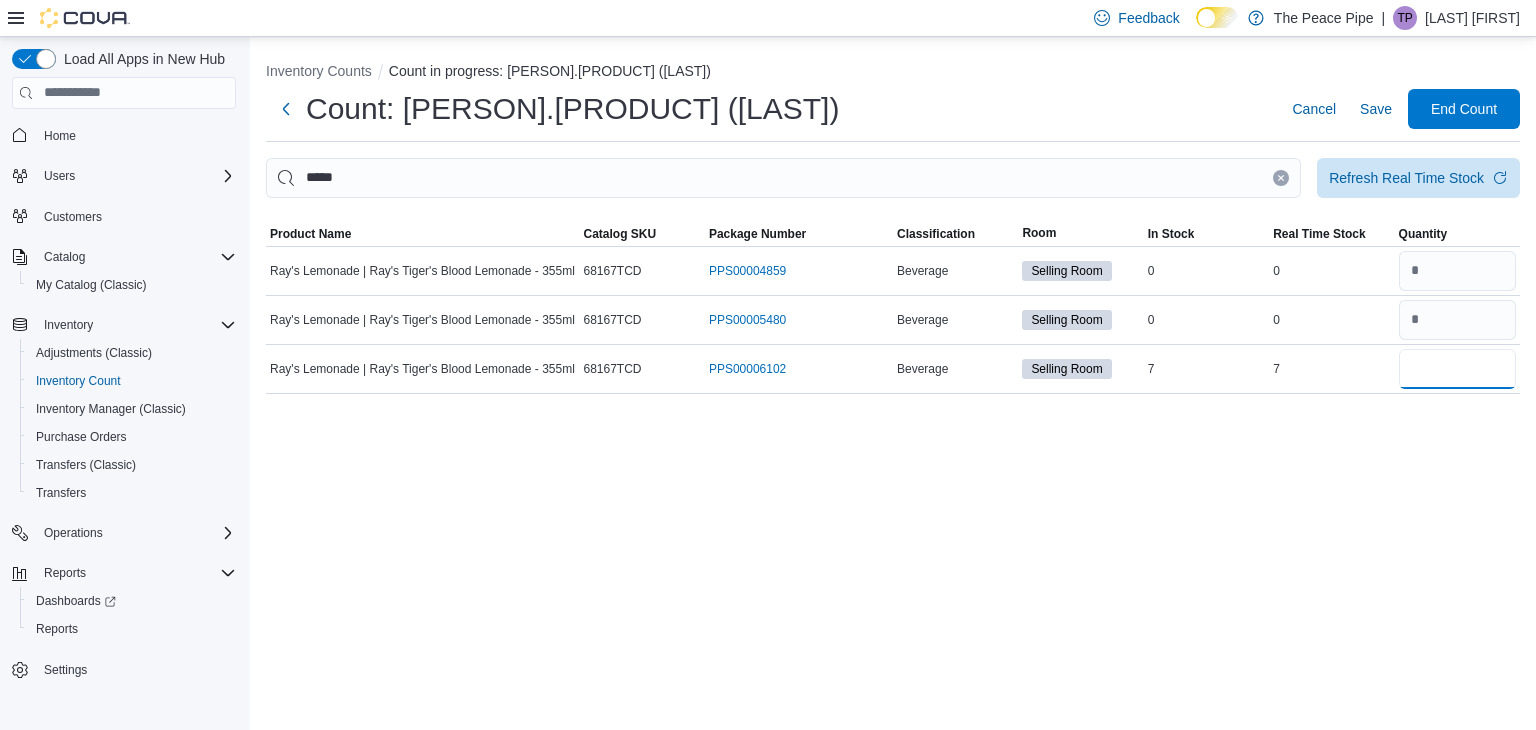 type on "*" 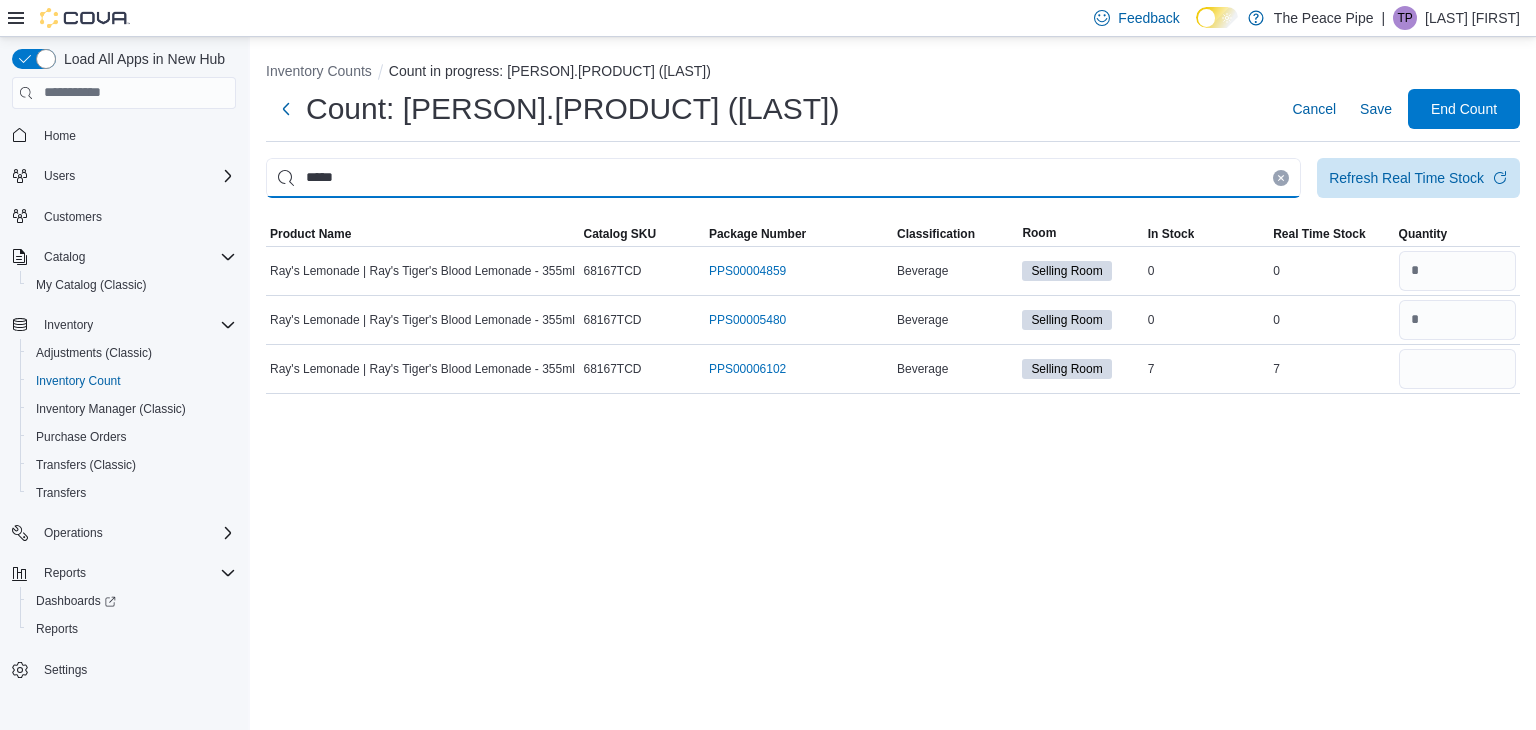 type 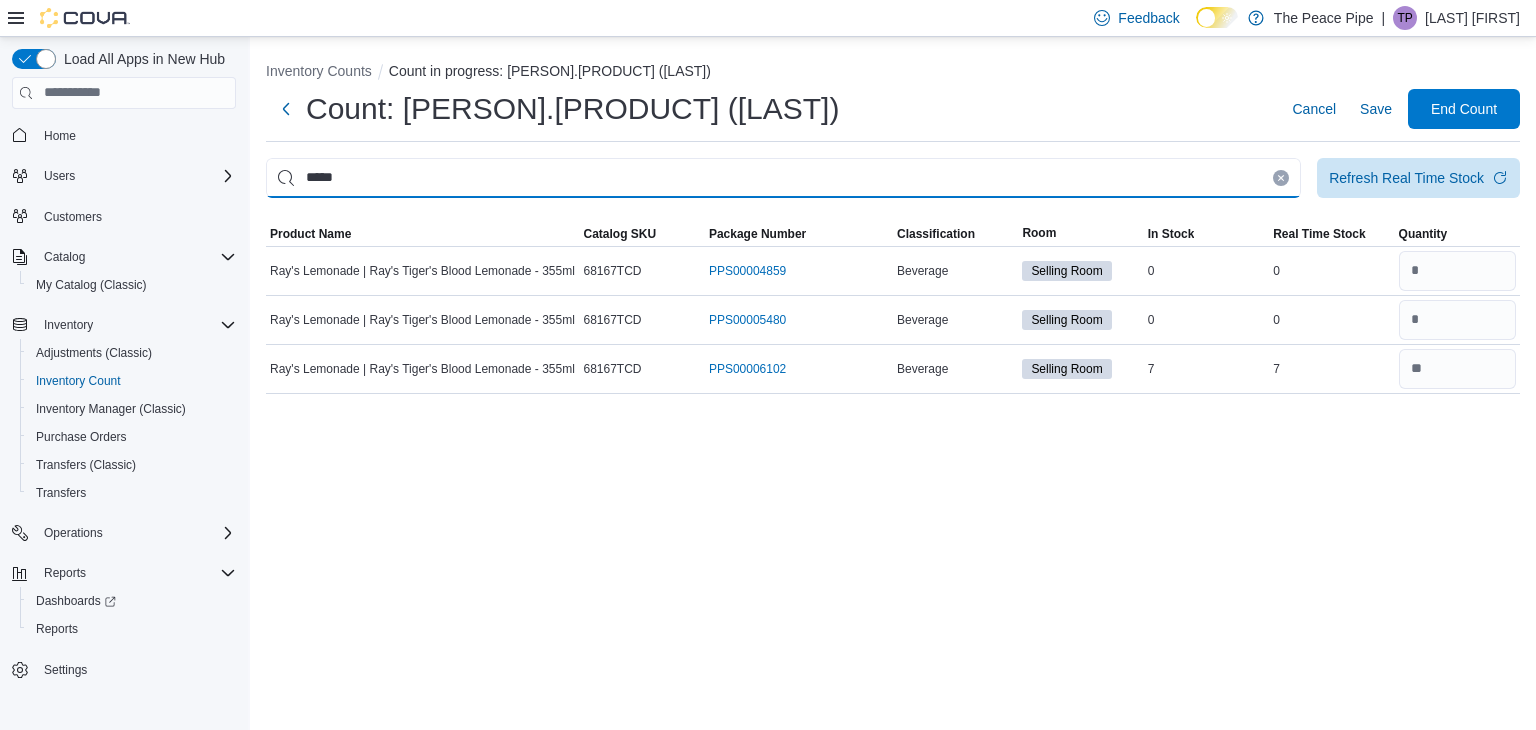 click on "*****" at bounding box center [783, 178] 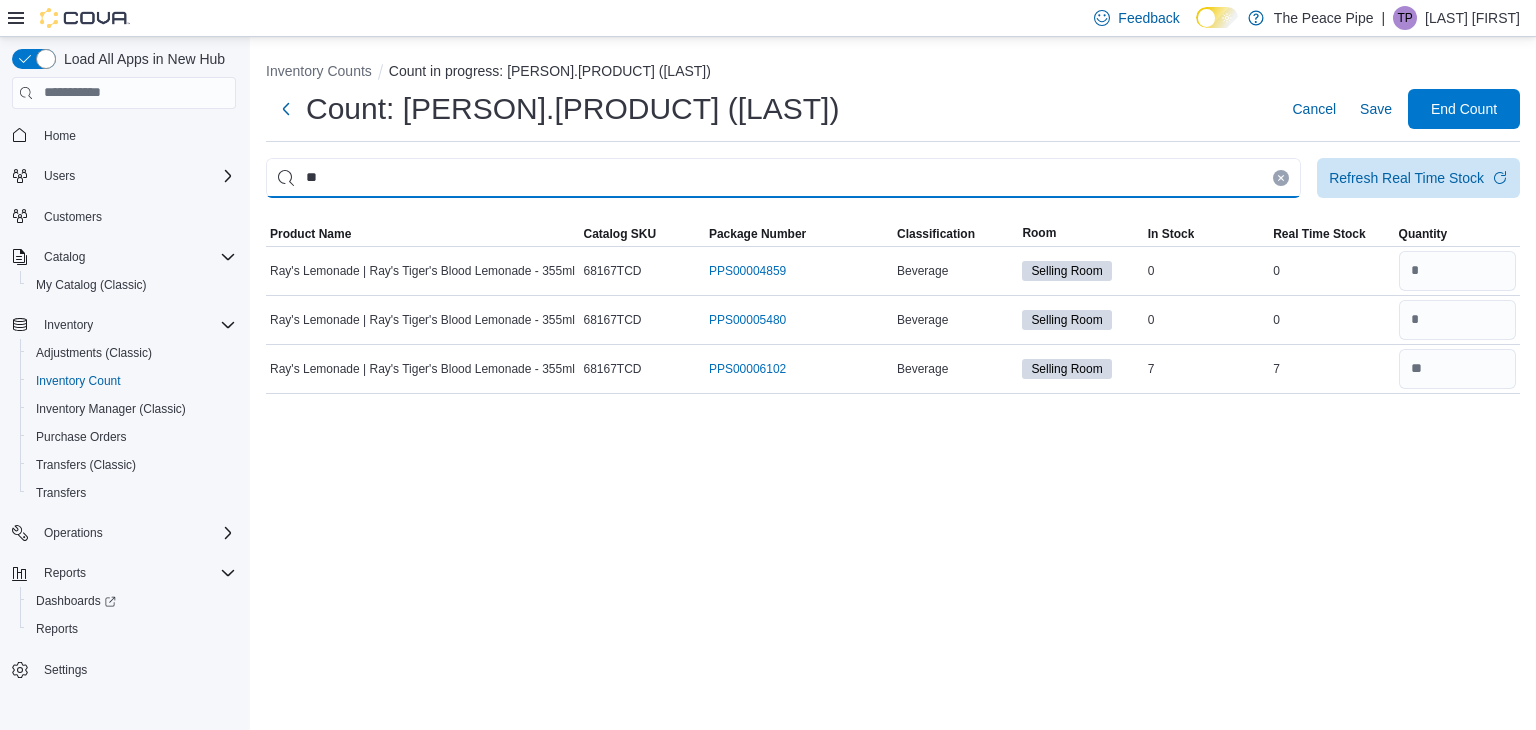 type on "*" 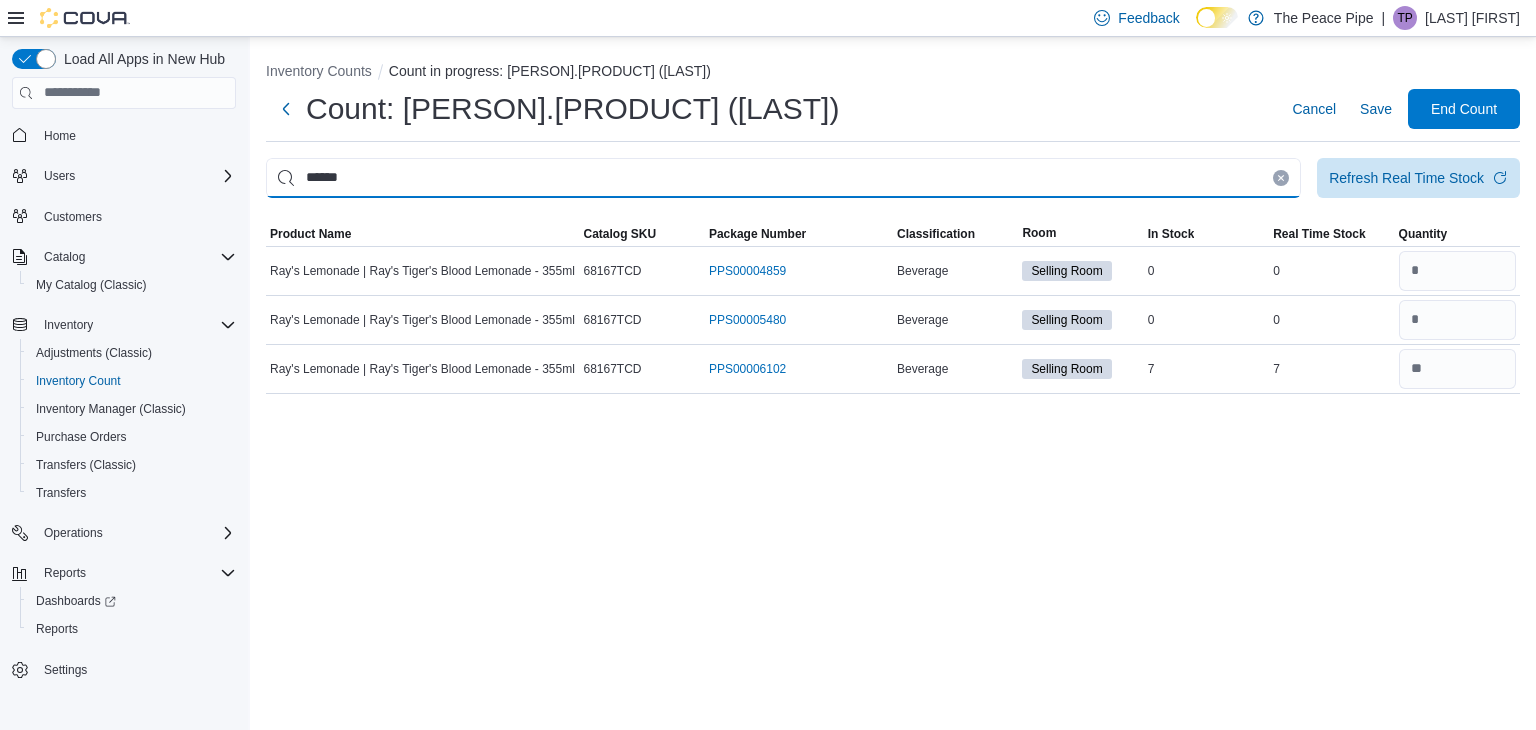 type on "******" 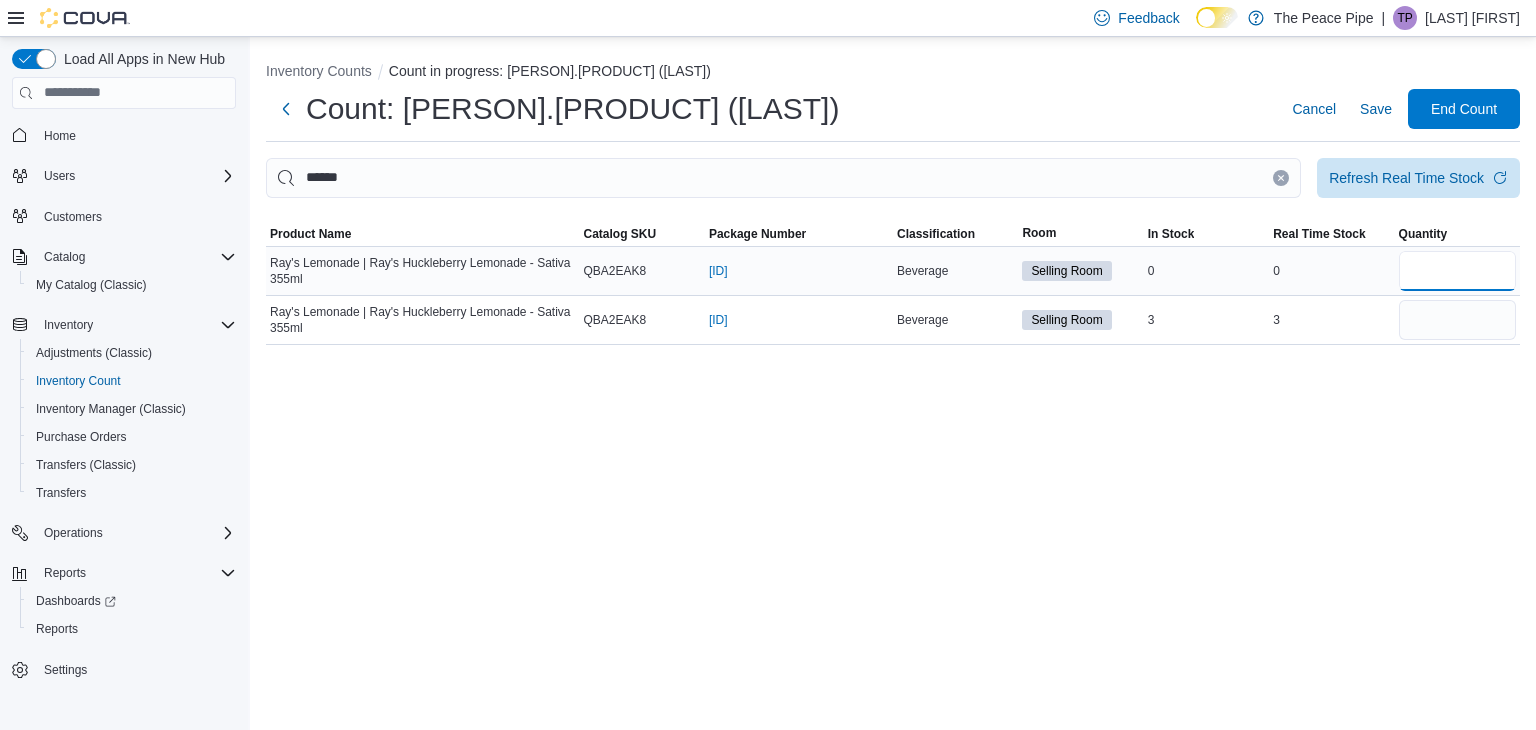 click at bounding box center [1457, 271] 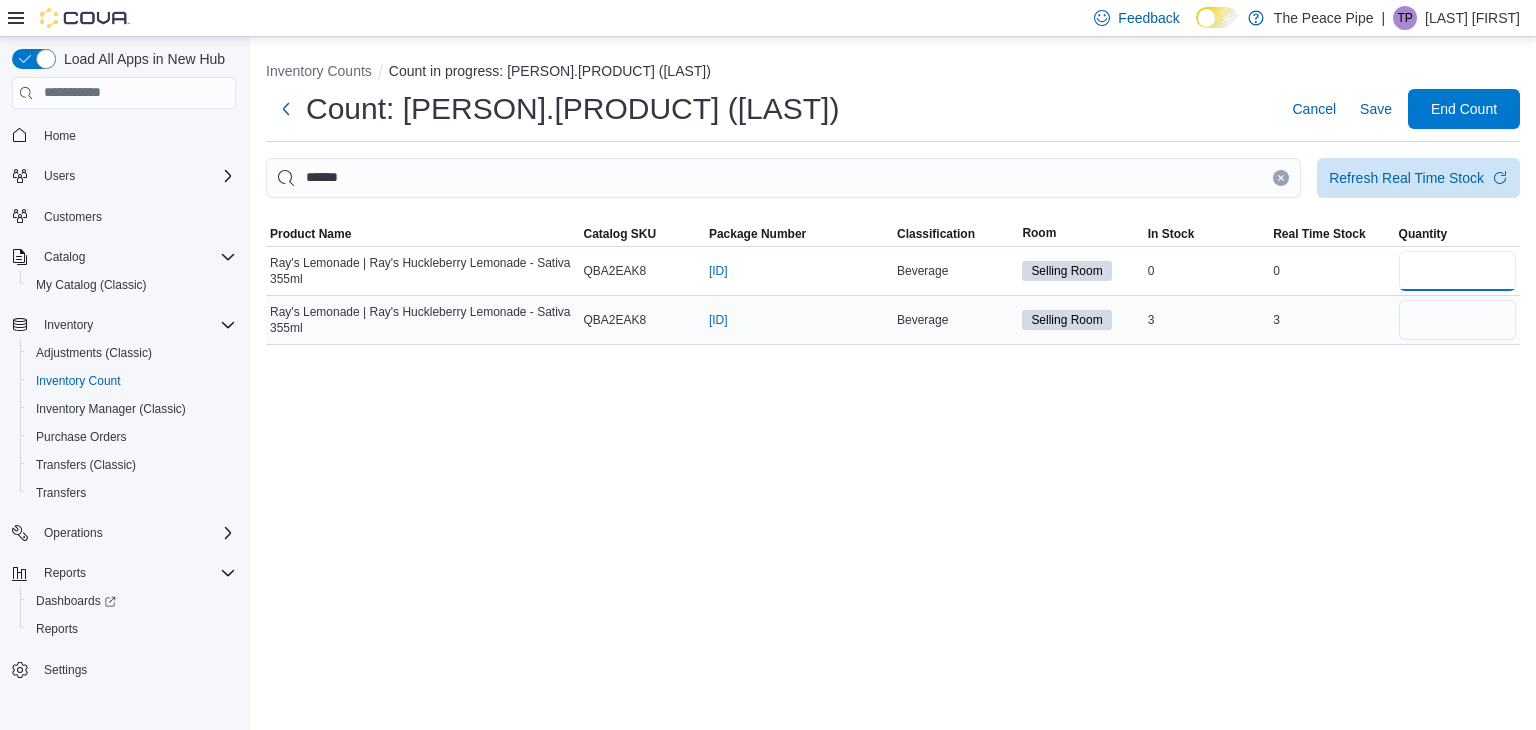 type on "*" 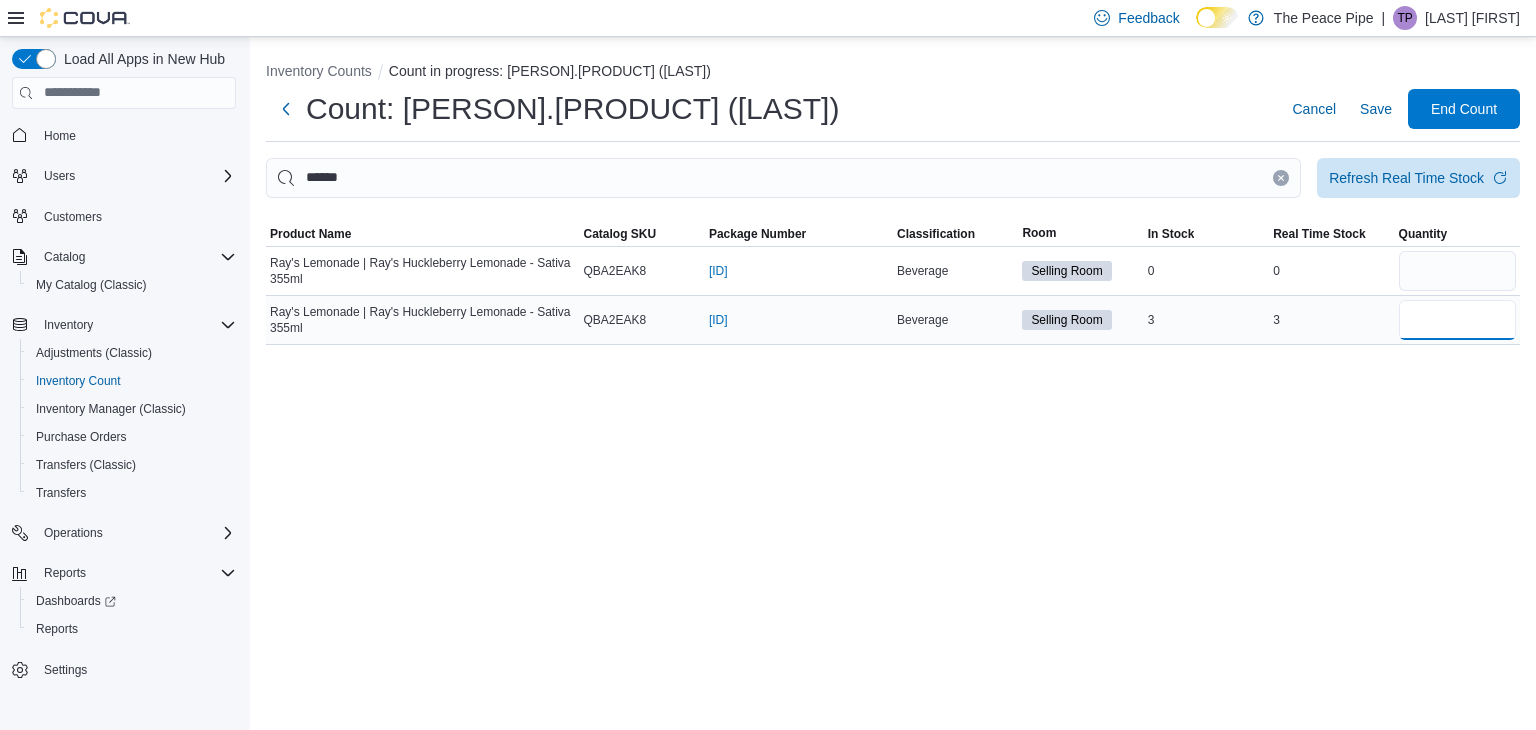type 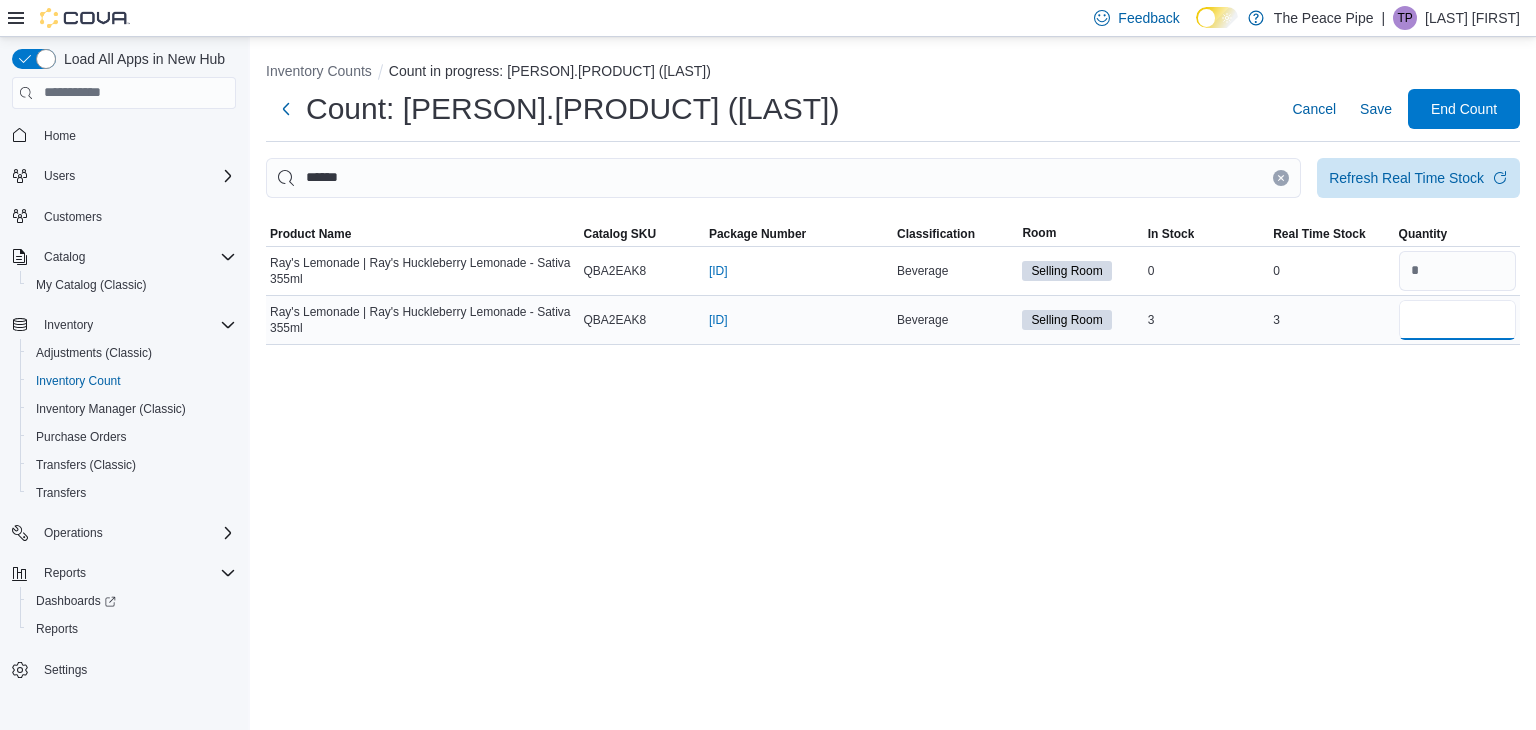 click at bounding box center (1457, 320) 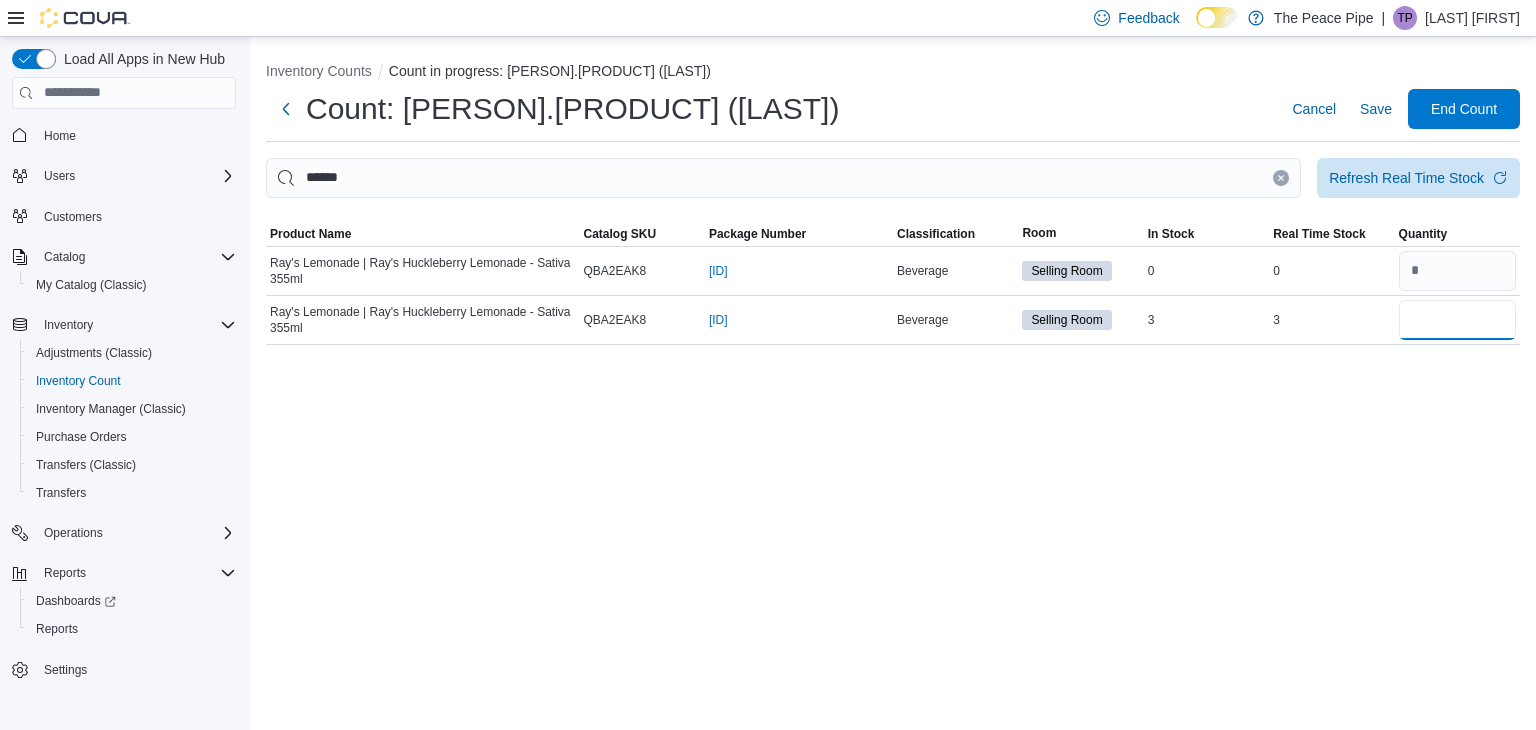 type on "*" 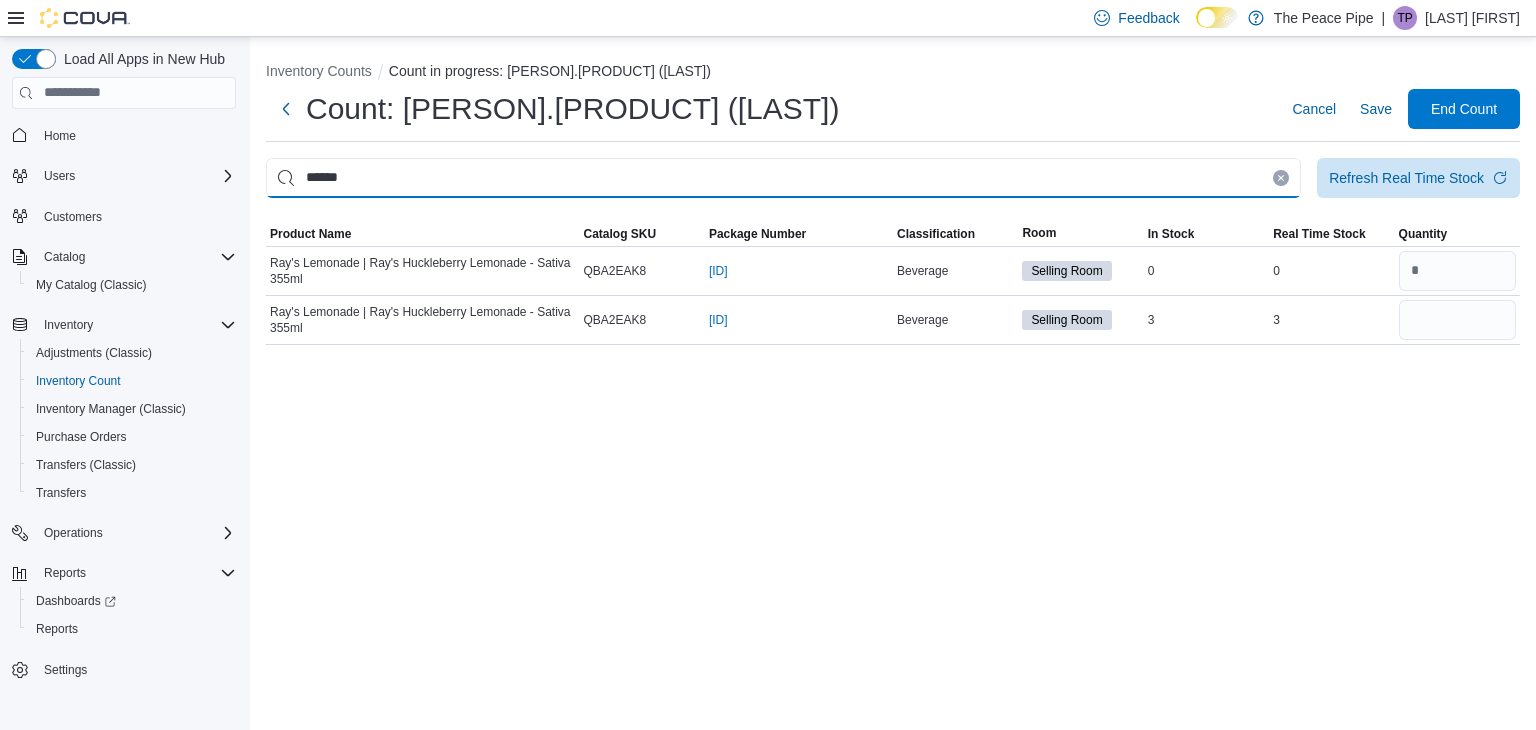 type 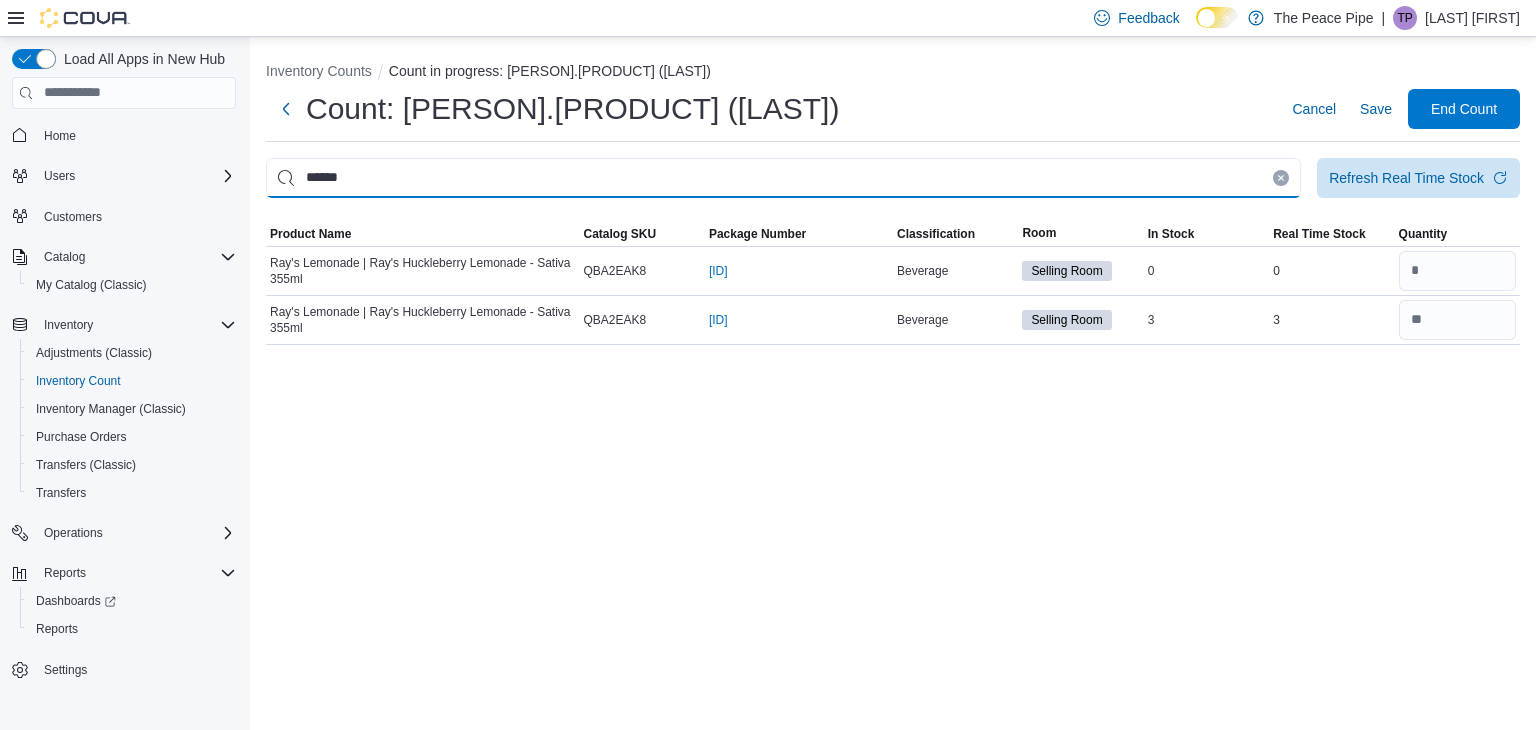 click on "******" at bounding box center (783, 178) 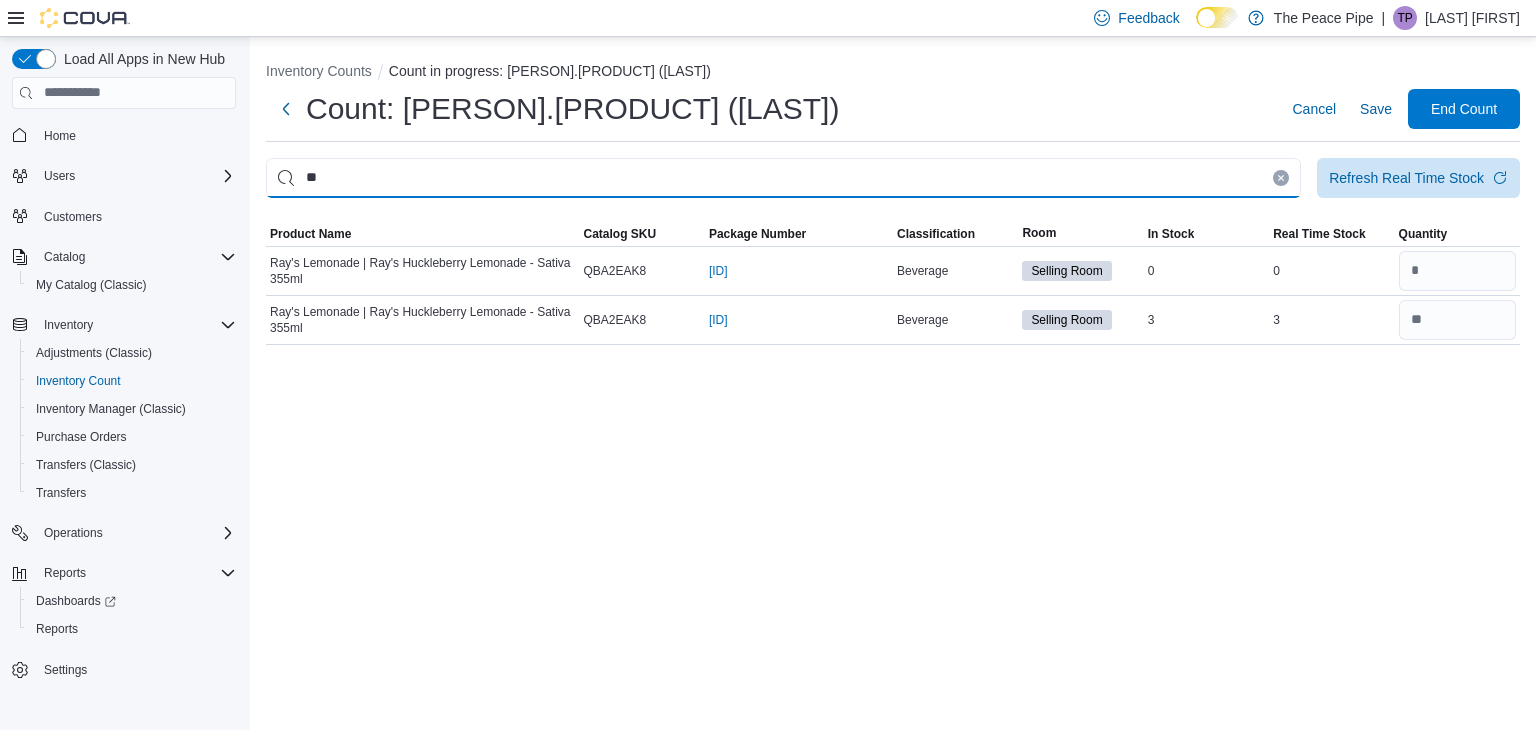 type on "*" 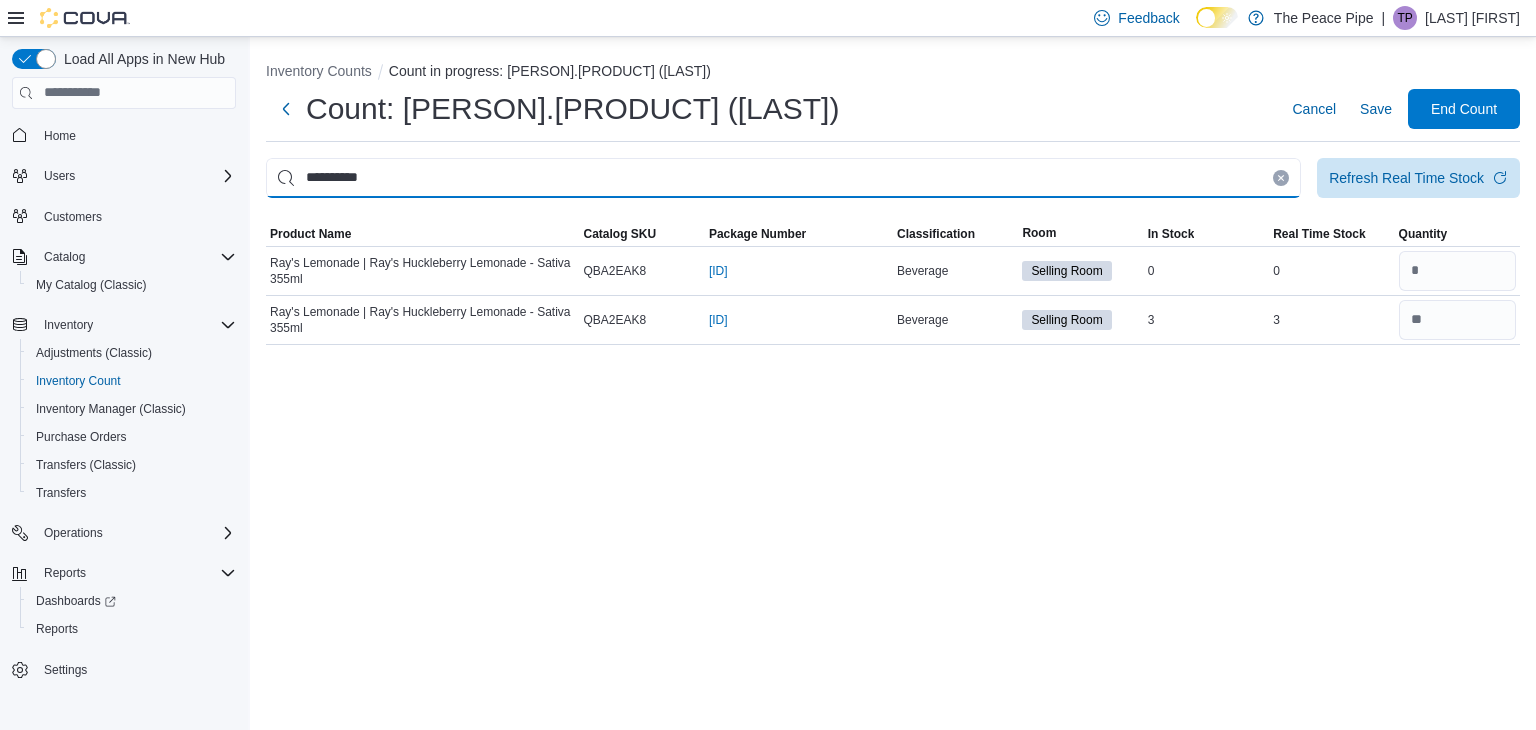 type on "**********" 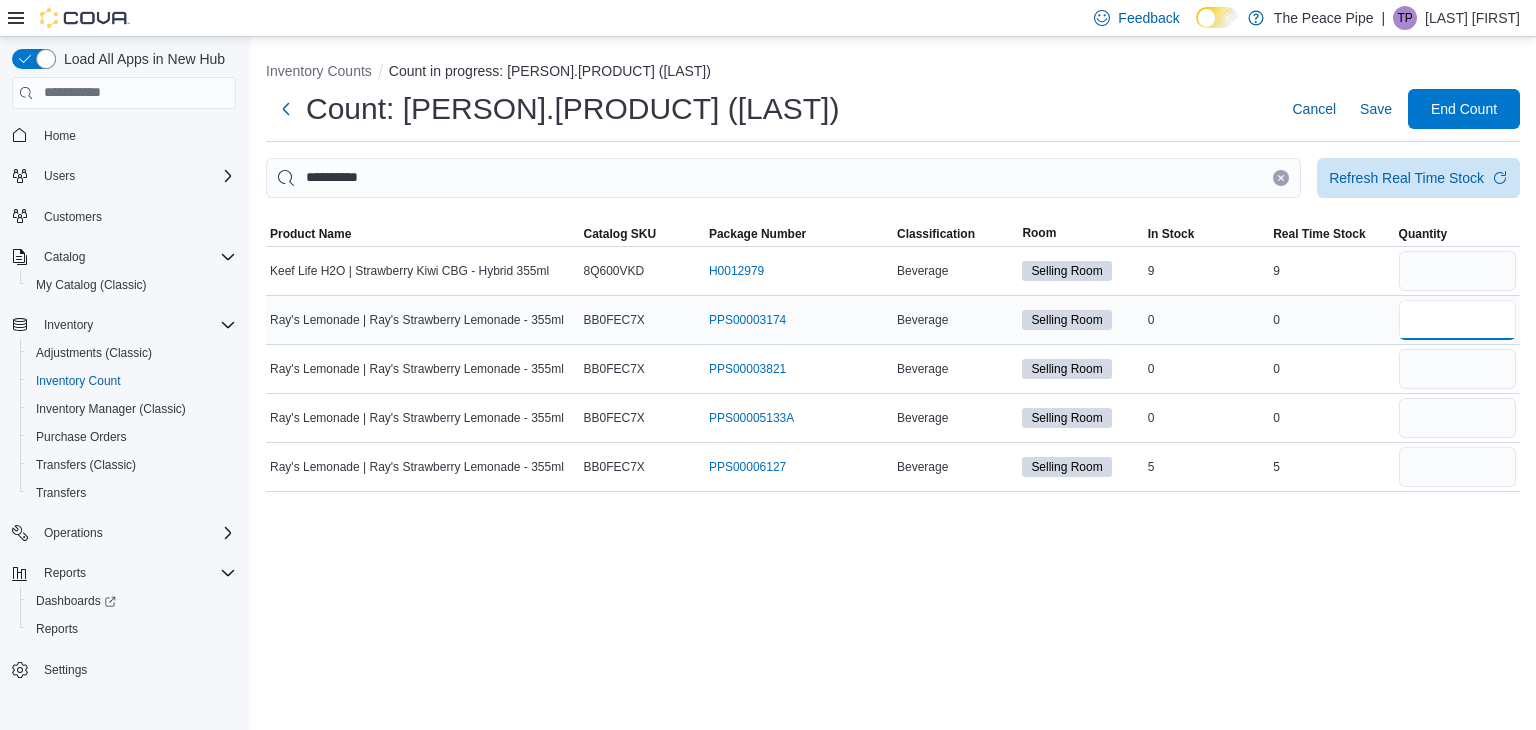 click at bounding box center (1457, 320) 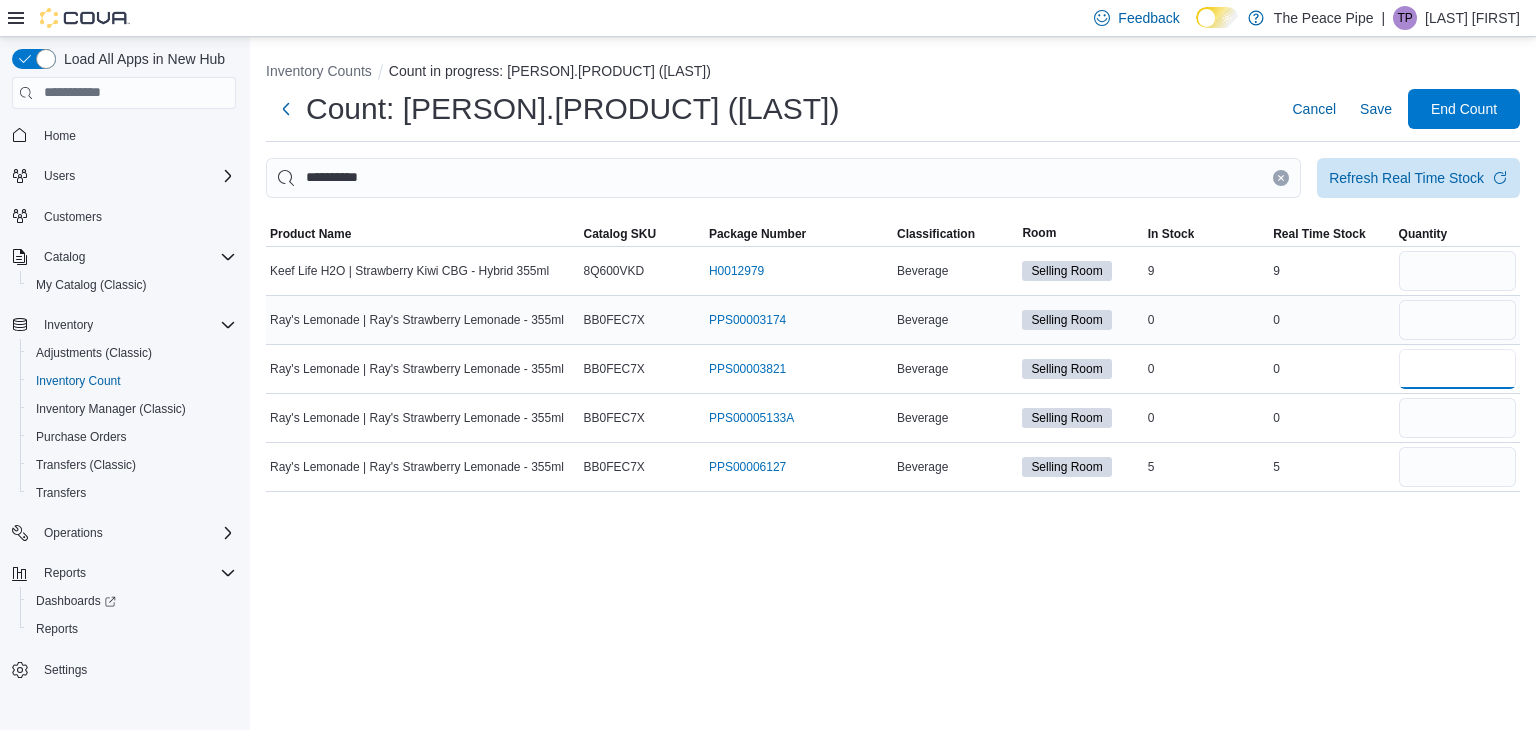 type 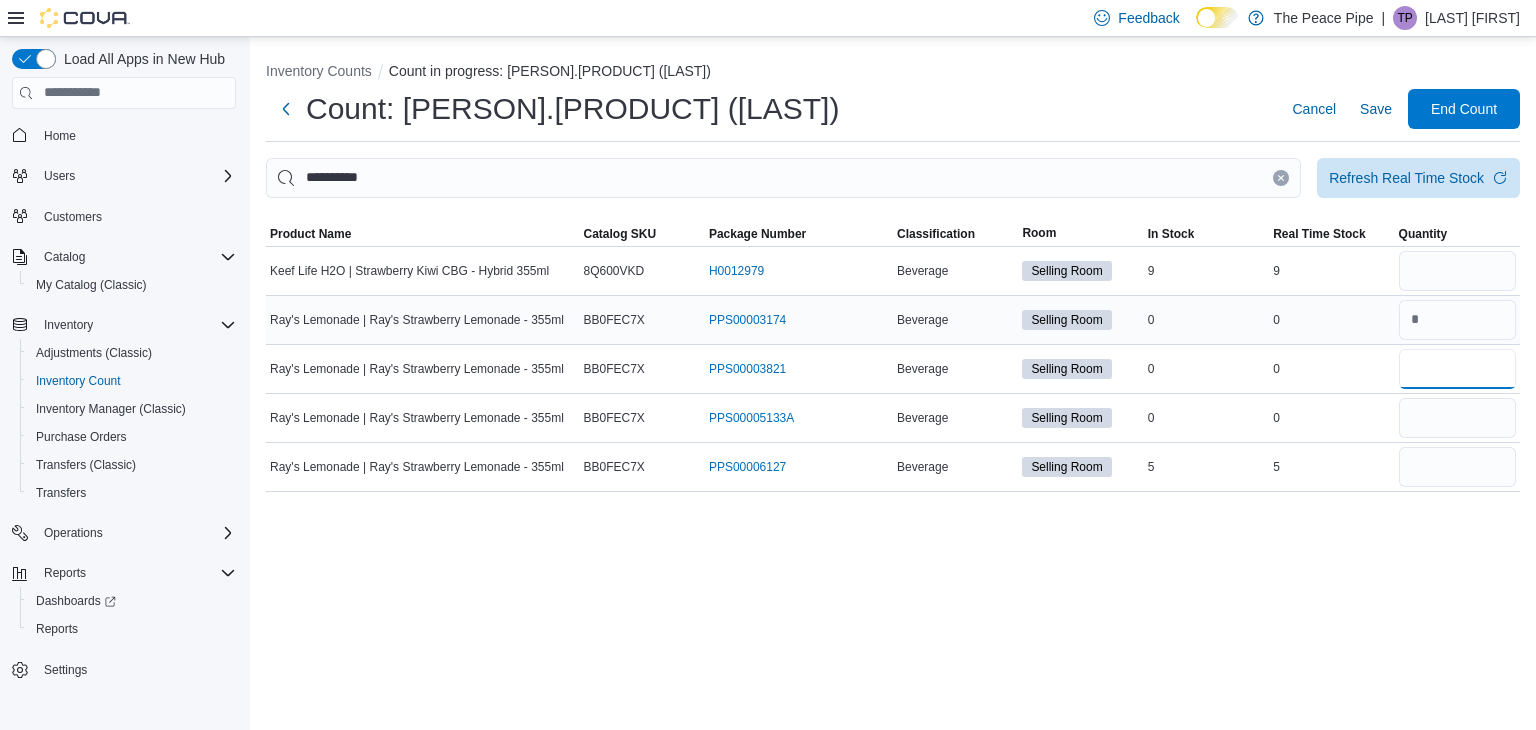 type on "*" 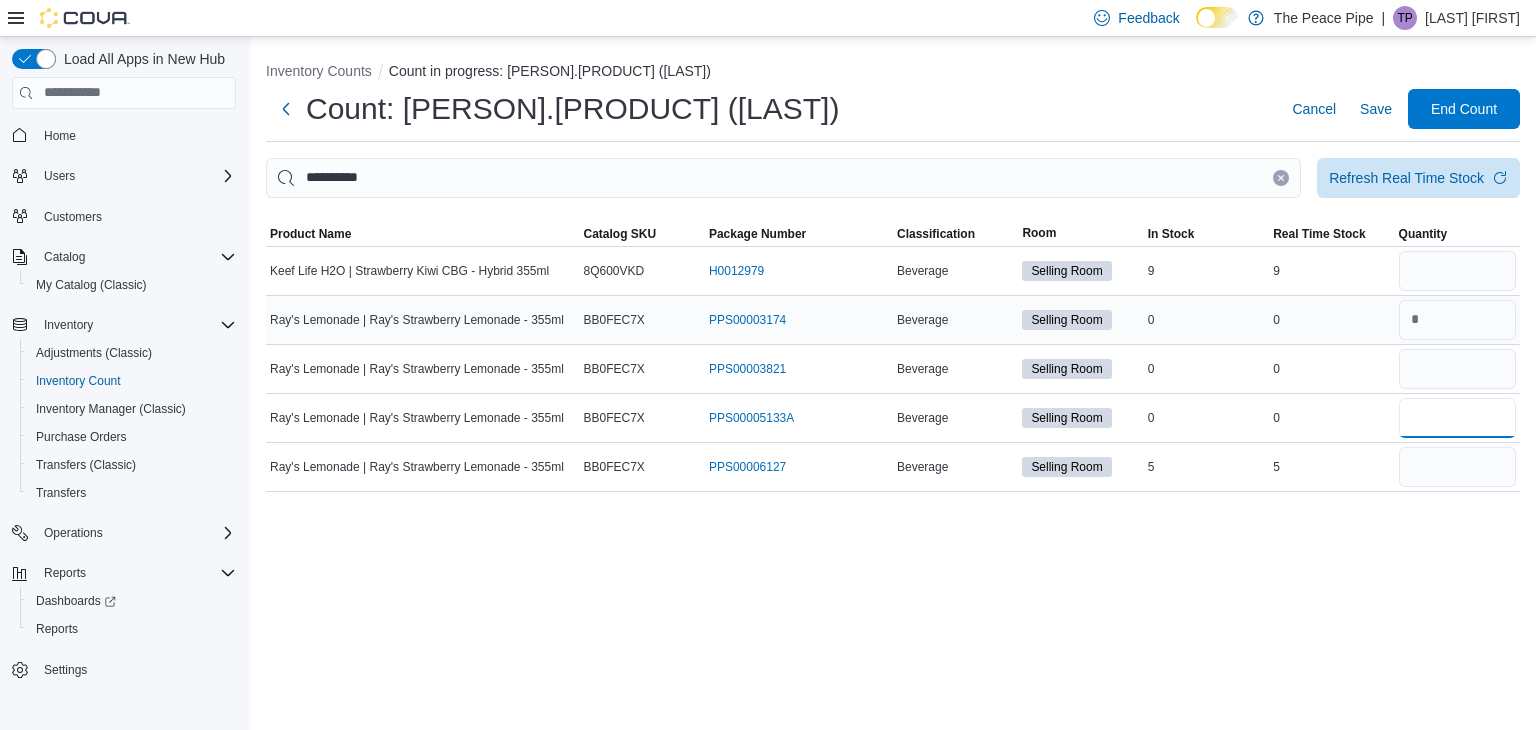 type 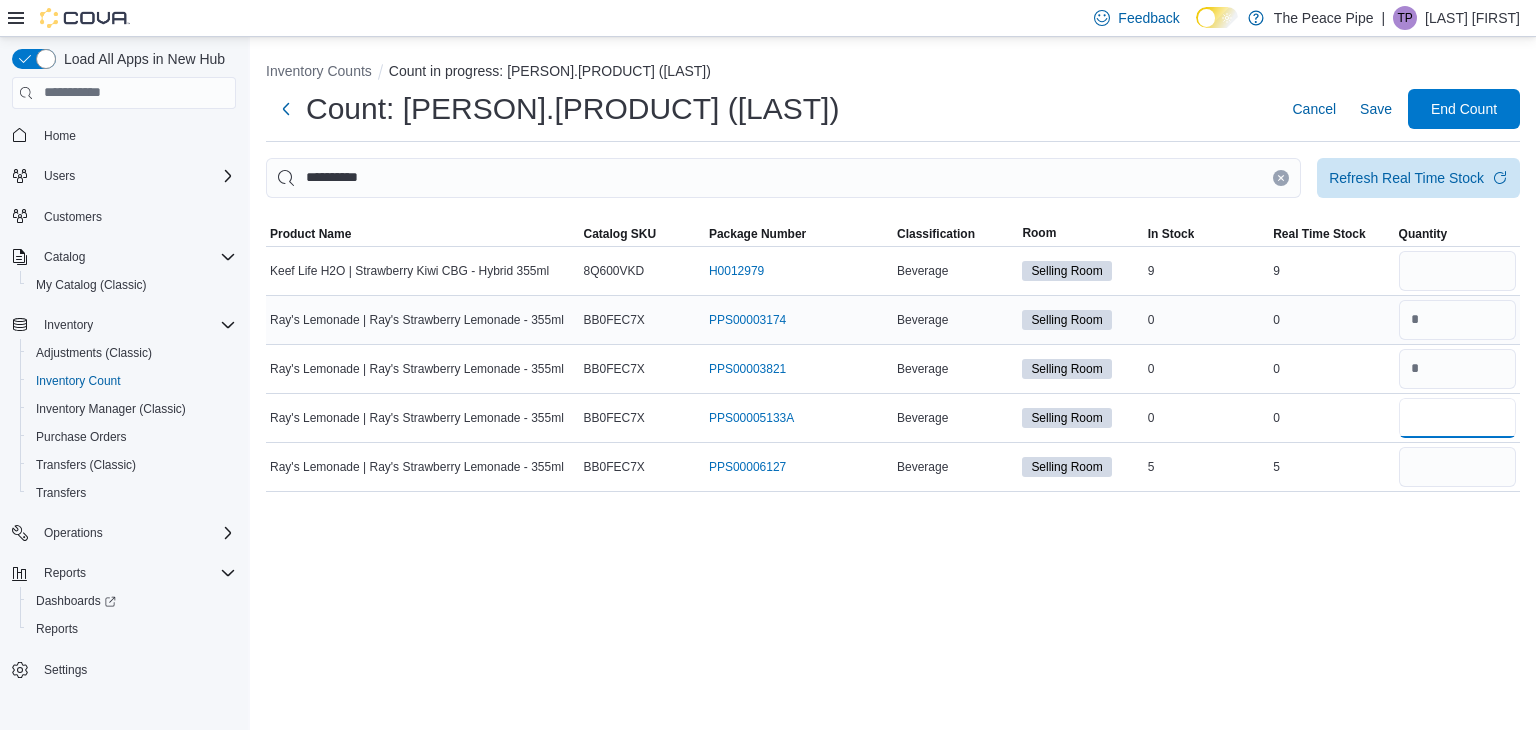 type on "*" 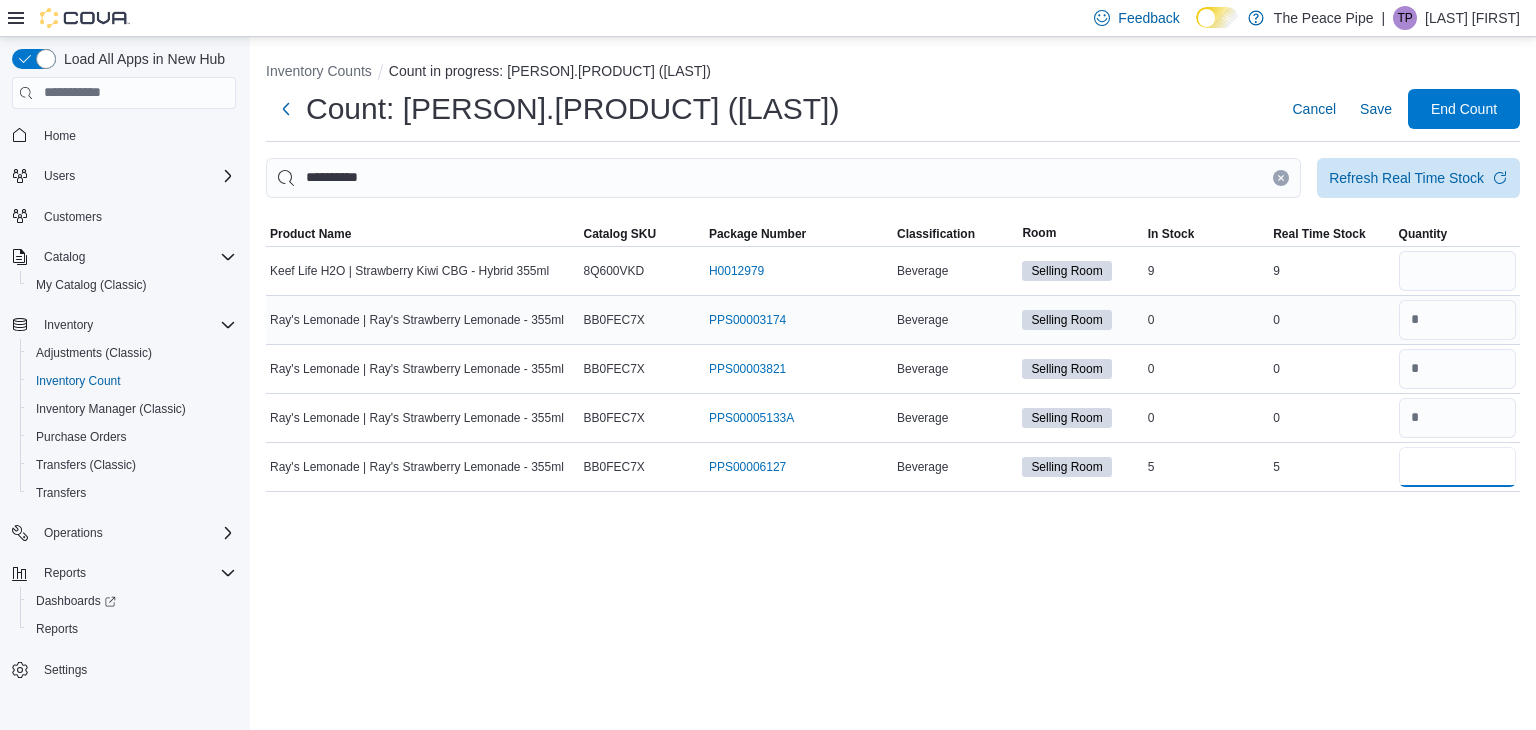 type 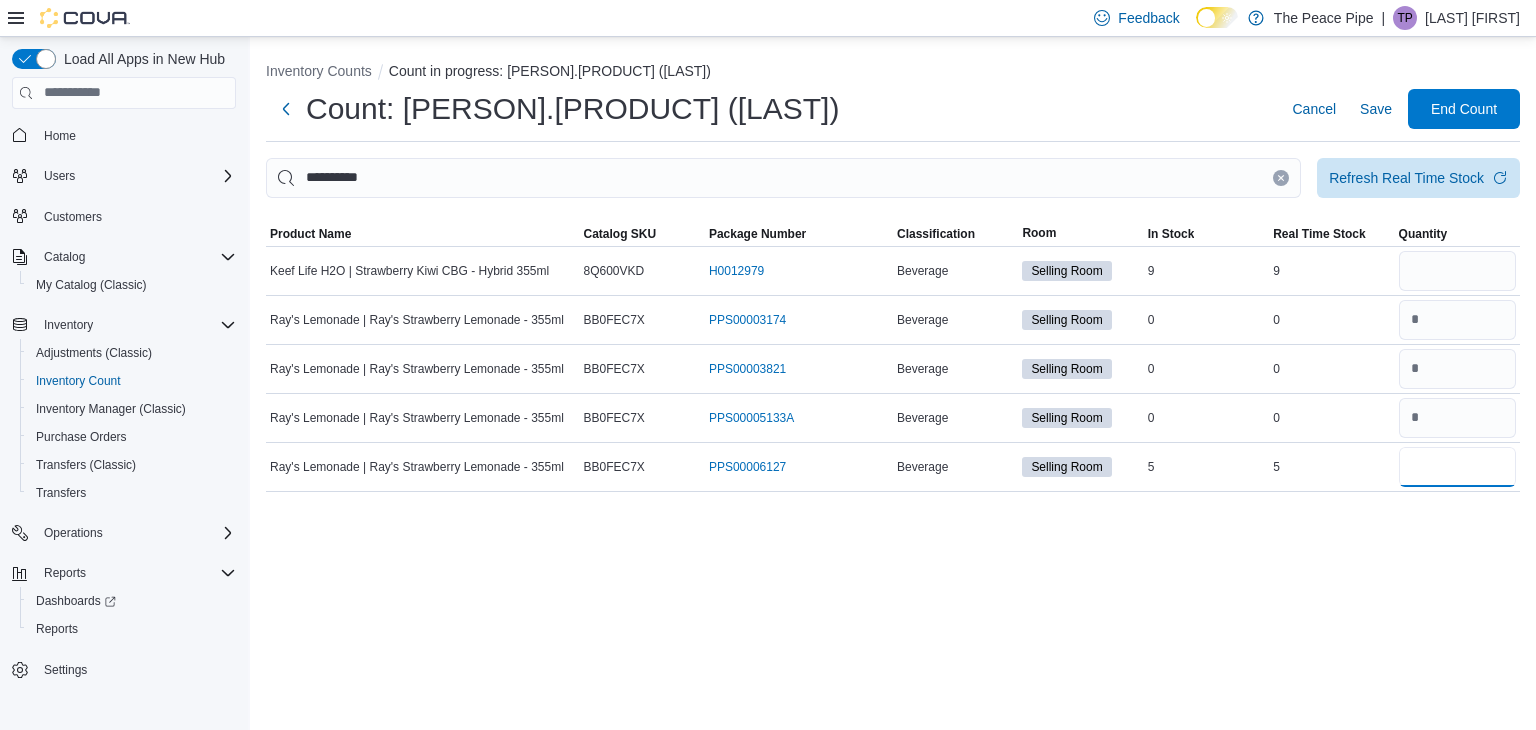 type on "*" 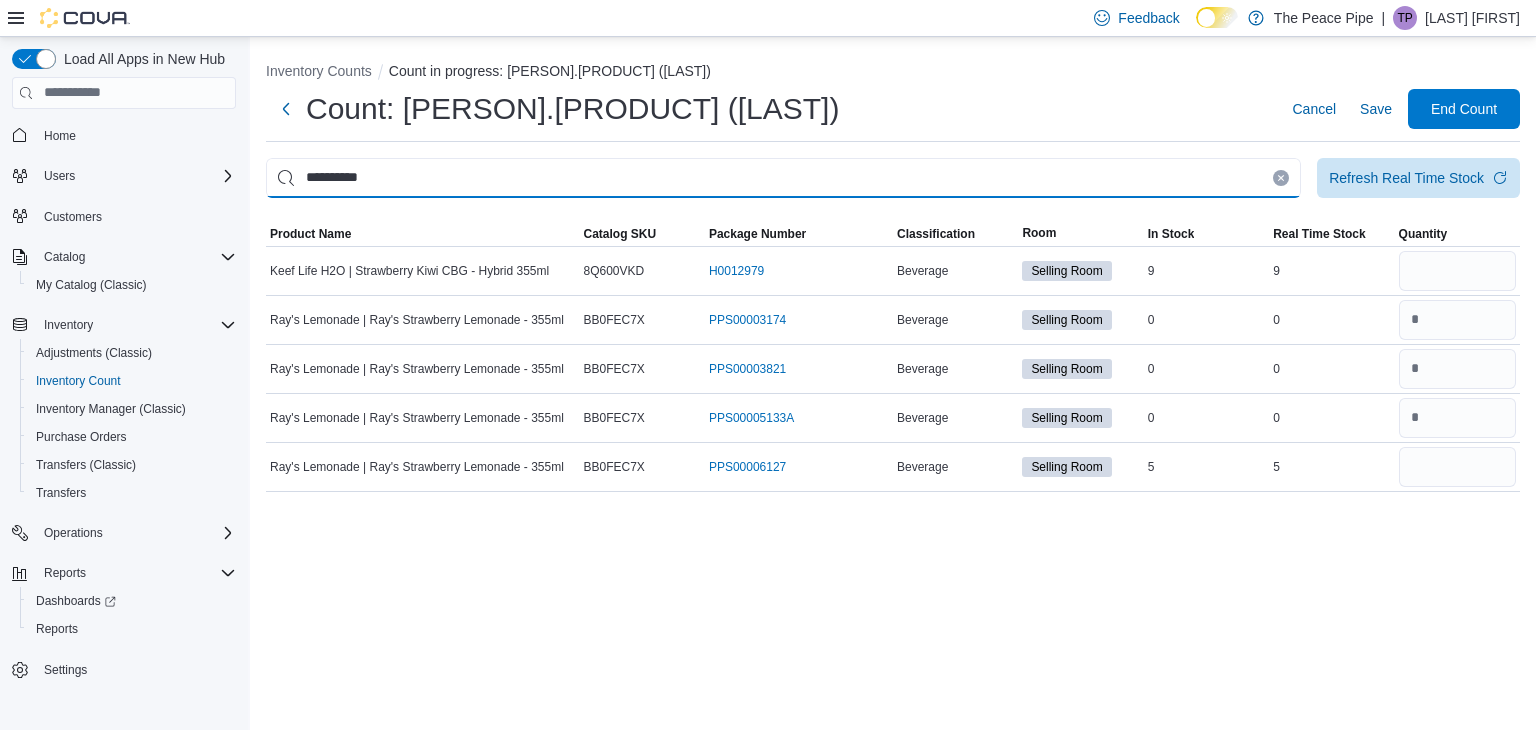 type 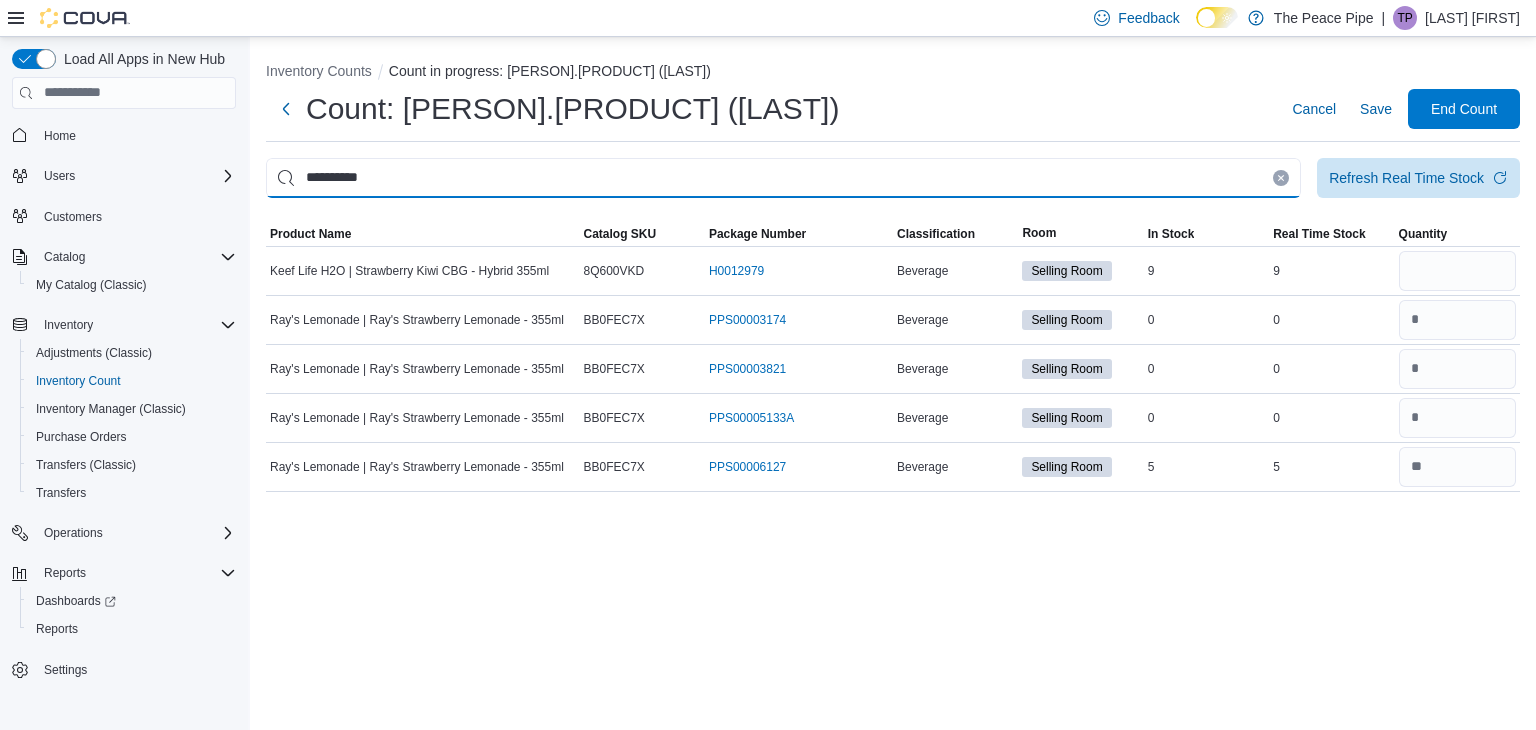 click on "**********" at bounding box center [783, 178] 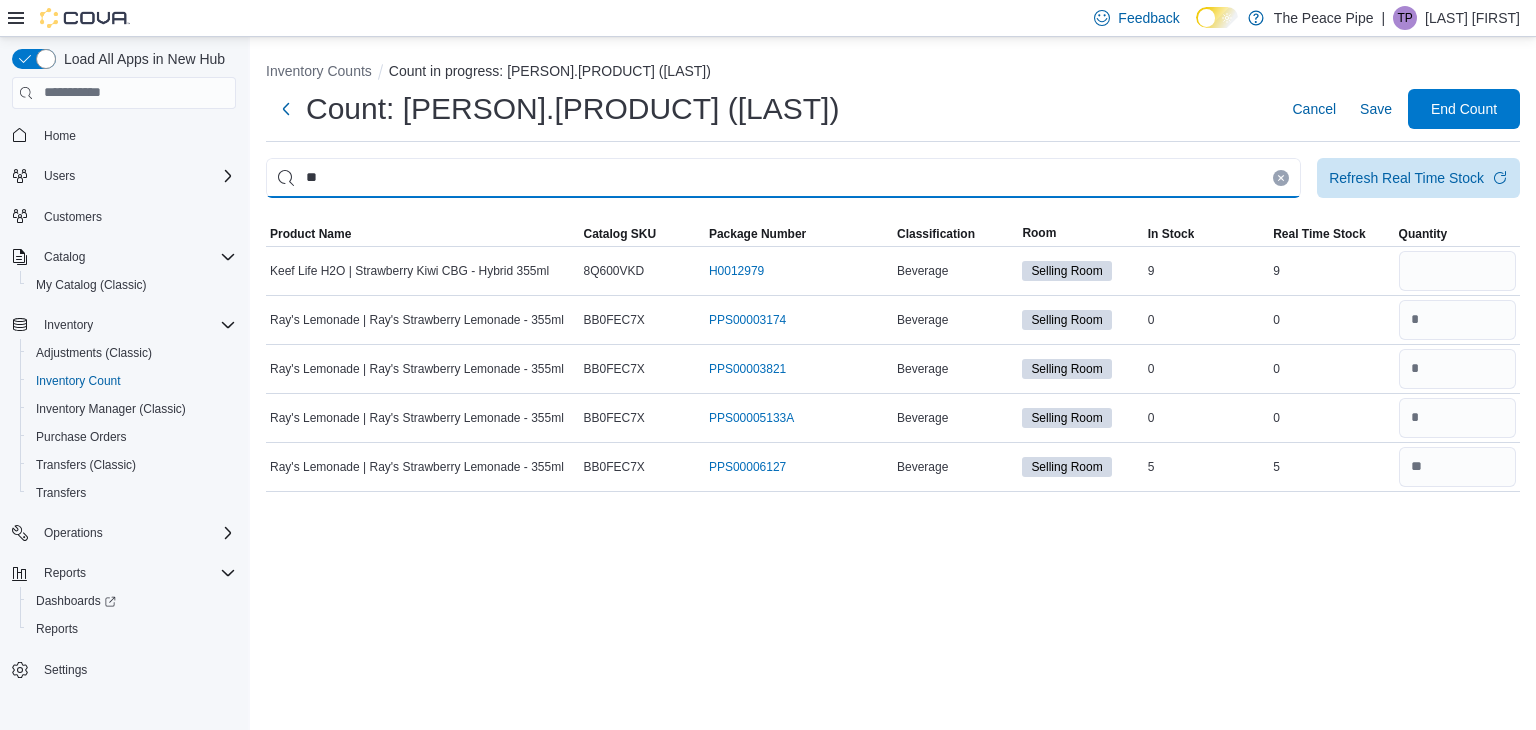 type on "*" 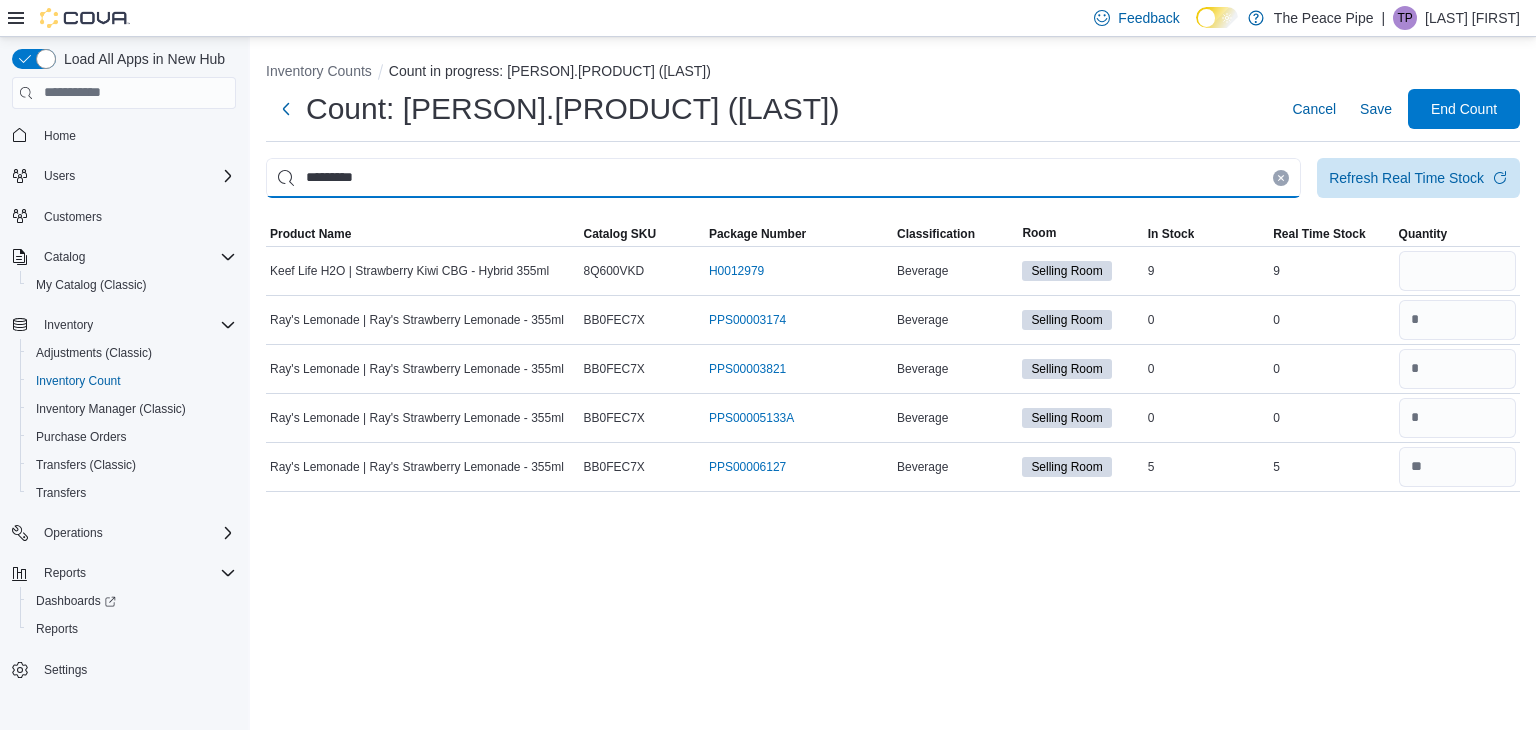 type on "********" 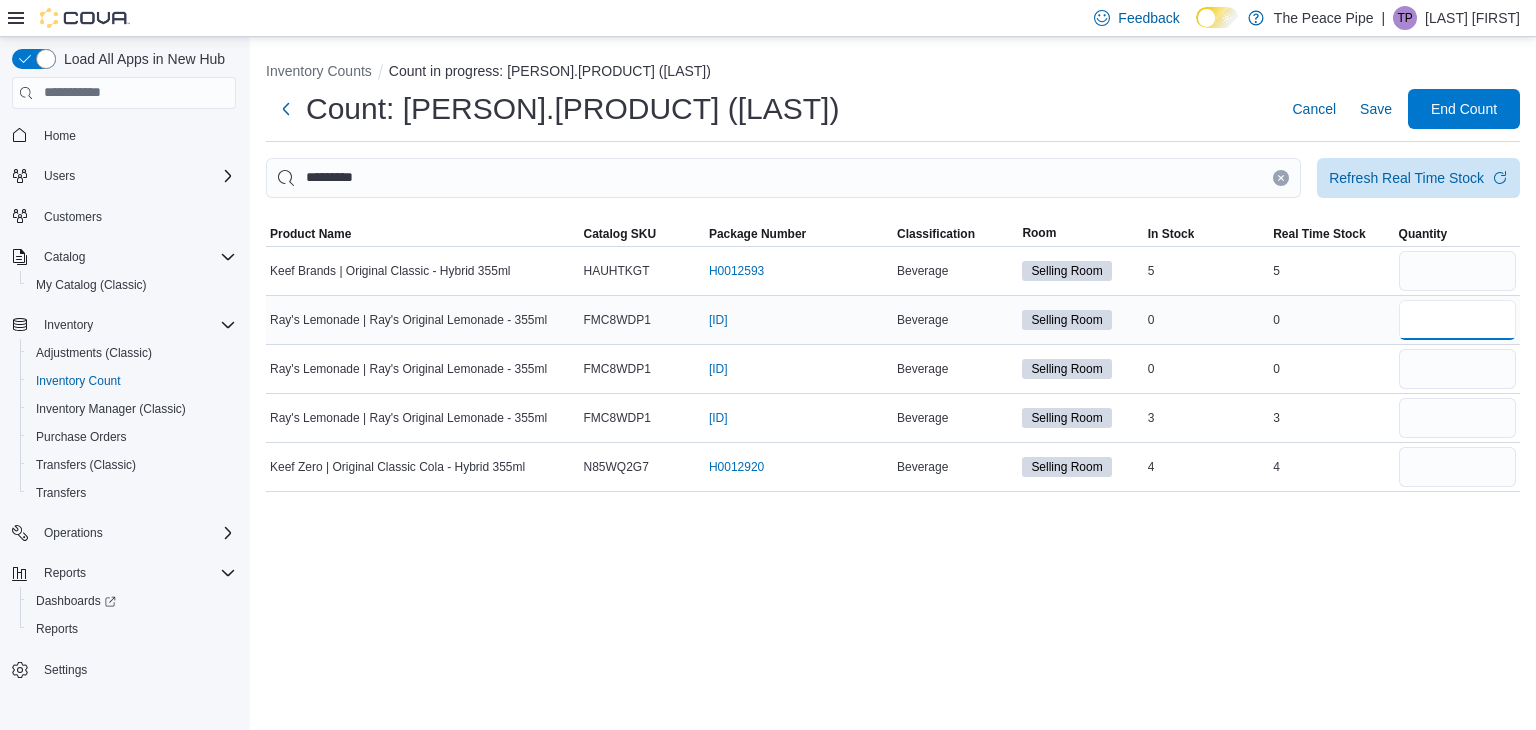click at bounding box center (1457, 320) 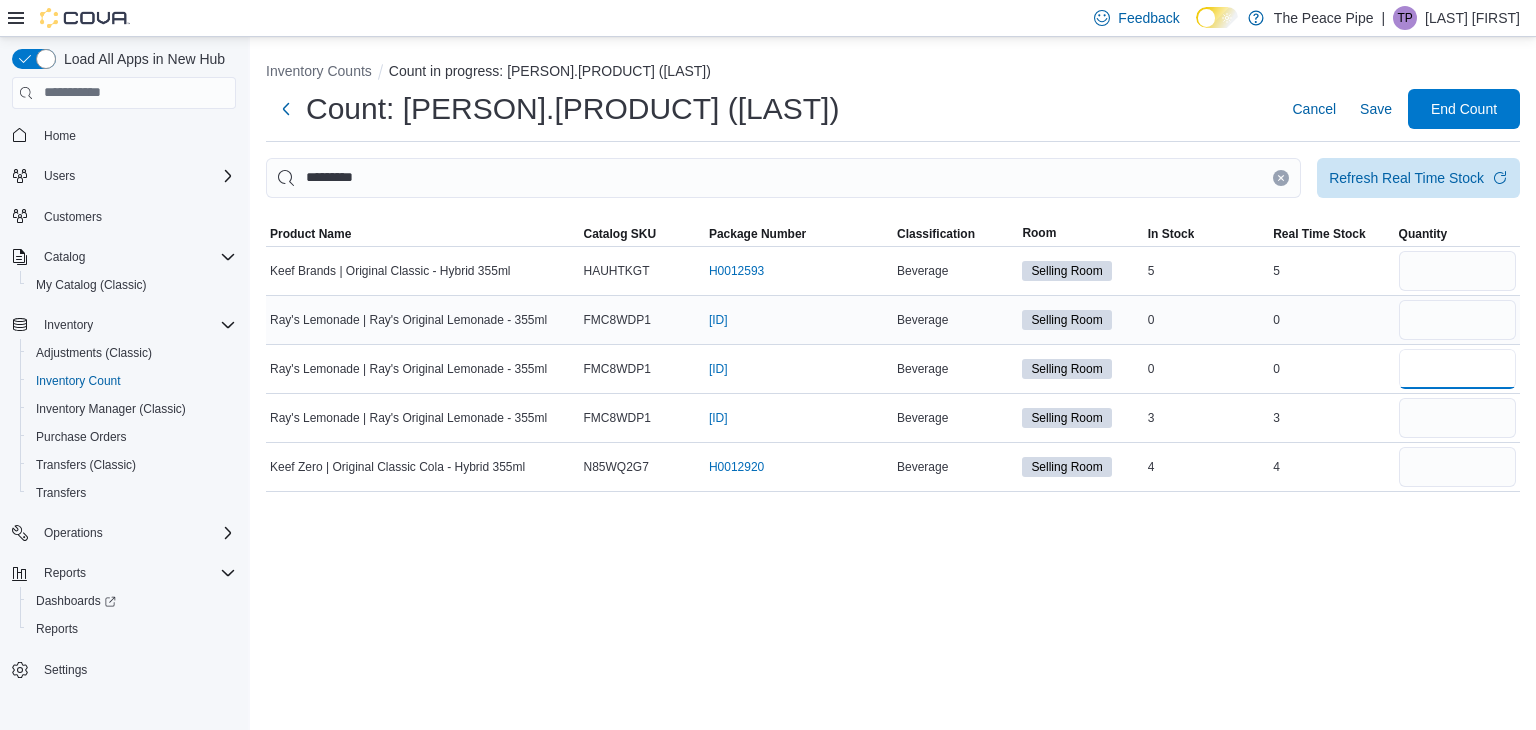 type 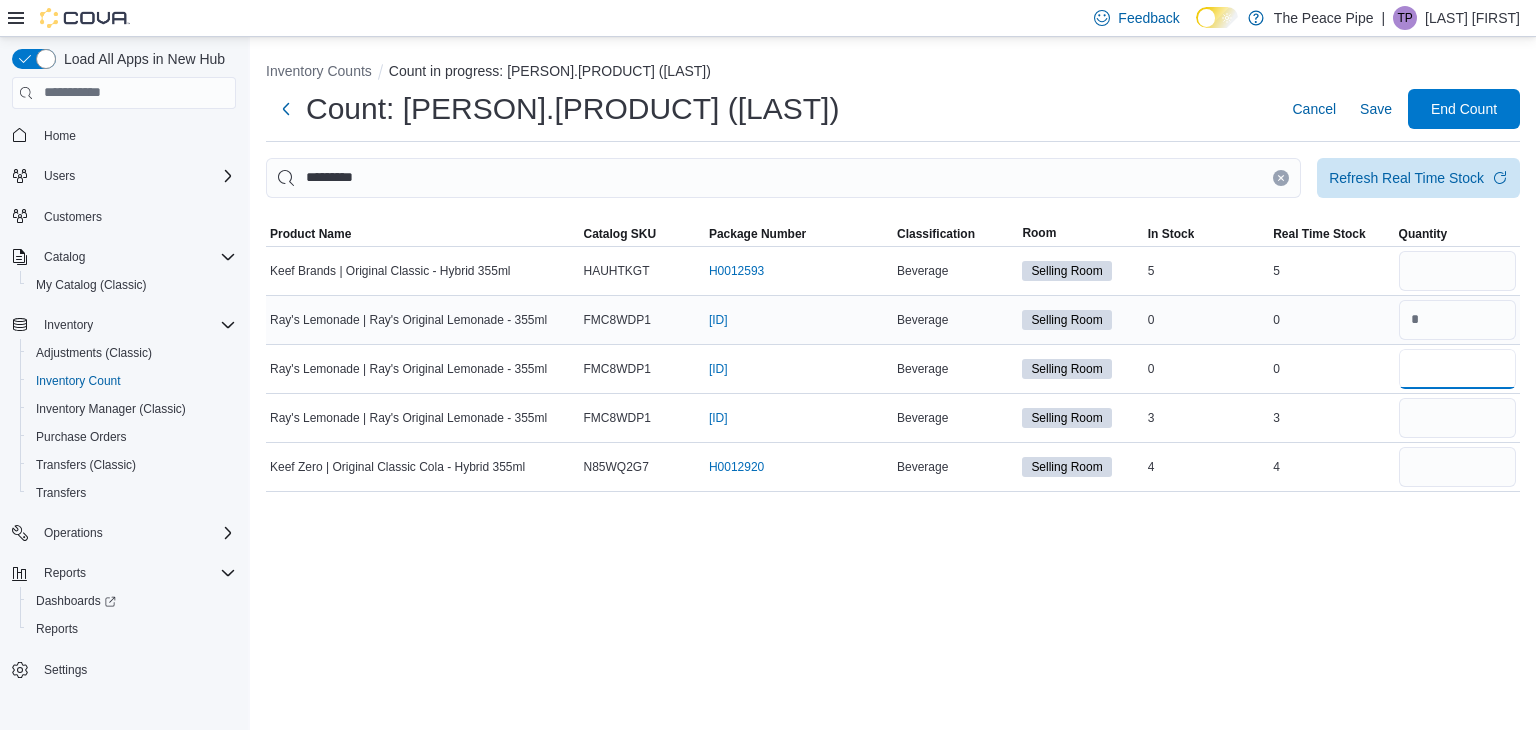 type on "*" 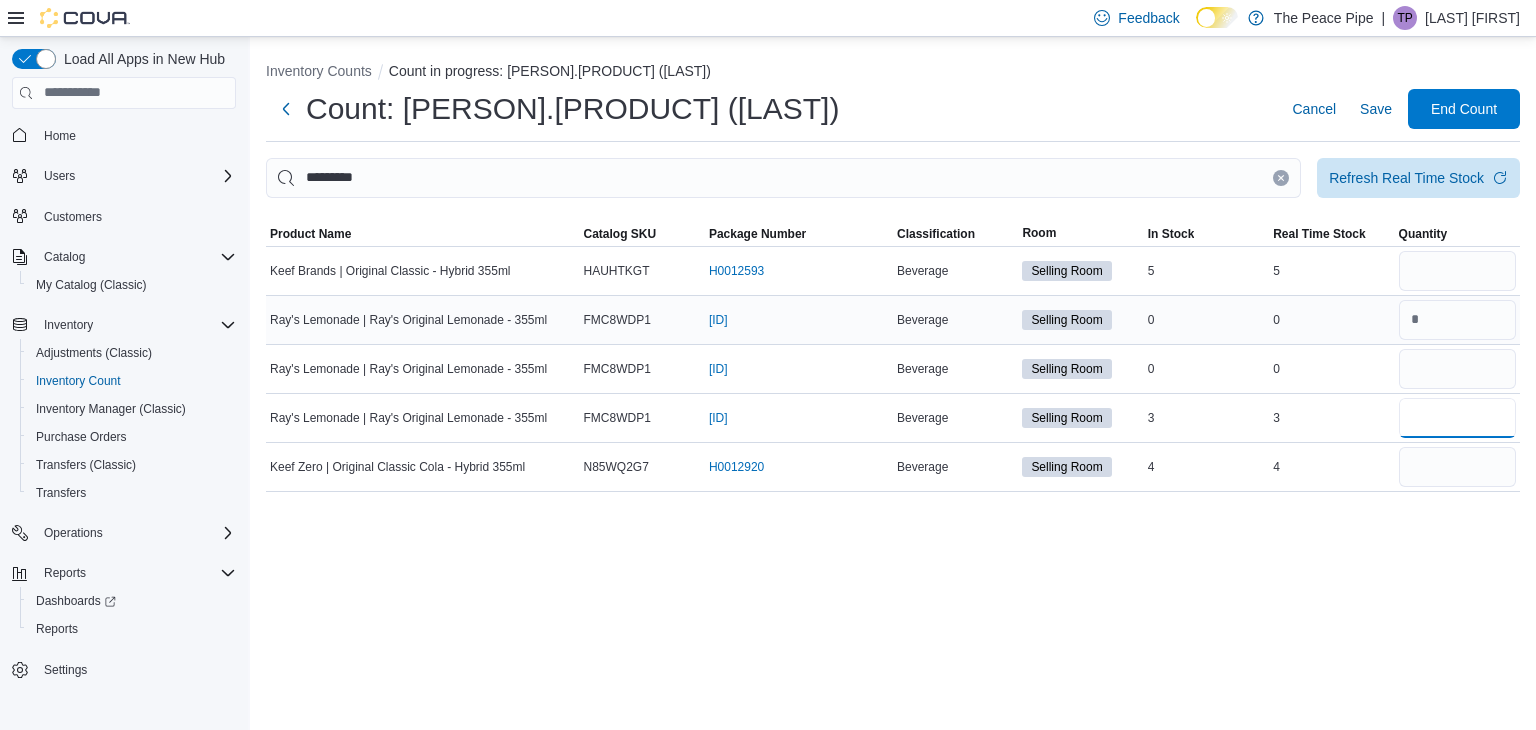 type 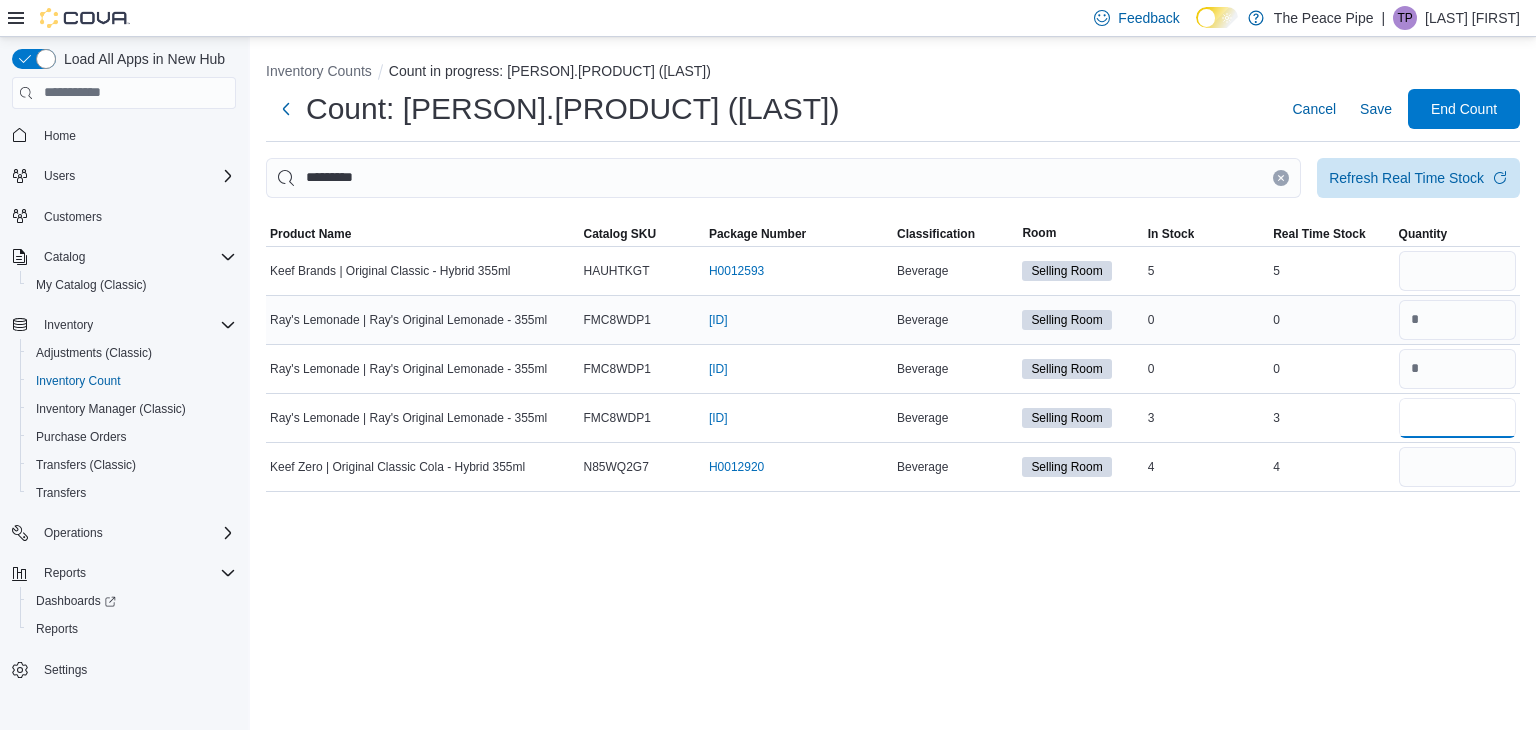 type on "*" 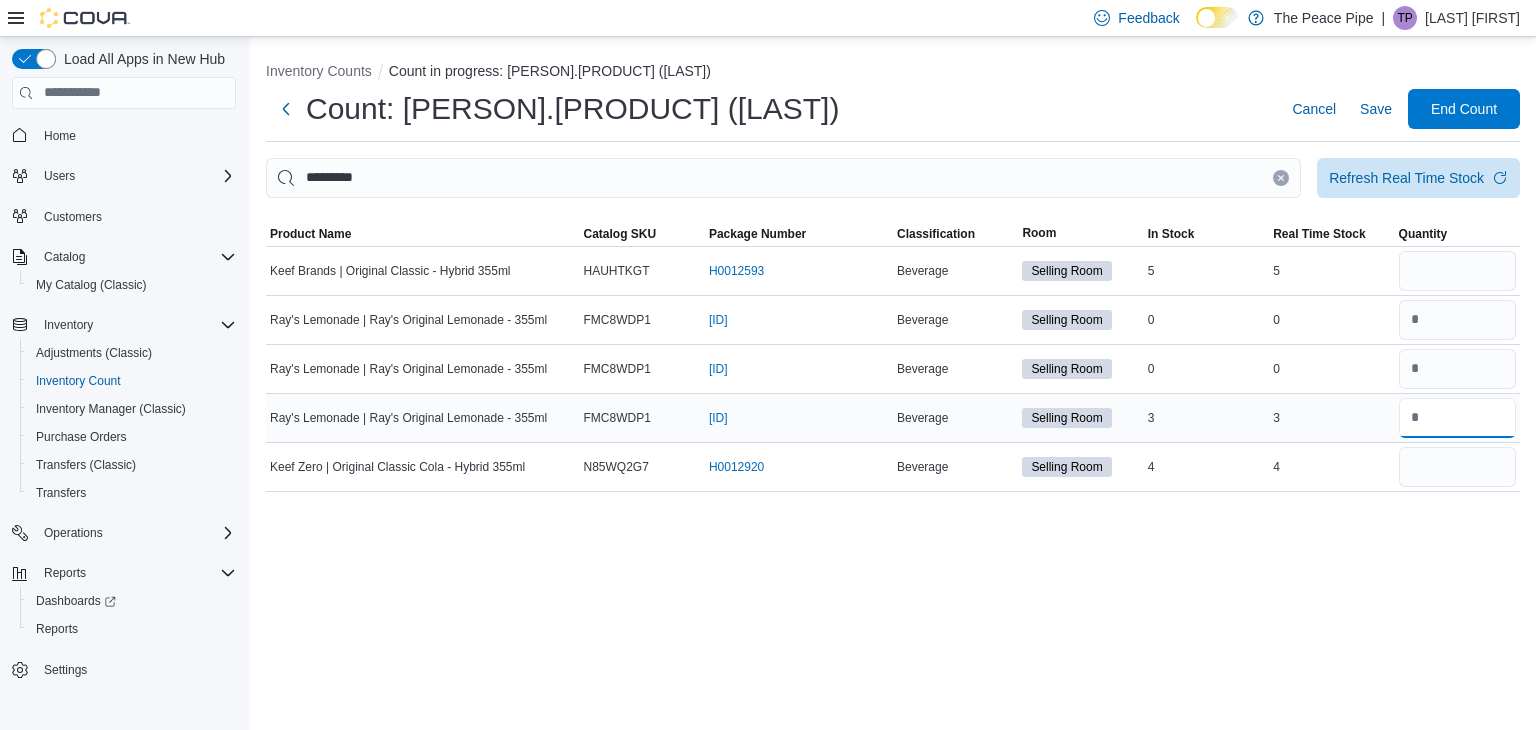 click at bounding box center (1457, 418) 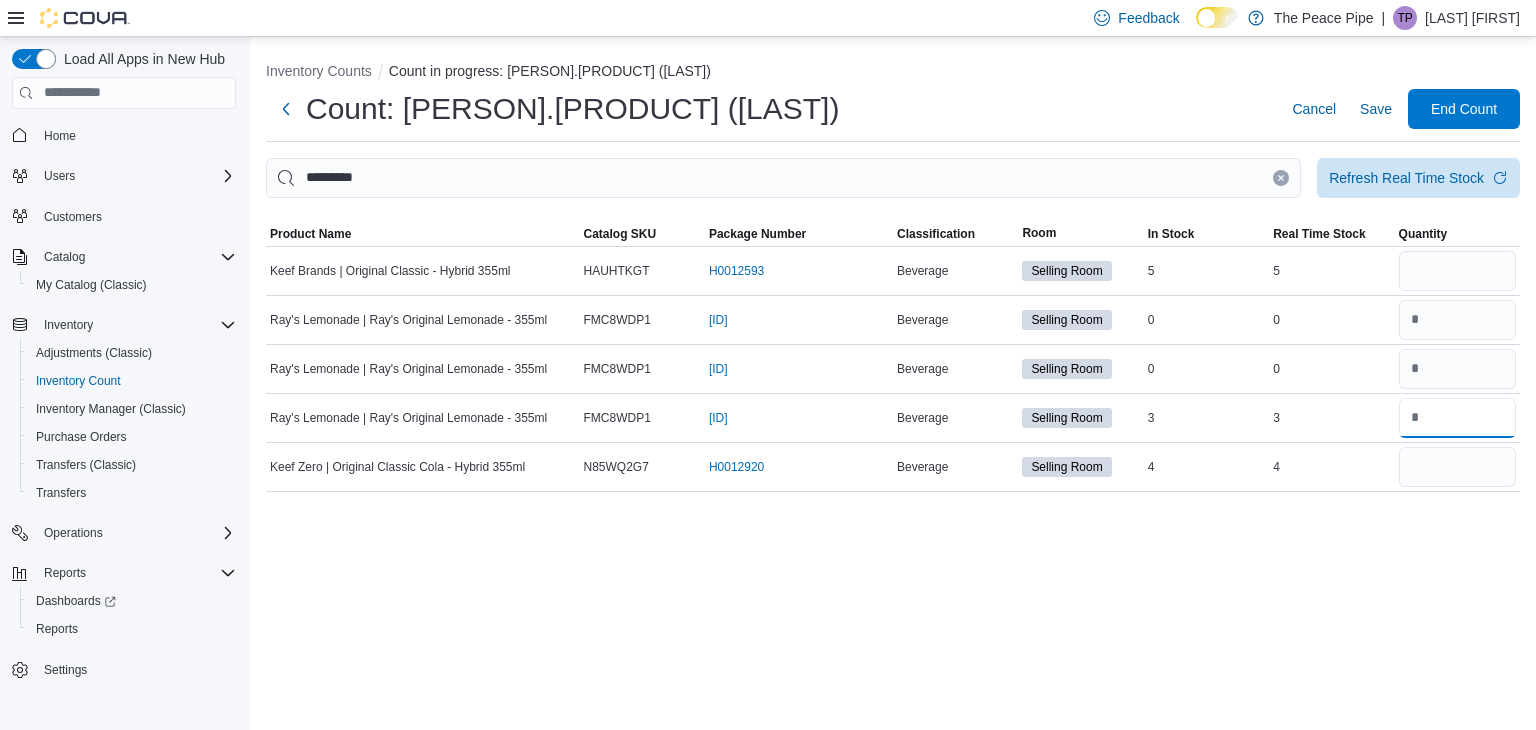 type on "*" 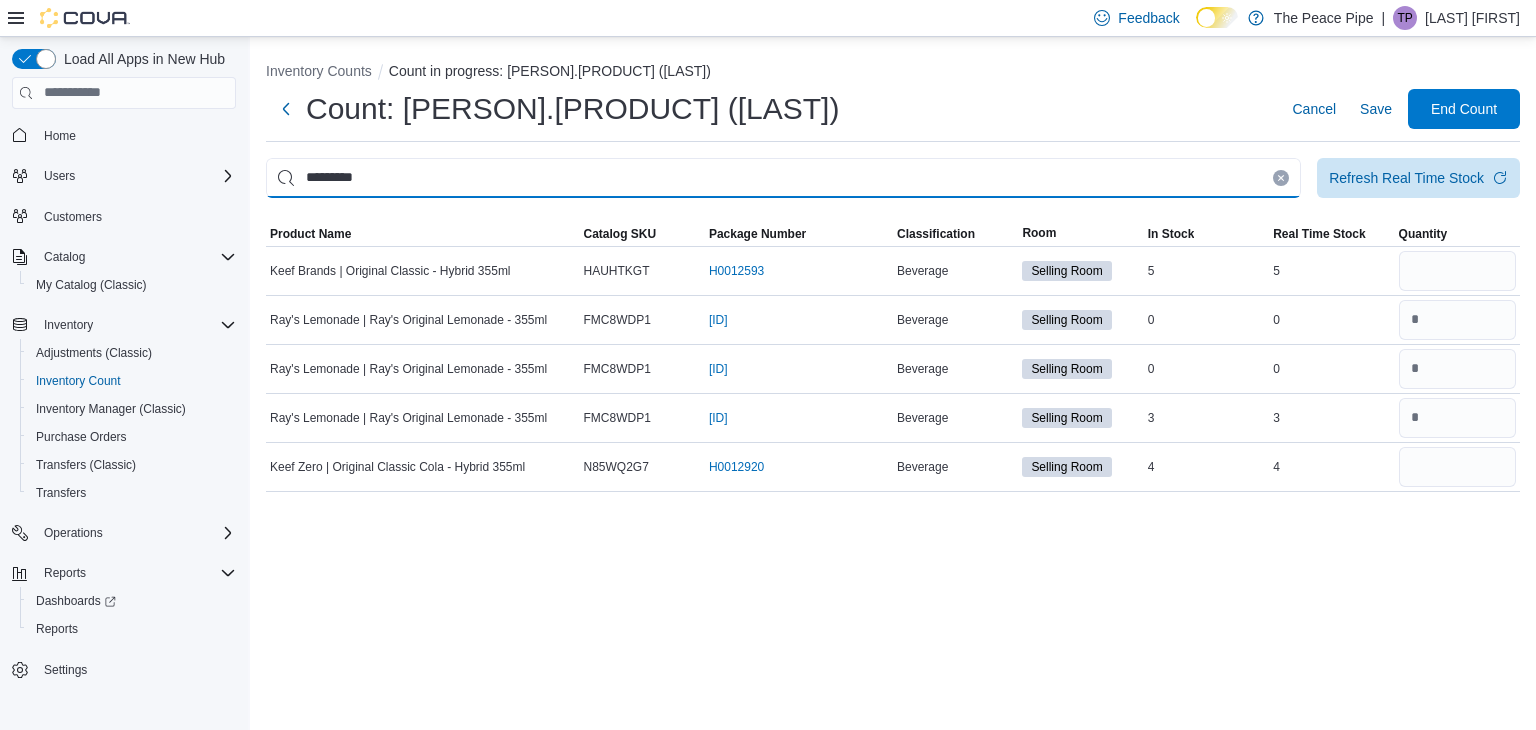 type 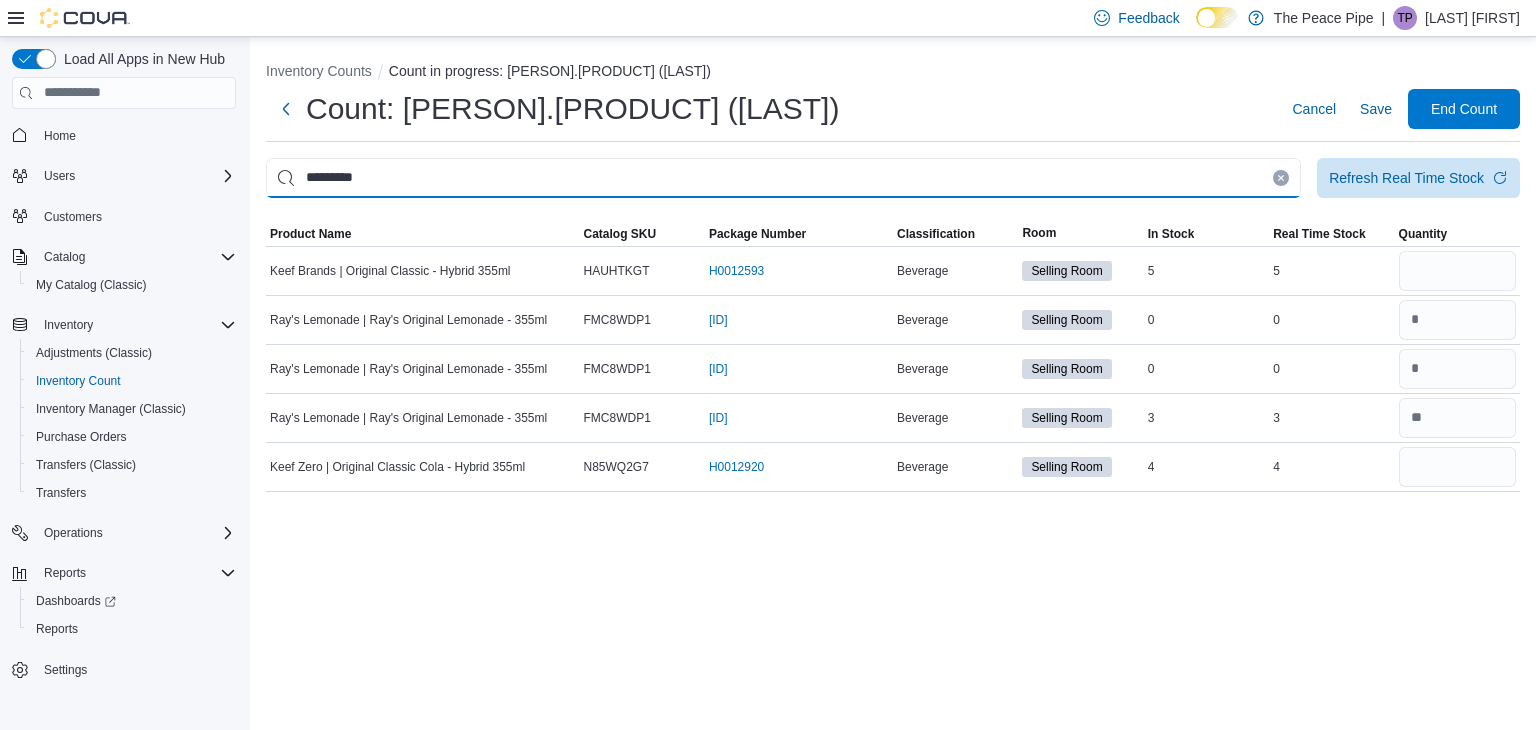 click on "********" at bounding box center (783, 178) 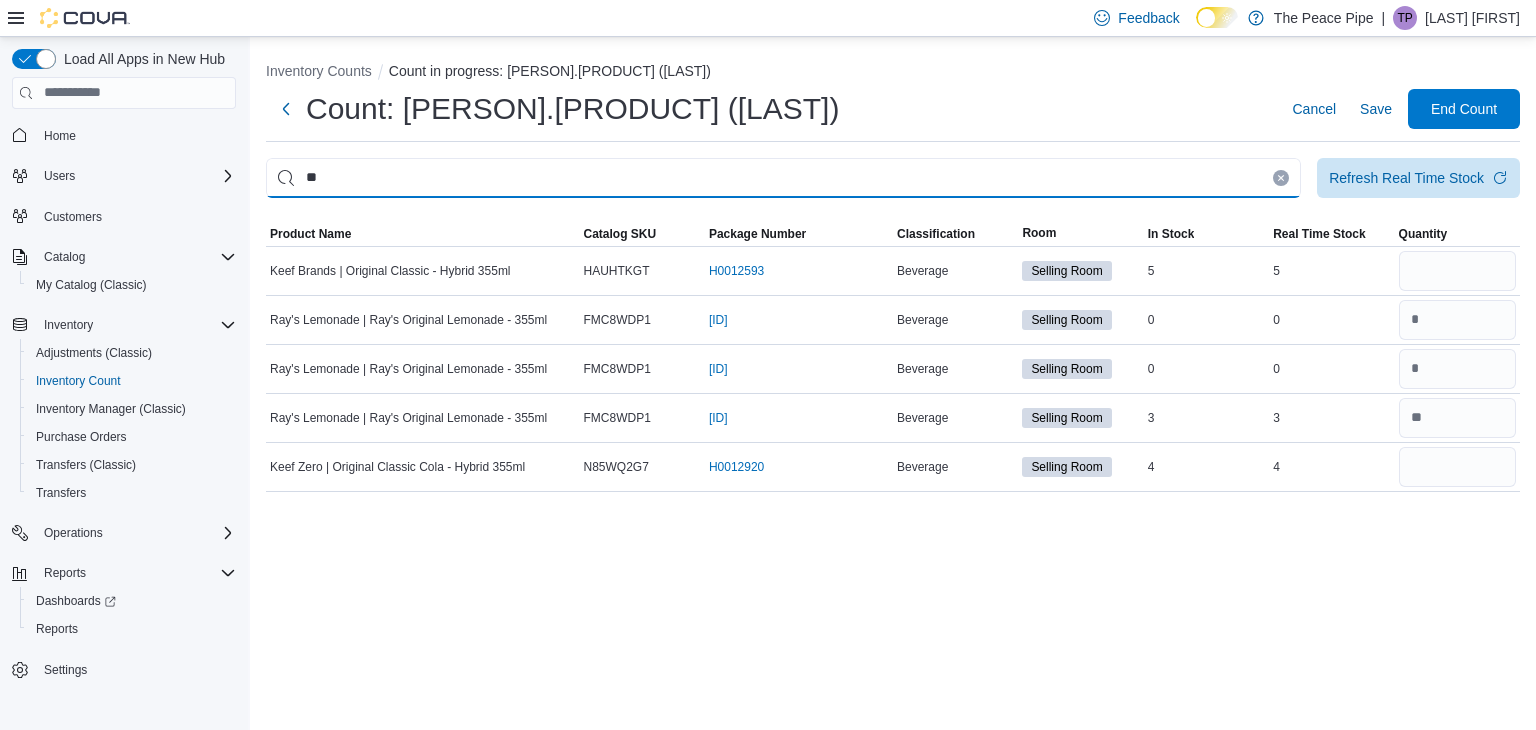 type on "*" 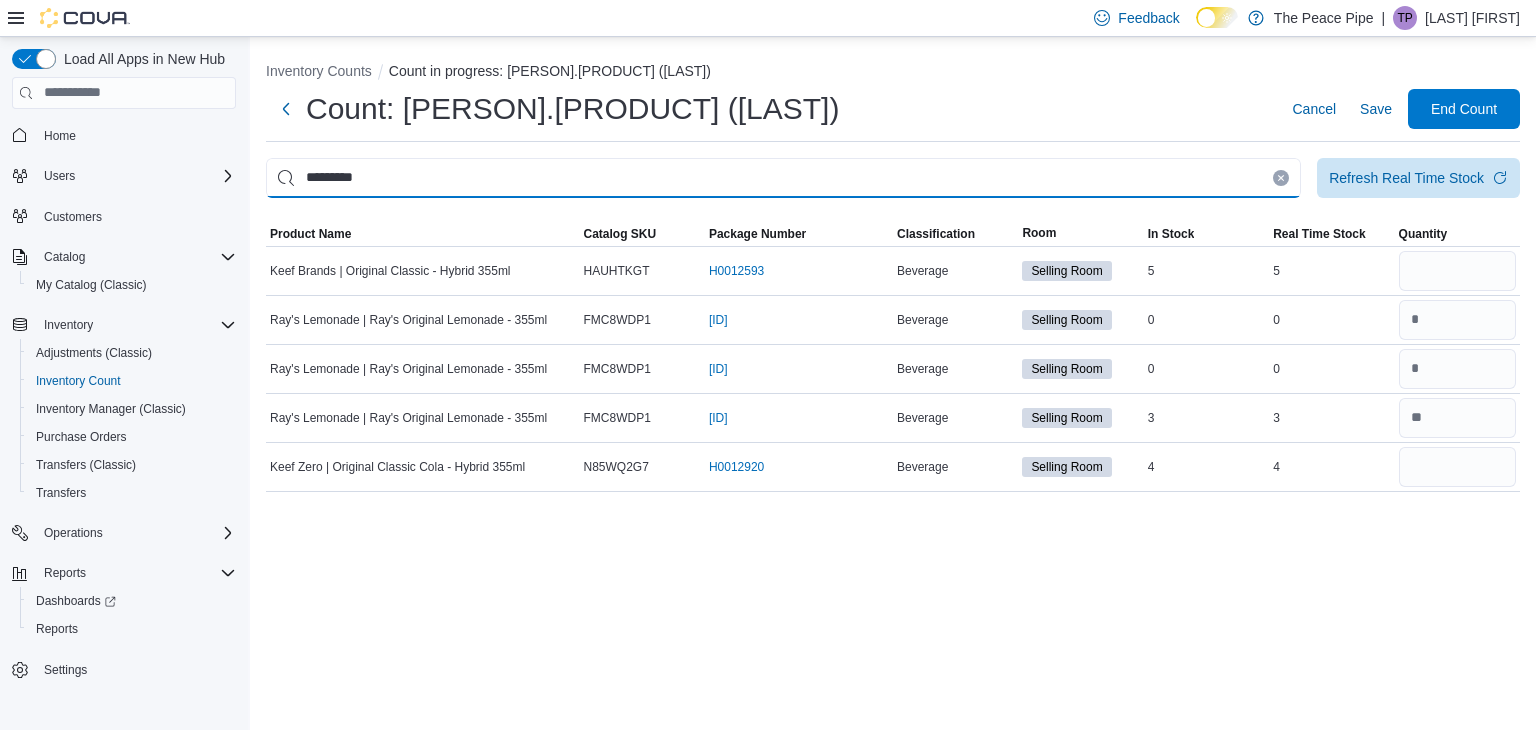 type on "*********" 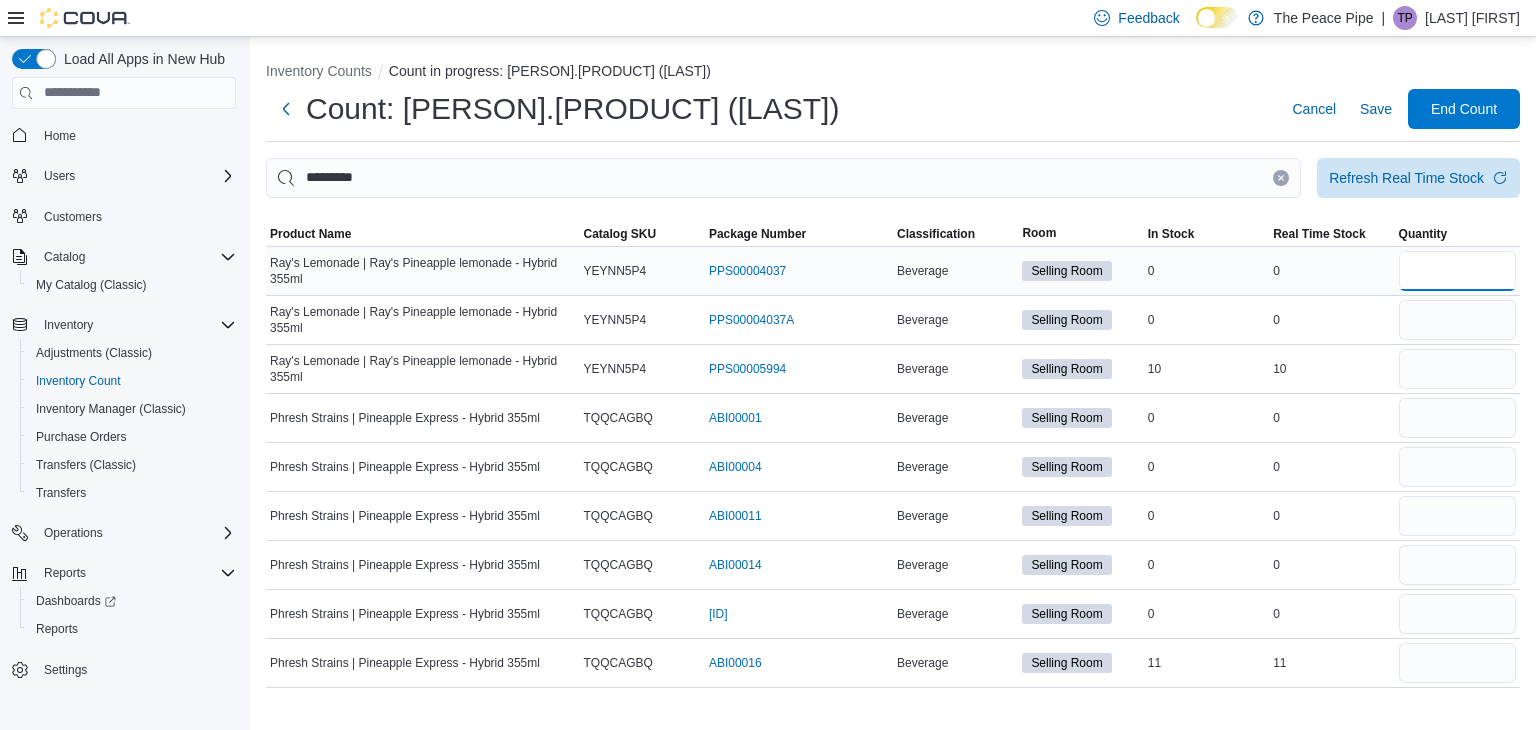 click at bounding box center (1457, 271) 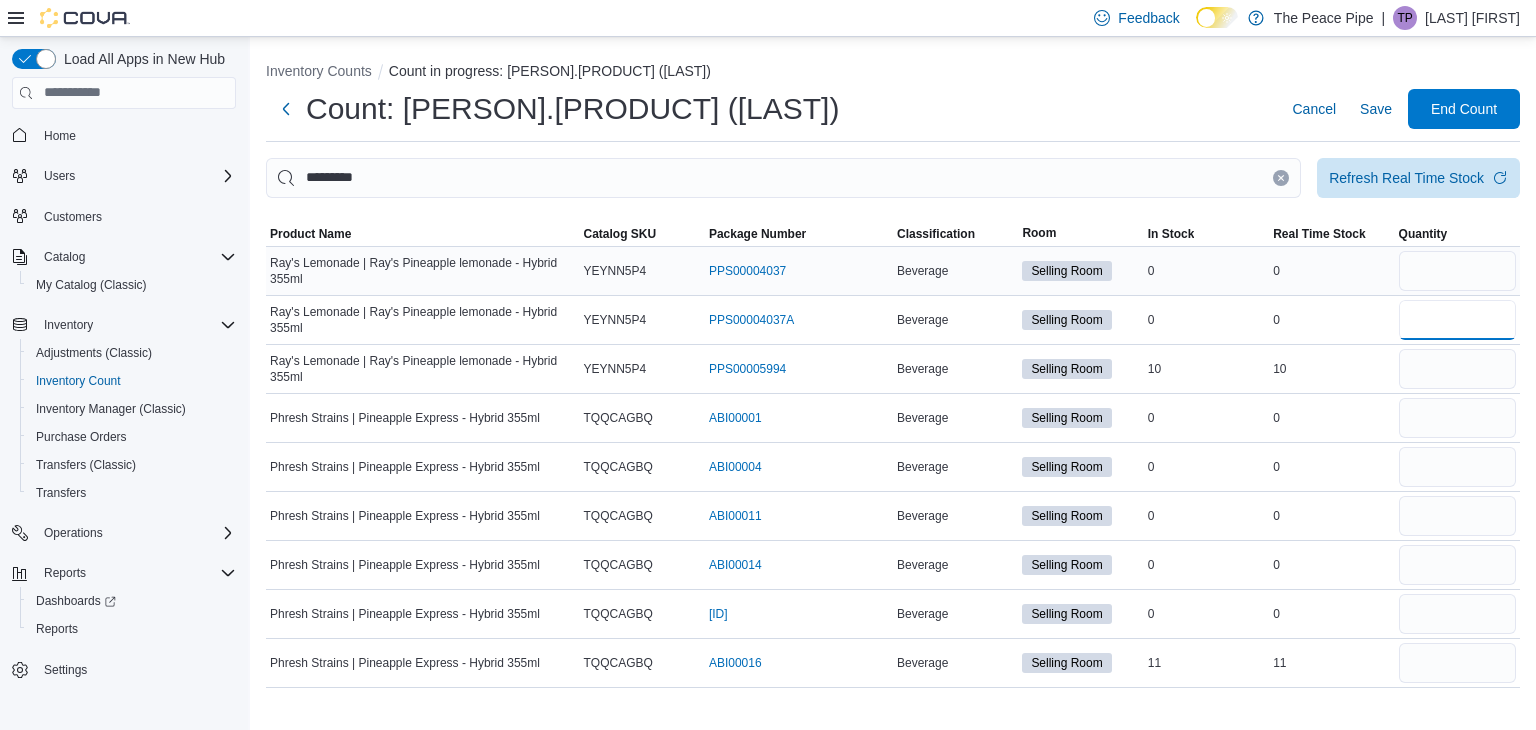 type 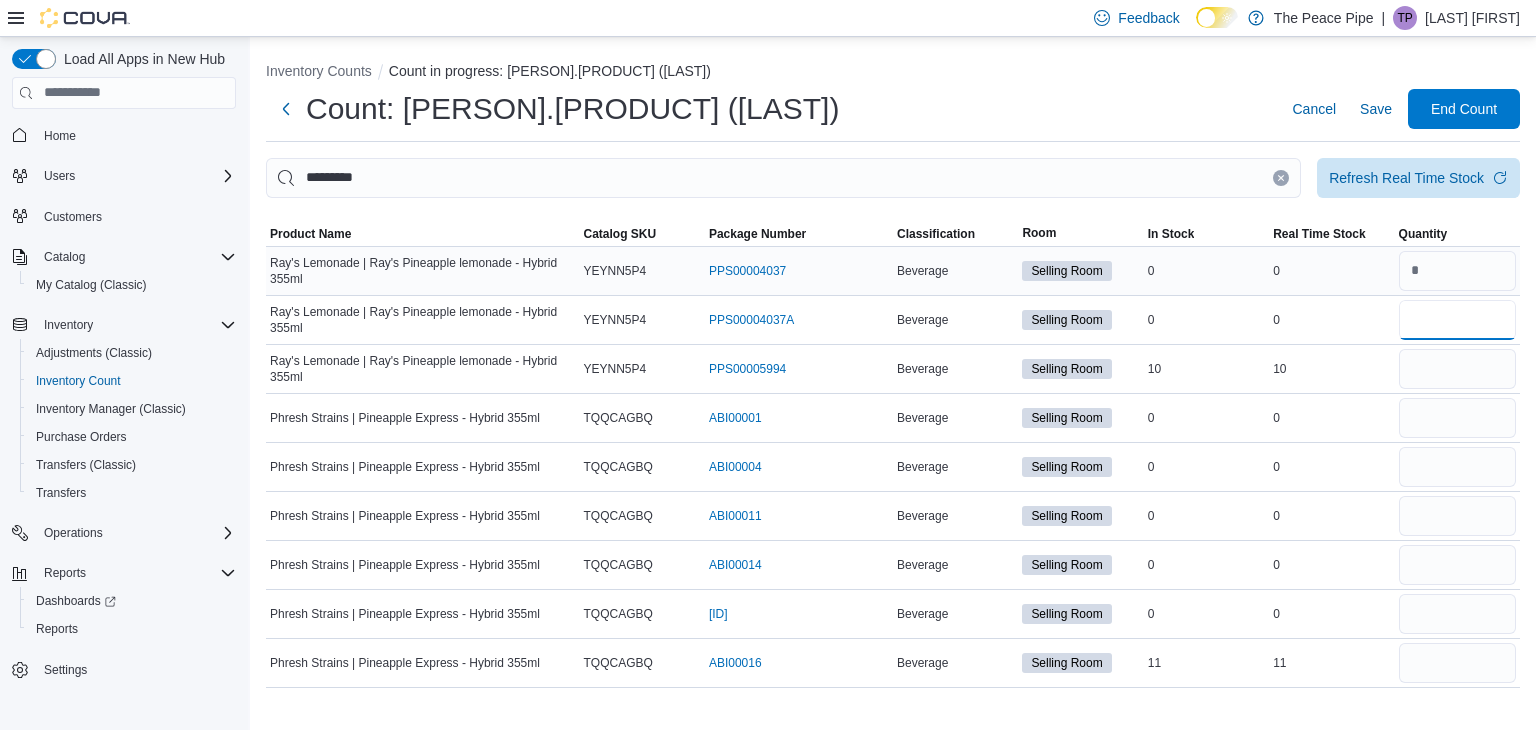 type on "*" 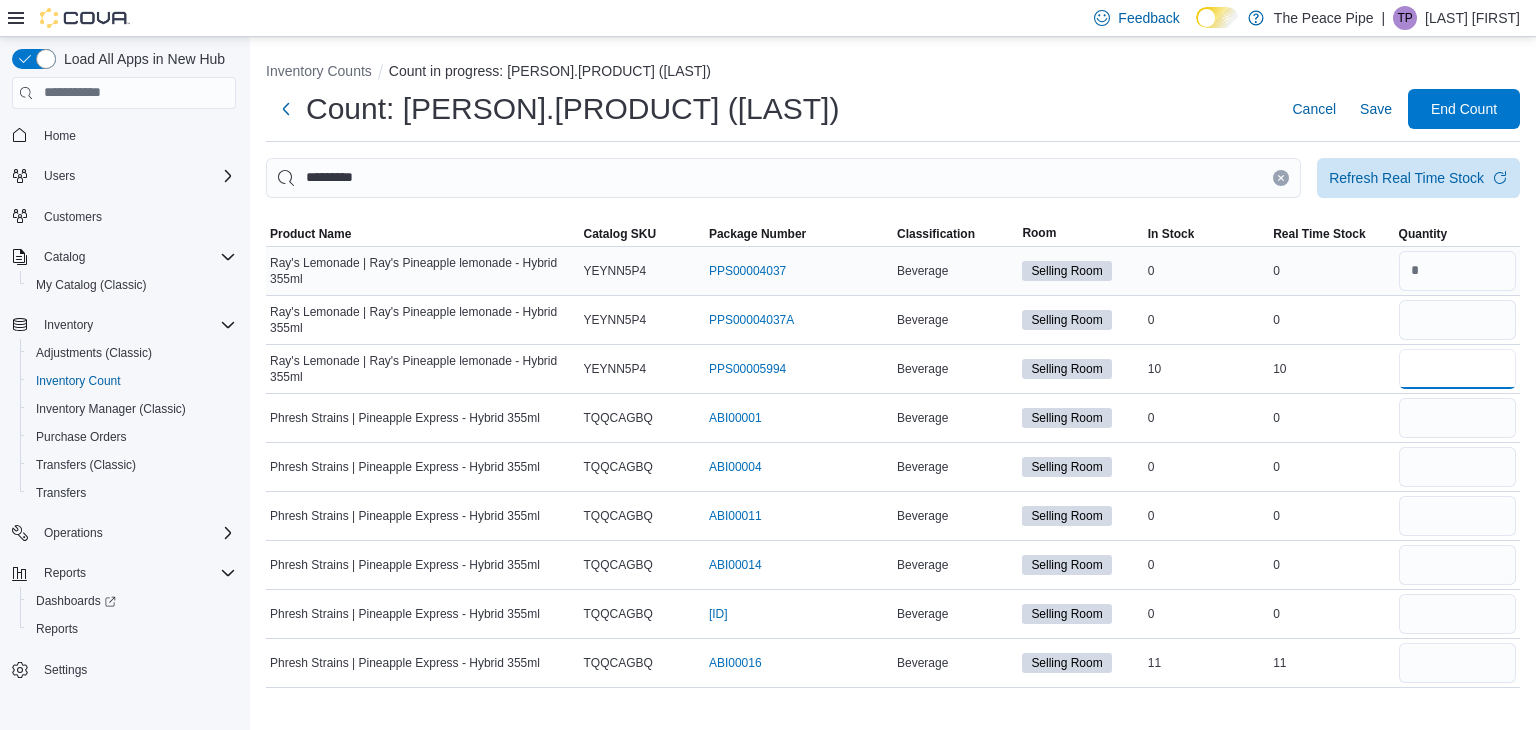 type 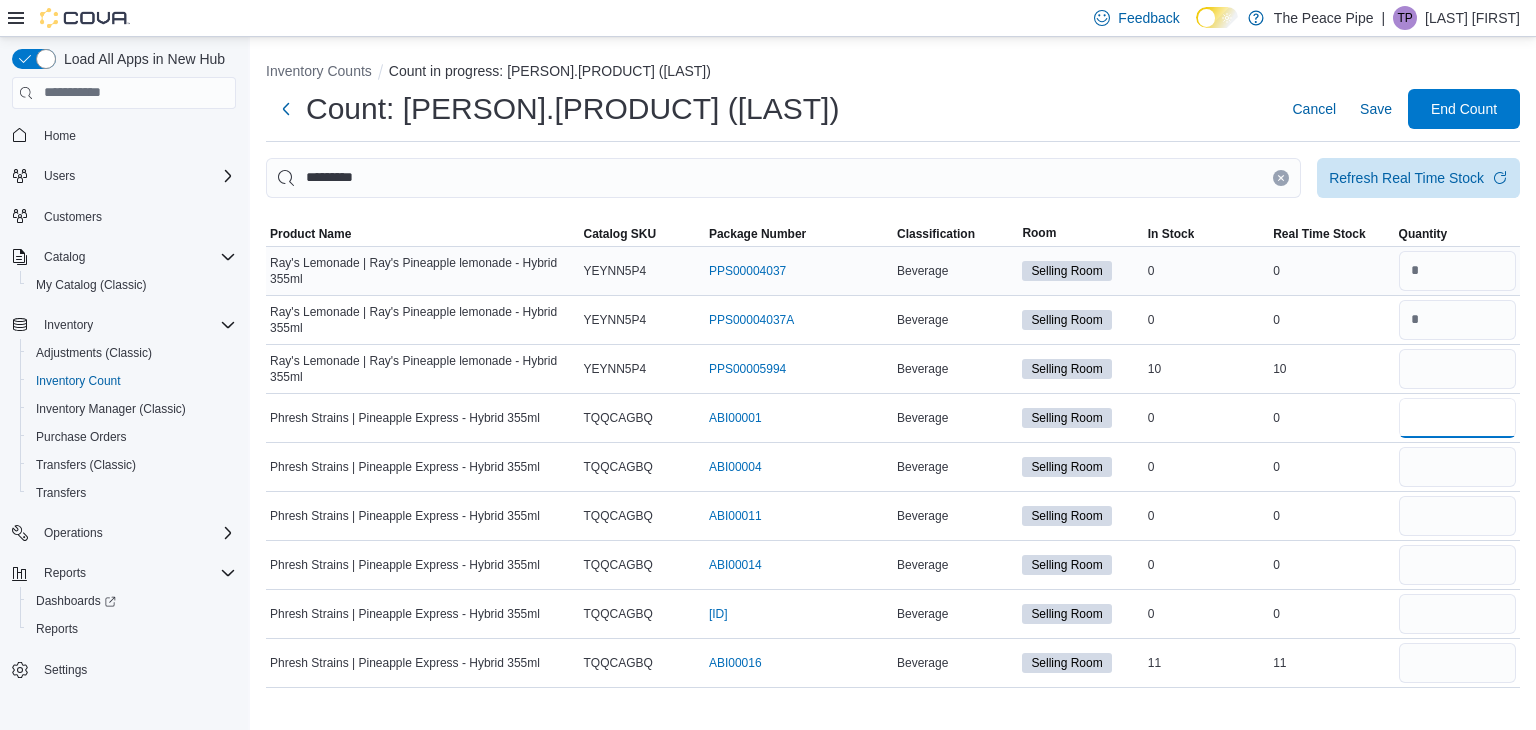type on "*" 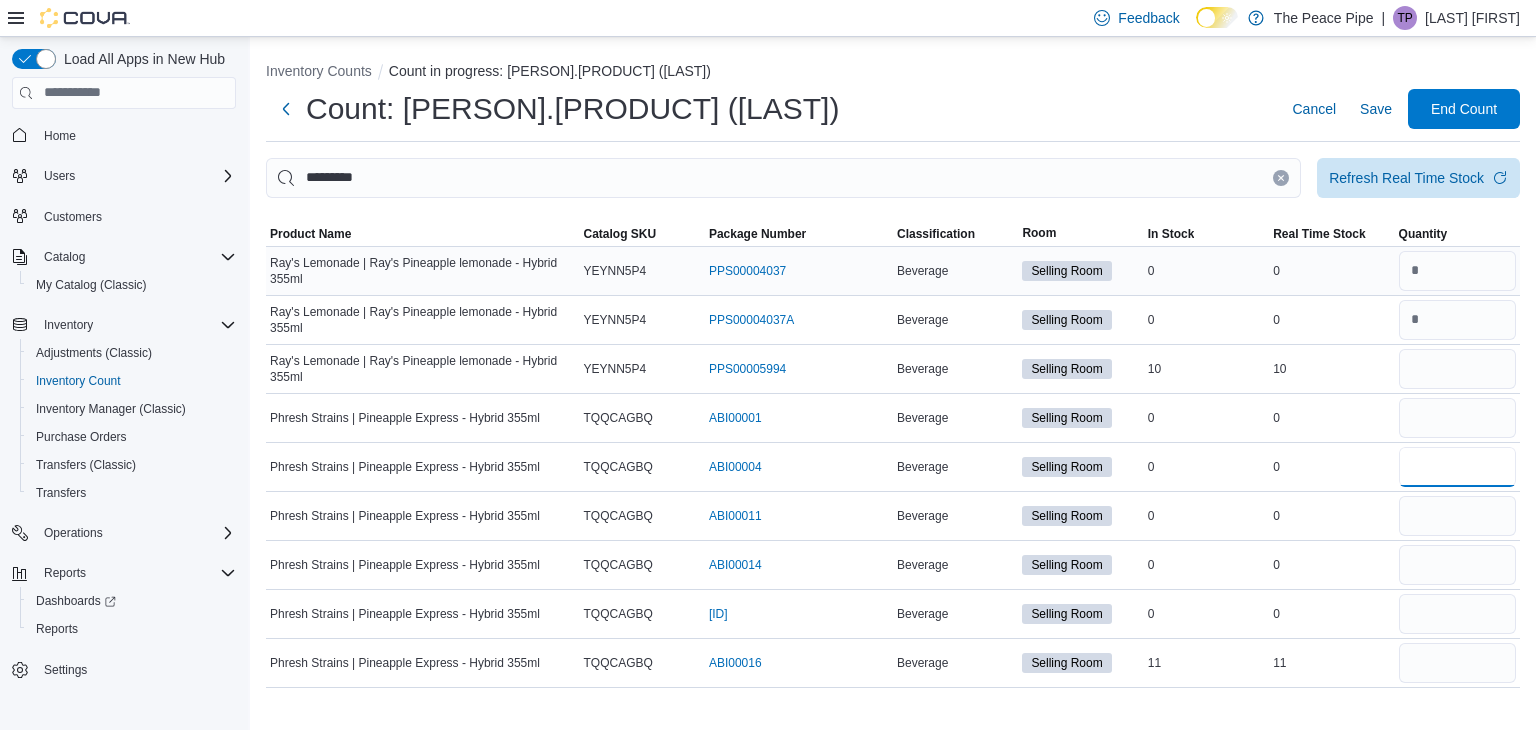 type 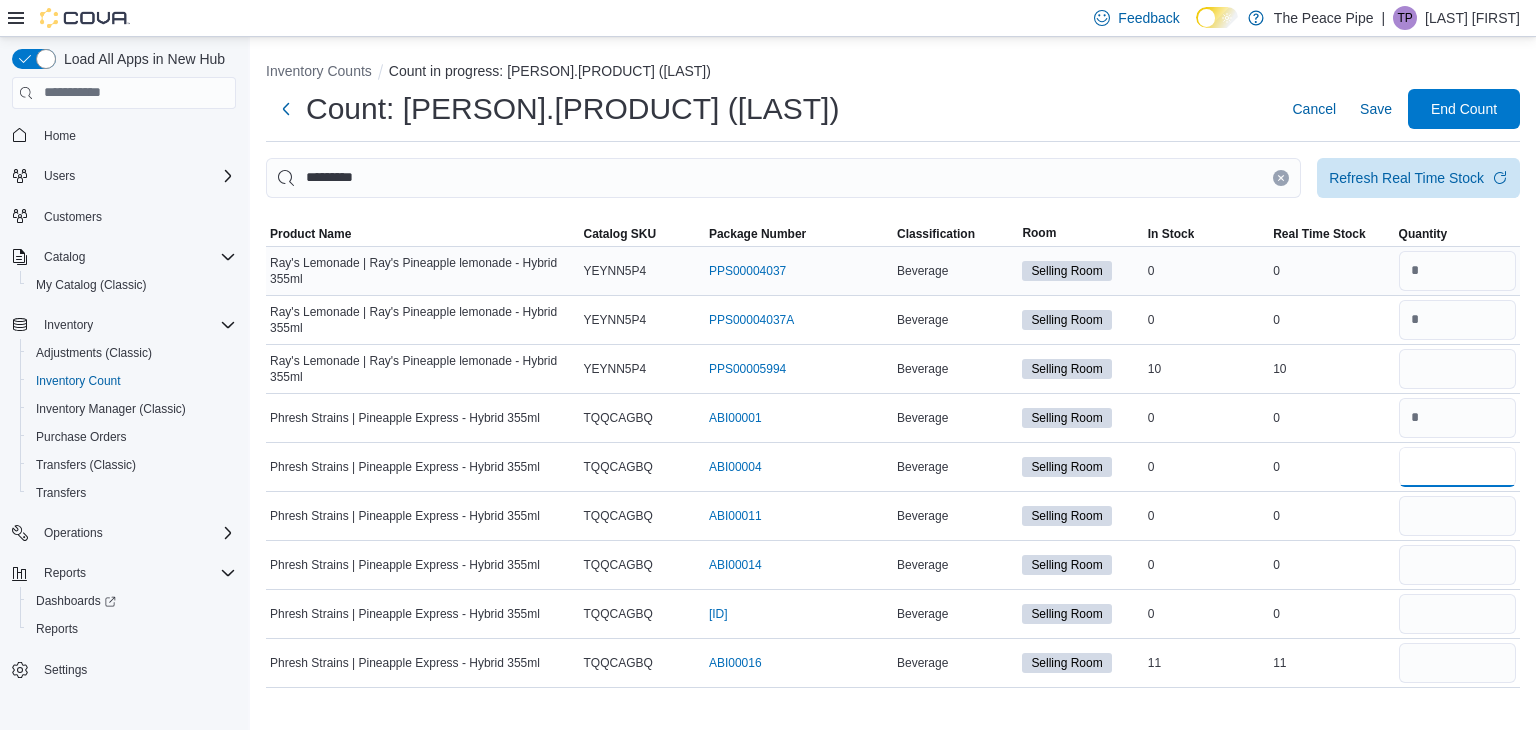 type on "*" 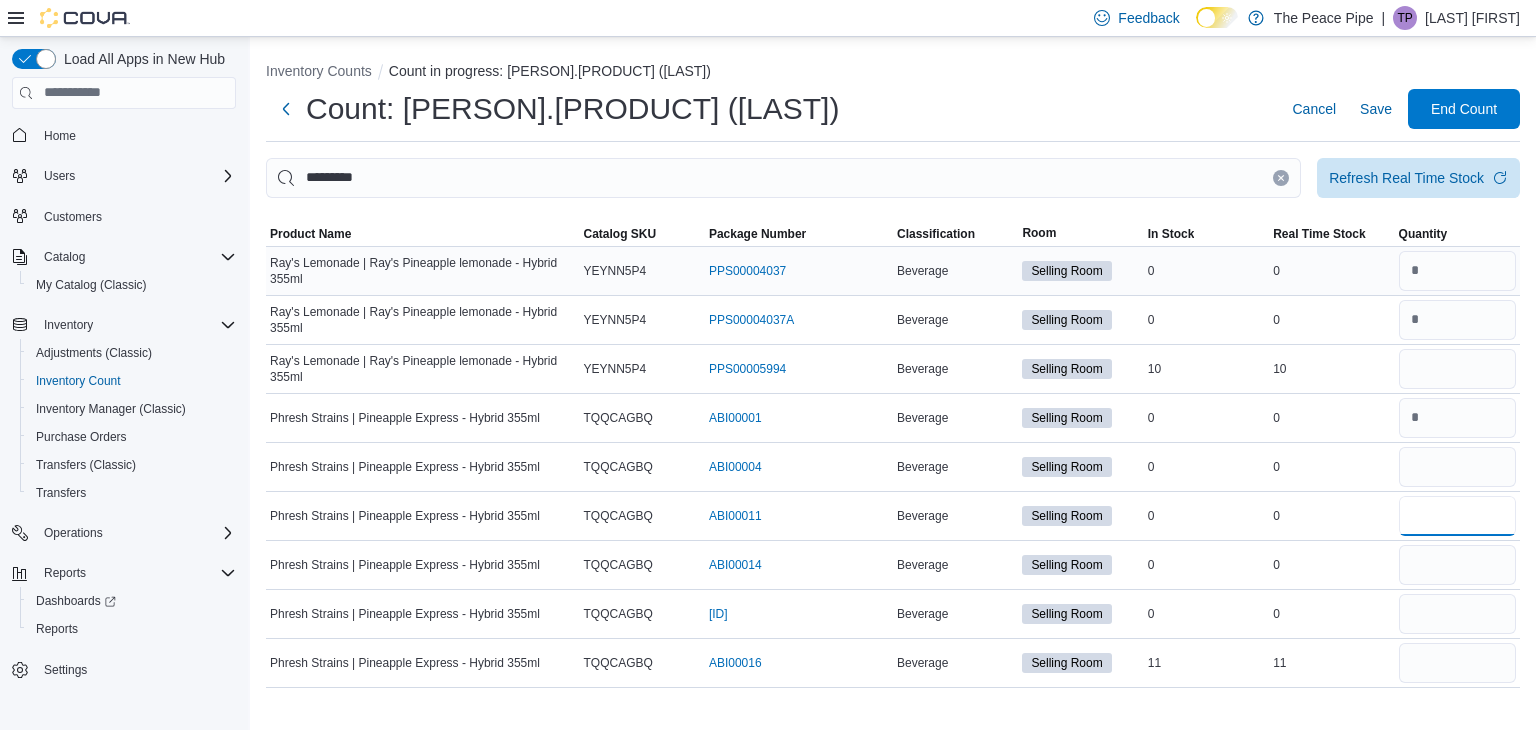 type 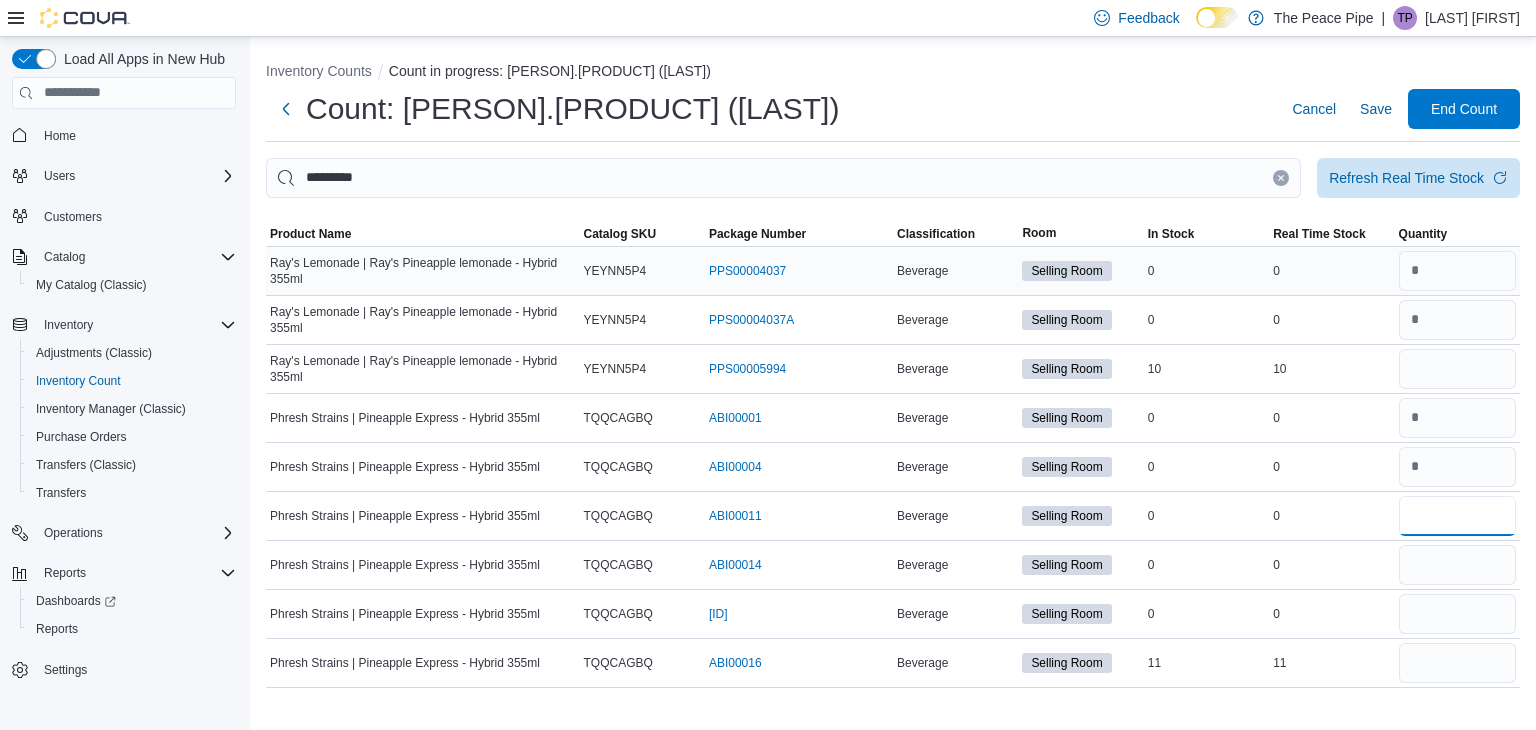 type on "*" 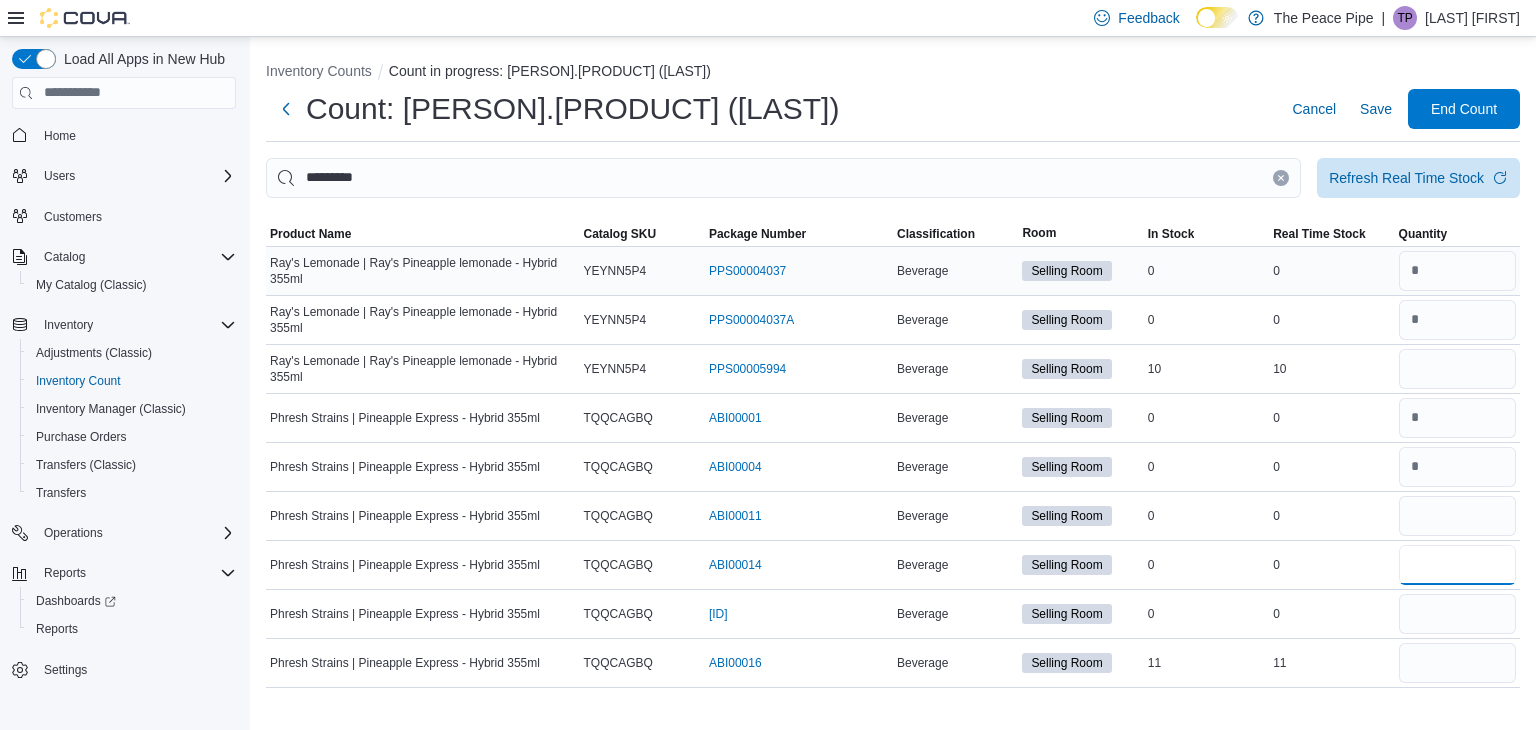 type 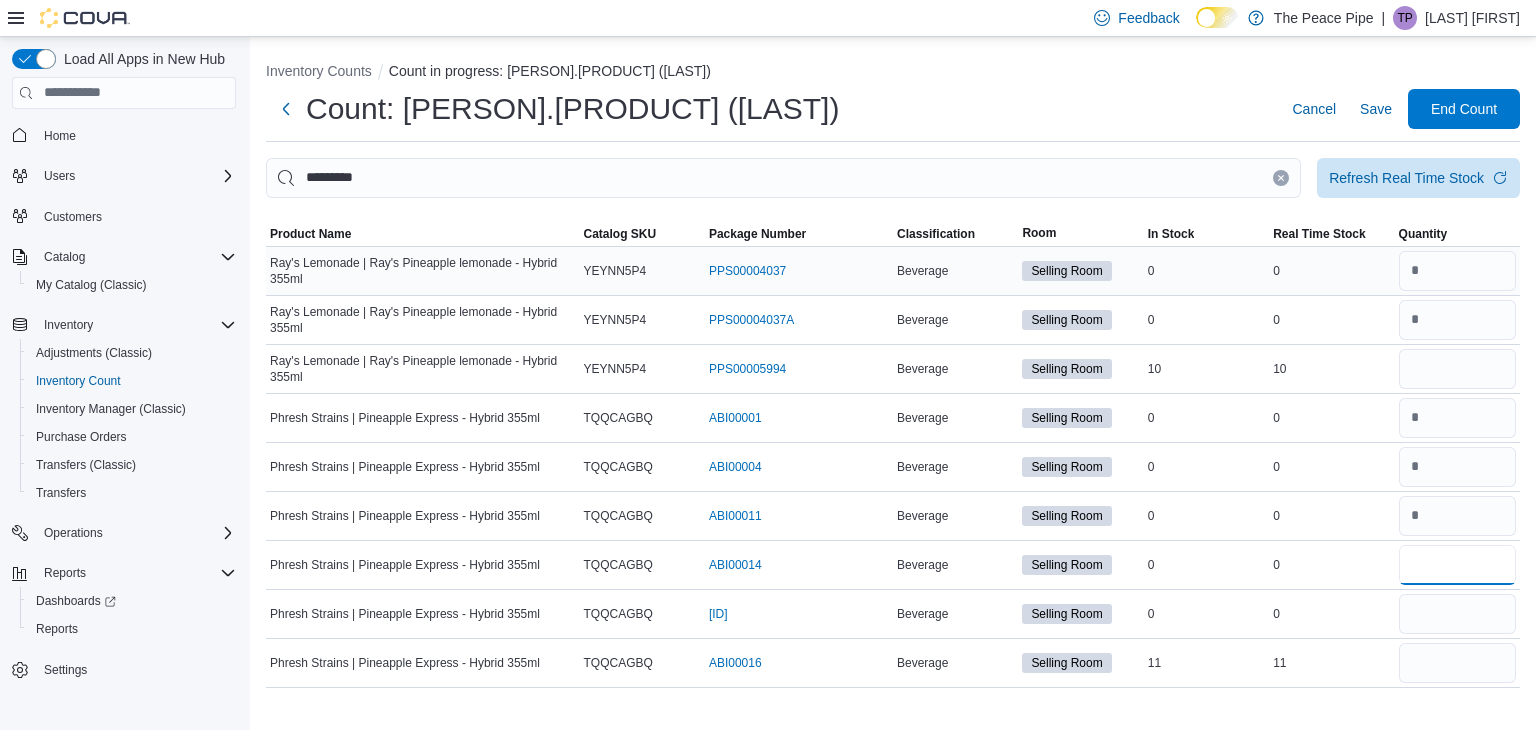 type on "*" 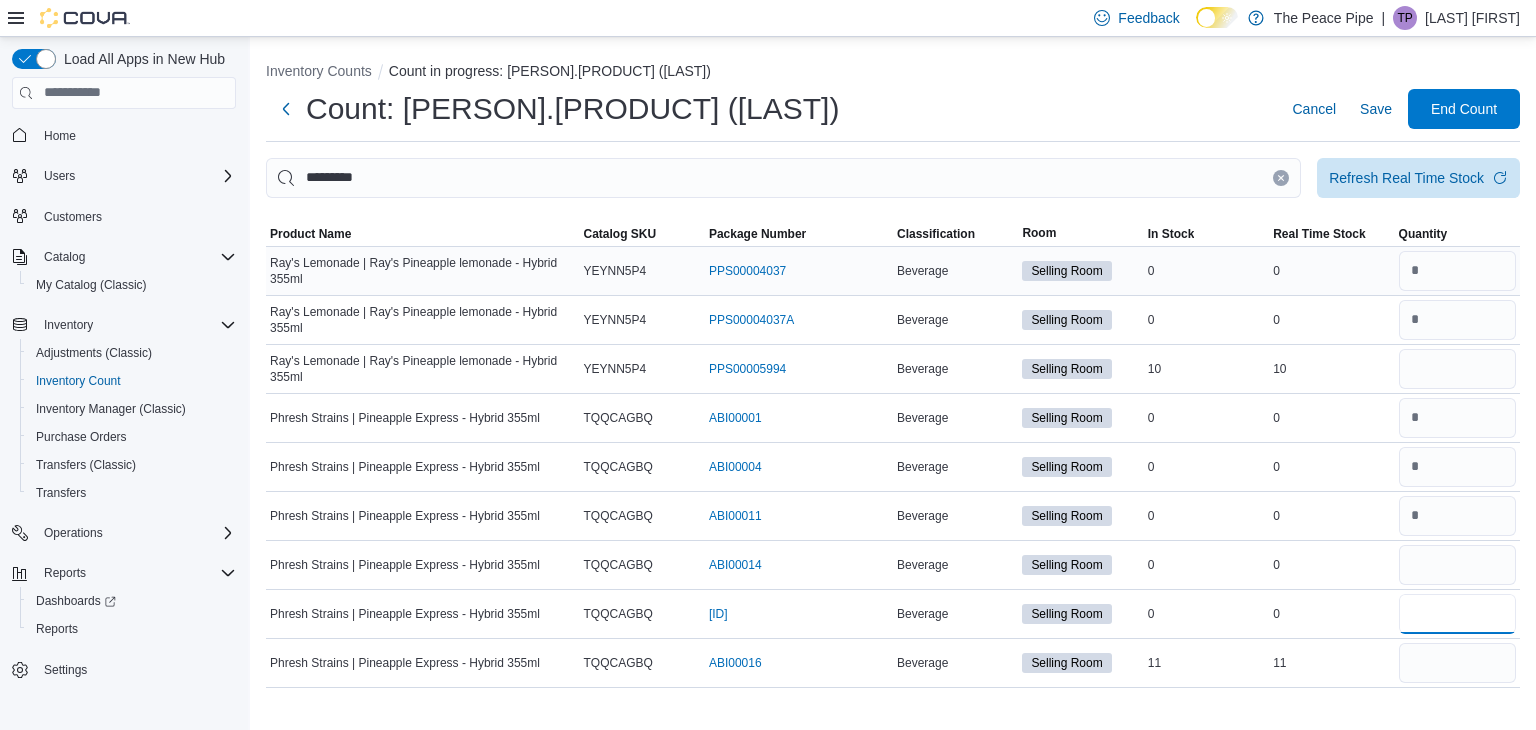 type 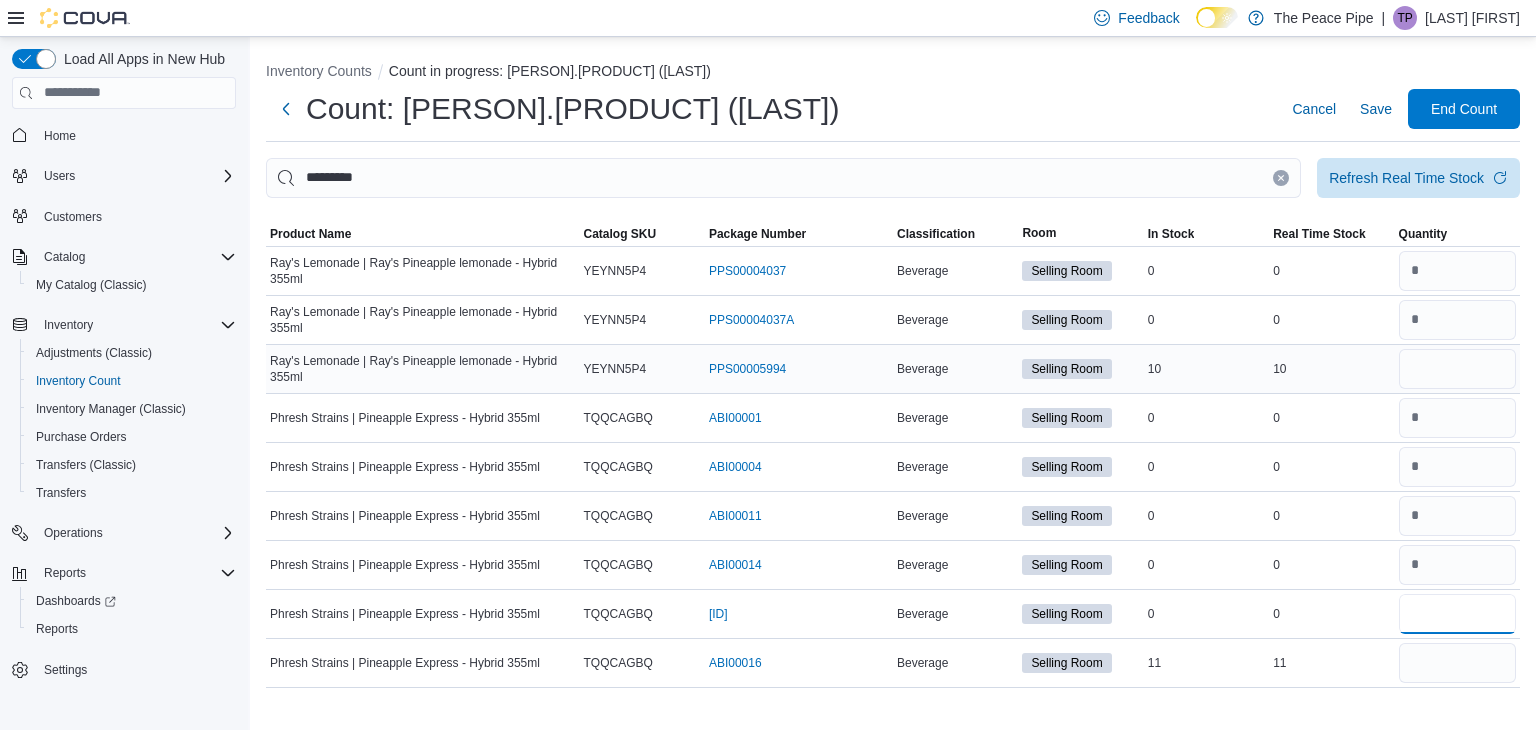 type on "*" 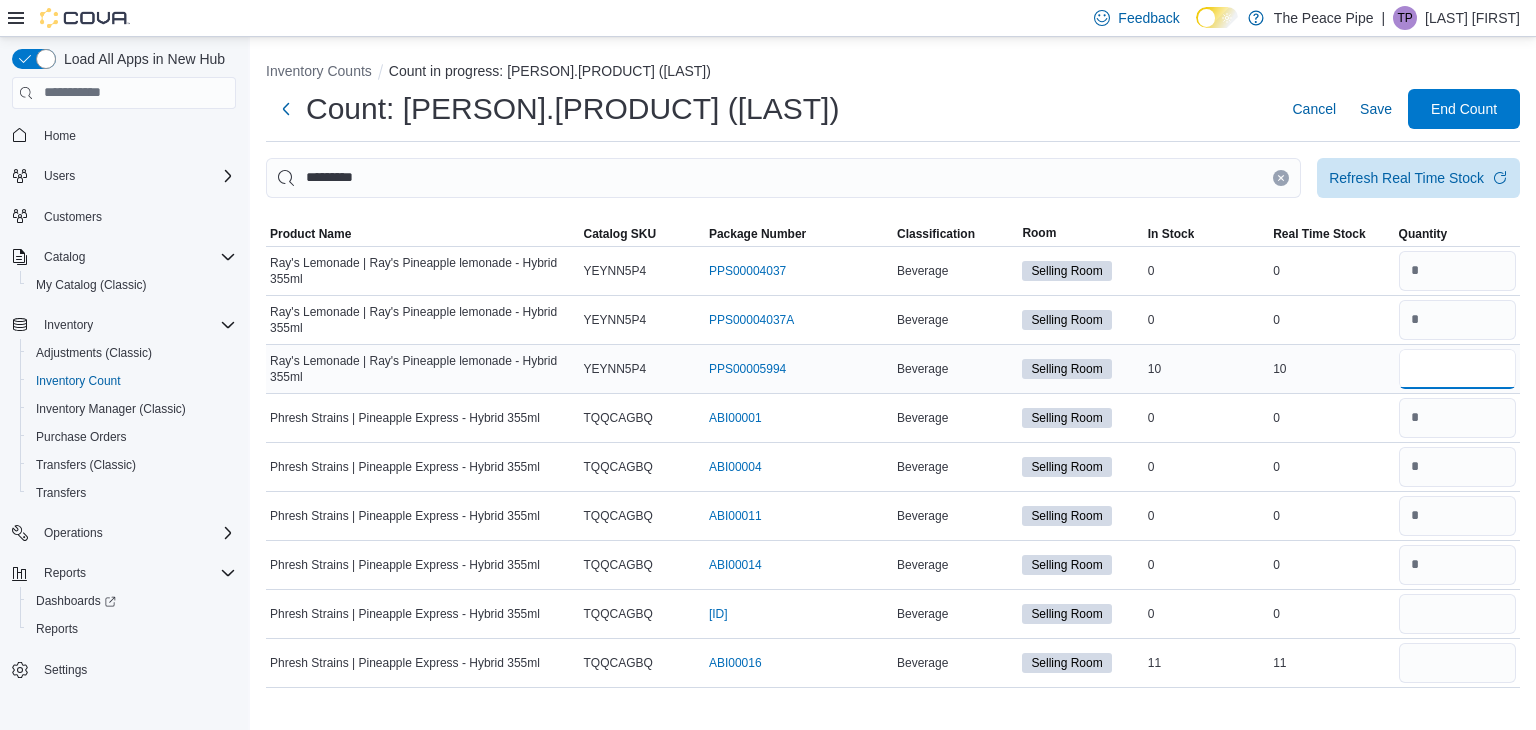 type 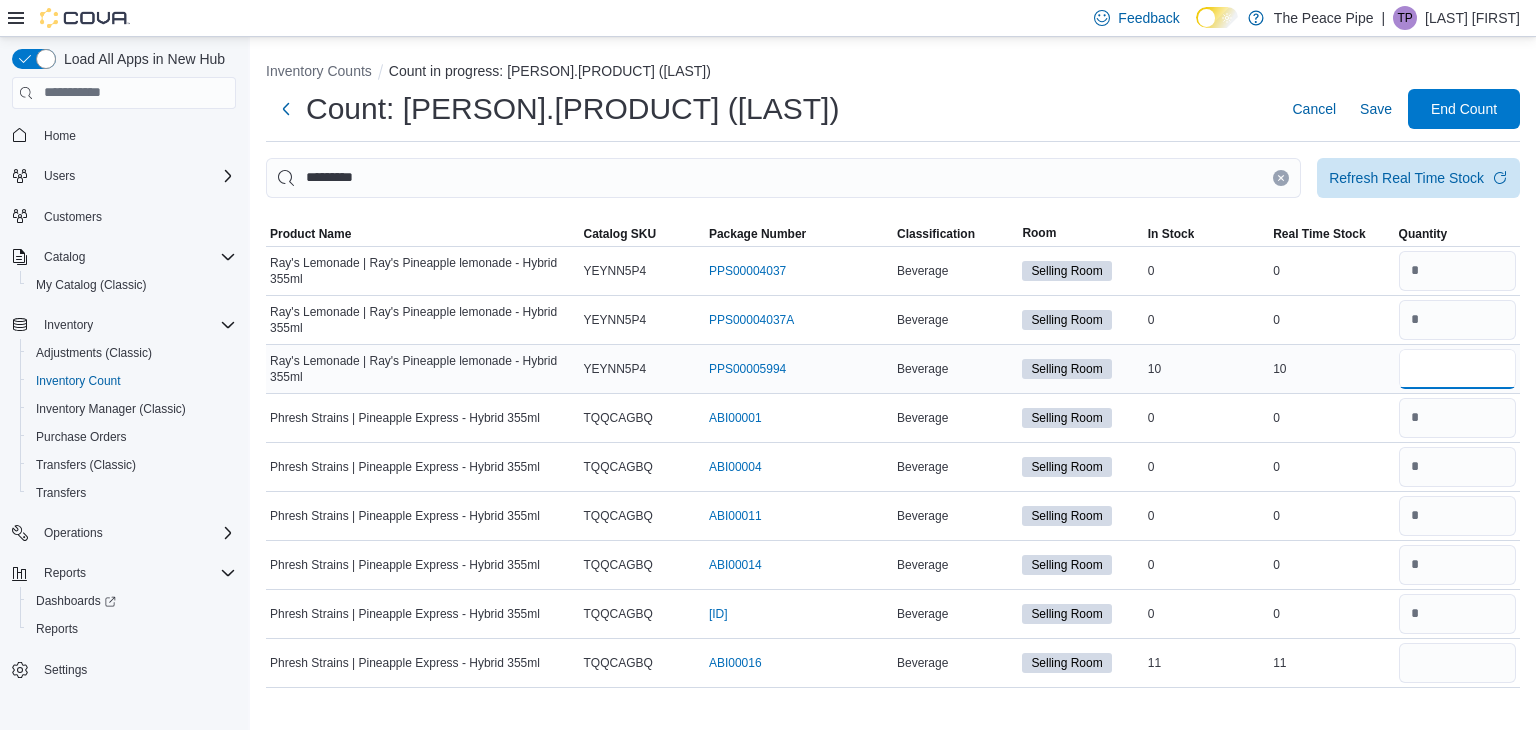 click at bounding box center (1457, 369) 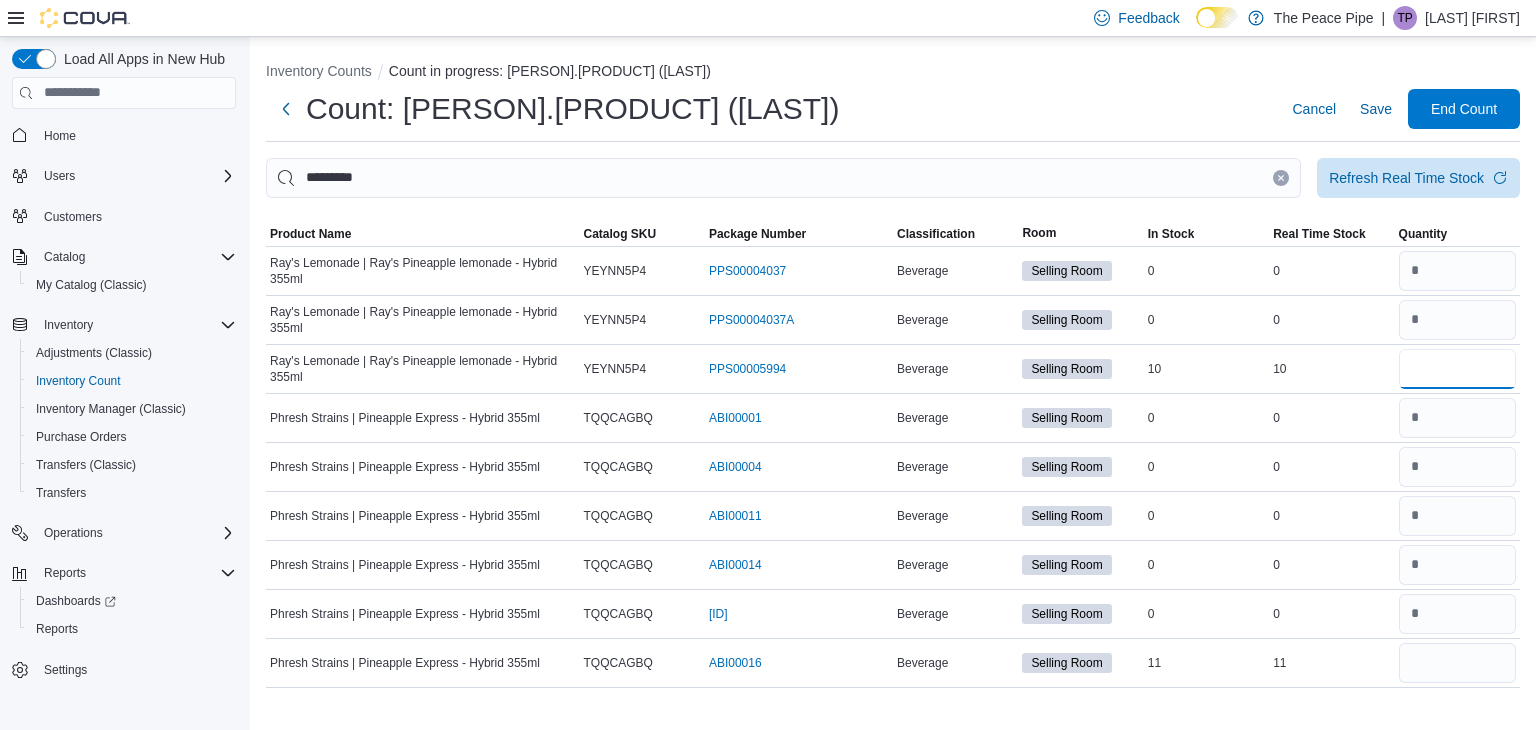 type on "*" 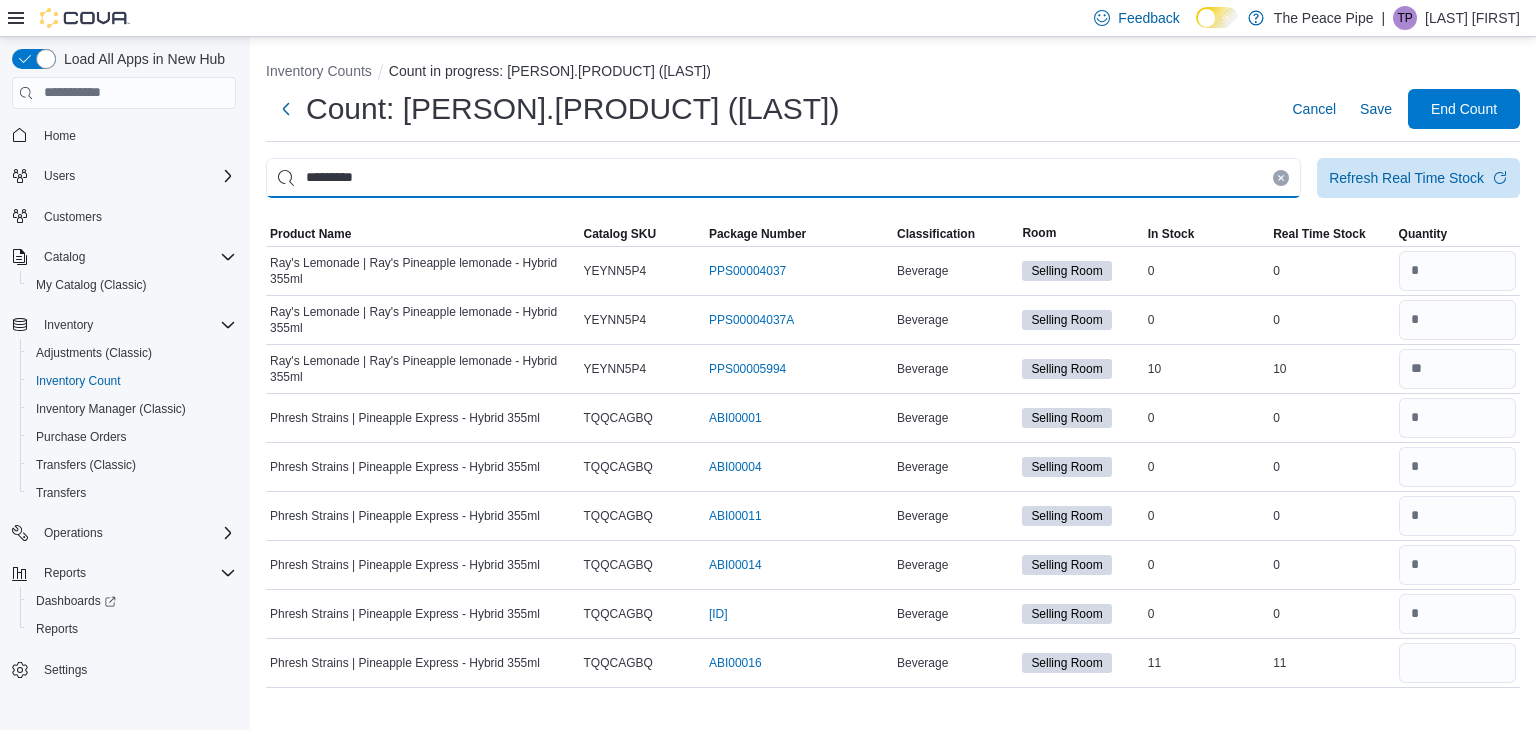 type 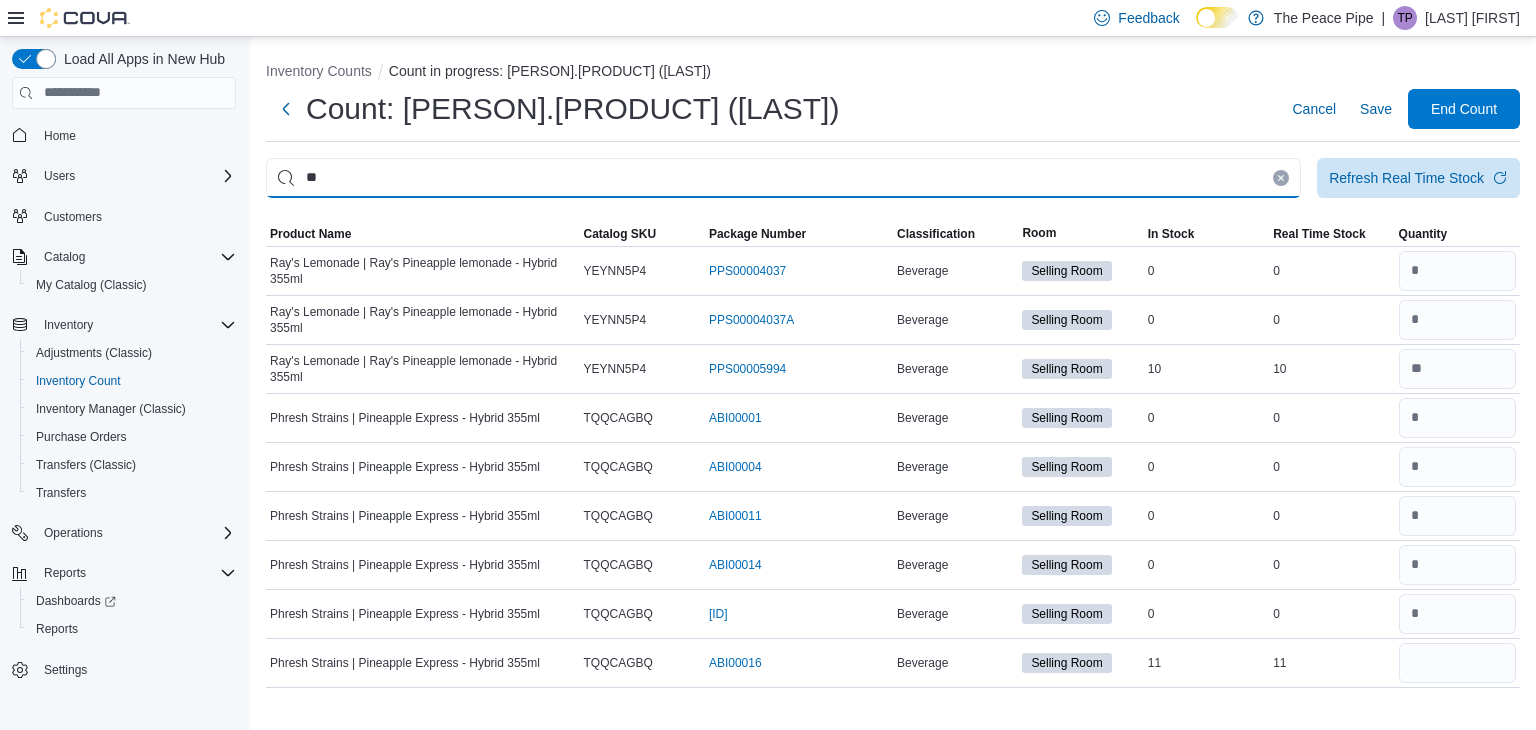 type on "*" 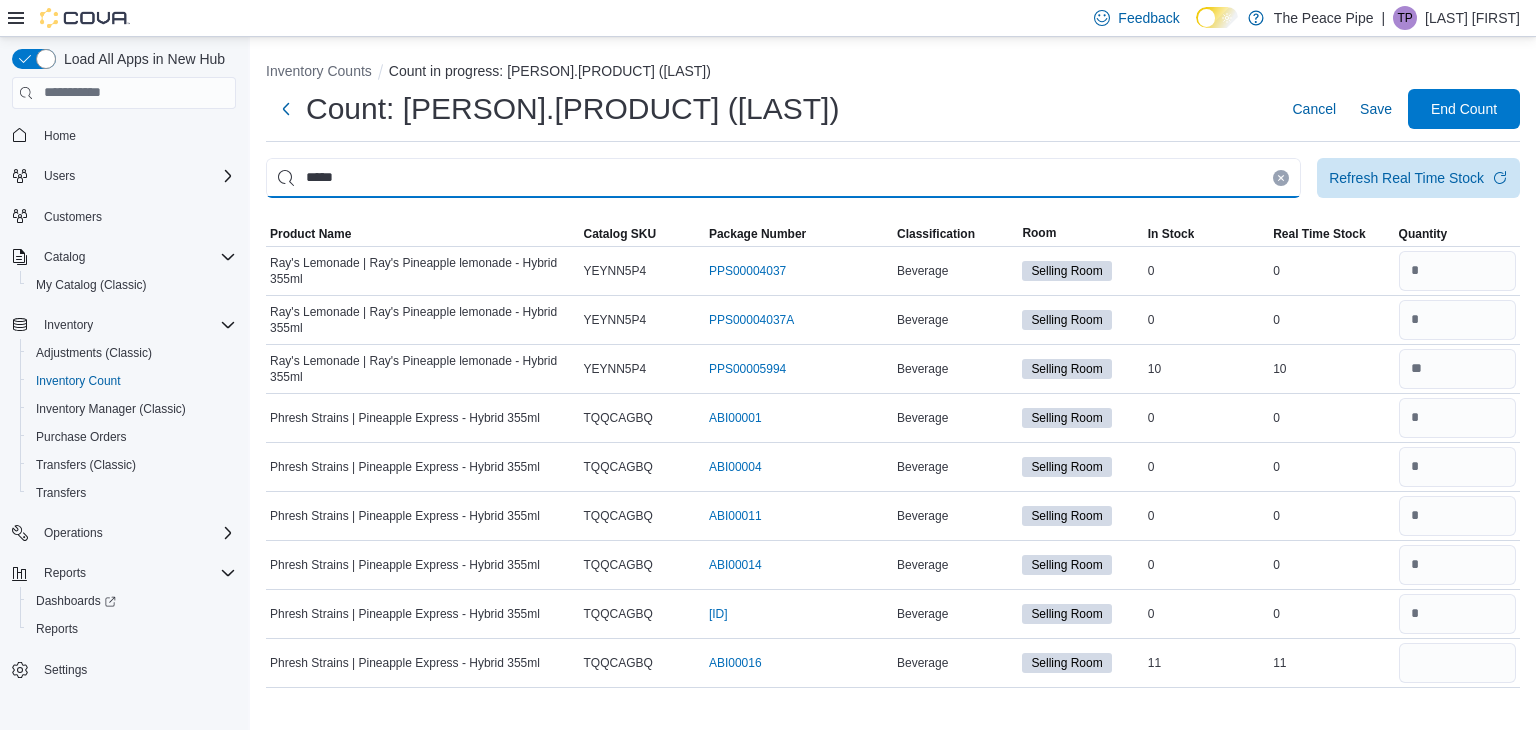 type on "*****" 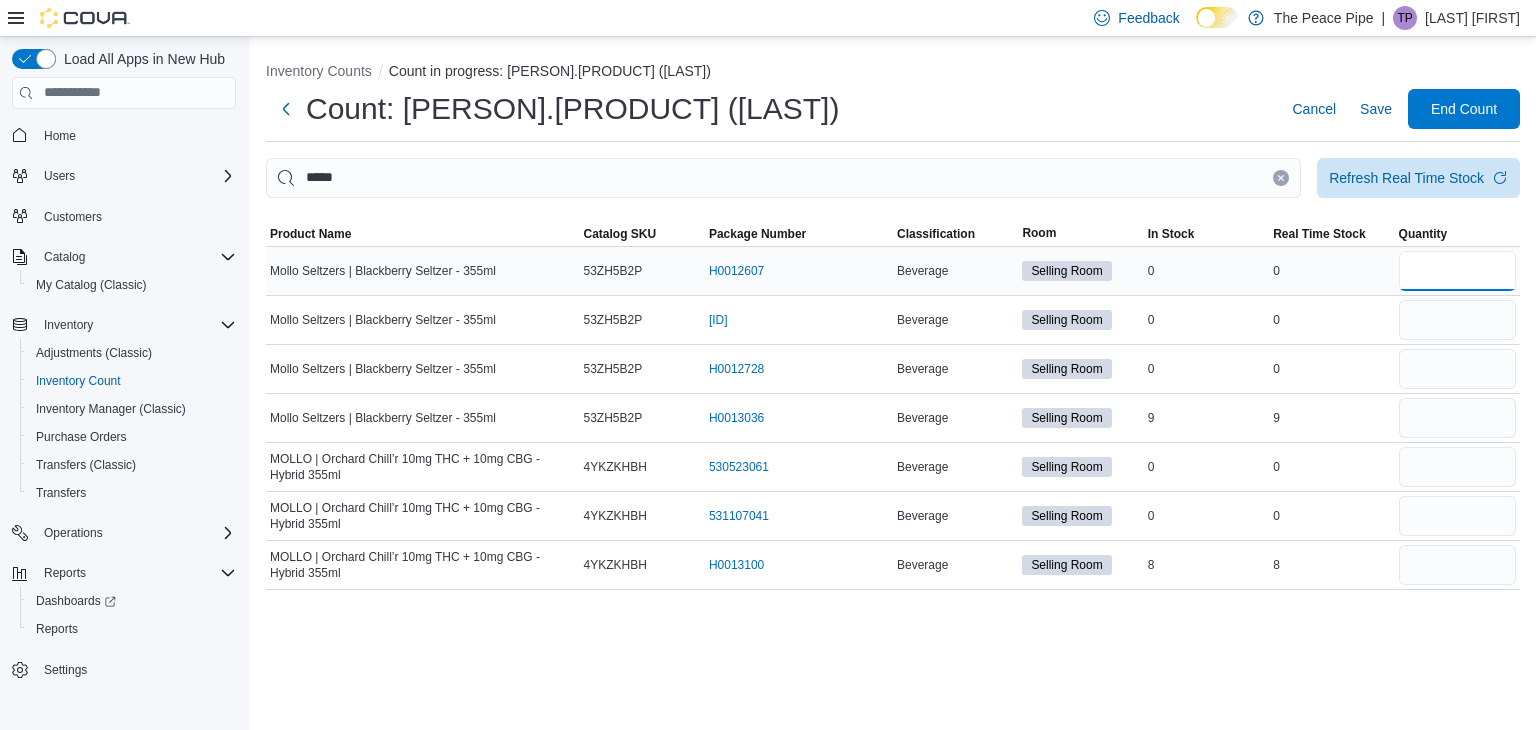 click at bounding box center [1457, 271] 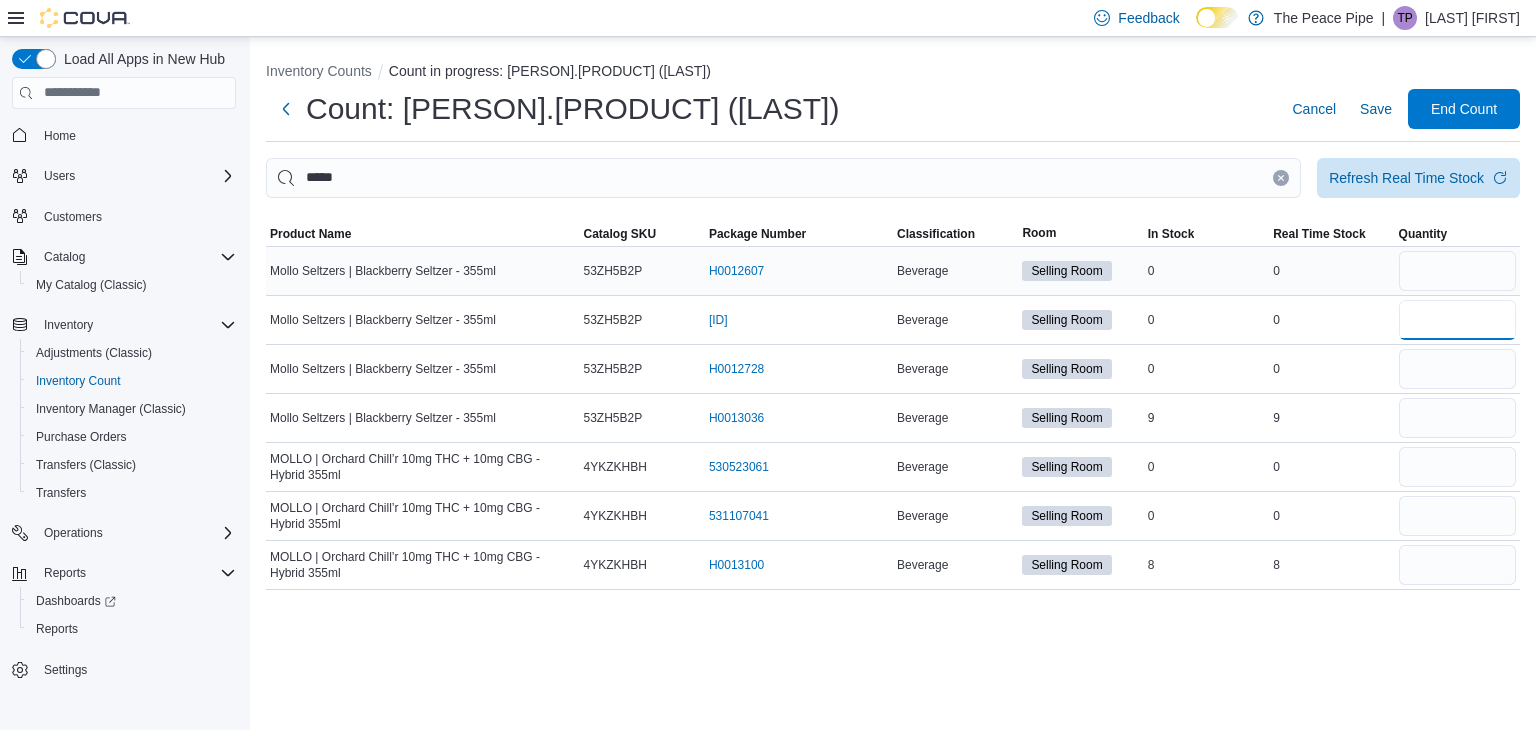 type 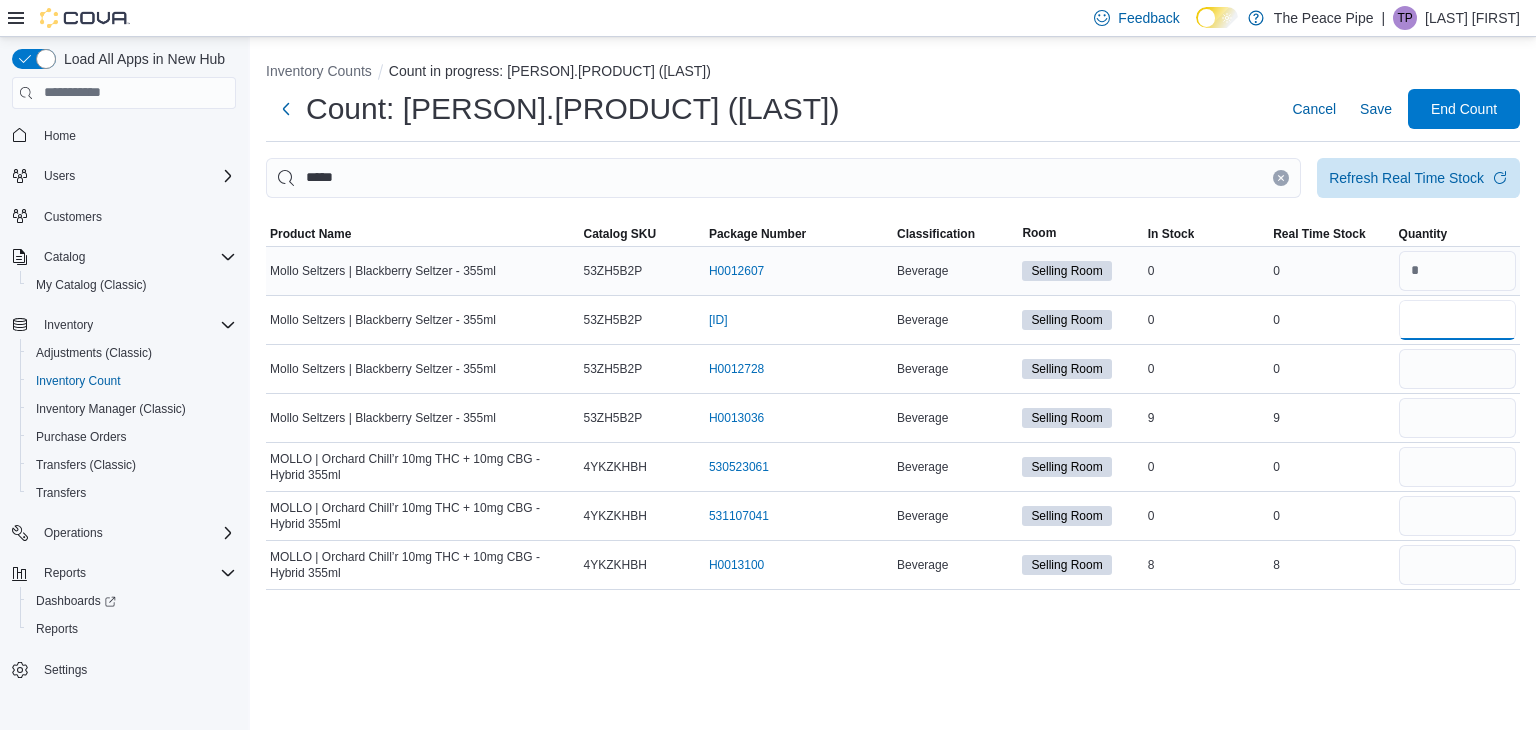 type on "*" 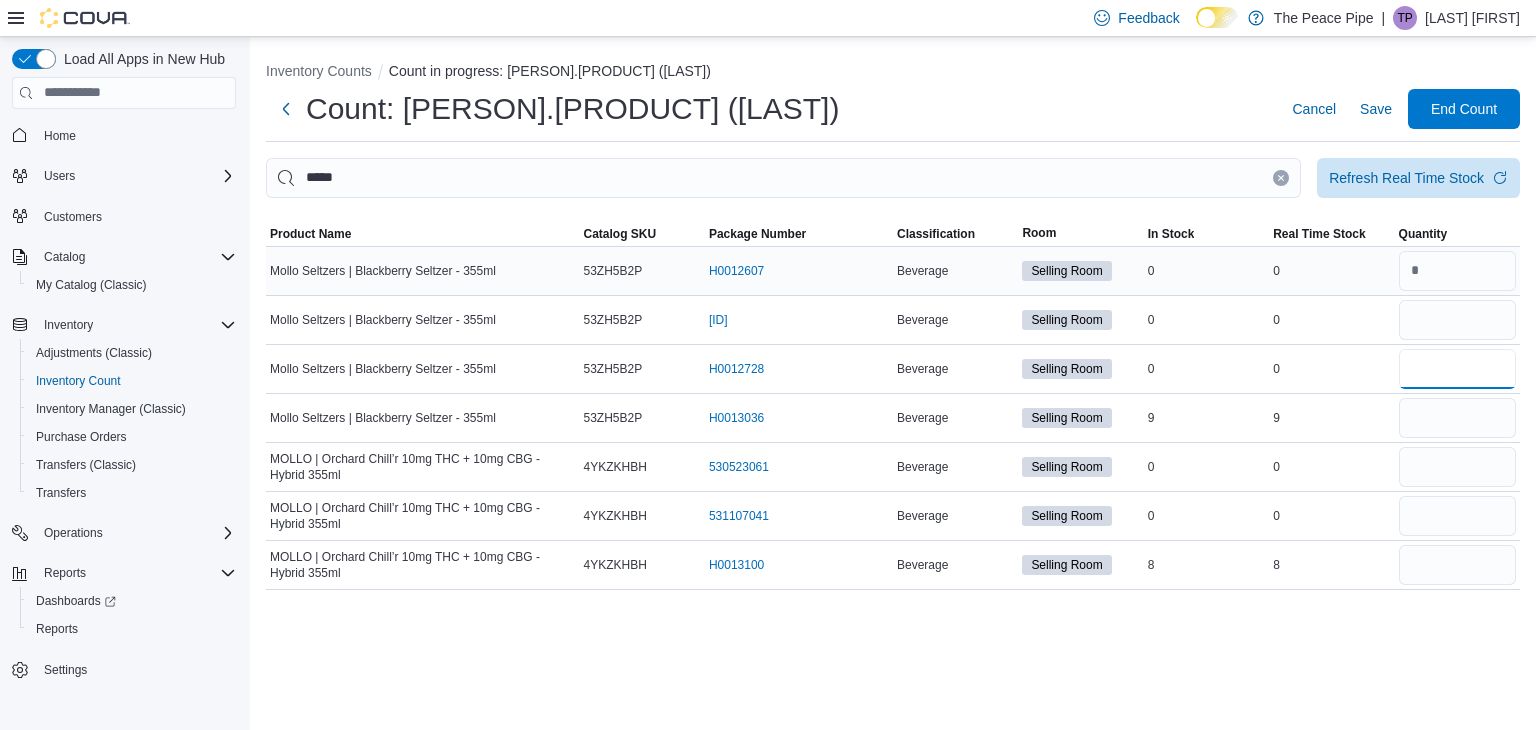 type 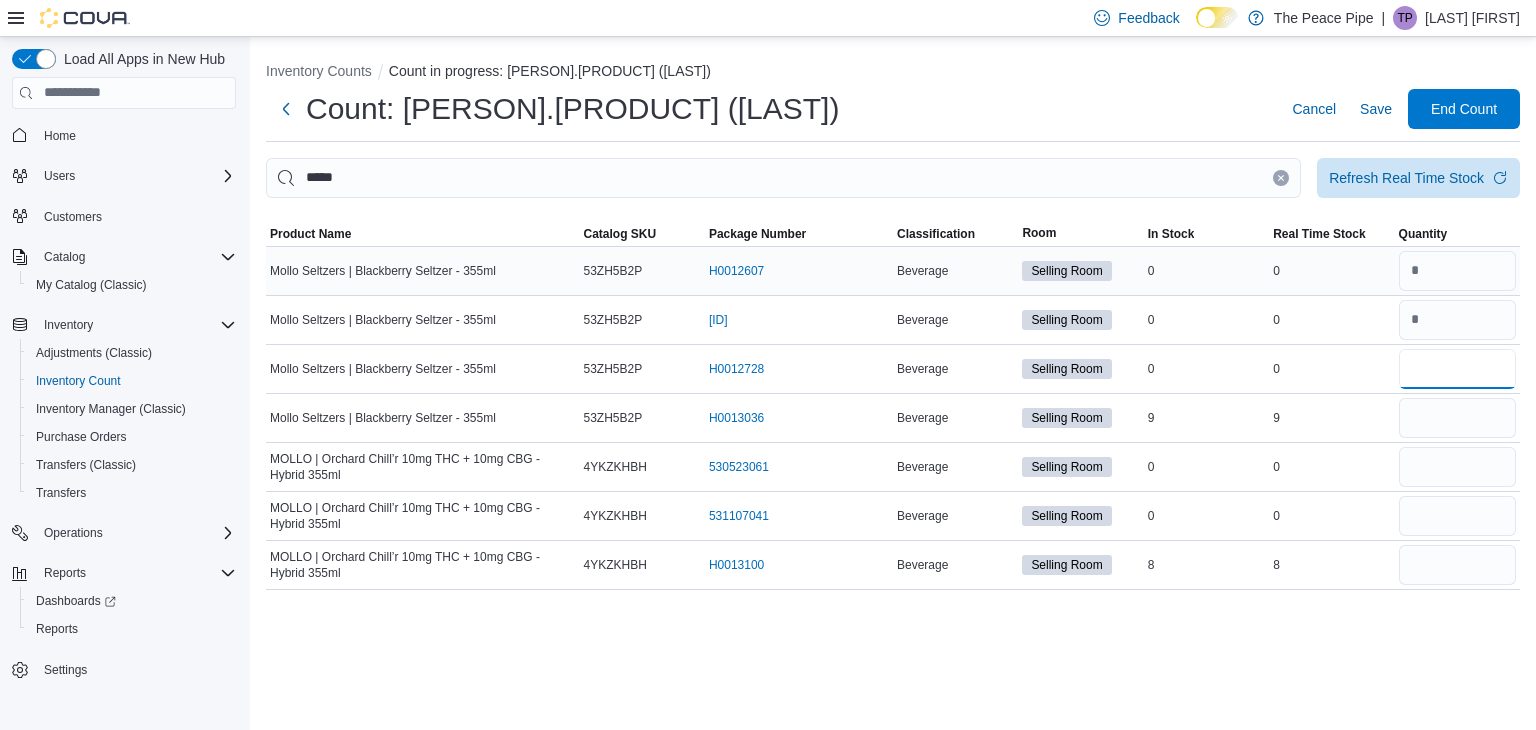 type on "*" 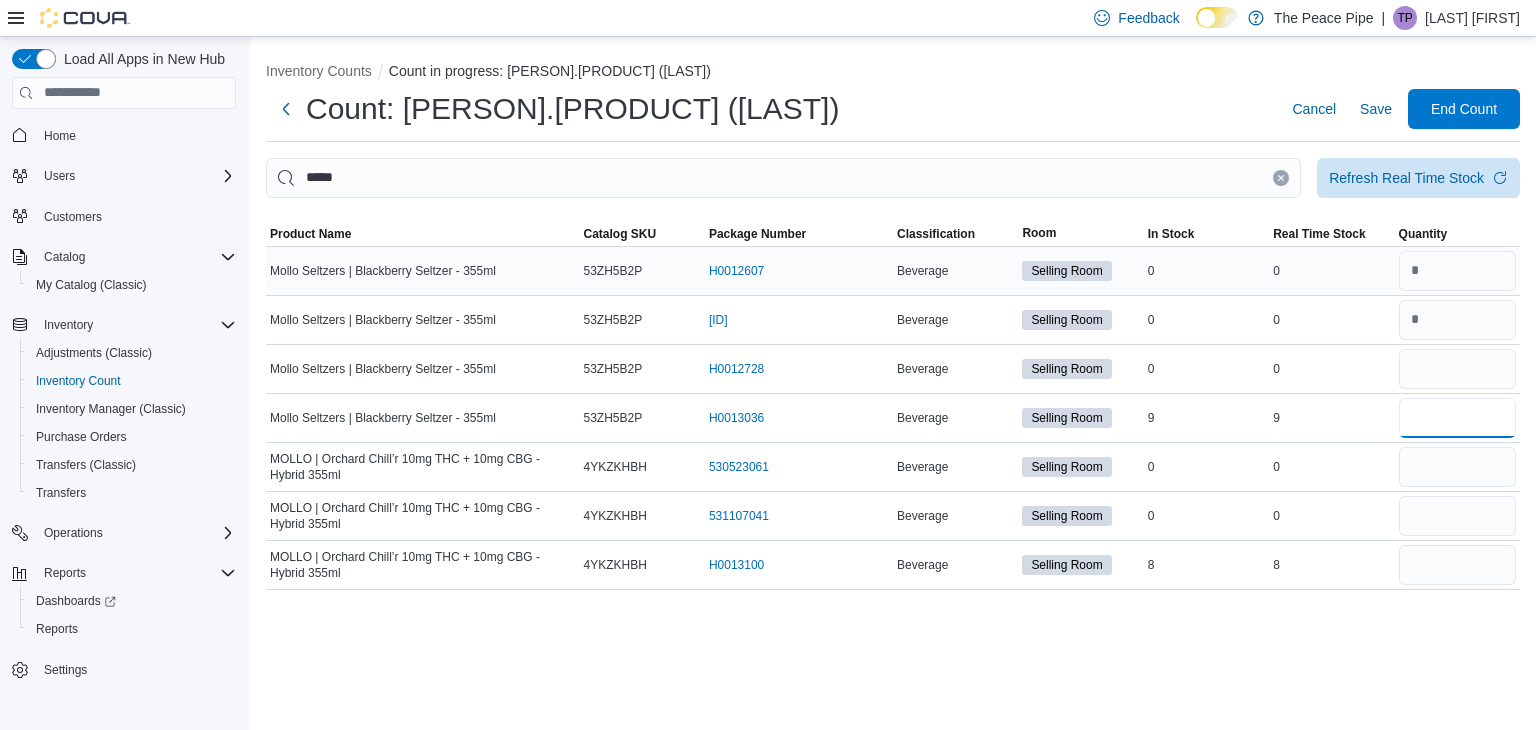 type 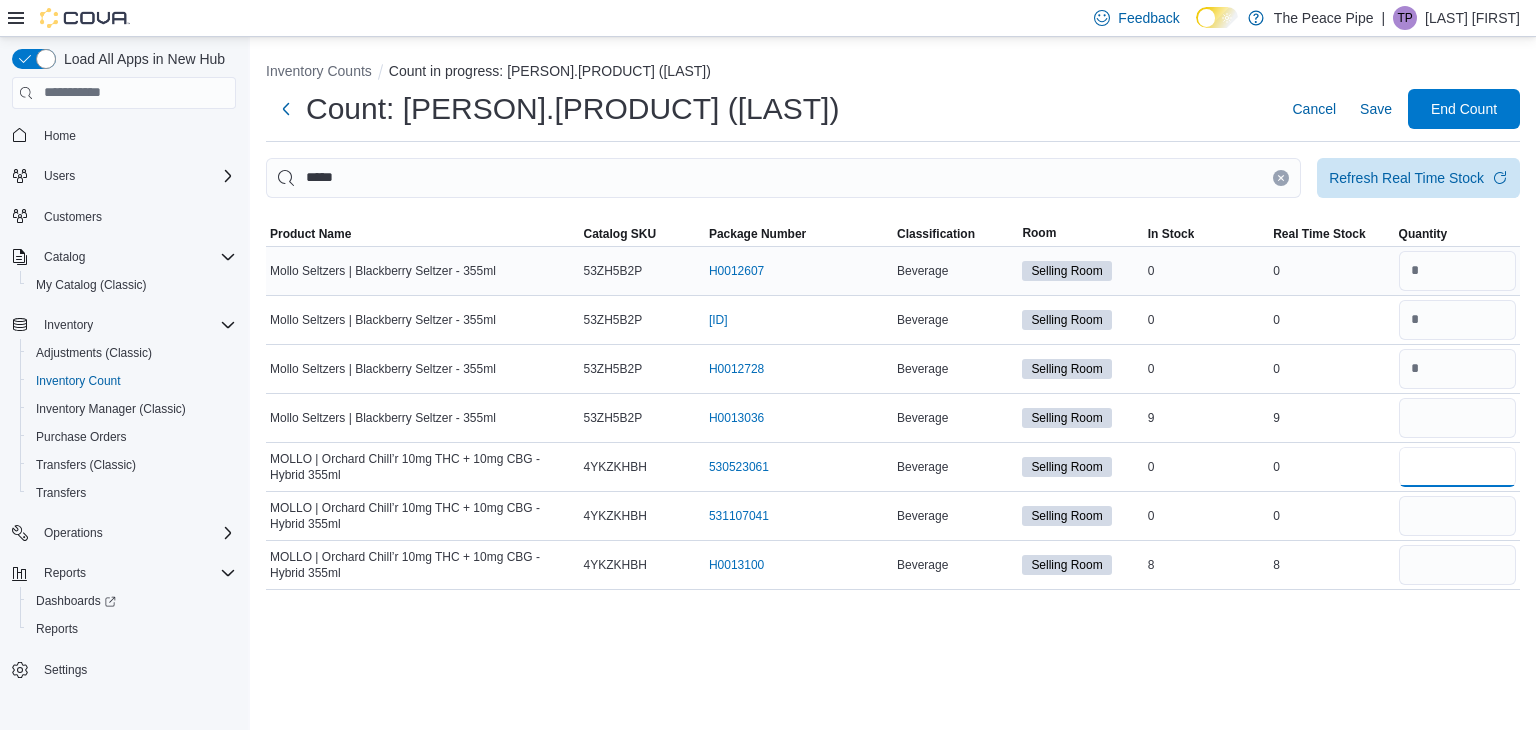 type on "*" 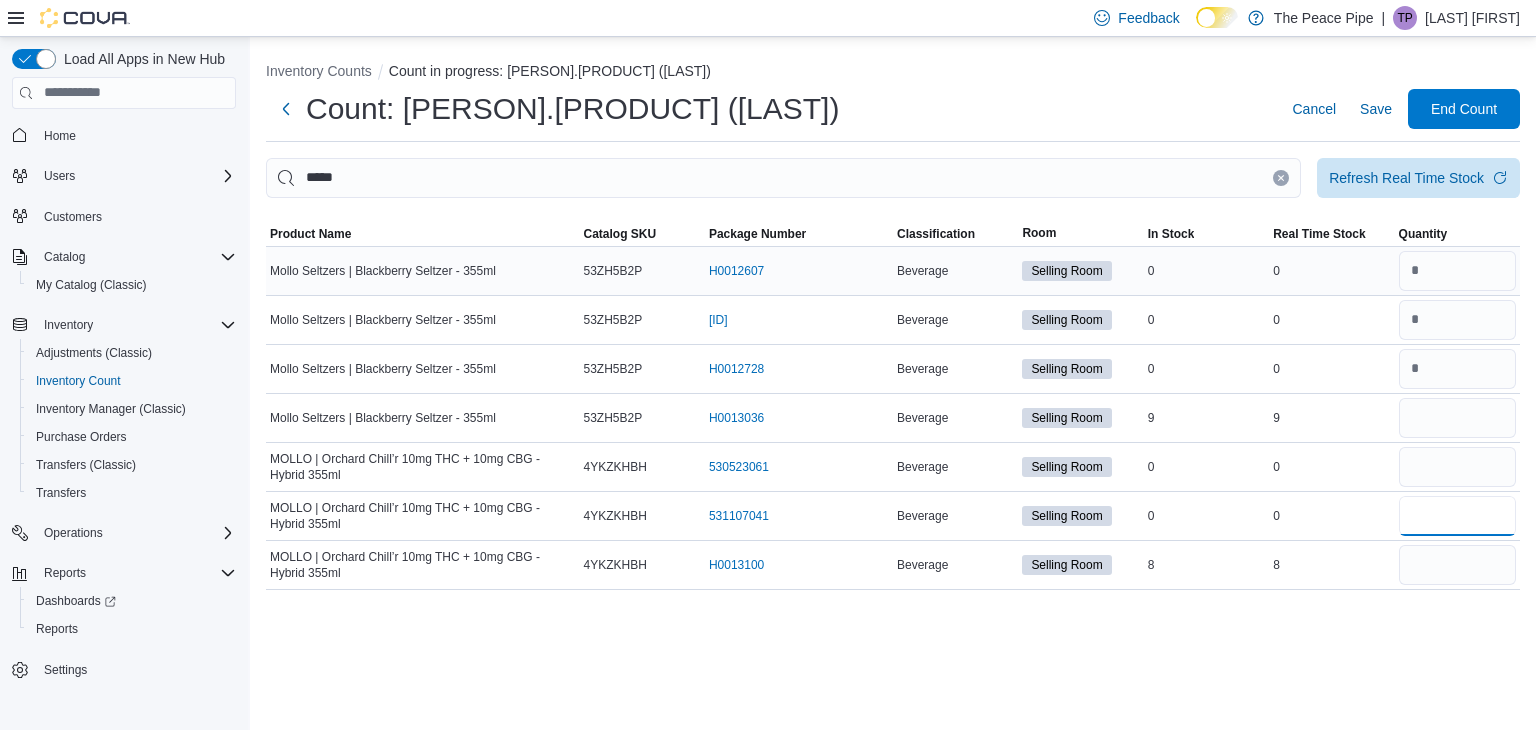 type 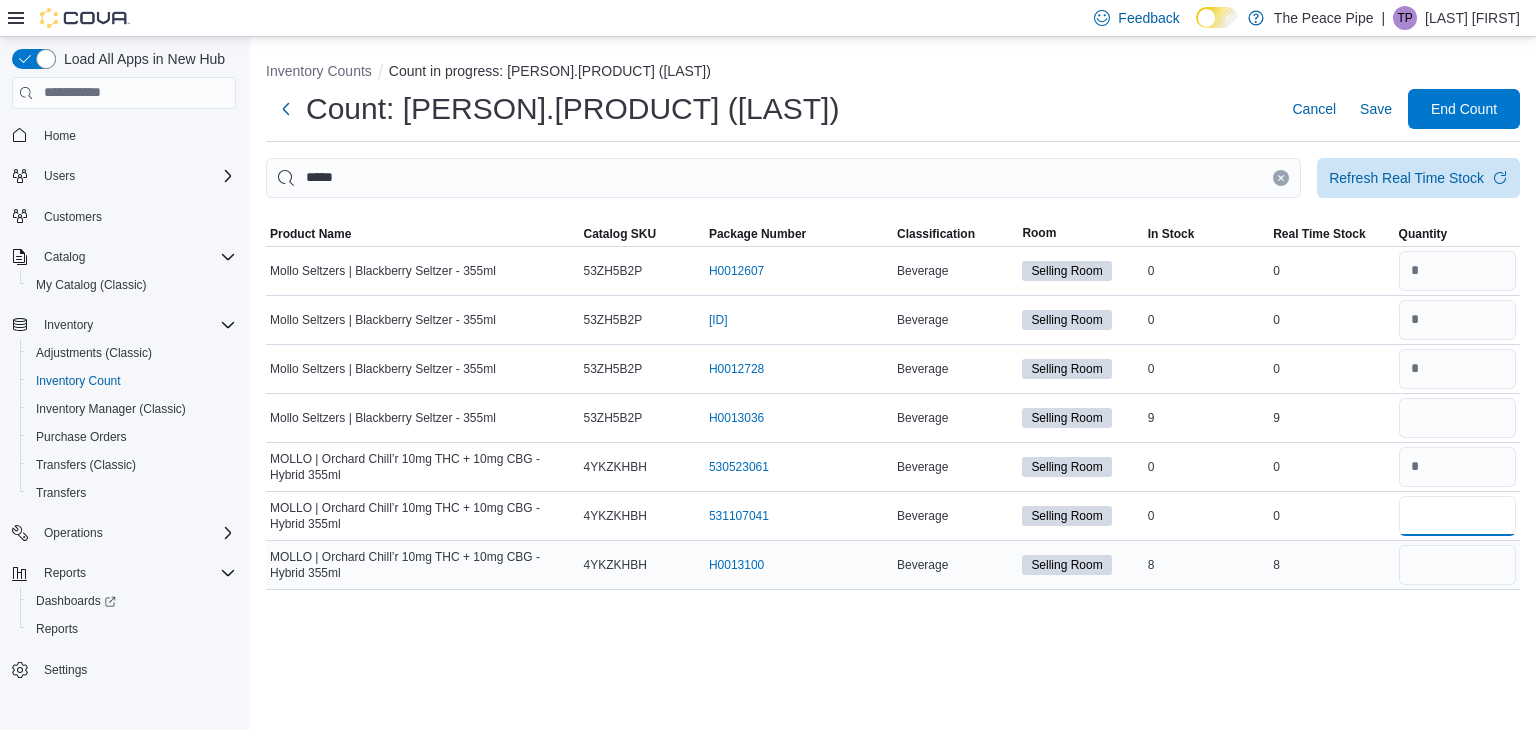 type on "*" 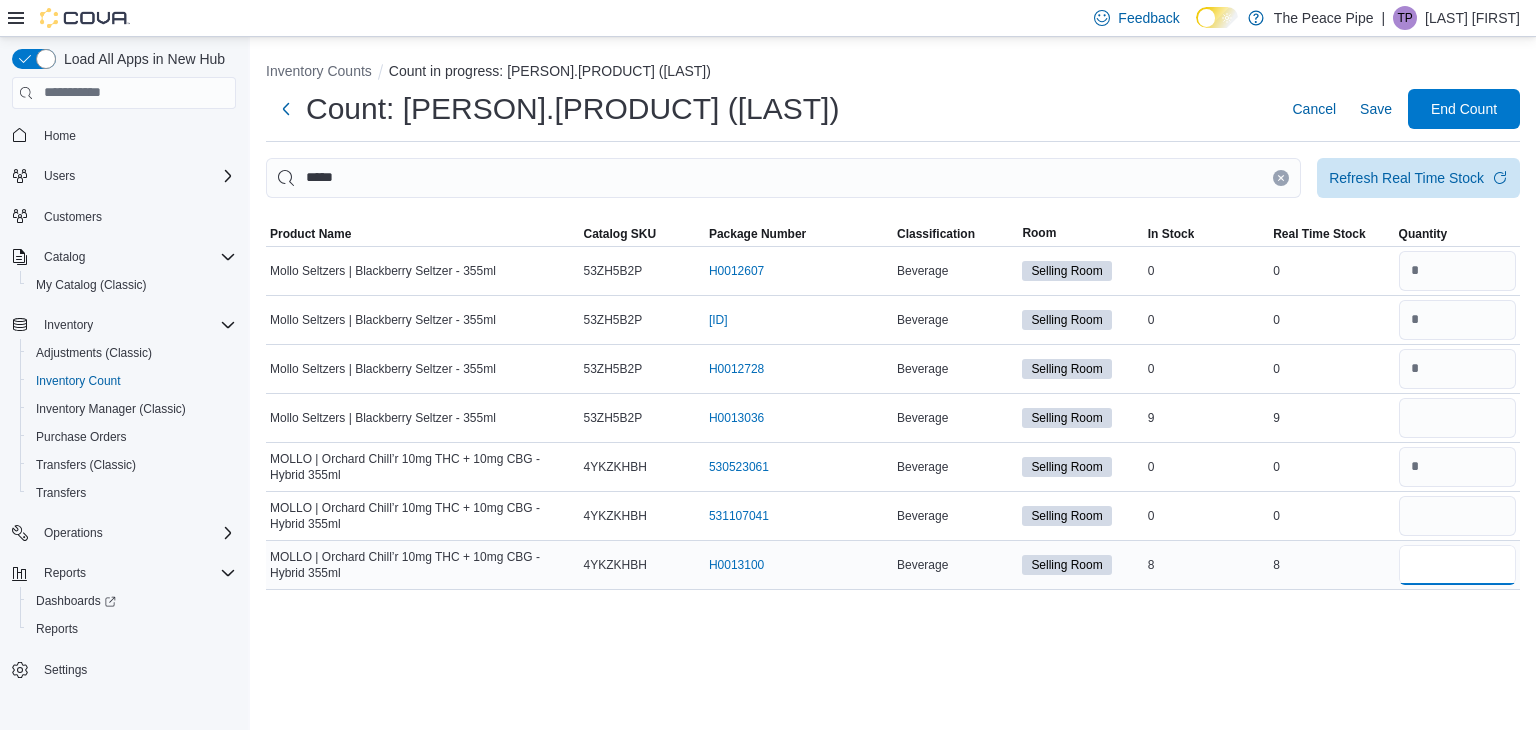 type 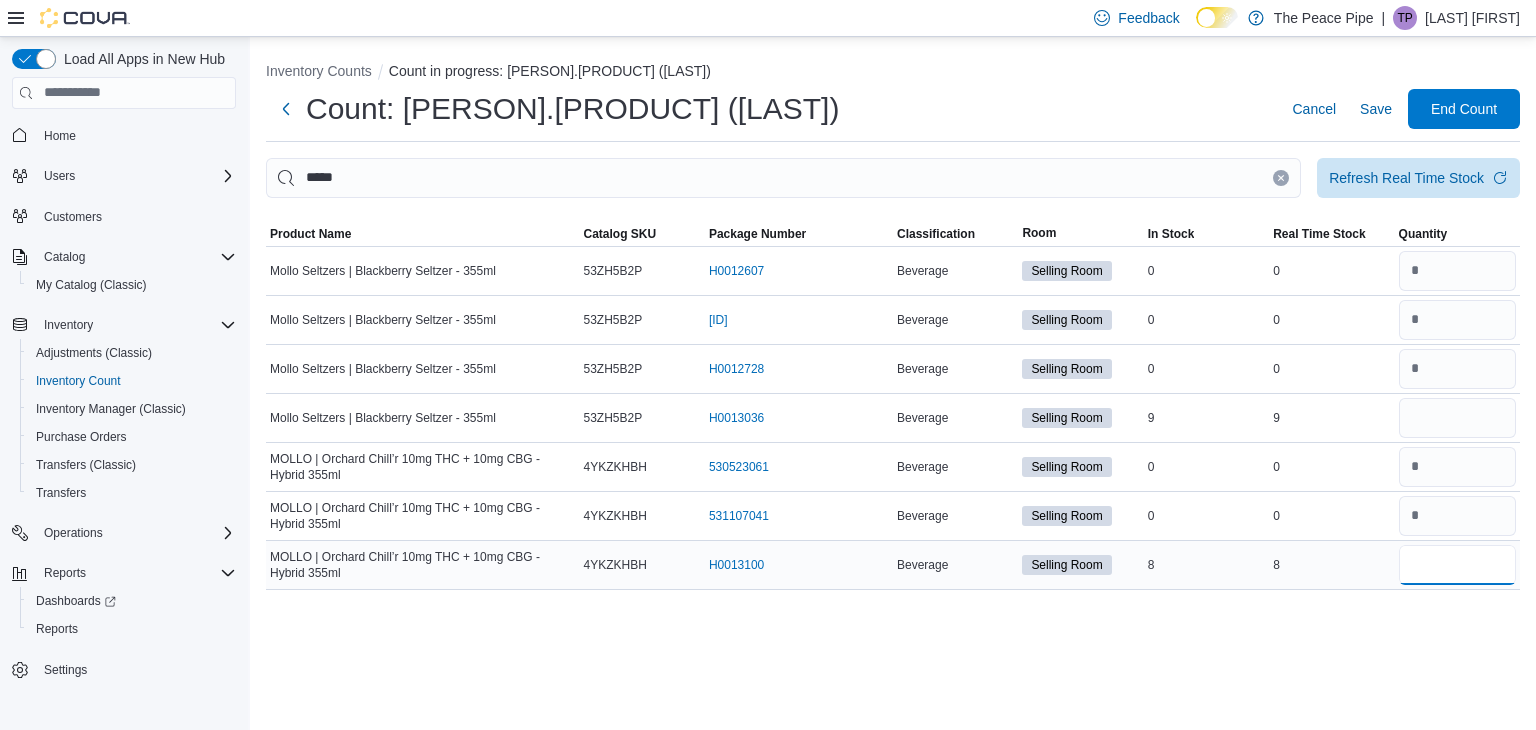 click at bounding box center [1457, 565] 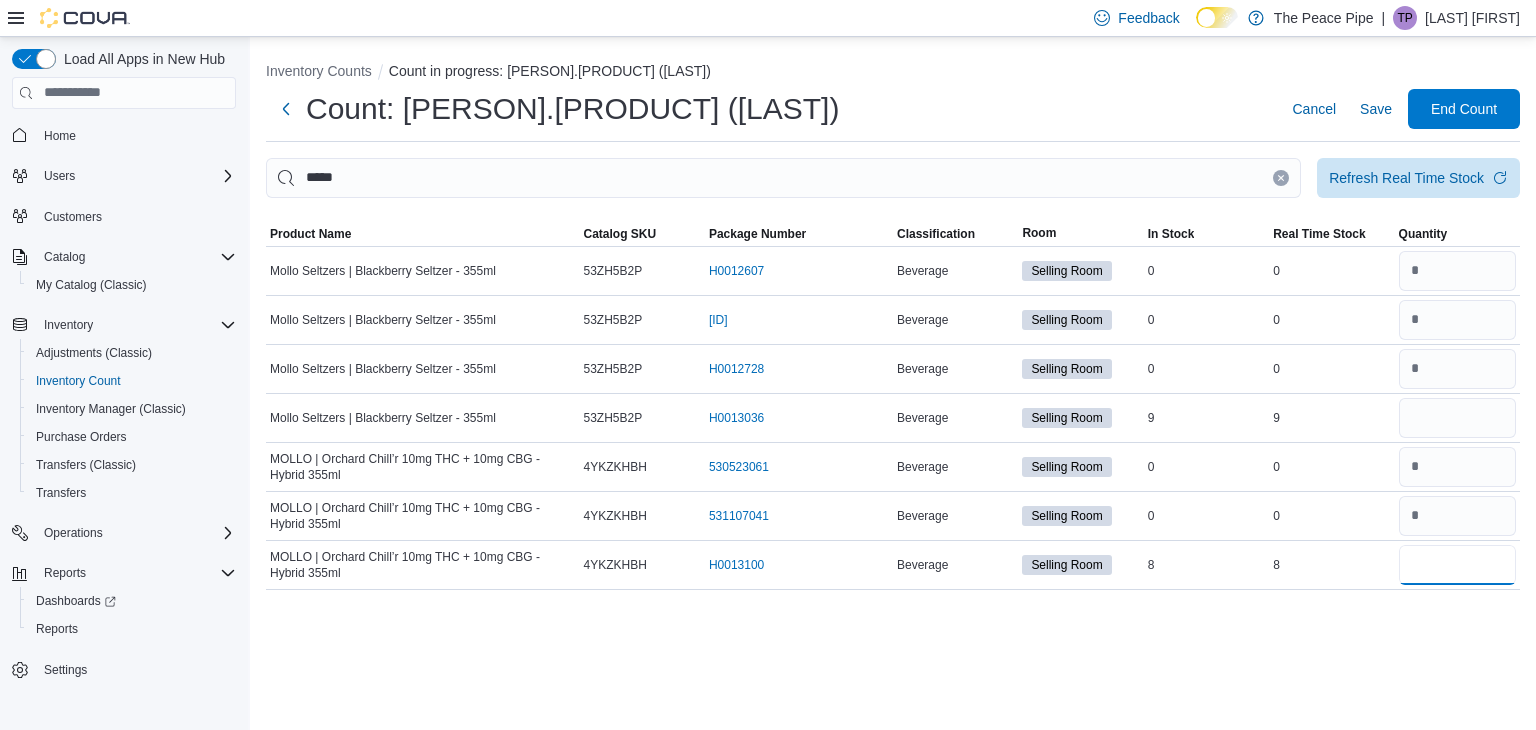 type on "*" 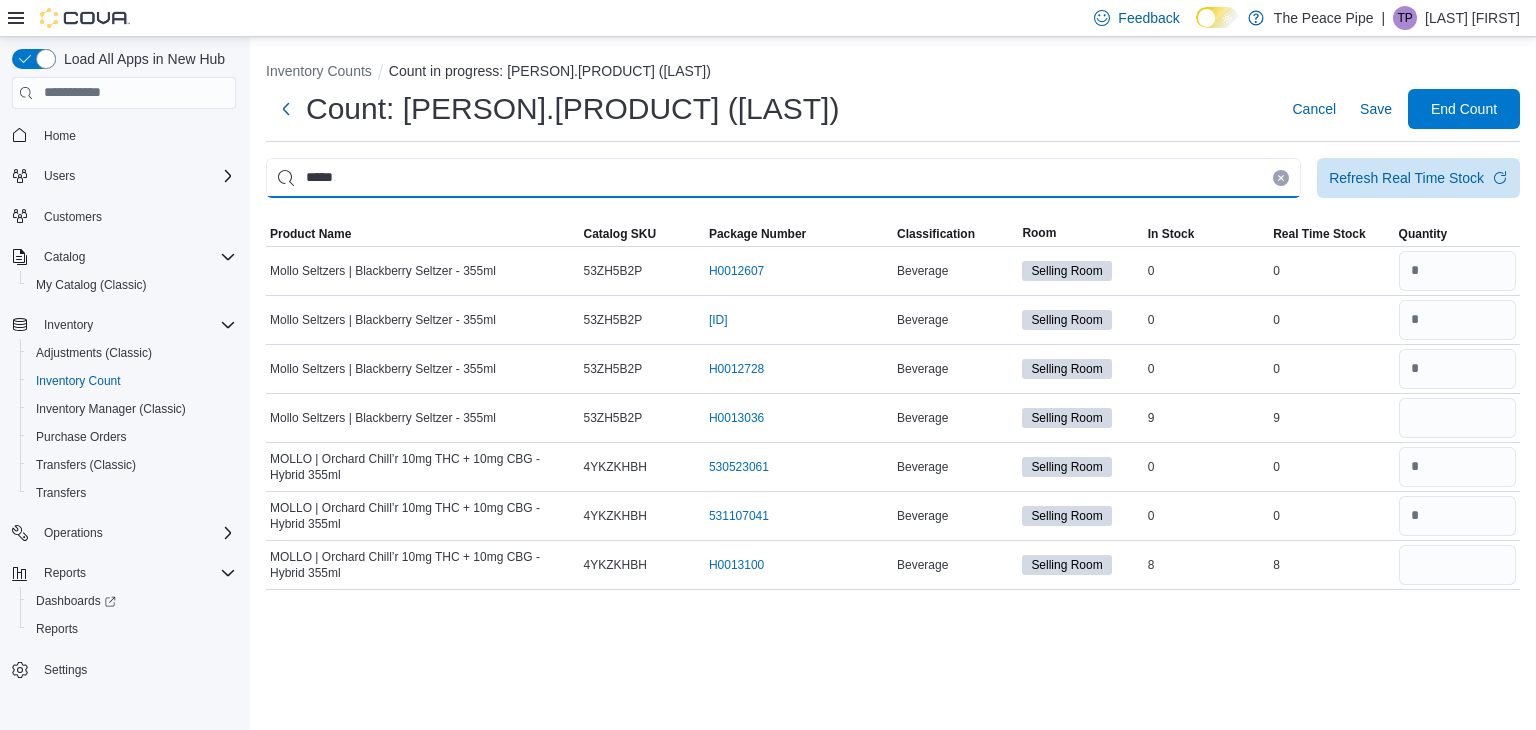 type 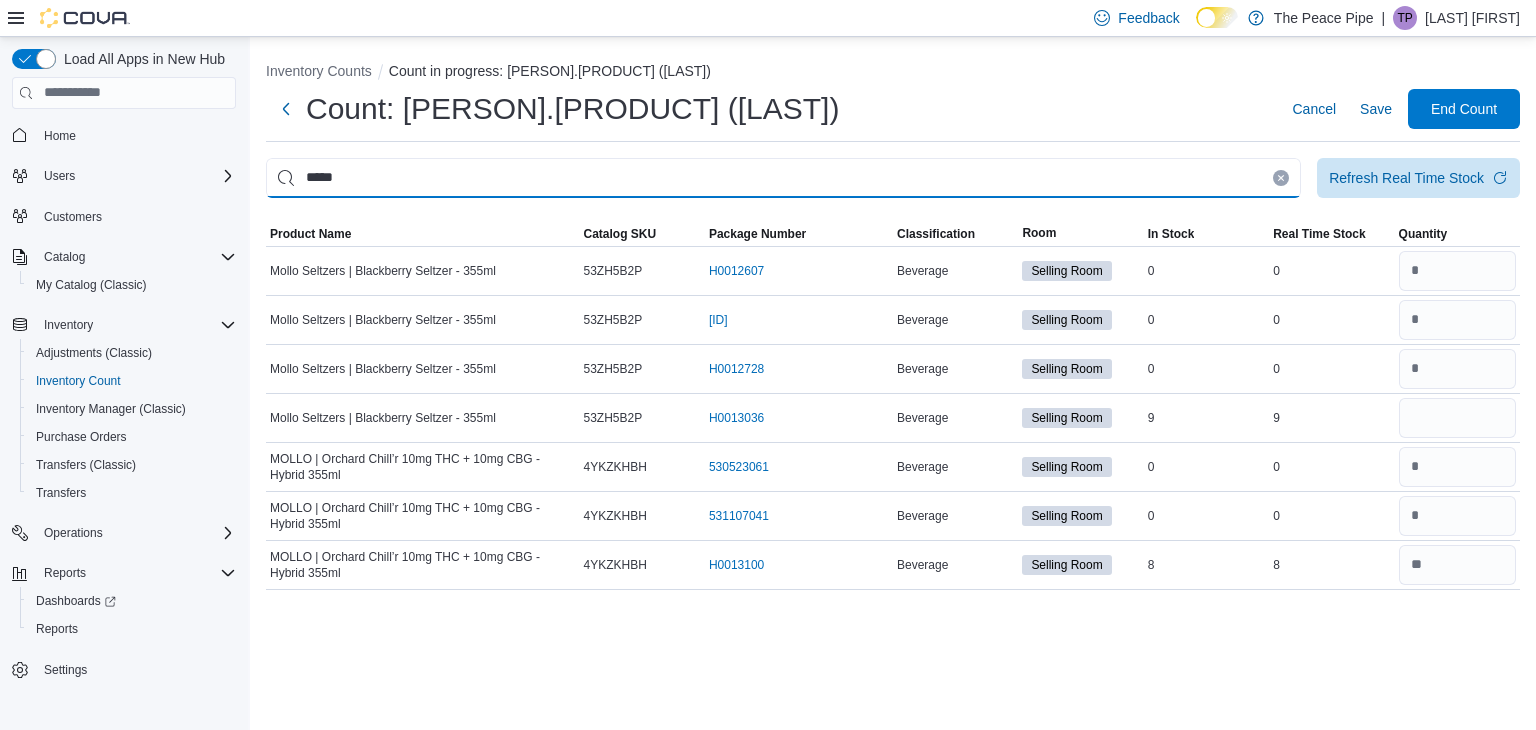 click on "*****" at bounding box center [783, 178] 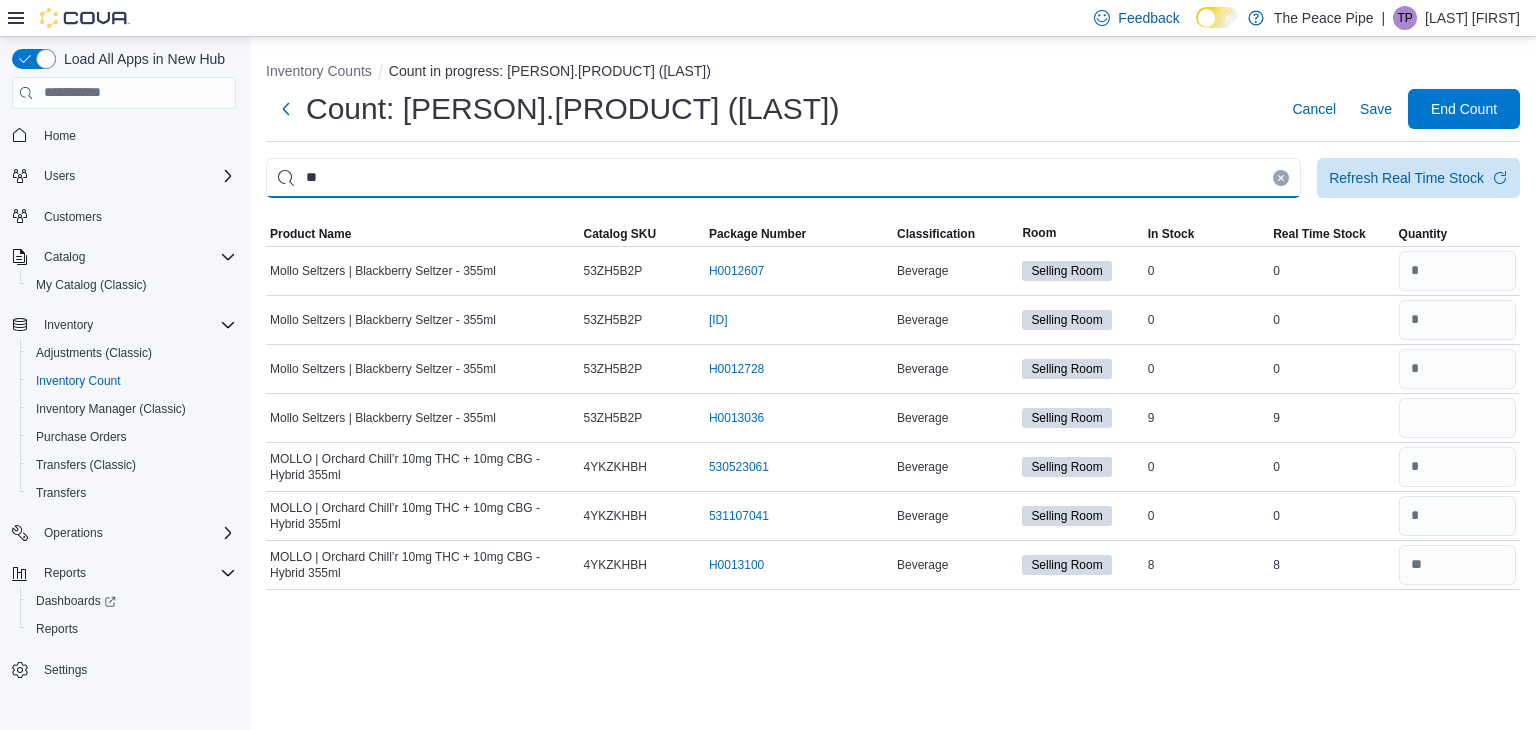 type on "*" 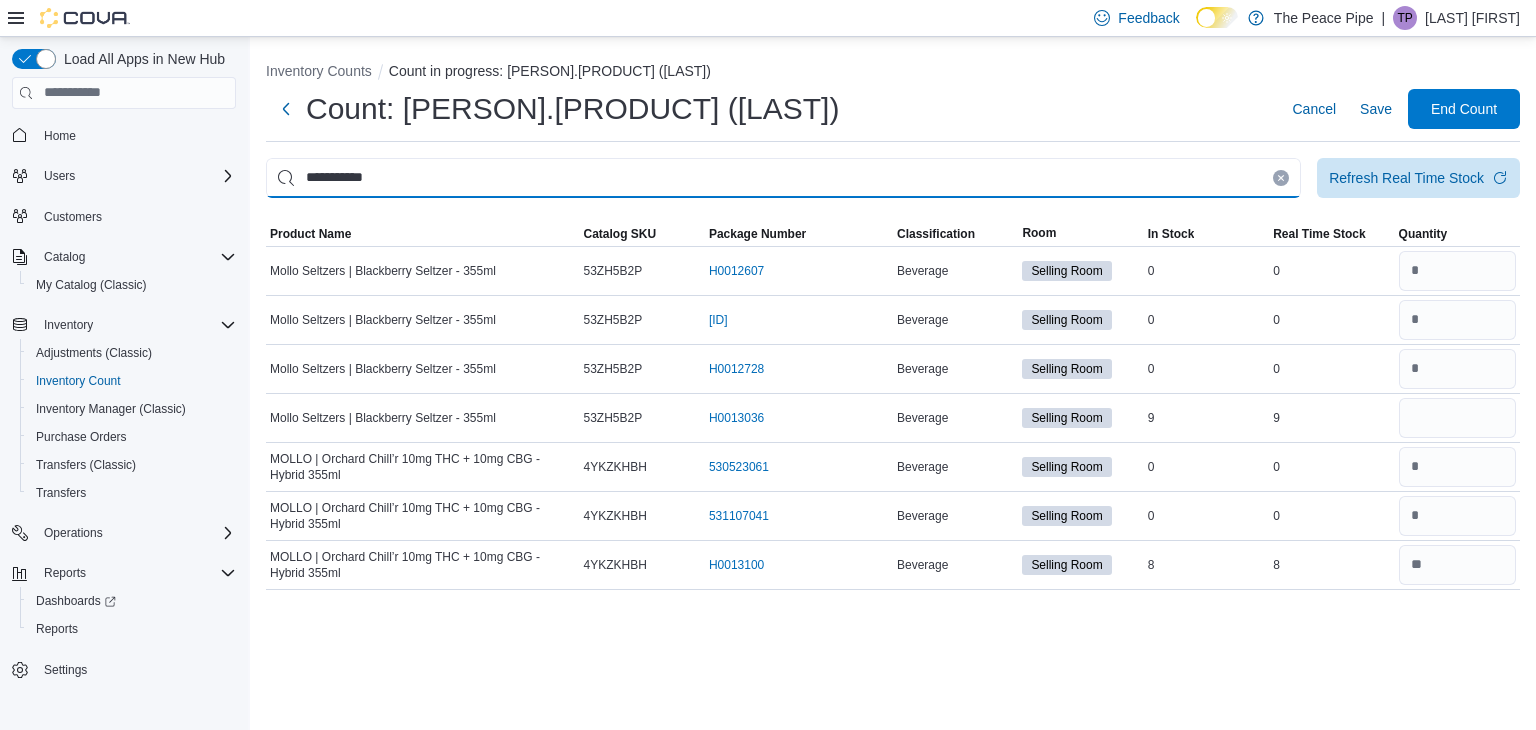 type on "**********" 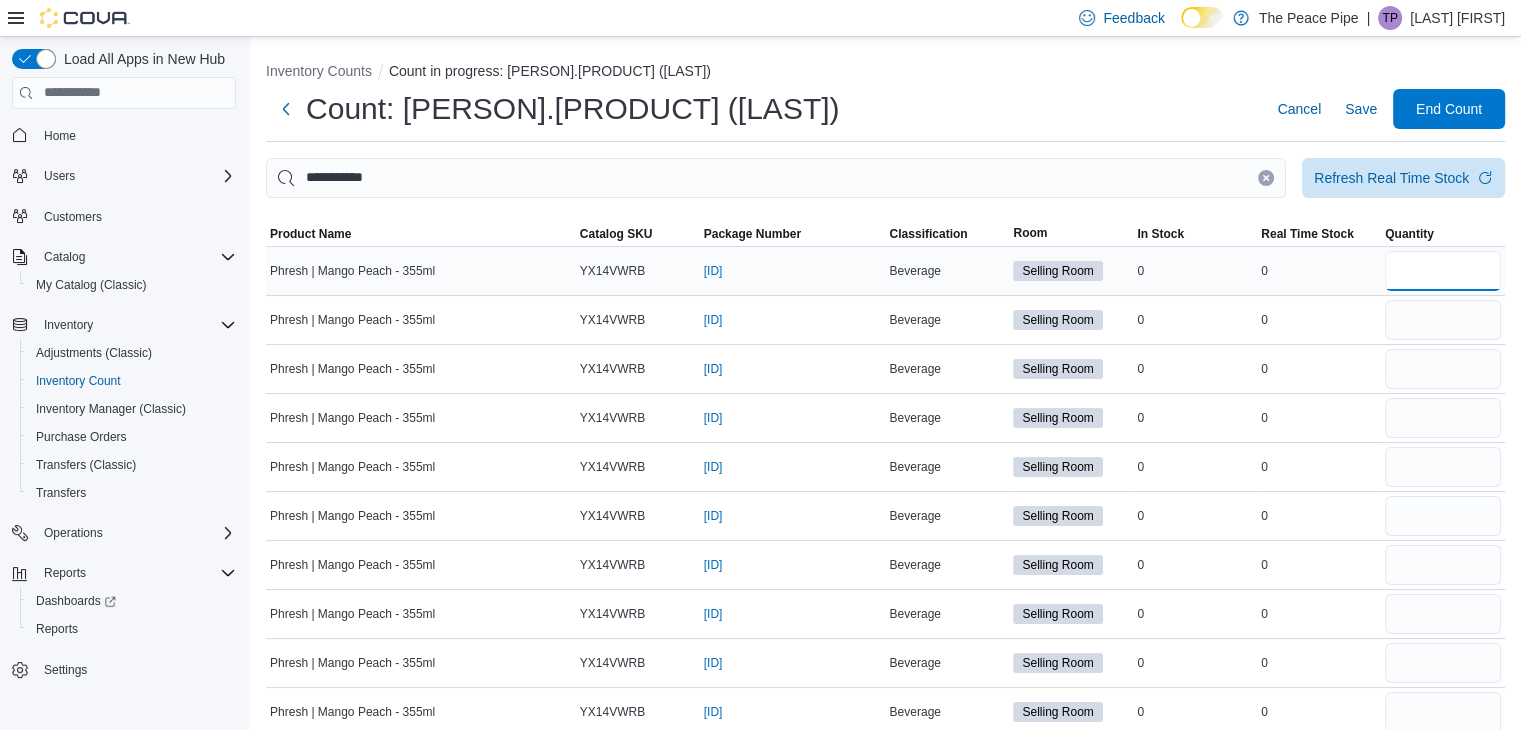 click at bounding box center [1443, 271] 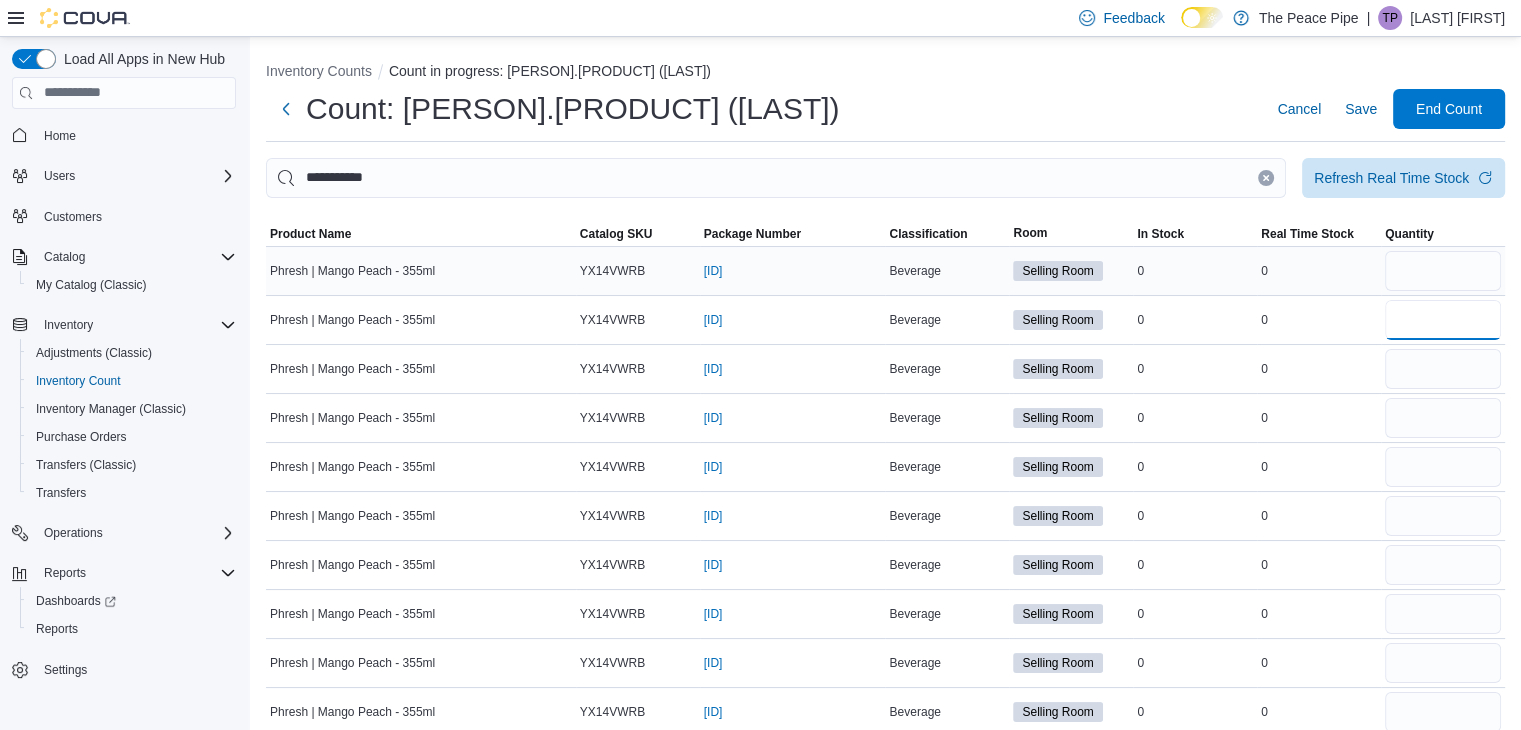 type 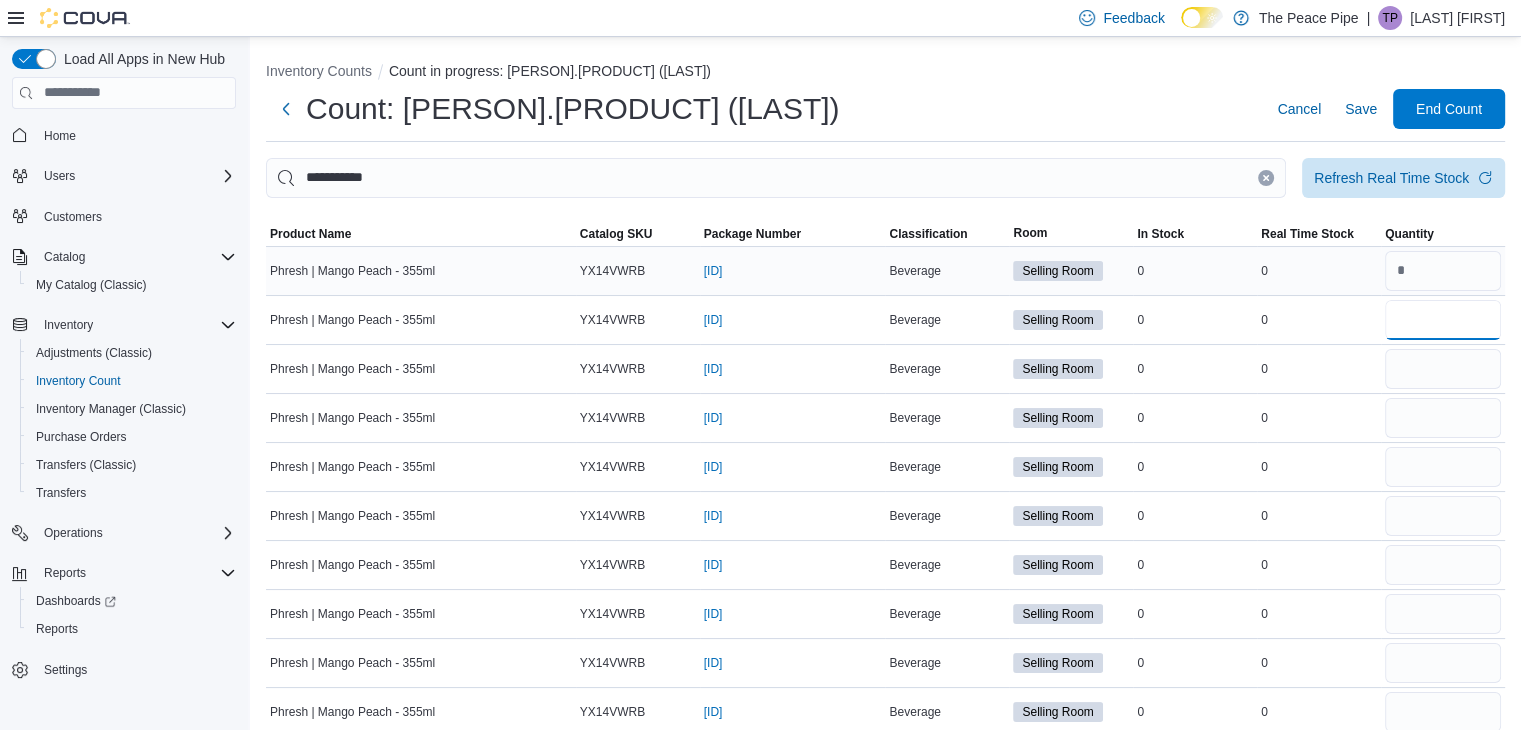 type on "*" 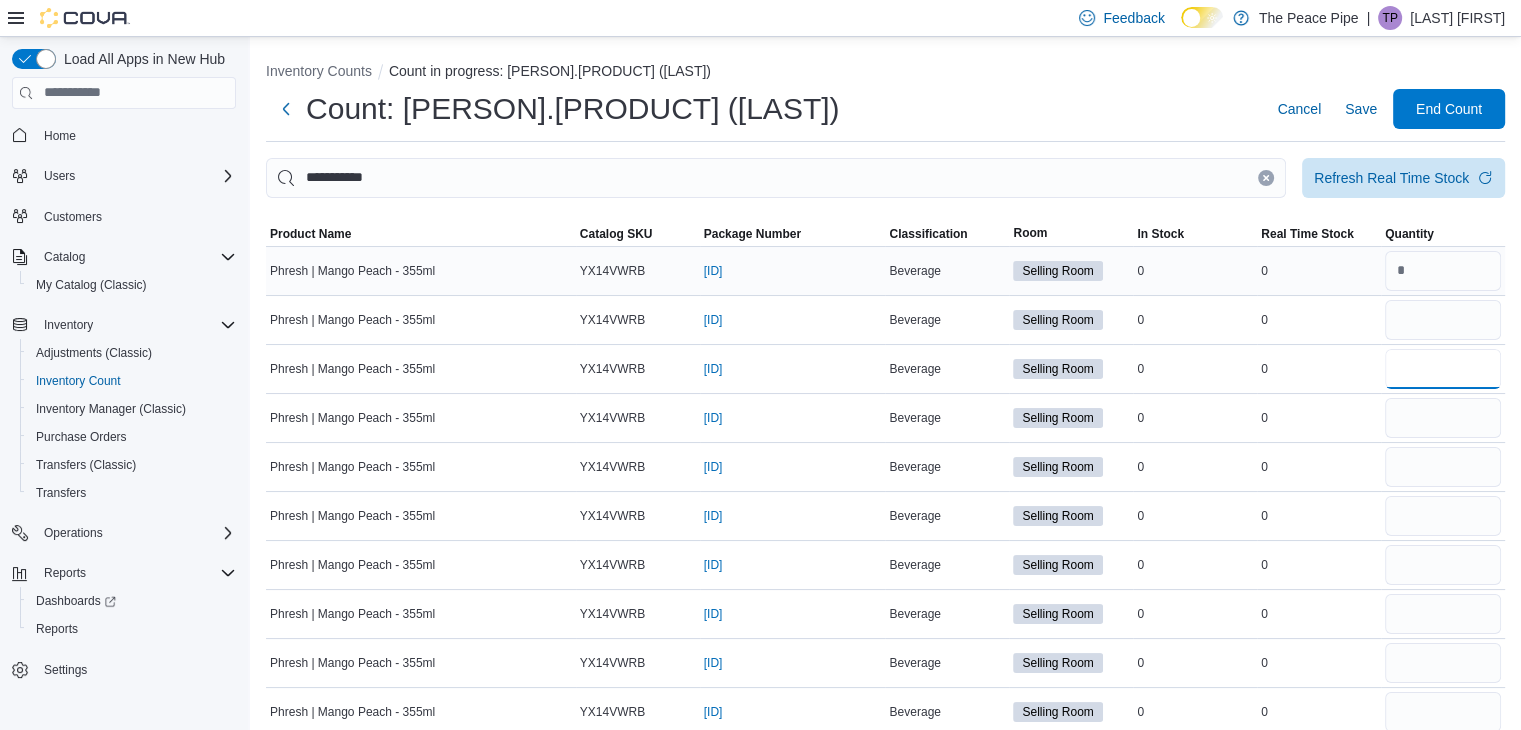 type 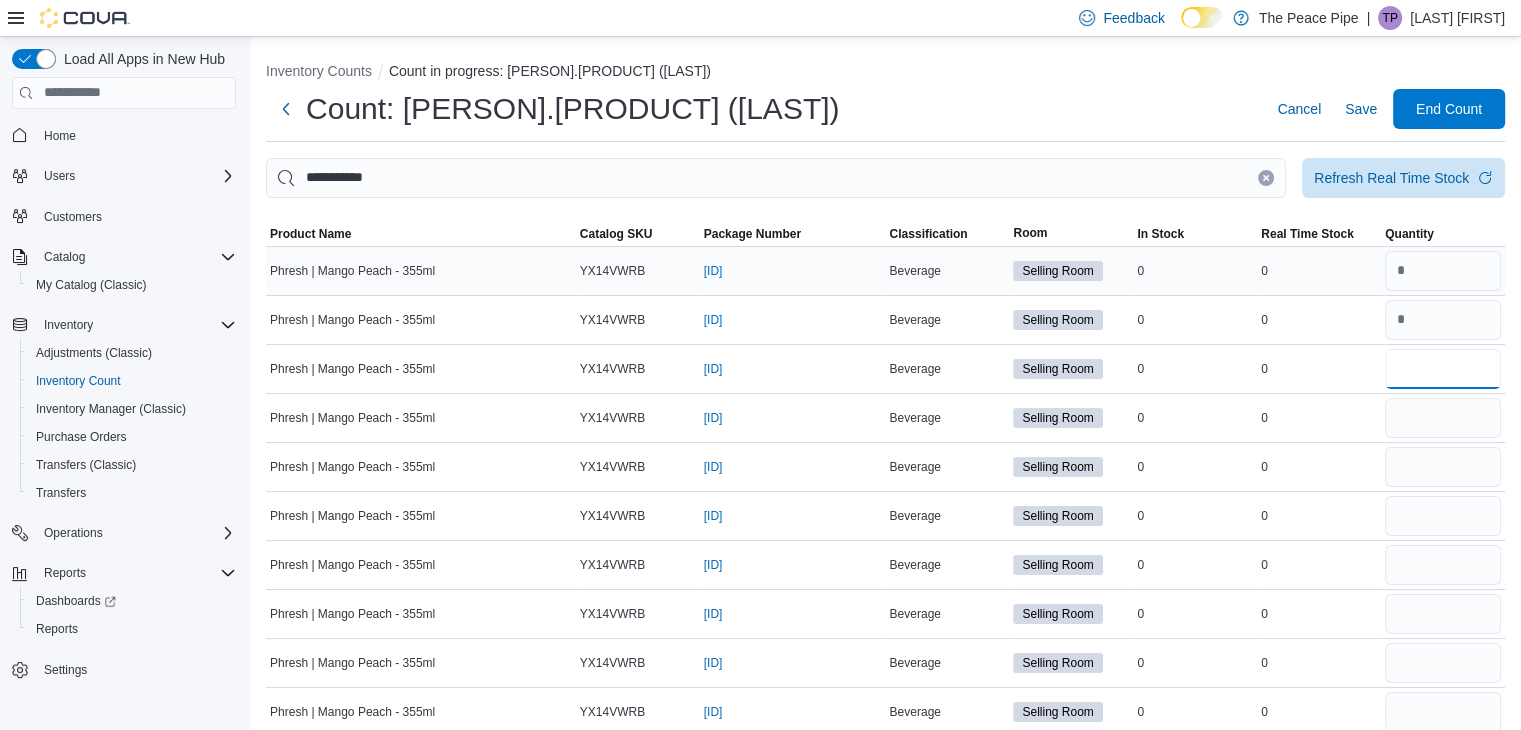 type on "*" 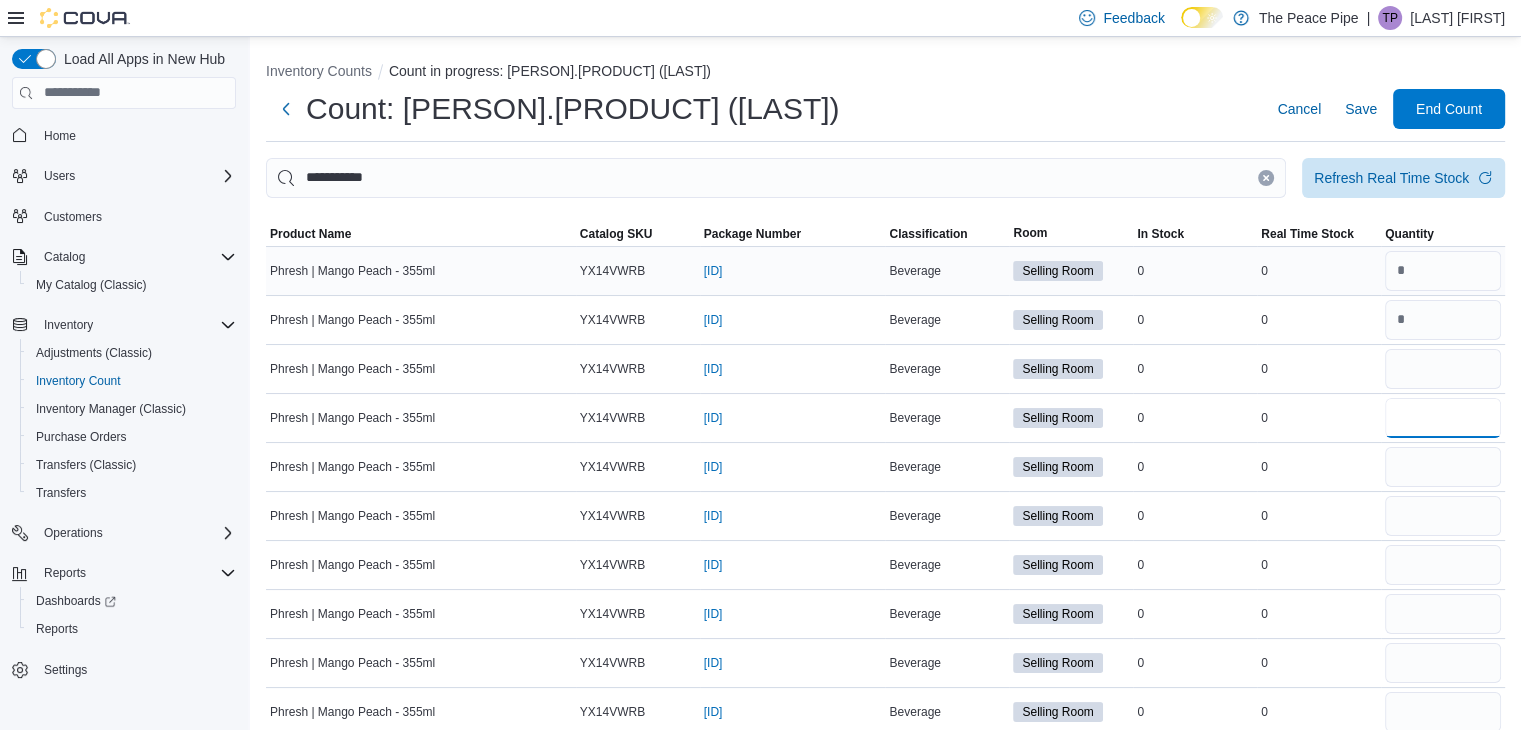 type 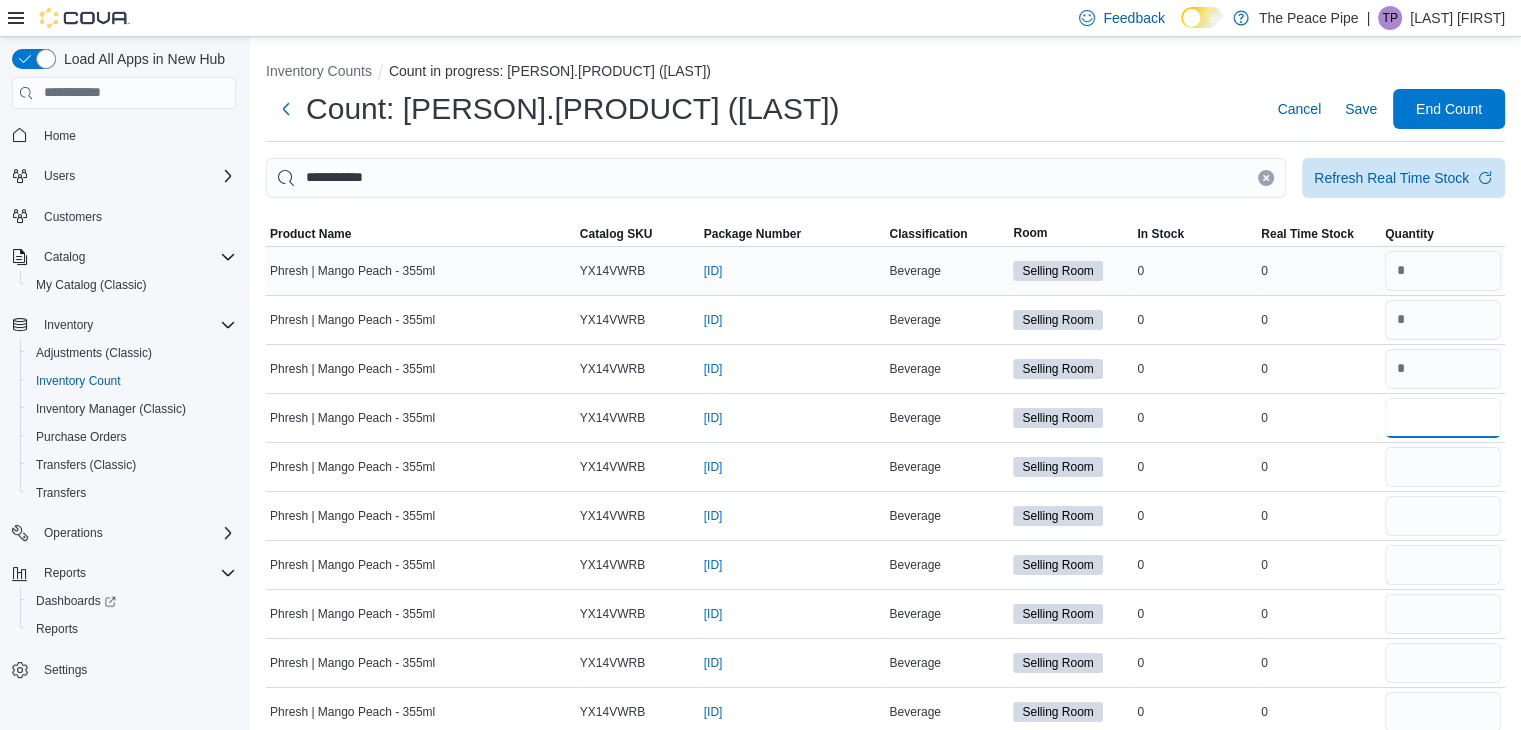 type on "*" 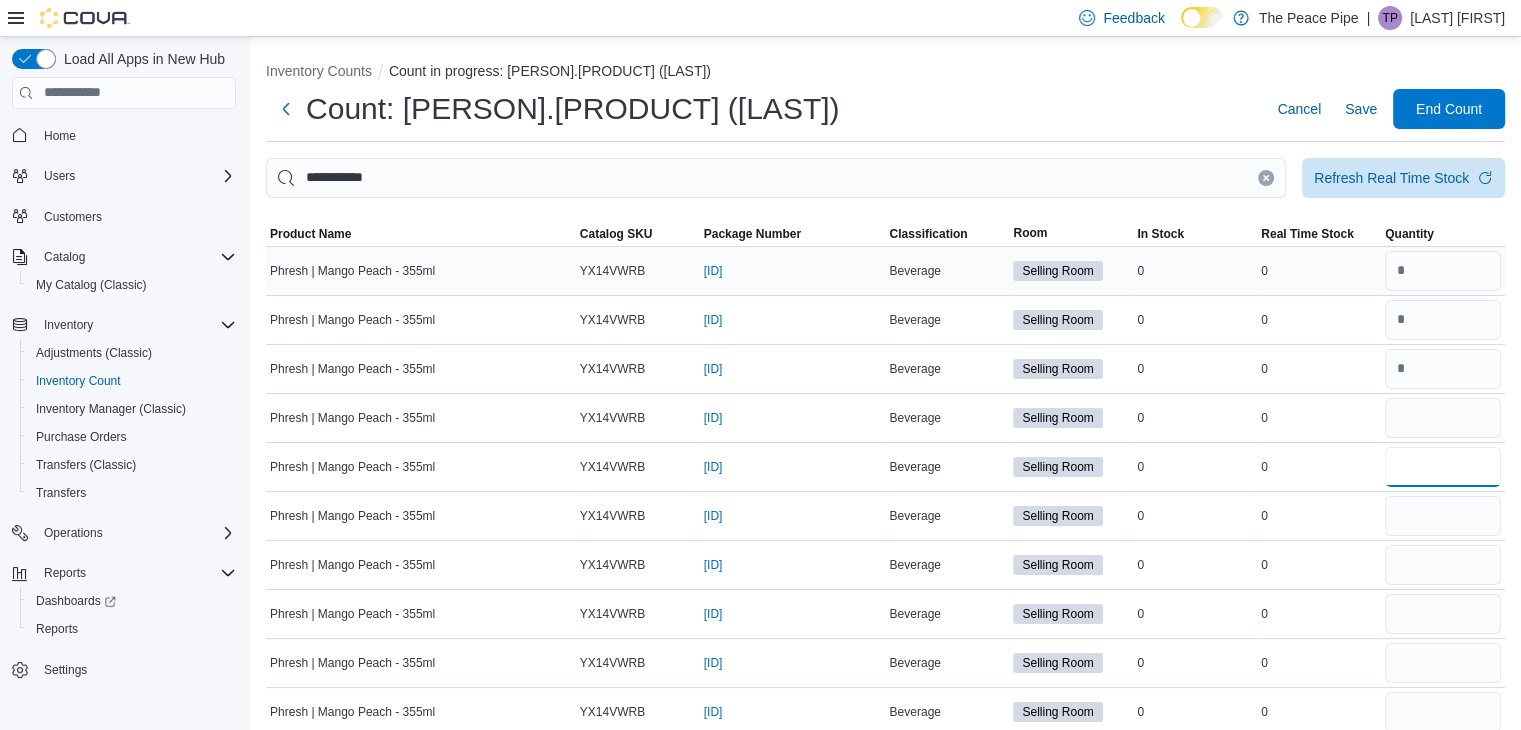 type 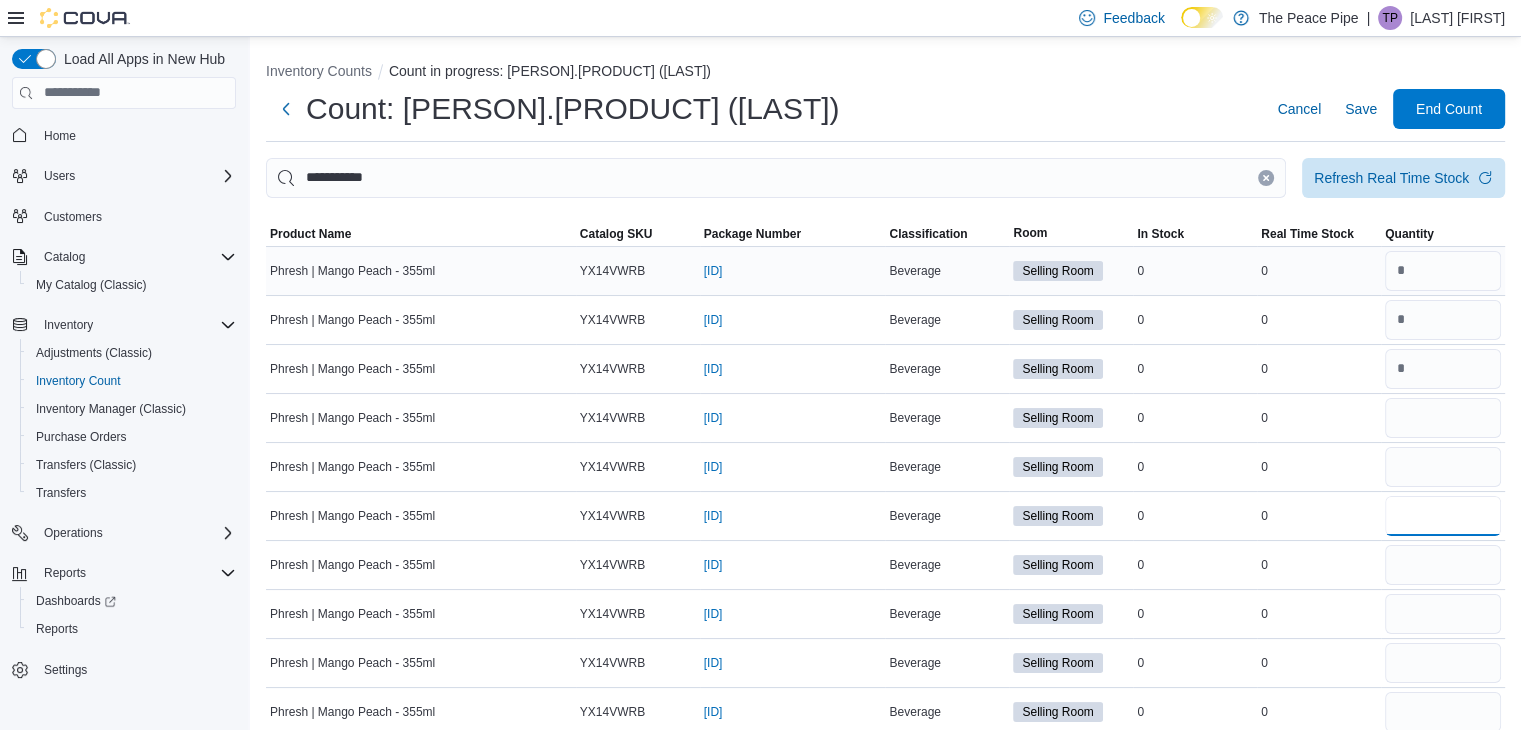 type 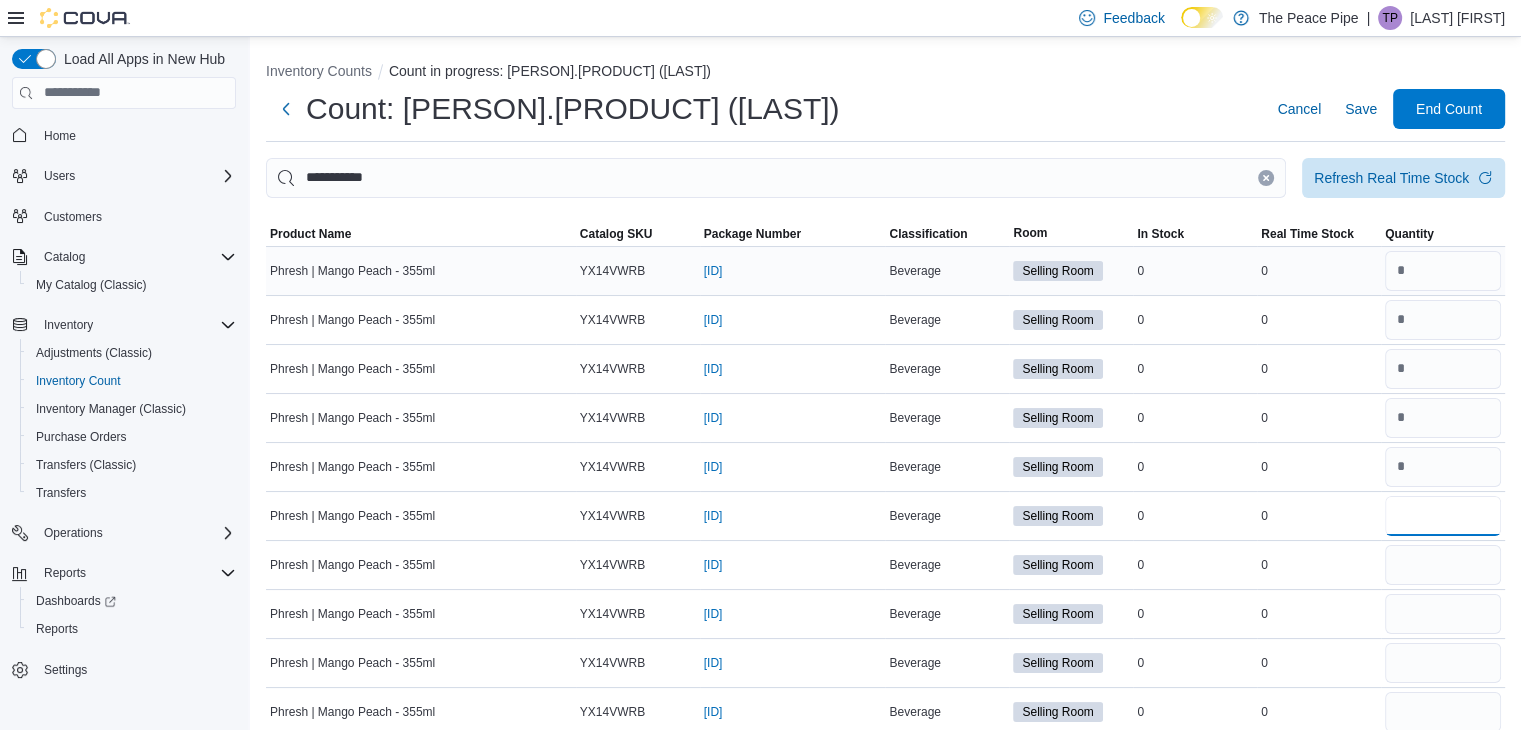type on "*" 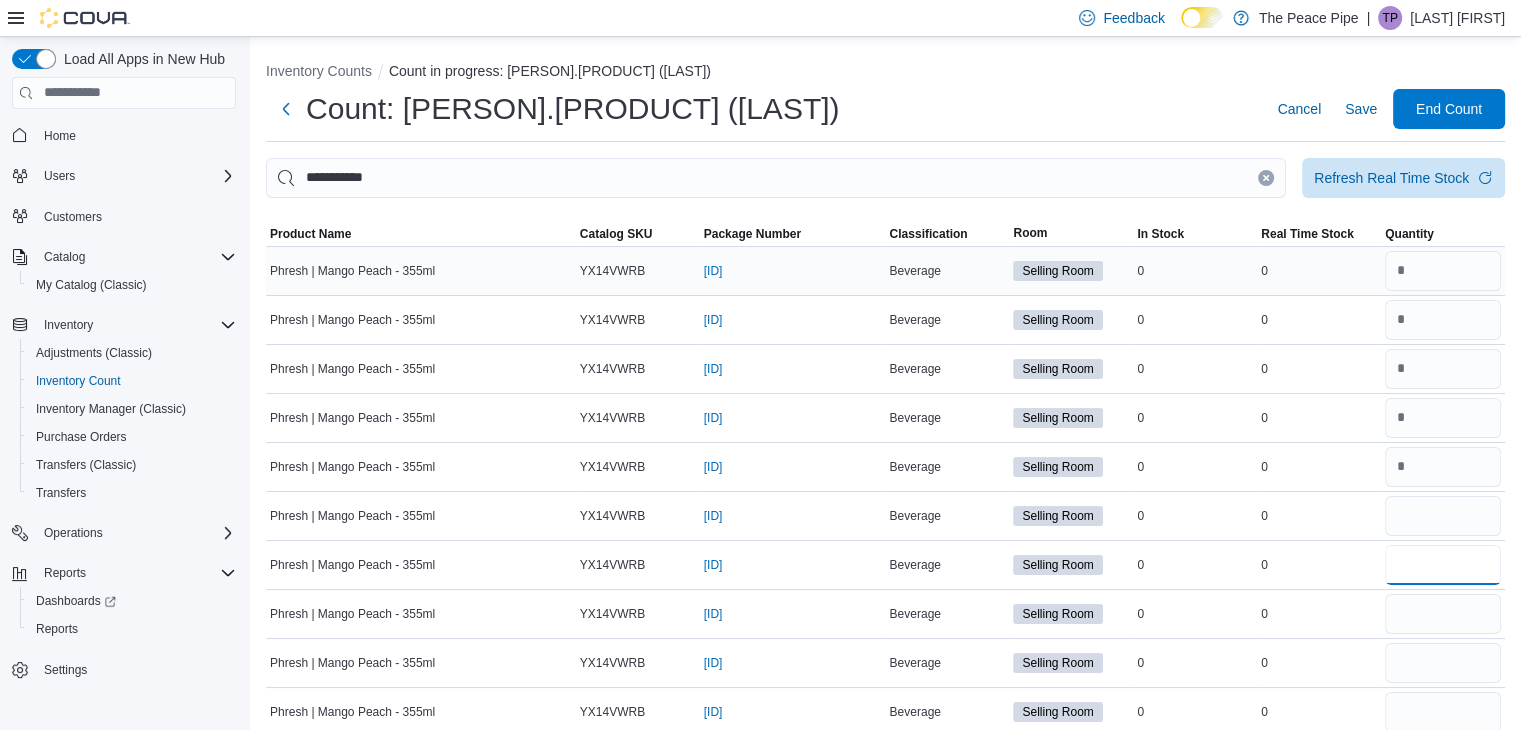 type 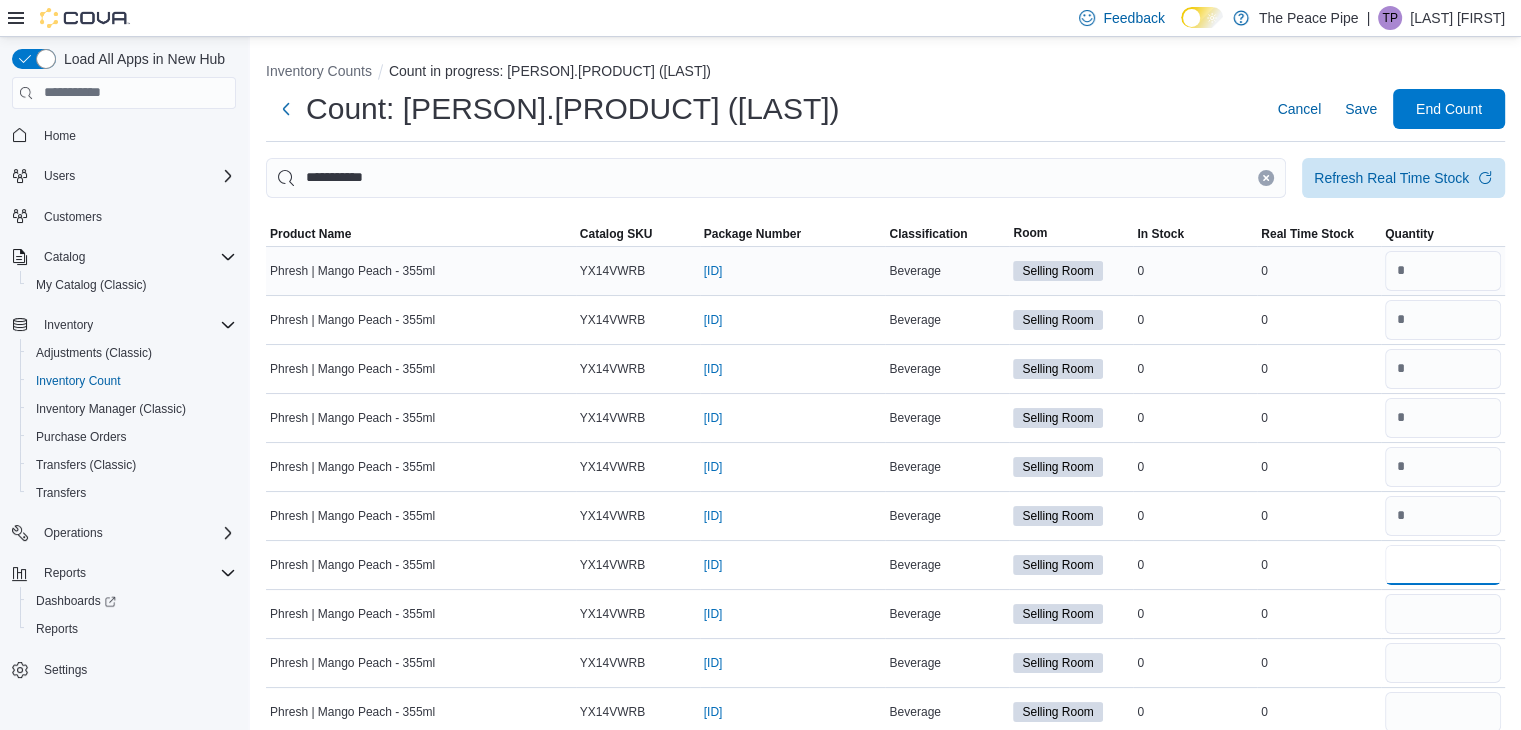 type on "*" 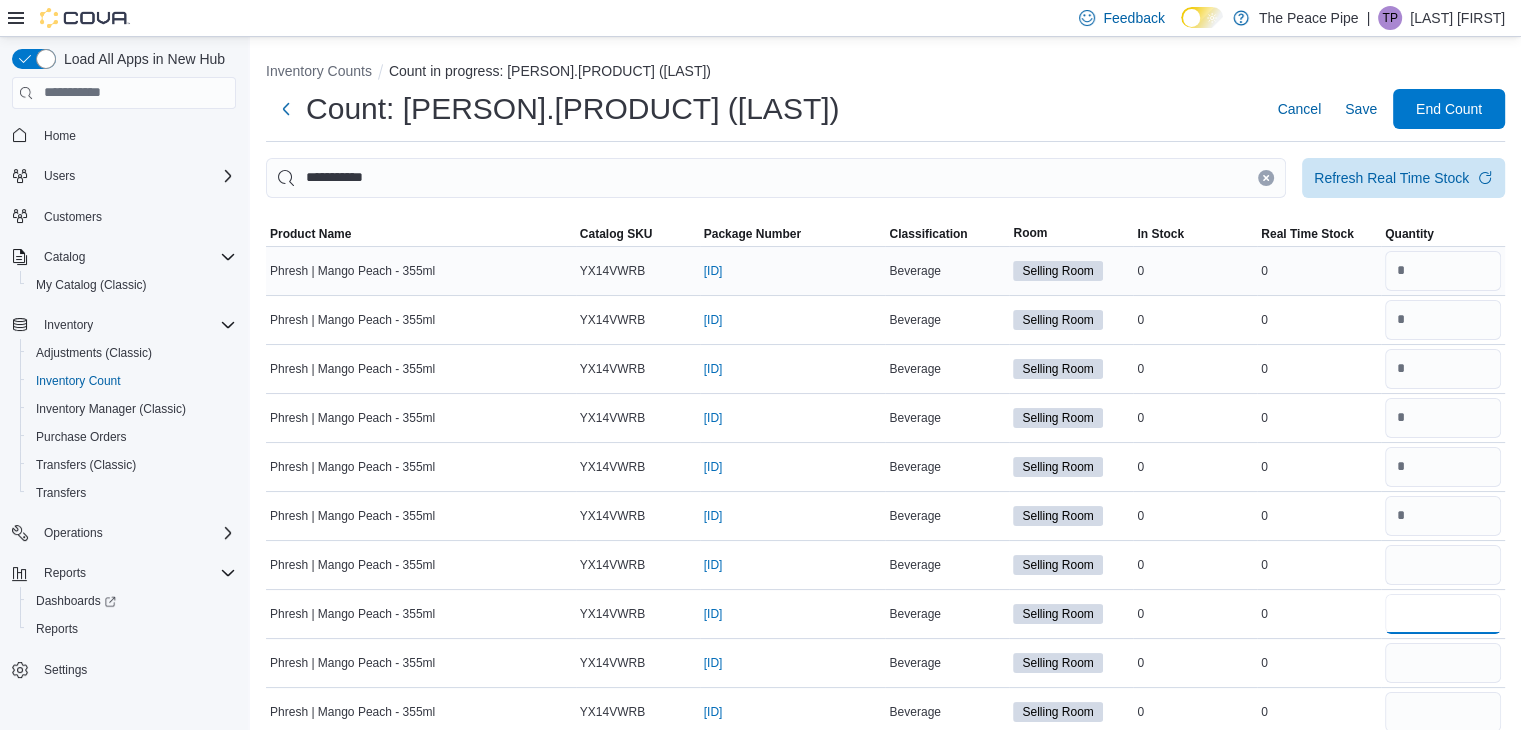 type 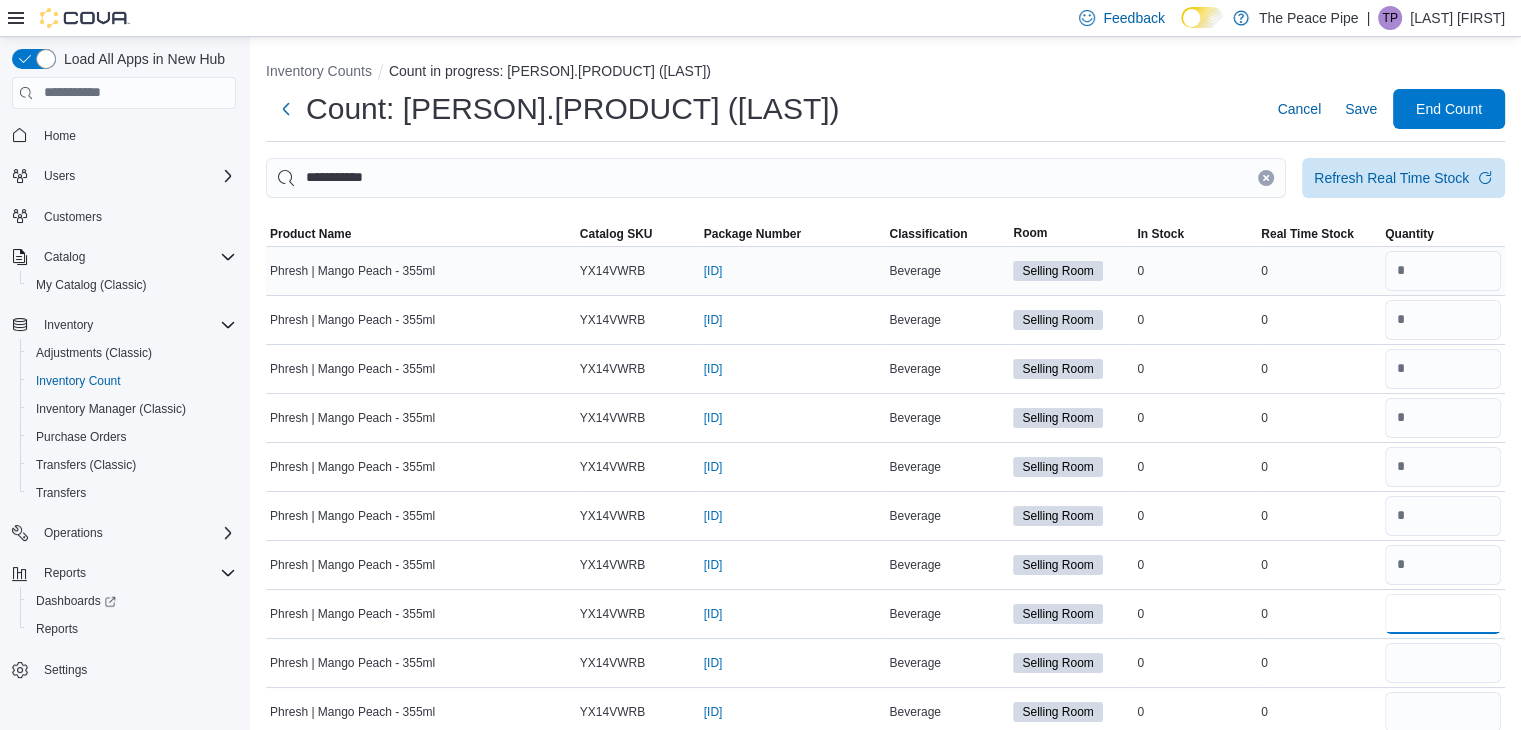 type on "*" 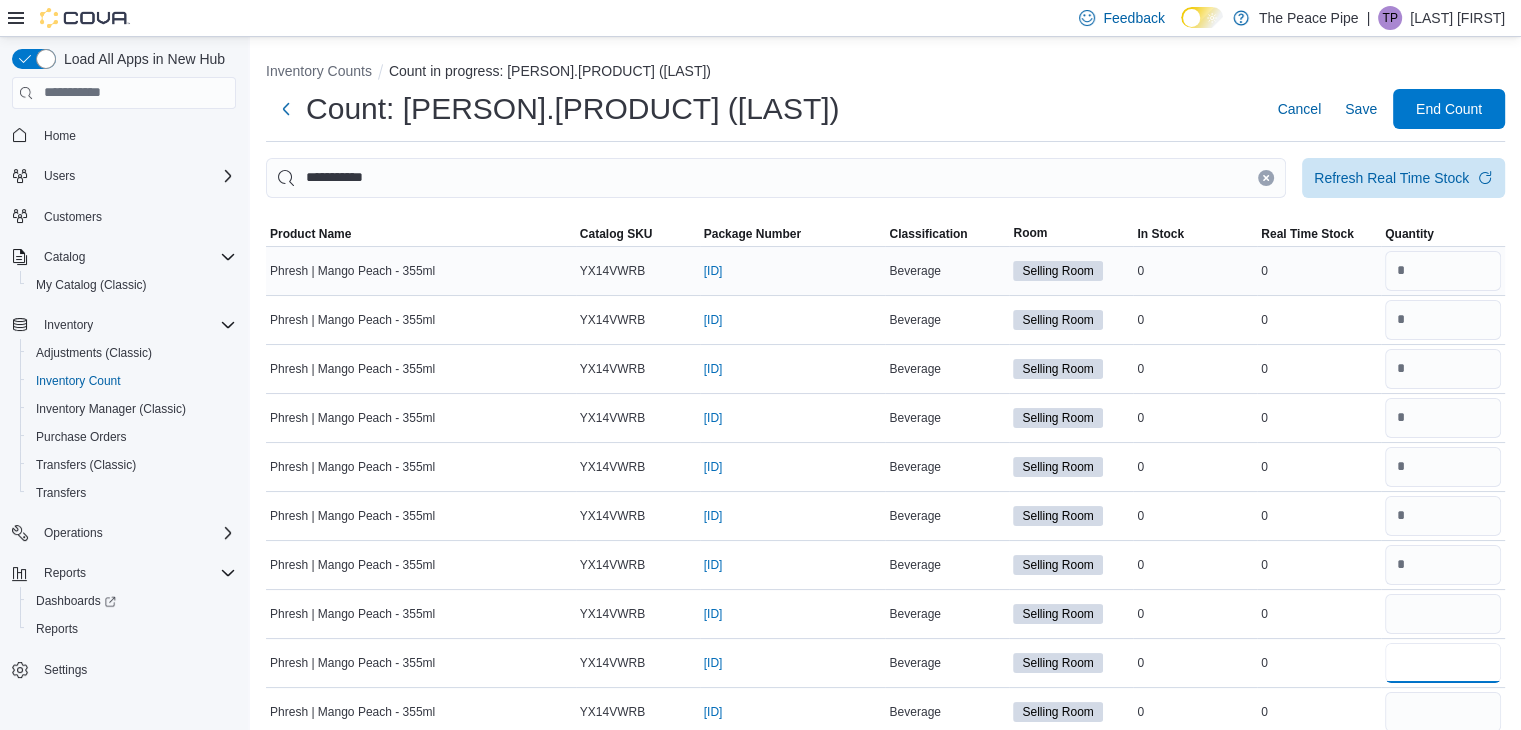 type 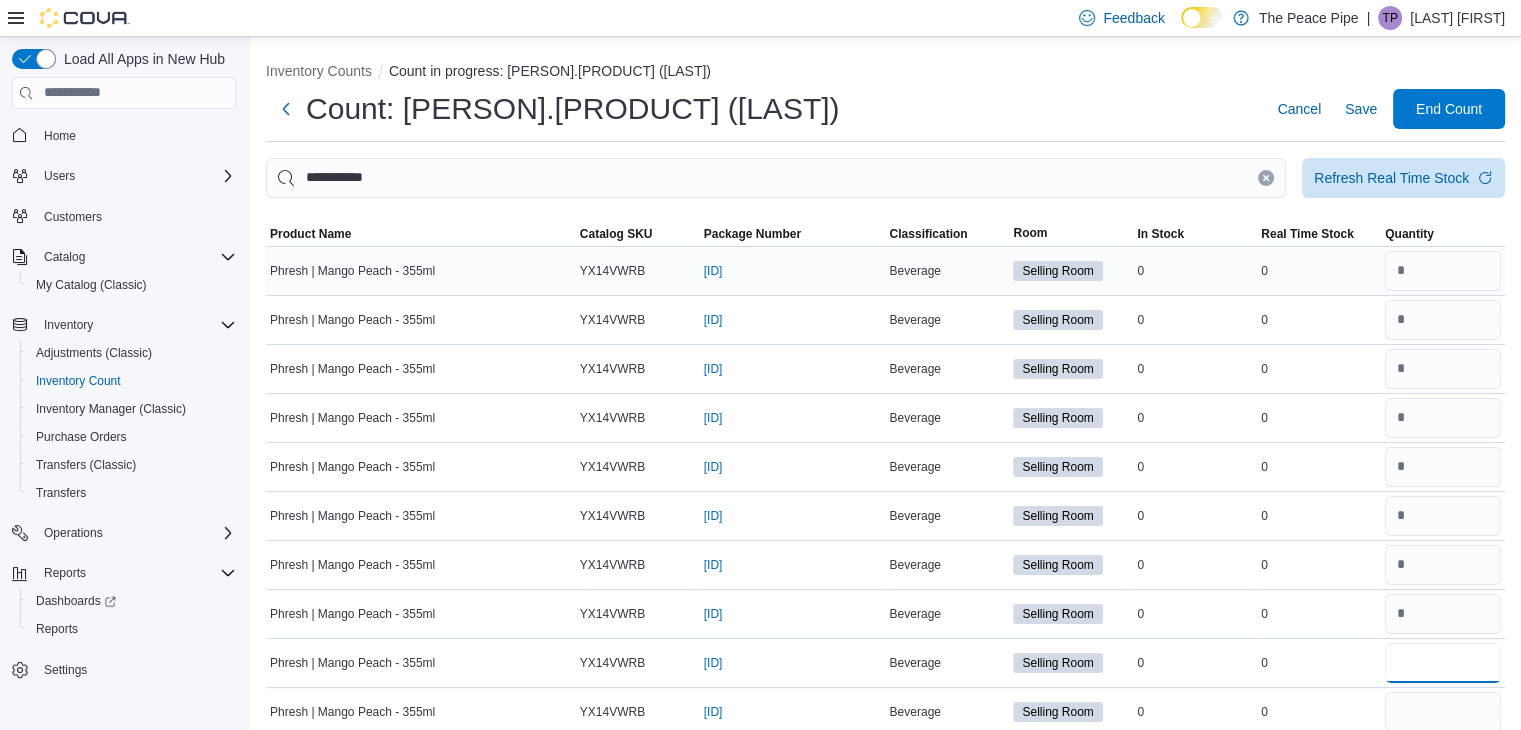 type on "*" 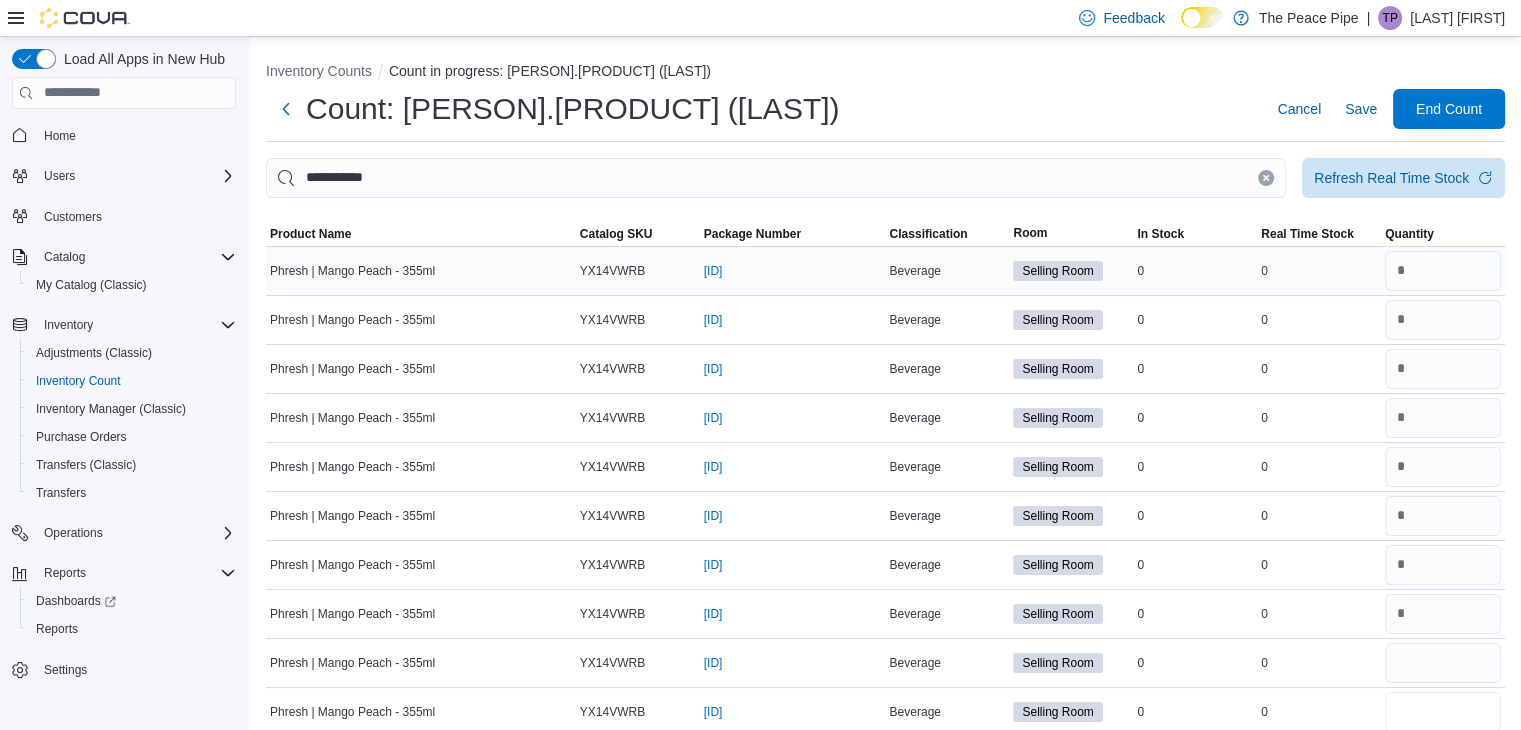 type 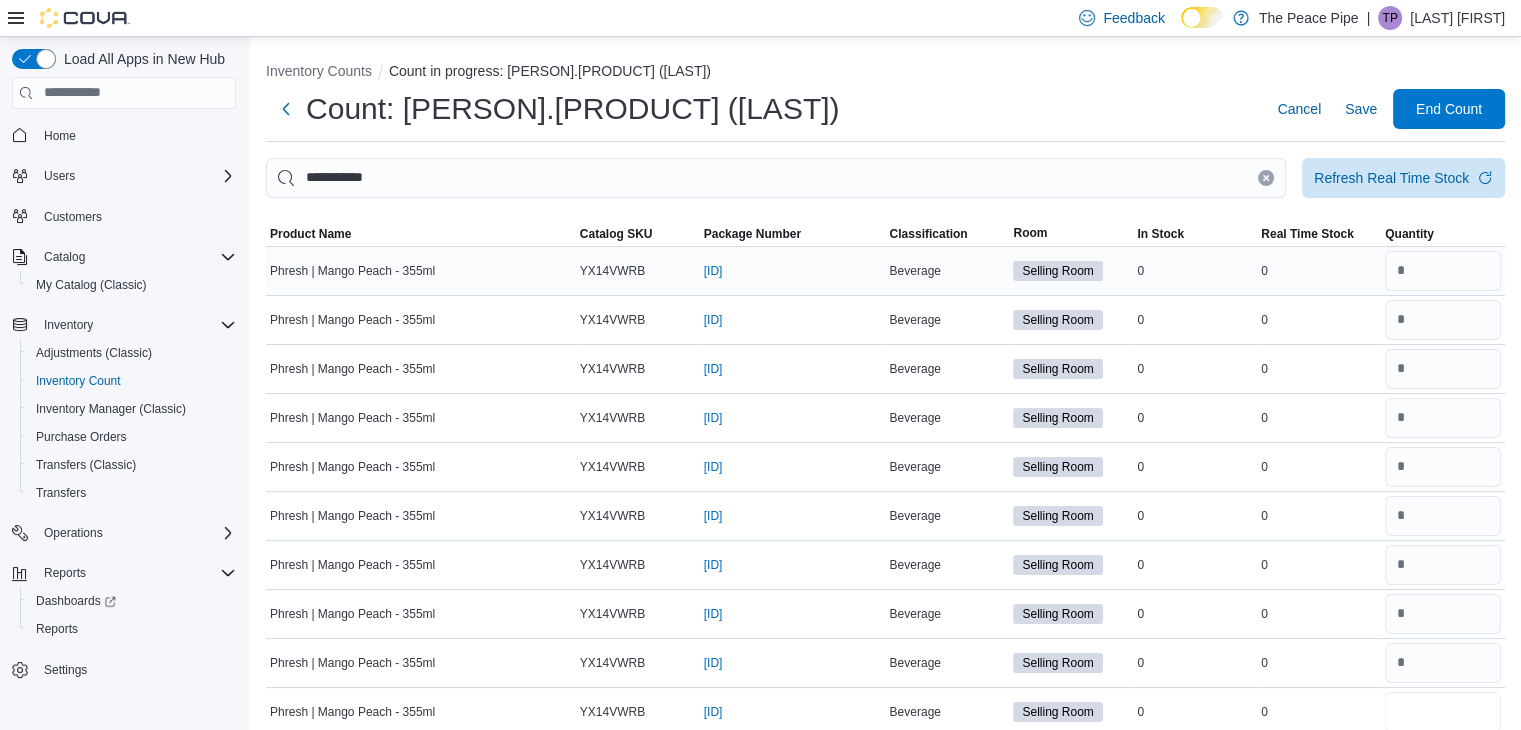 type on "*" 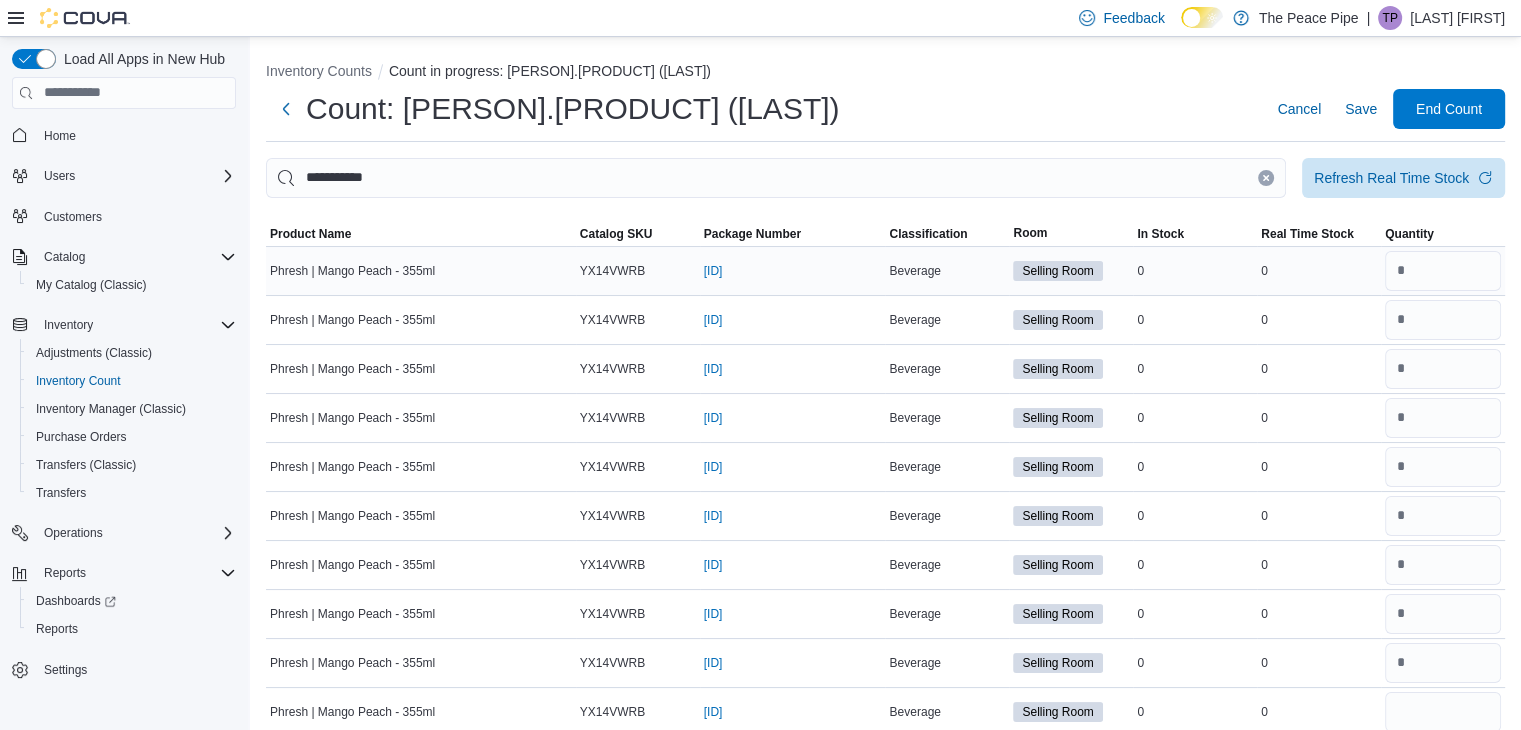 type 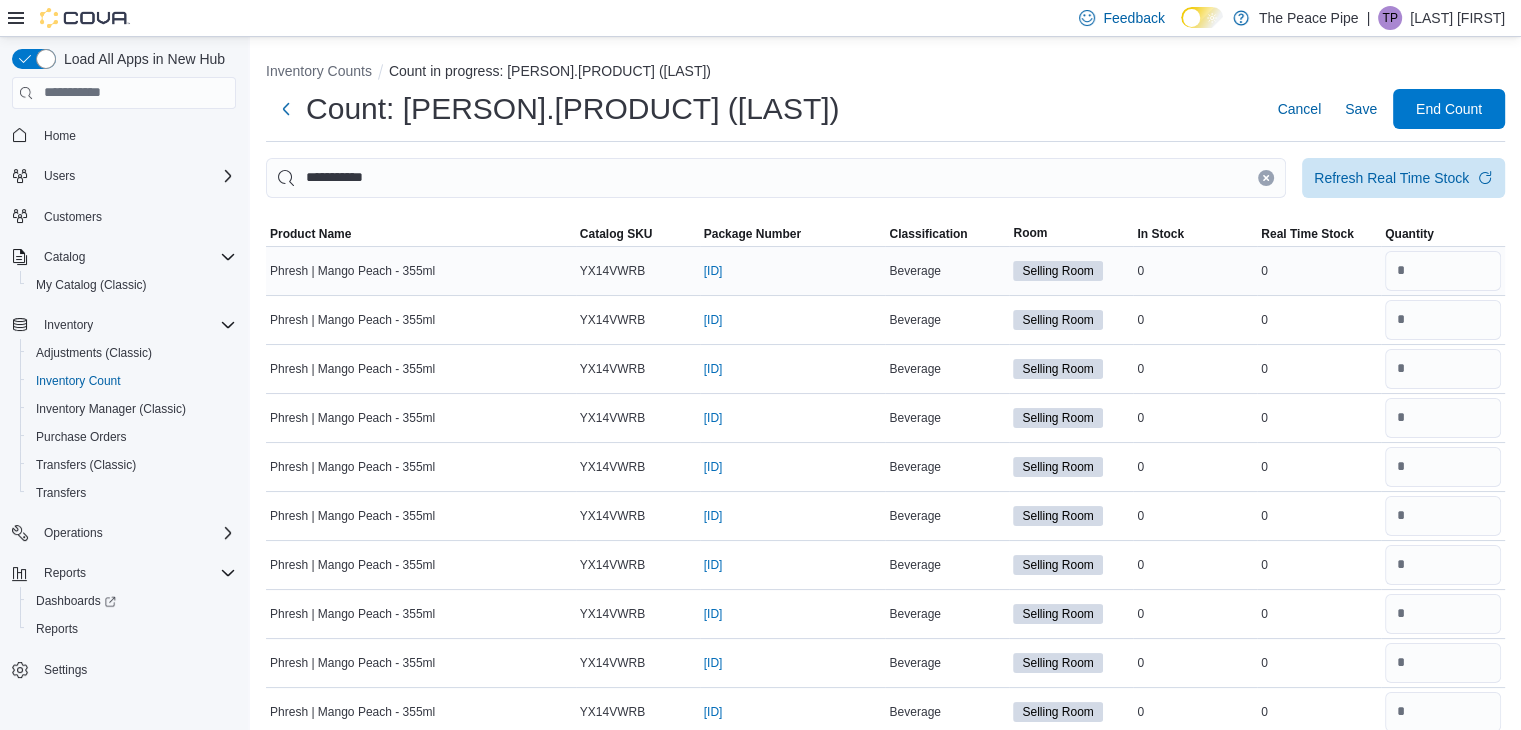 scroll, scrollTop: 69, scrollLeft: 0, axis: vertical 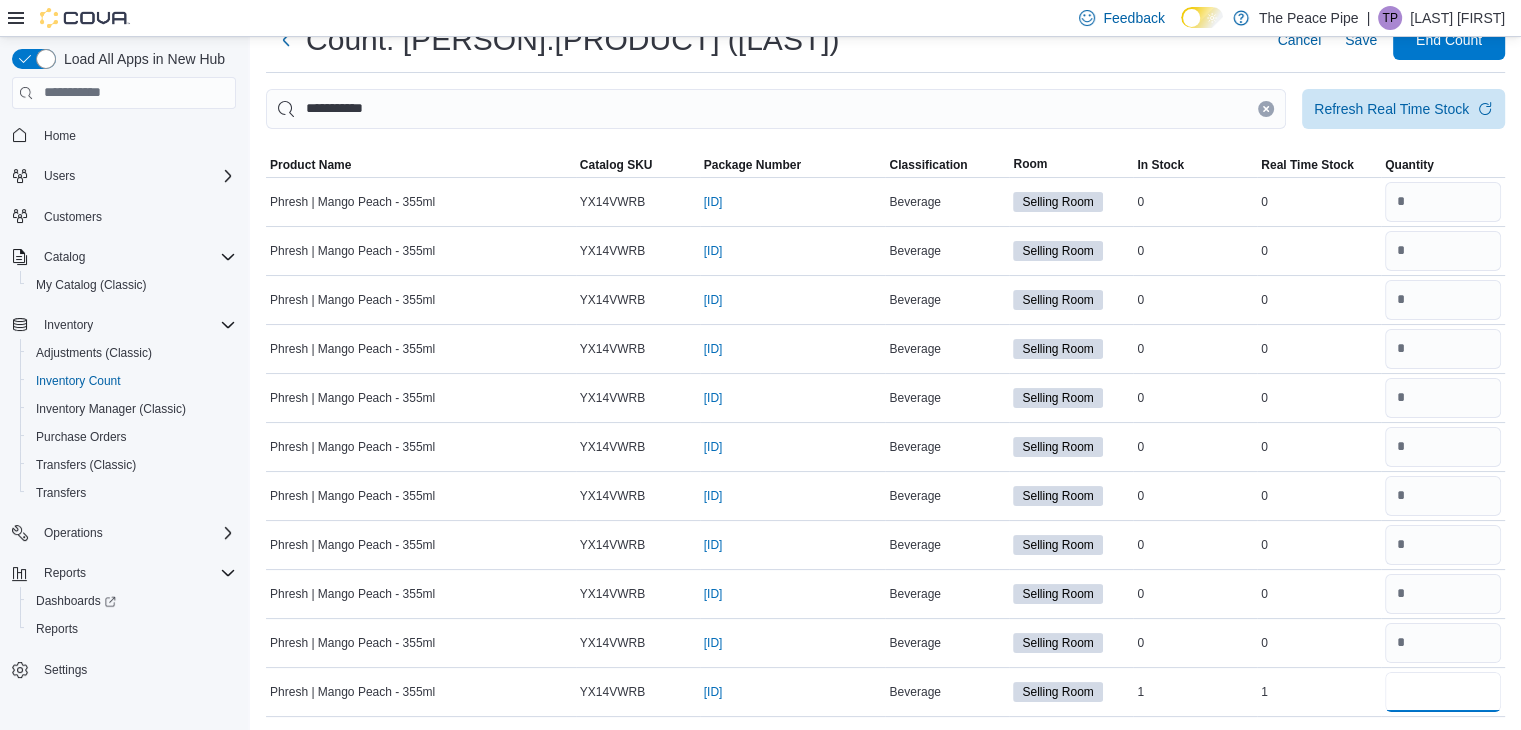 type on "*" 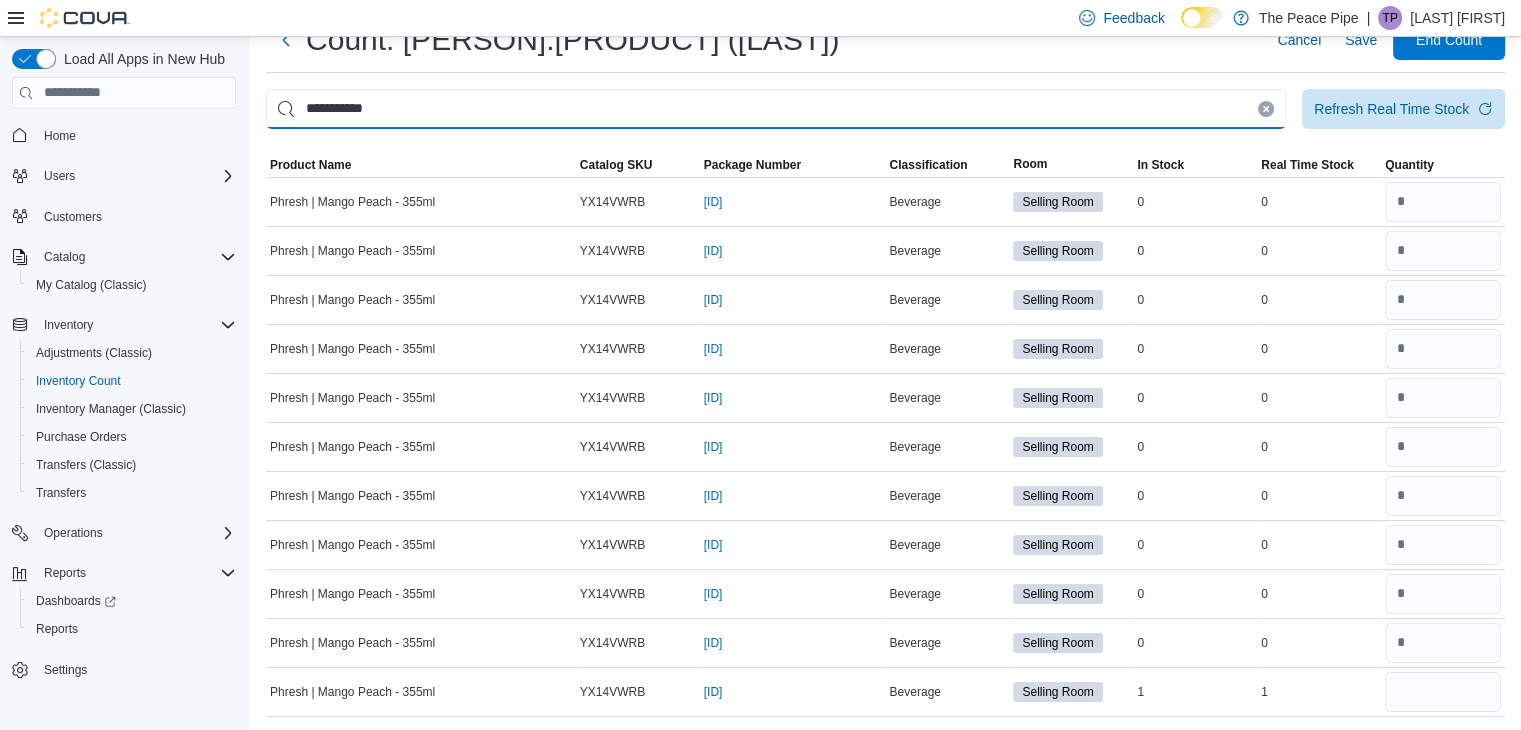 type 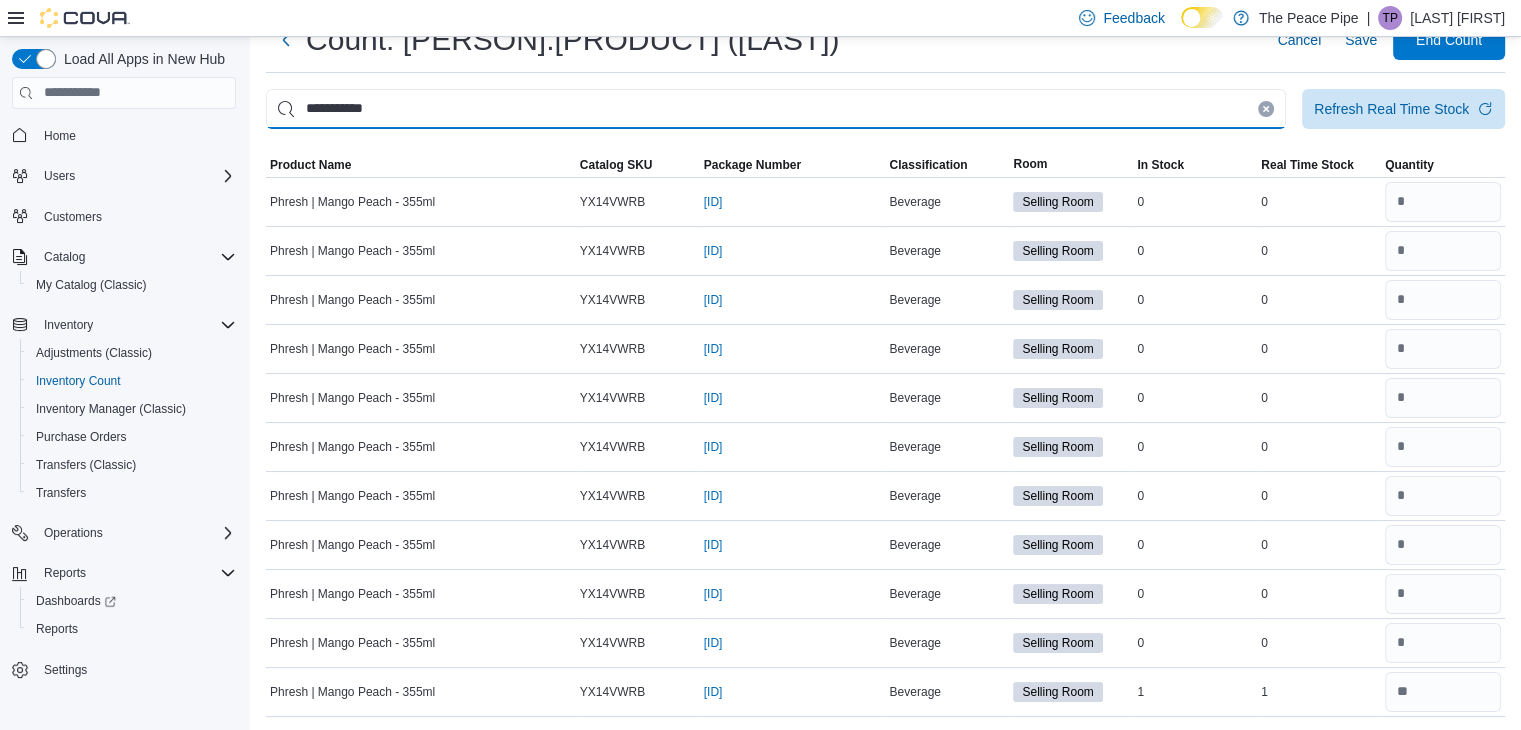 click on "**********" at bounding box center [776, 109] 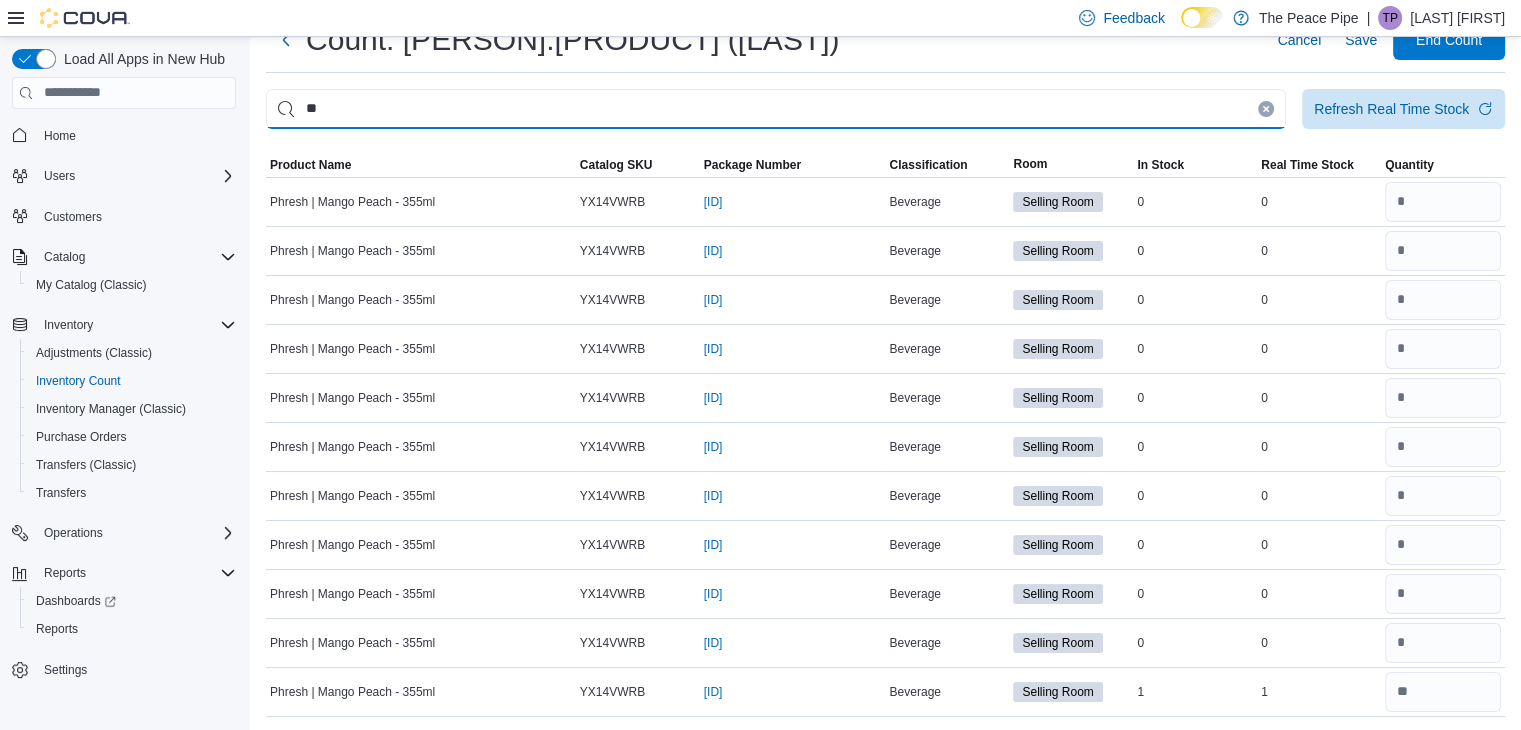 type on "*" 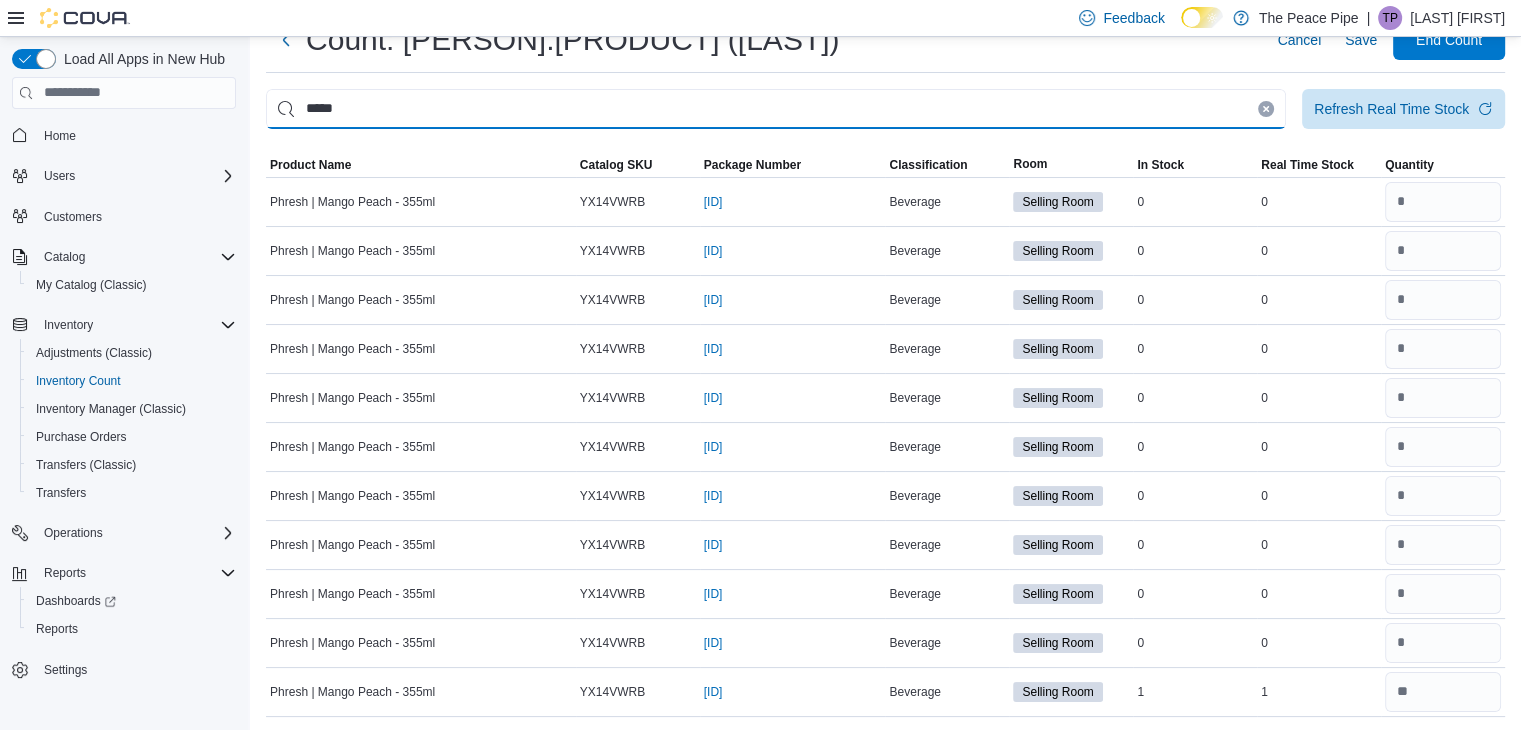type on "*****" 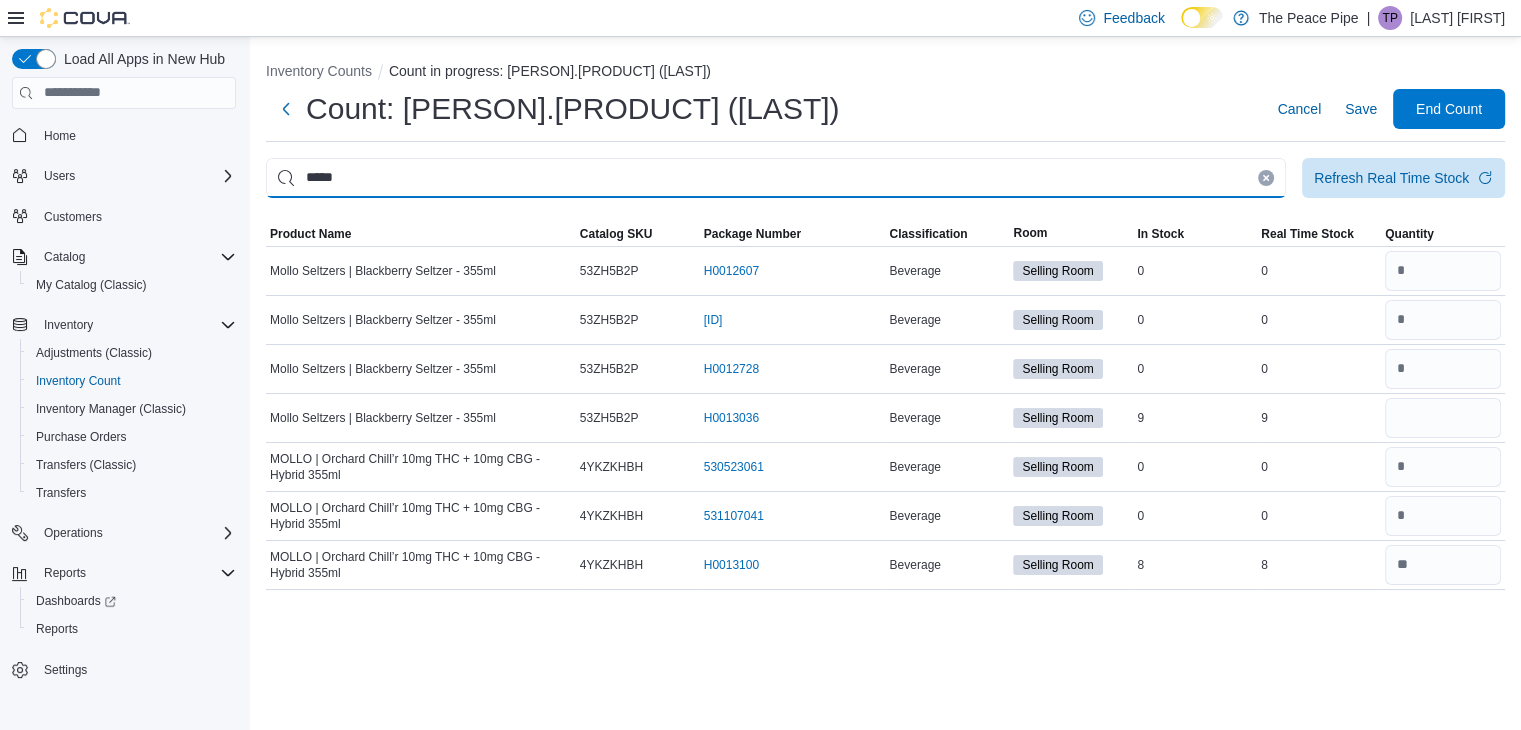 scroll, scrollTop: 0, scrollLeft: 0, axis: both 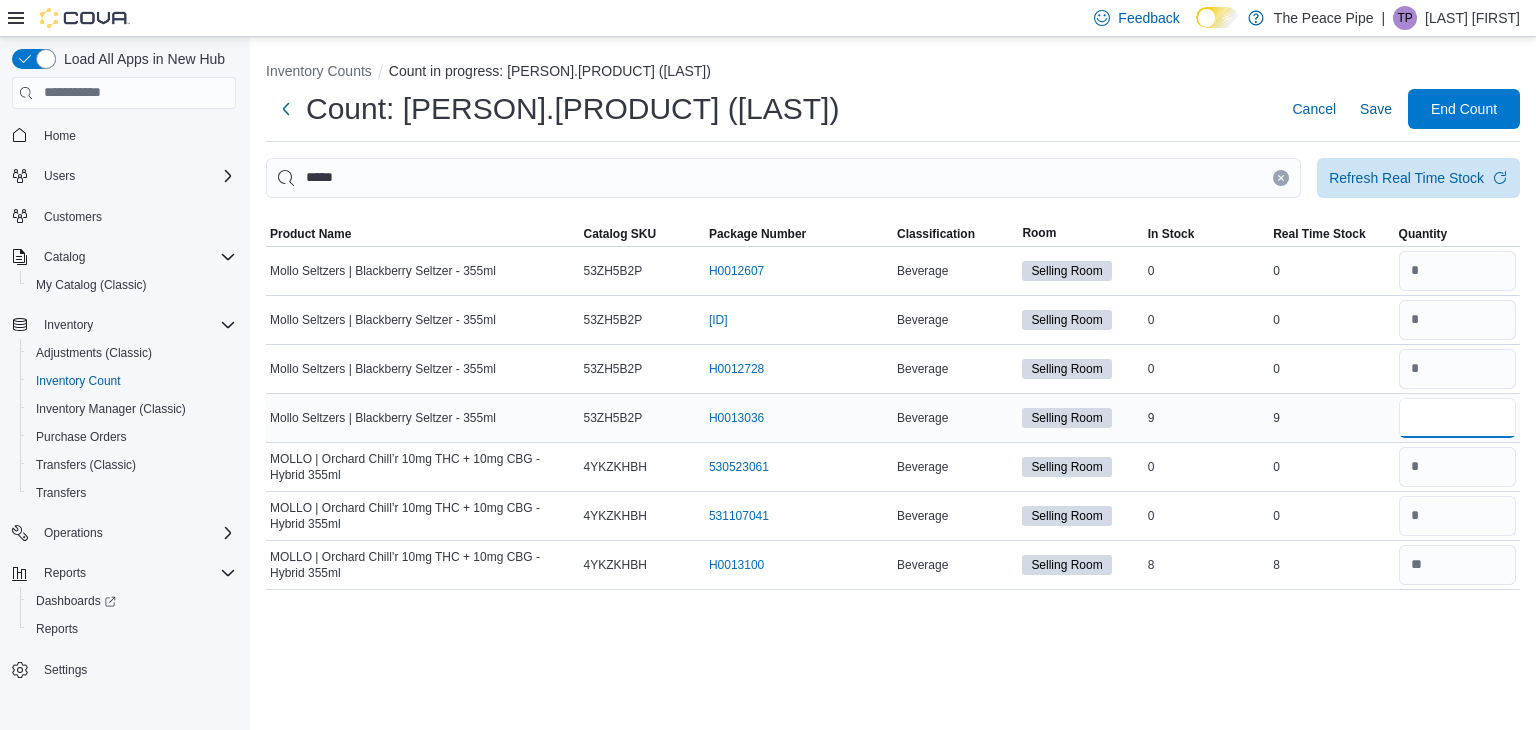 click at bounding box center (1457, 418) 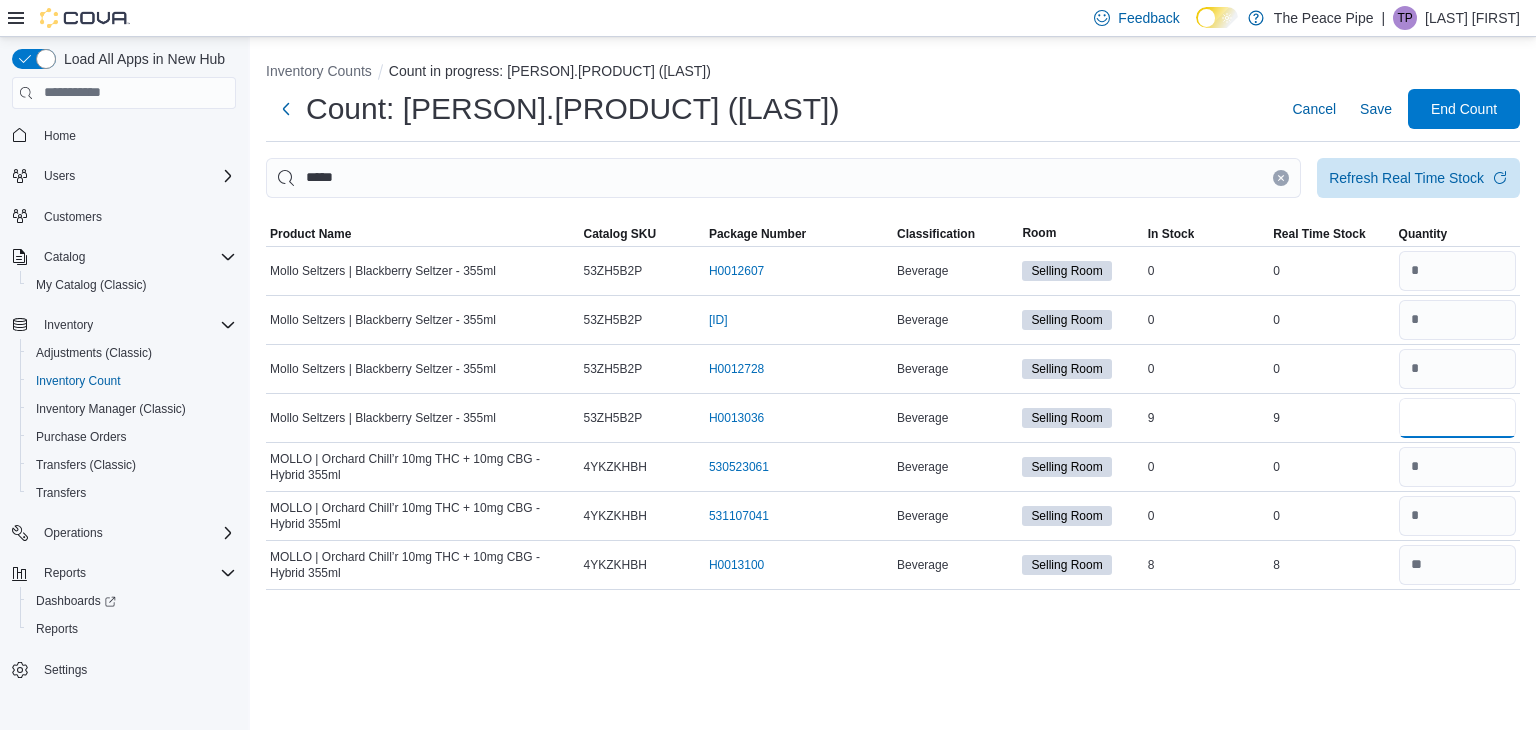 type on "*" 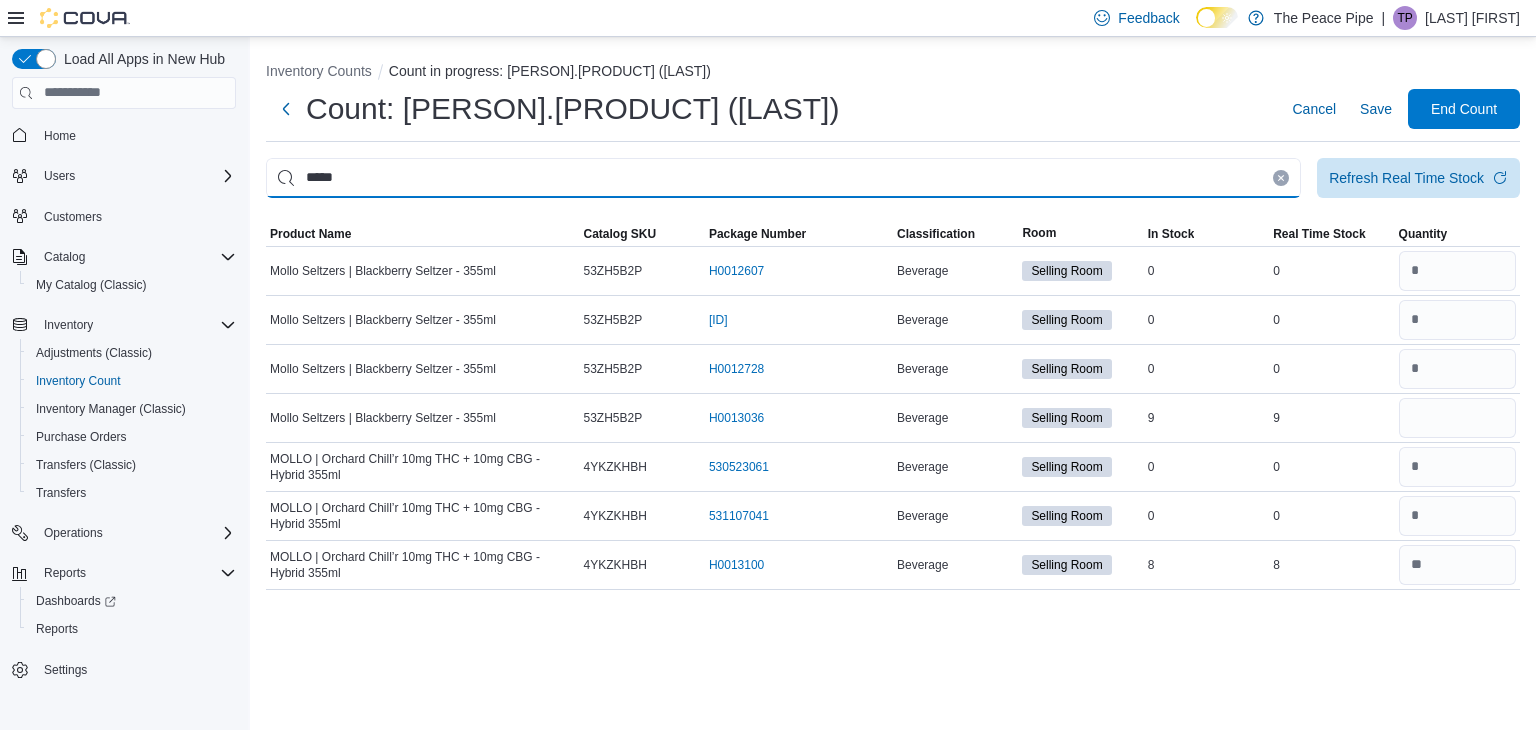 type 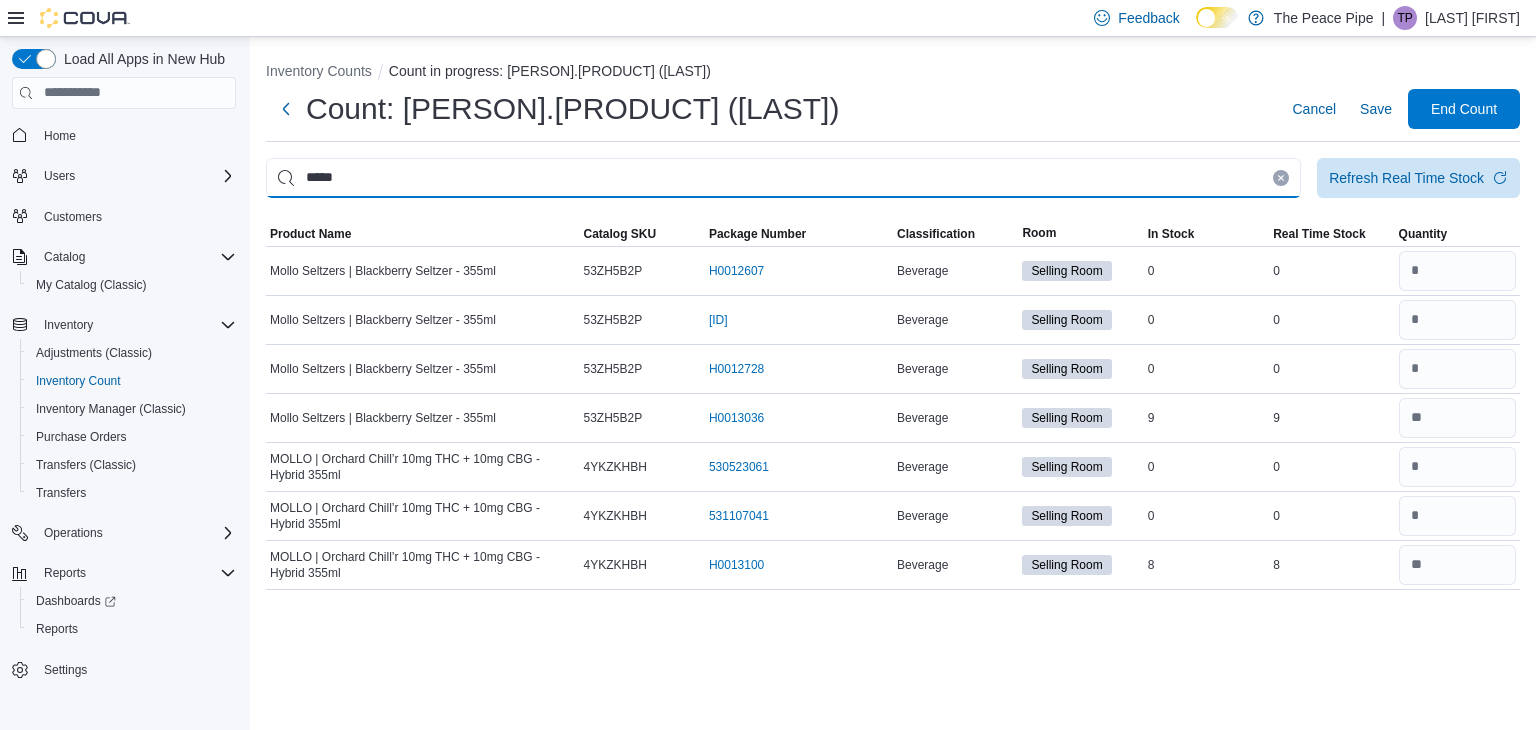 click on "*****" at bounding box center (783, 178) 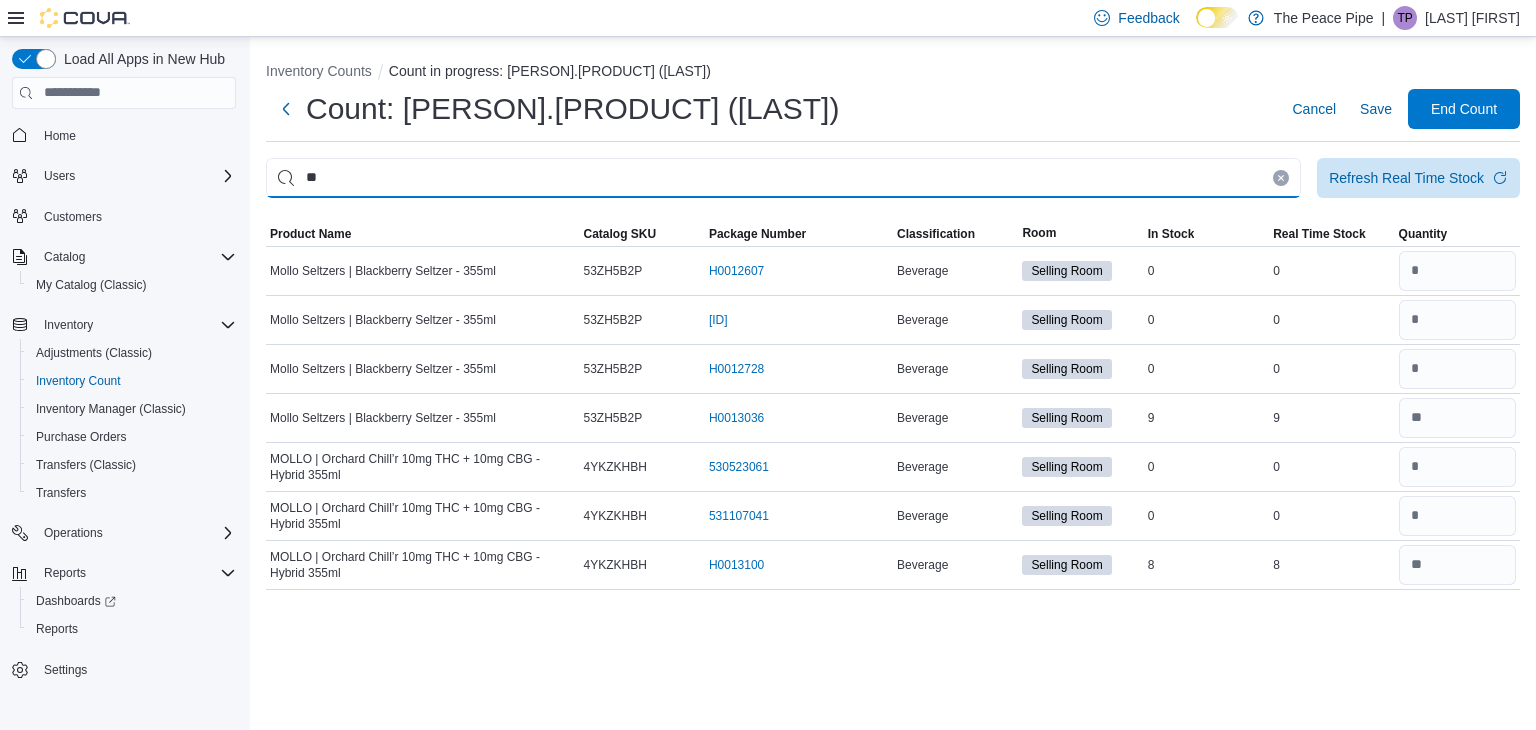 type on "*" 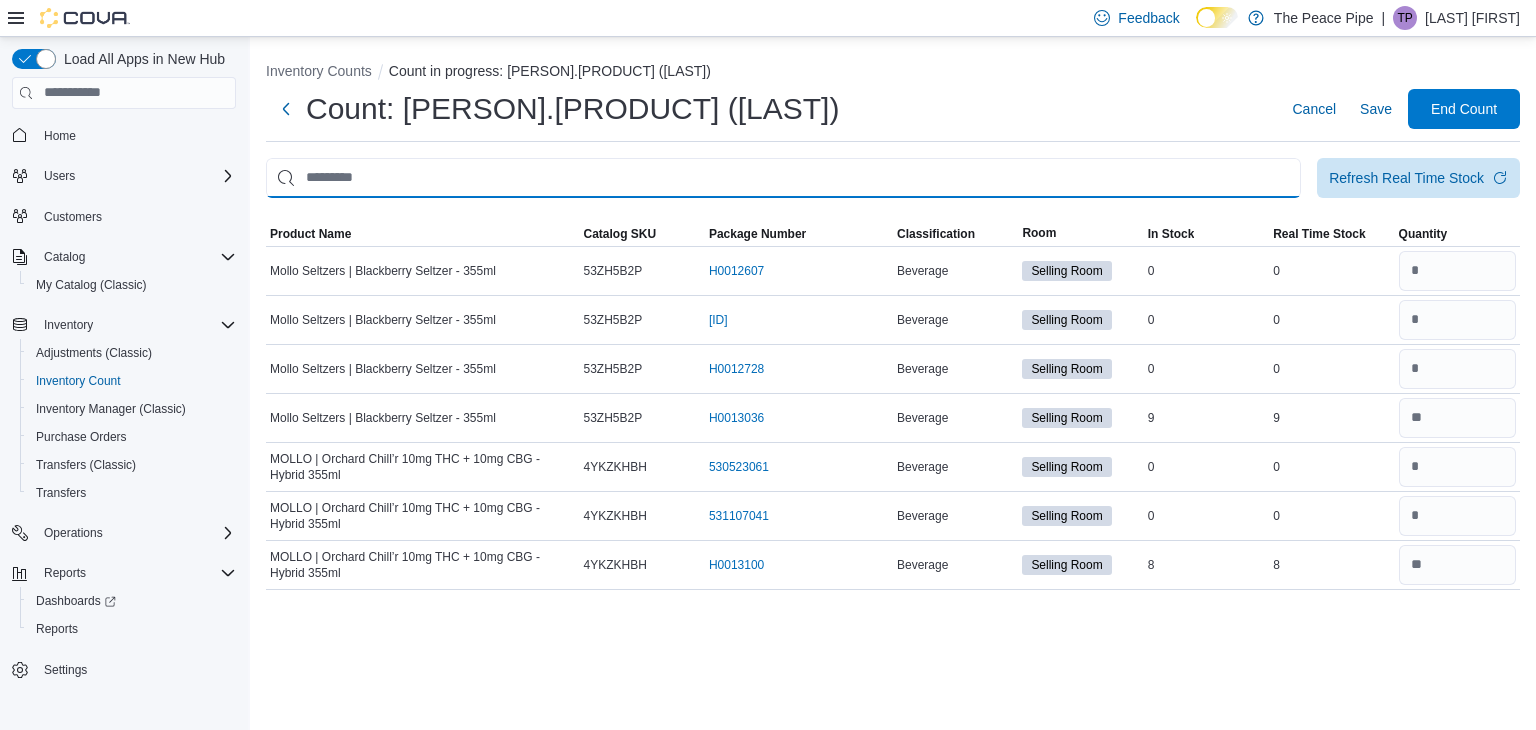 click at bounding box center (783, 178) 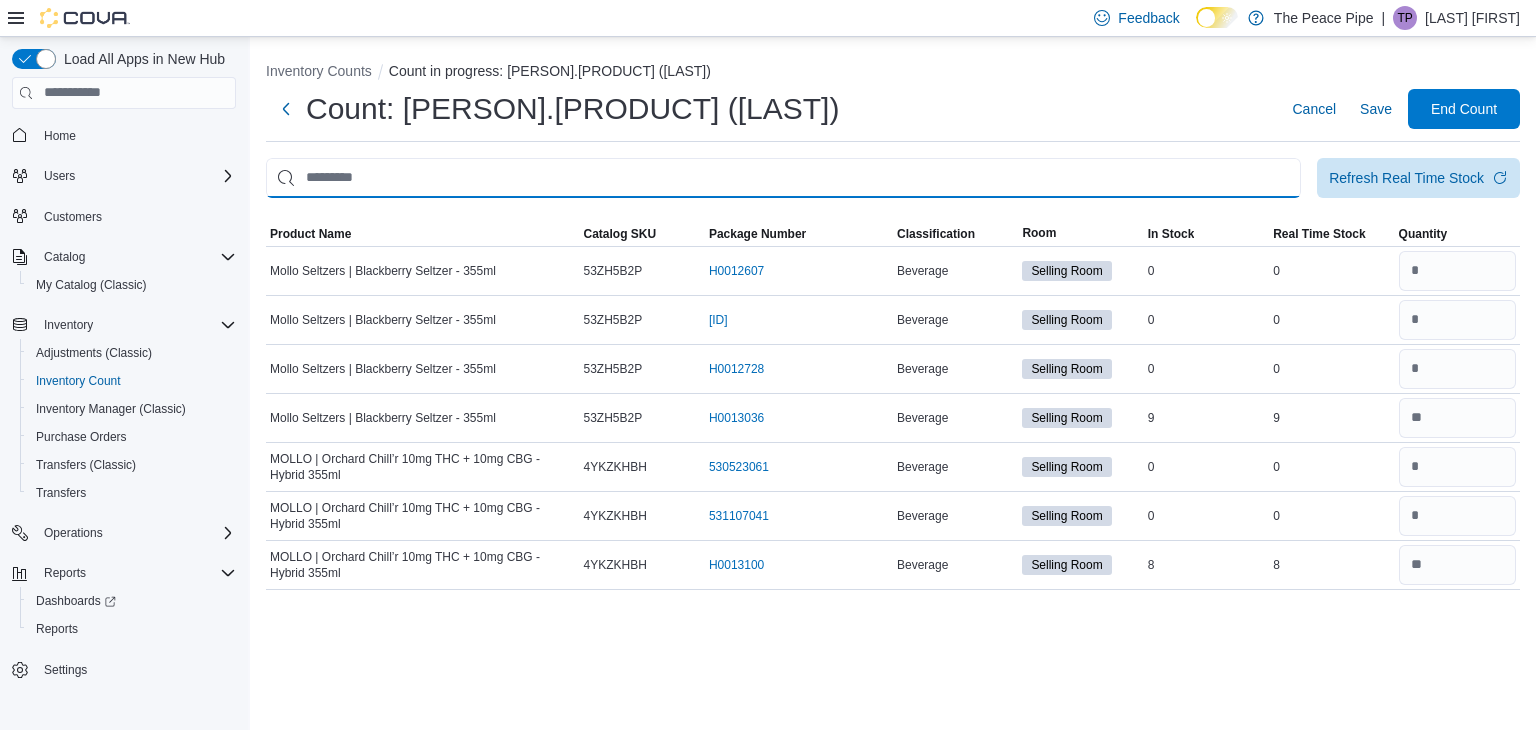 click at bounding box center (783, 178) 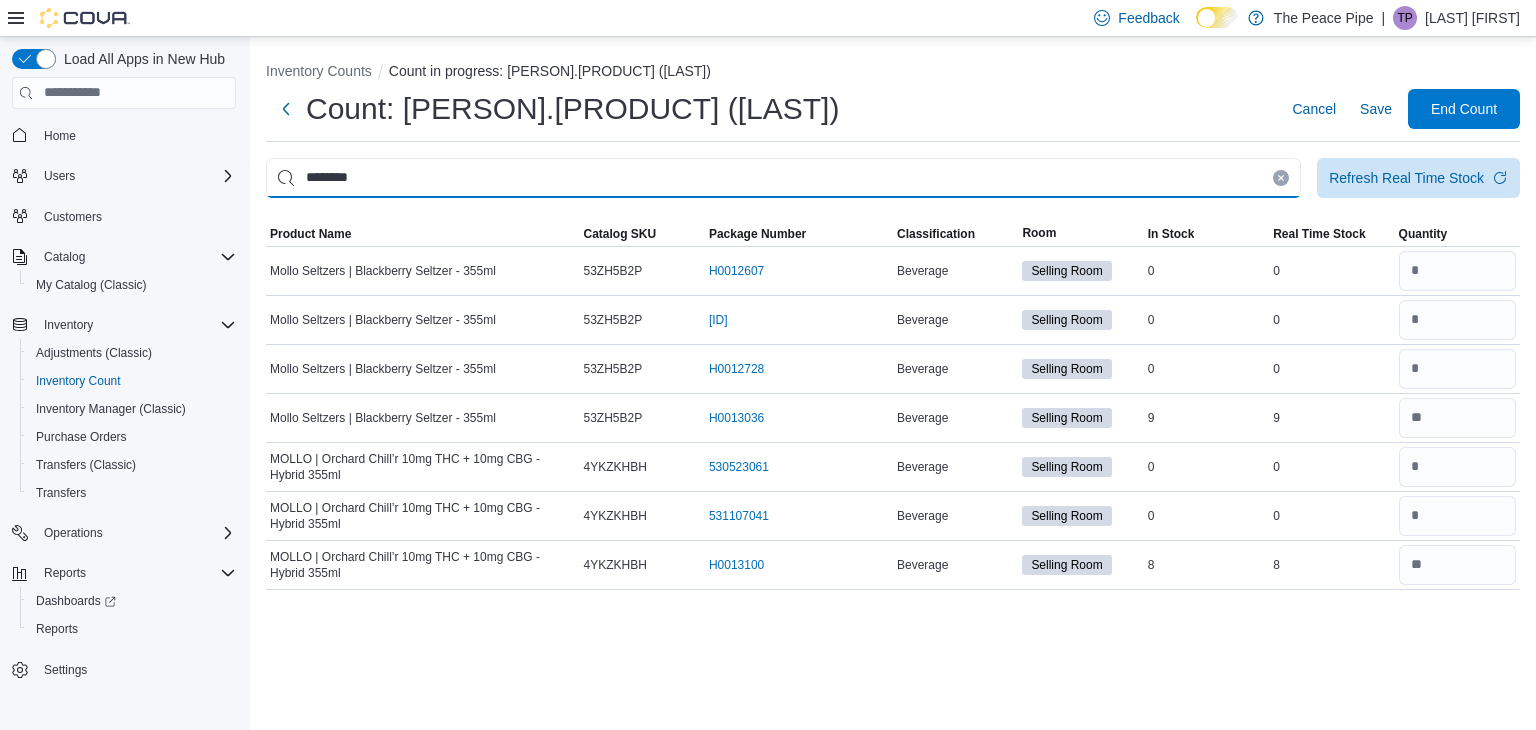 type on "********" 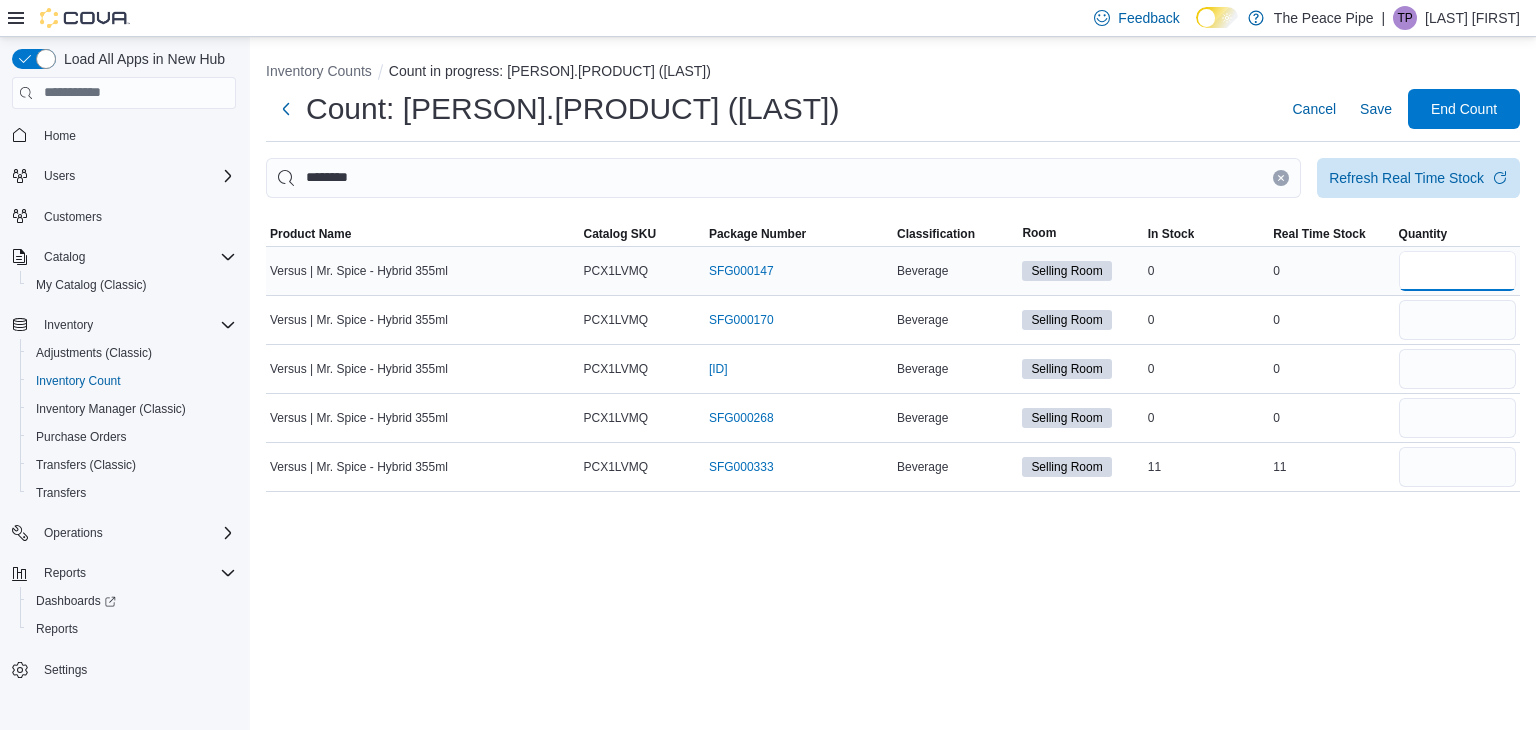 click at bounding box center (1457, 271) 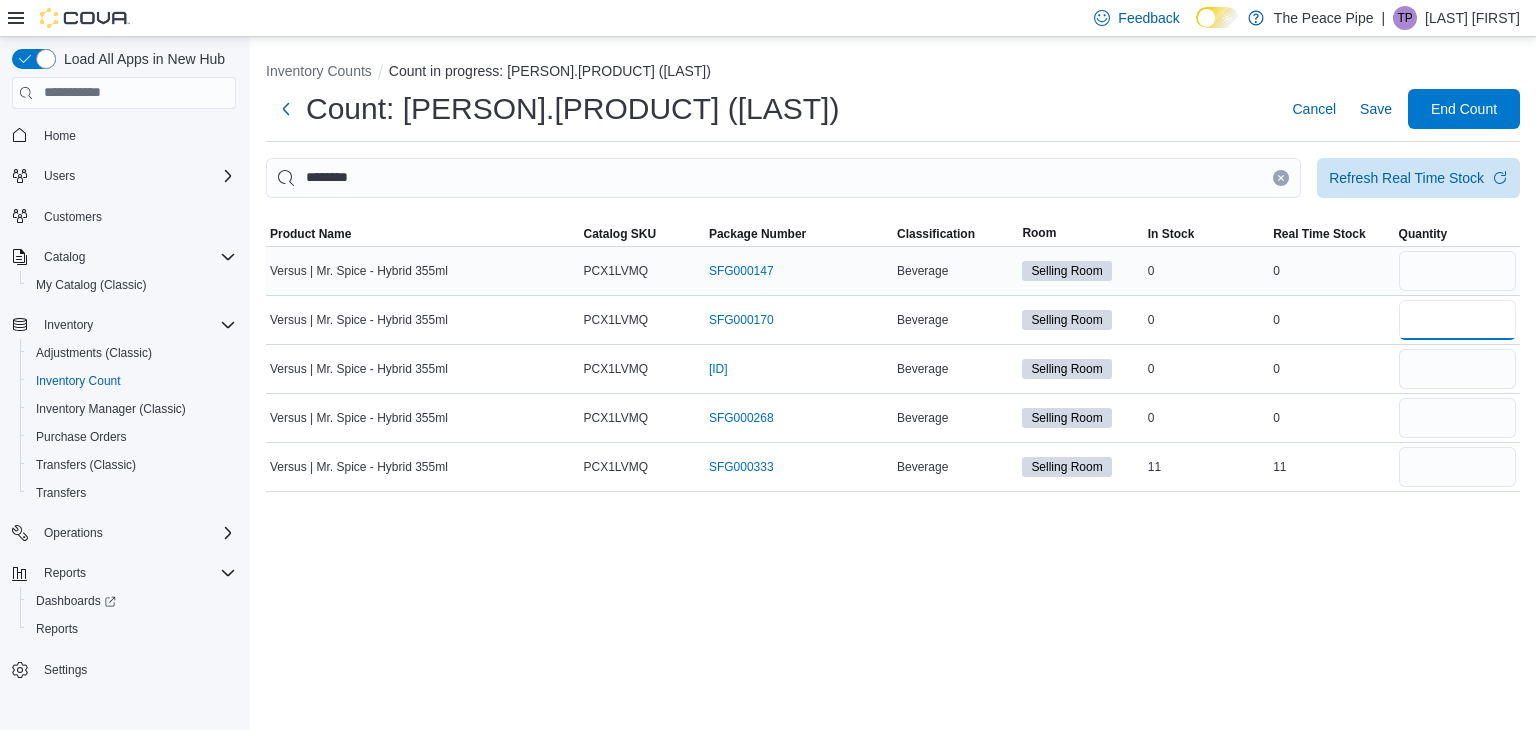 type 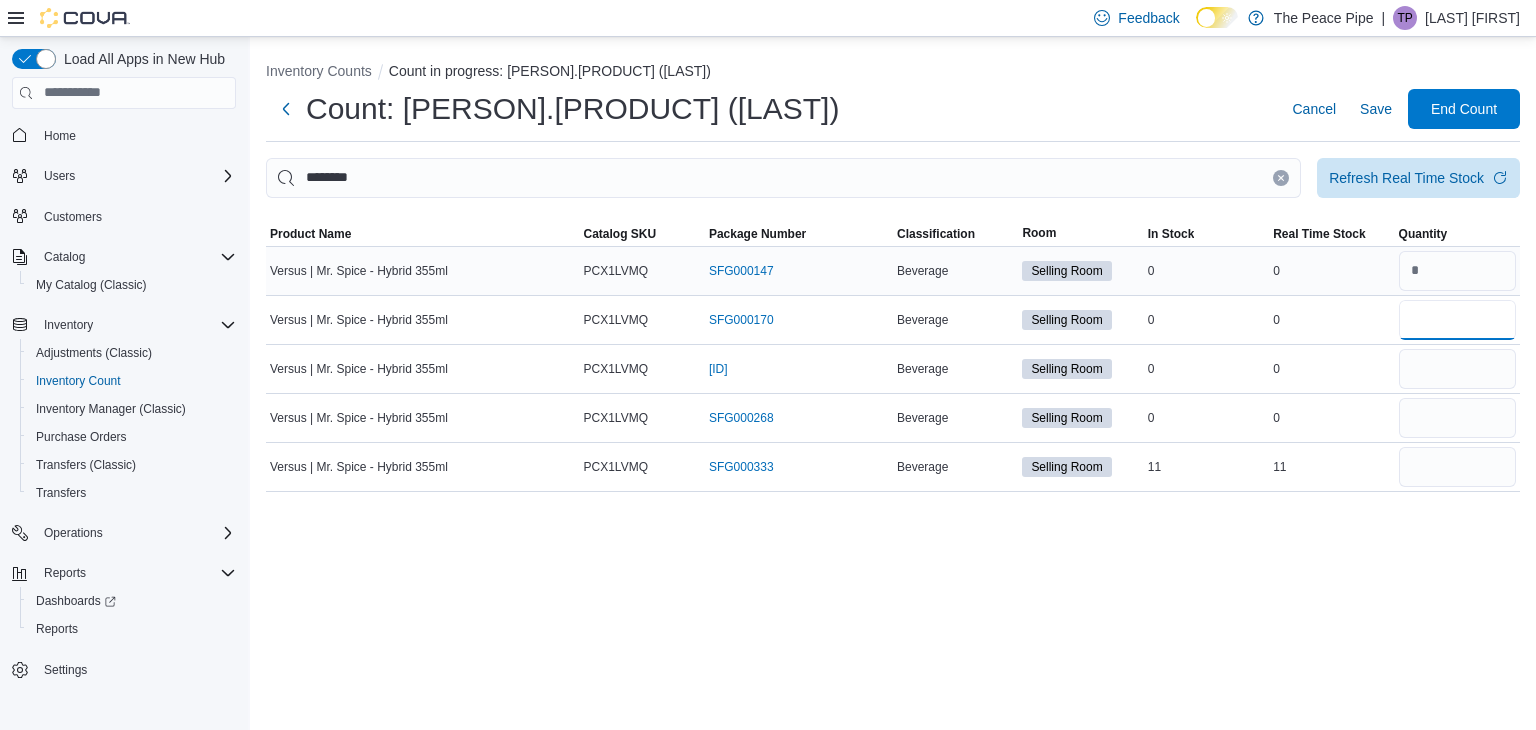 type on "*" 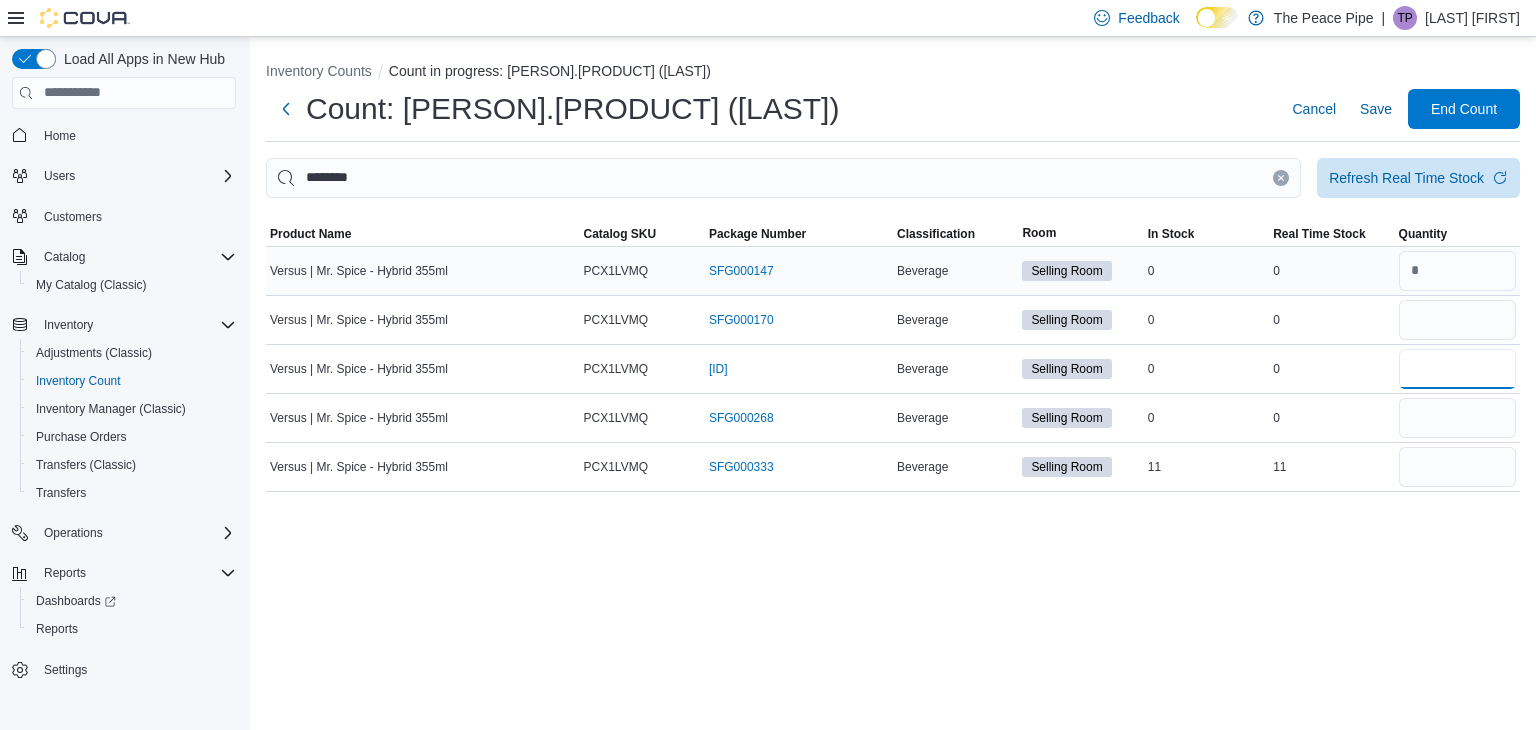 type 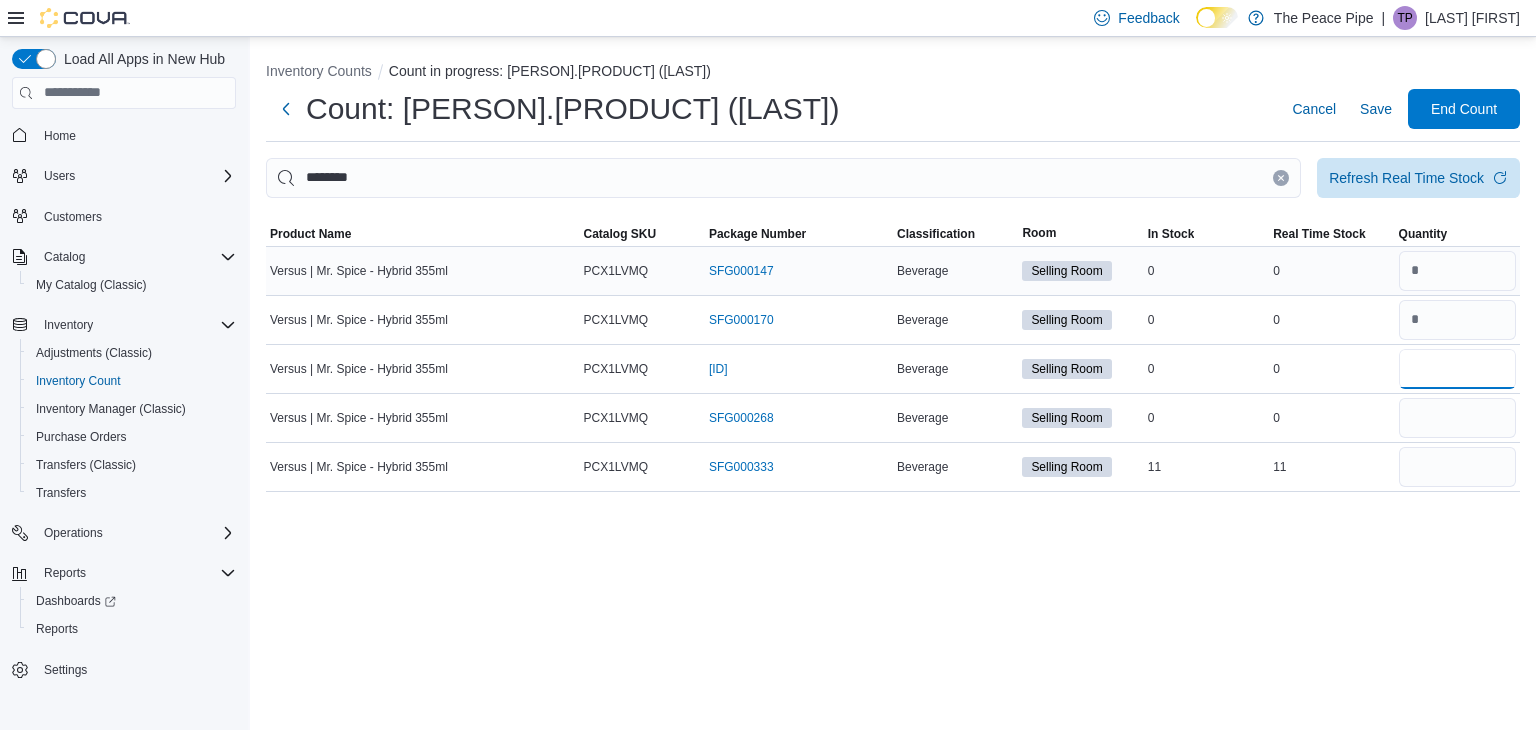 type on "*" 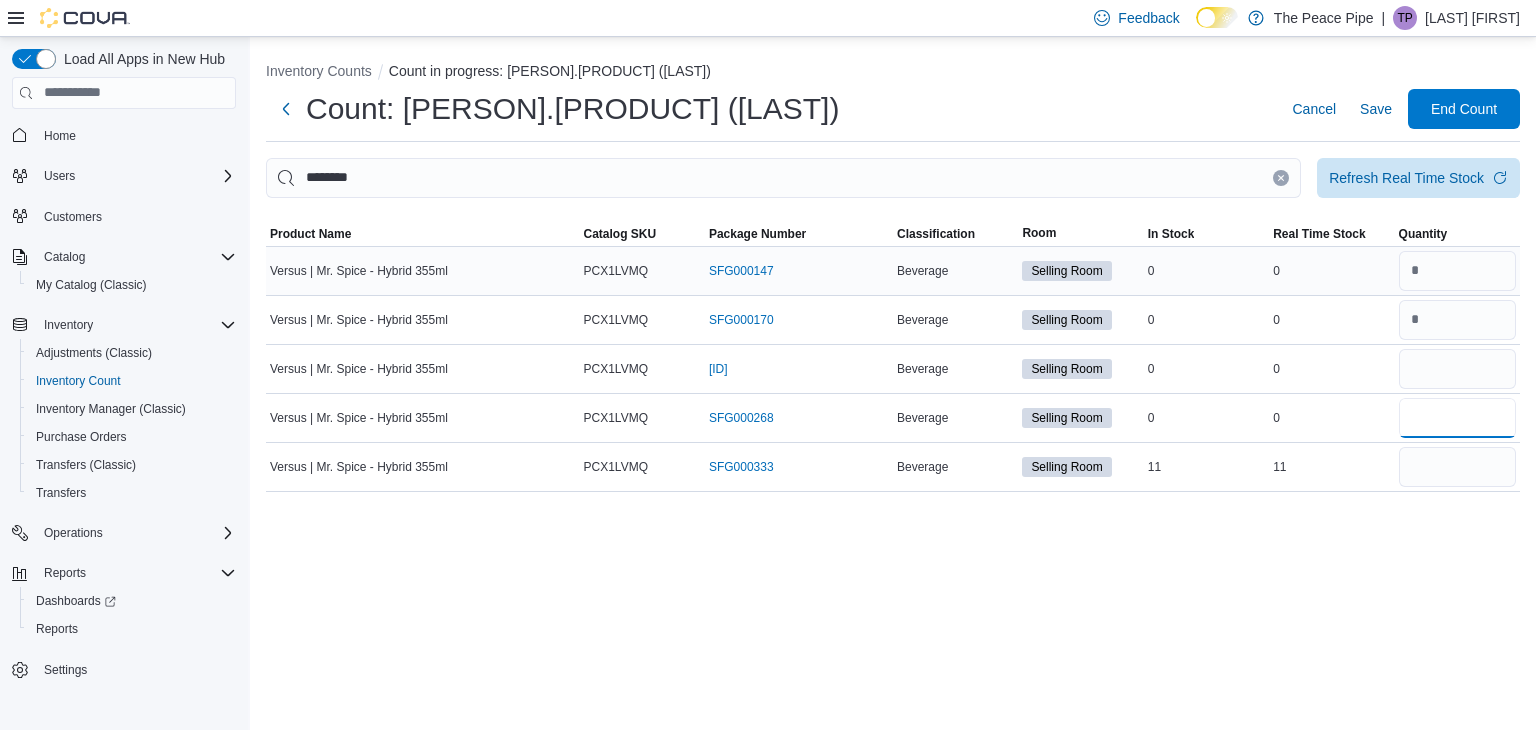 type 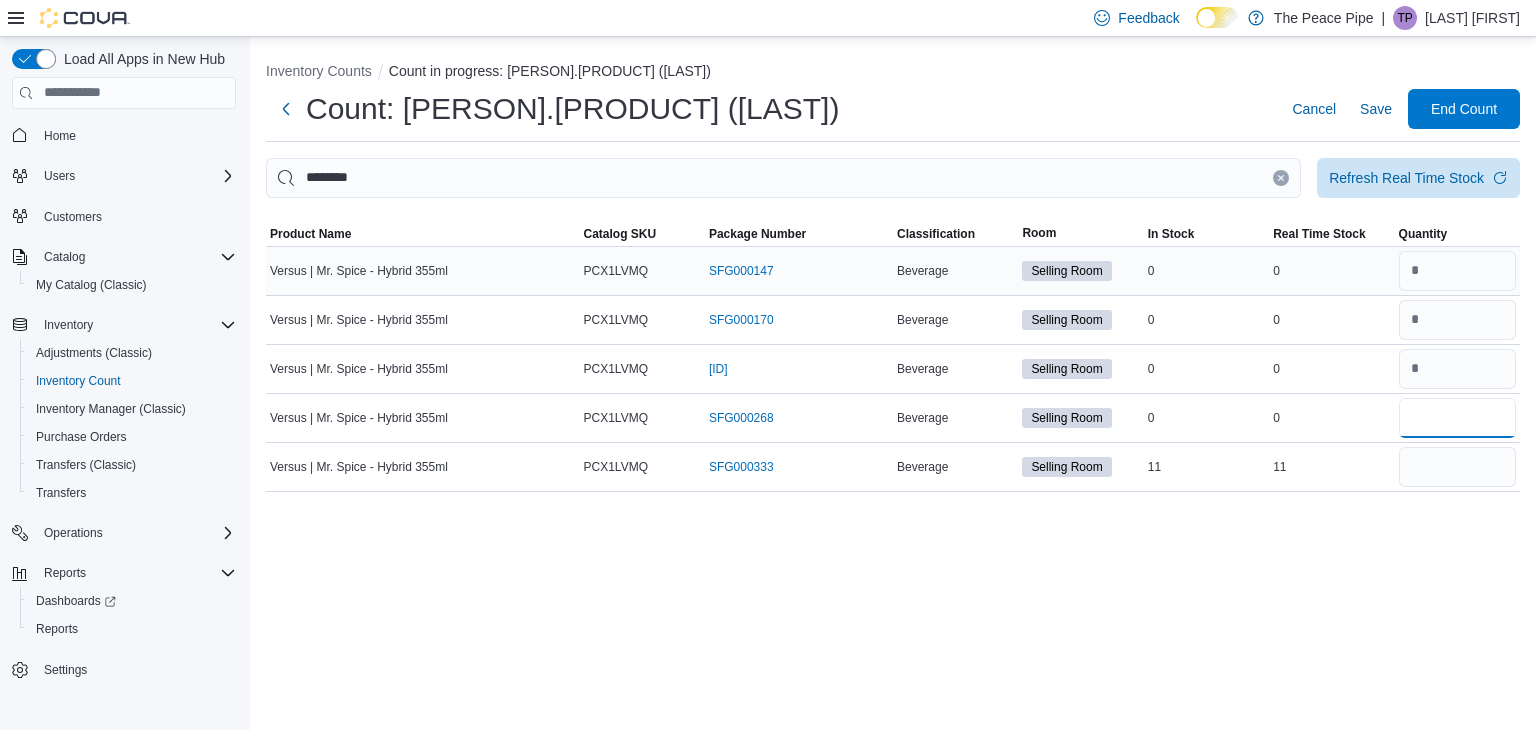 type on "*" 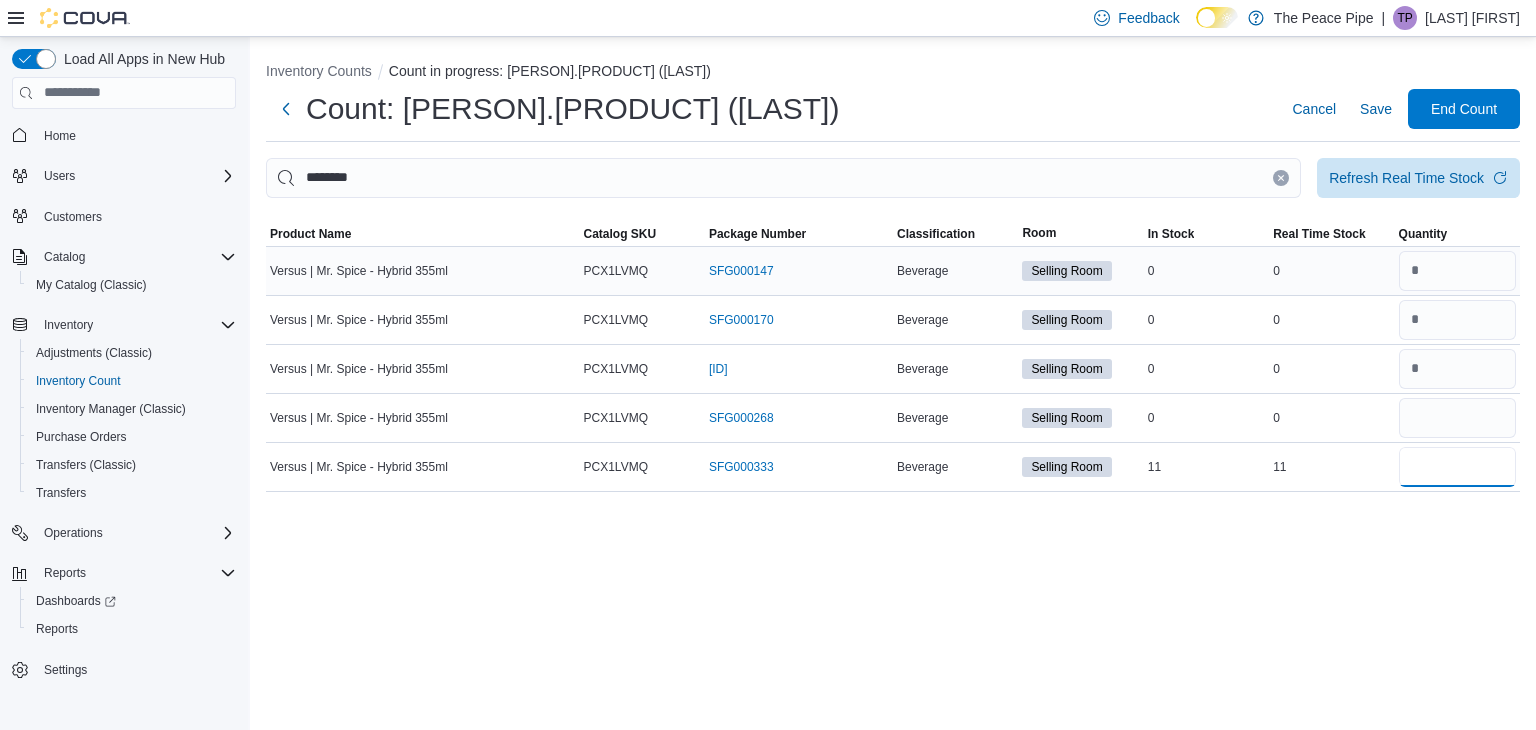 type 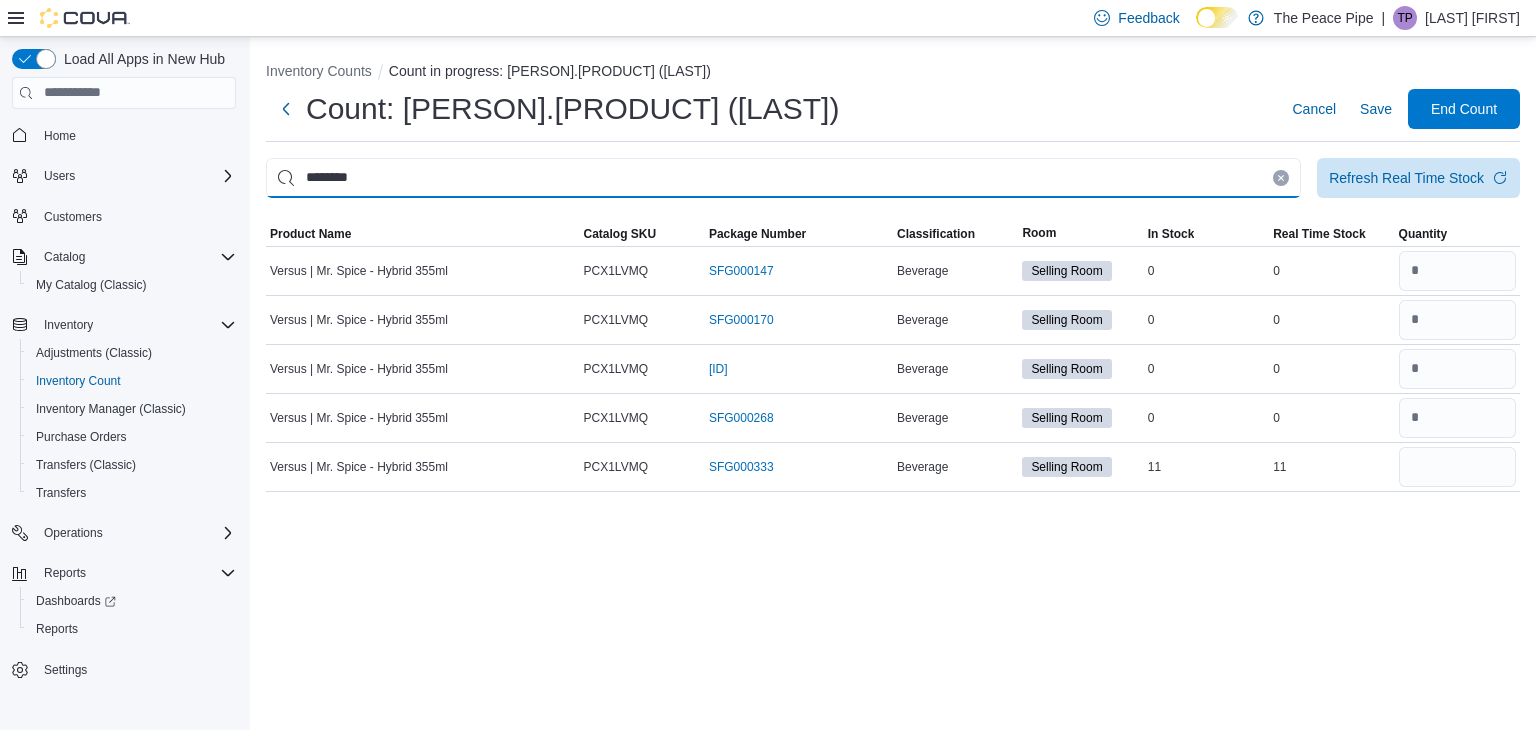 click on "********" at bounding box center (783, 178) 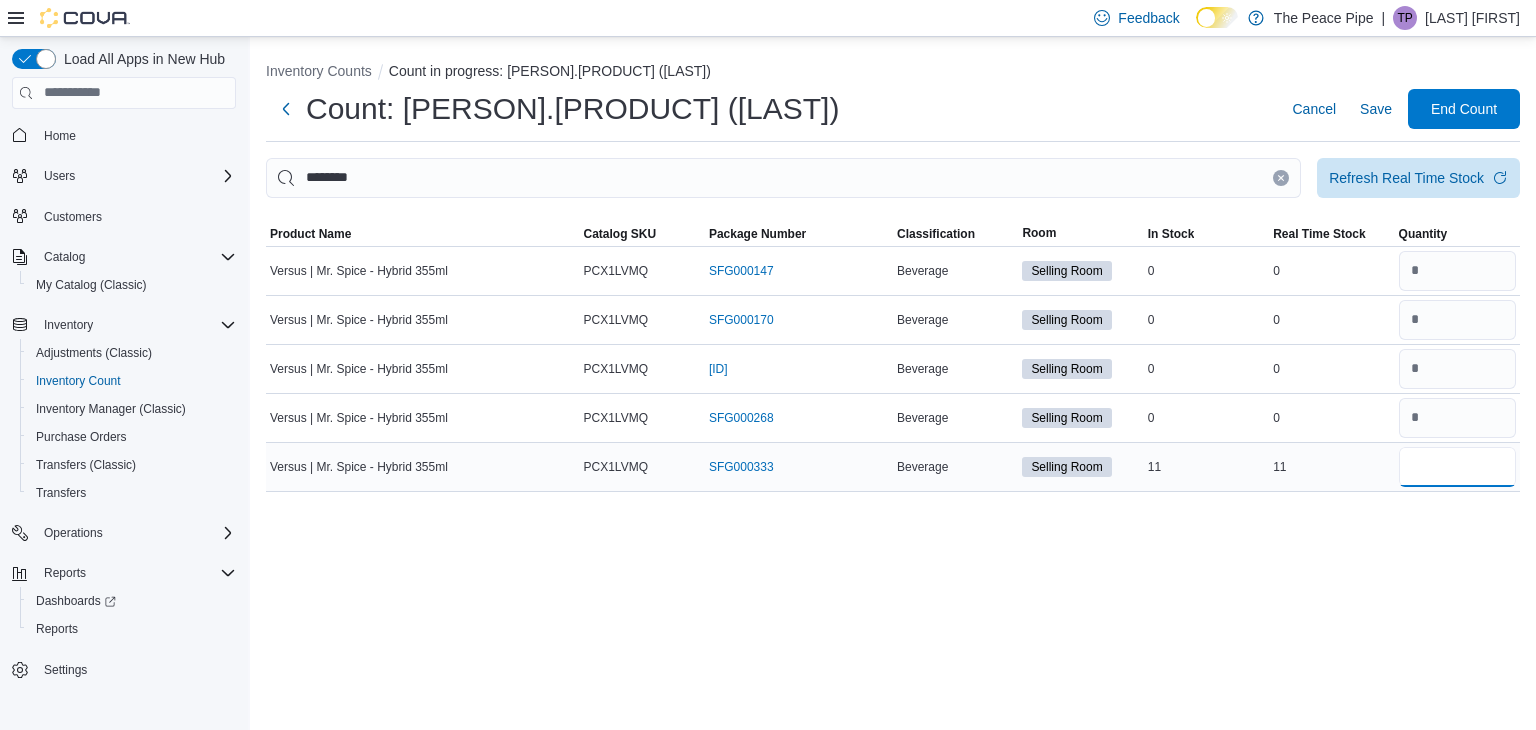click at bounding box center (1457, 467) 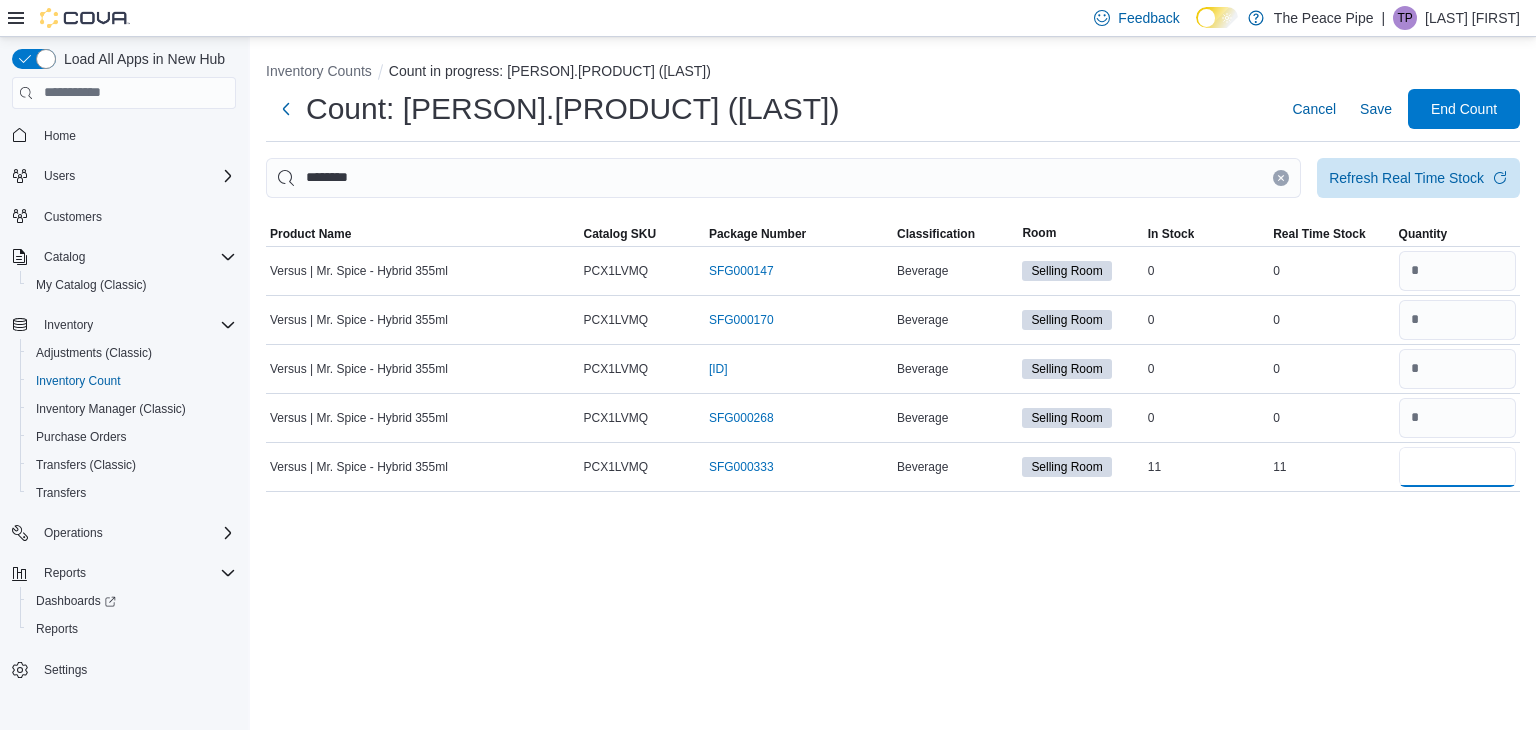 type on "*" 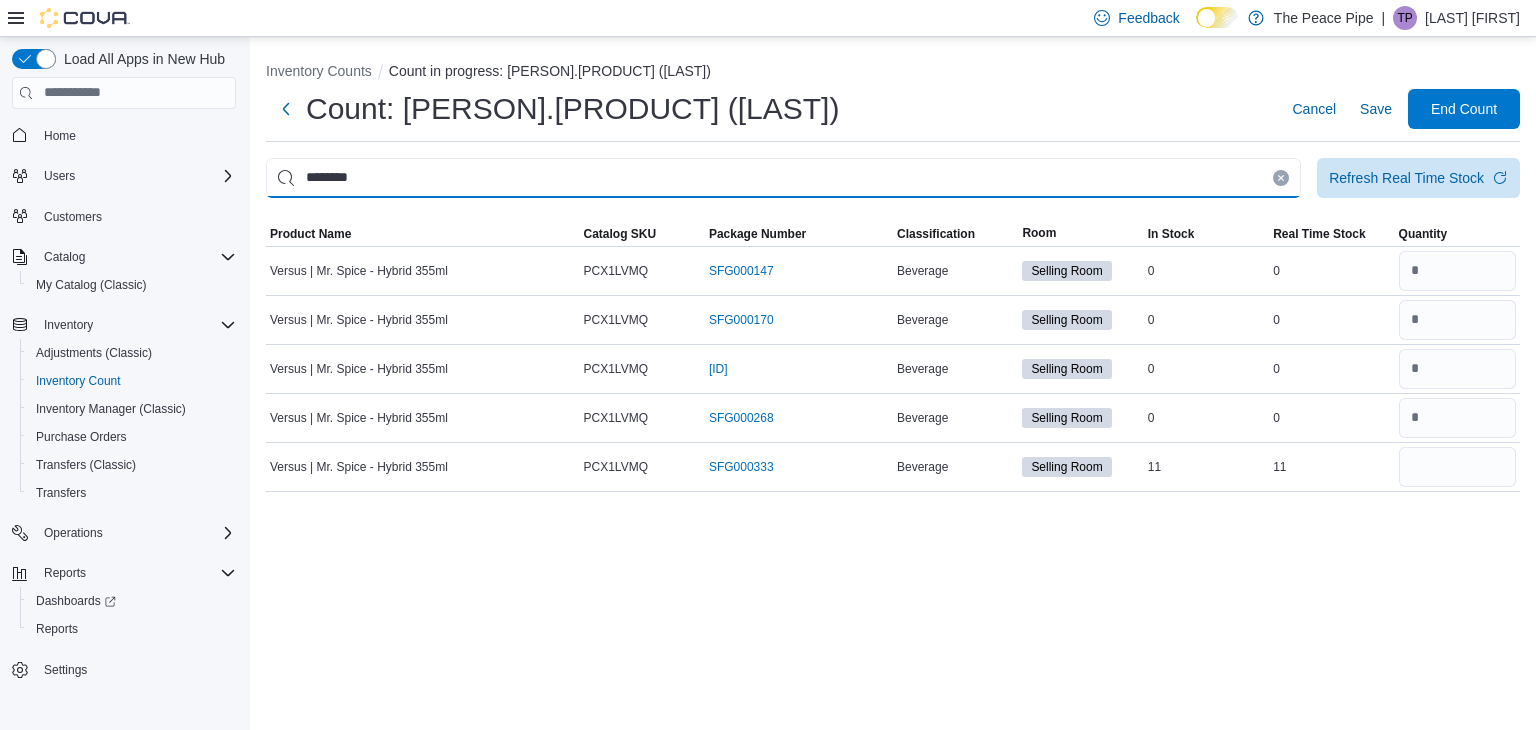 type 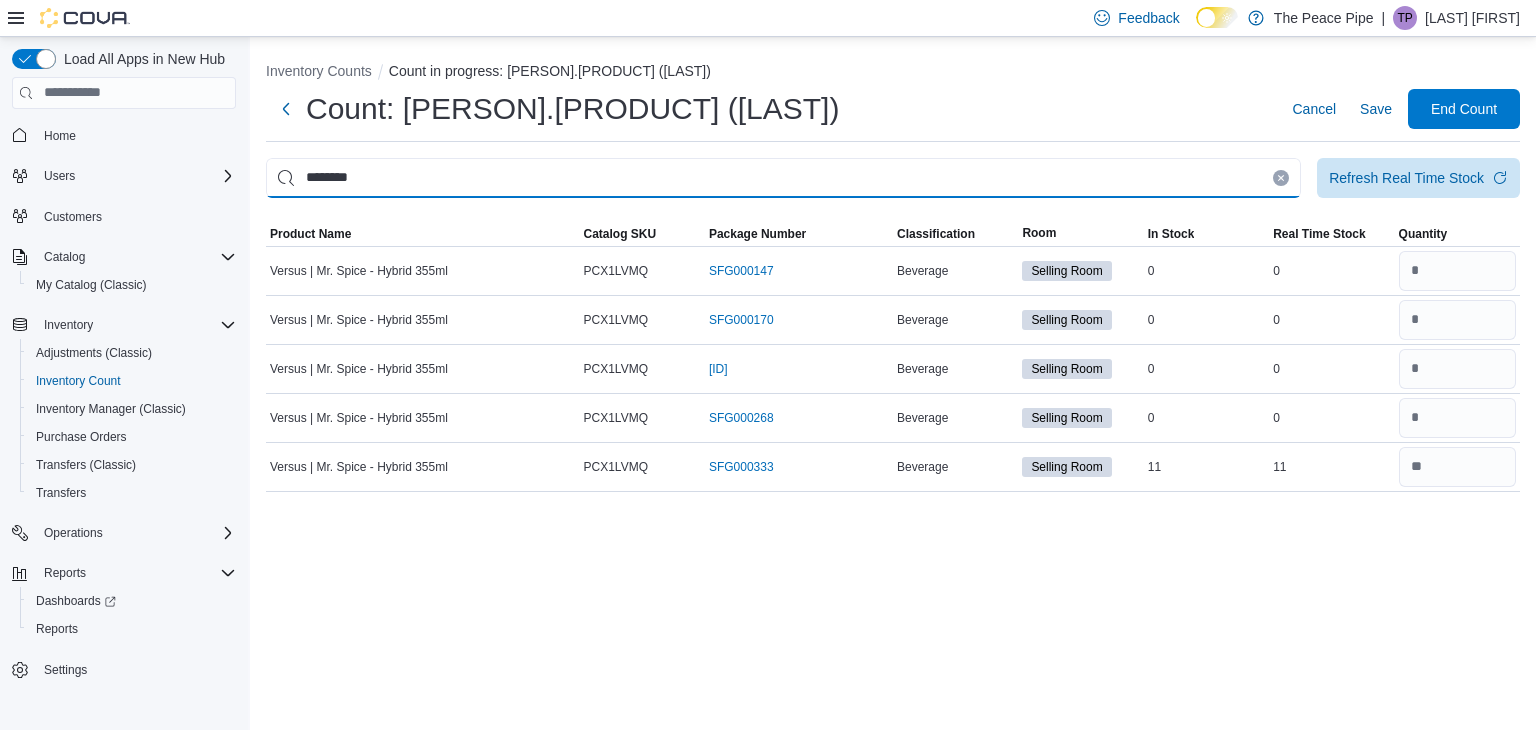 click on "********" at bounding box center [783, 178] 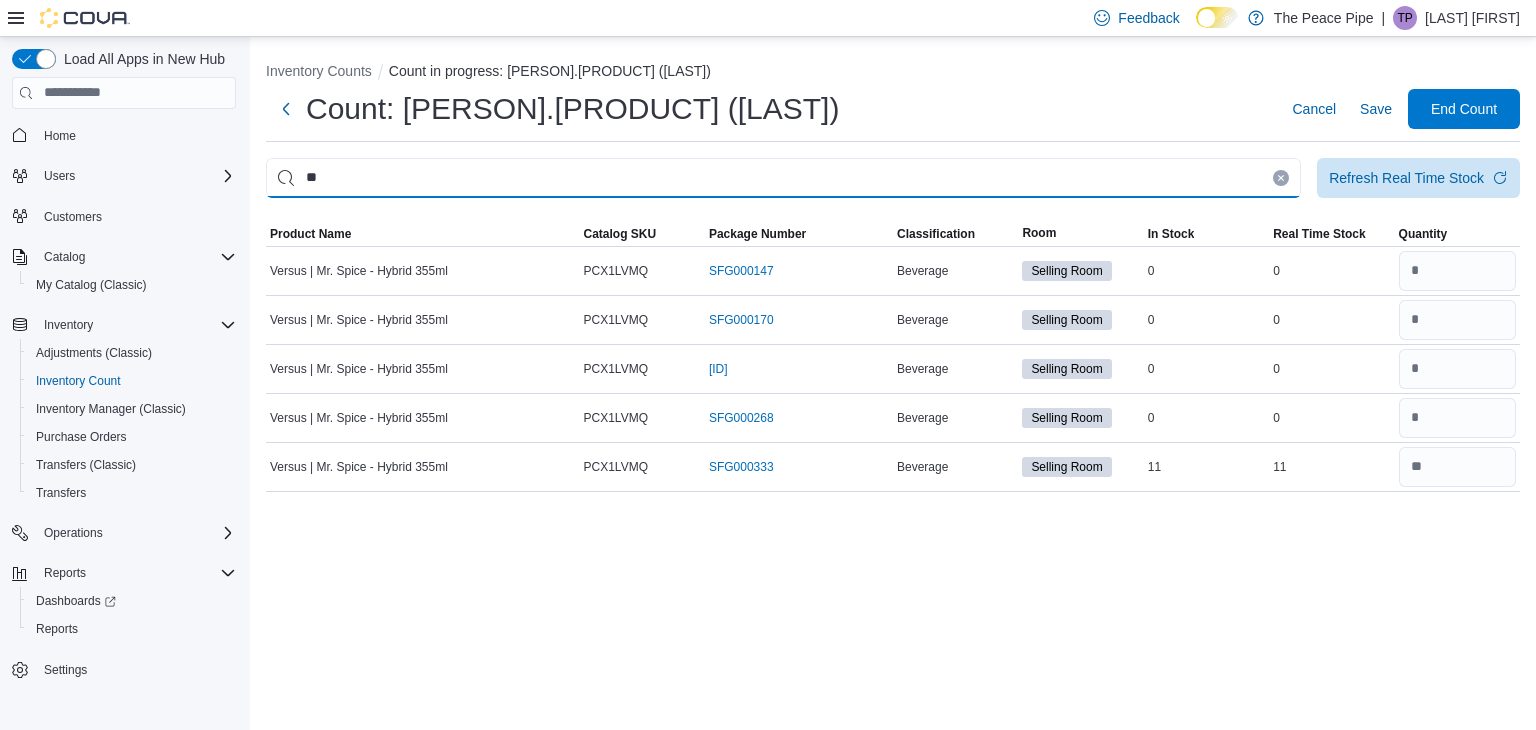 type on "*" 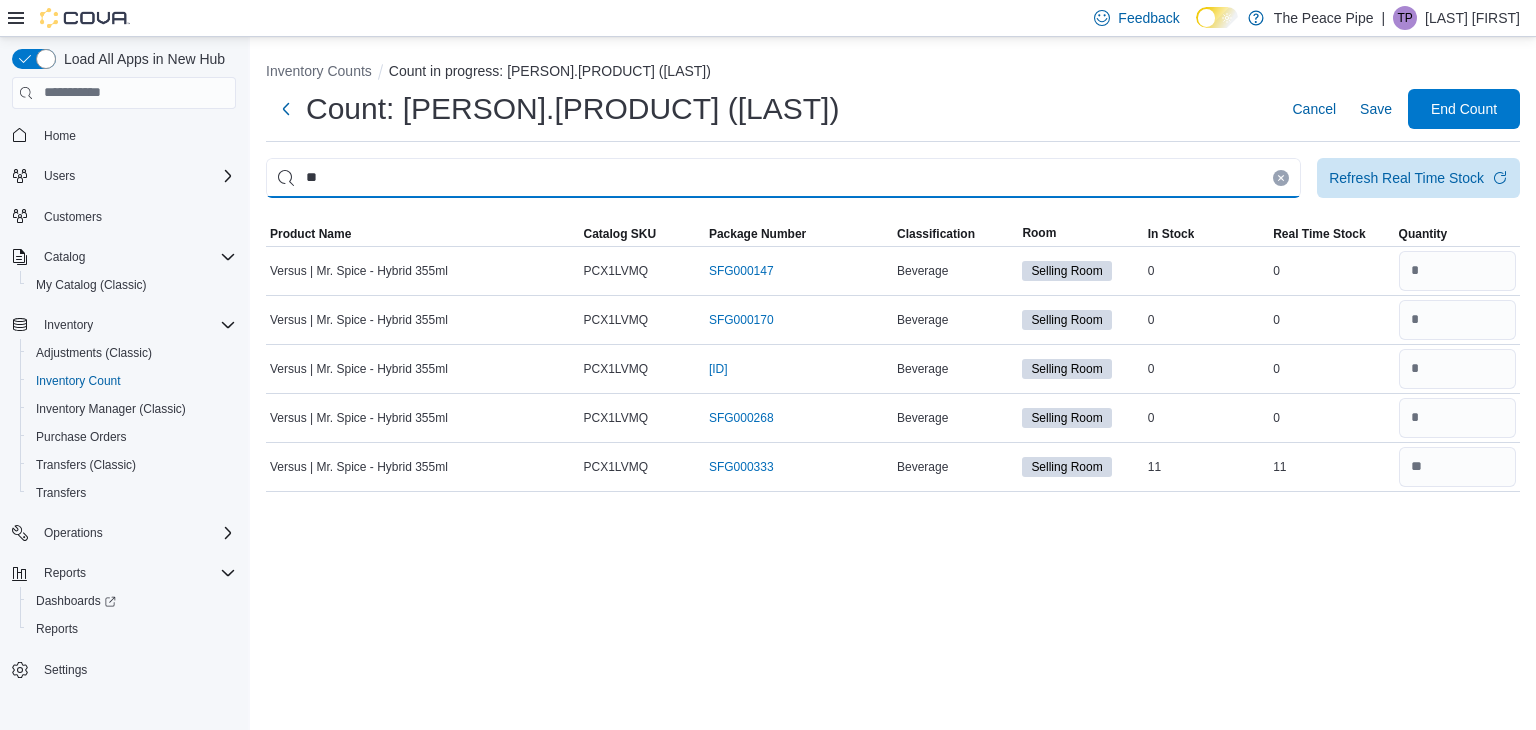type on "*" 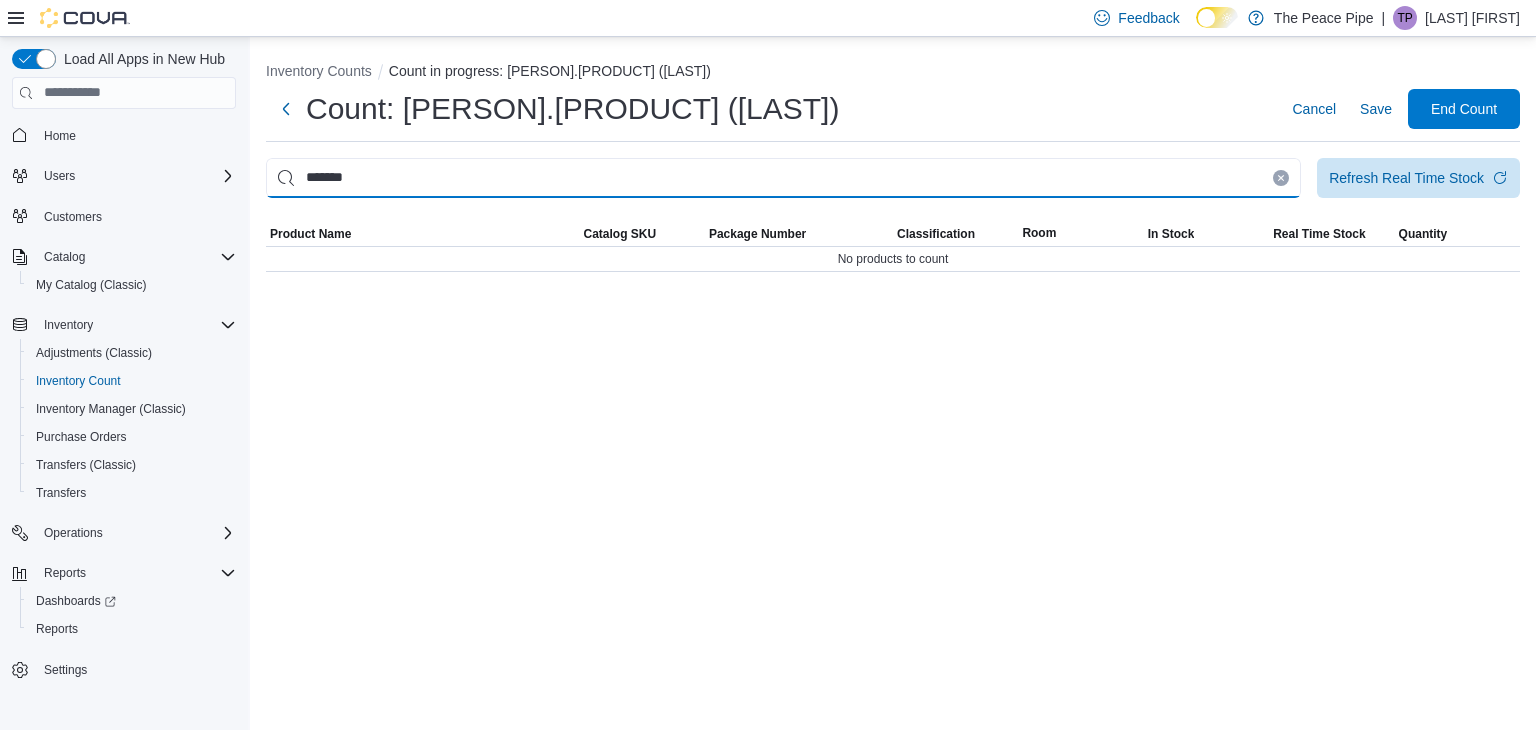 type on "*******" 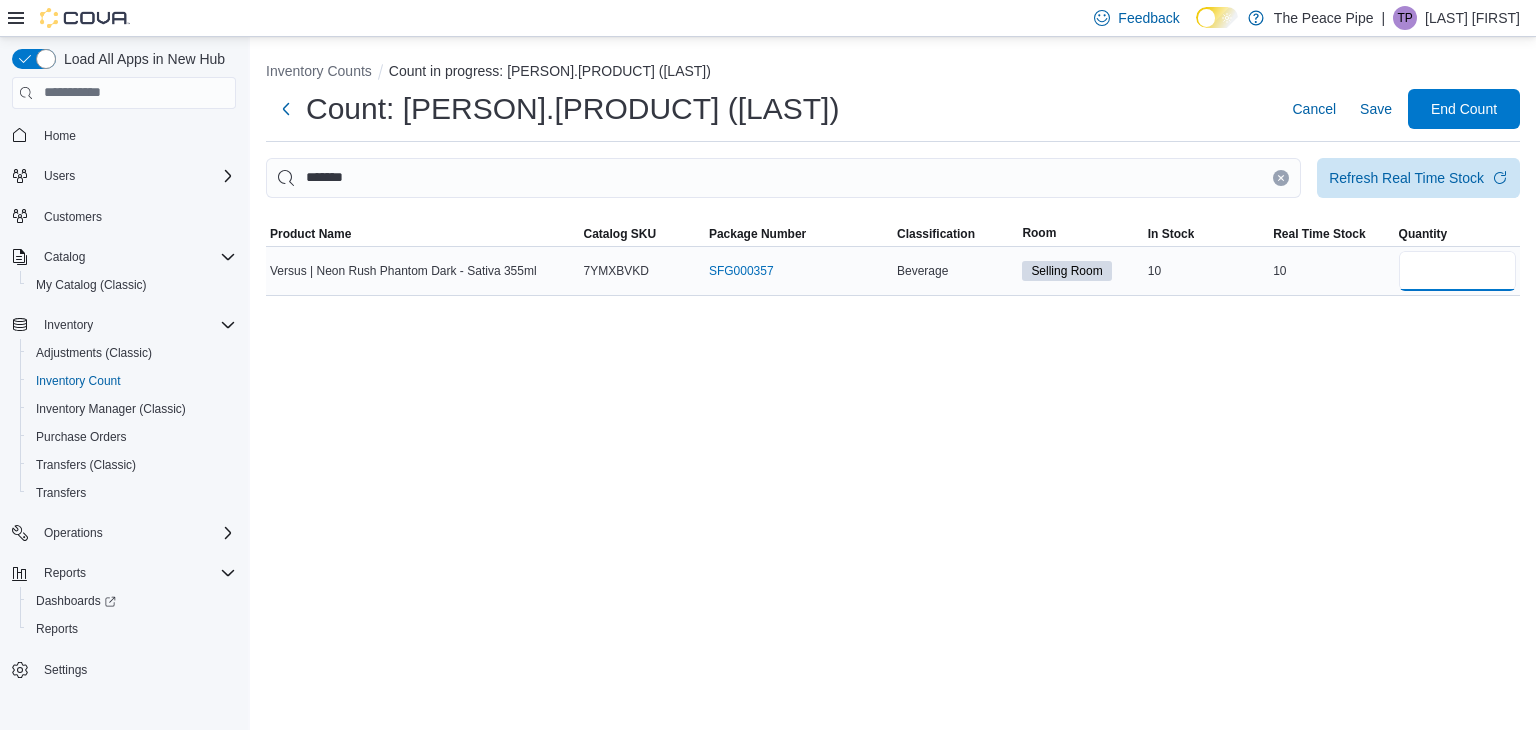 click at bounding box center (1457, 271) 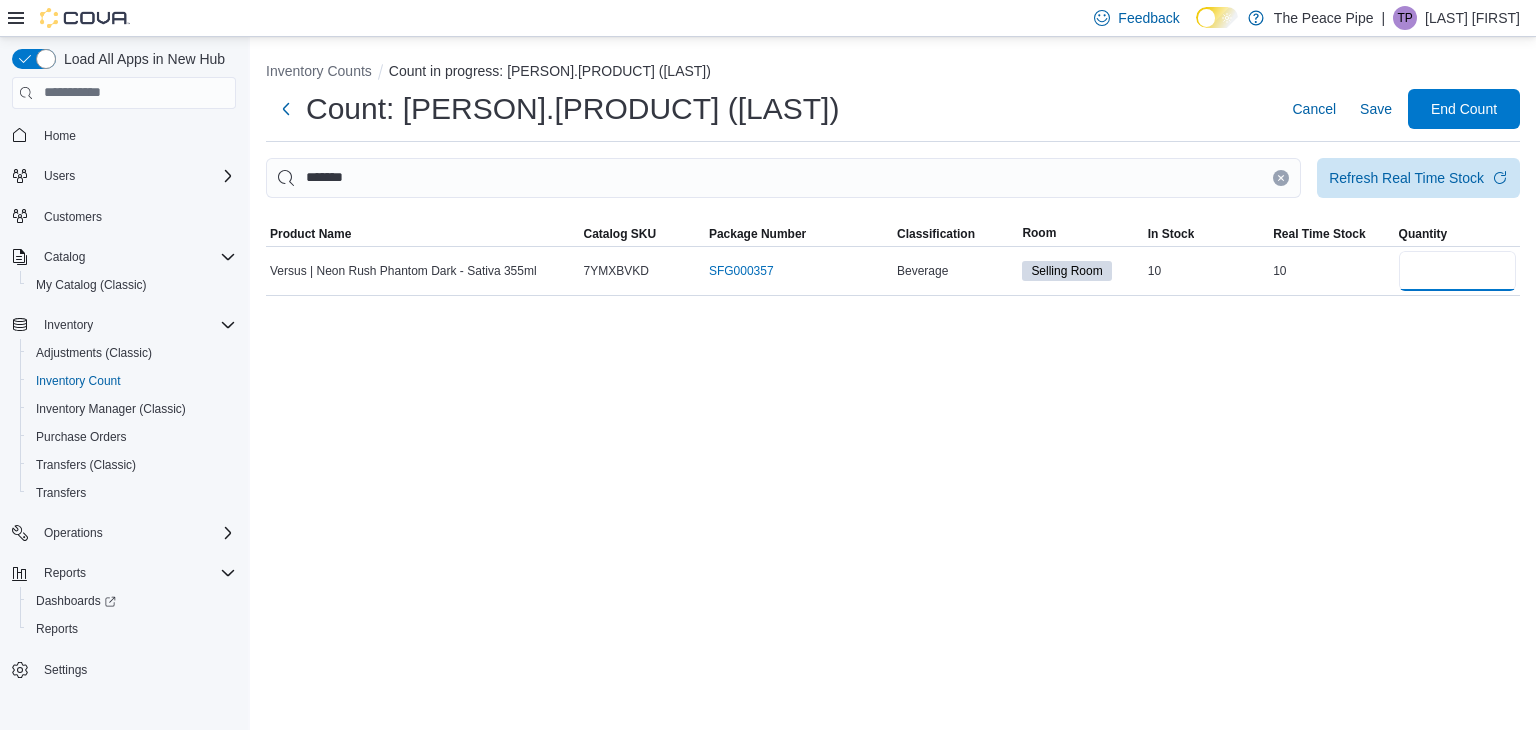 type on "*" 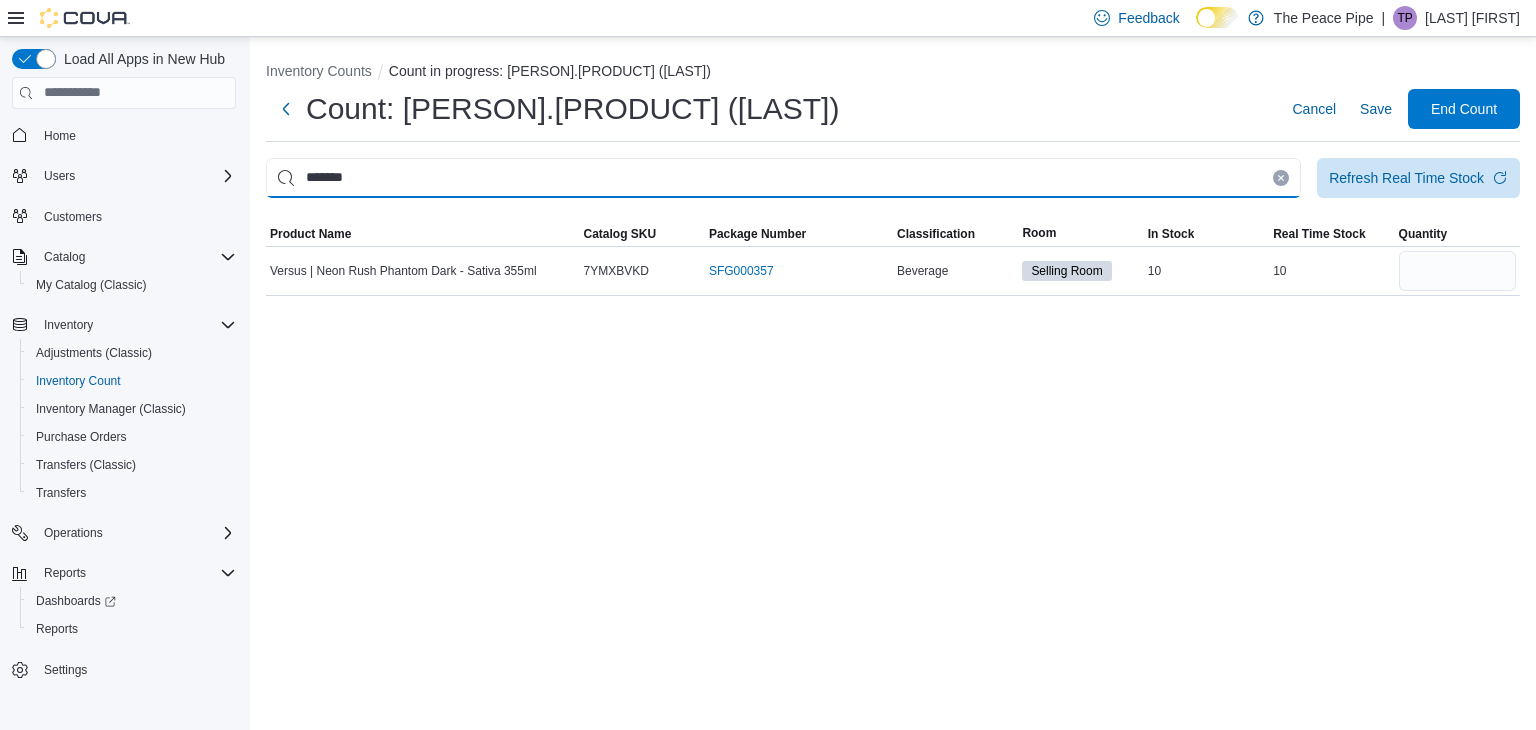 type 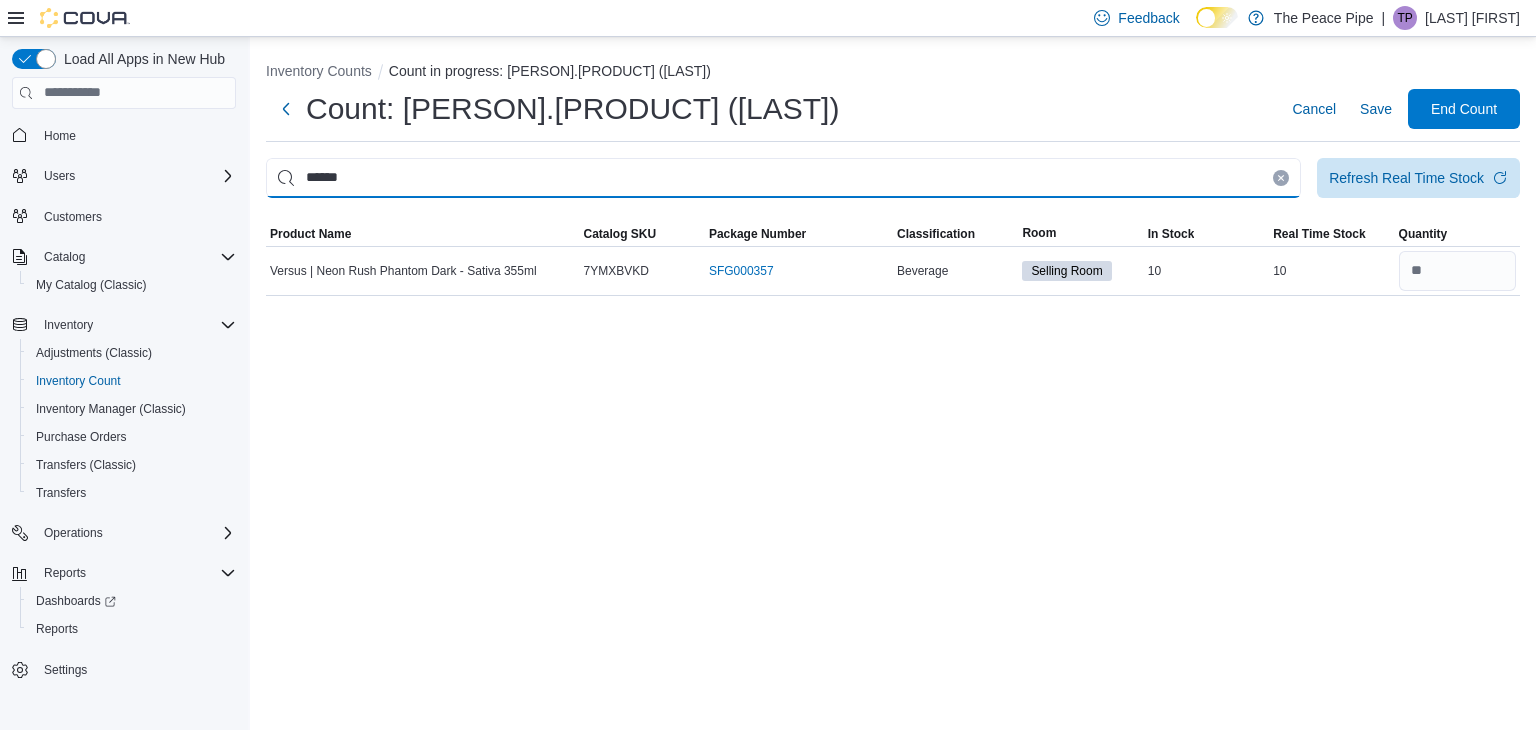 click on "******" at bounding box center (783, 178) 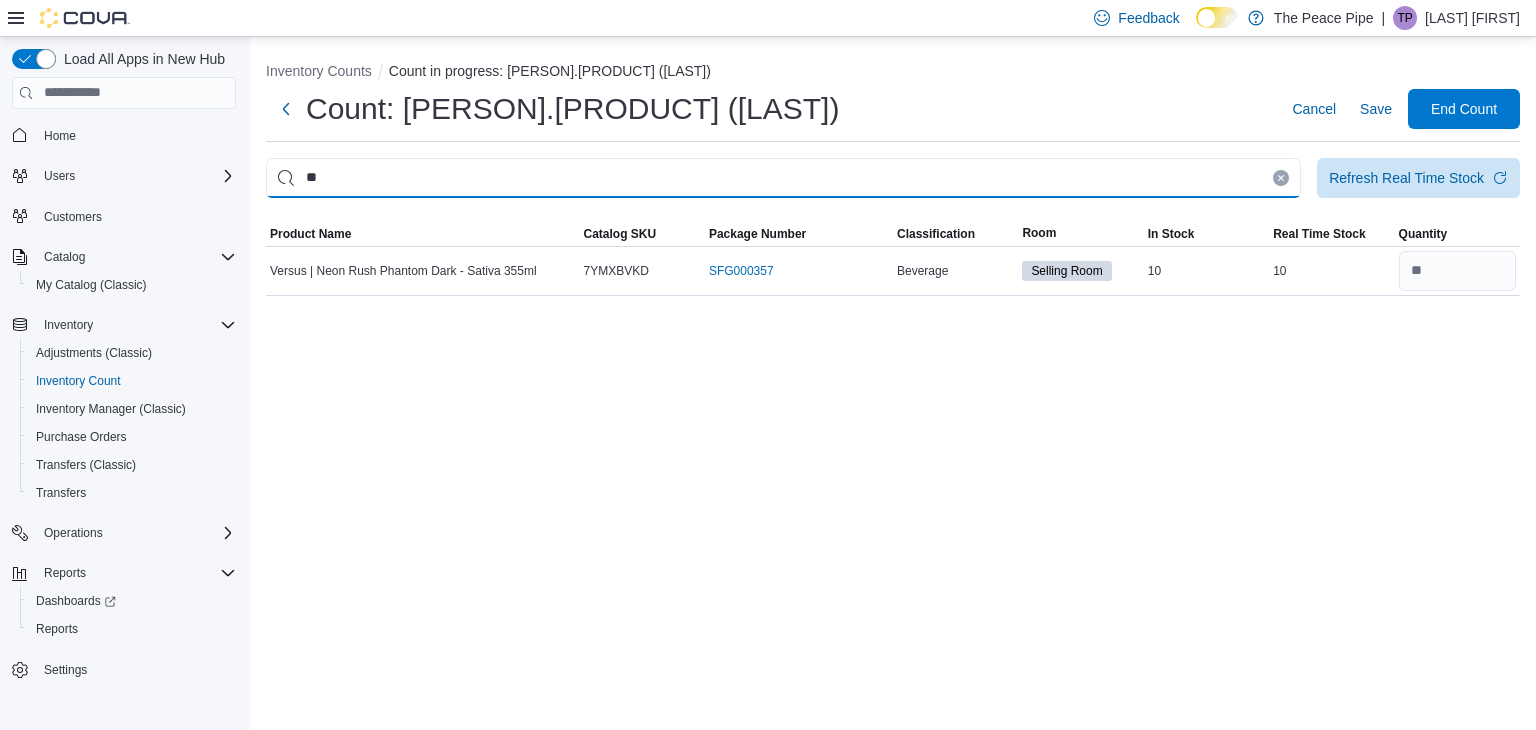 type on "*" 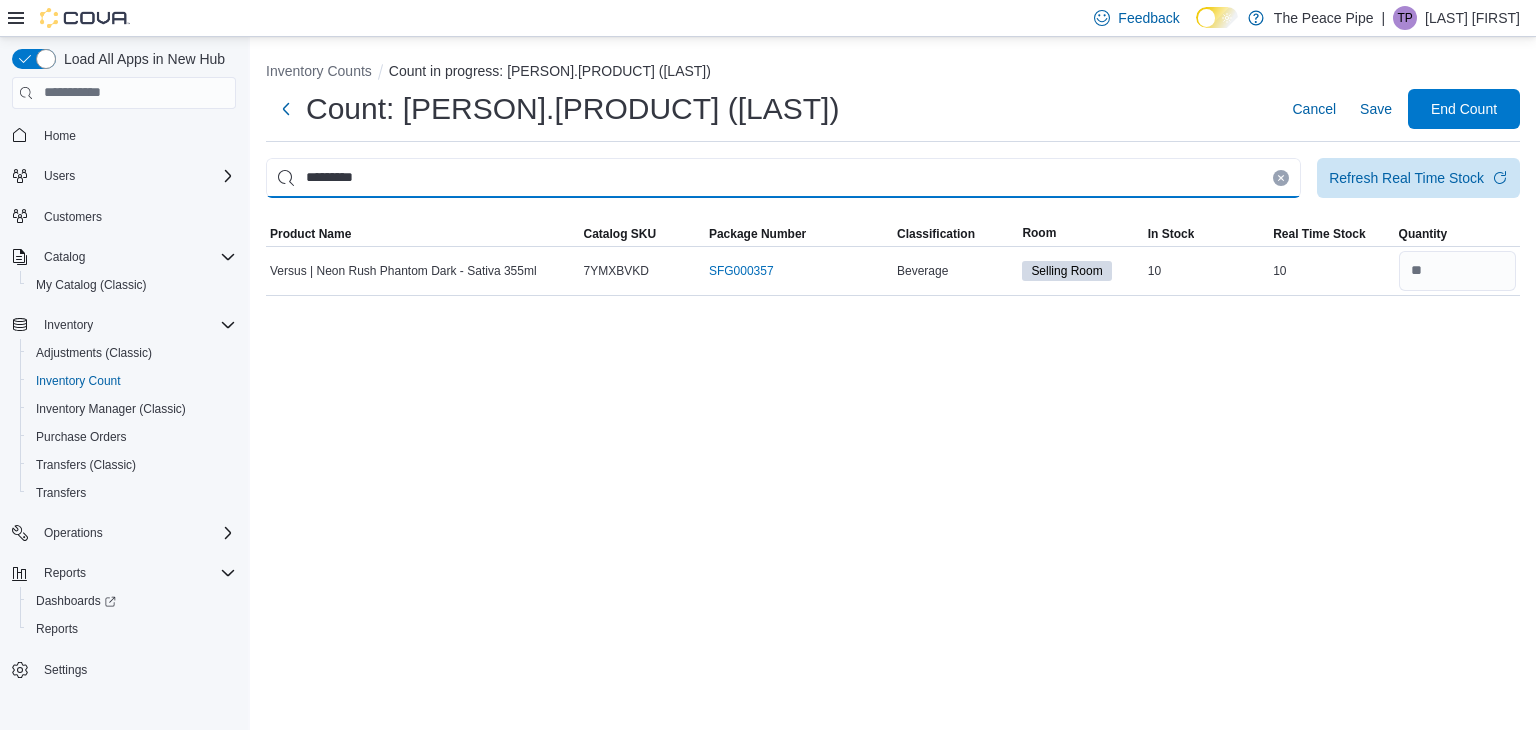 type on "*********" 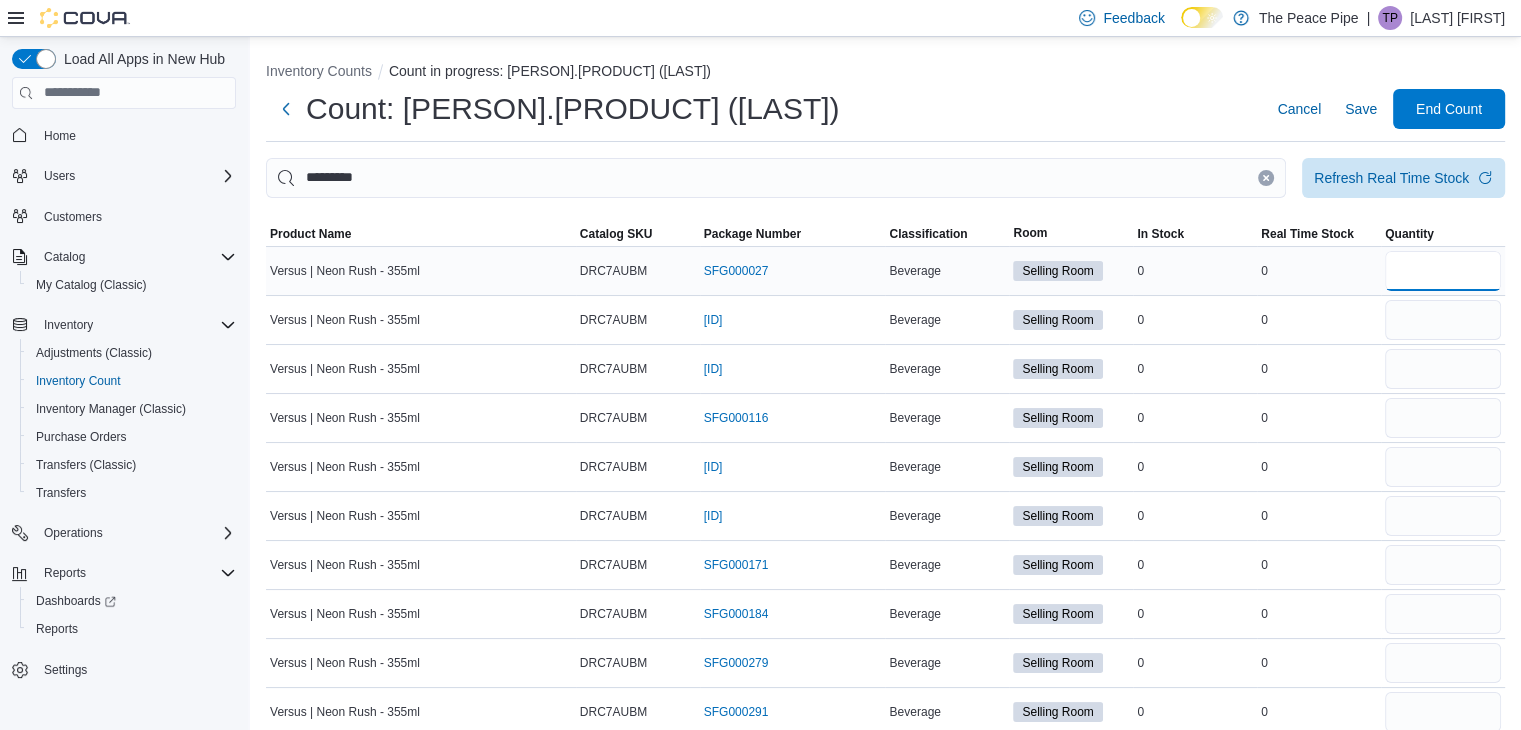 click at bounding box center [1443, 271] 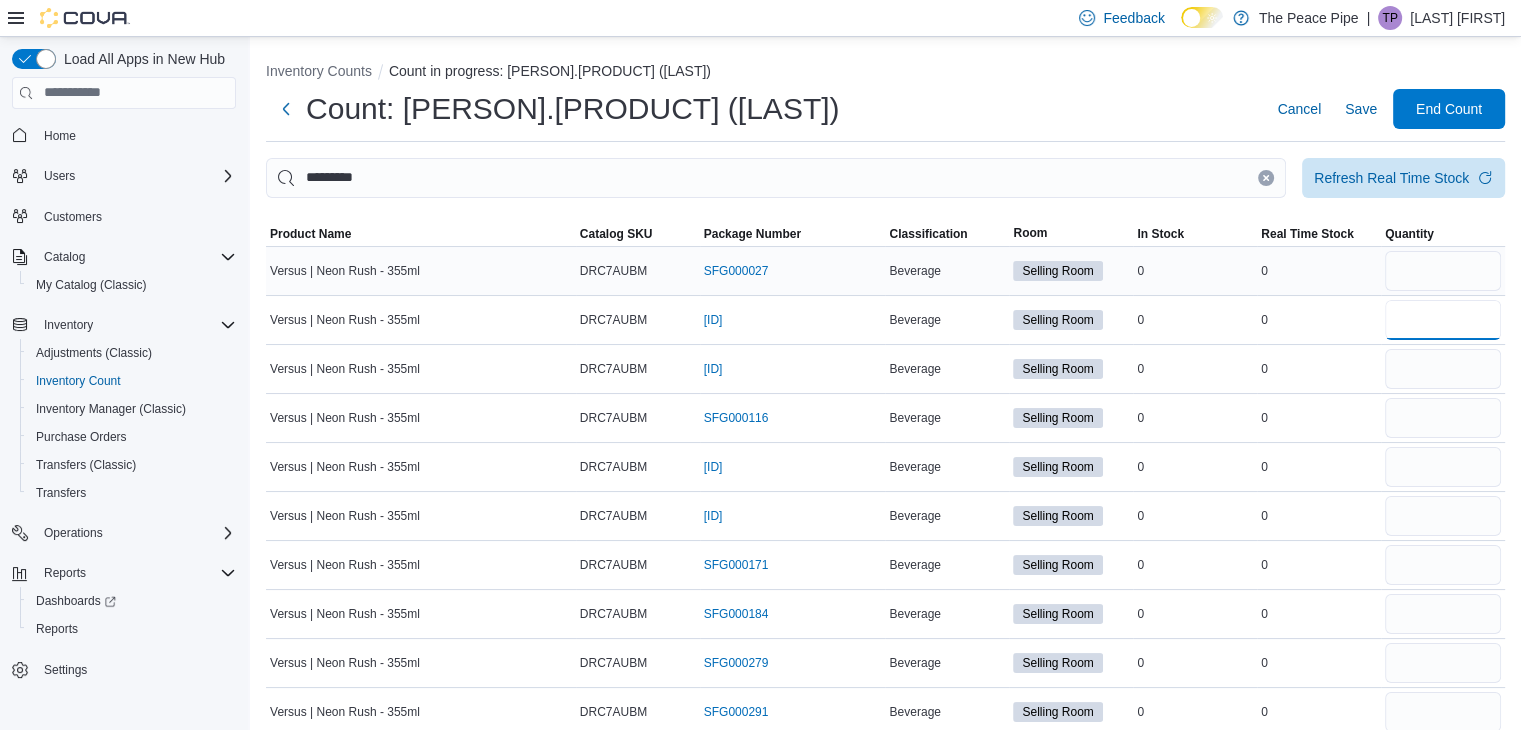 type 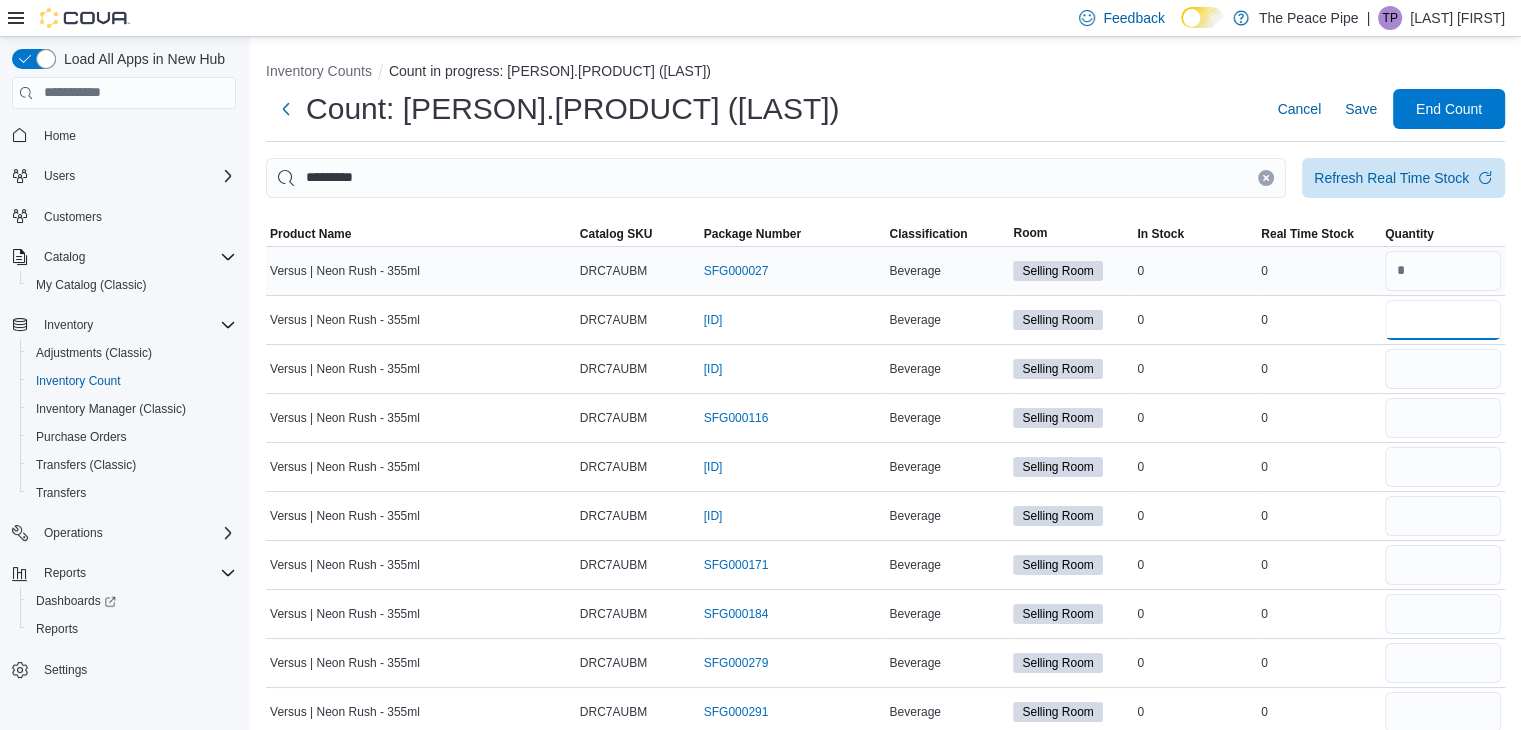 type on "*" 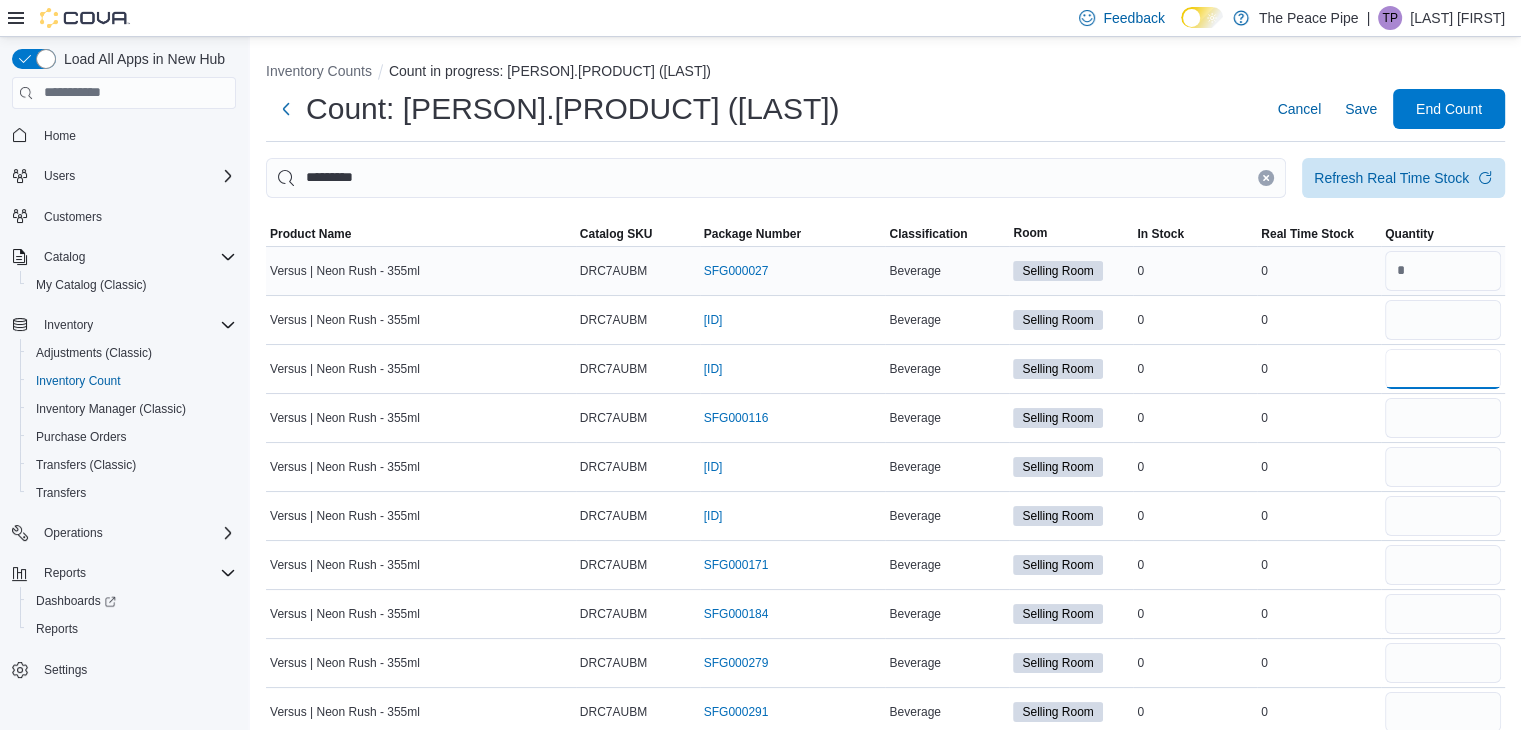 type 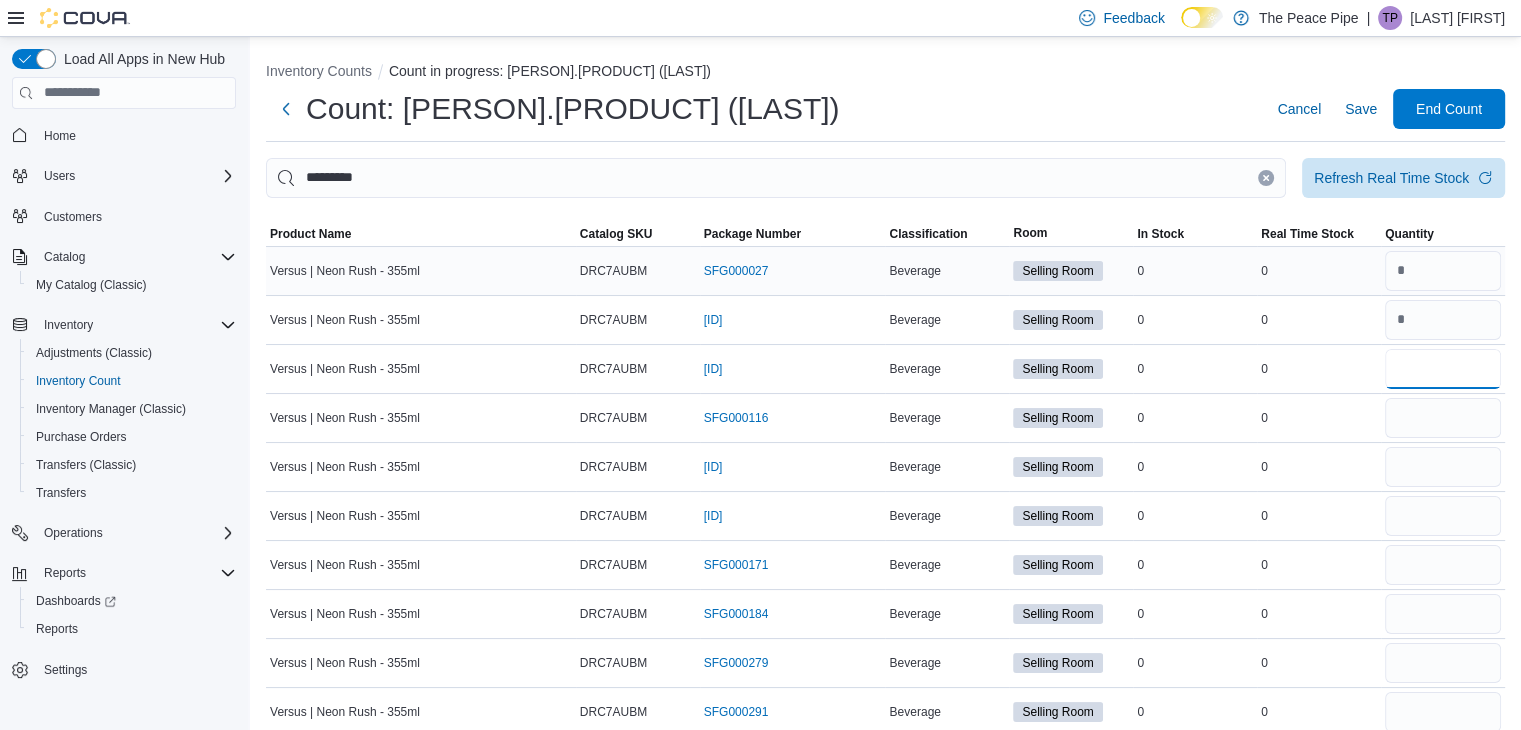 type on "*" 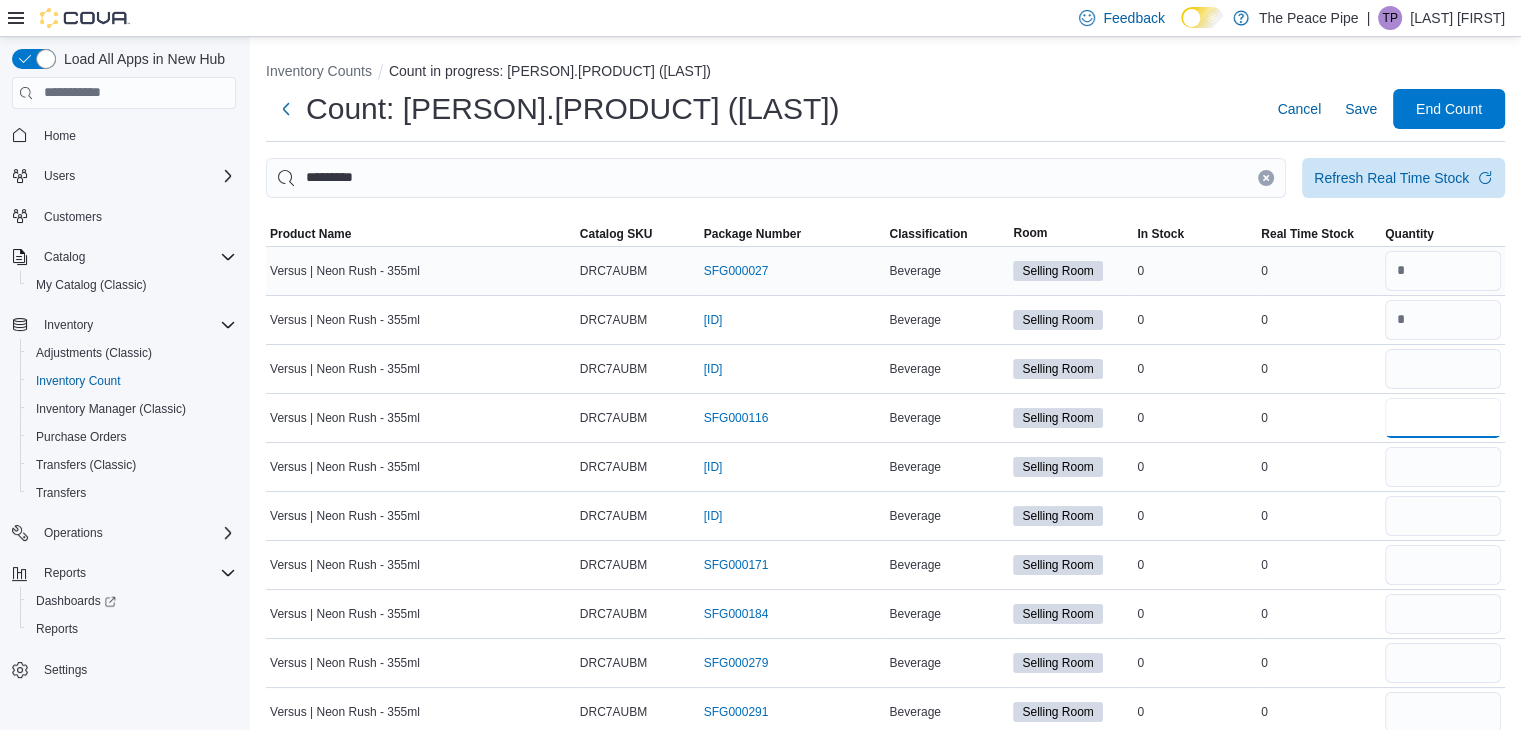 type 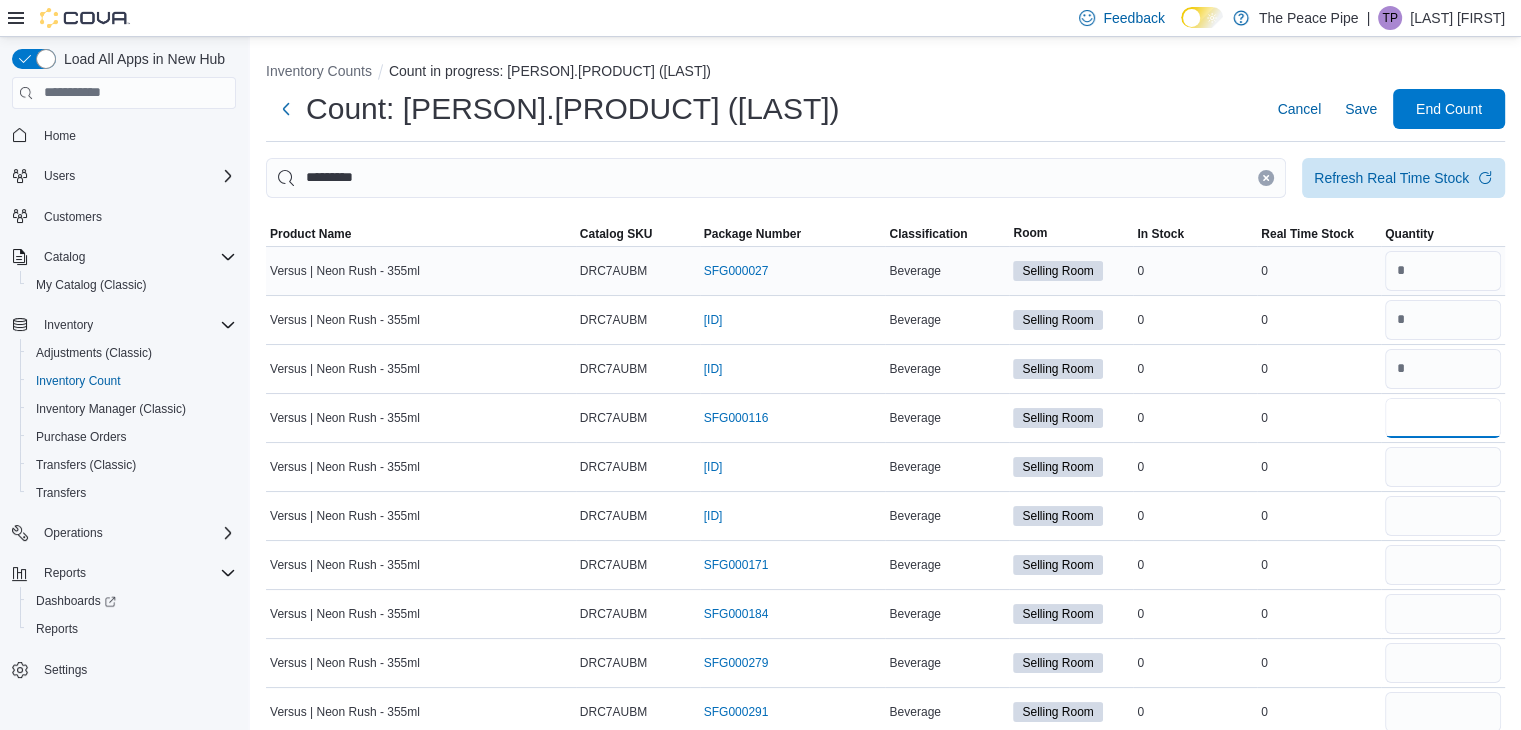 type on "*" 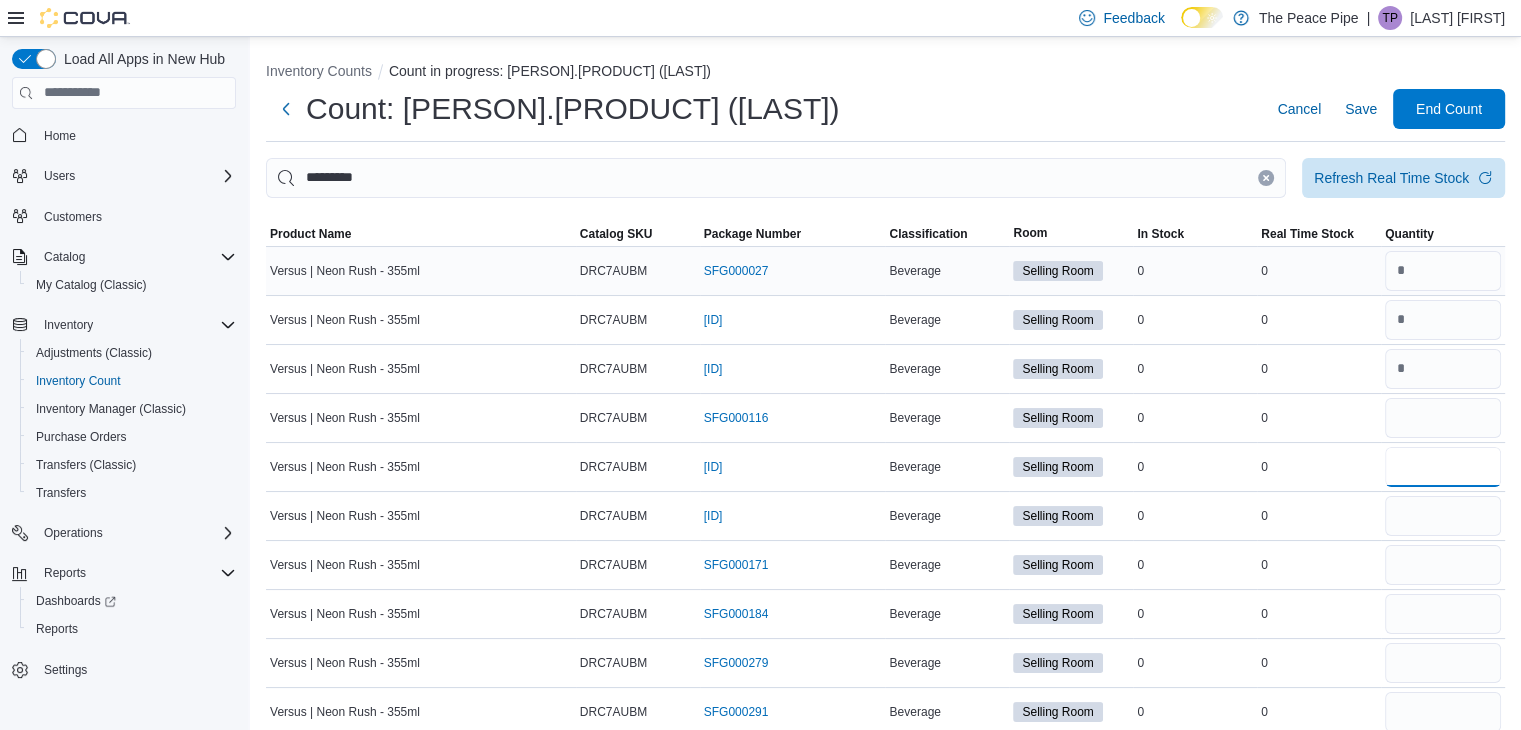 type 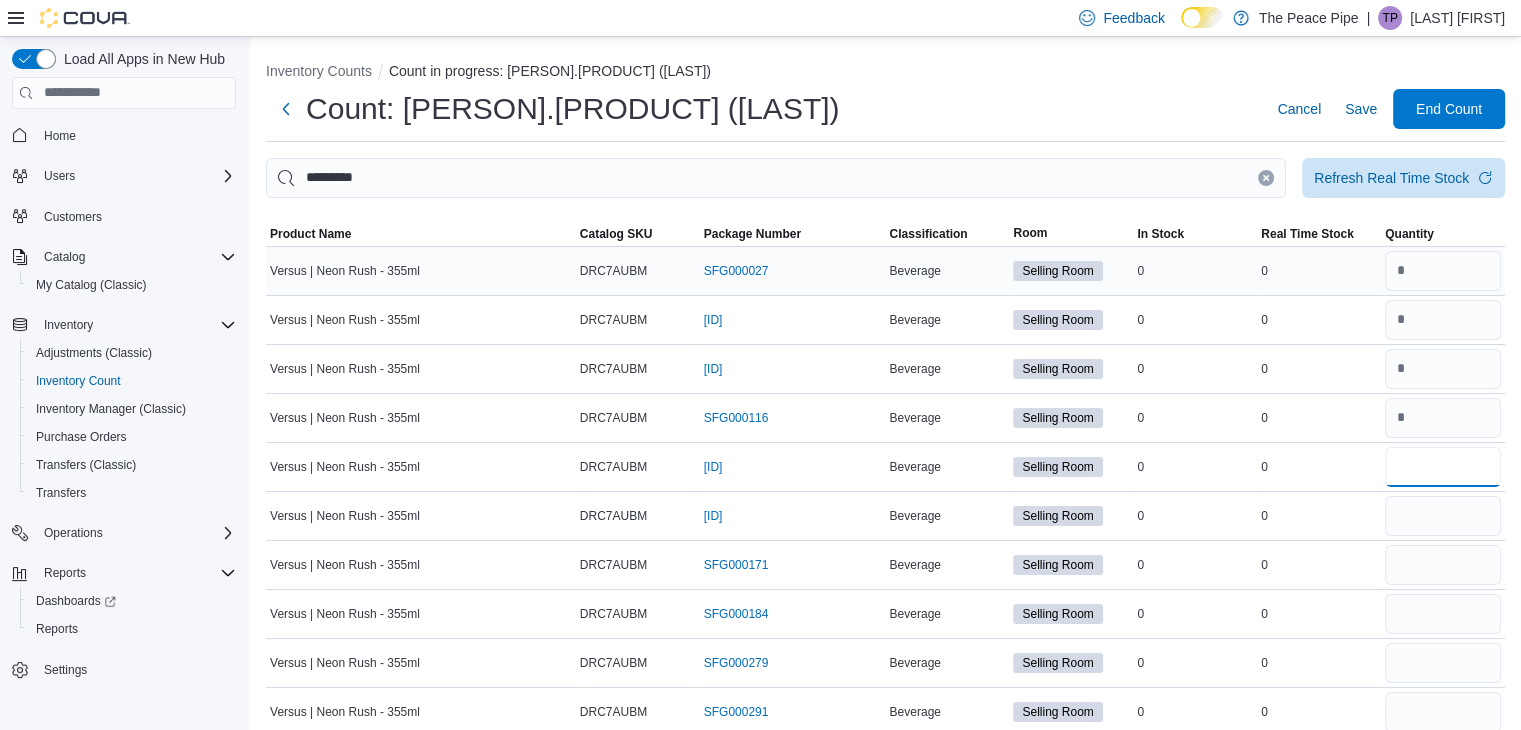 type on "*" 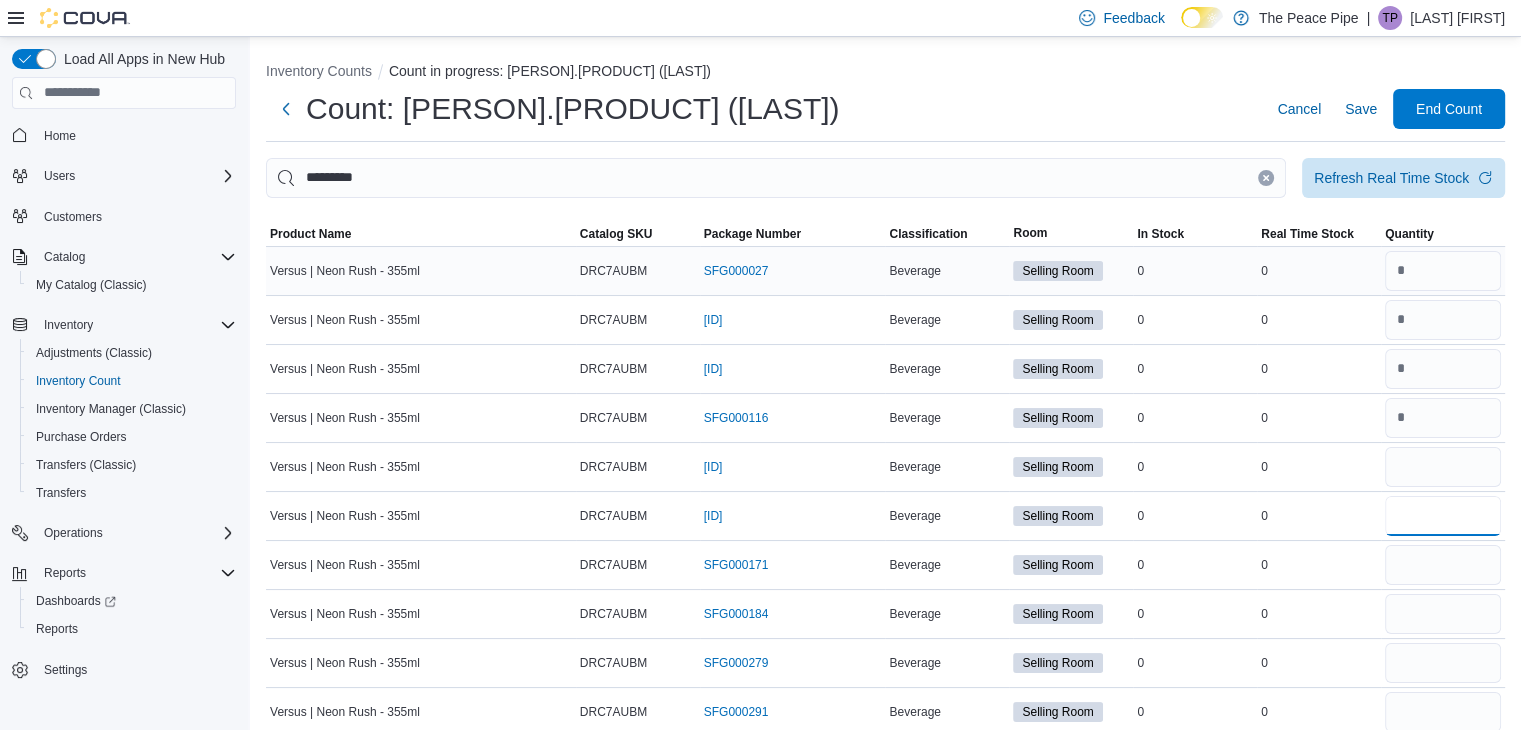 type 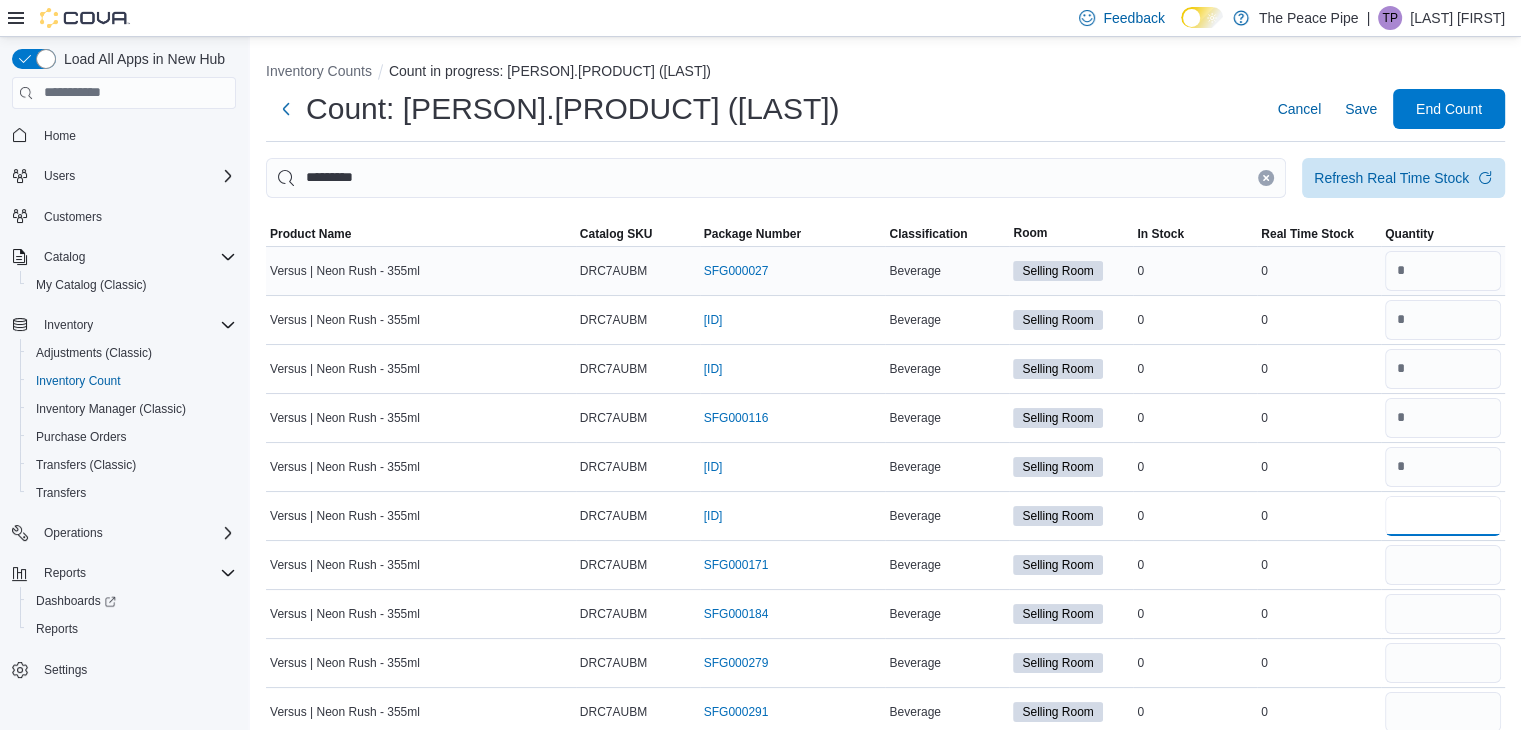 type on "*" 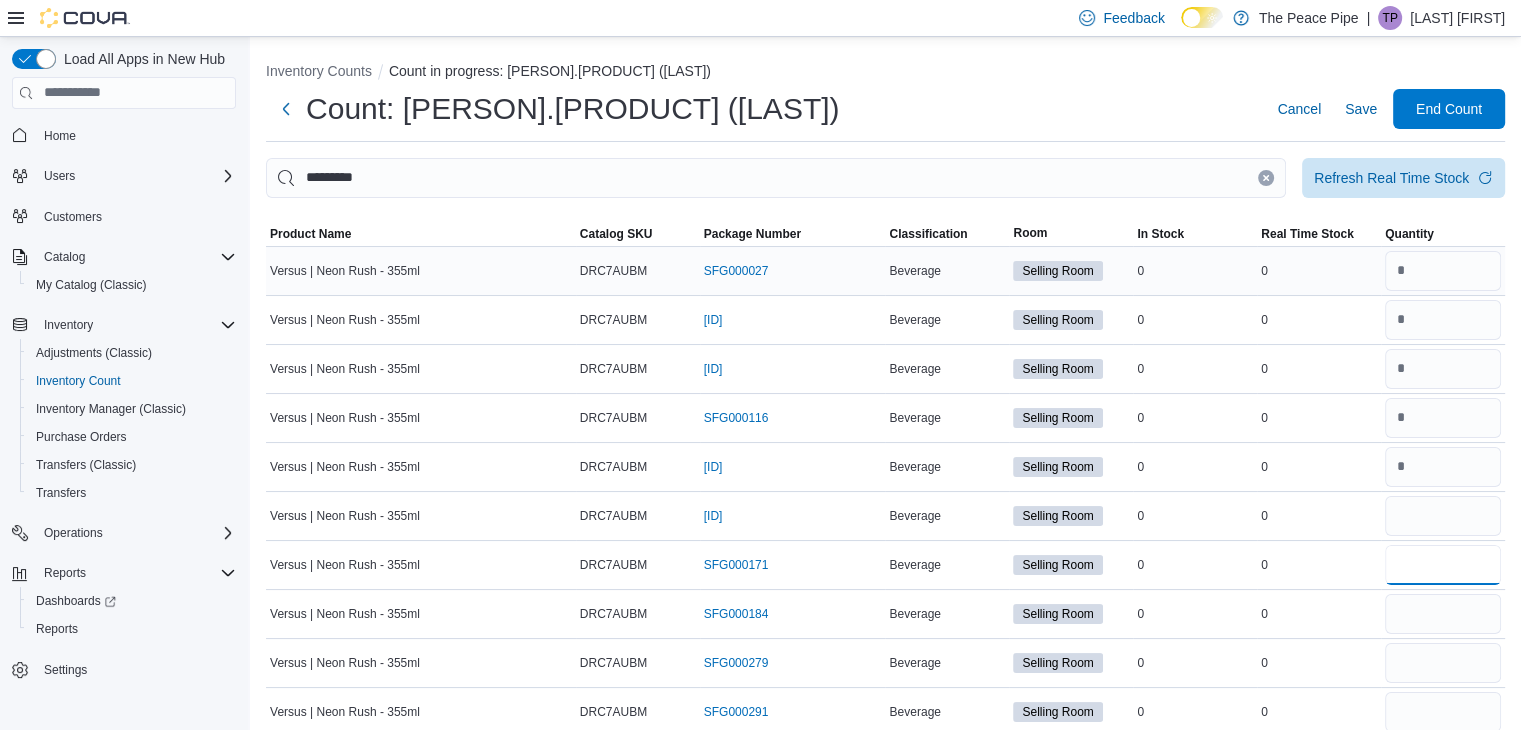 type 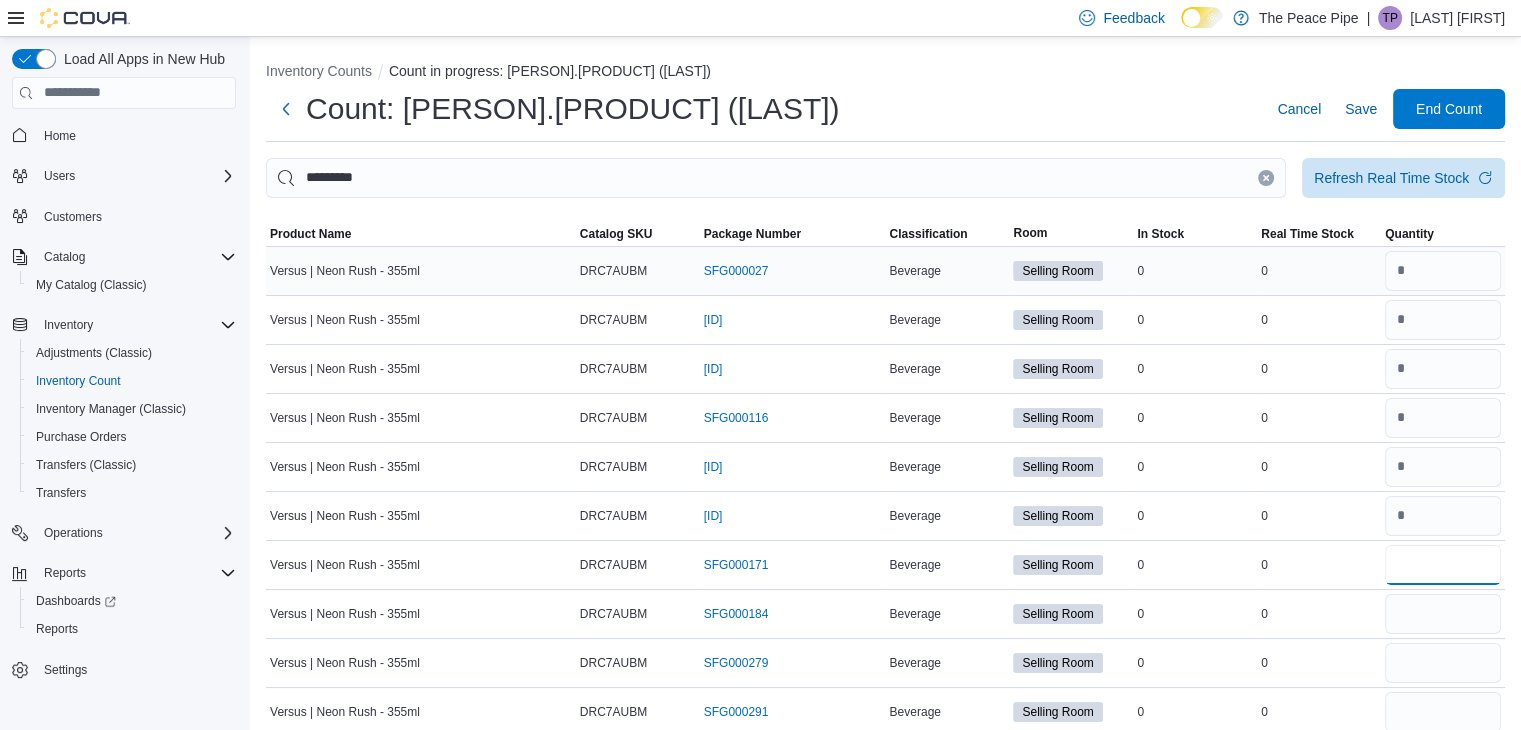 type on "*" 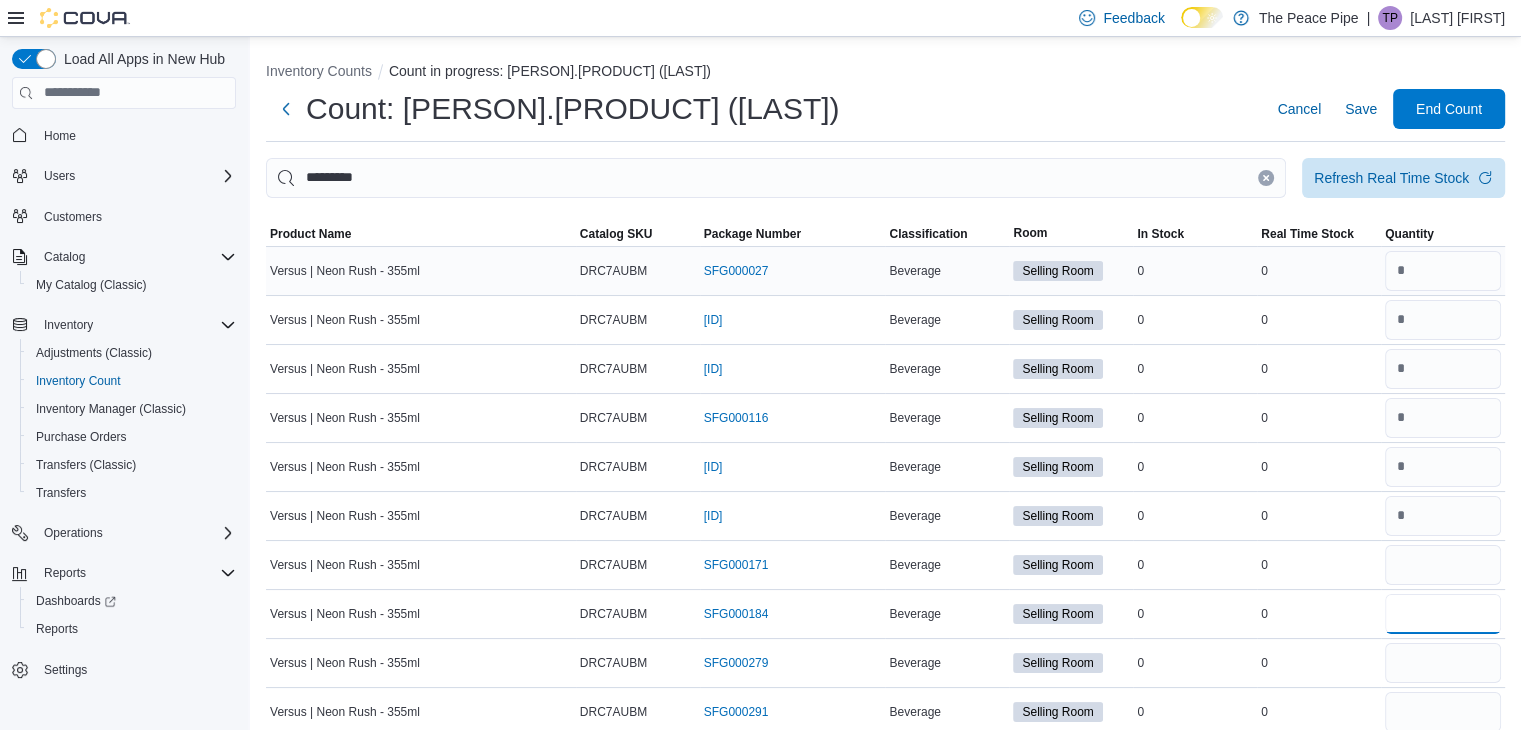 type 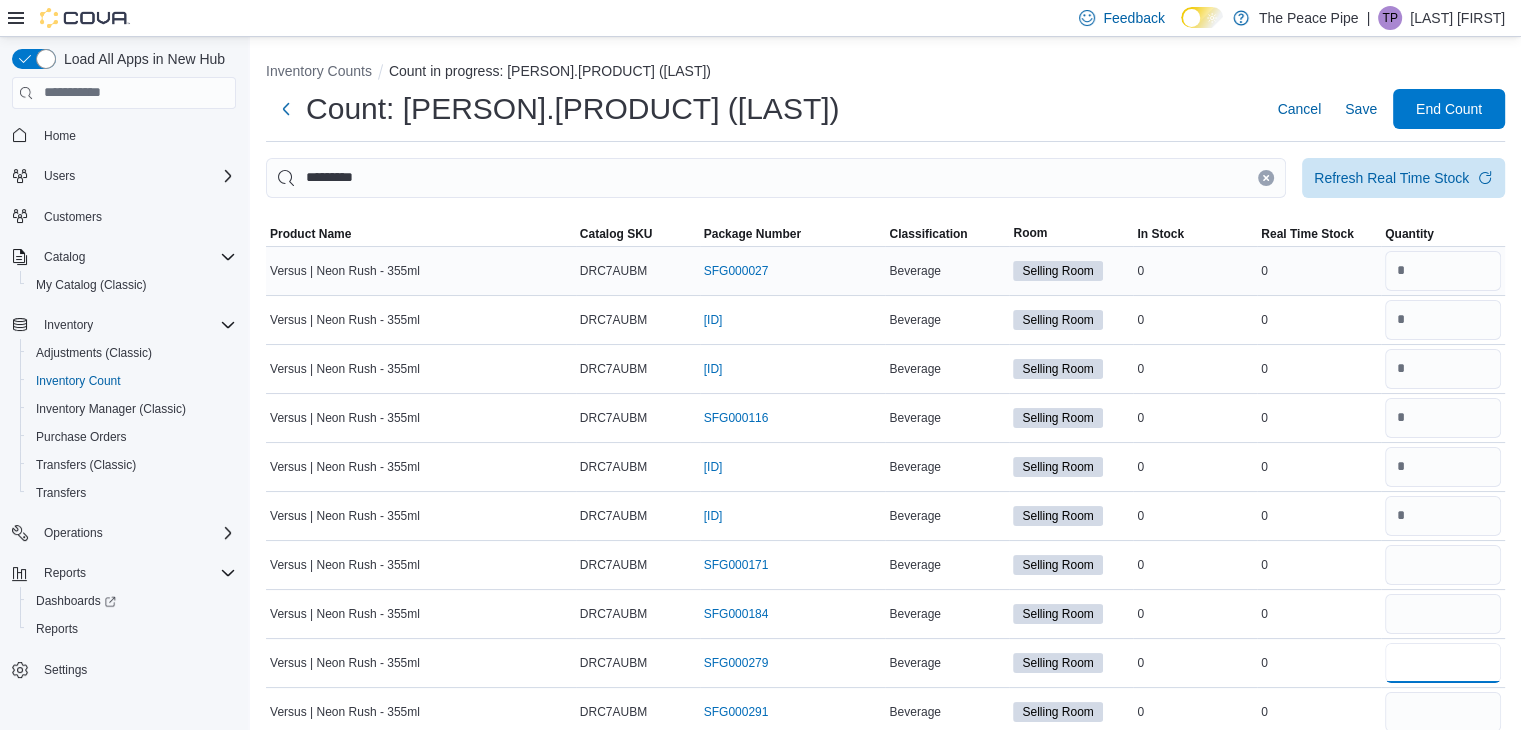 type 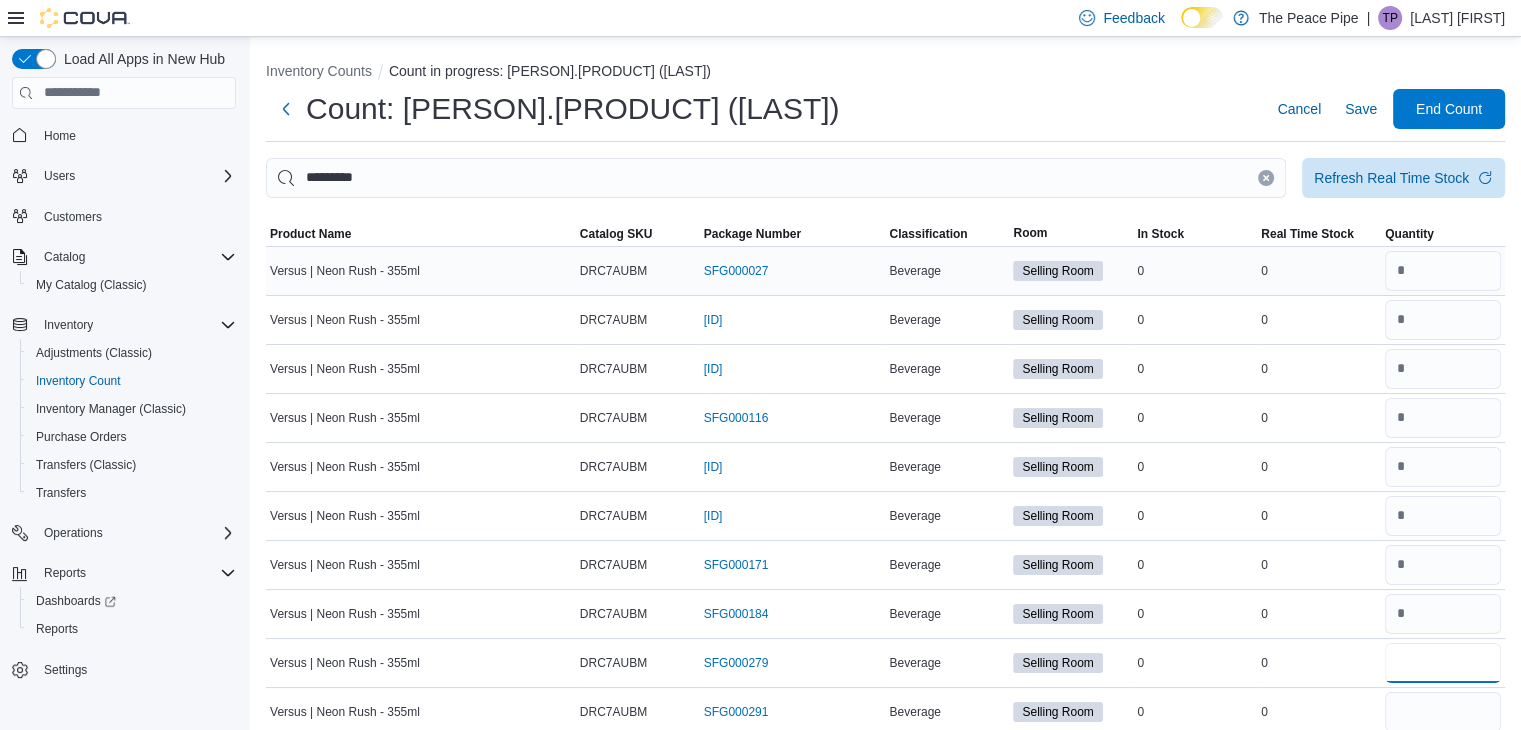 type on "*" 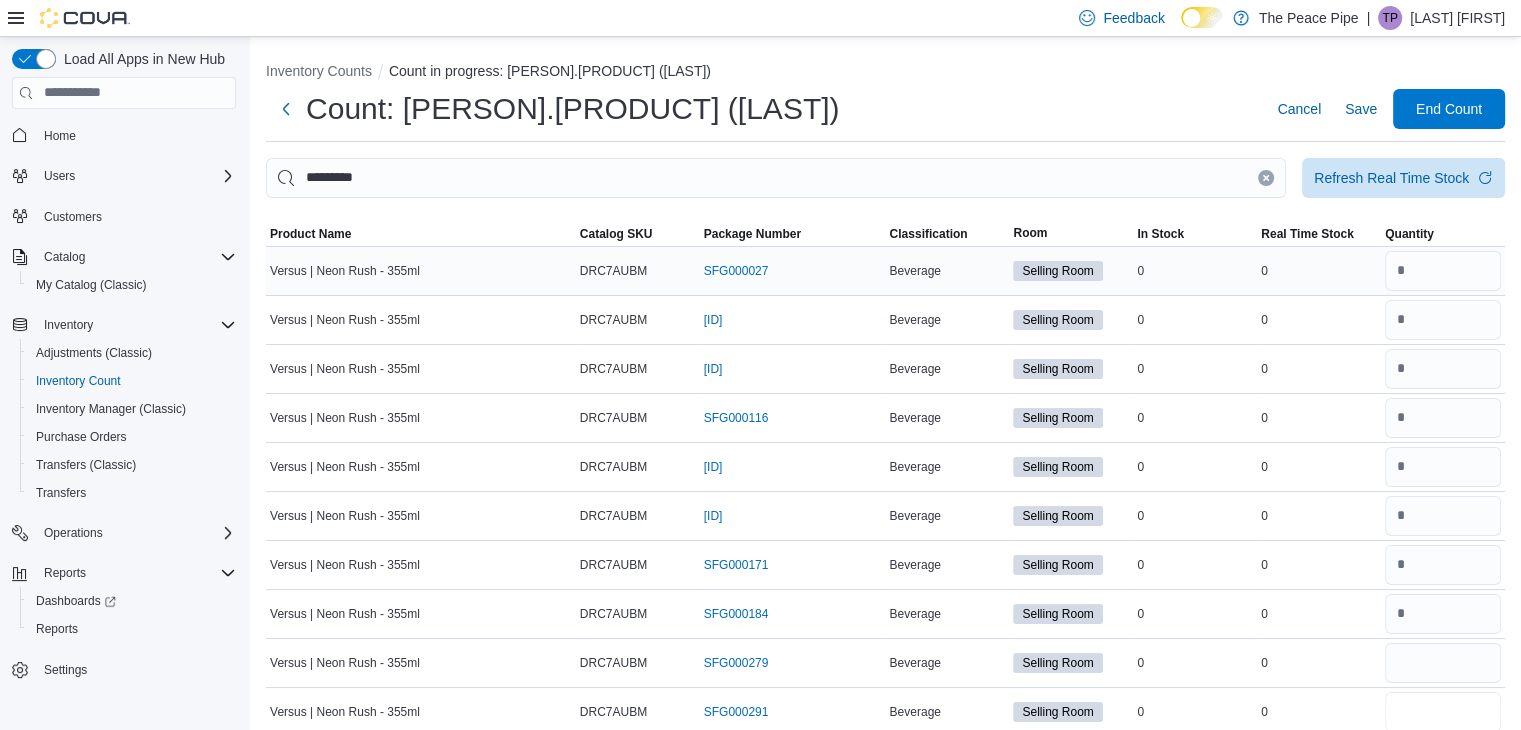 type 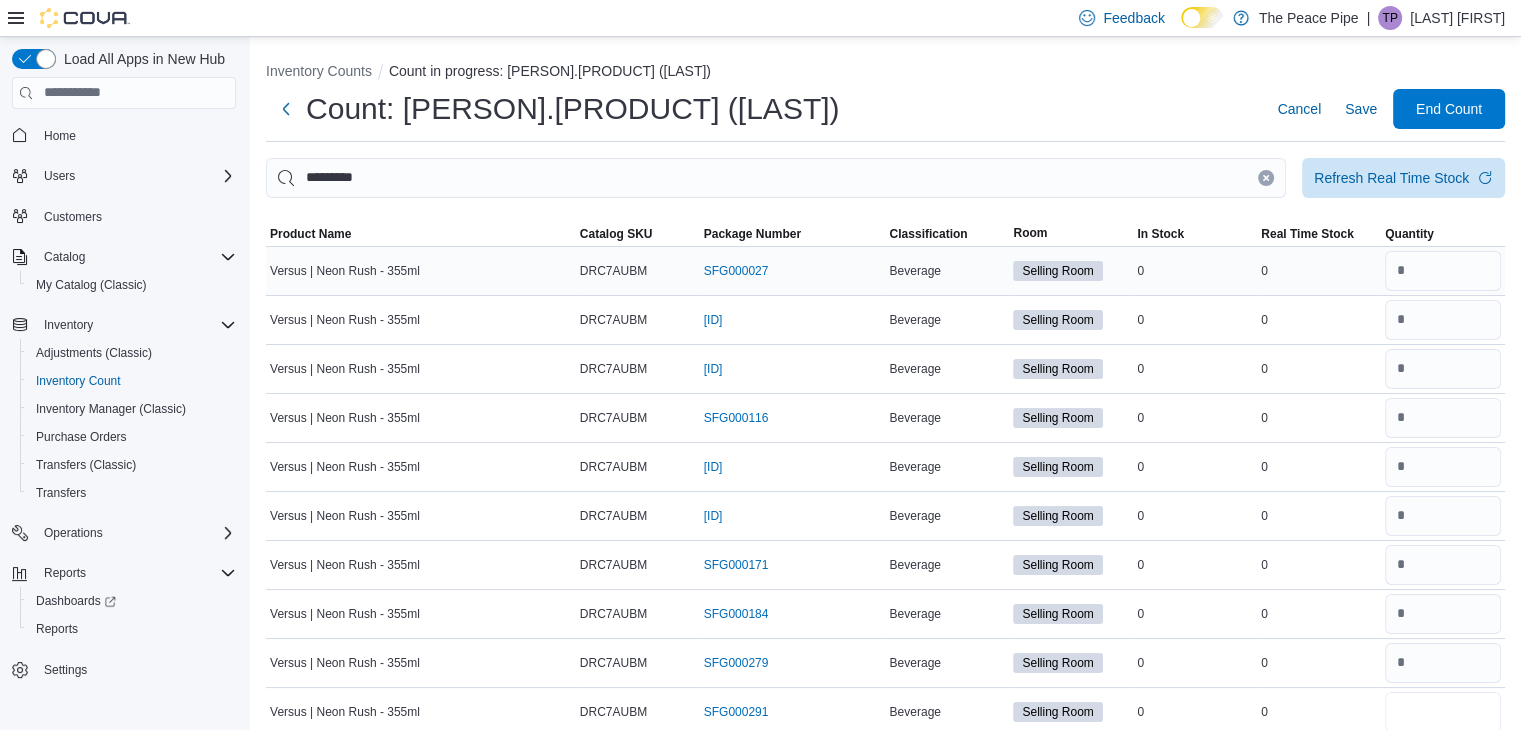type on "*" 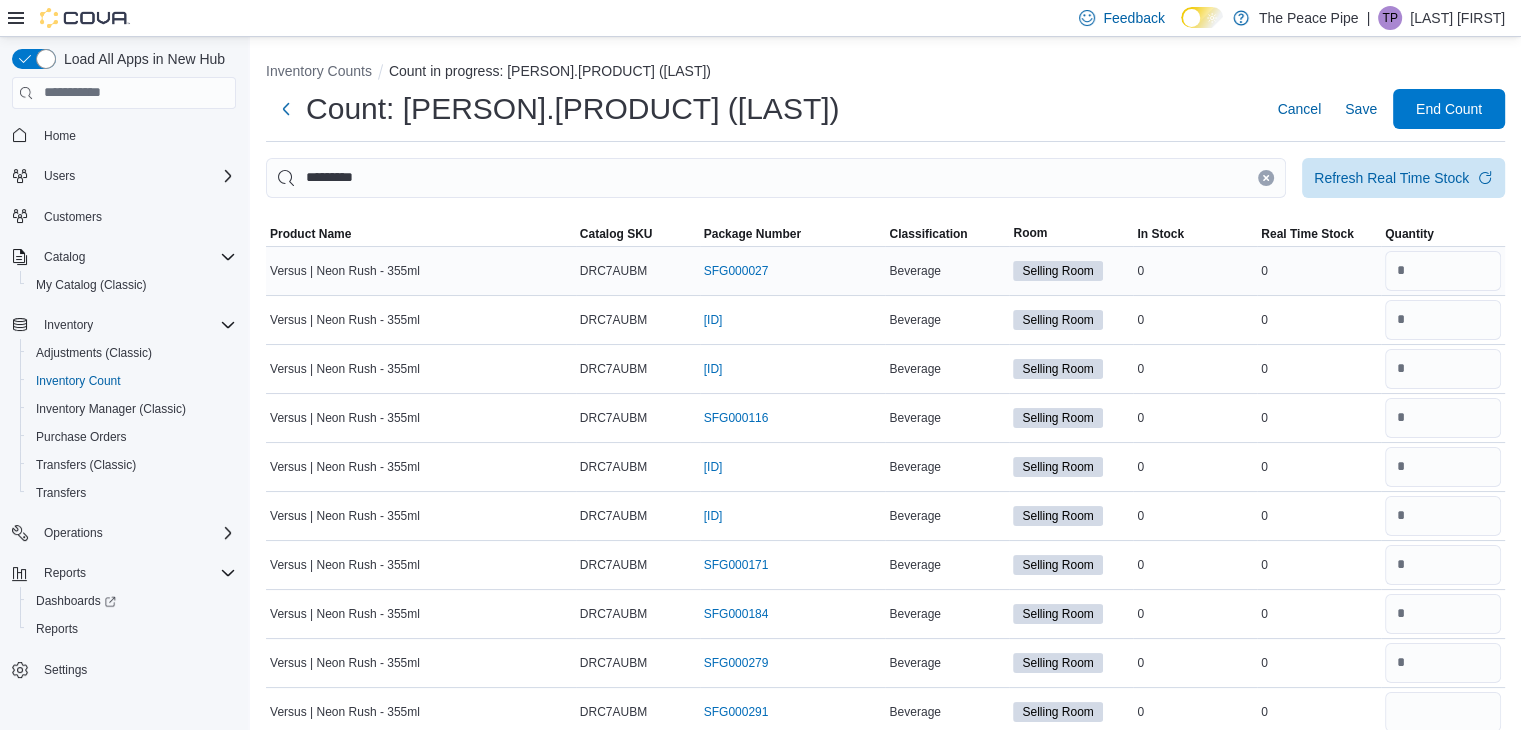 type 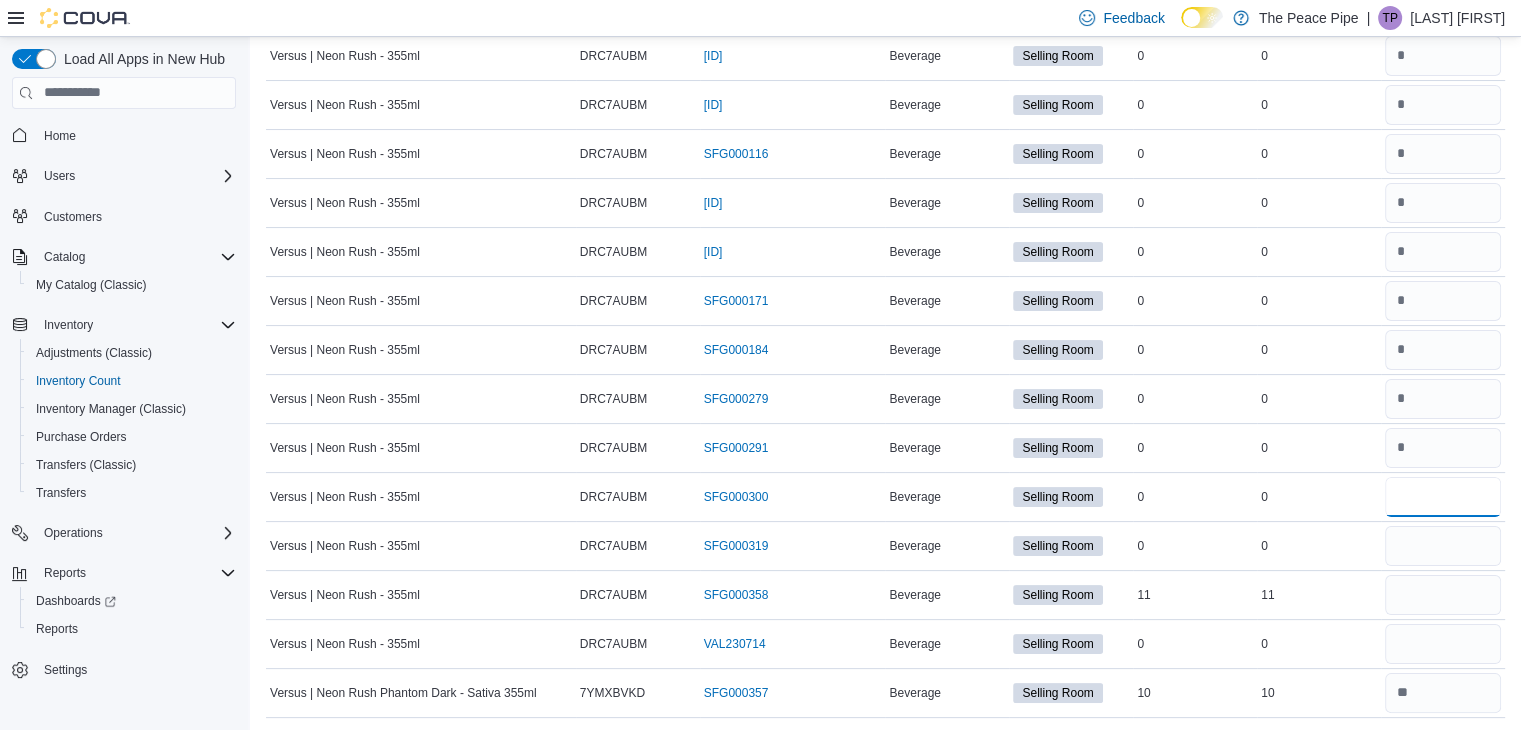 type on "*" 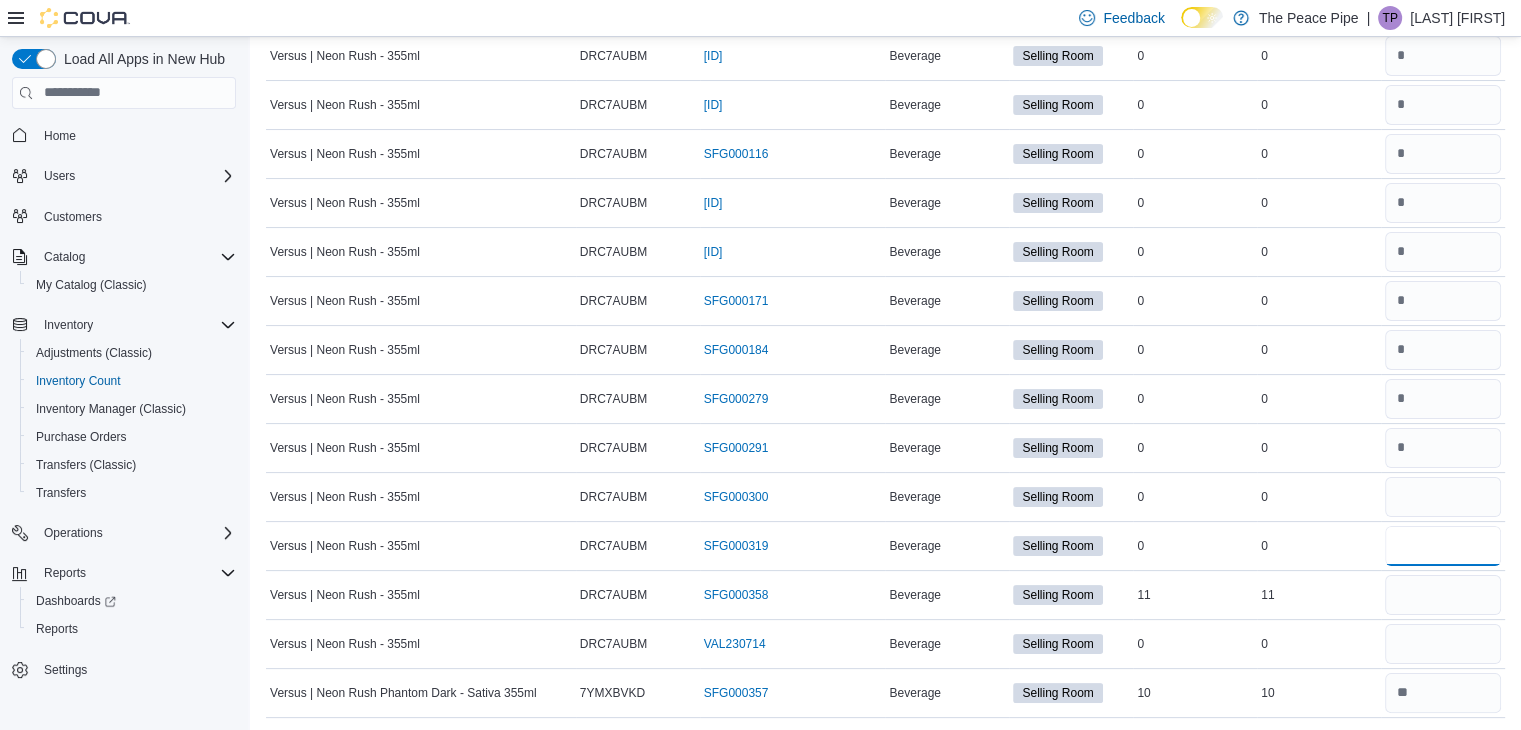 type 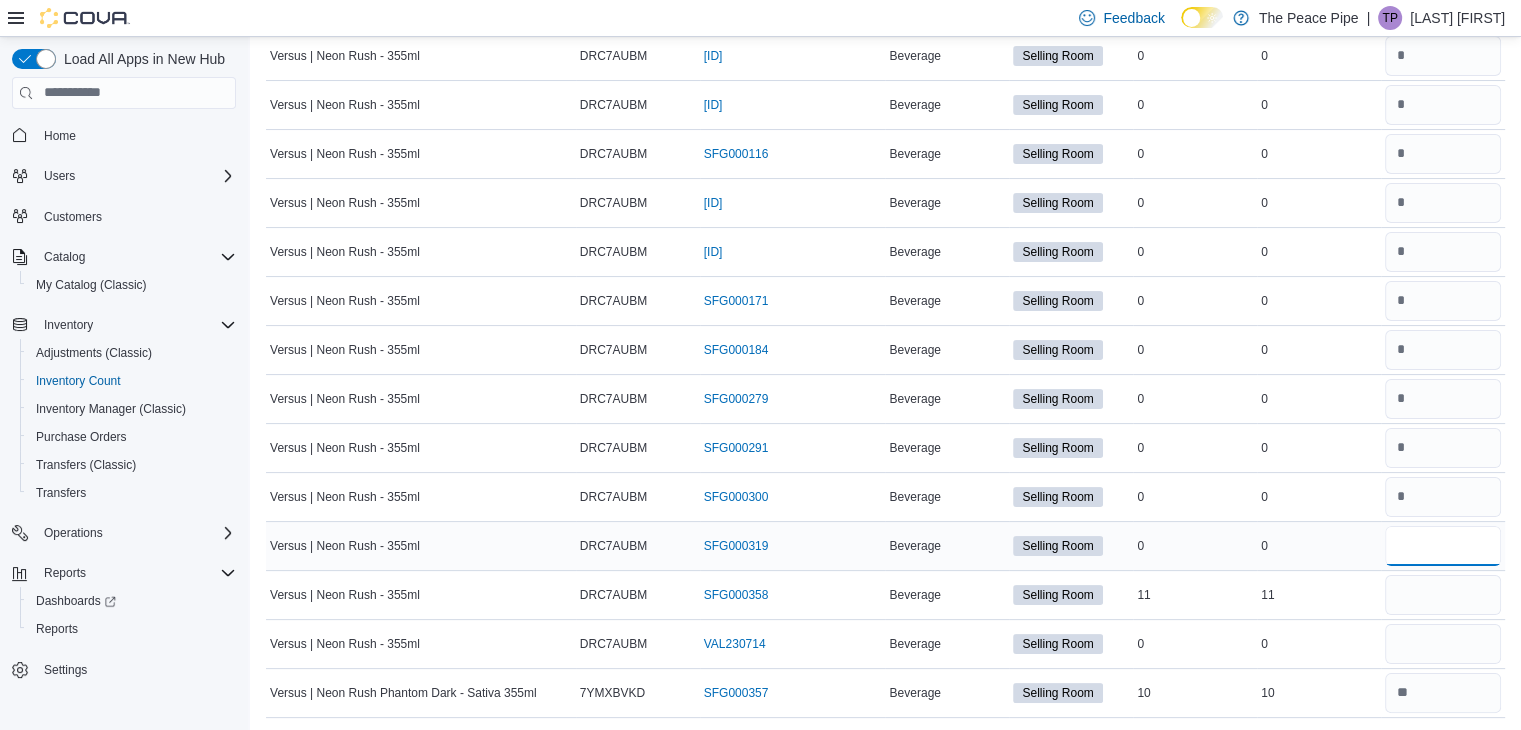 click at bounding box center (1443, 546) 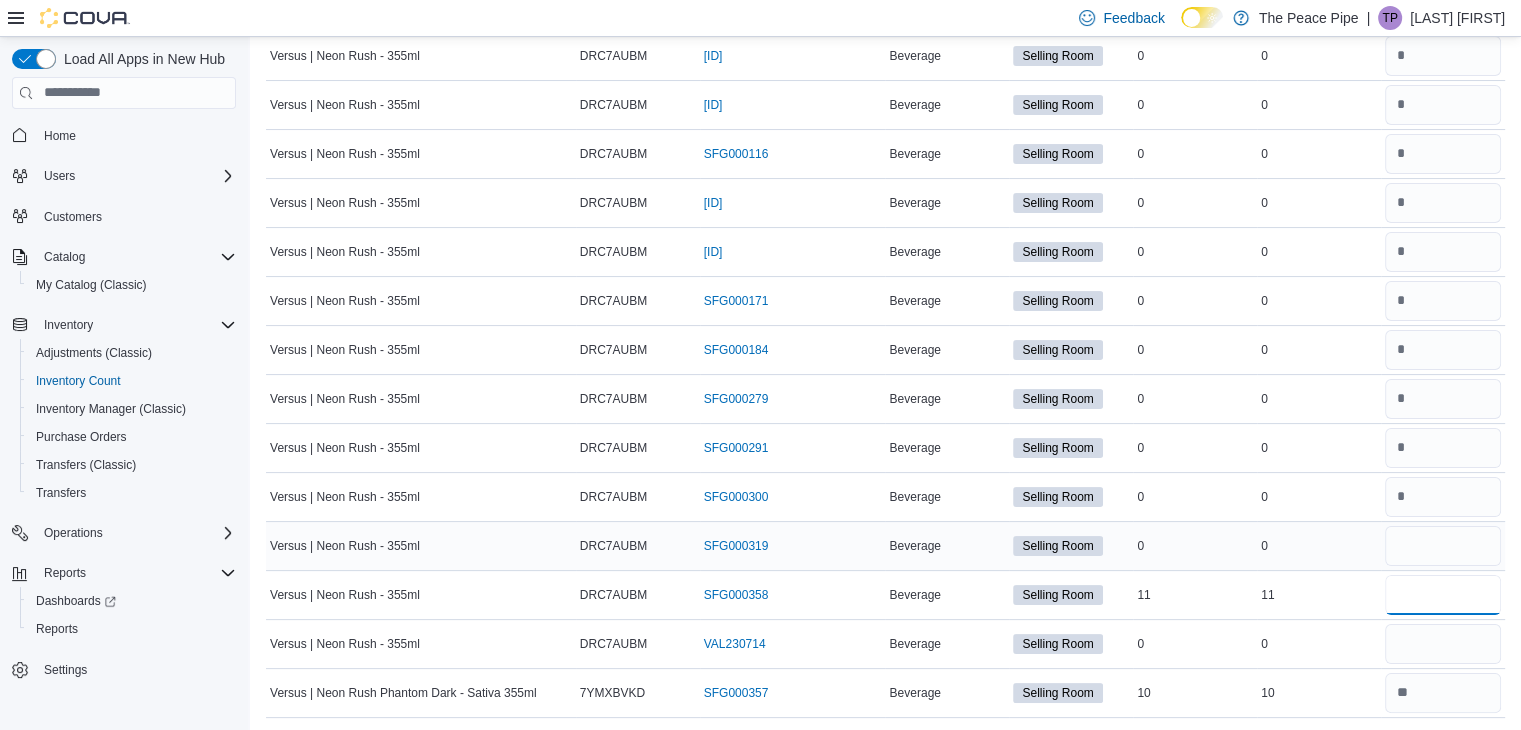 type 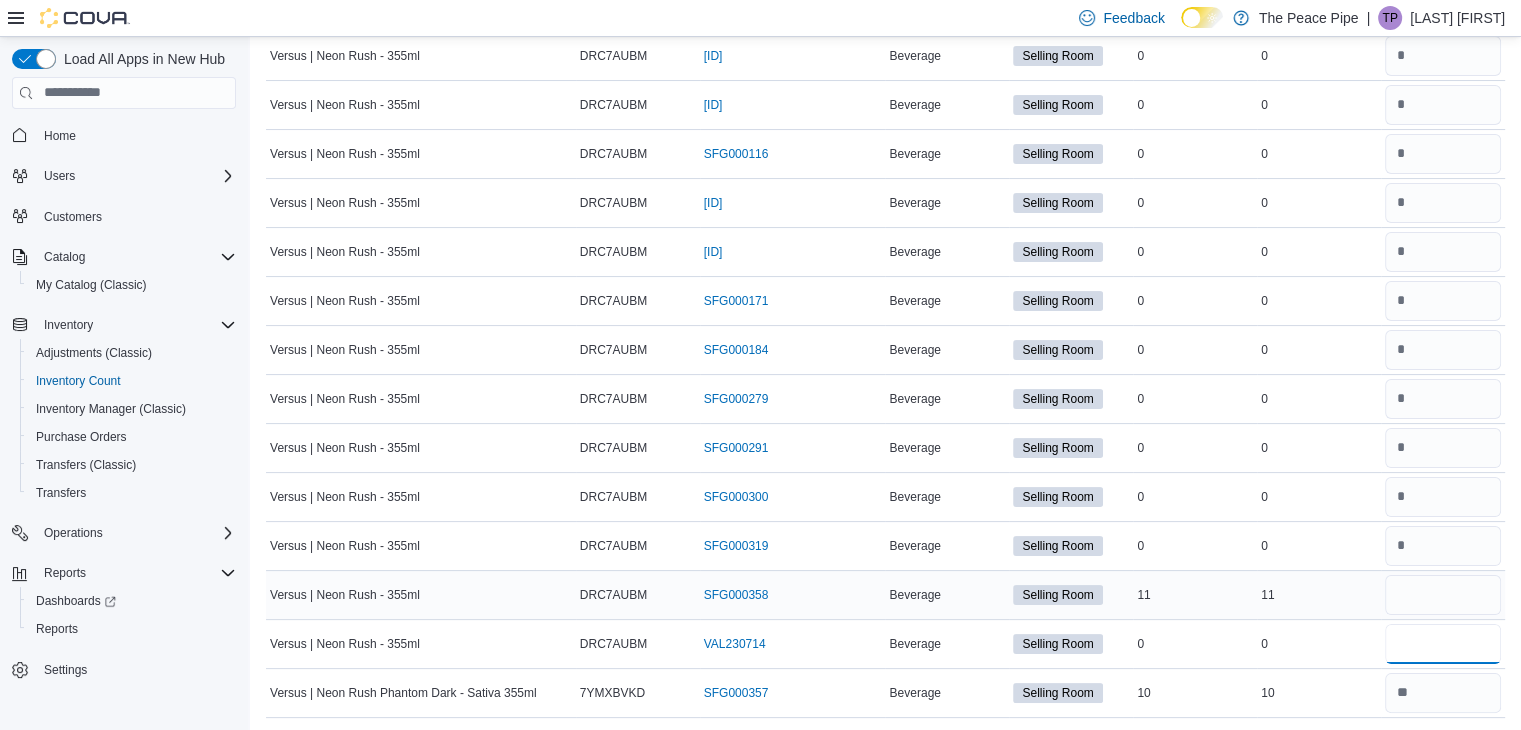 type on "*" 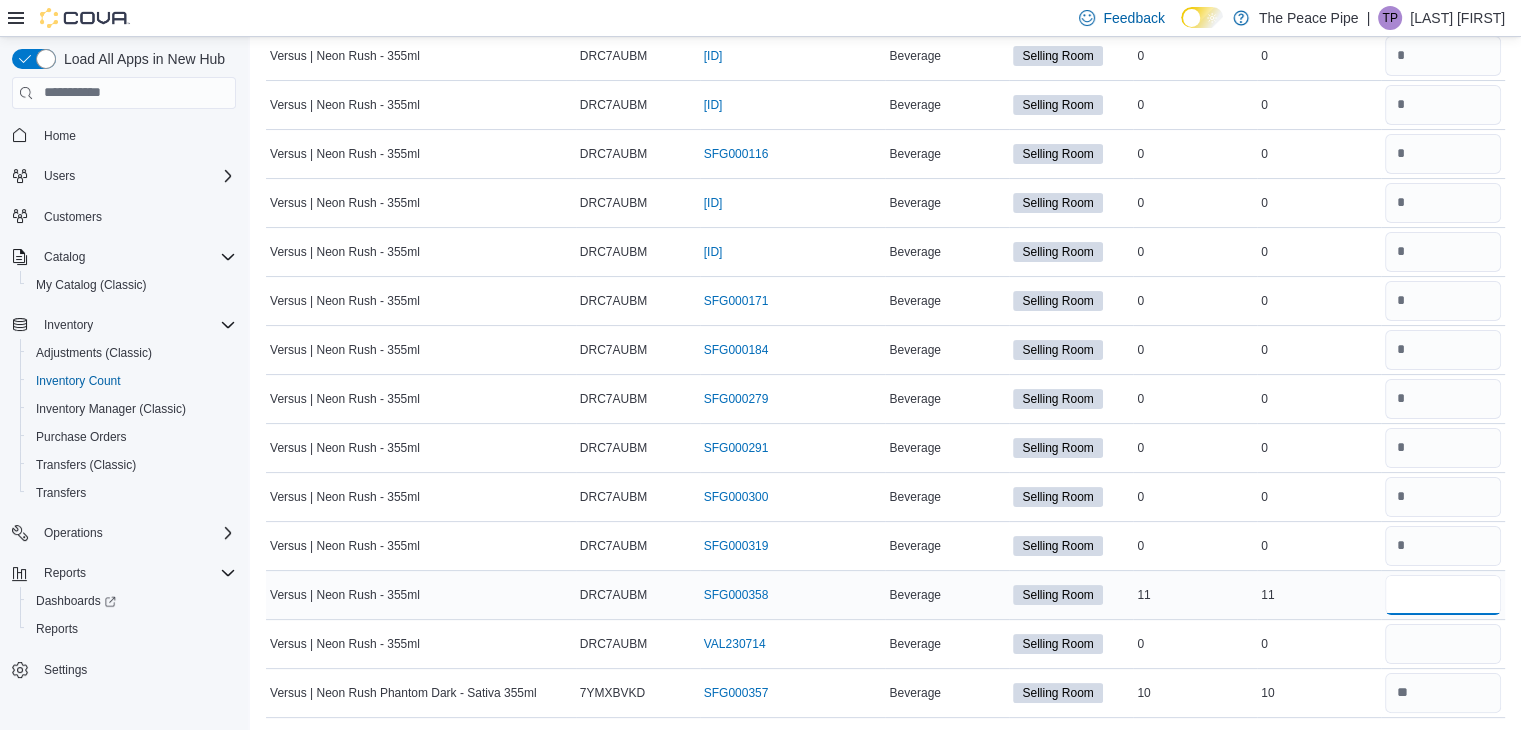 type 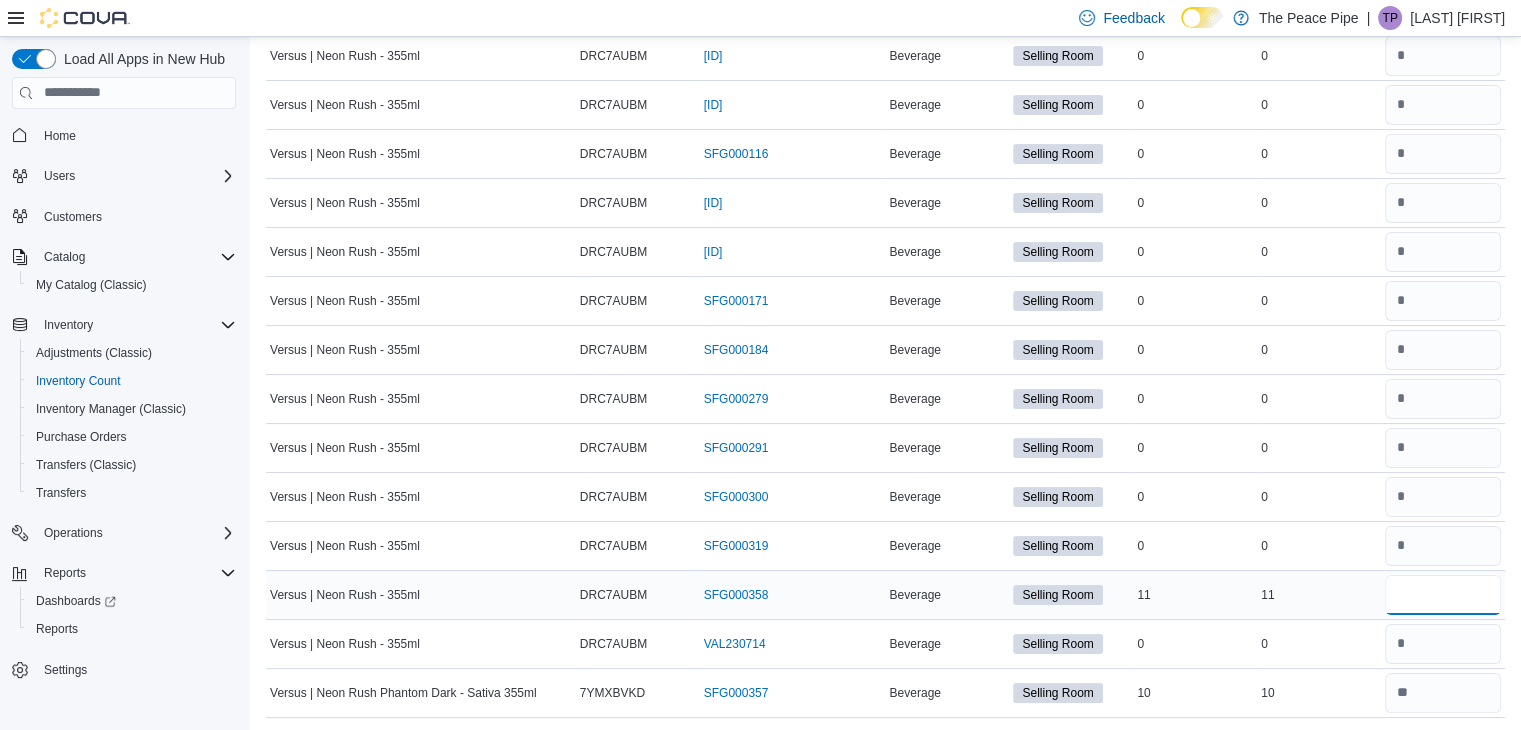 click at bounding box center [1443, 595] 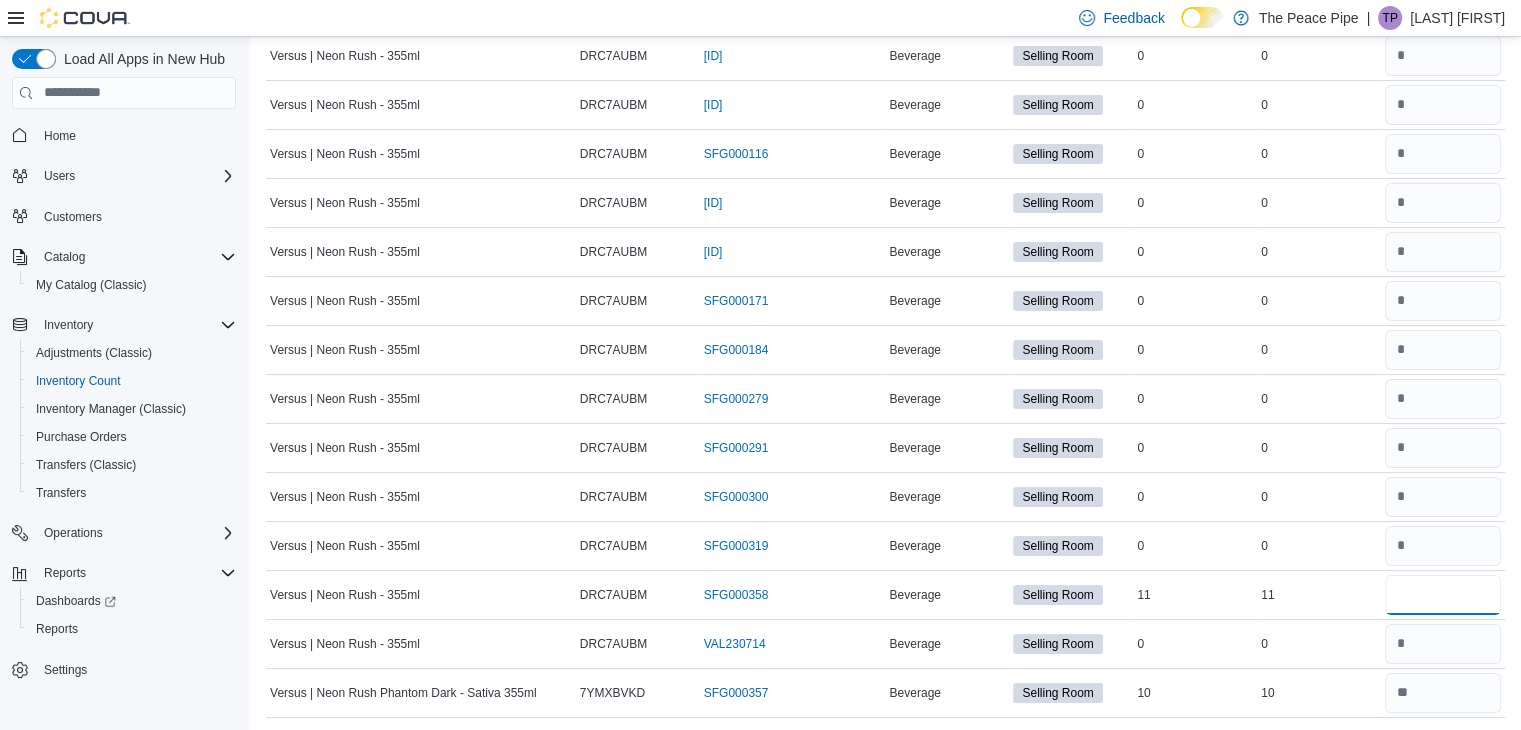 scroll, scrollTop: 0, scrollLeft: 0, axis: both 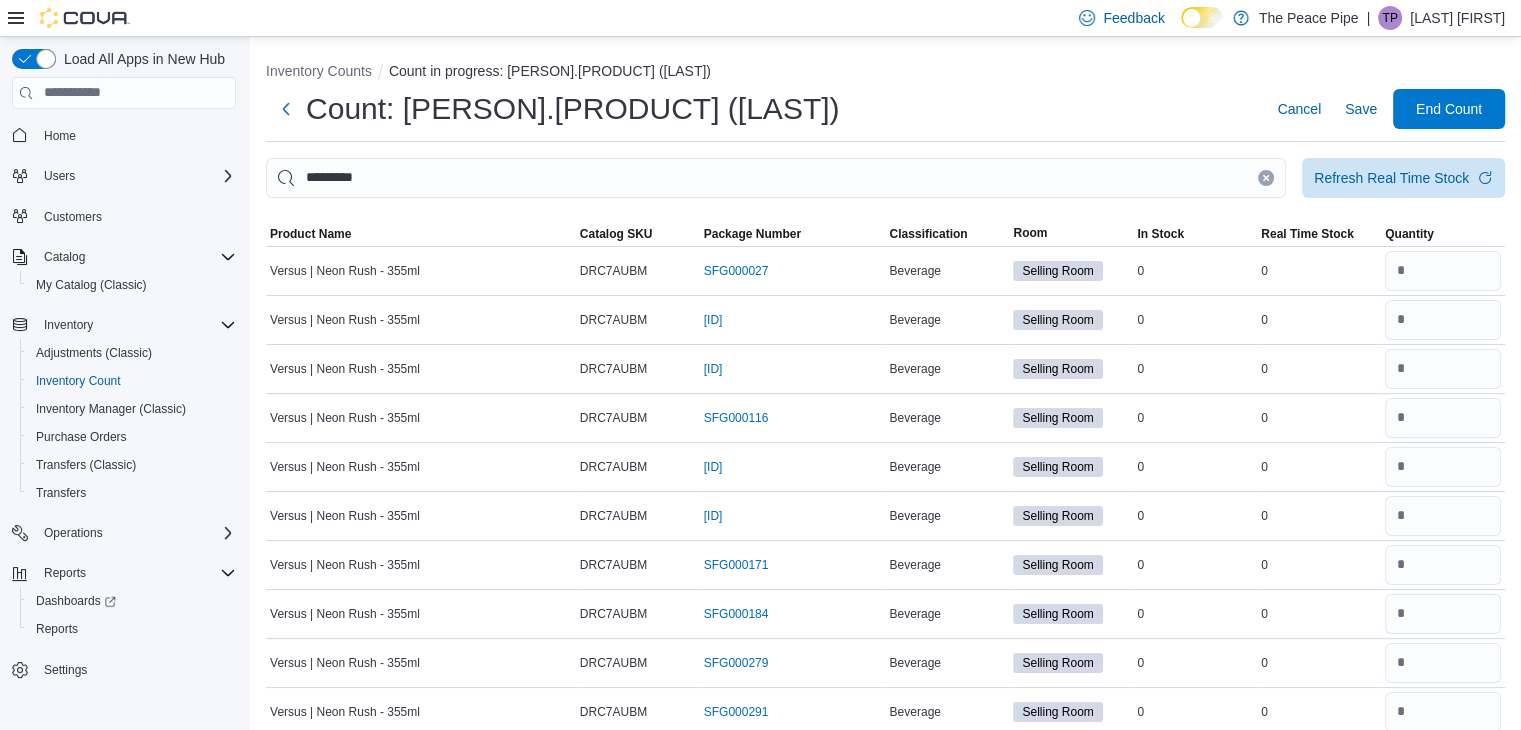 type on "*" 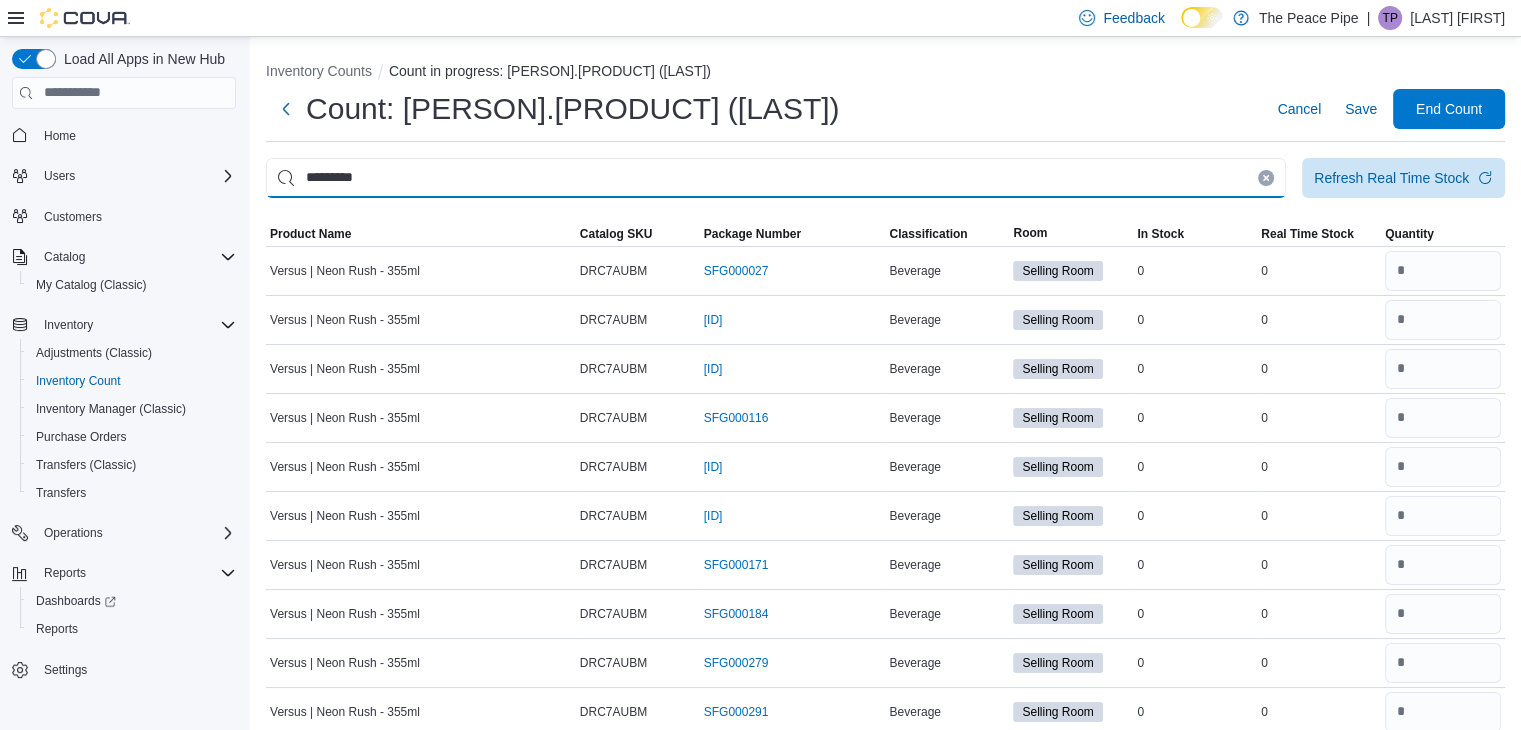 type 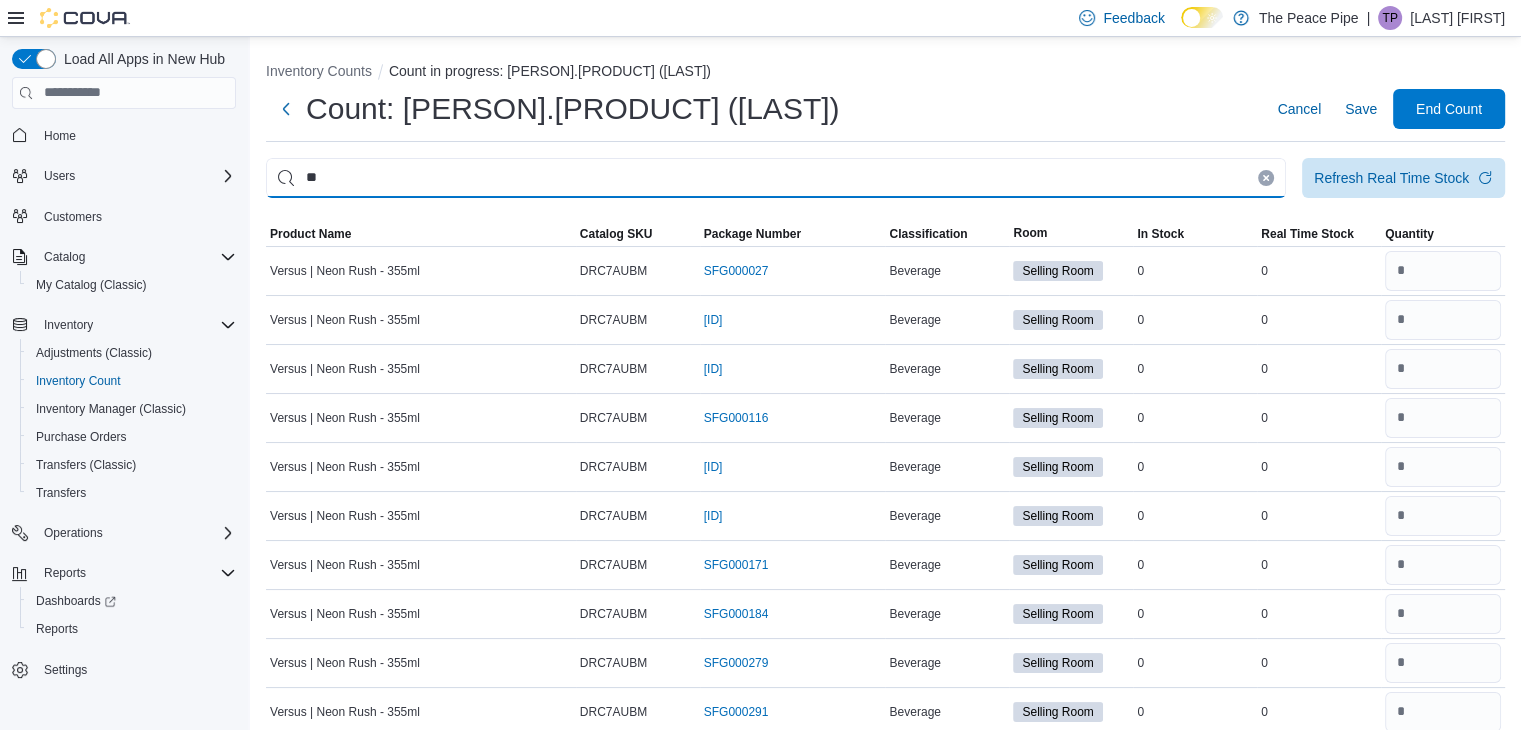 type on "*" 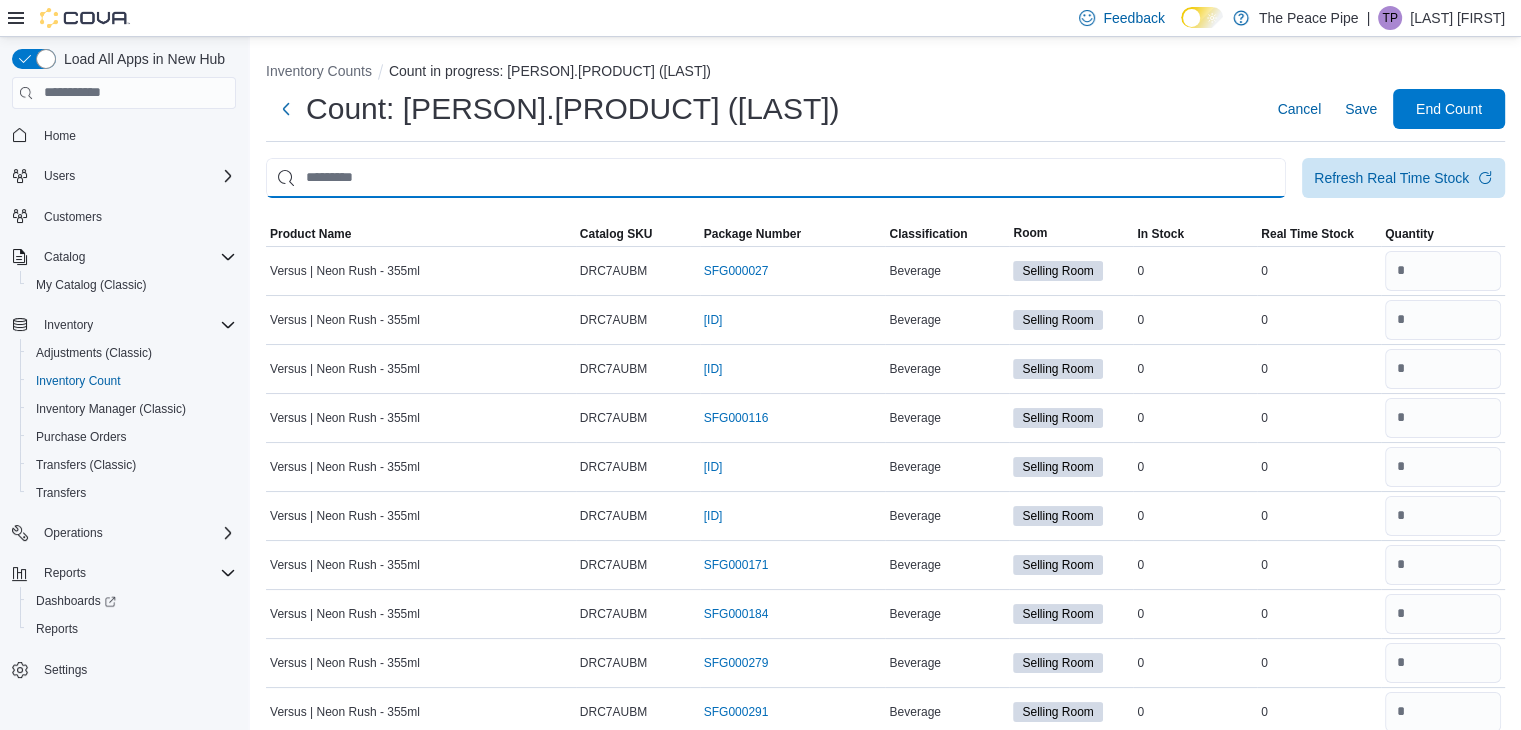 click at bounding box center [776, 178] 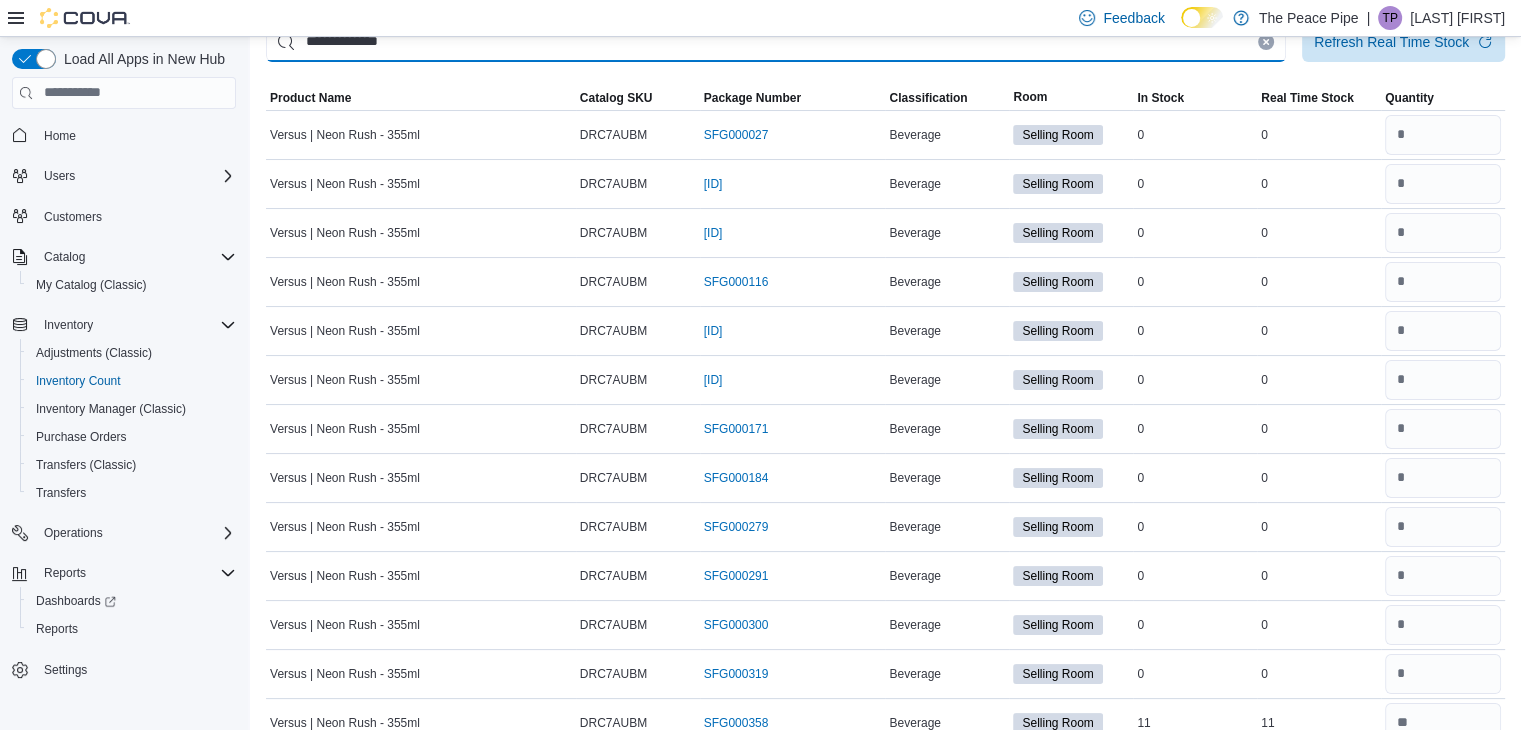 scroll, scrollTop: 264, scrollLeft: 0, axis: vertical 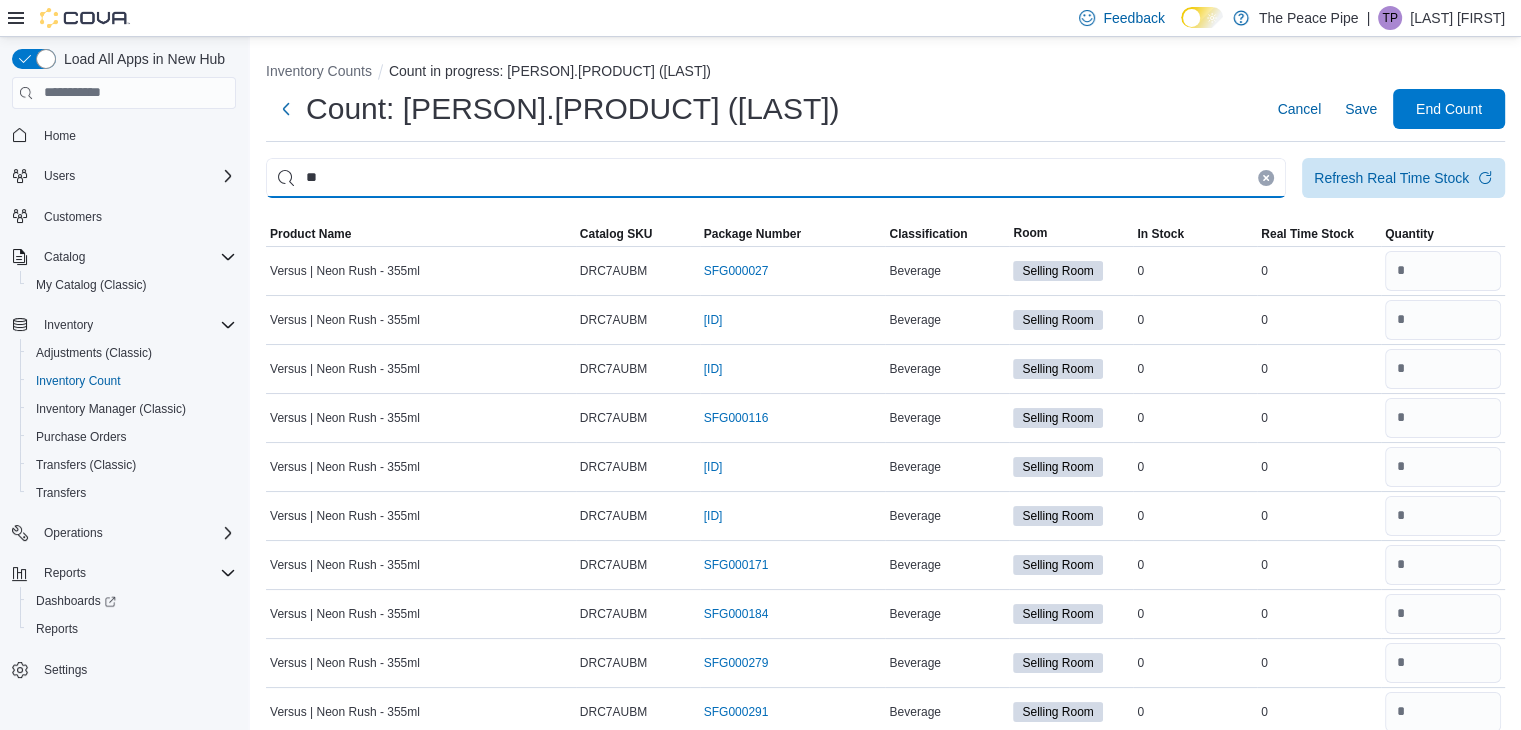 type on "*" 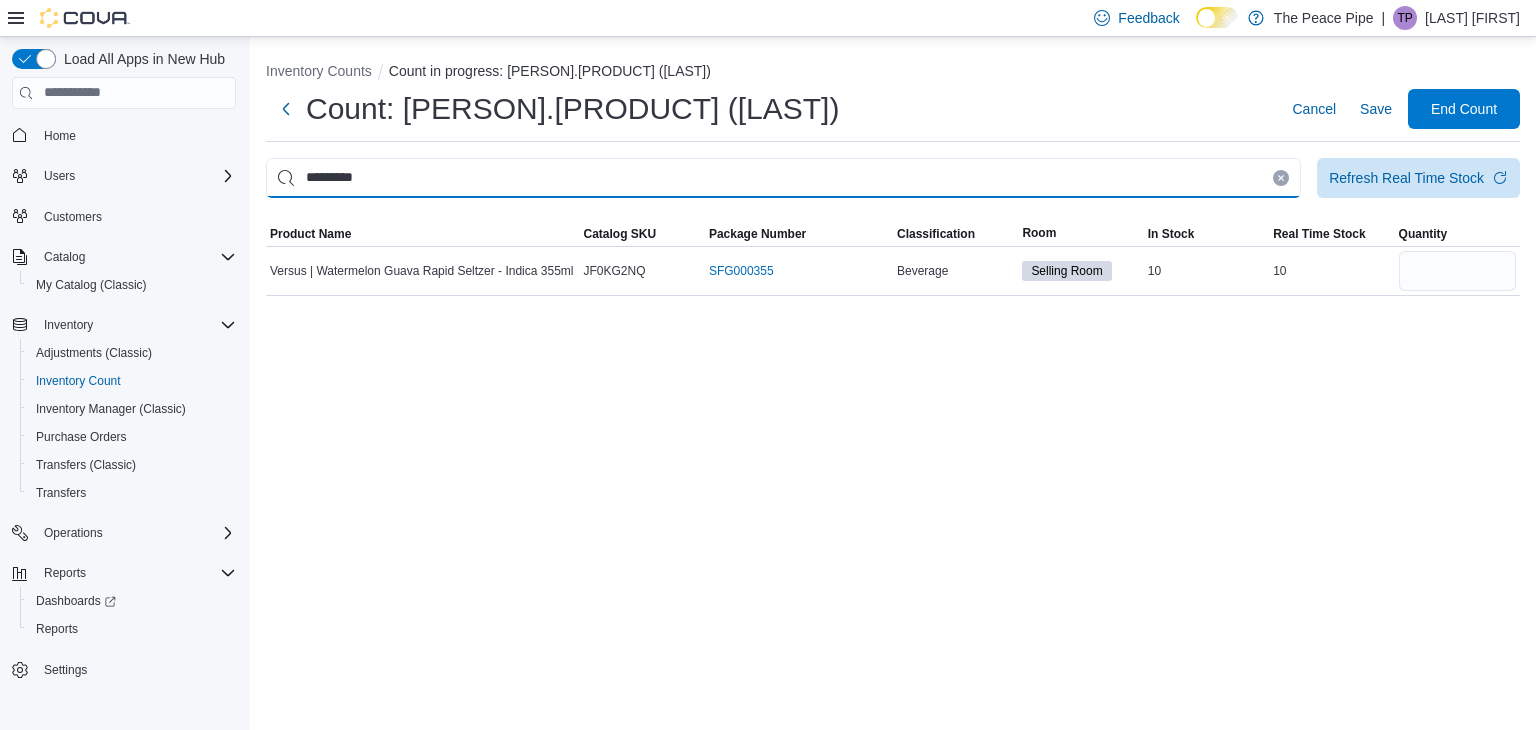 click on "*********" at bounding box center (783, 178) 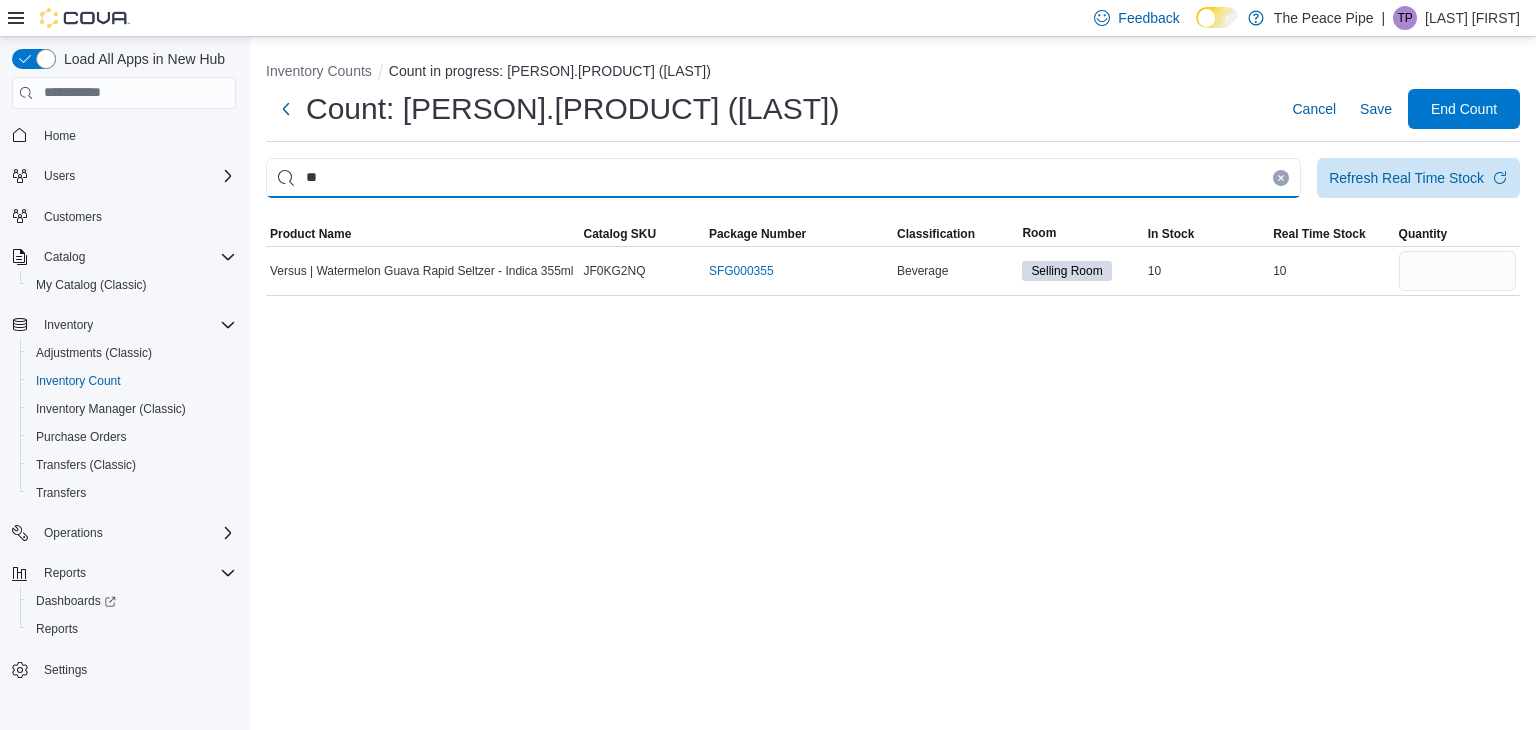type on "*" 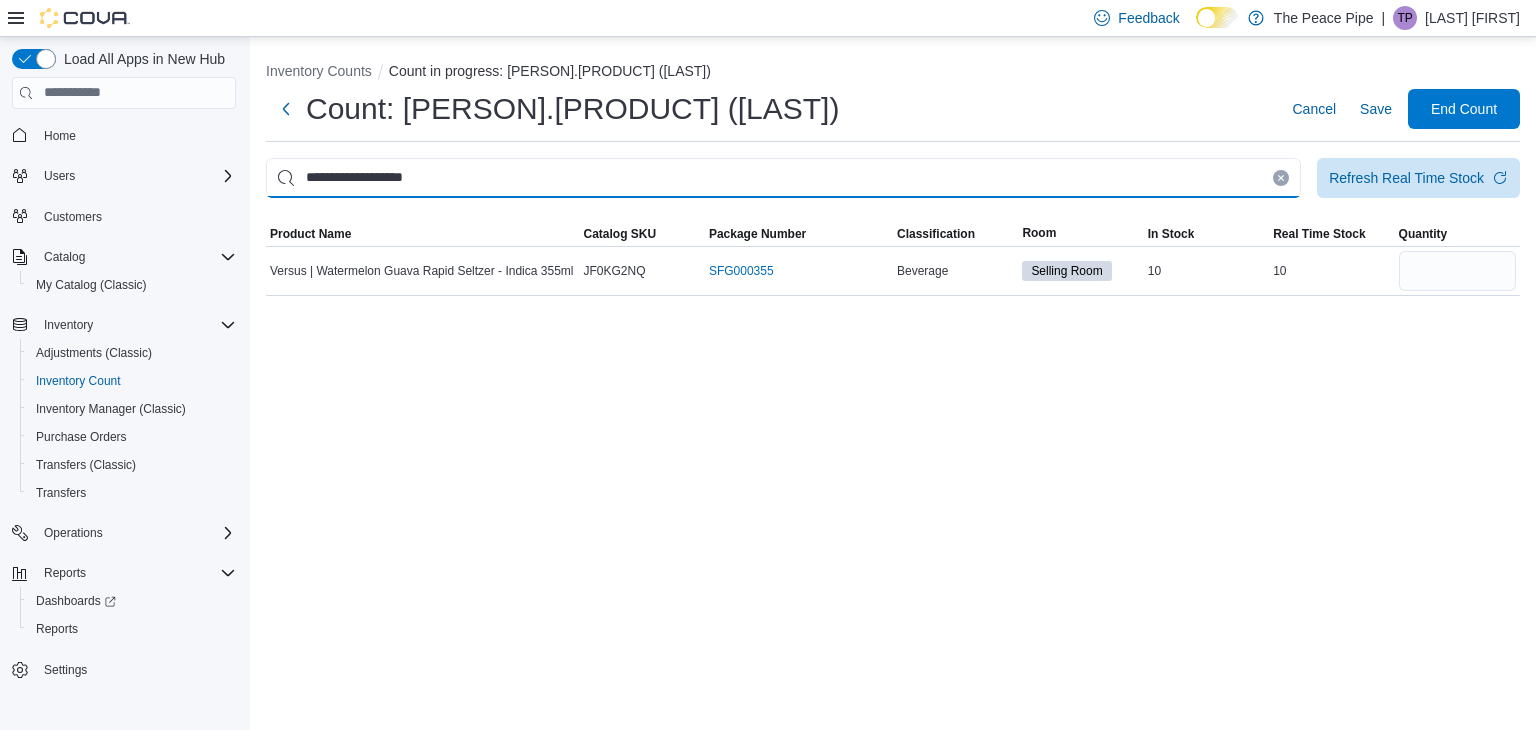 type on "**********" 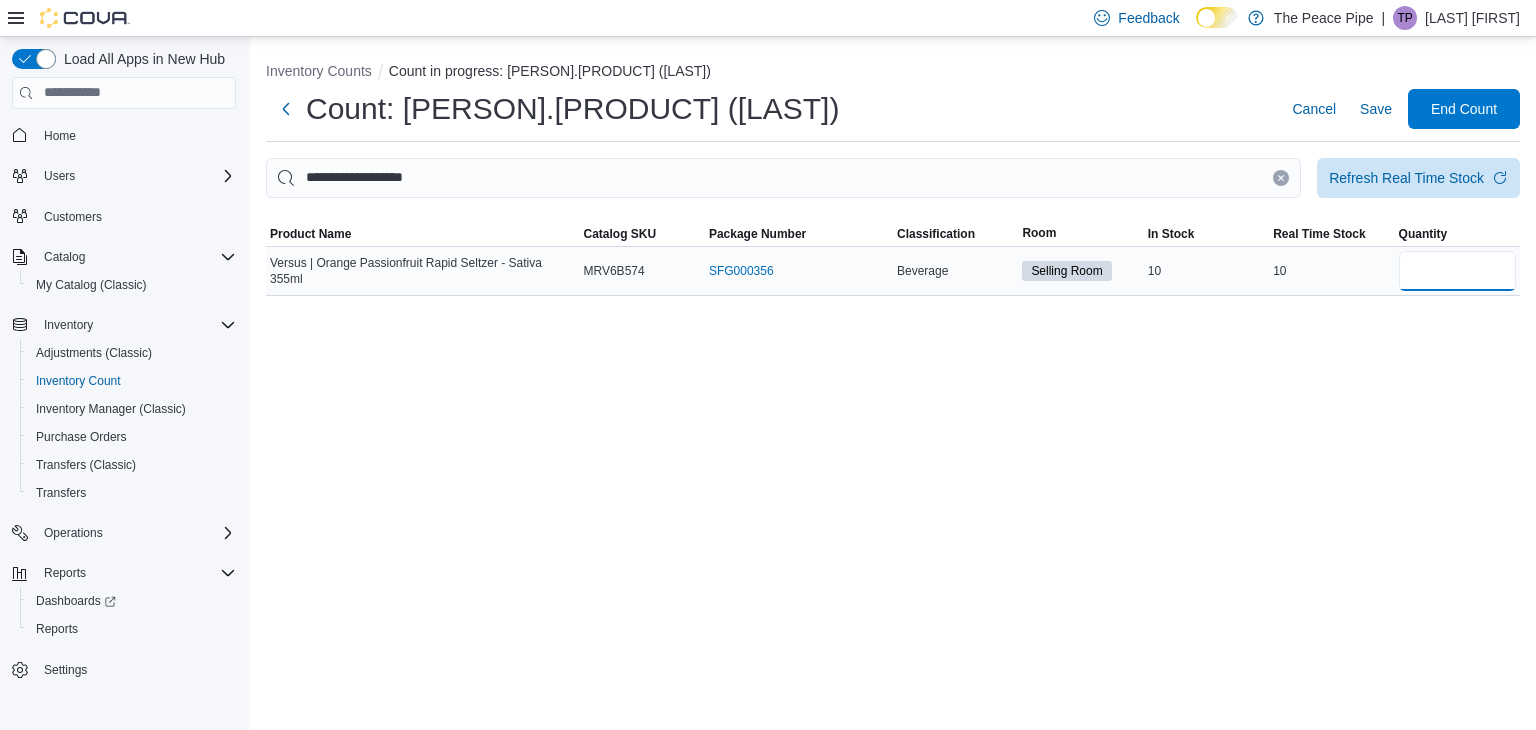 click at bounding box center (1457, 271) 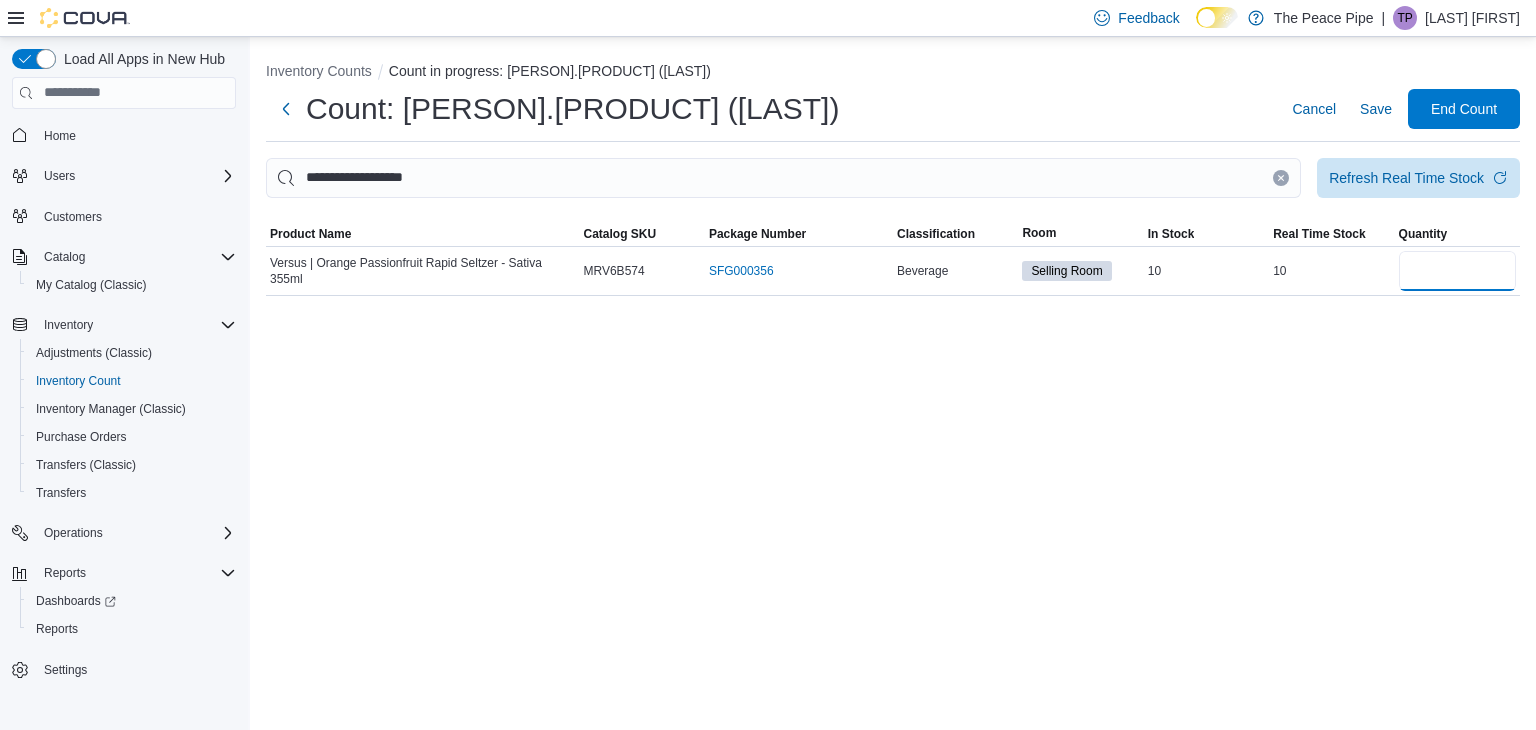 type on "*" 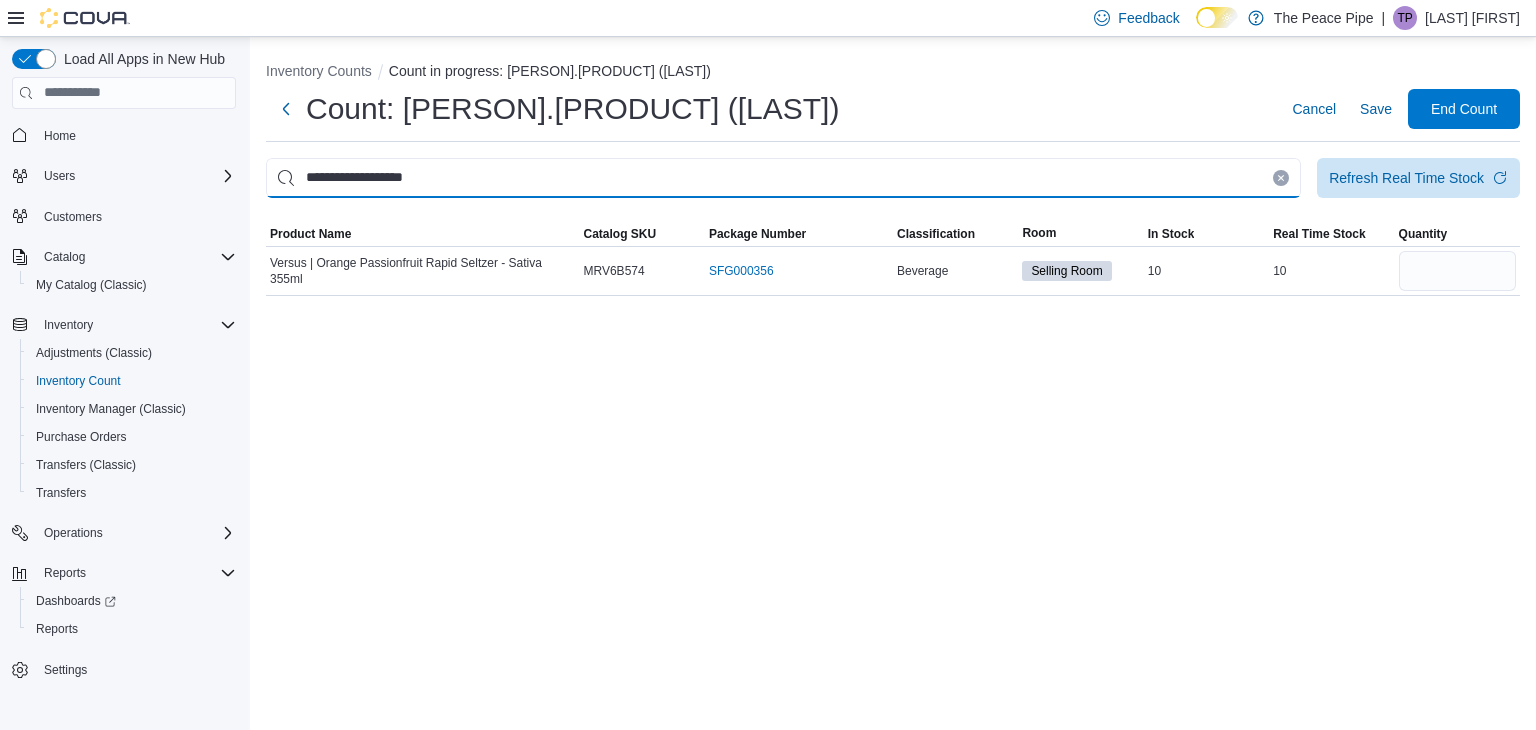 type 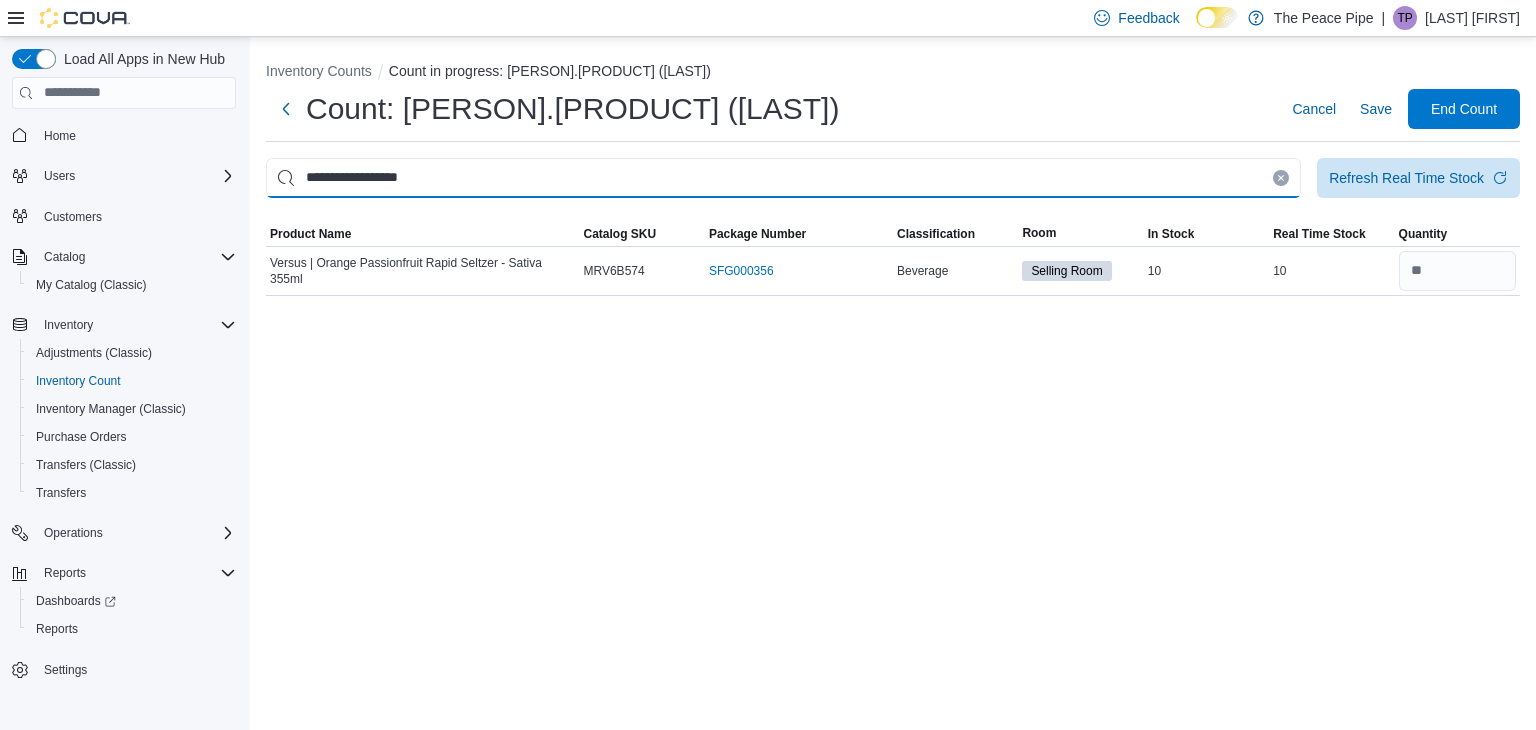 click on "**********" at bounding box center (783, 178) 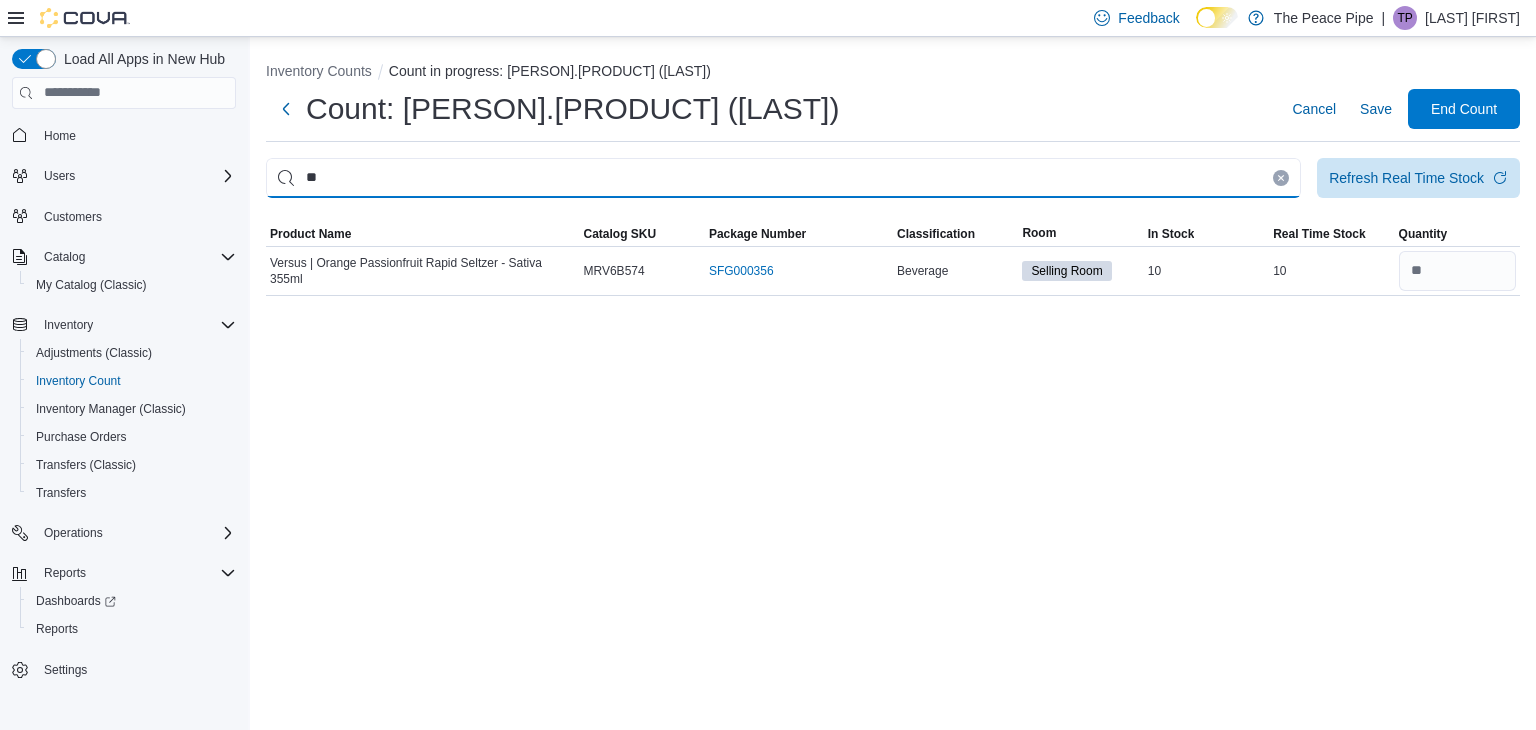 type on "*" 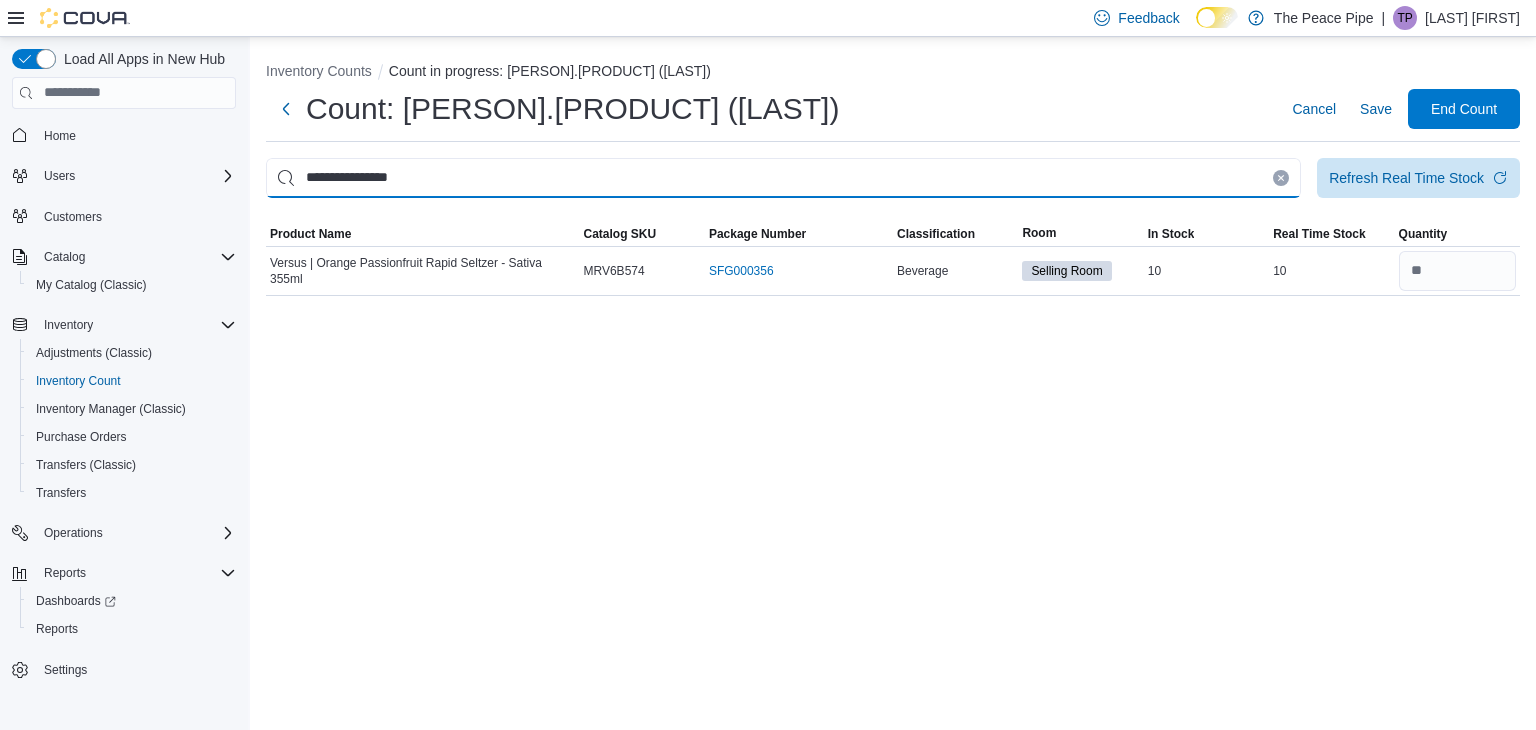 type on "**********" 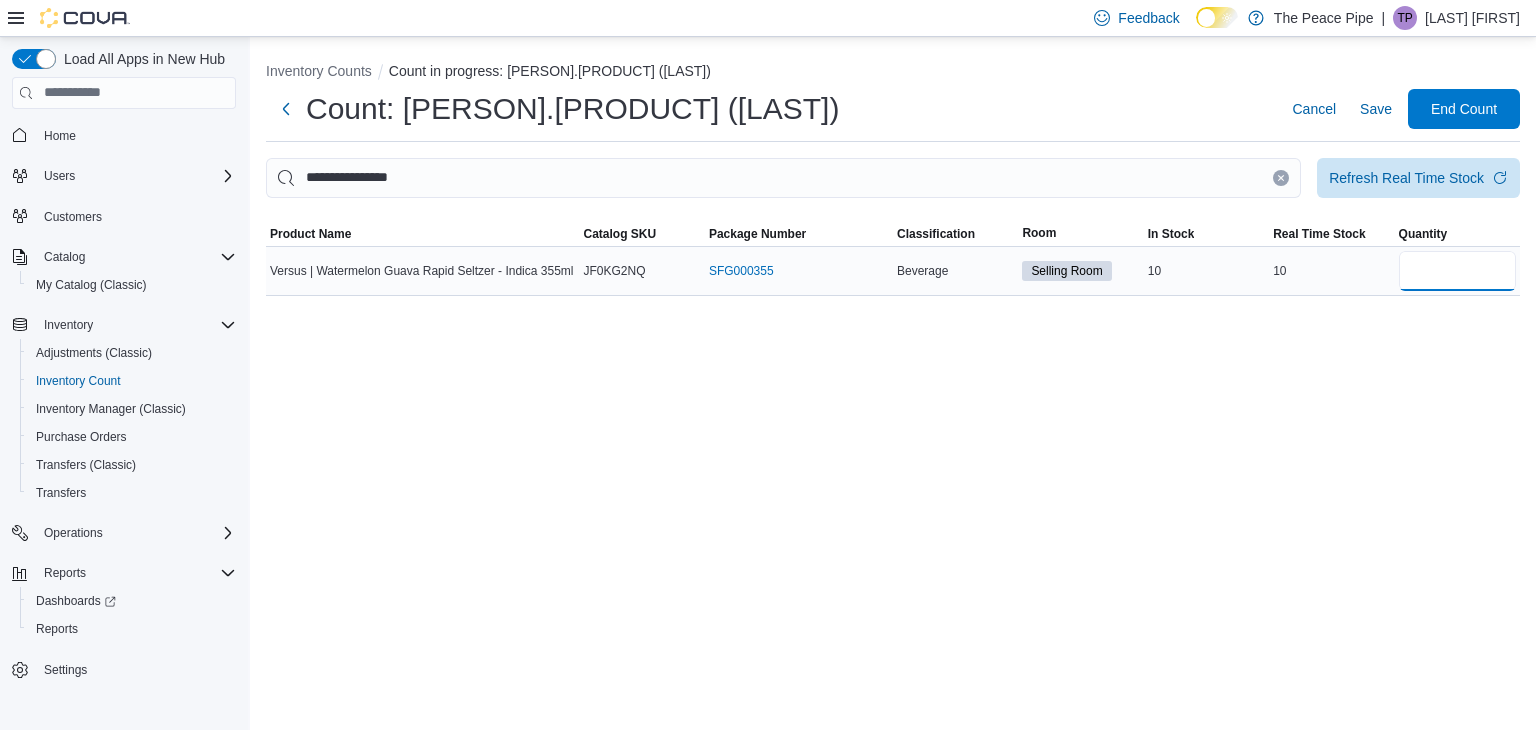 click on "*" at bounding box center (1457, 271) 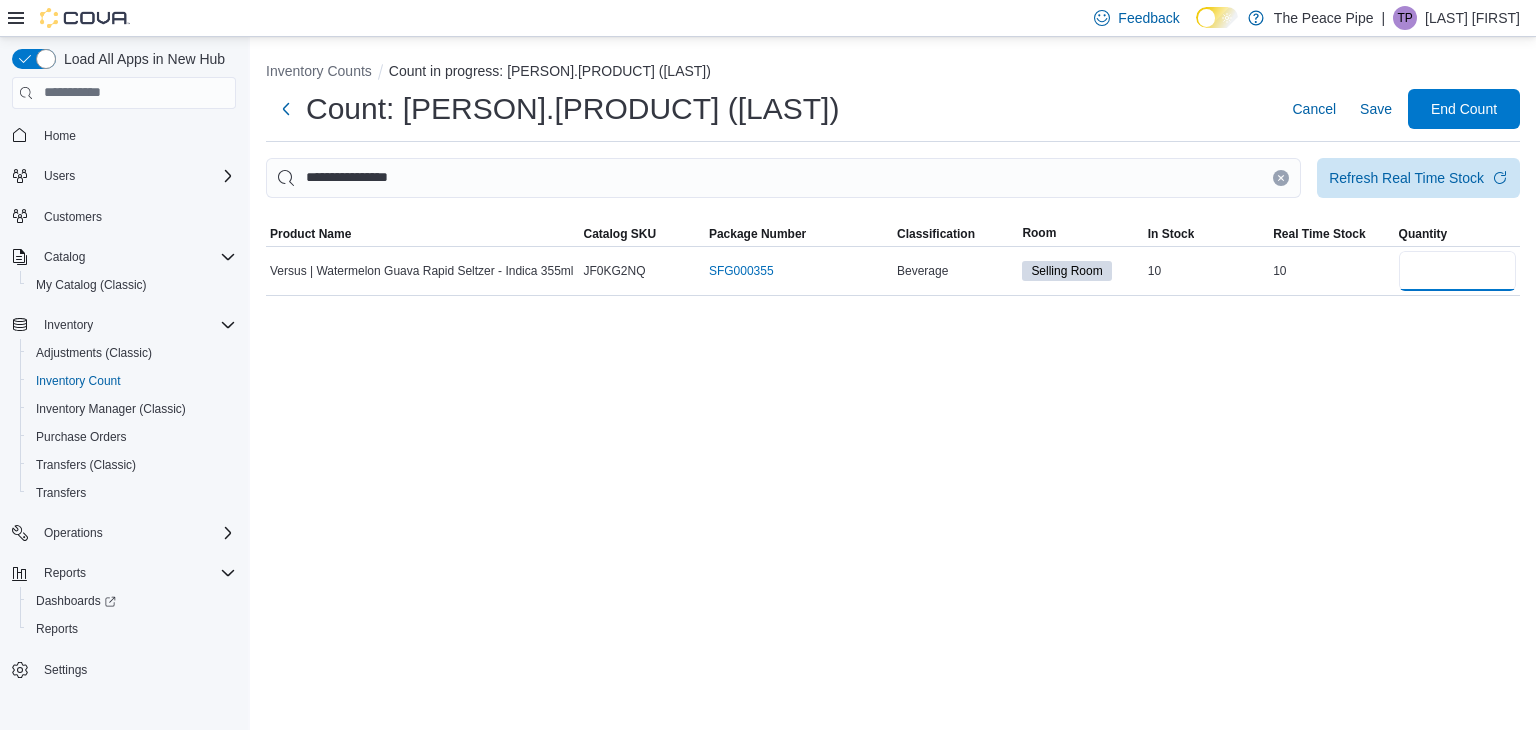 type on "*" 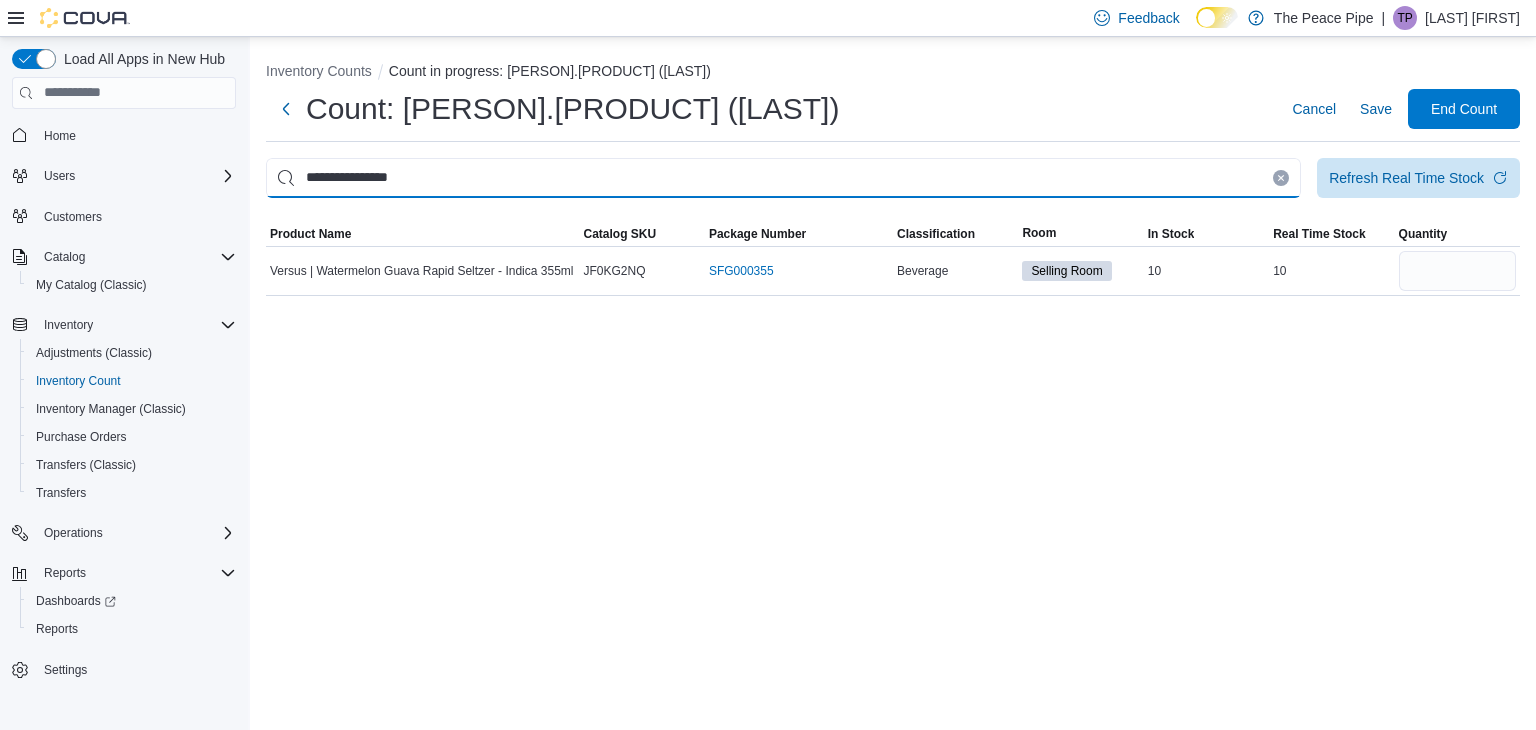 type 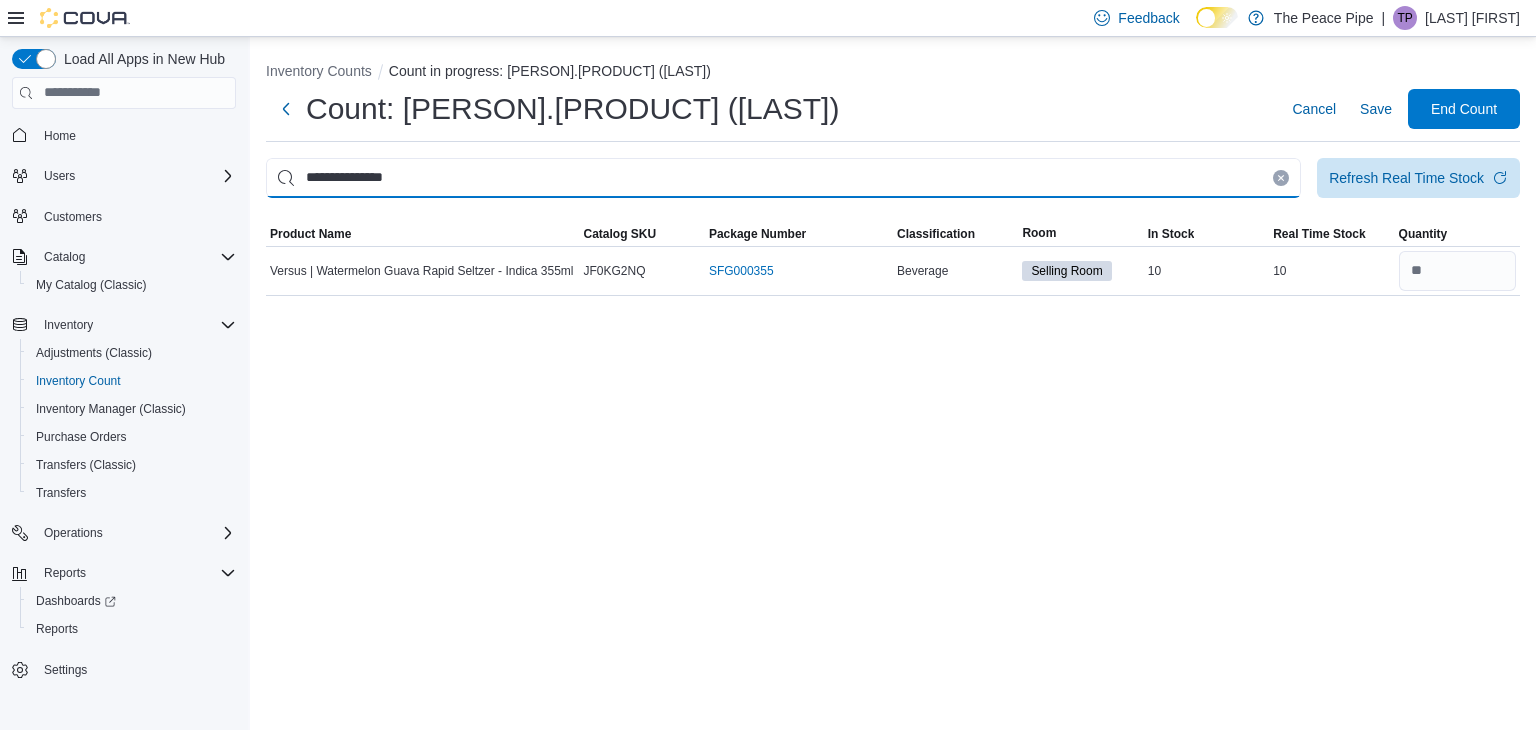 click on "**********" at bounding box center [783, 178] 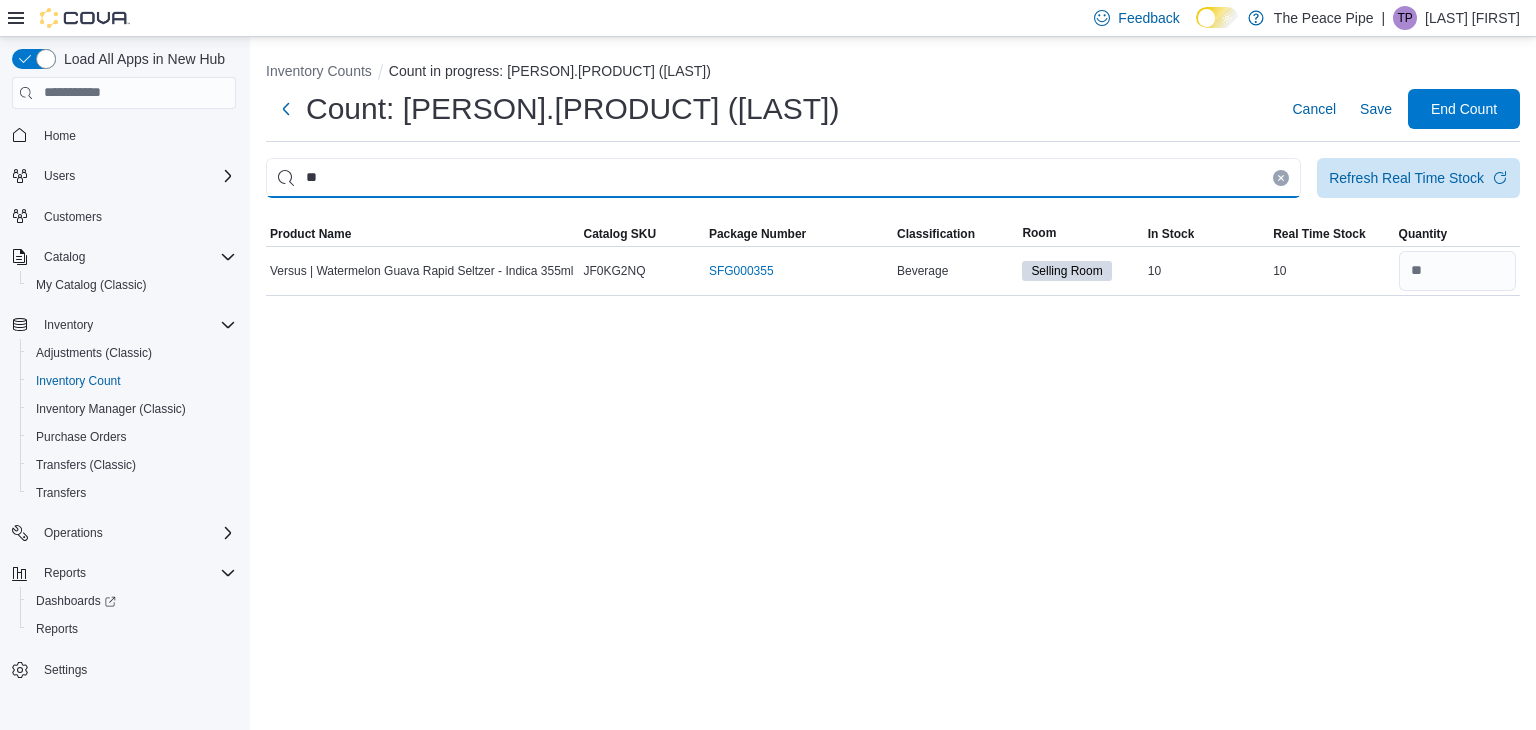 type on "*" 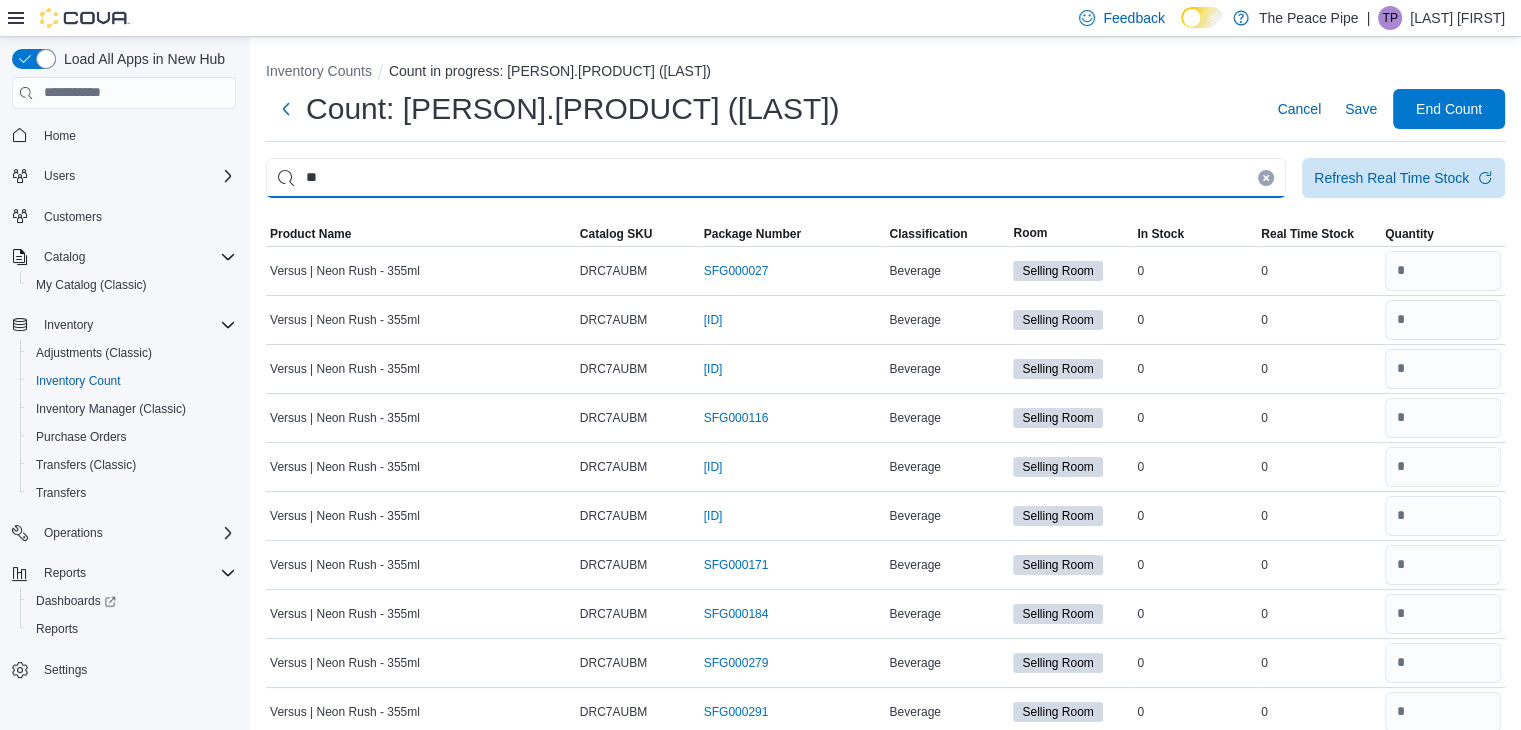 type on "*" 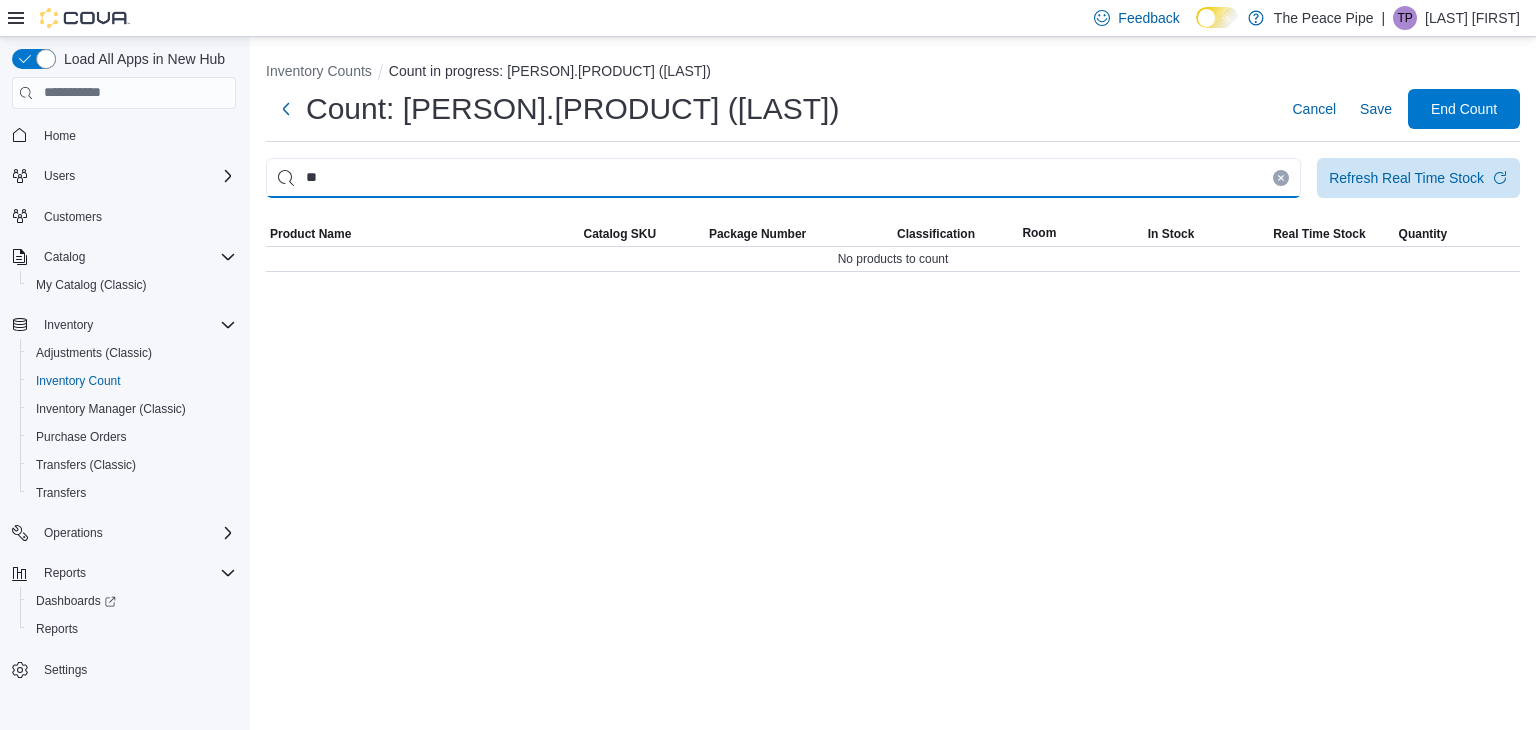 type on "*" 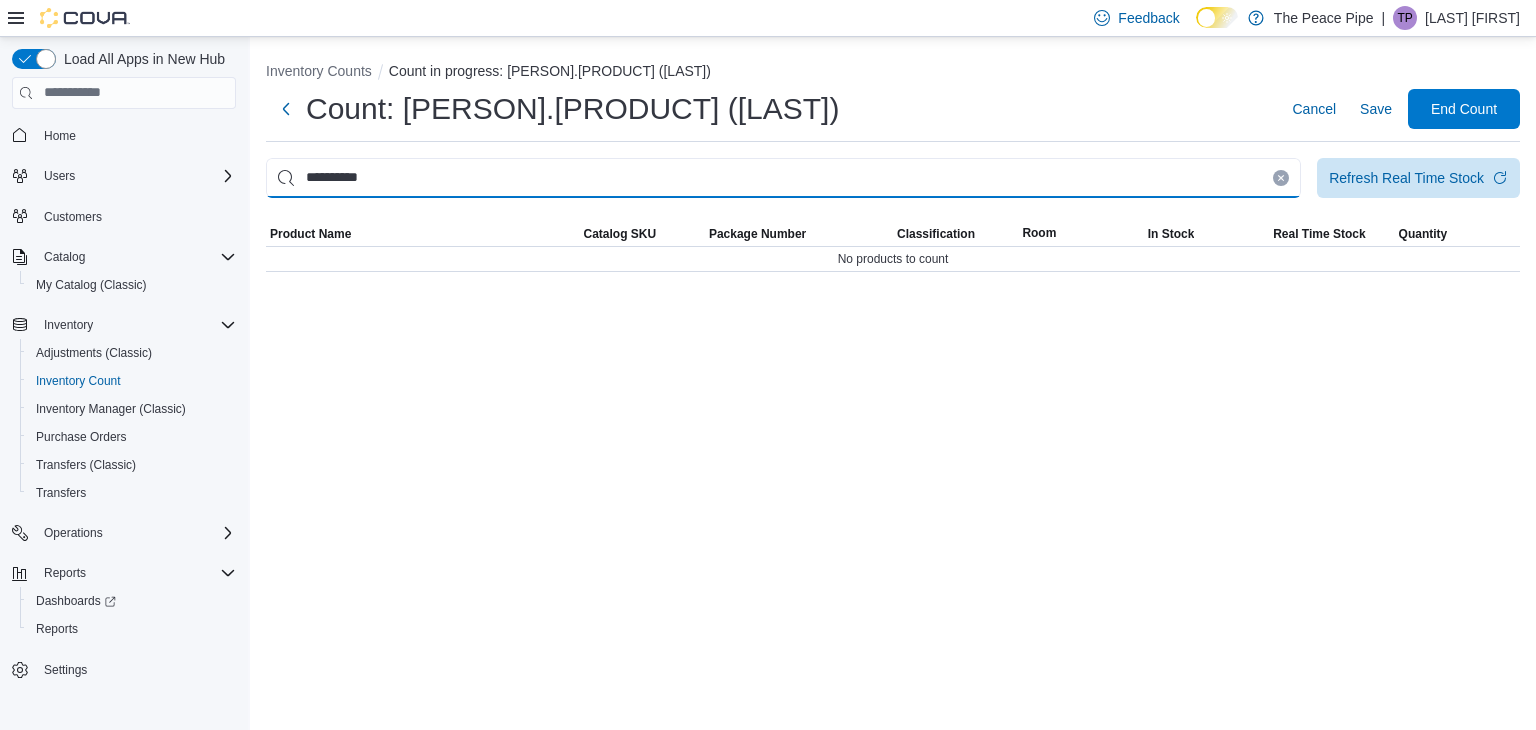 type on "**********" 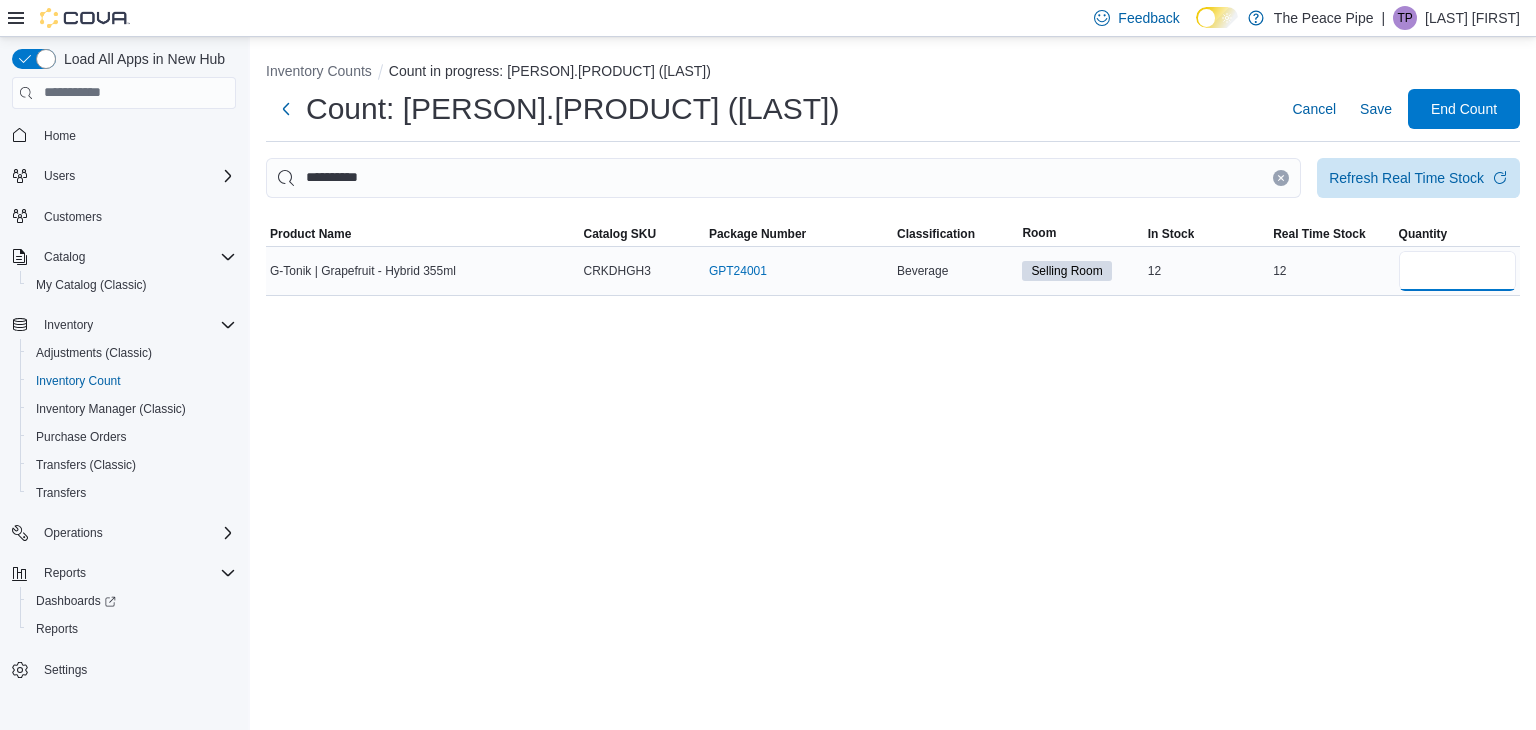 click at bounding box center [1457, 271] 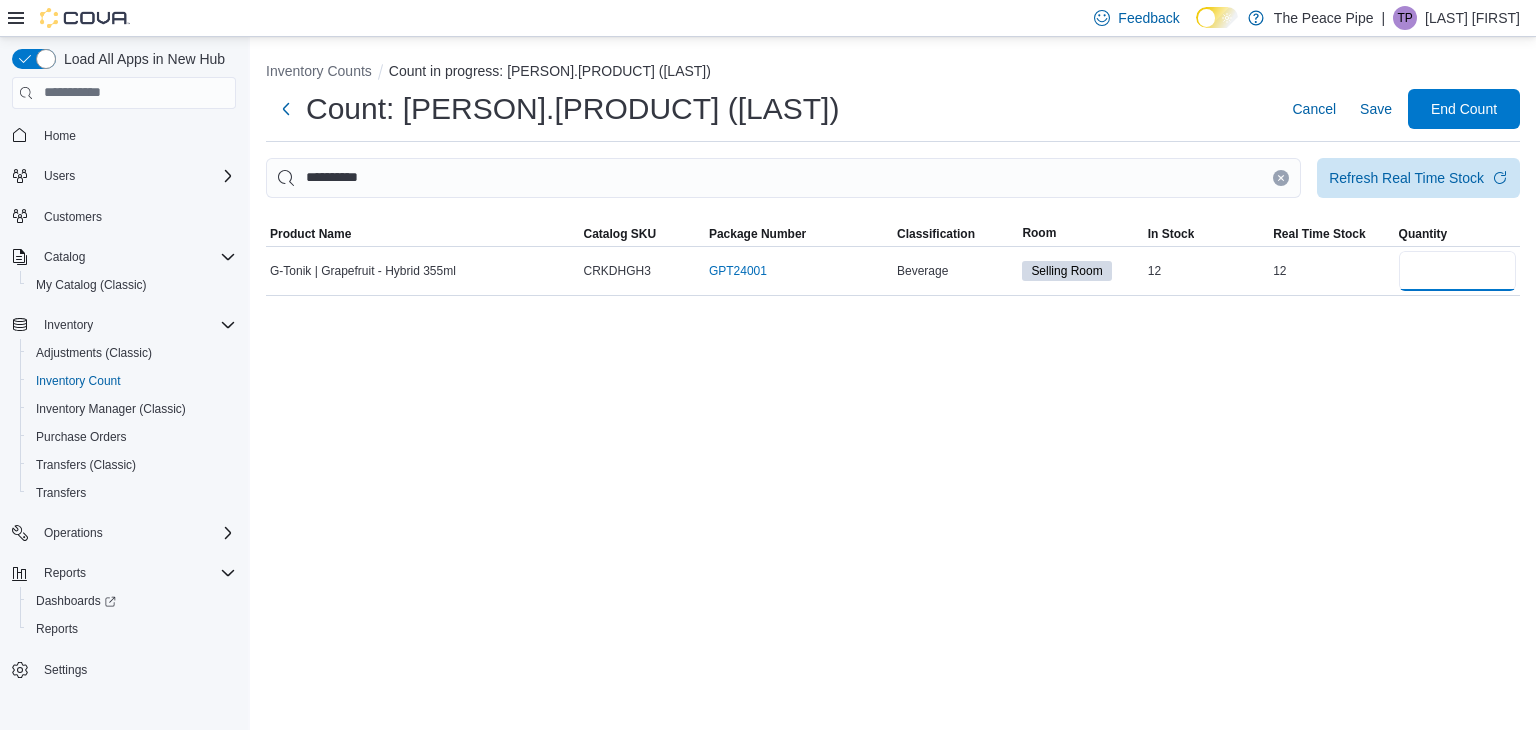 type on "*" 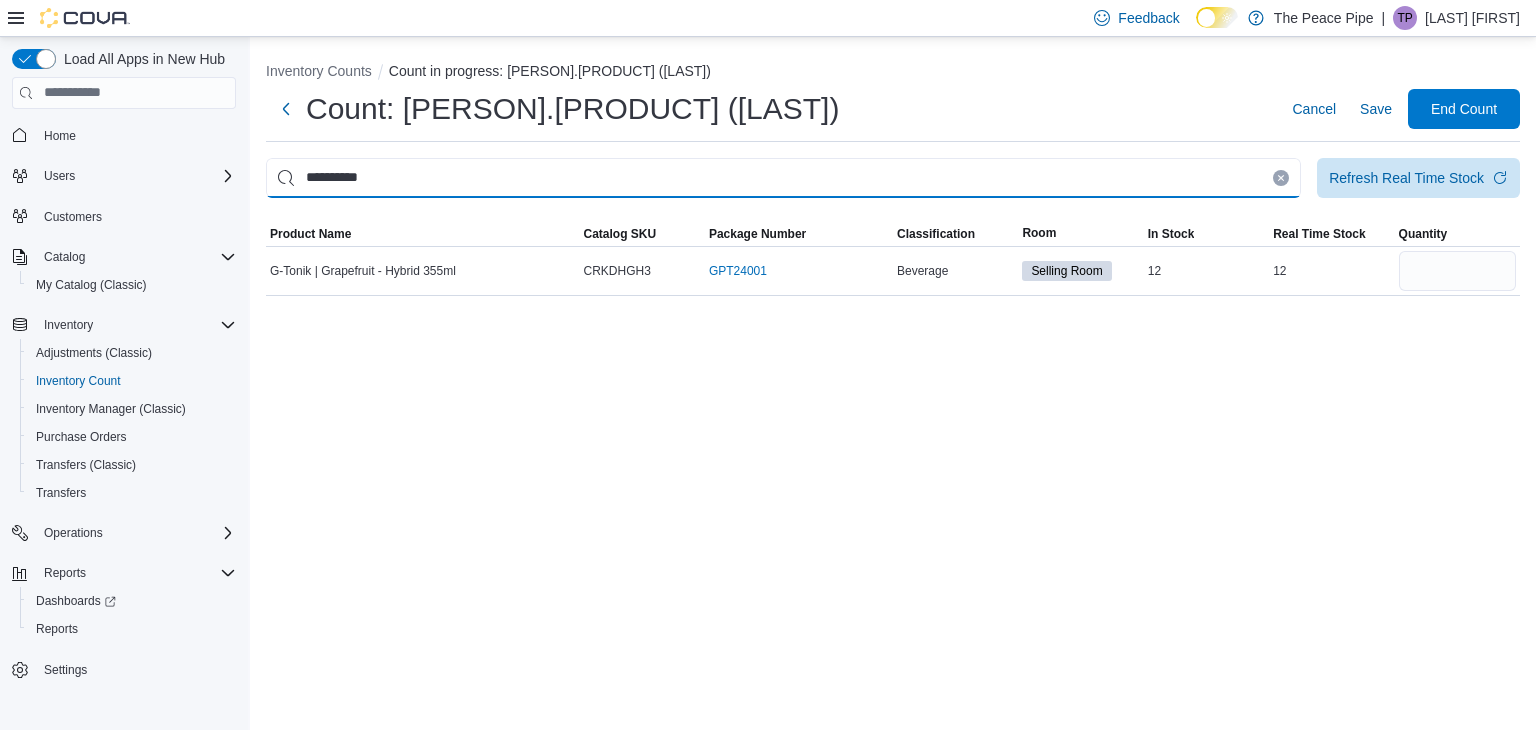 type 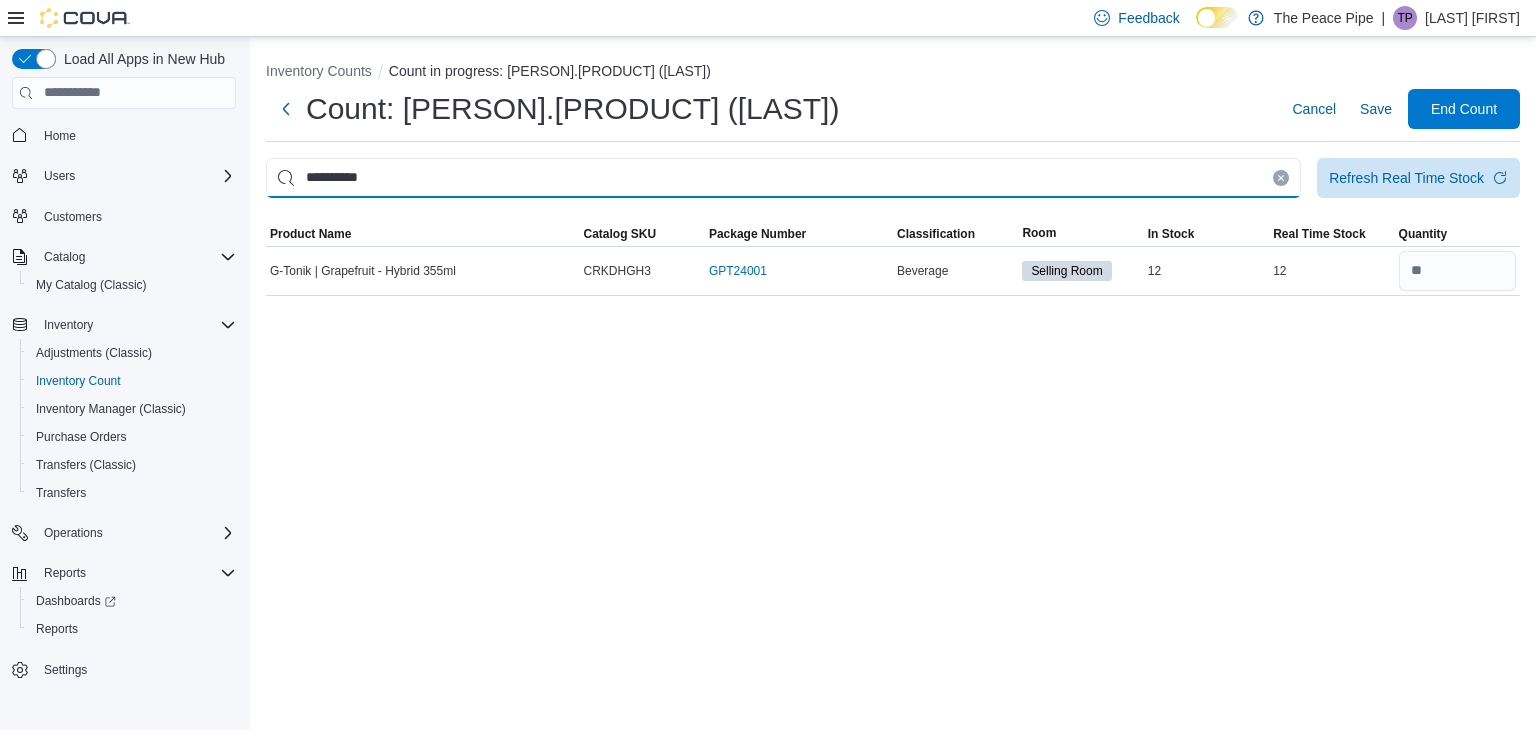click on "**********" at bounding box center [783, 178] 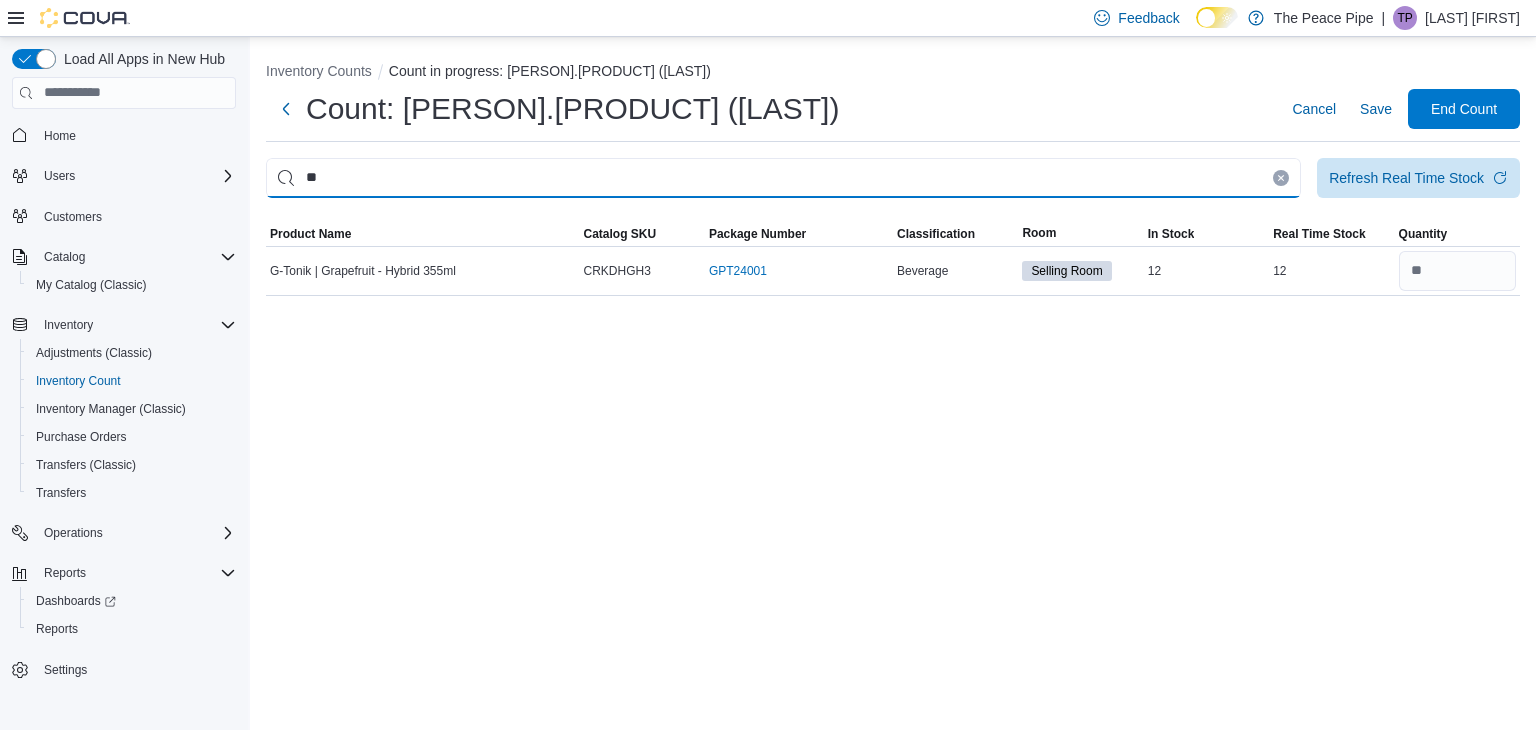 type on "*" 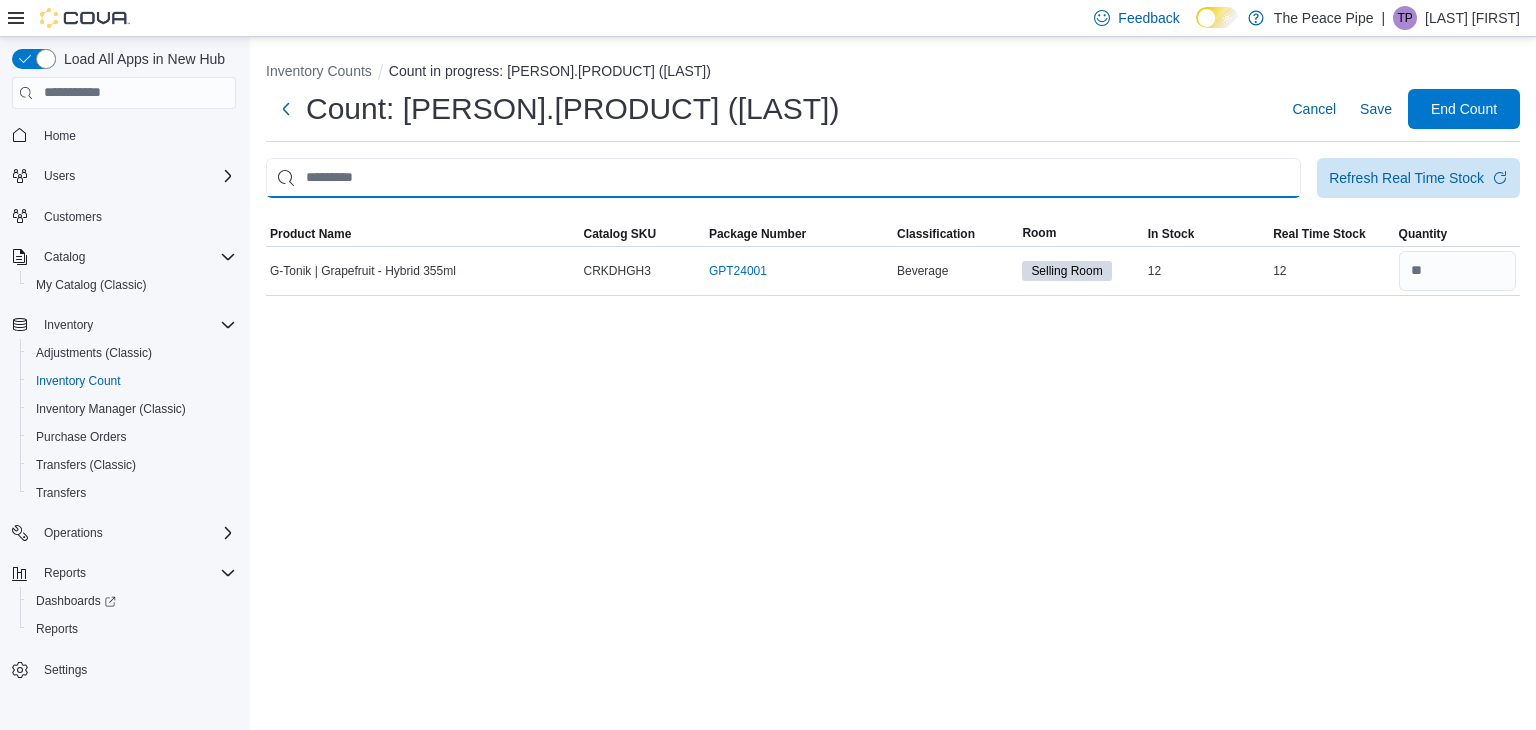 drag, startPoint x: 899, startPoint y: 175, endPoint x: 892, endPoint y: 164, distance: 13.038404 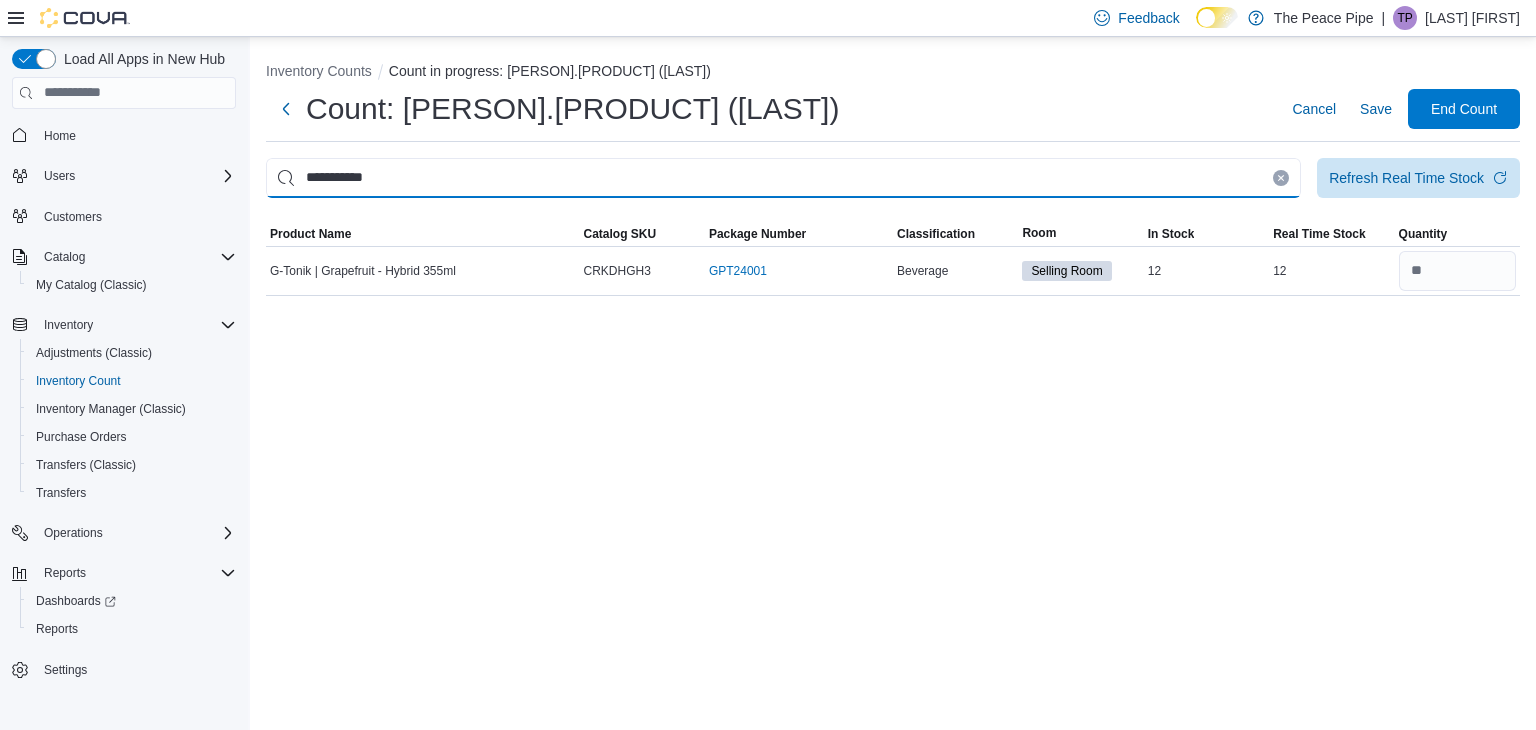 type on "**********" 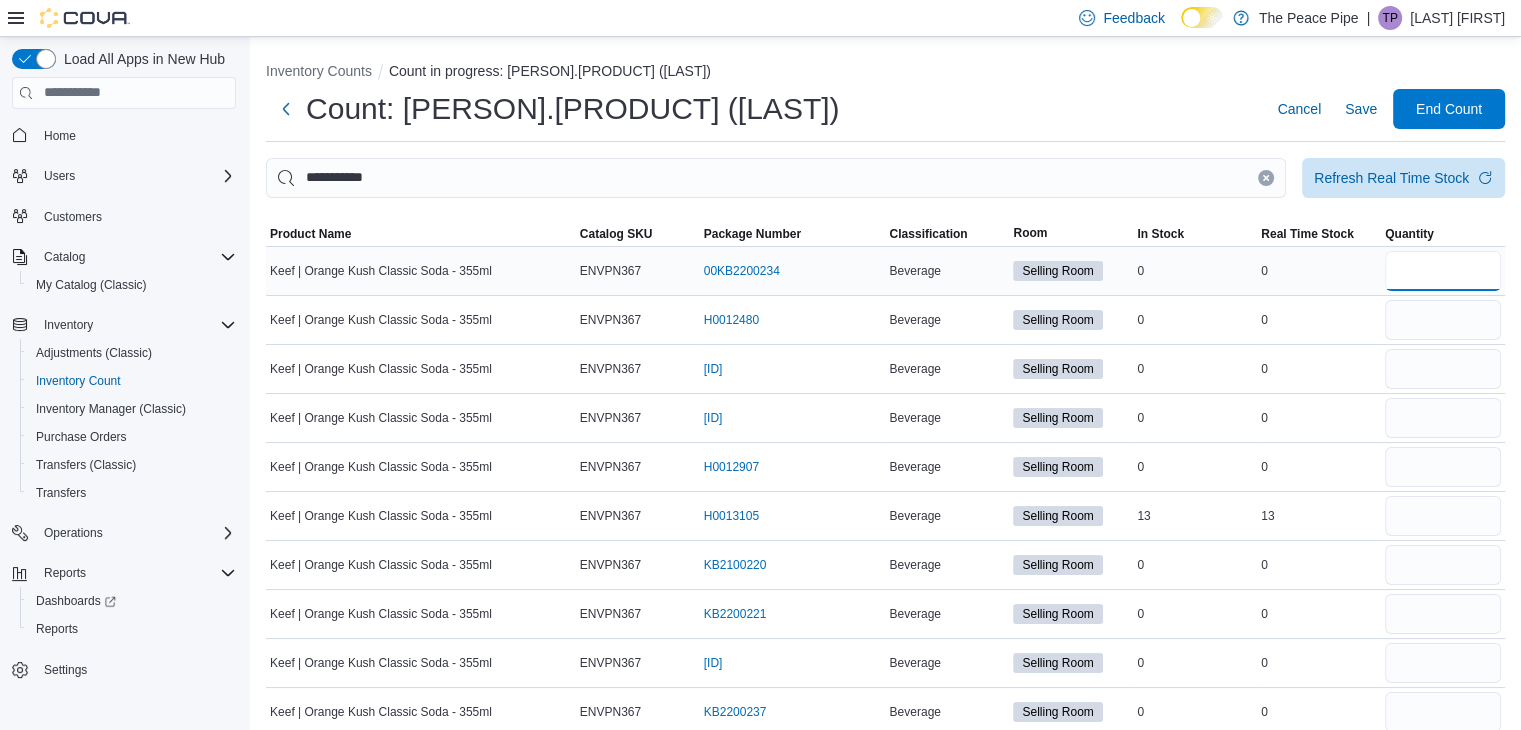 click at bounding box center (1443, 271) 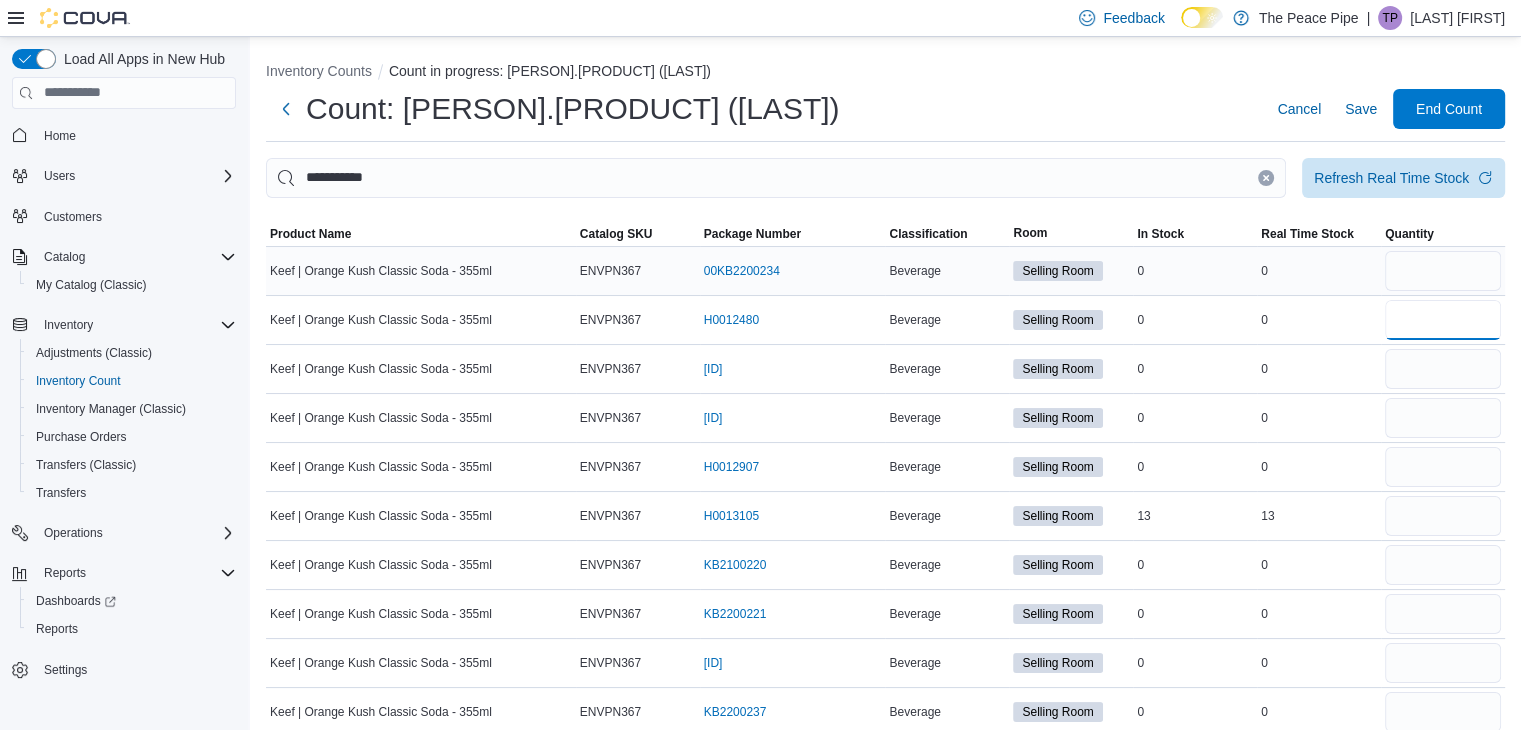 type 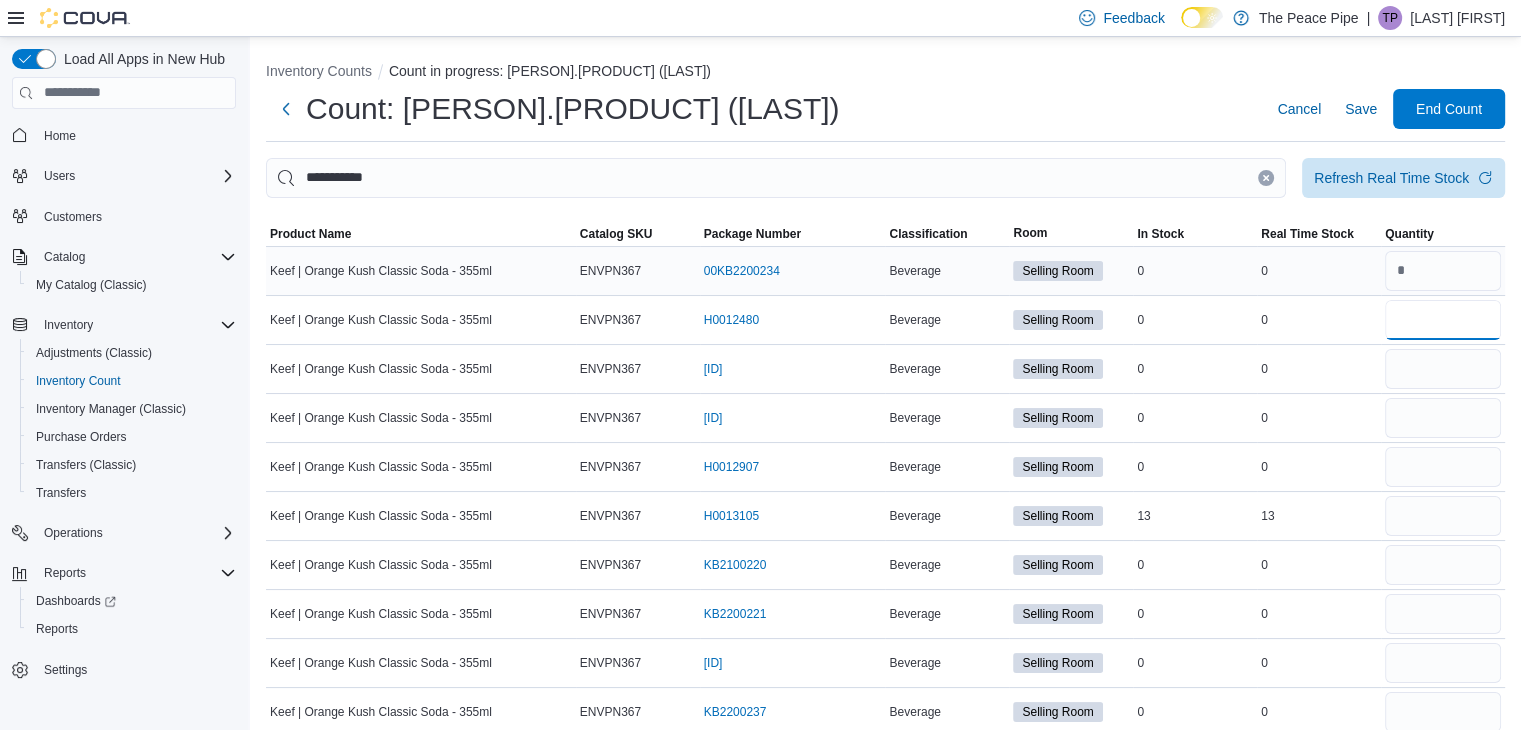 type on "*" 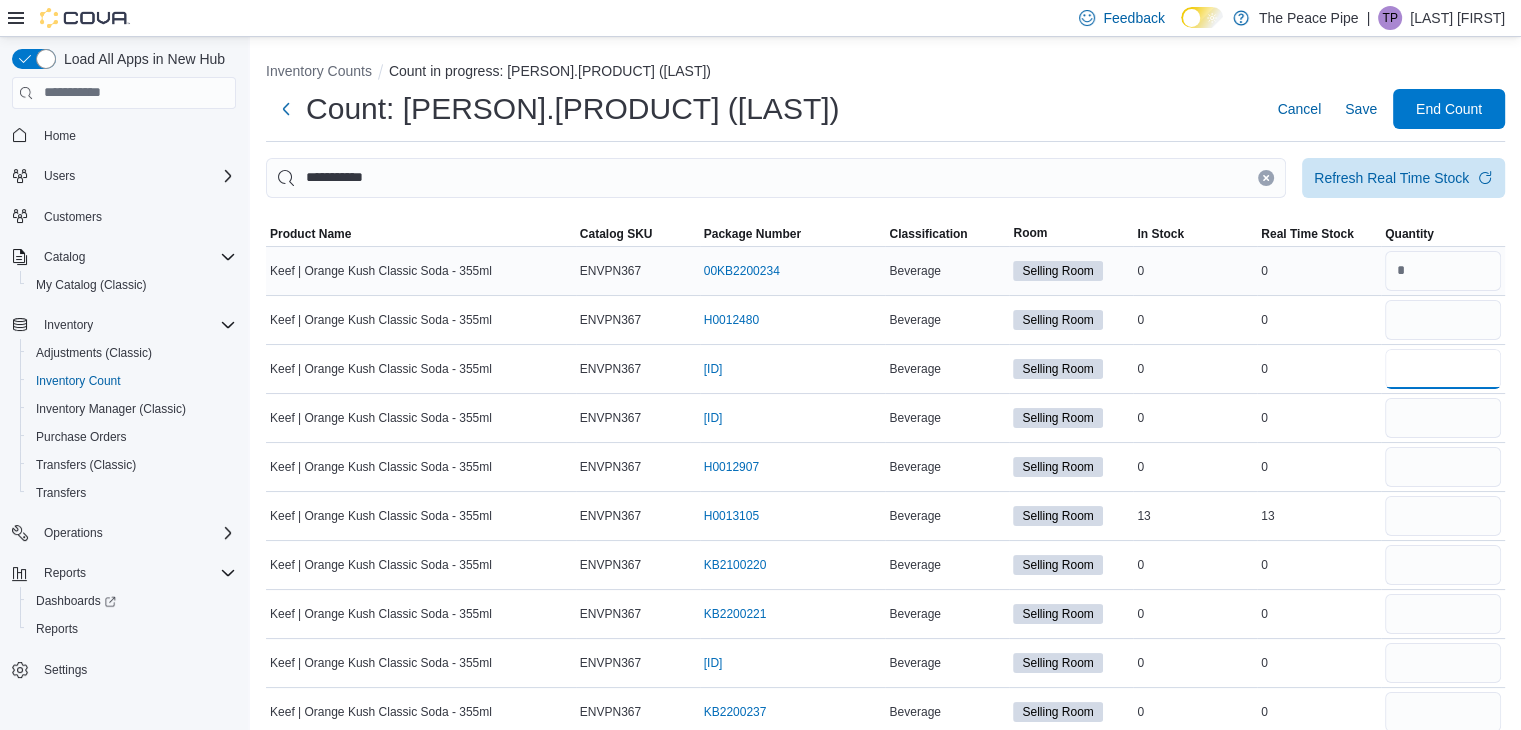 type 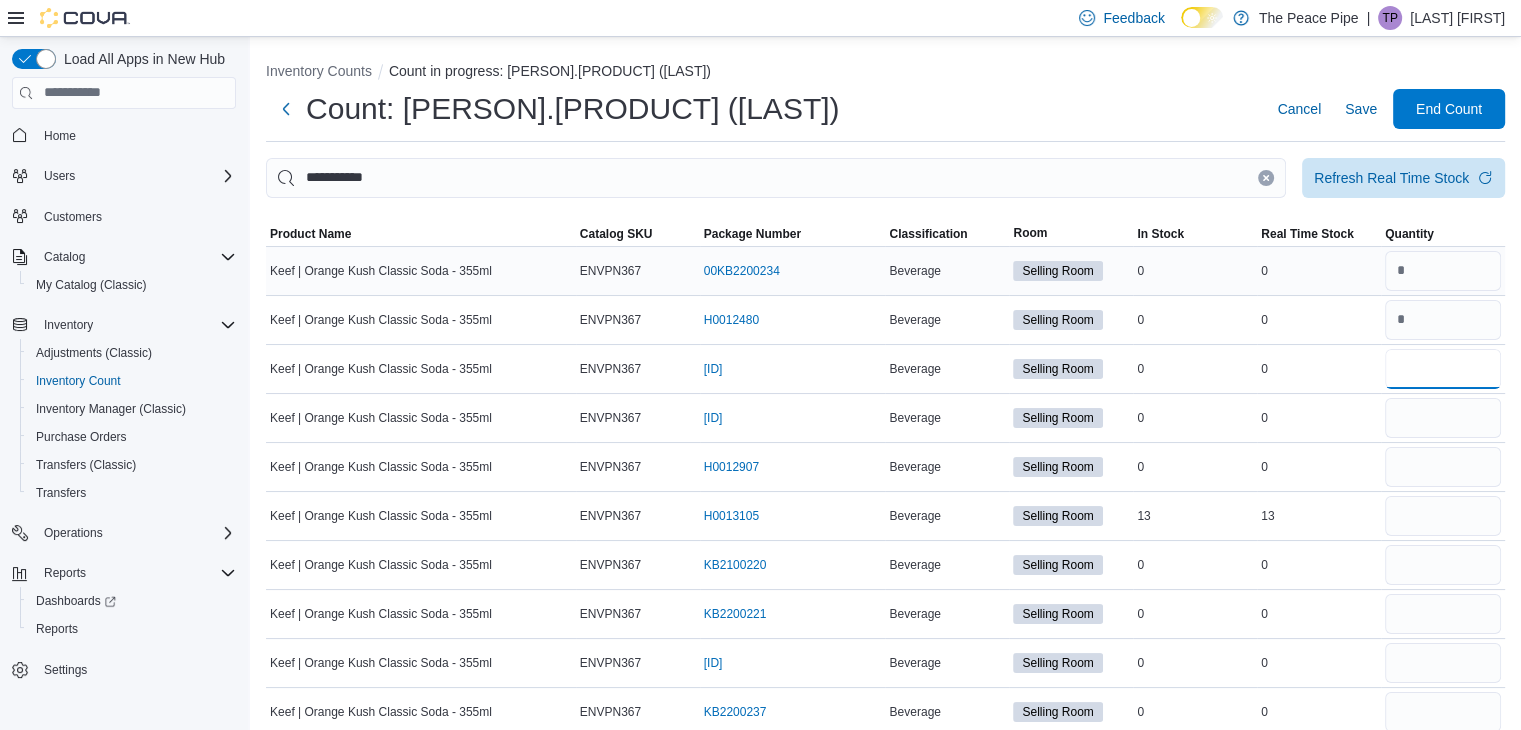 type on "*" 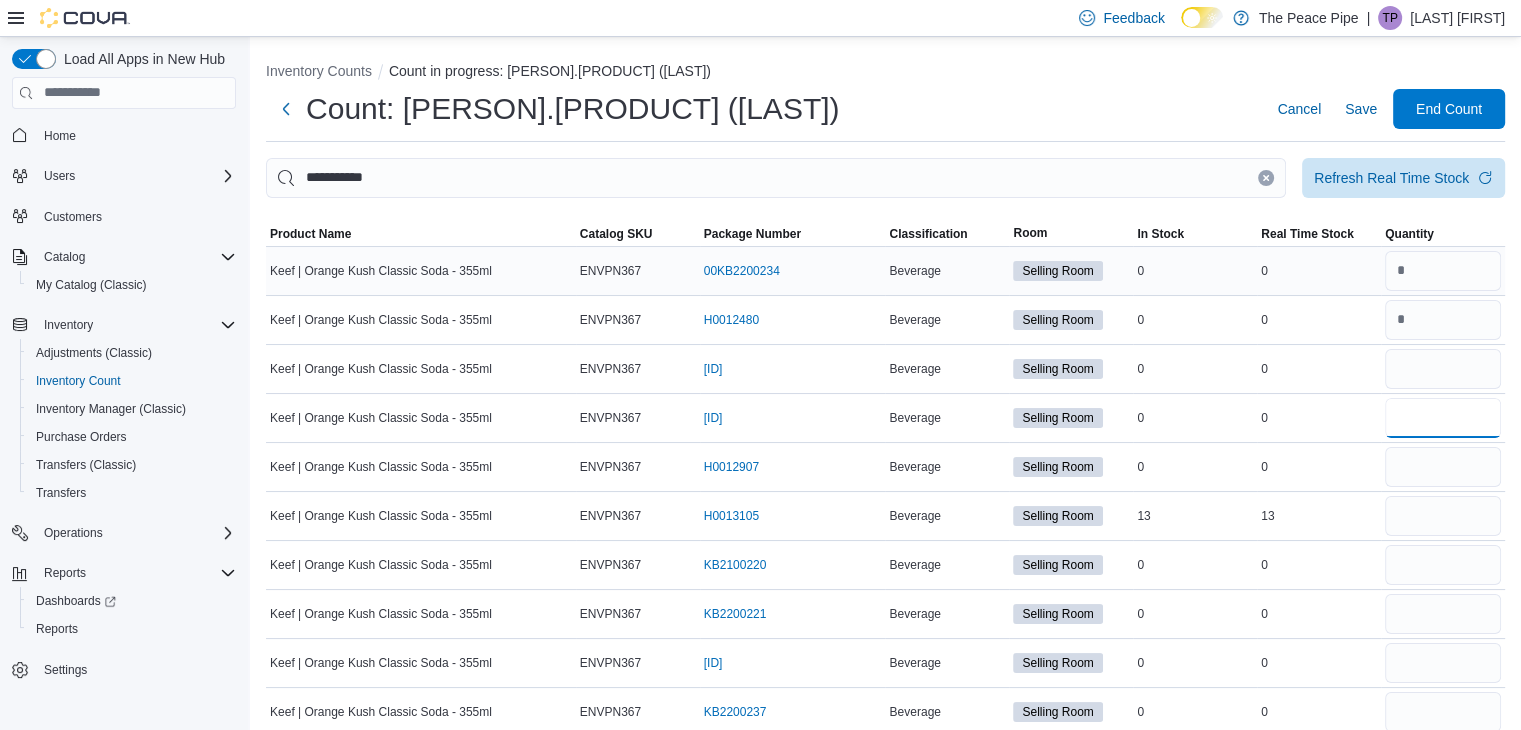type 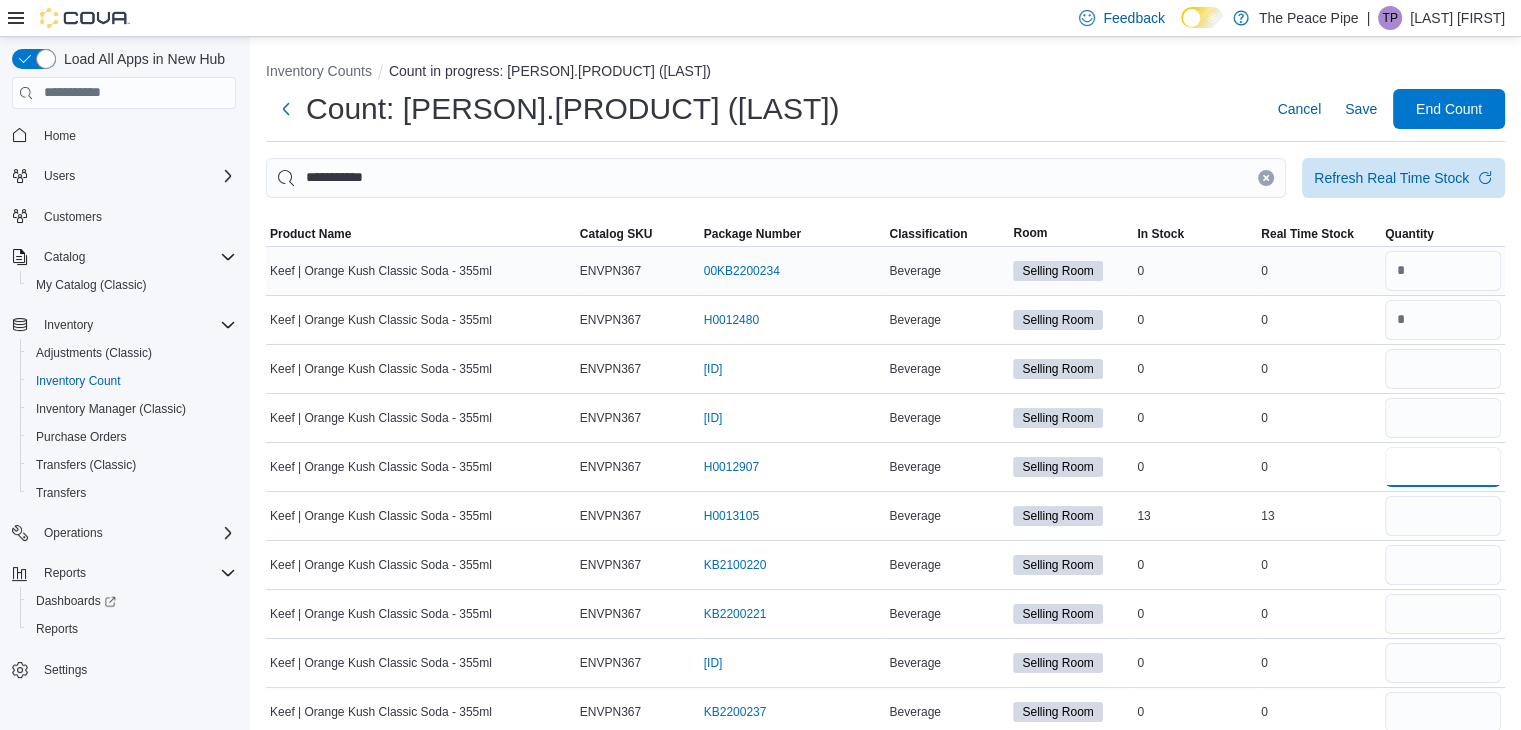 type 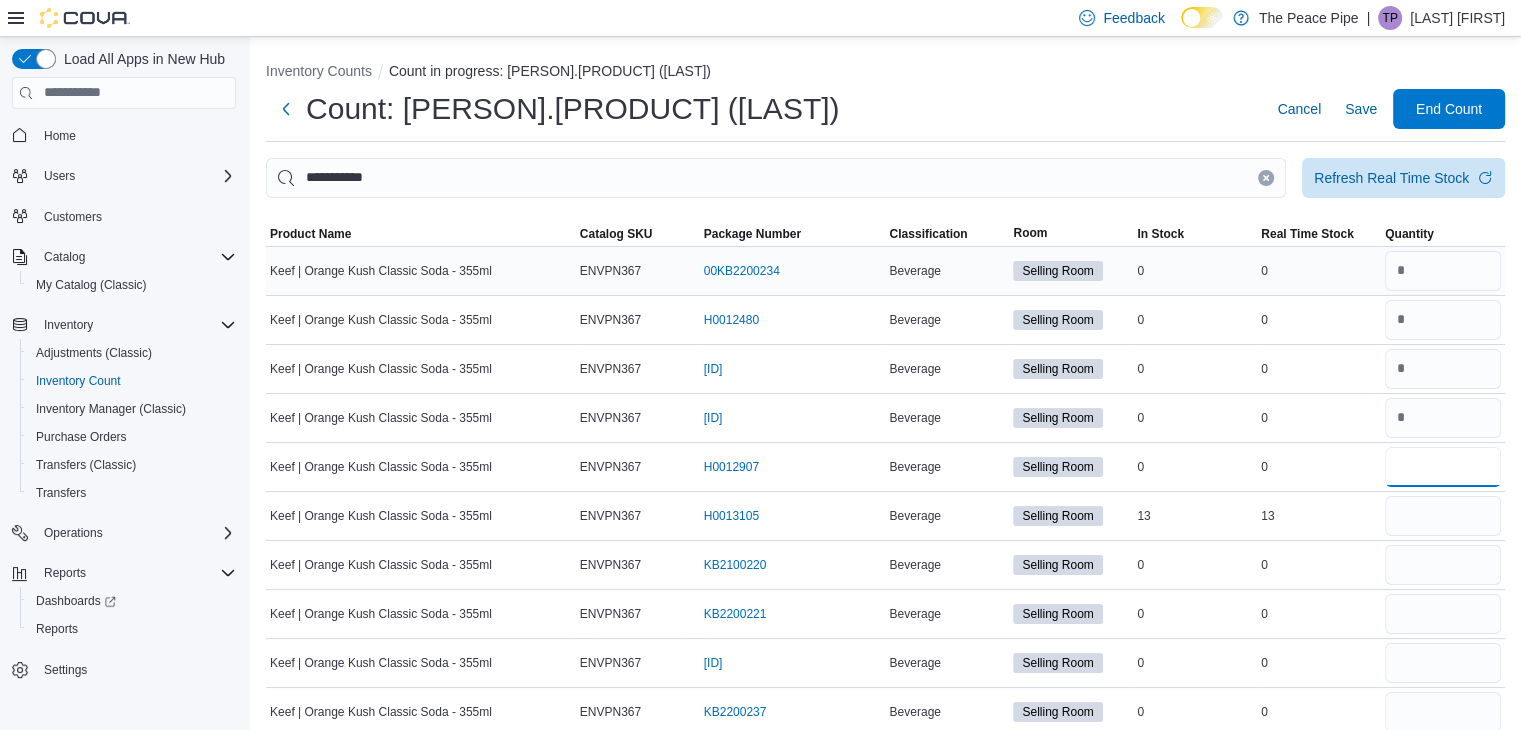 type on "*" 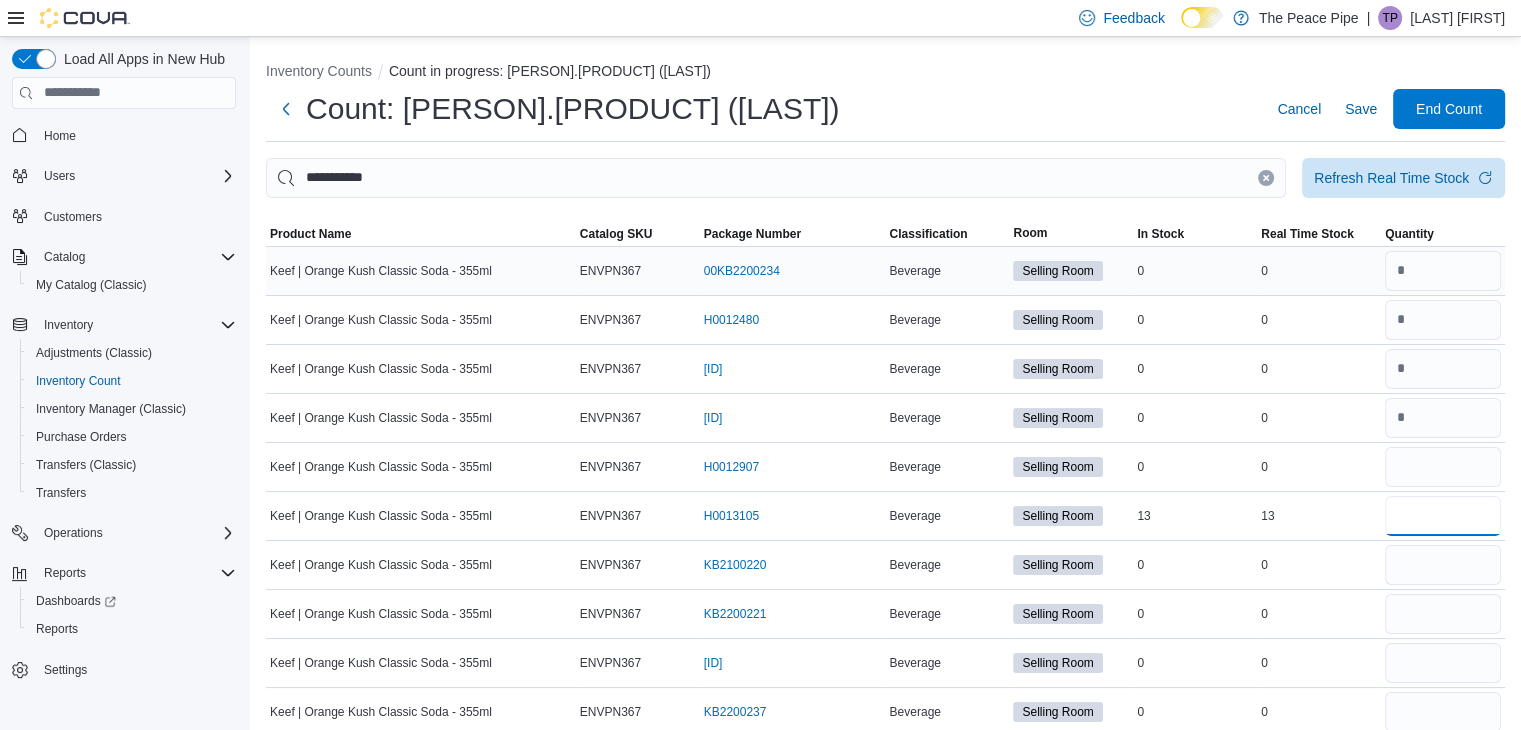type 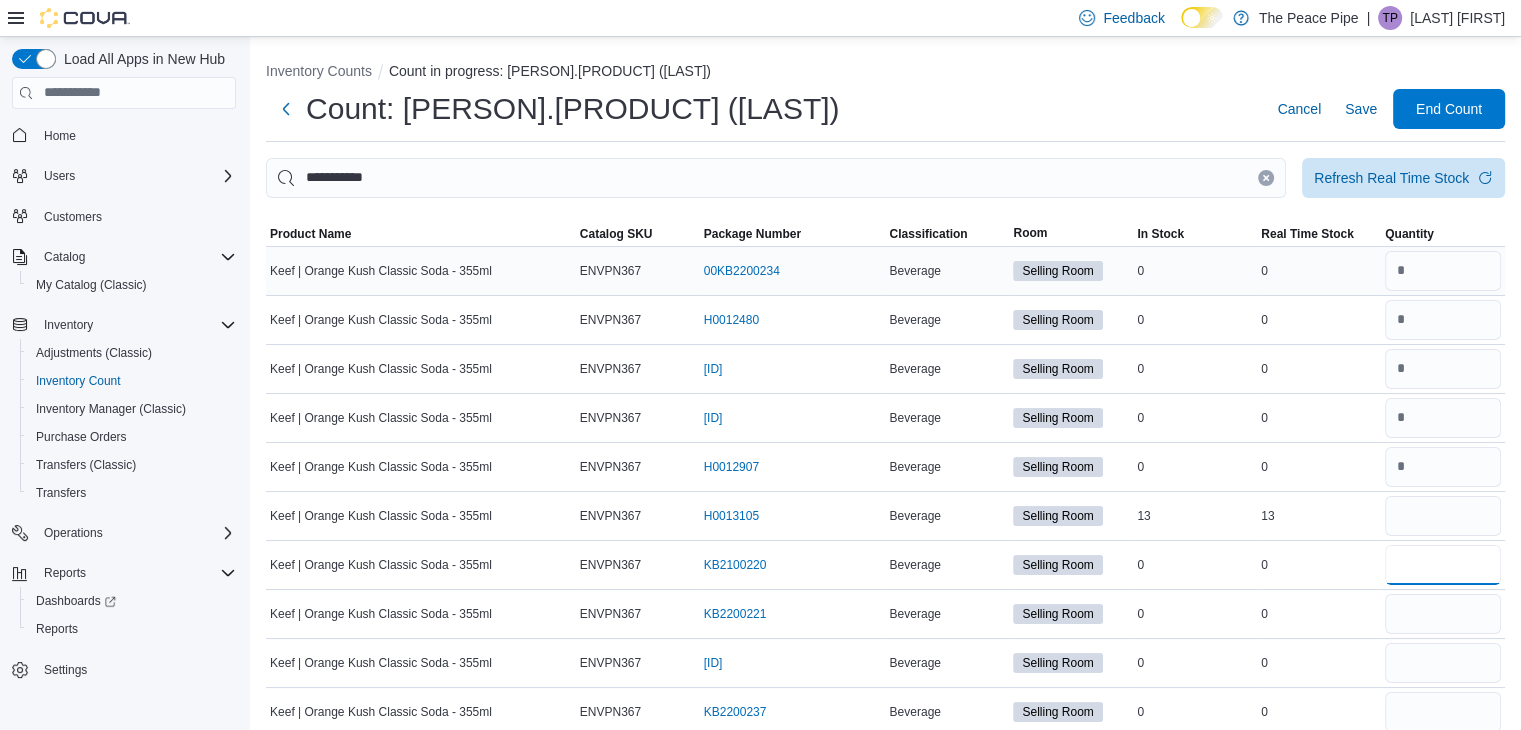 type on "*" 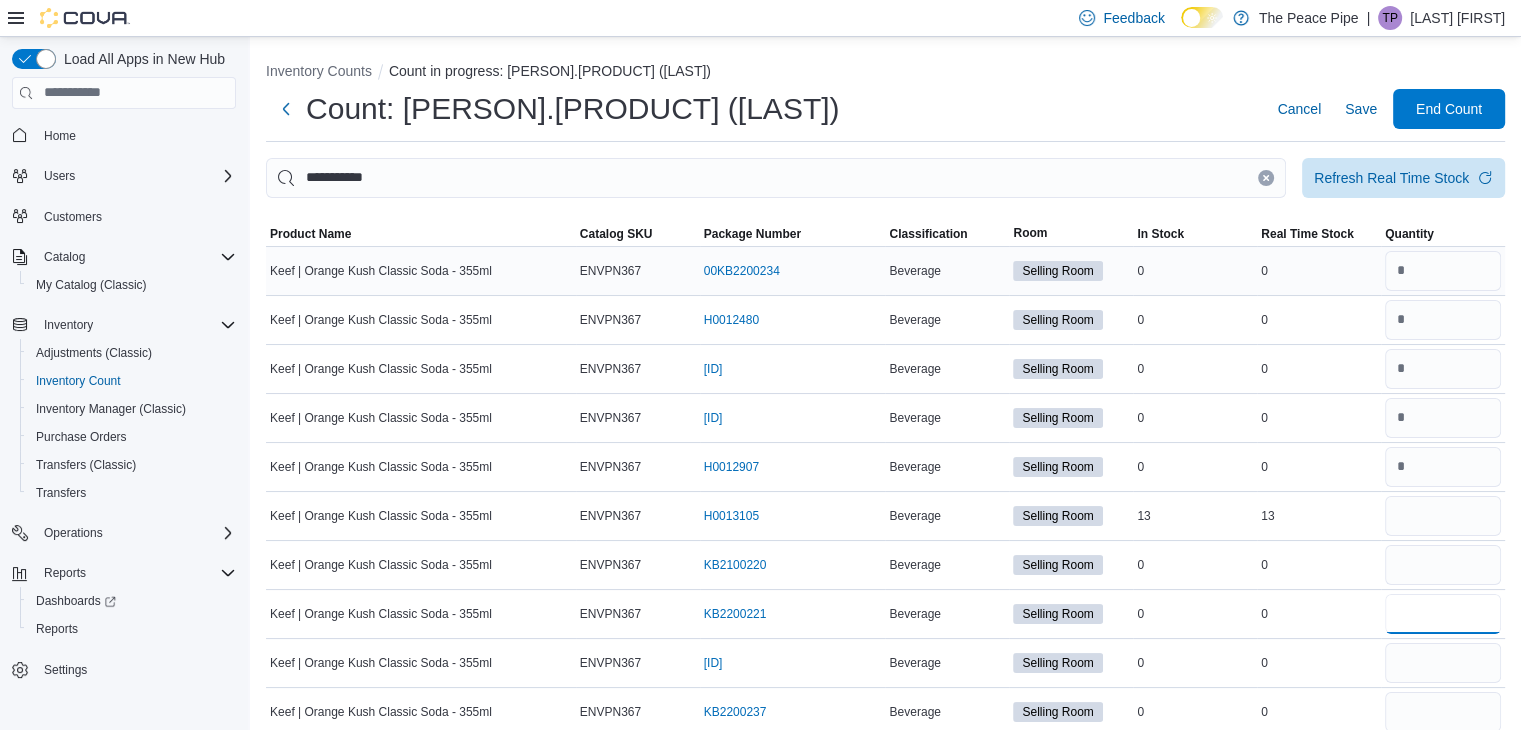 type 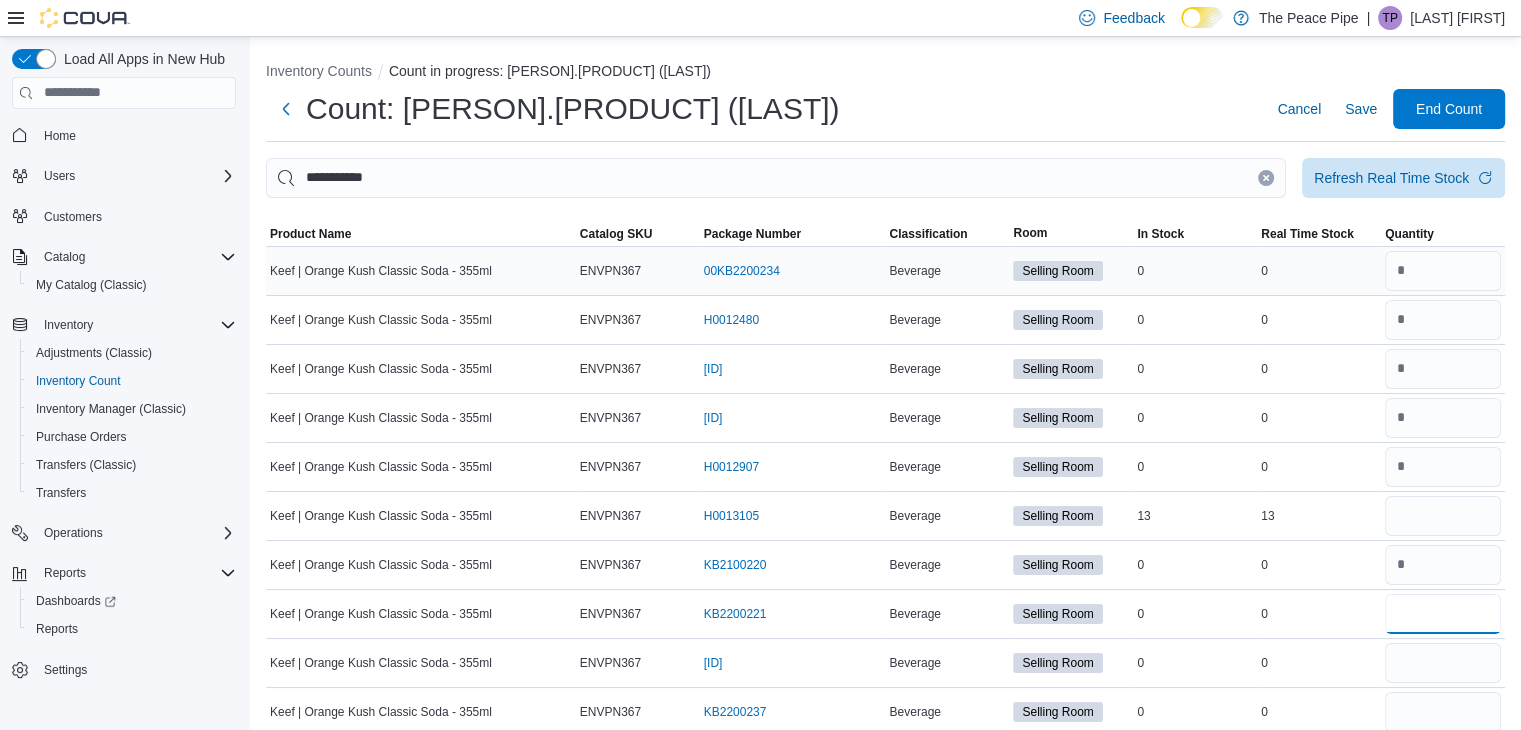 type on "*" 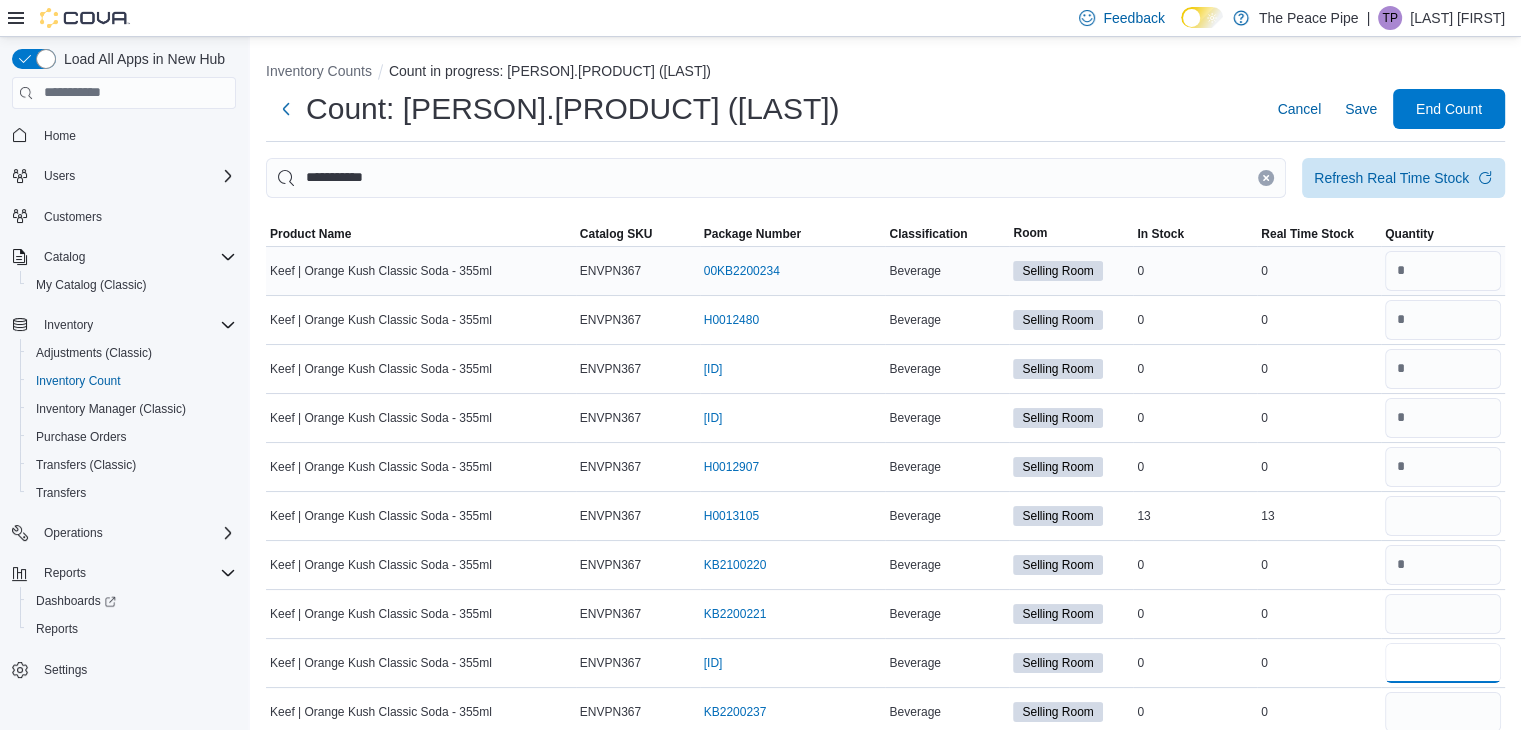 type 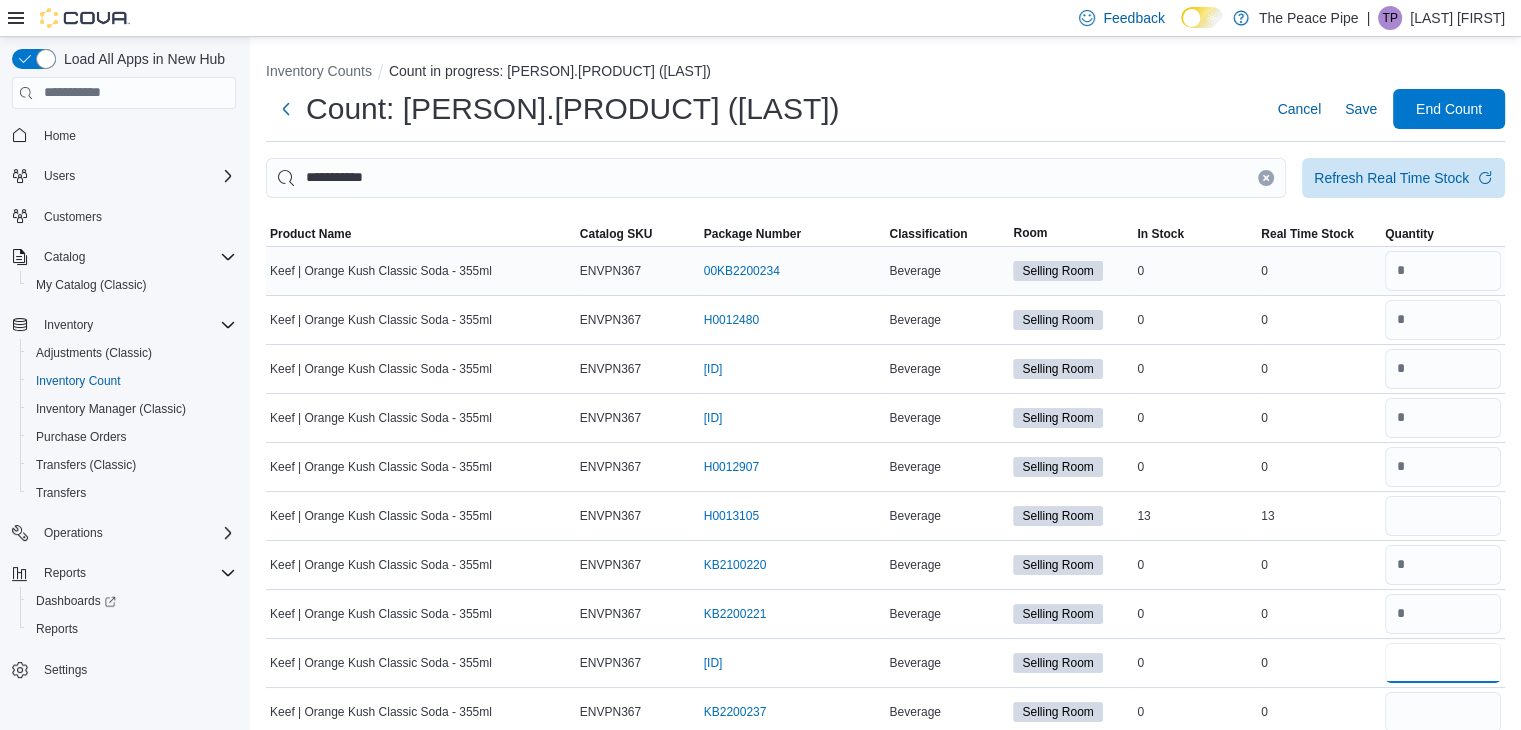 type on "*" 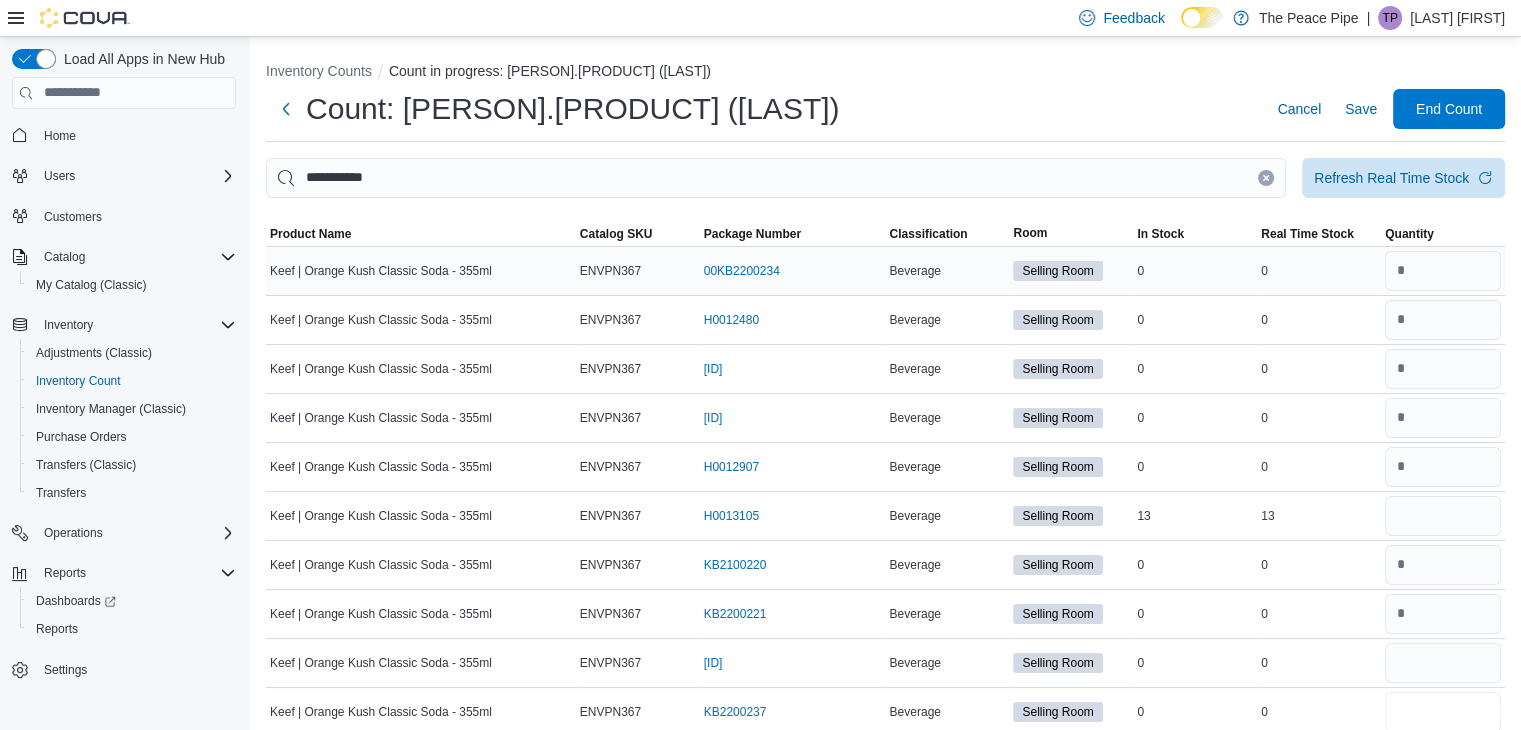 type 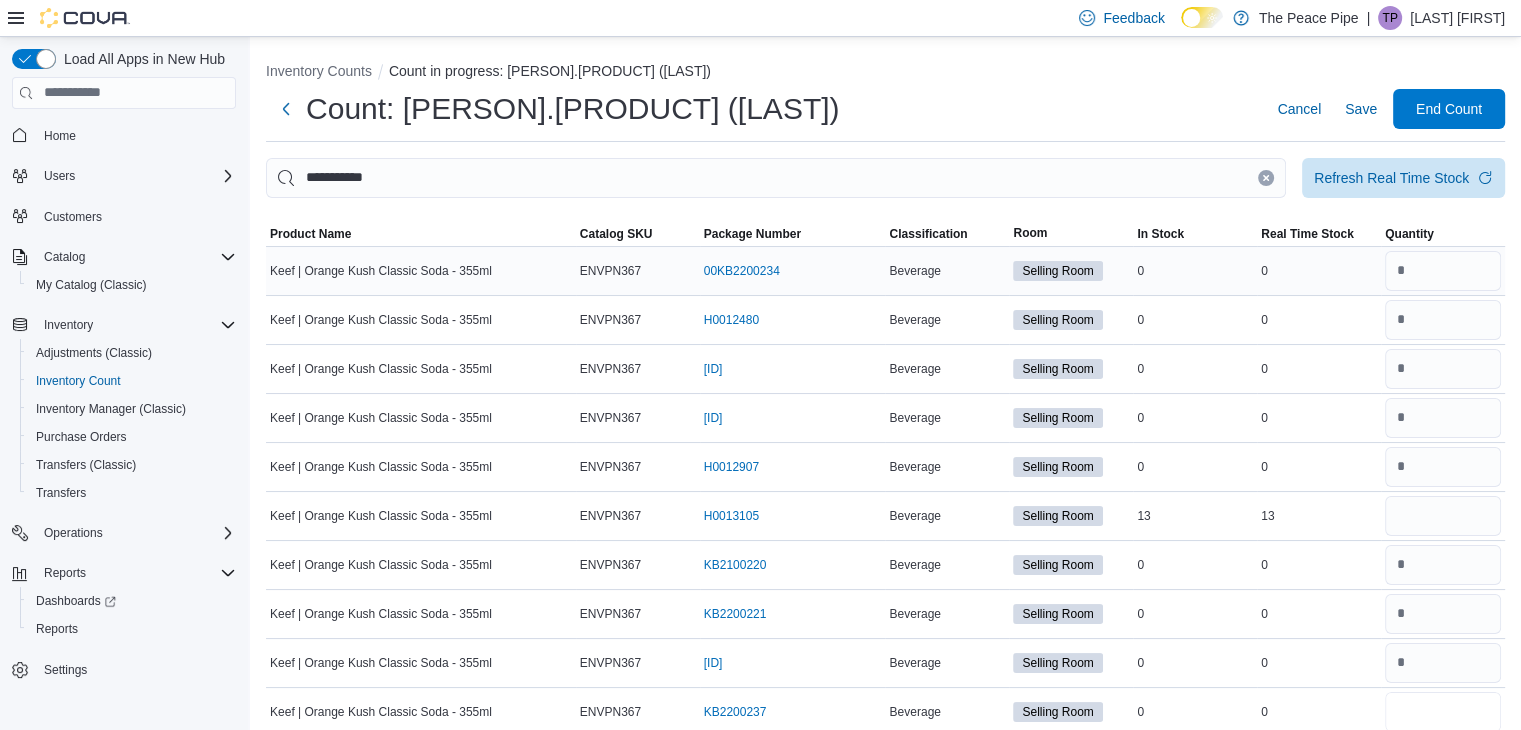 type on "*" 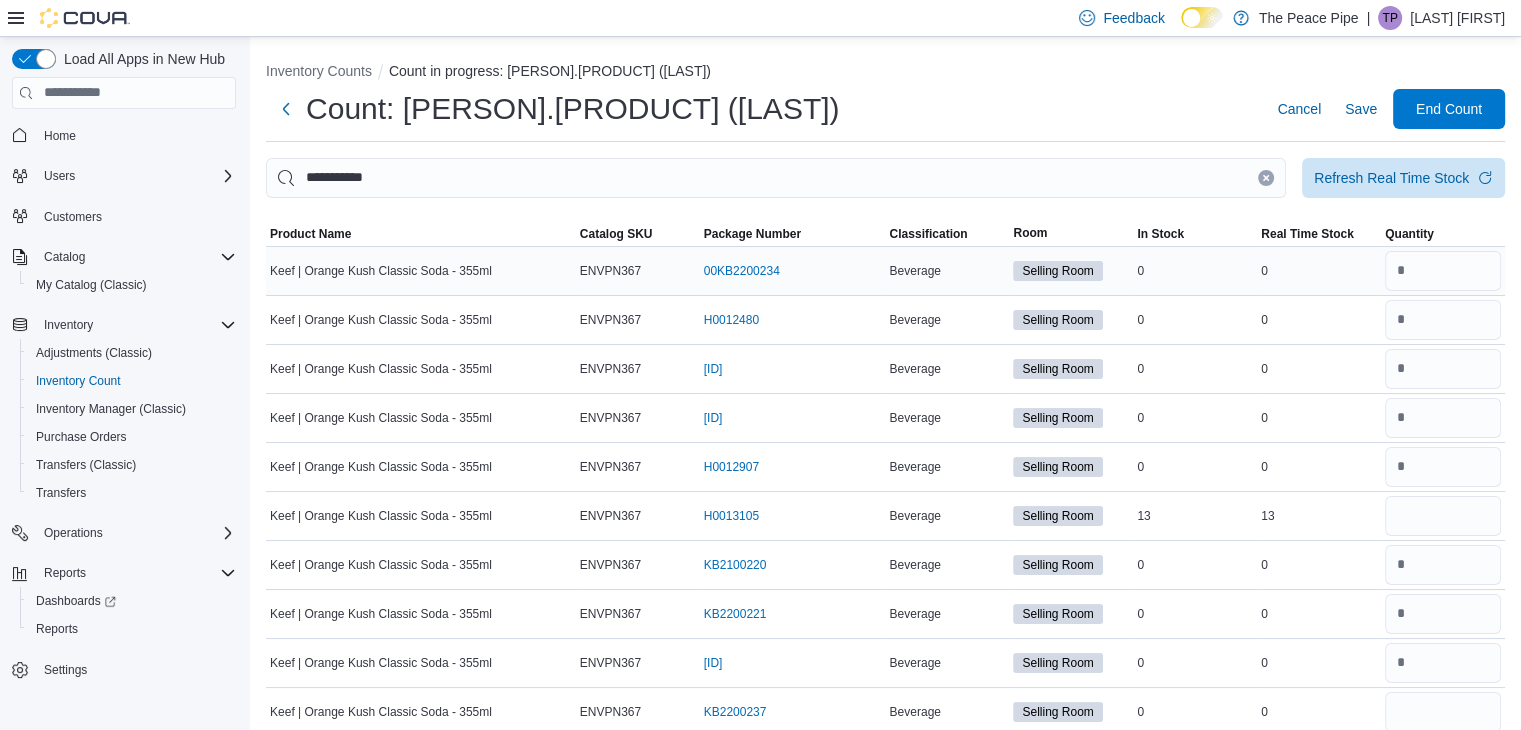 type 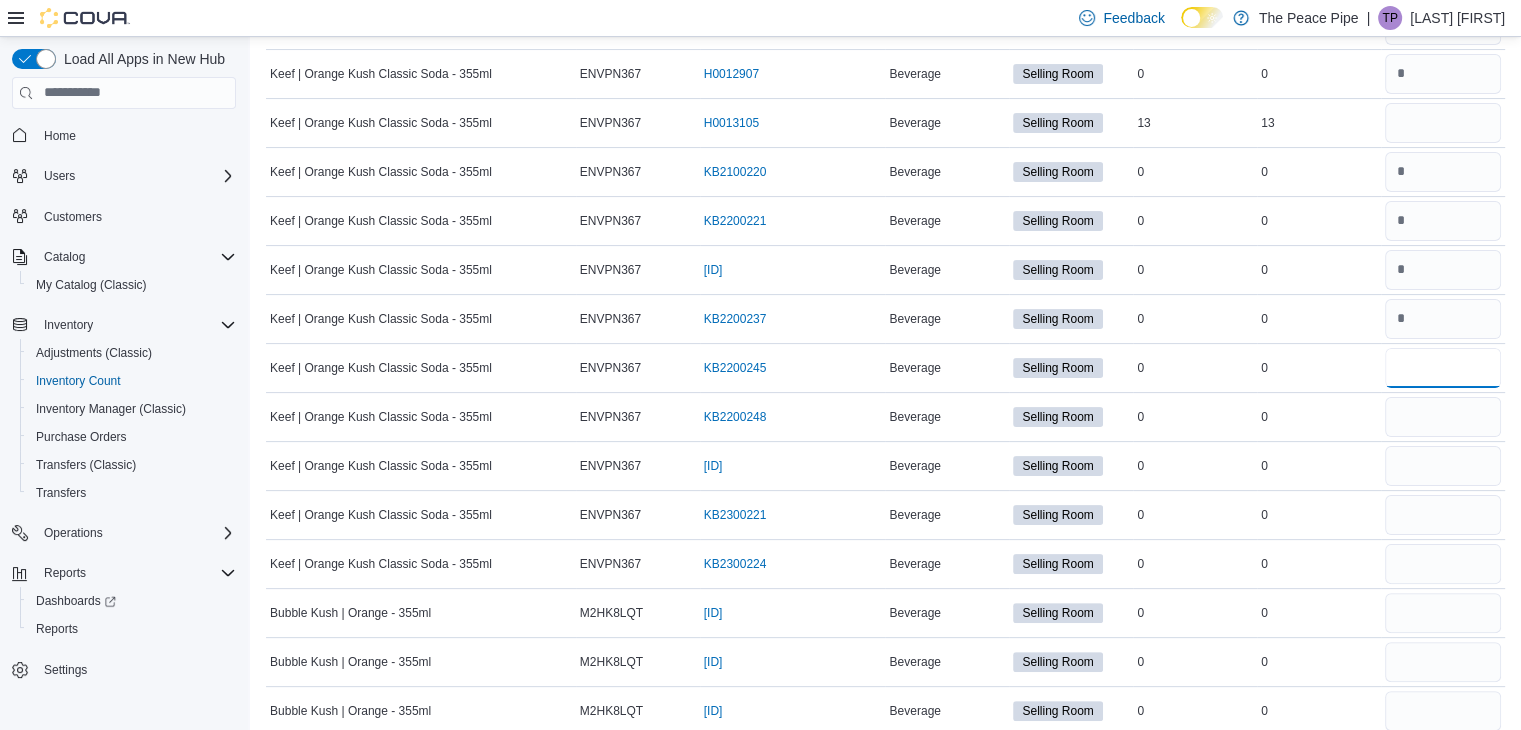 type on "*" 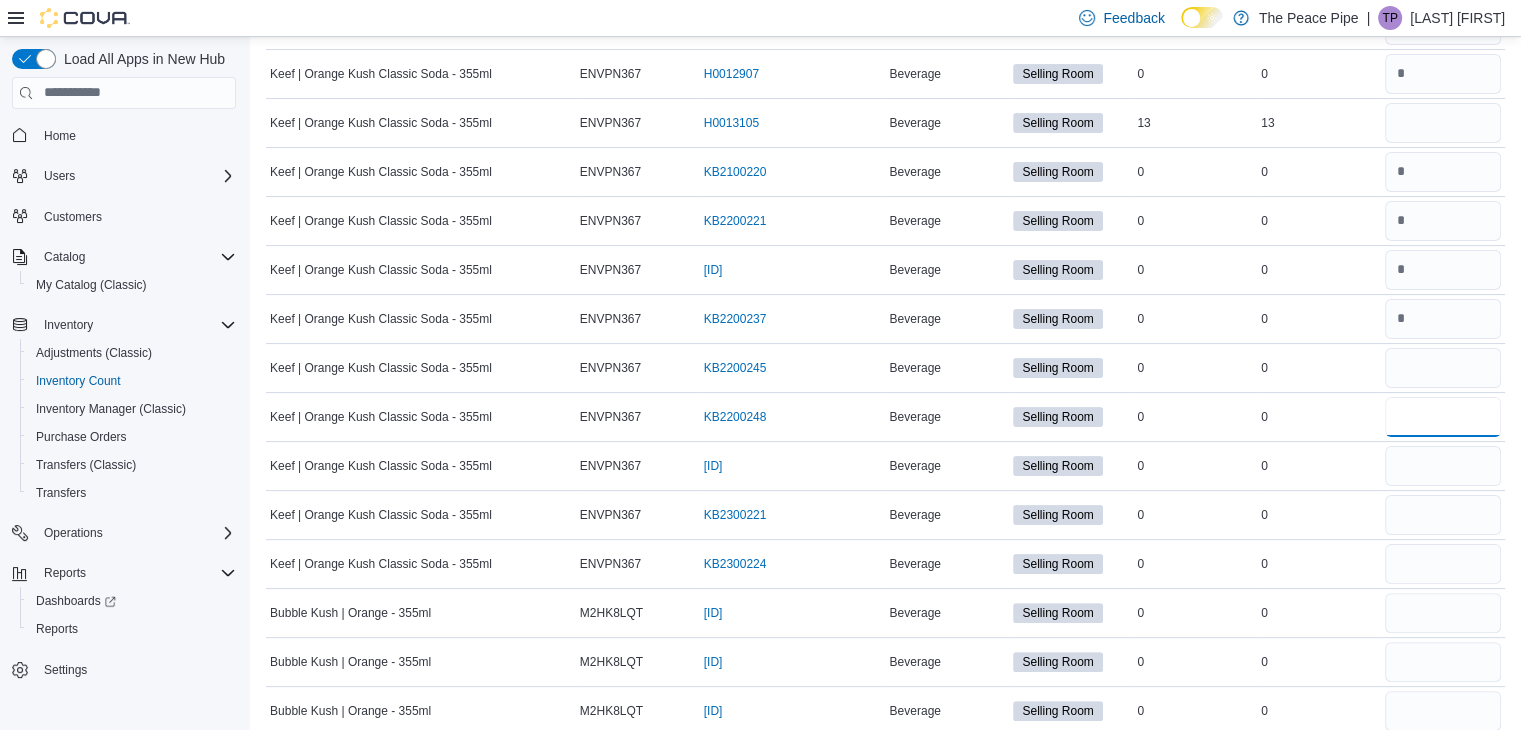 type 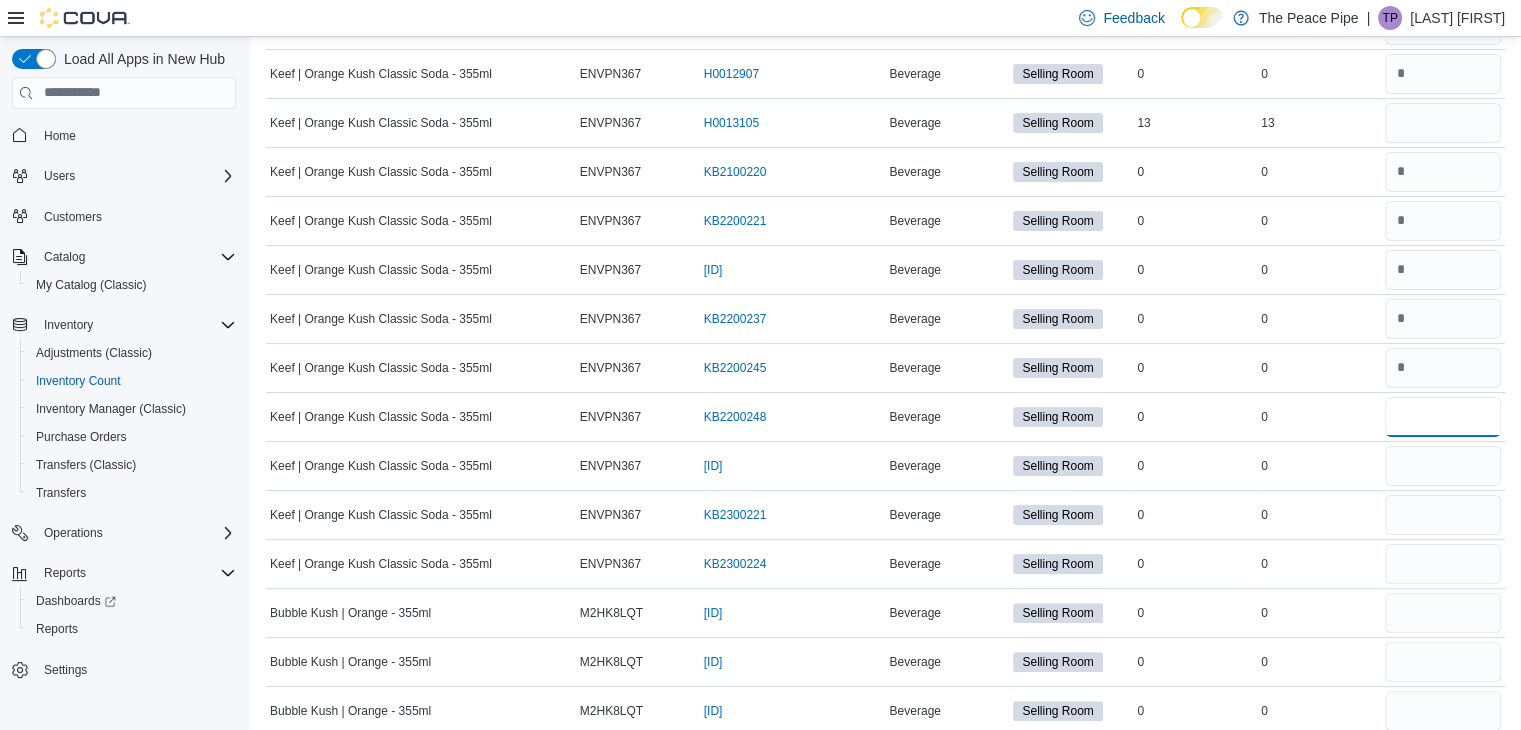 type on "*" 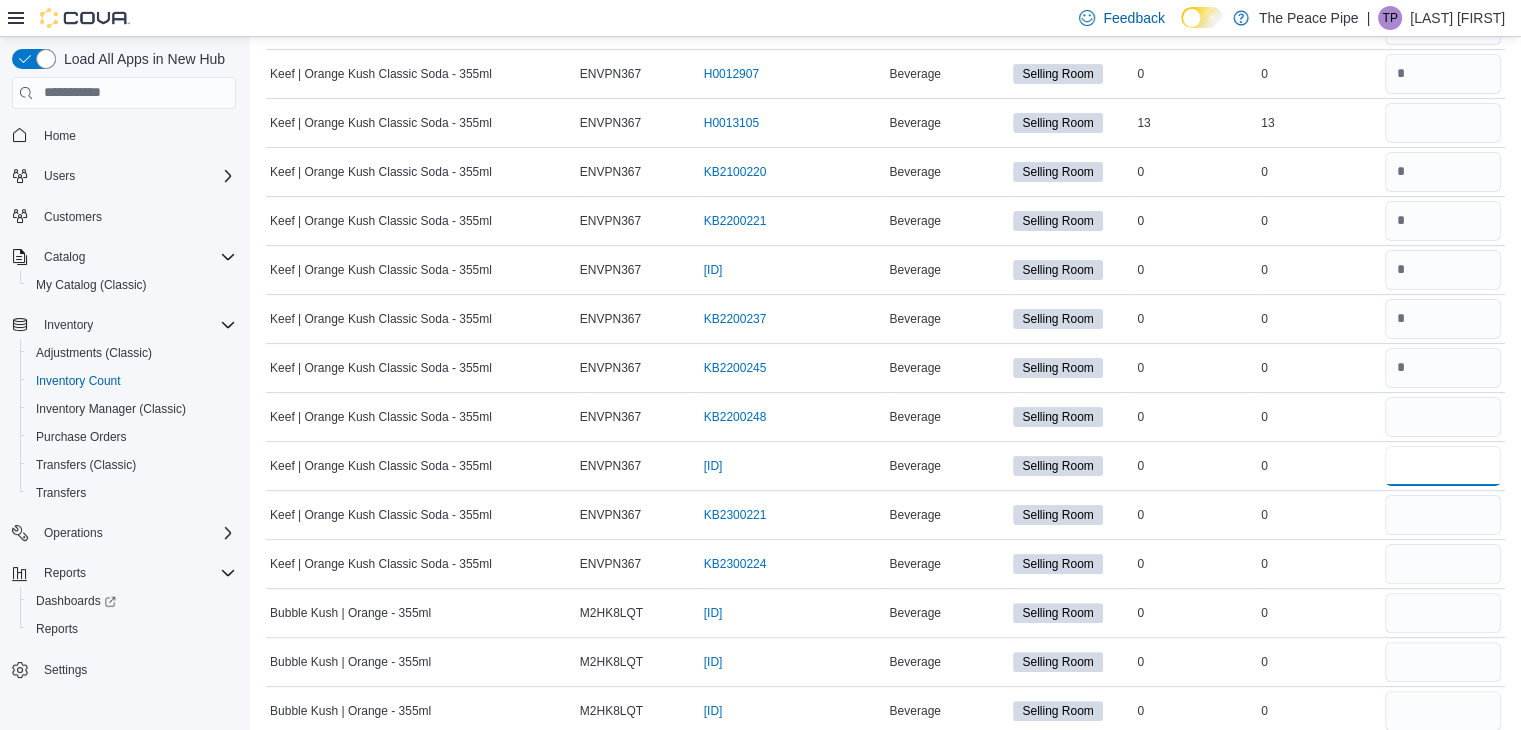 type 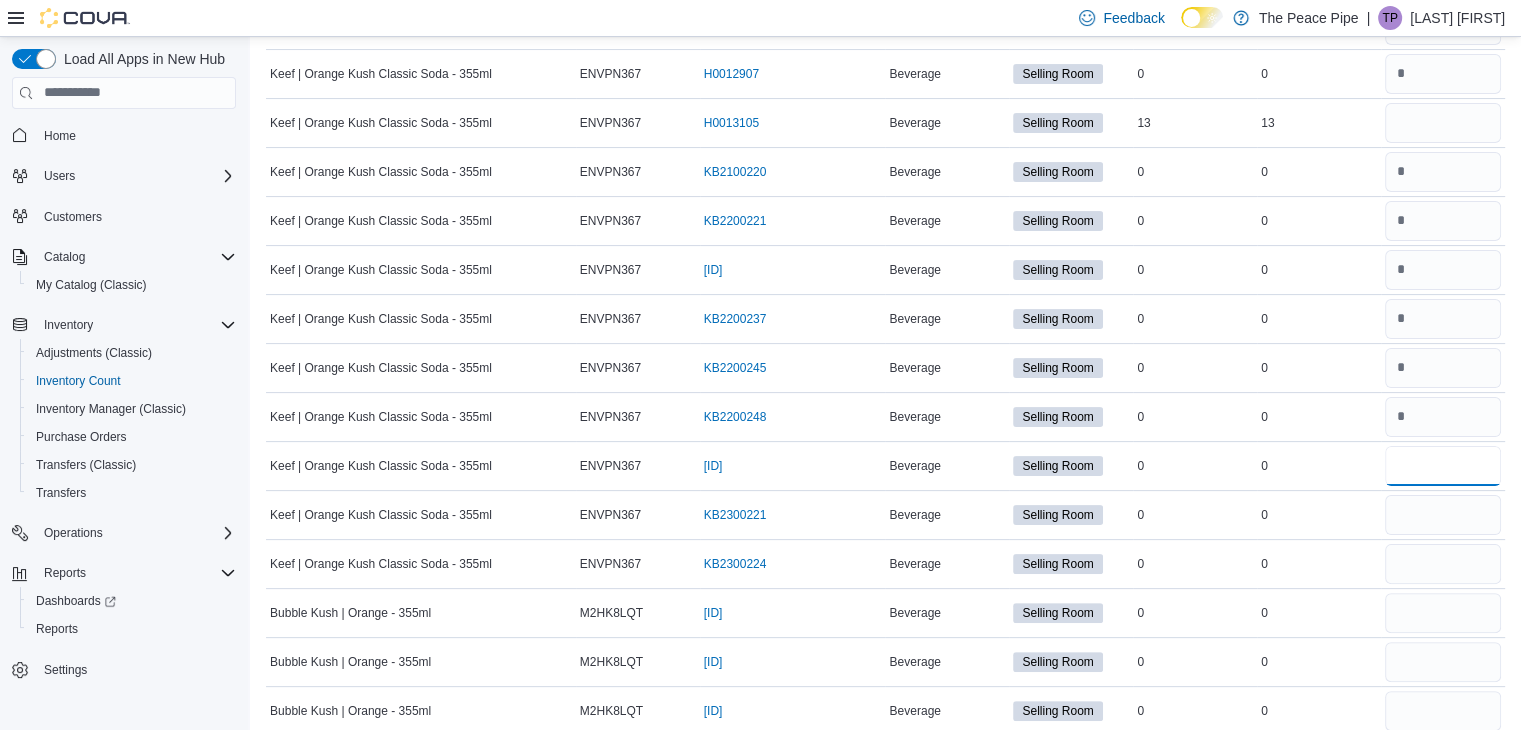 type on "*" 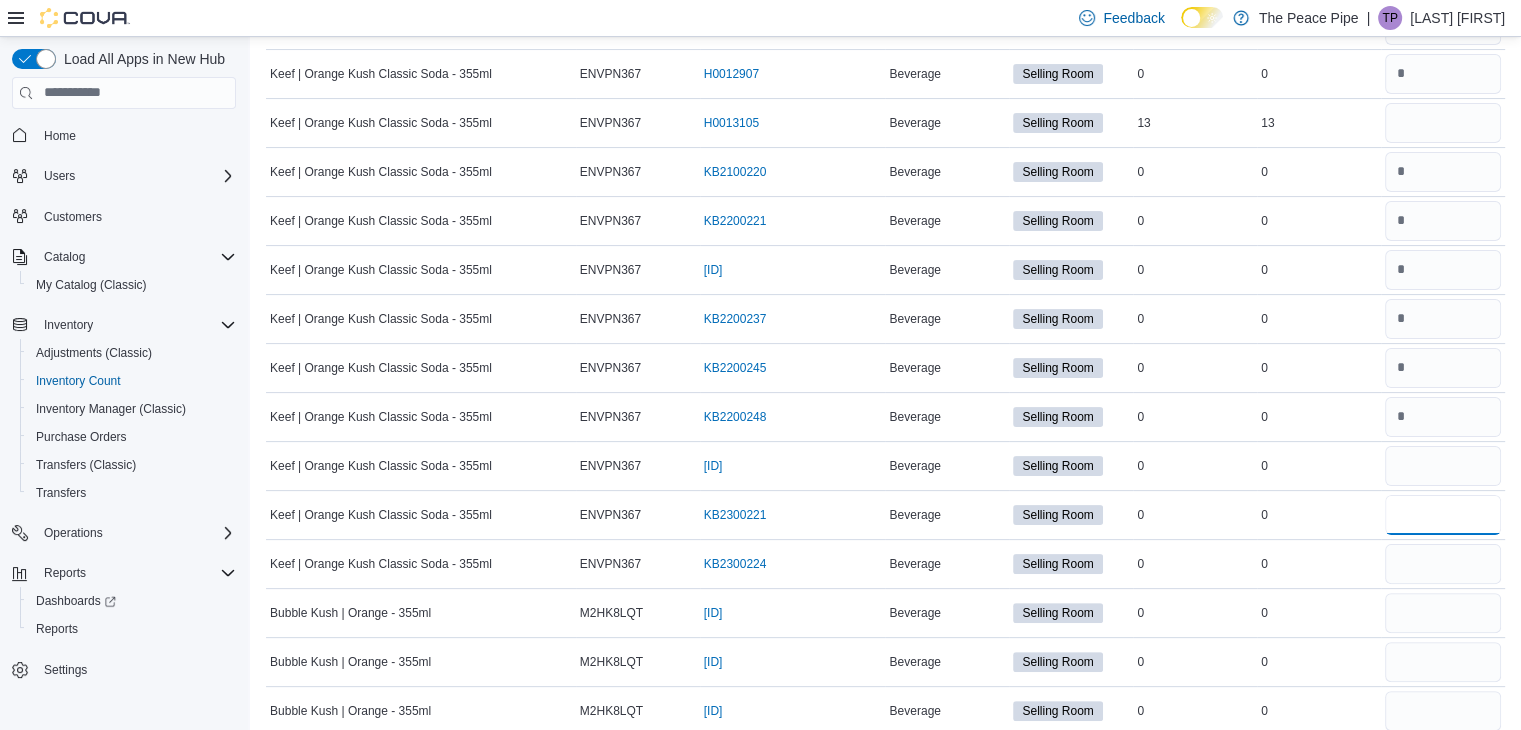 type 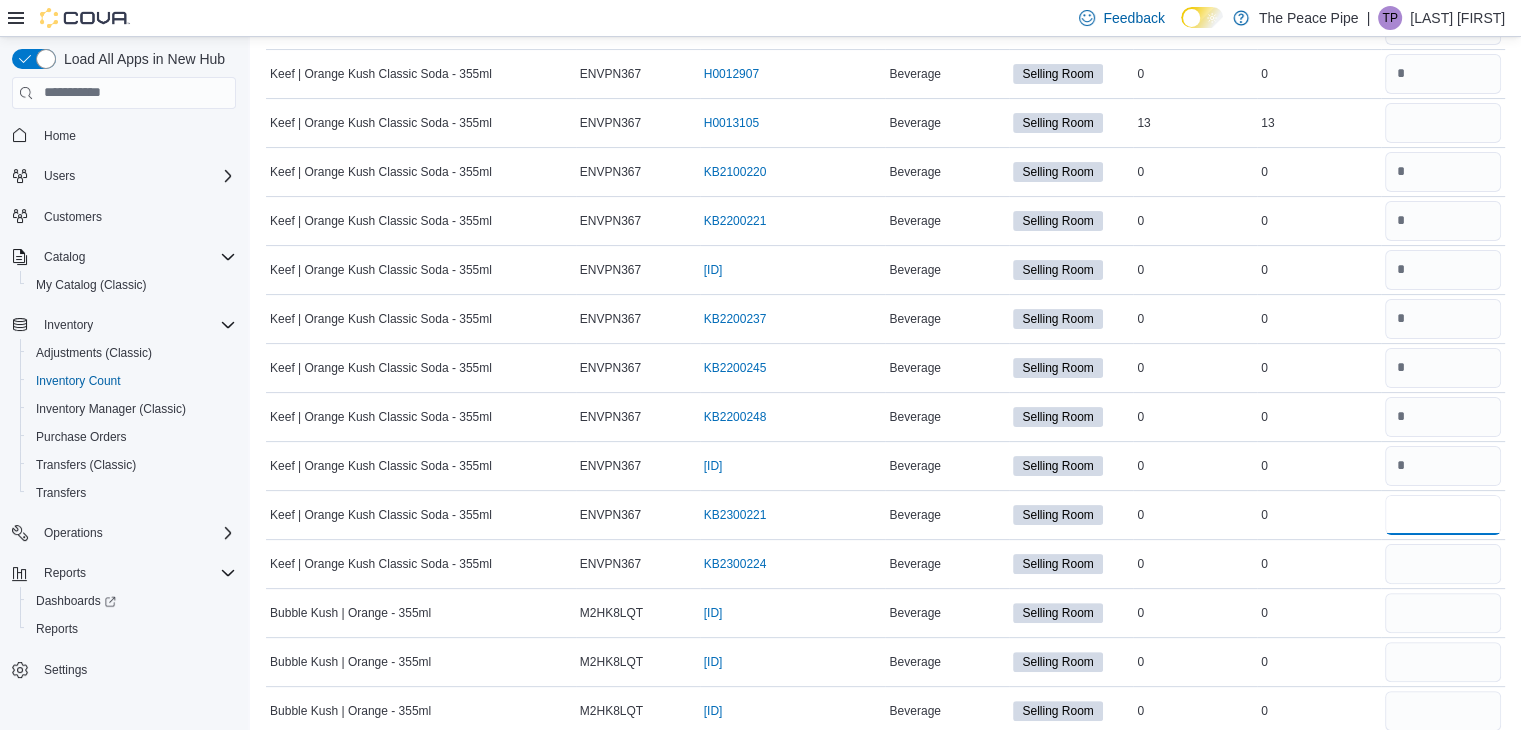 type on "*" 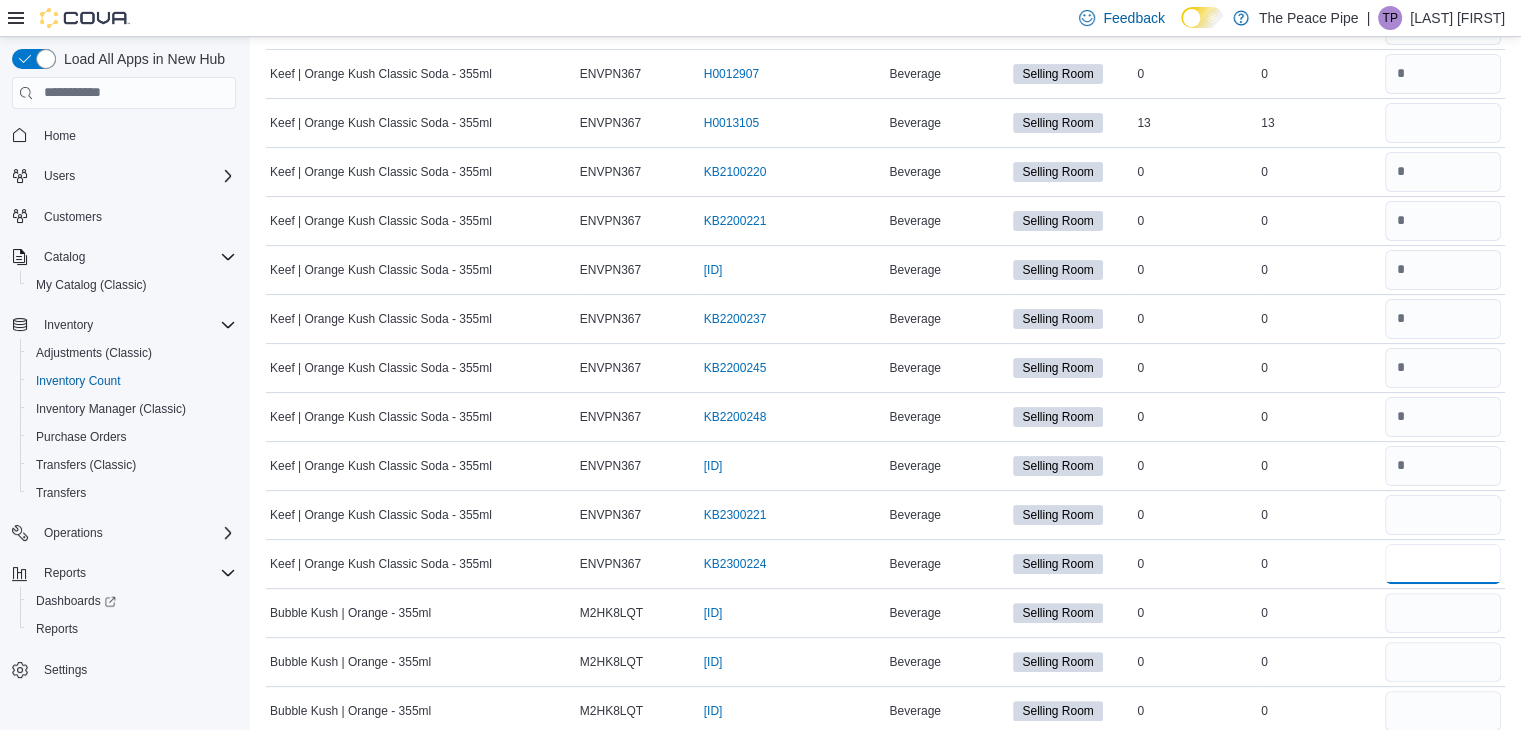 type 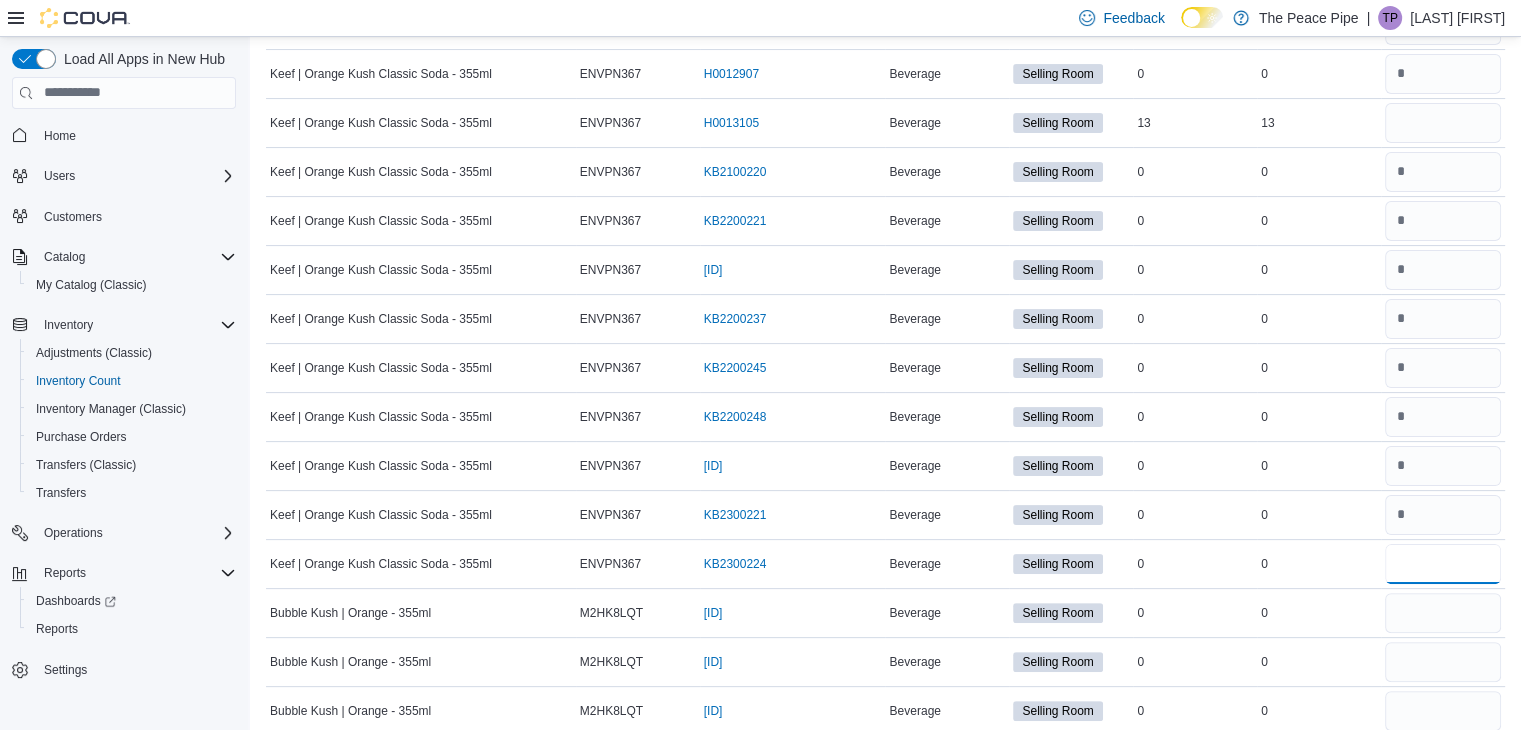 type on "*" 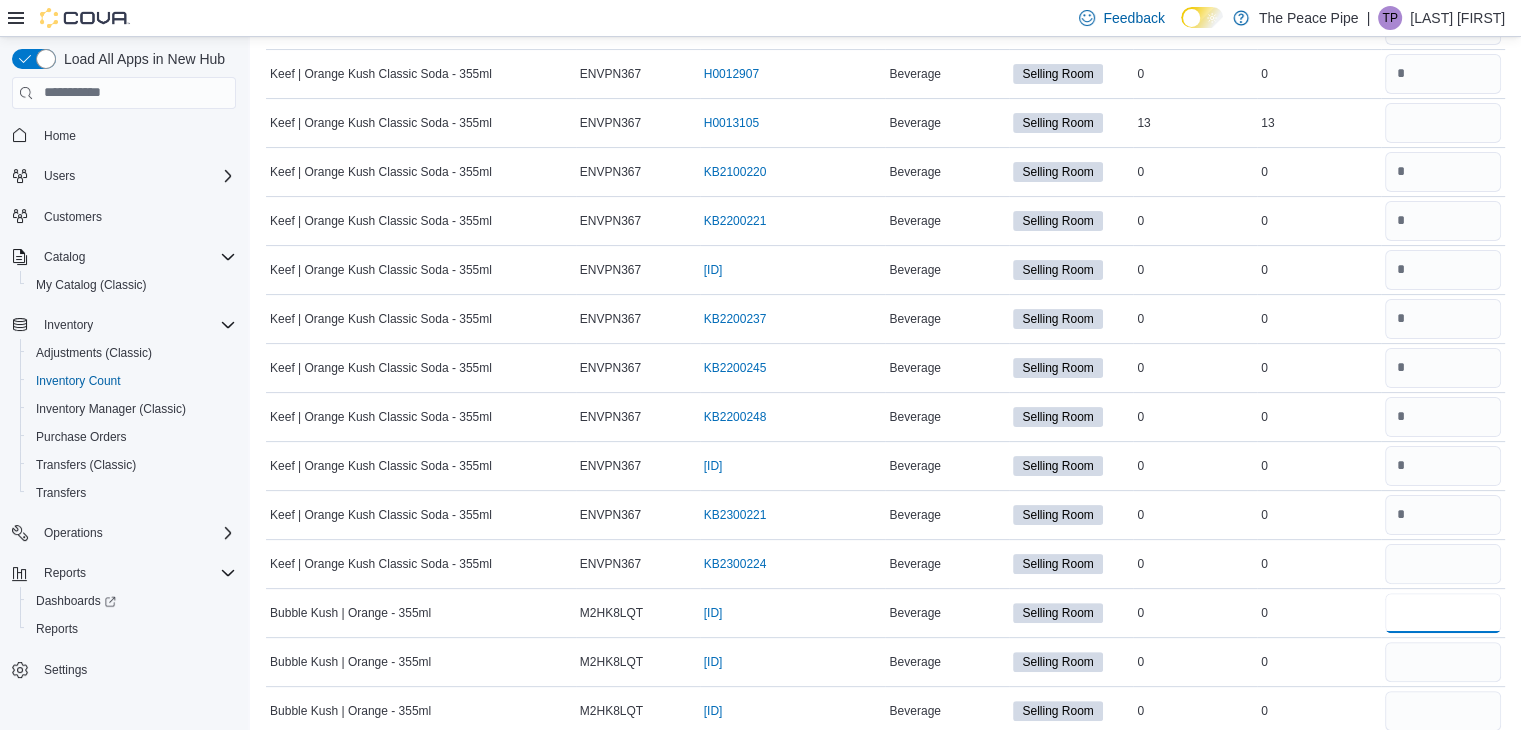 type 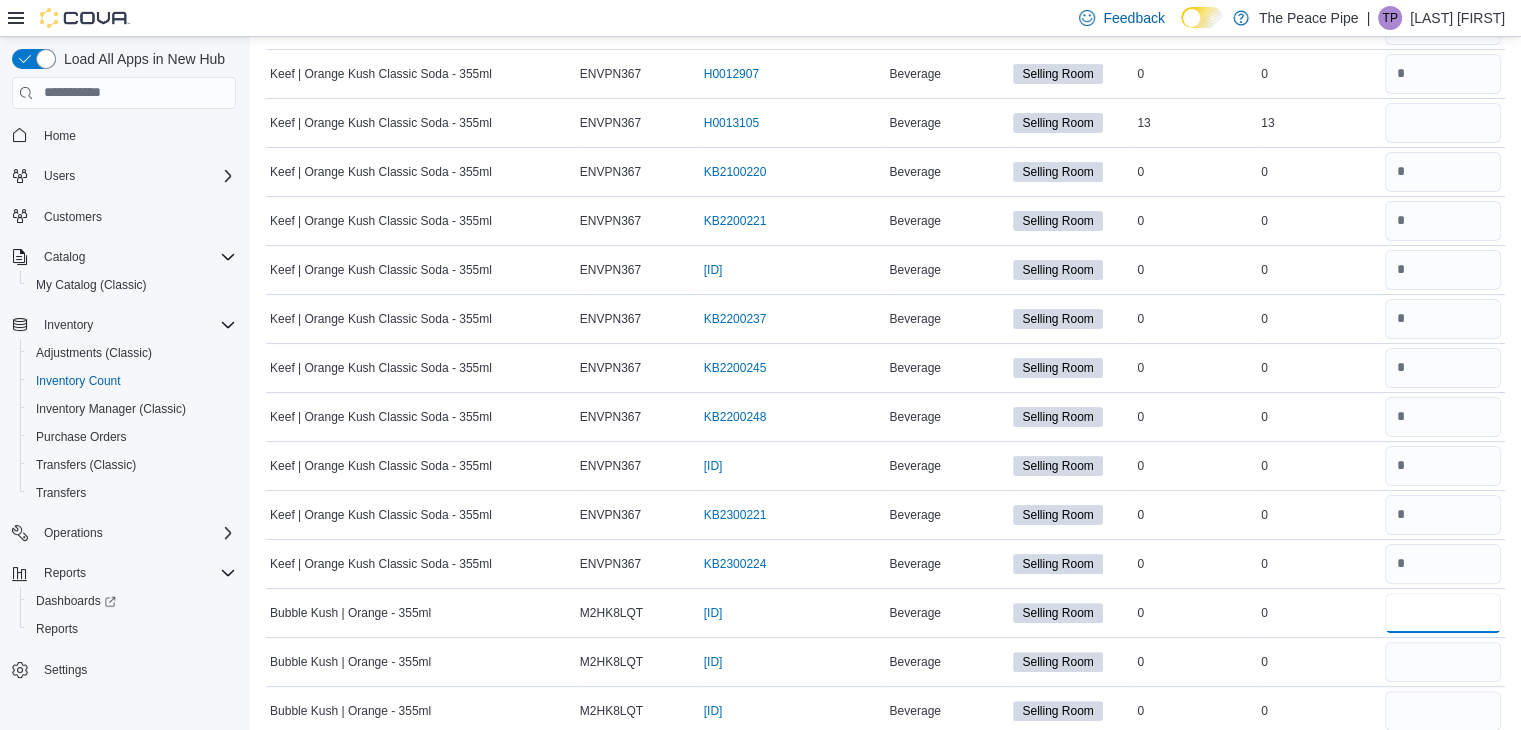 type on "*" 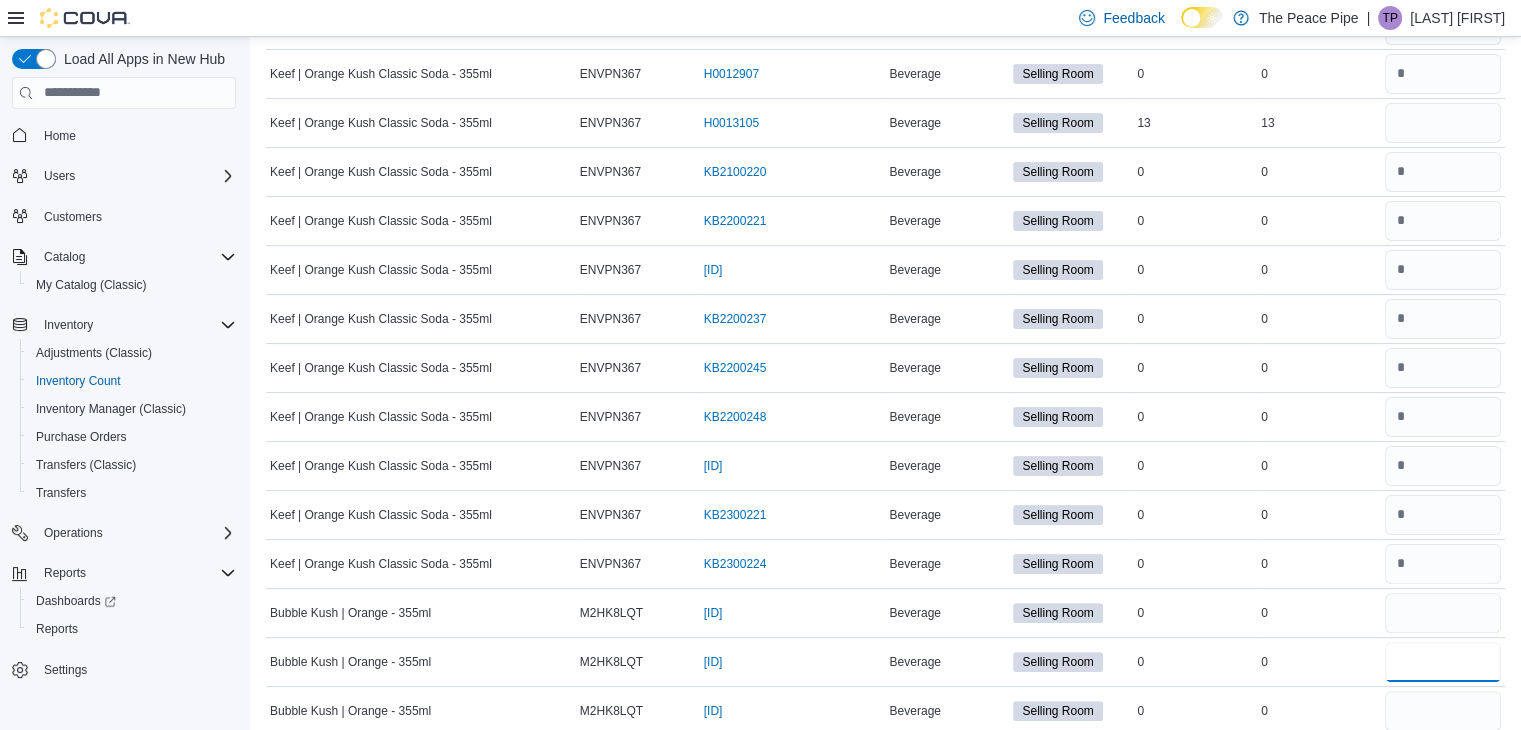 type 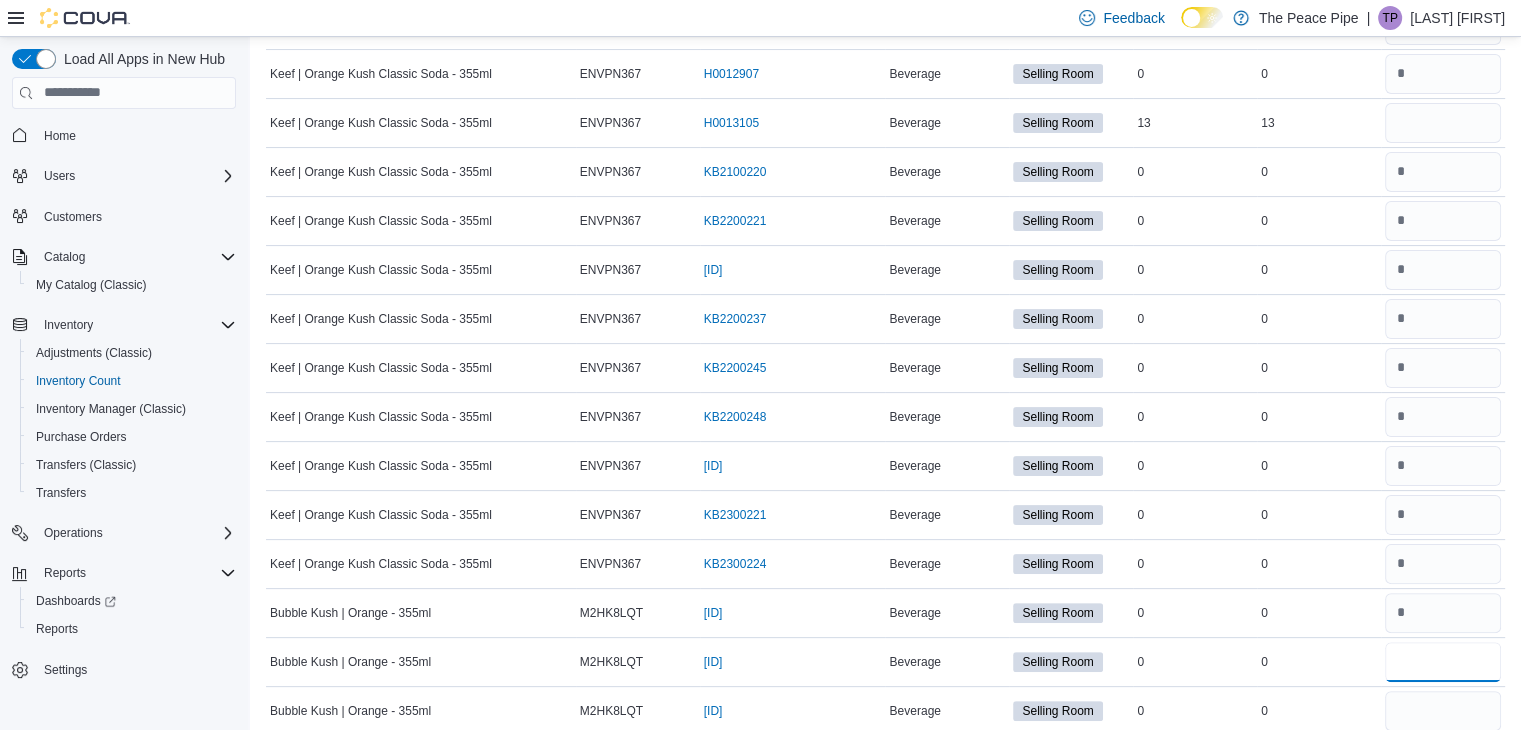 type on "*" 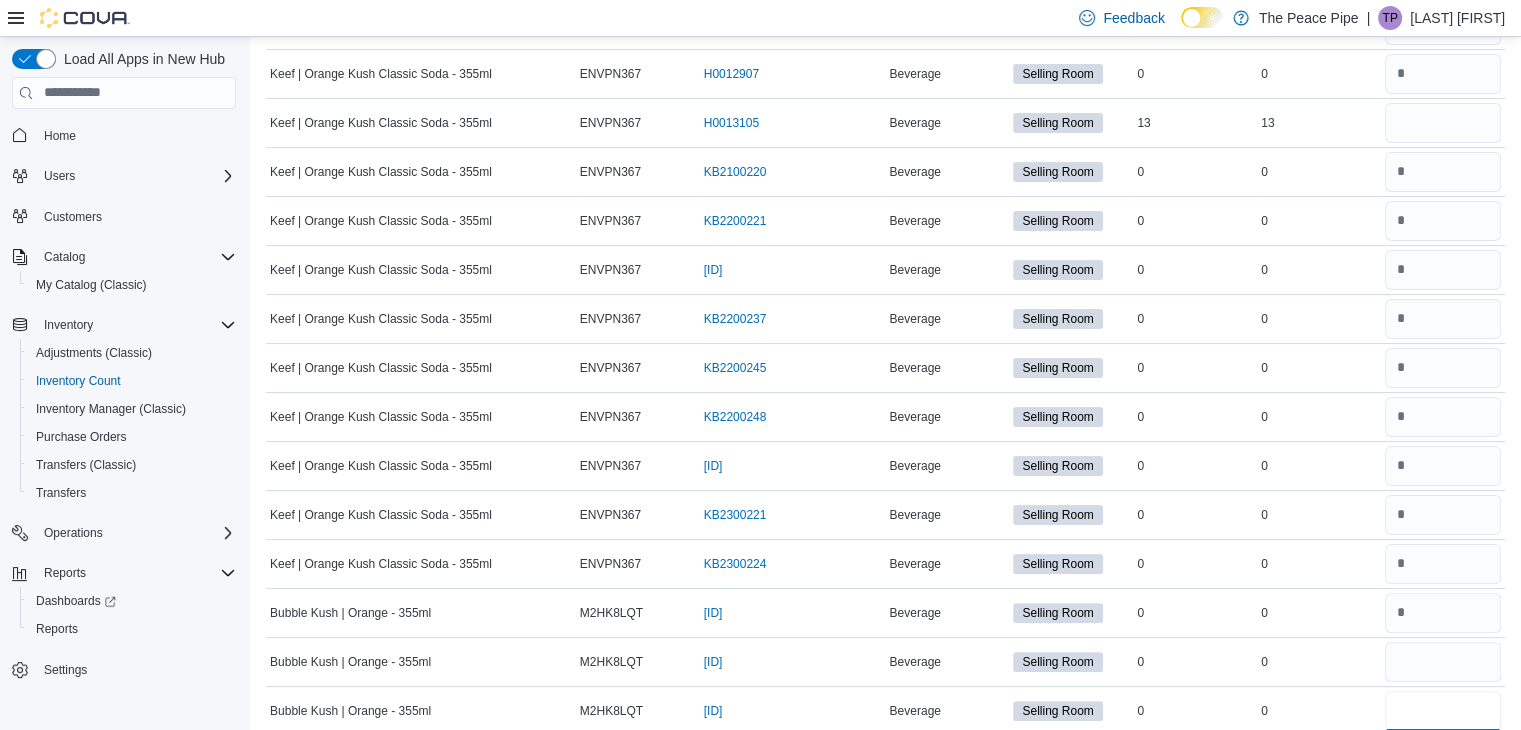 type 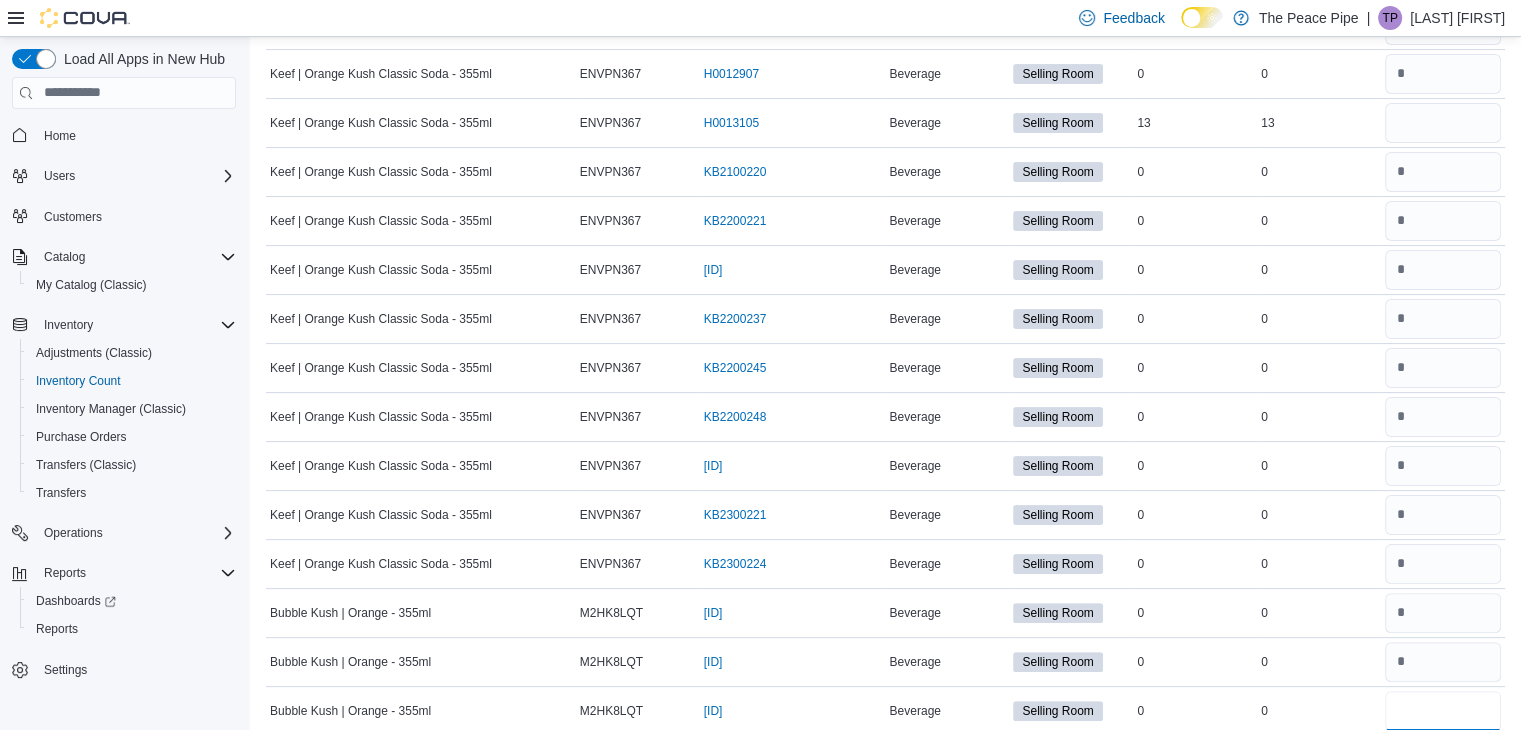 type on "*" 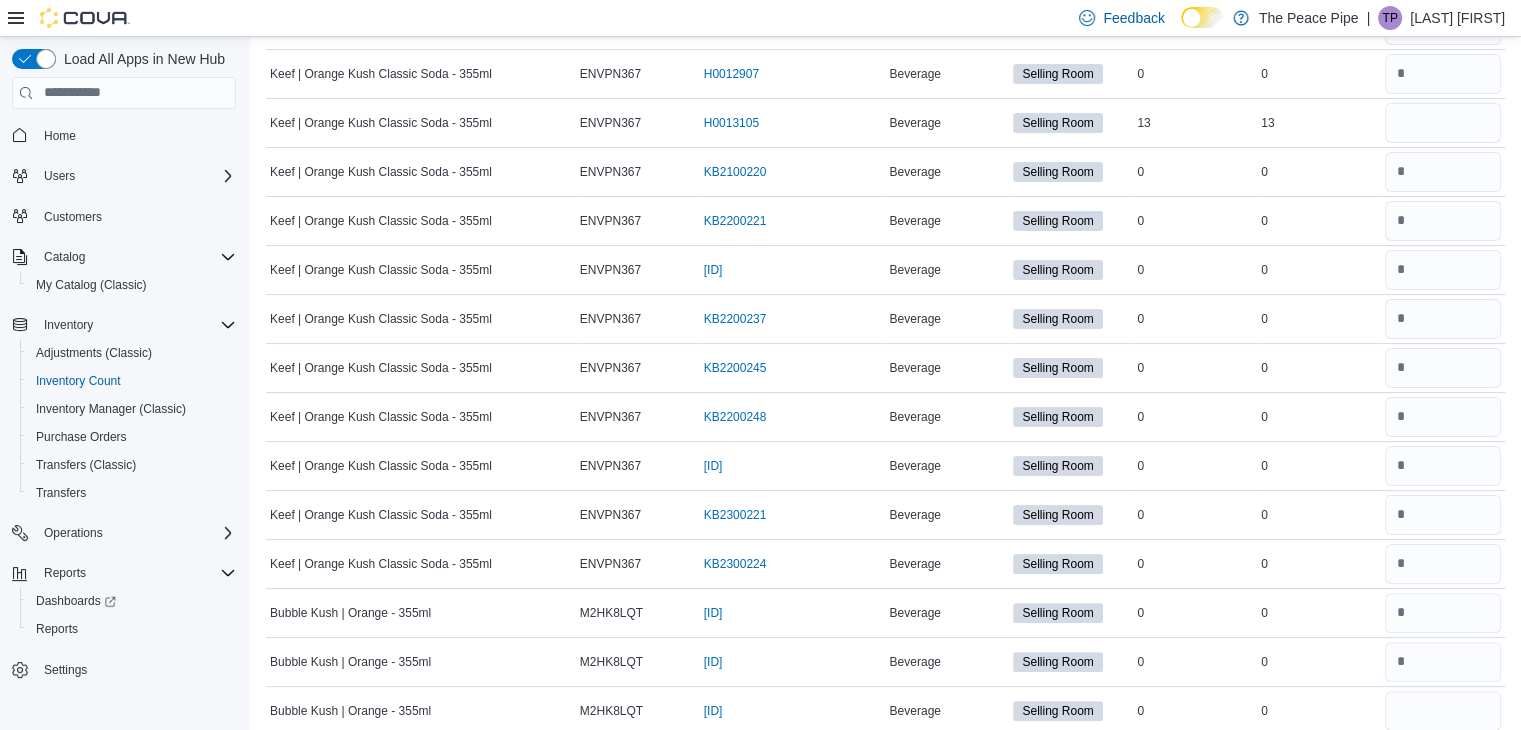 type 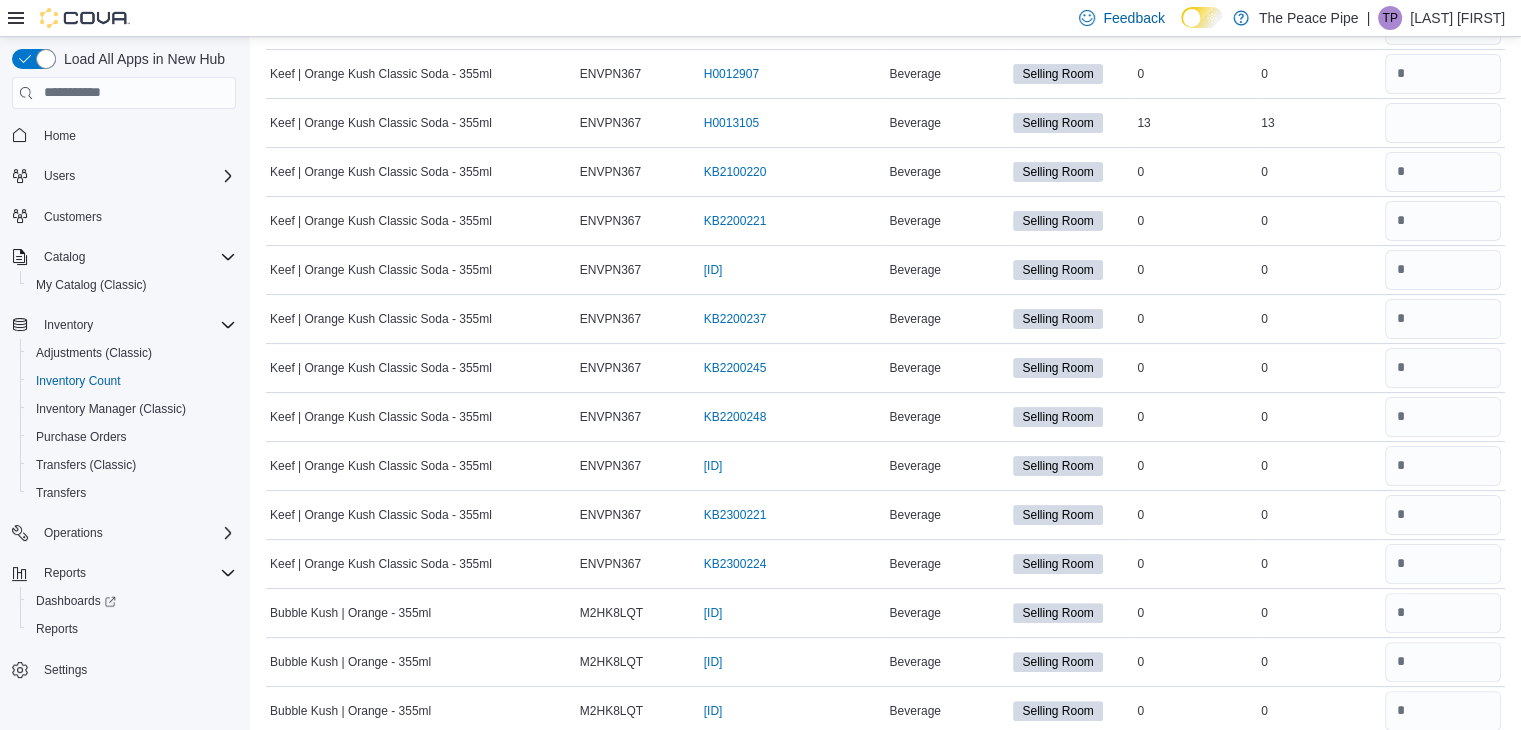 scroll, scrollTop: 784, scrollLeft: 0, axis: vertical 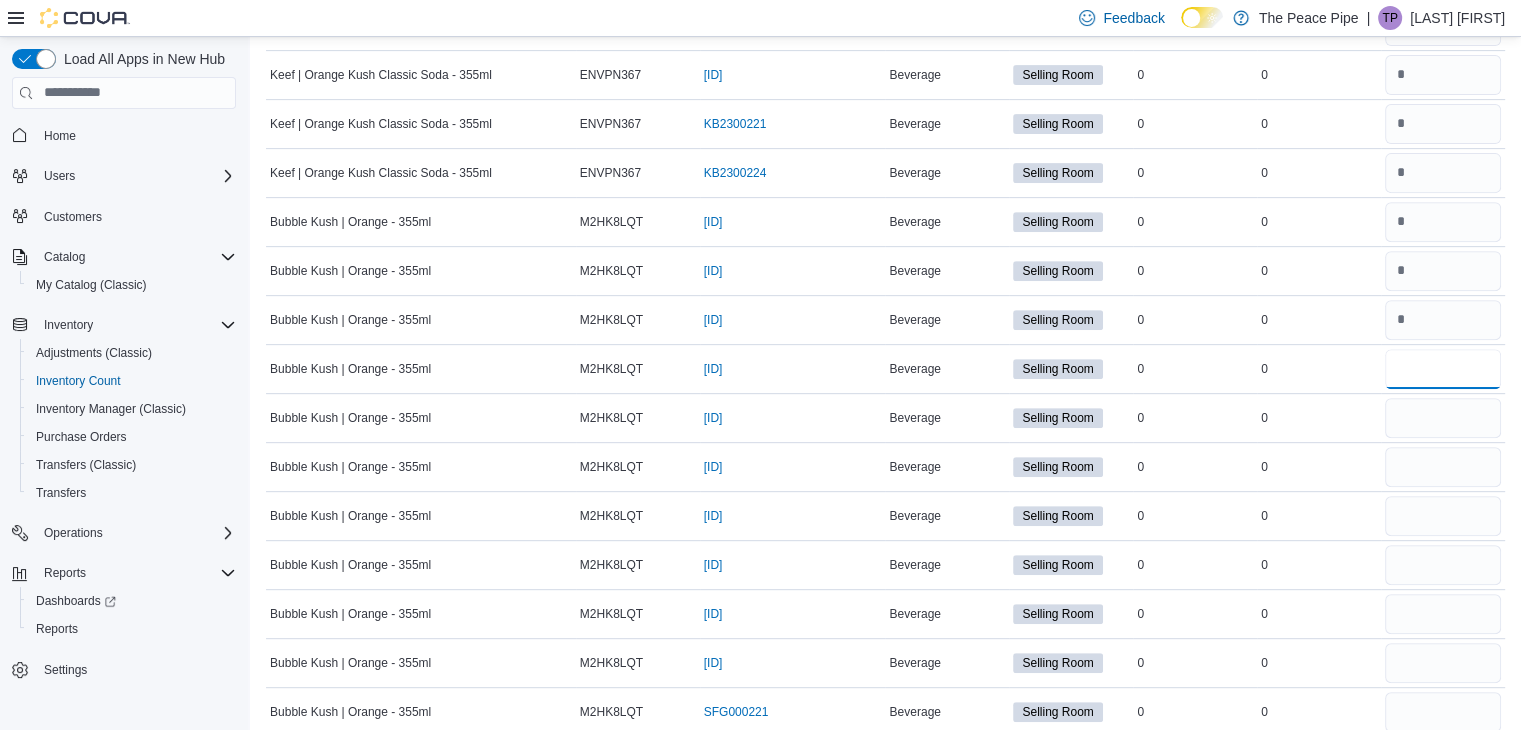 type on "*" 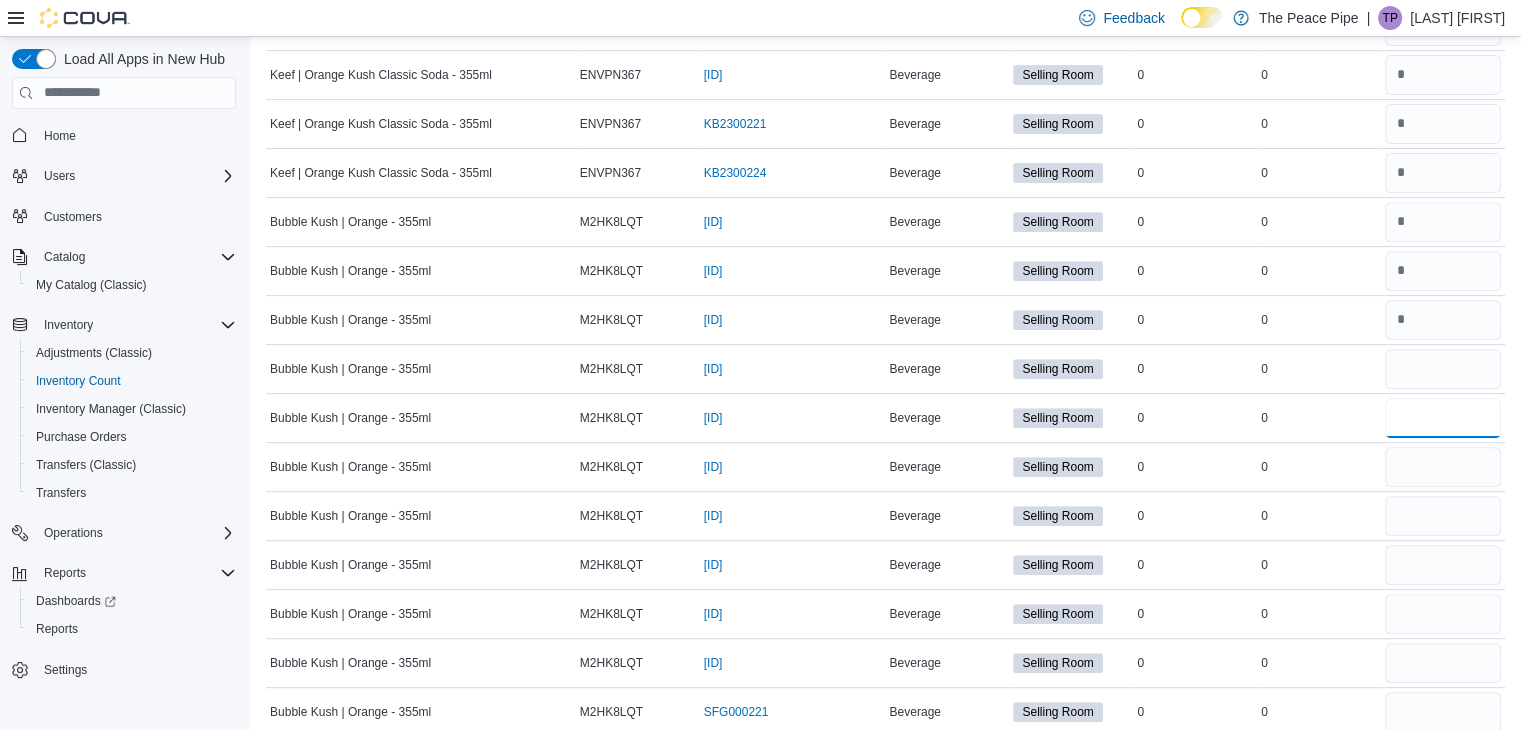 type 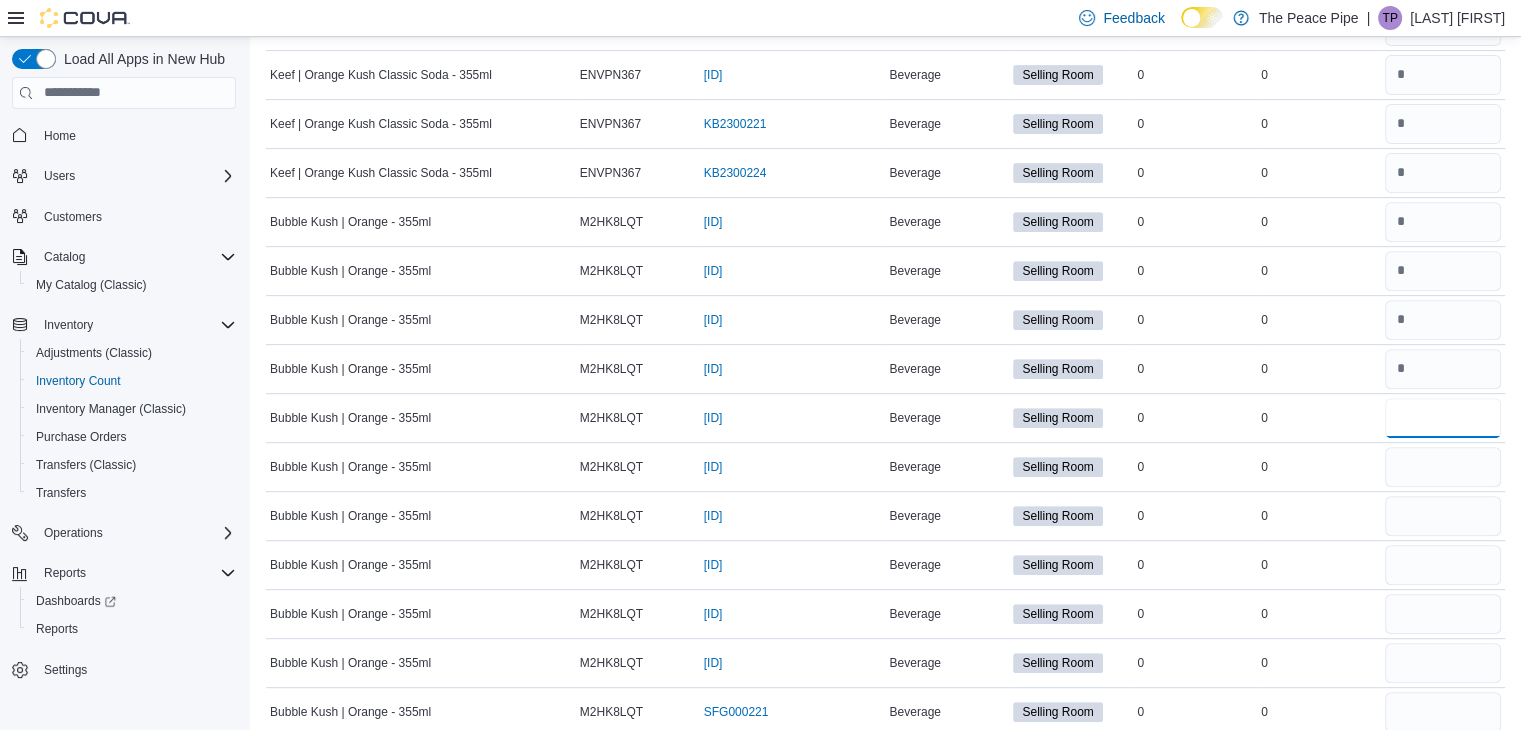 type on "*" 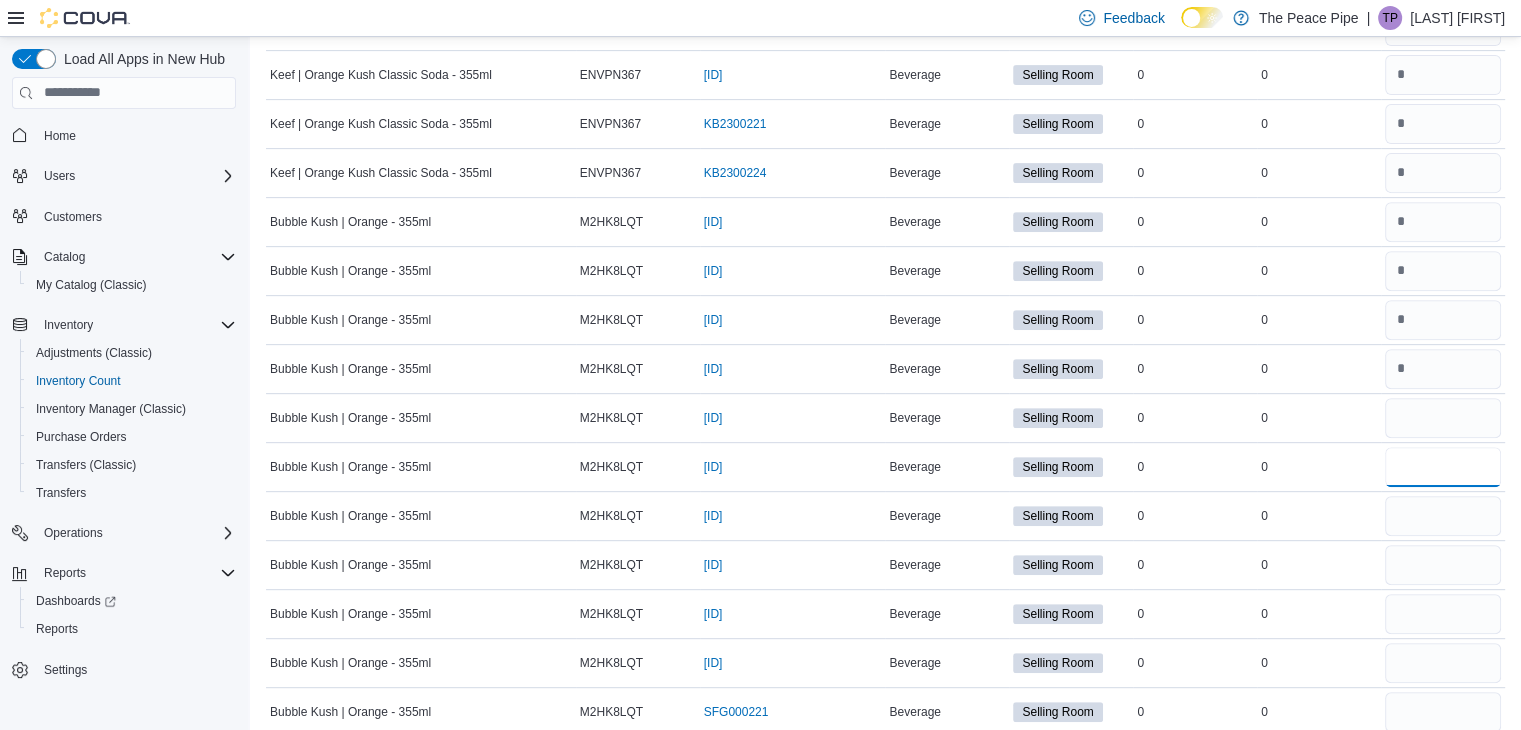 type 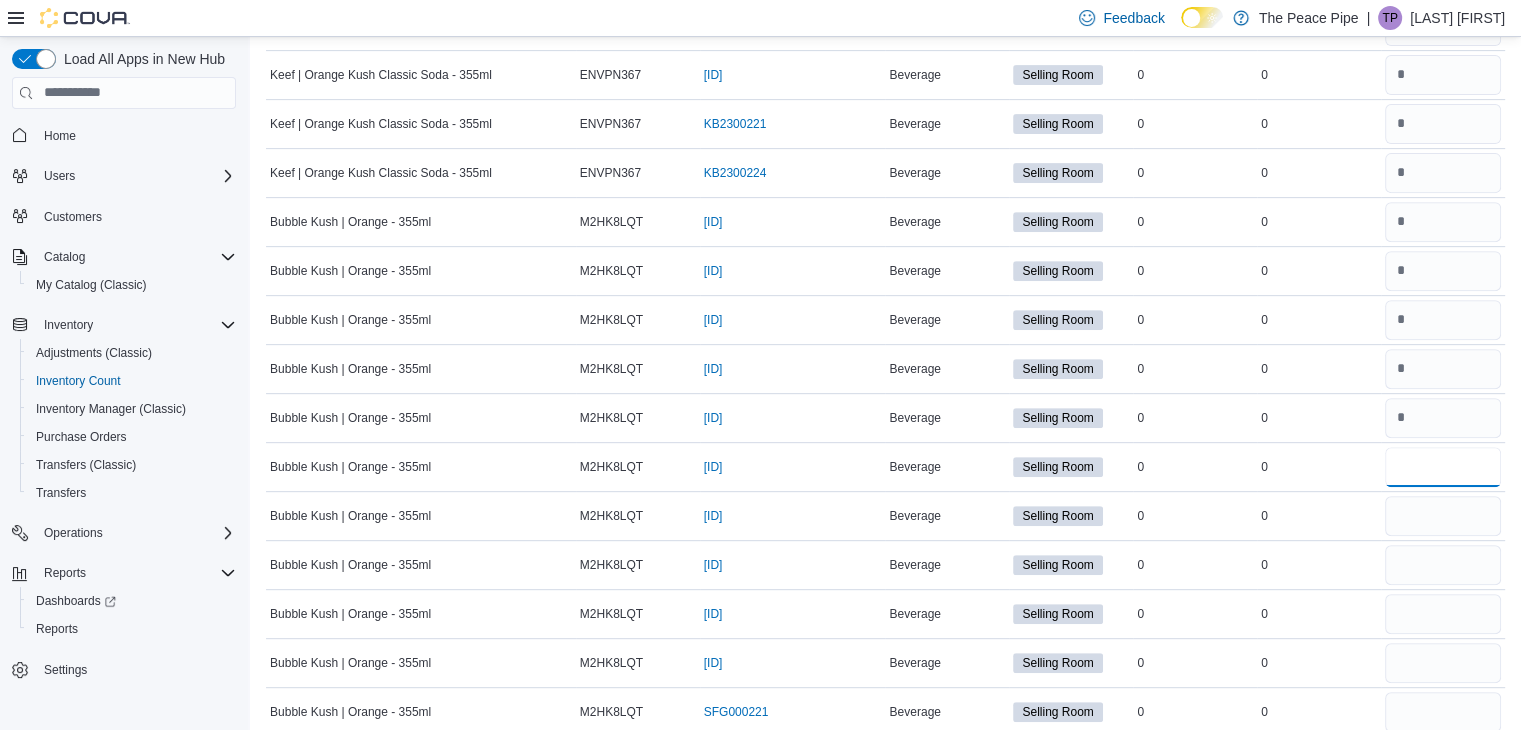 type on "*" 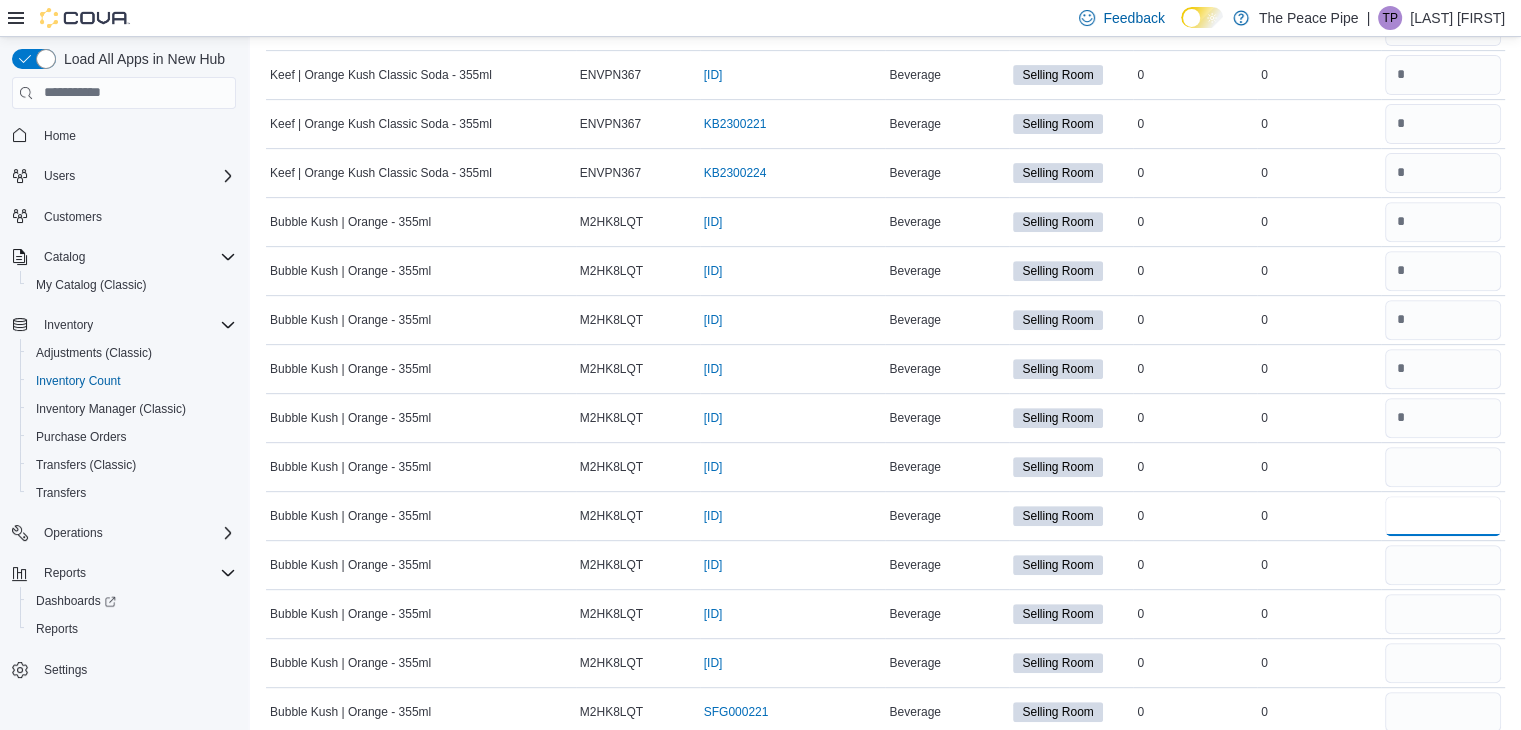 type 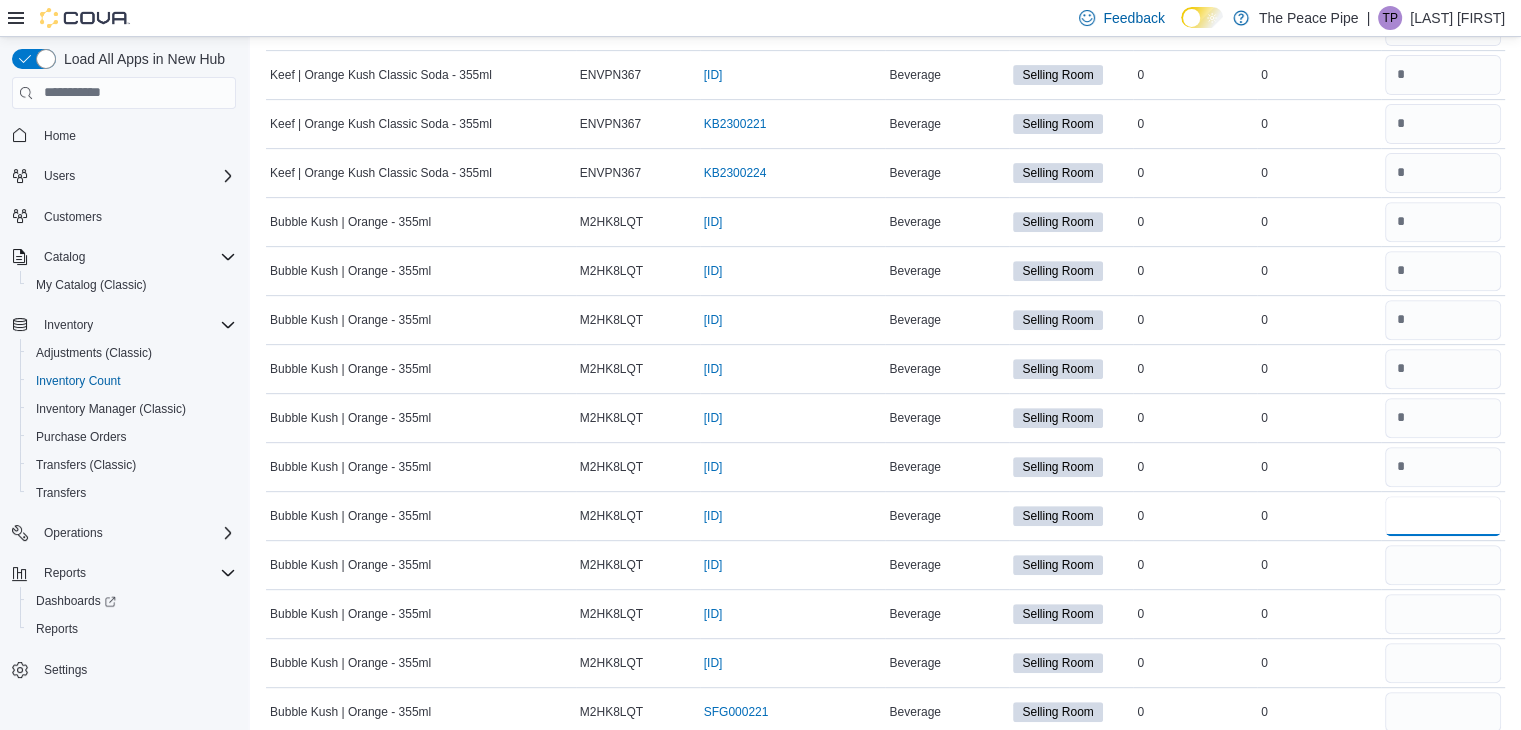 type on "*" 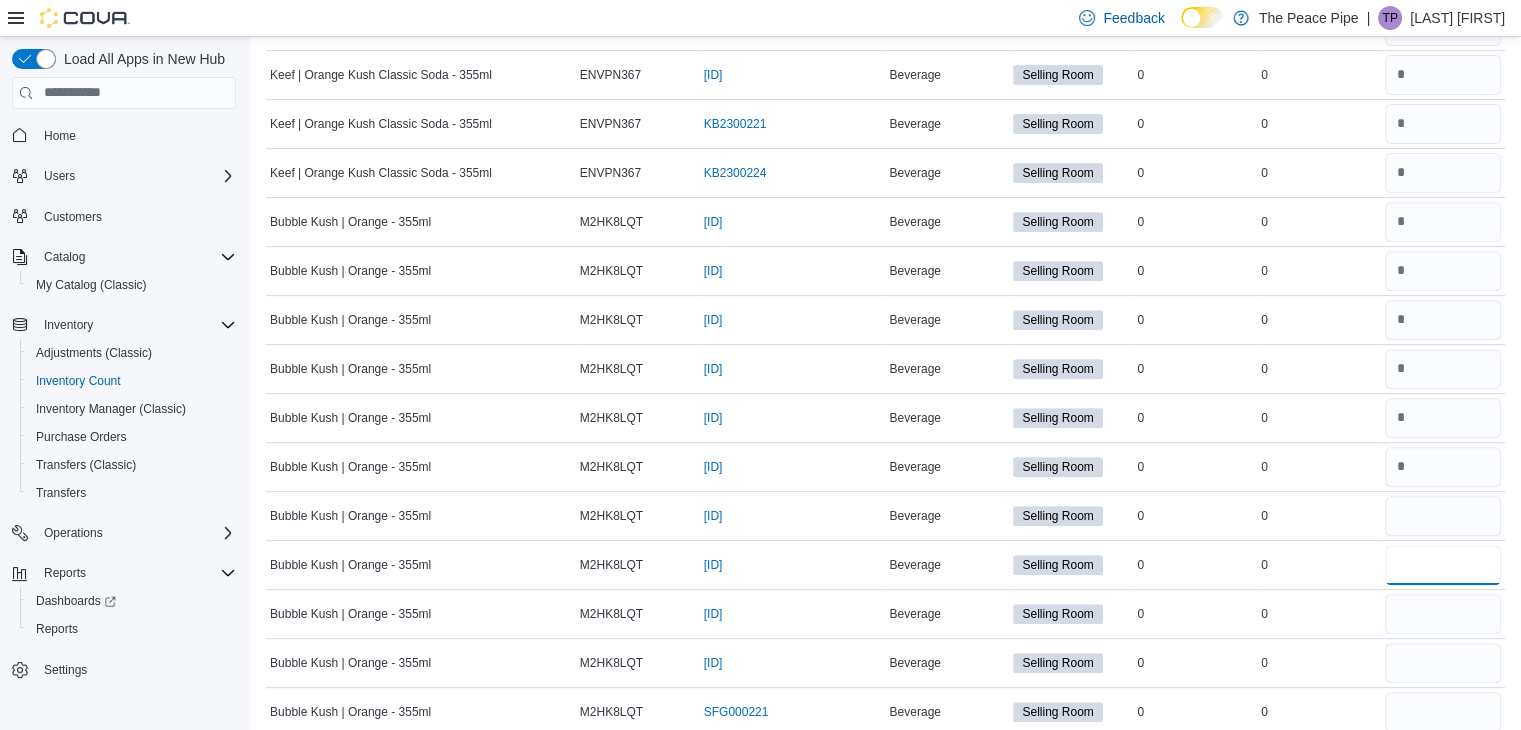 type 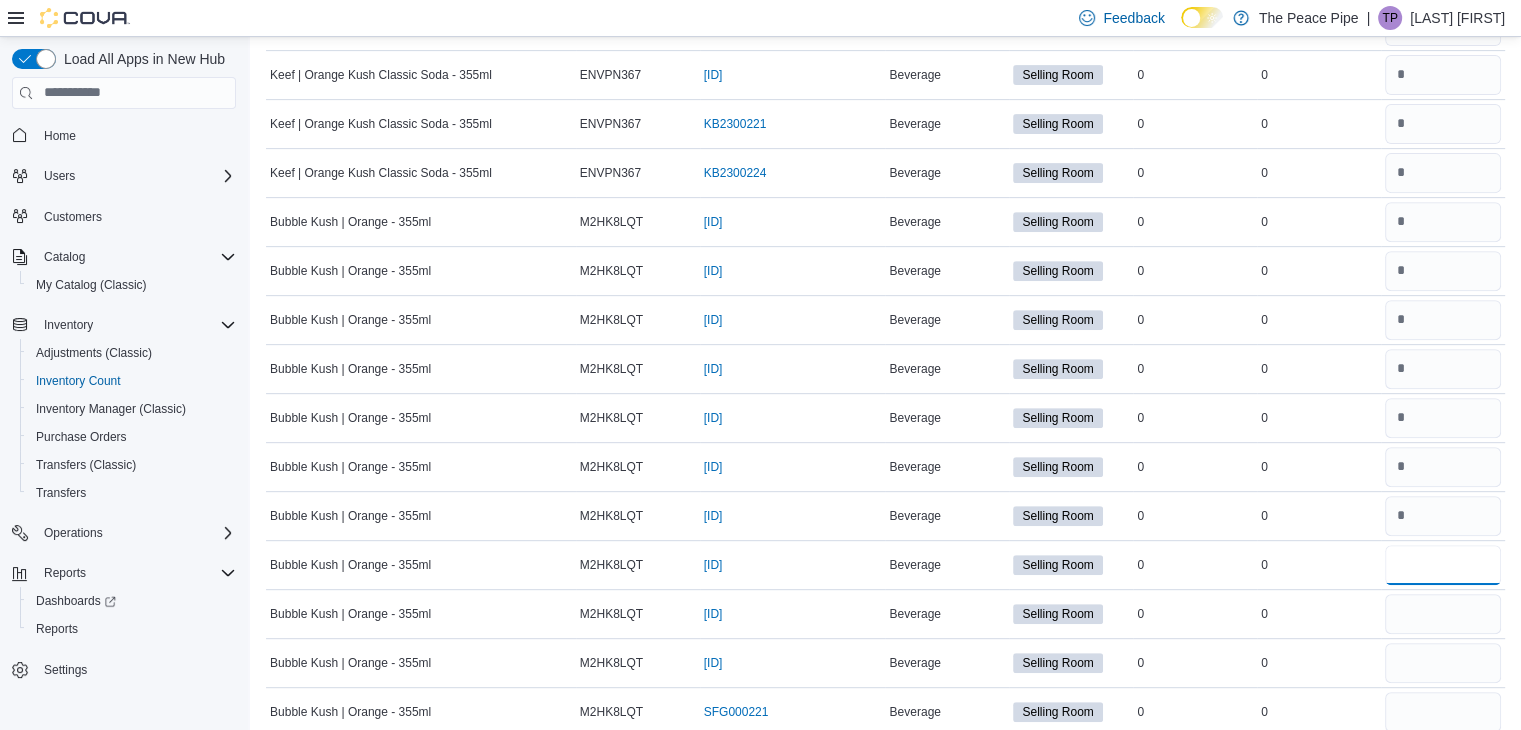type on "**" 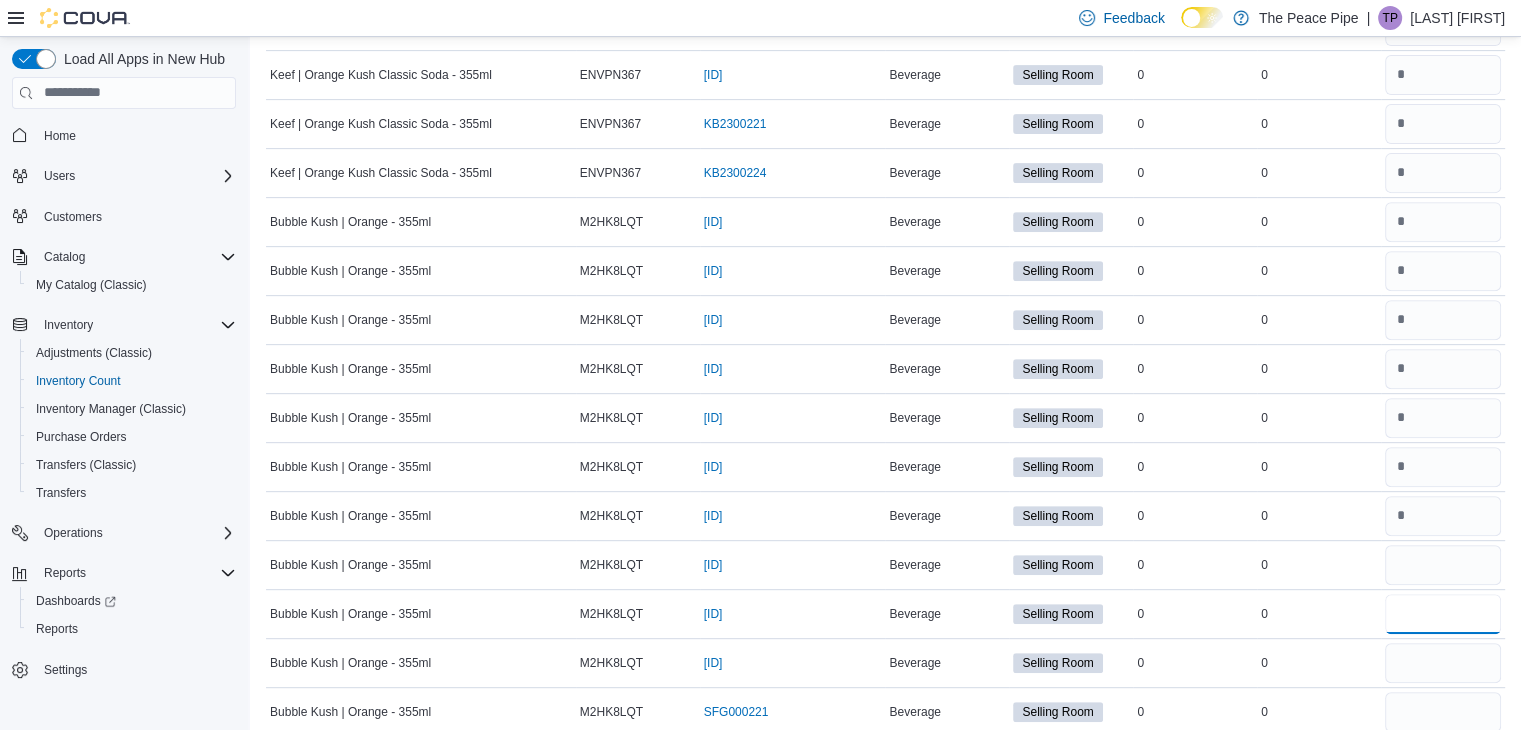 type 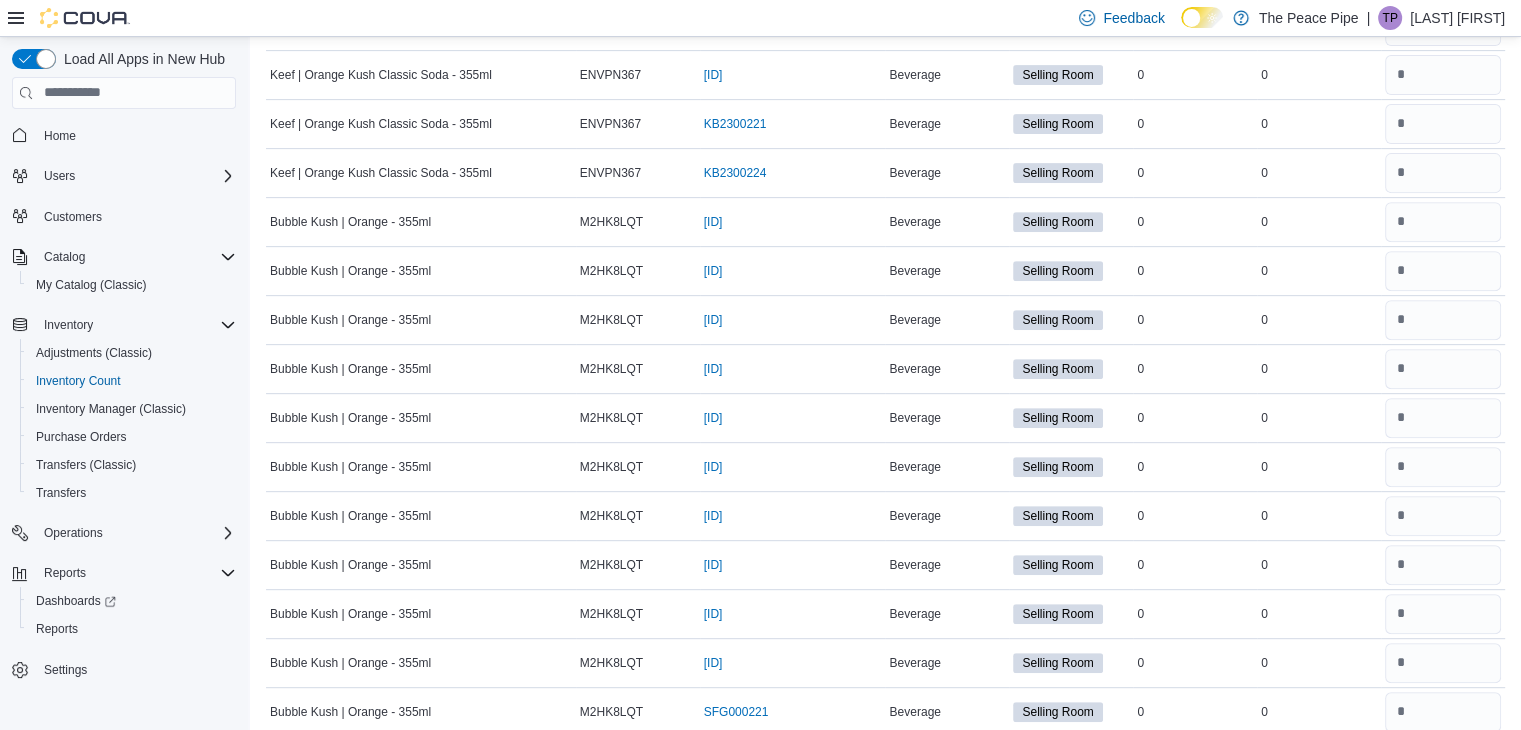 scroll, scrollTop: 899, scrollLeft: 0, axis: vertical 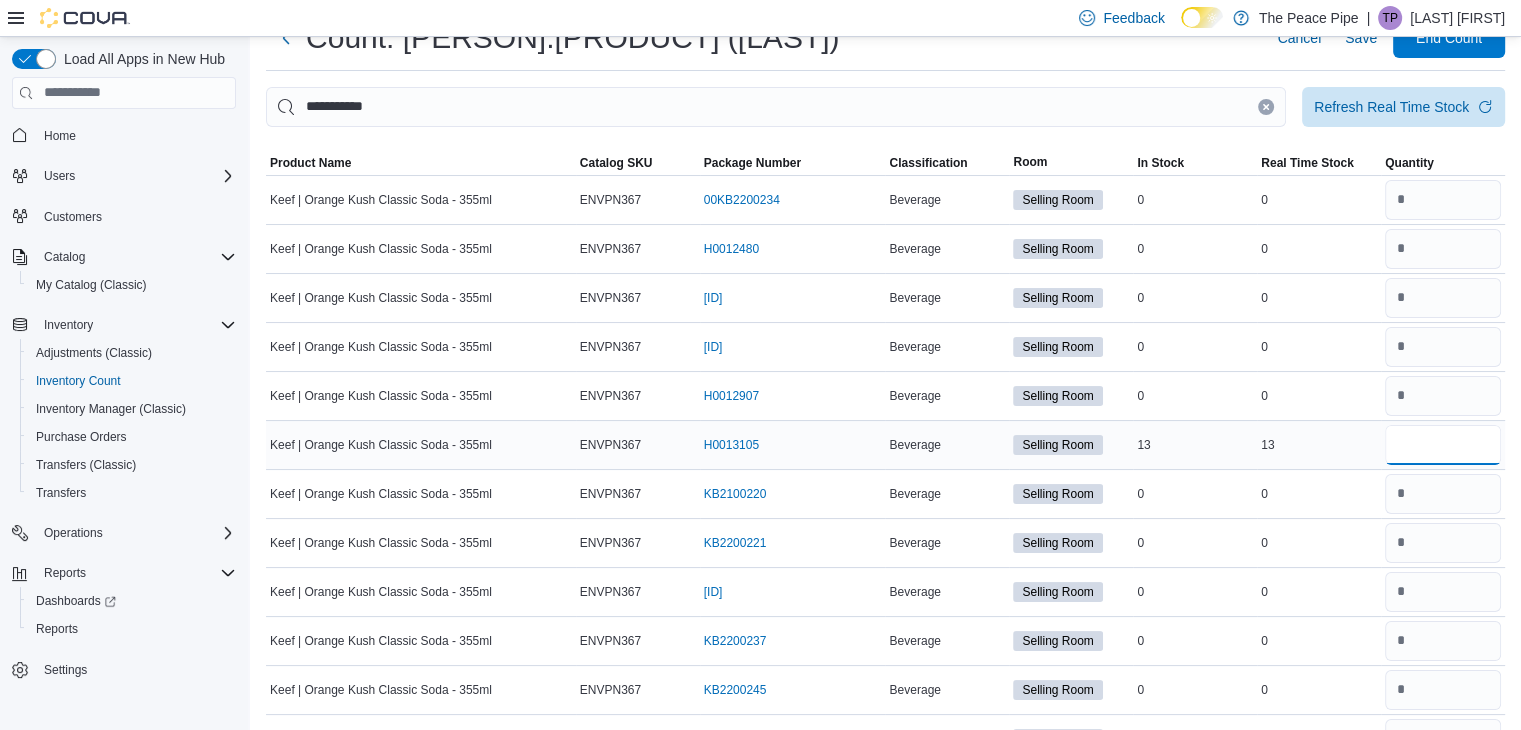 click at bounding box center (1443, 445) 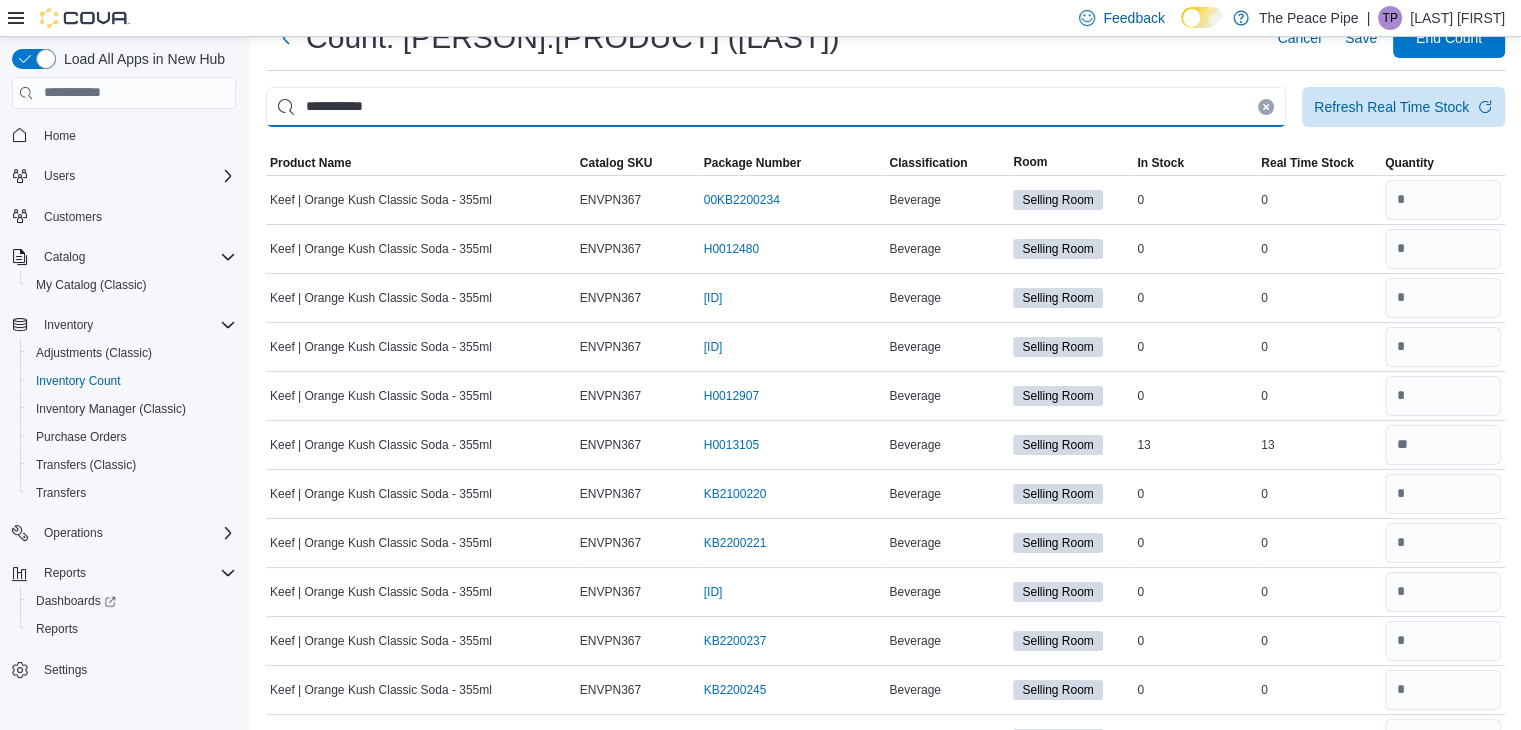 click on "**********" at bounding box center [776, 107] 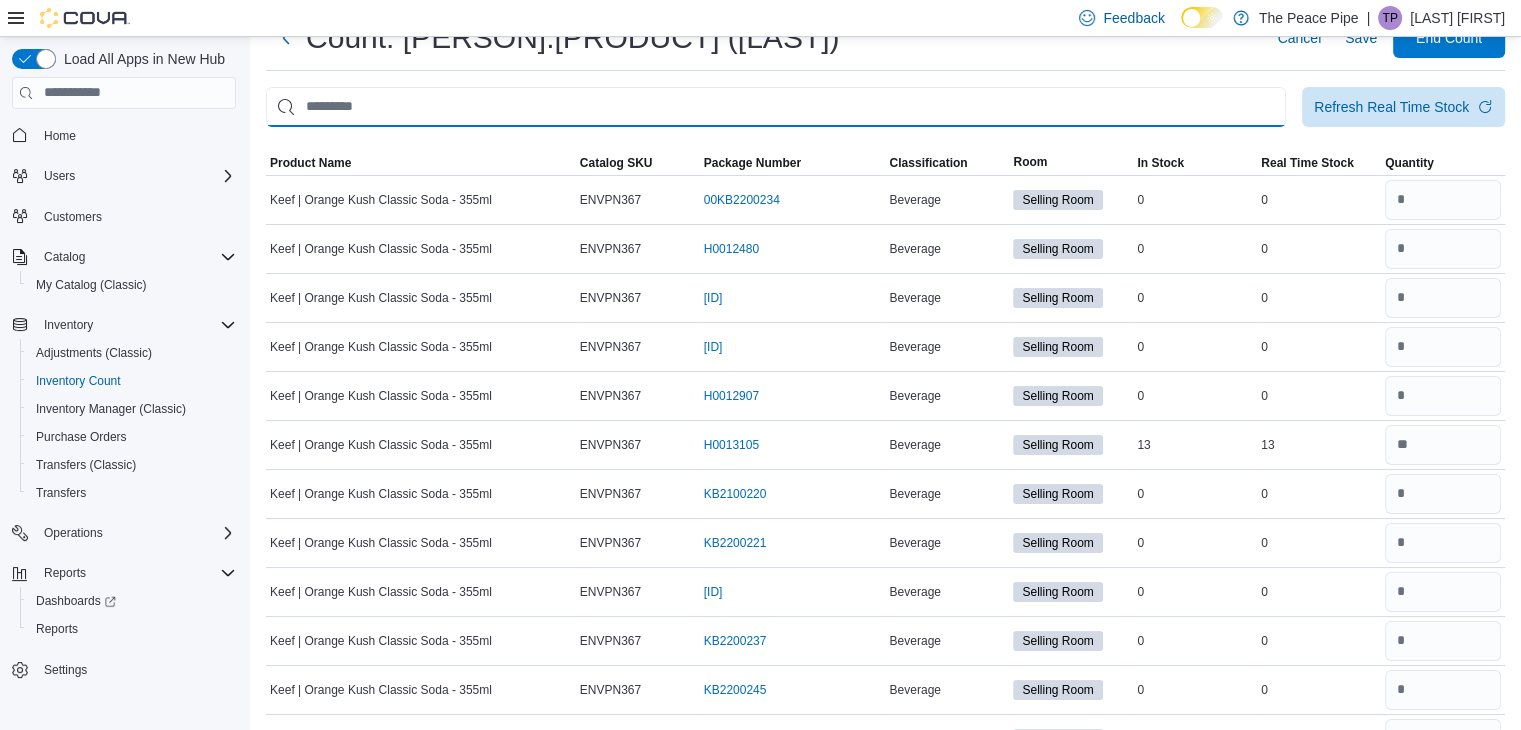 click at bounding box center [776, 107] 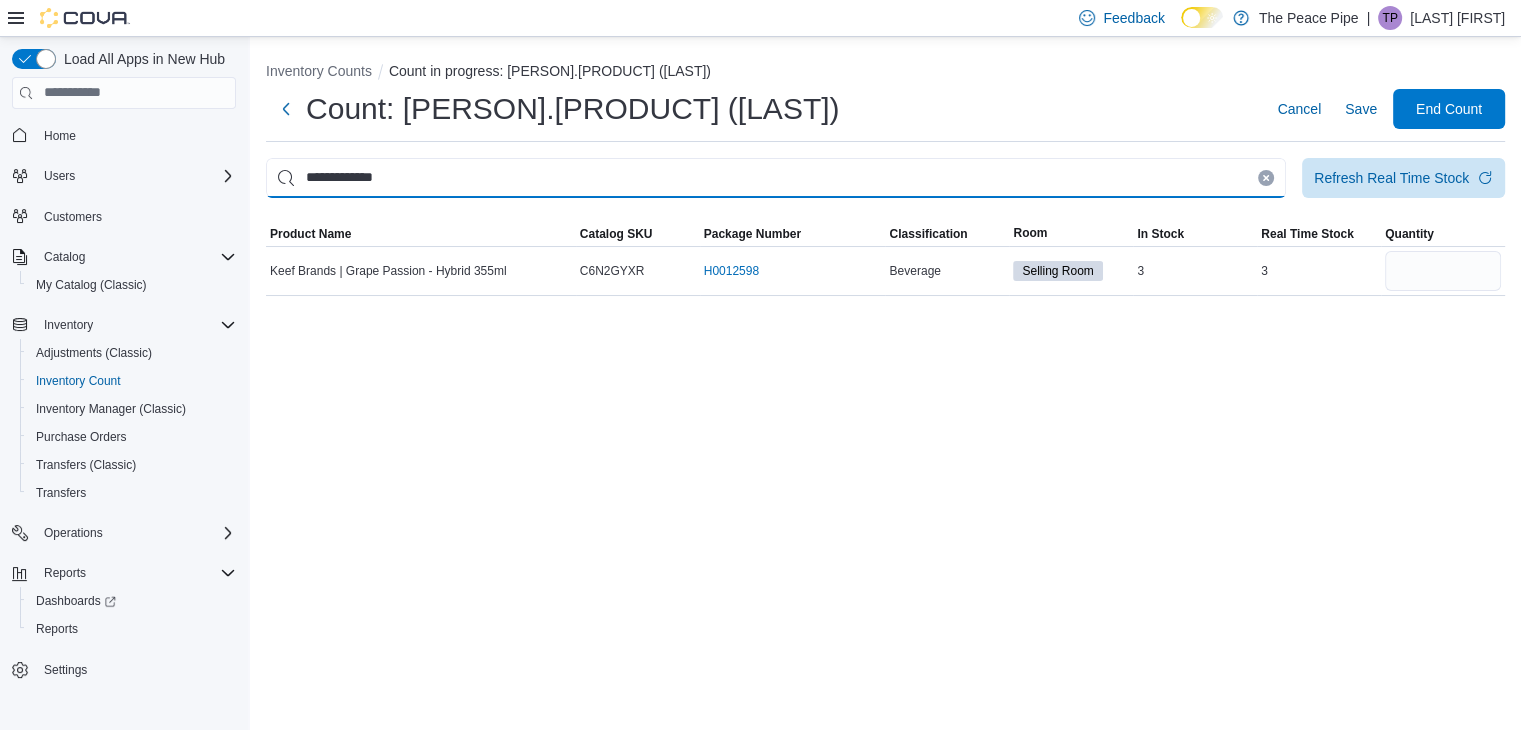 scroll, scrollTop: 0, scrollLeft: 0, axis: both 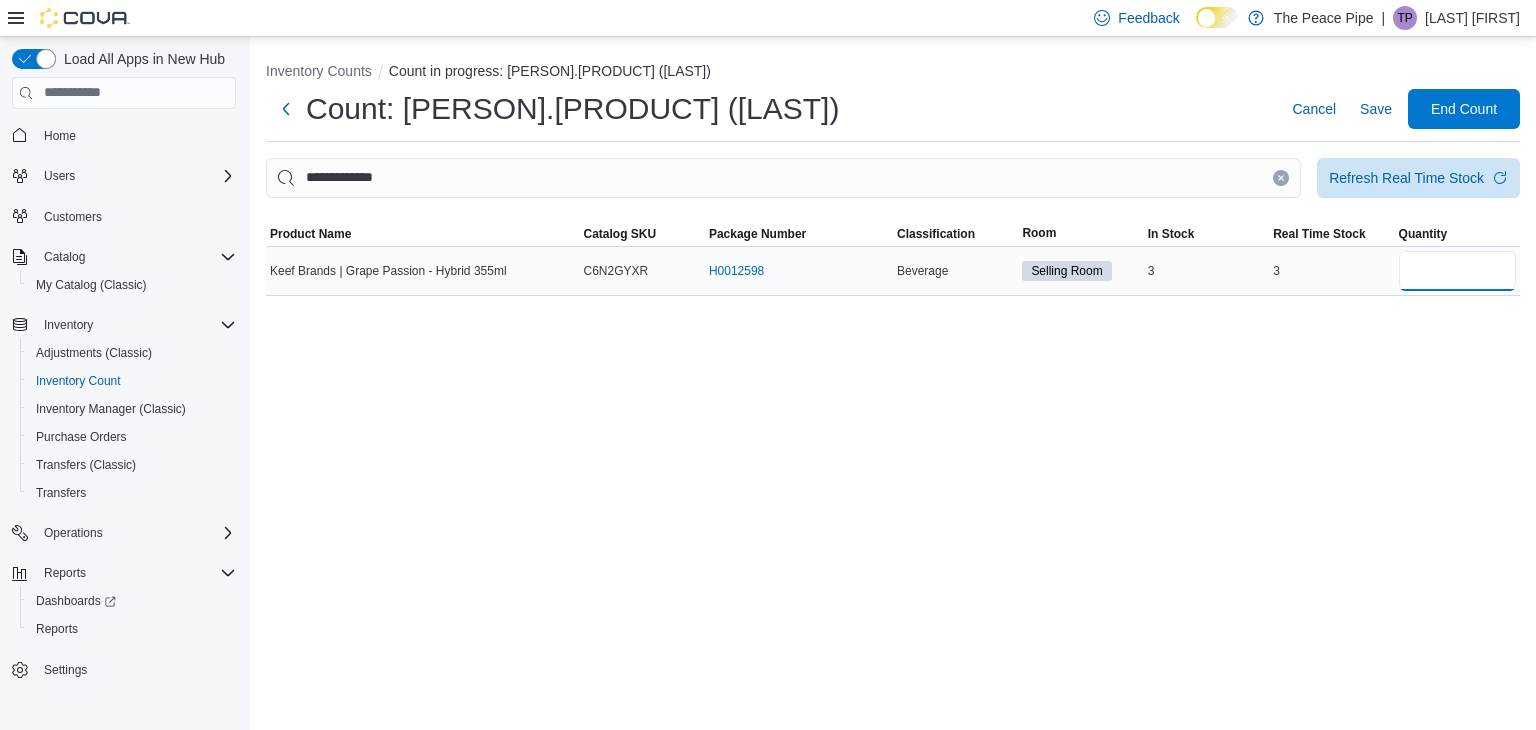 click at bounding box center (1457, 271) 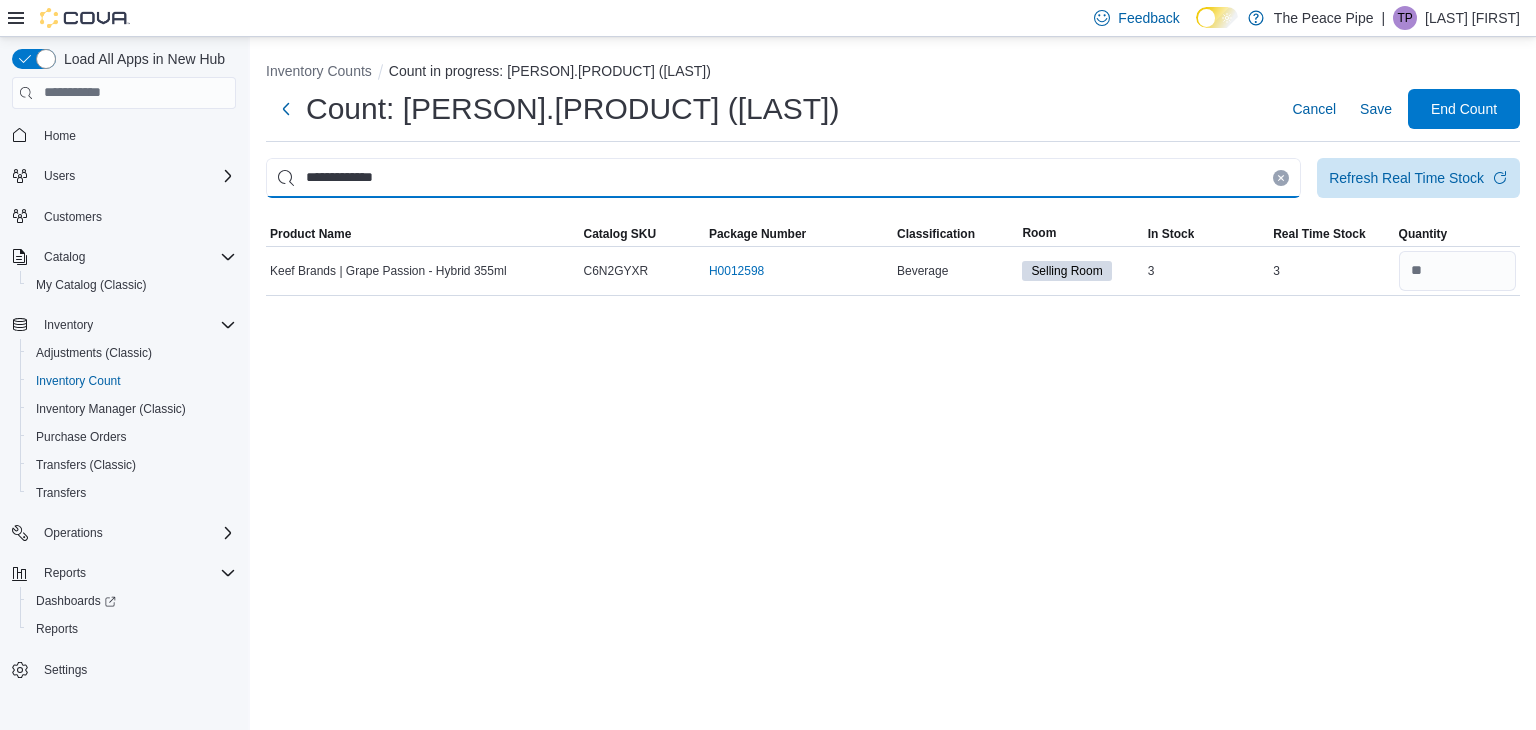 click on "**********" at bounding box center [783, 178] 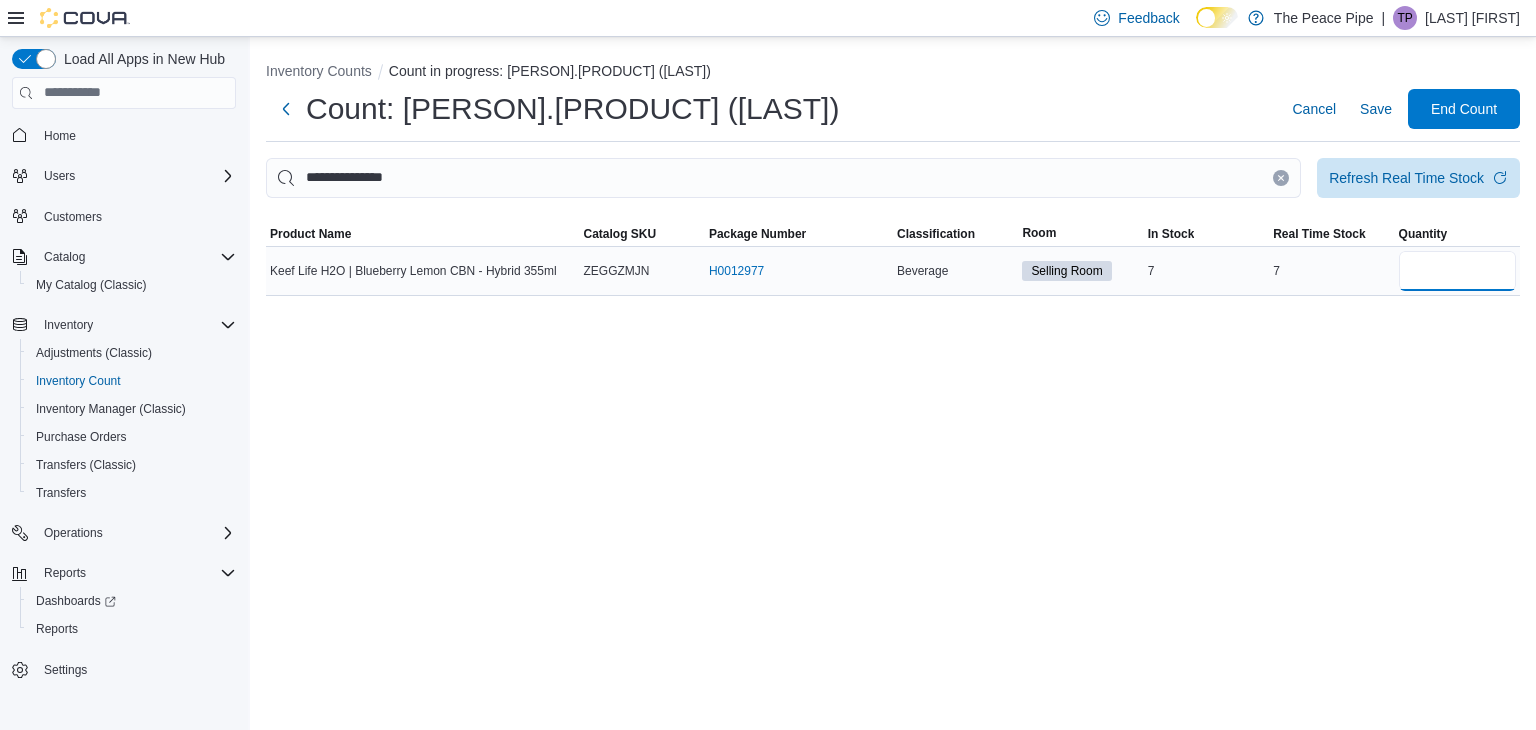 click at bounding box center (1457, 271) 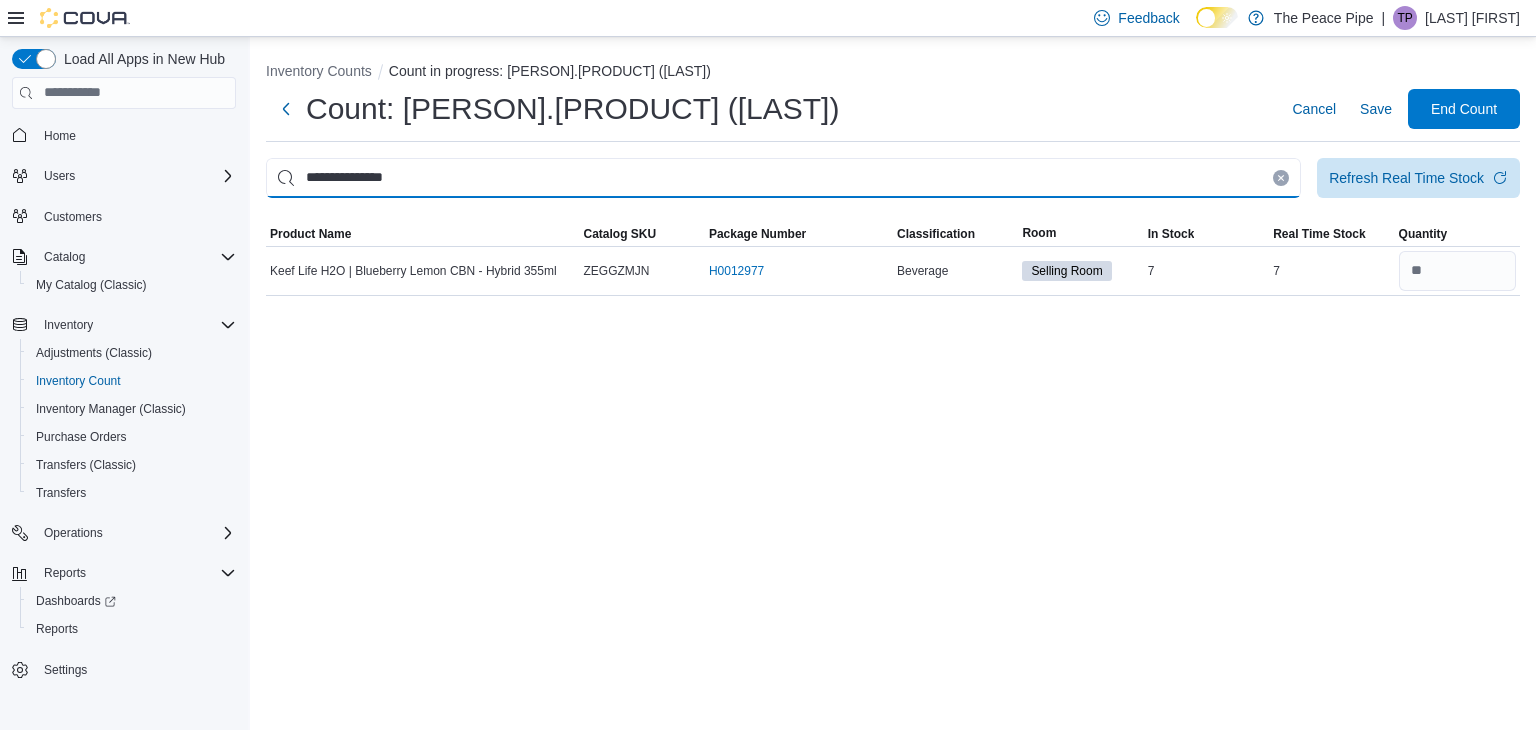 click on "**********" at bounding box center [783, 178] 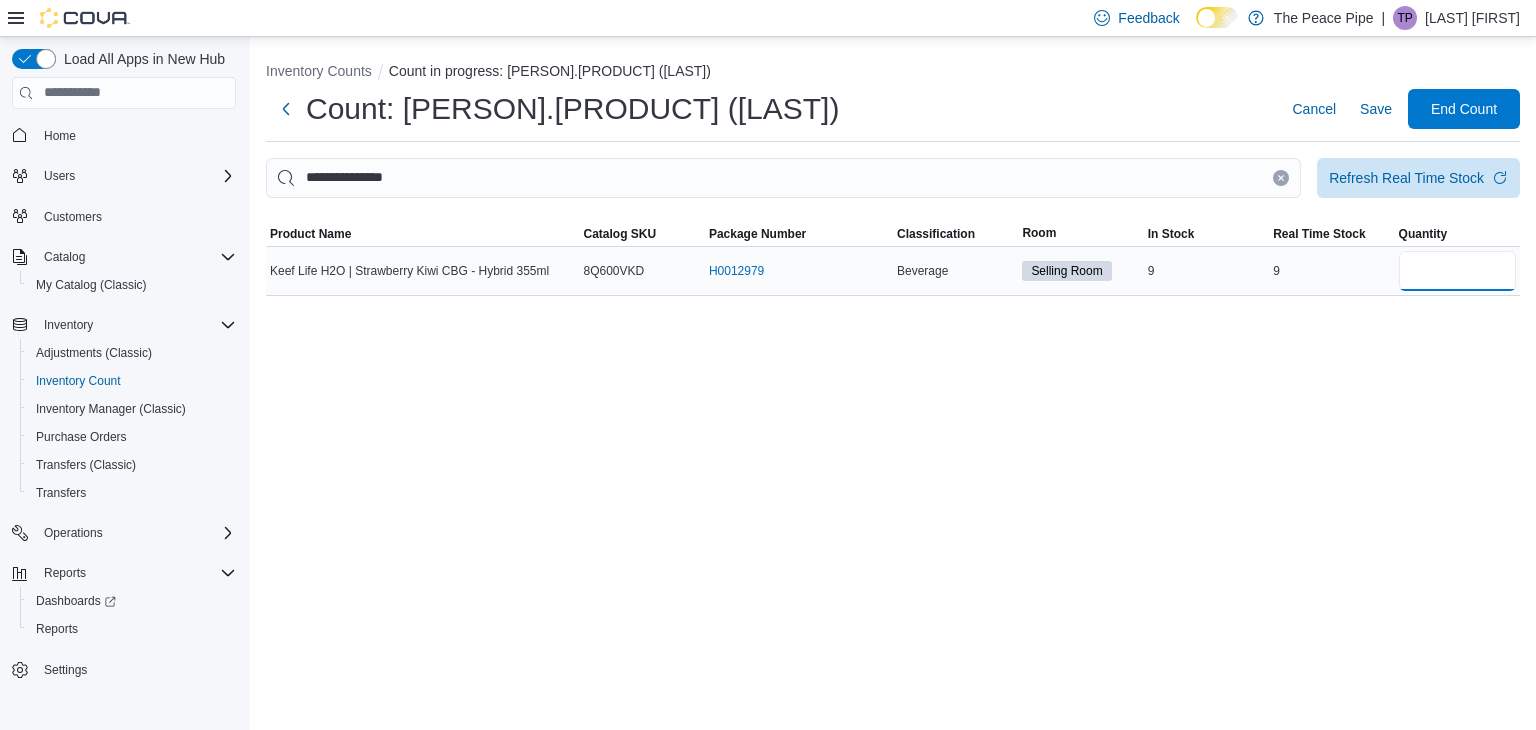 click at bounding box center [1457, 271] 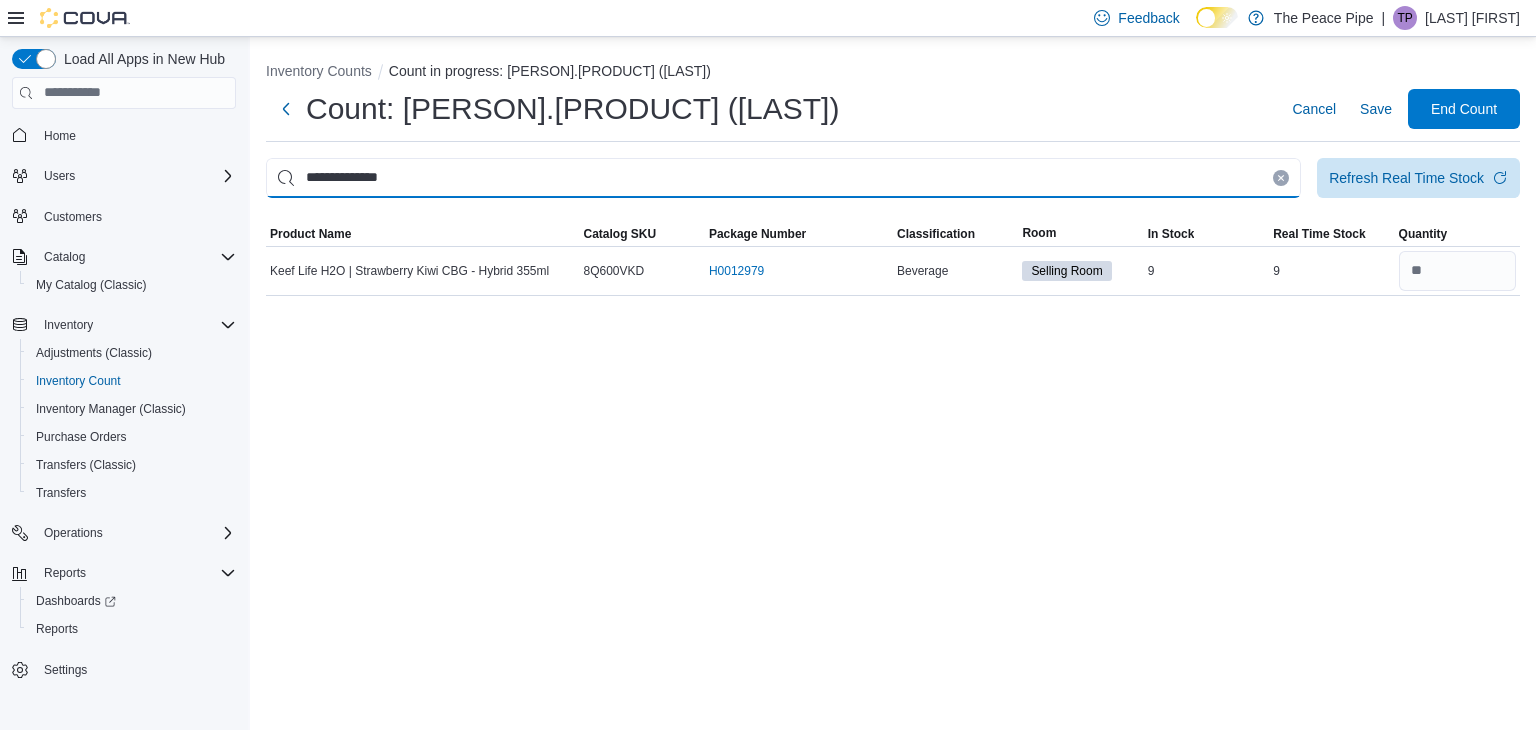 click on "**********" at bounding box center [783, 178] 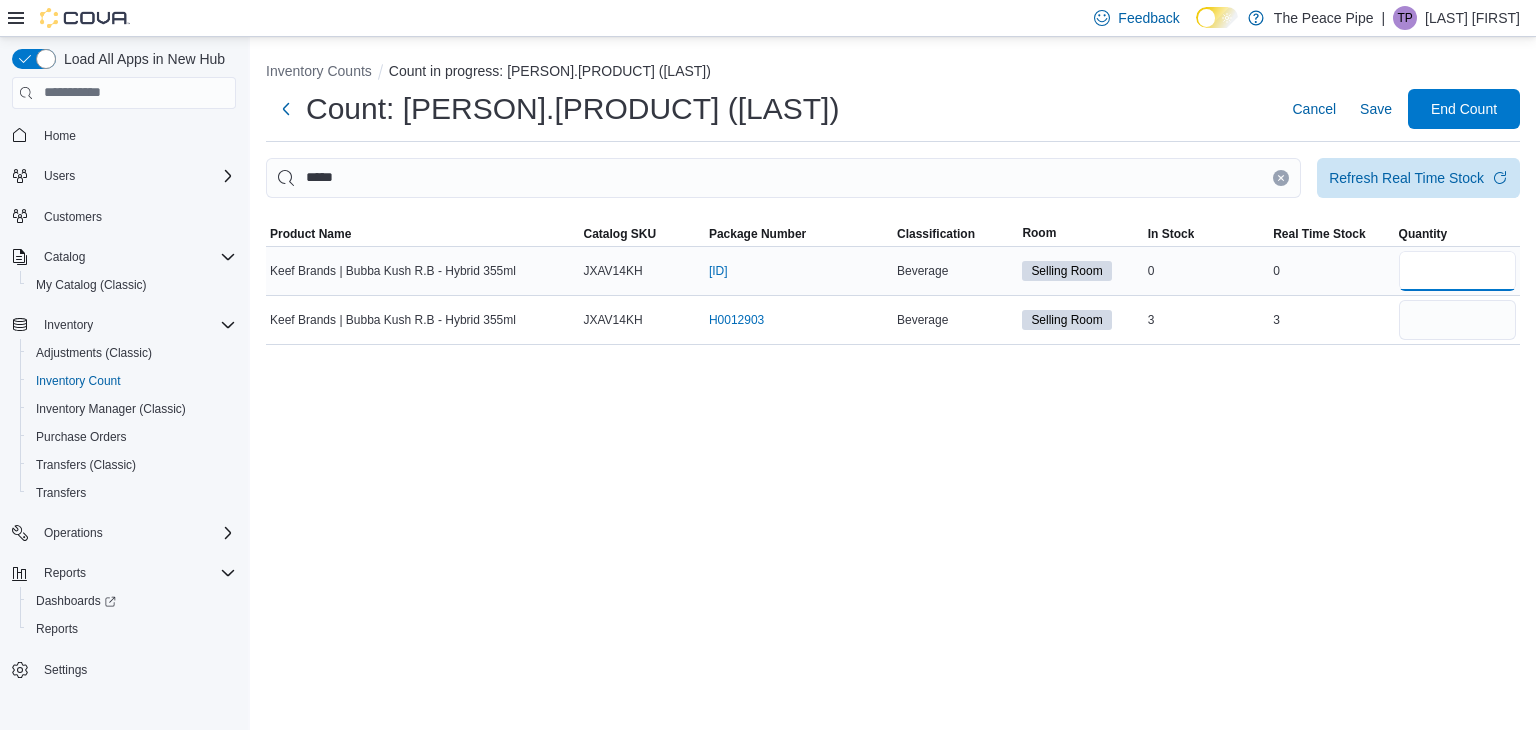 click at bounding box center (1457, 271) 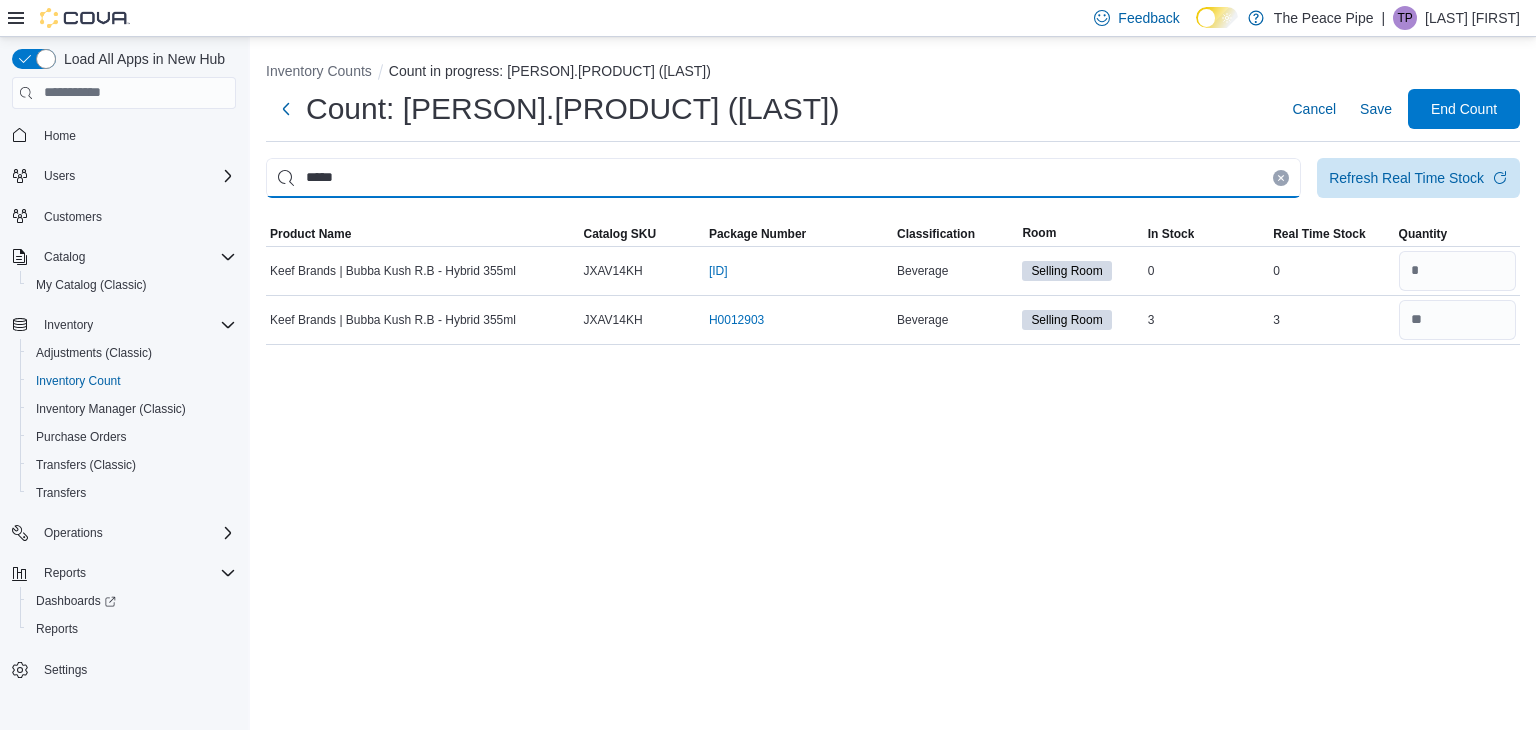 click on "*****" at bounding box center [783, 178] 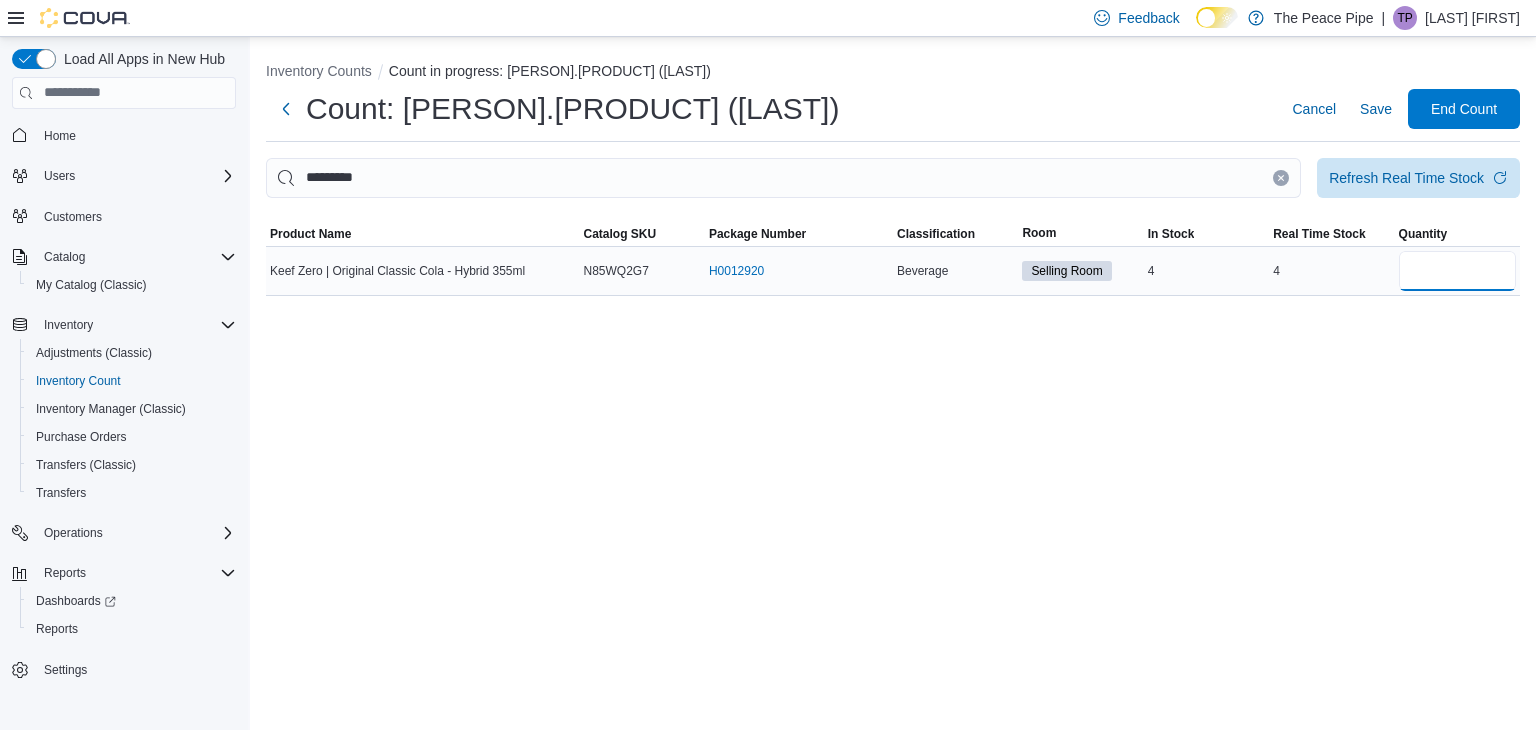 click at bounding box center [1457, 271] 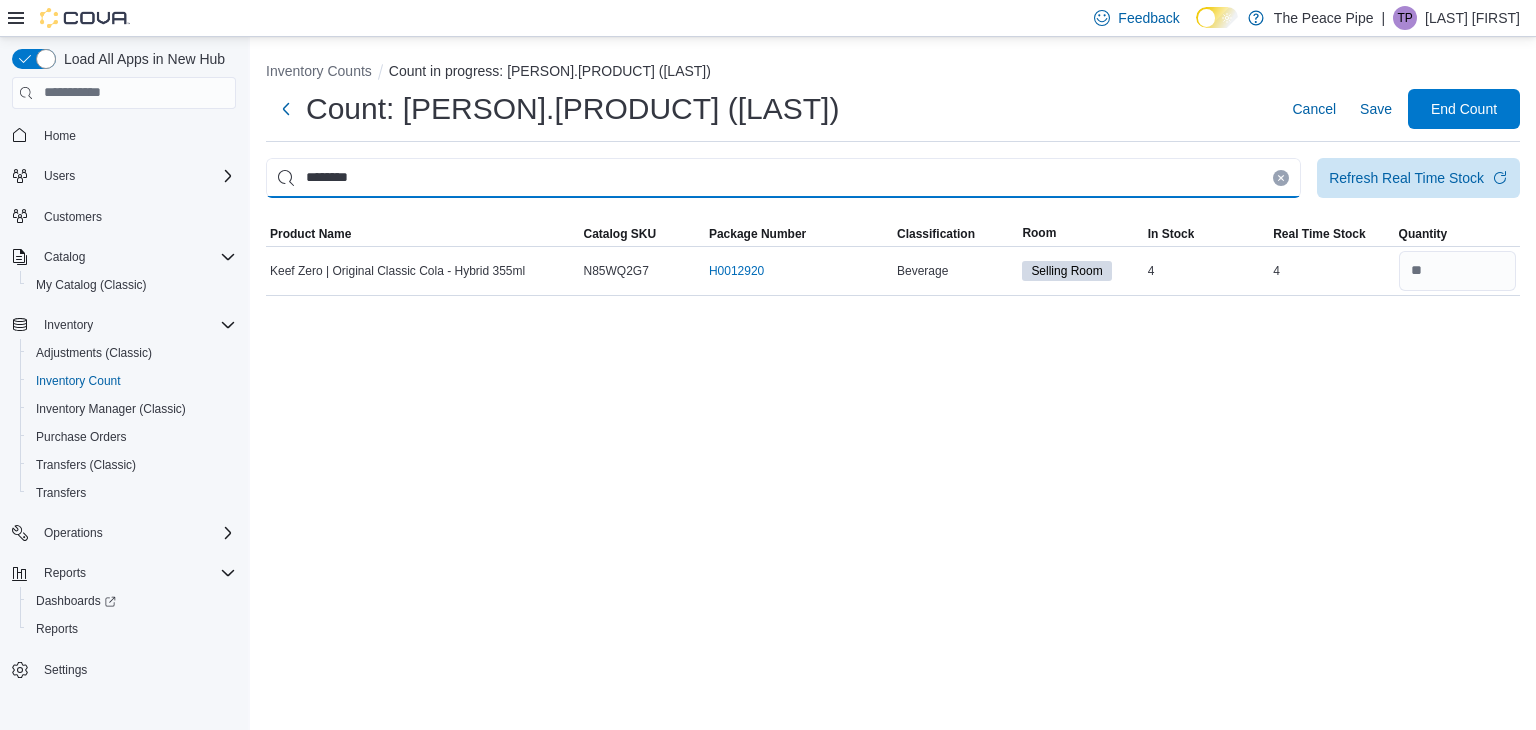 click on "********" at bounding box center [783, 178] 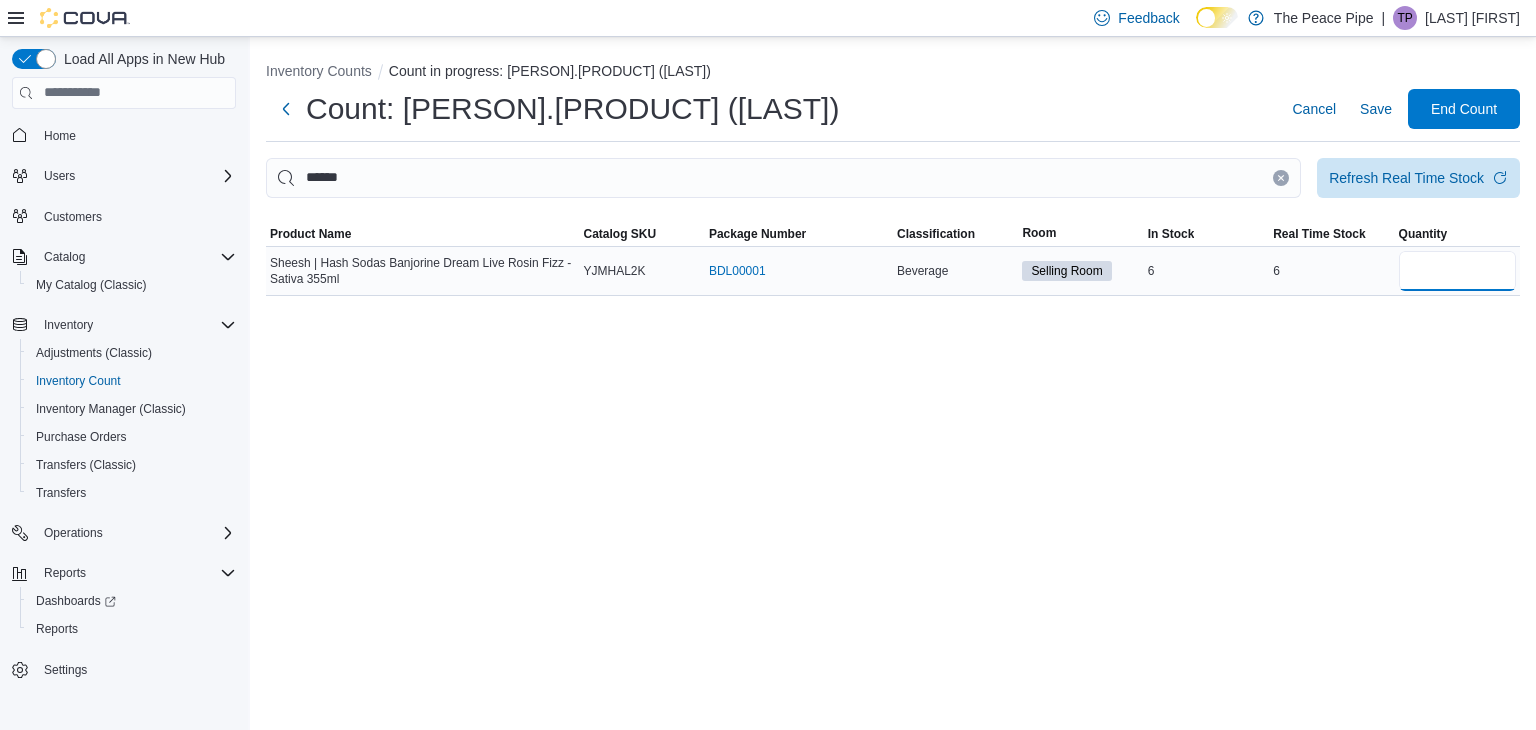 click at bounding box center [1457, 271] 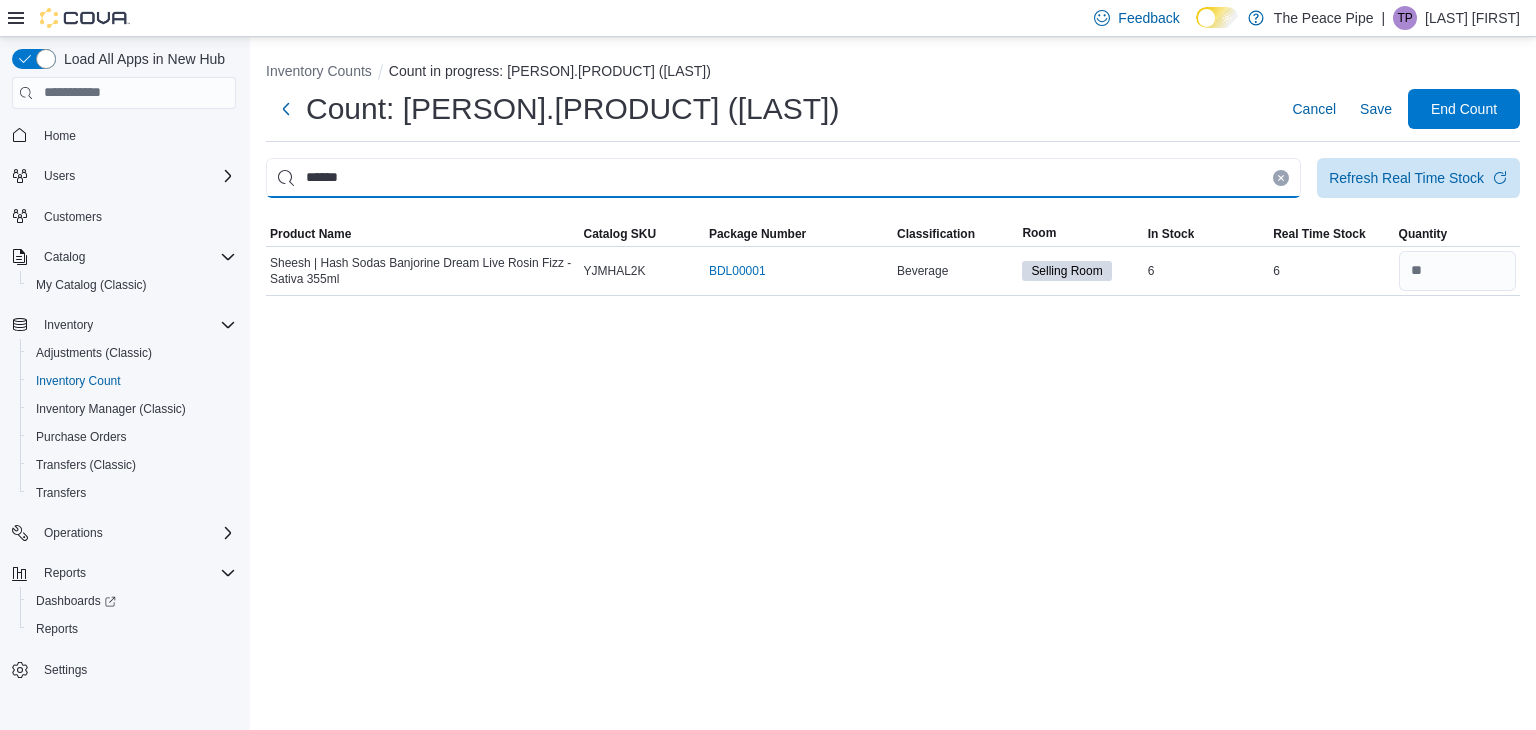 click on "******" at bounding box center [783, 178] 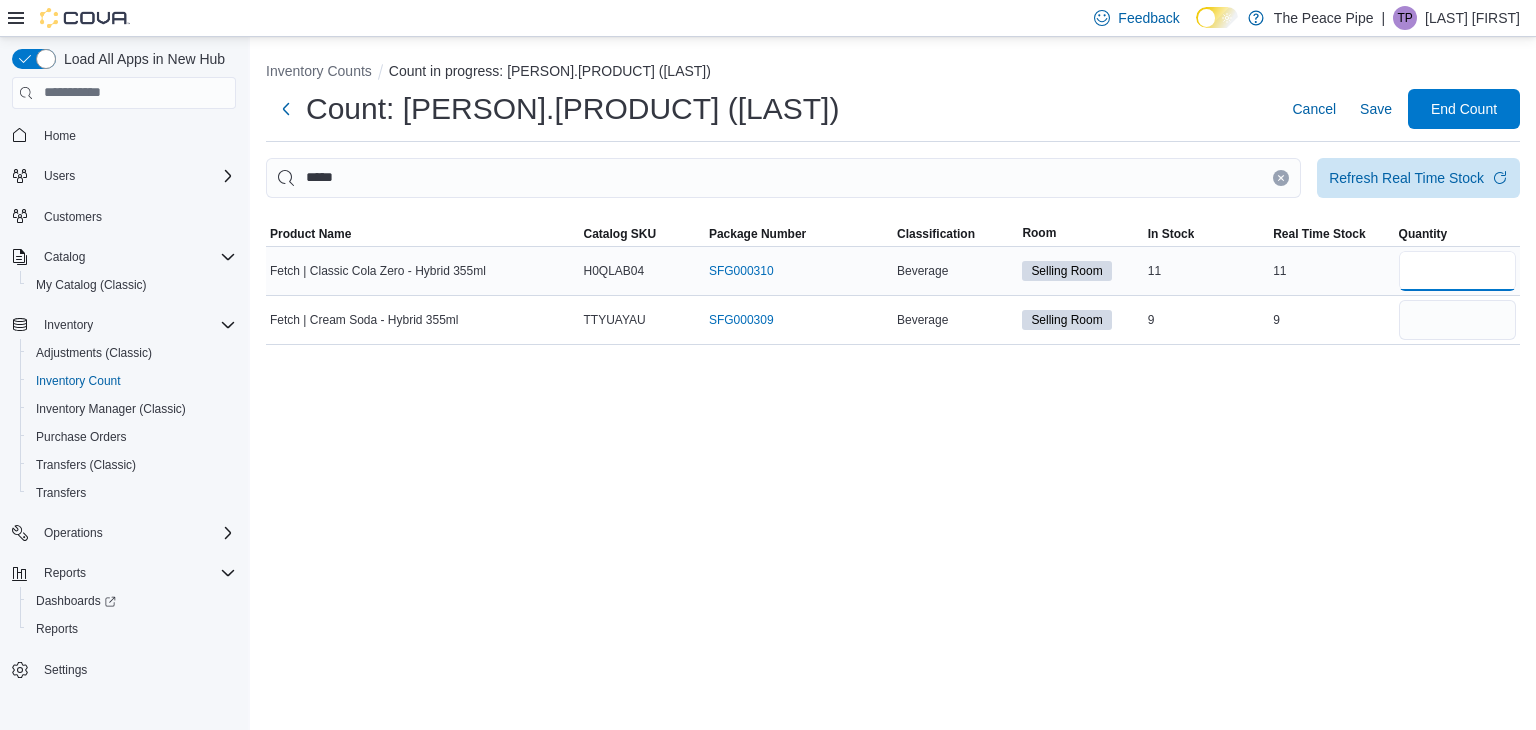 click at bounding box center (1457, 271) 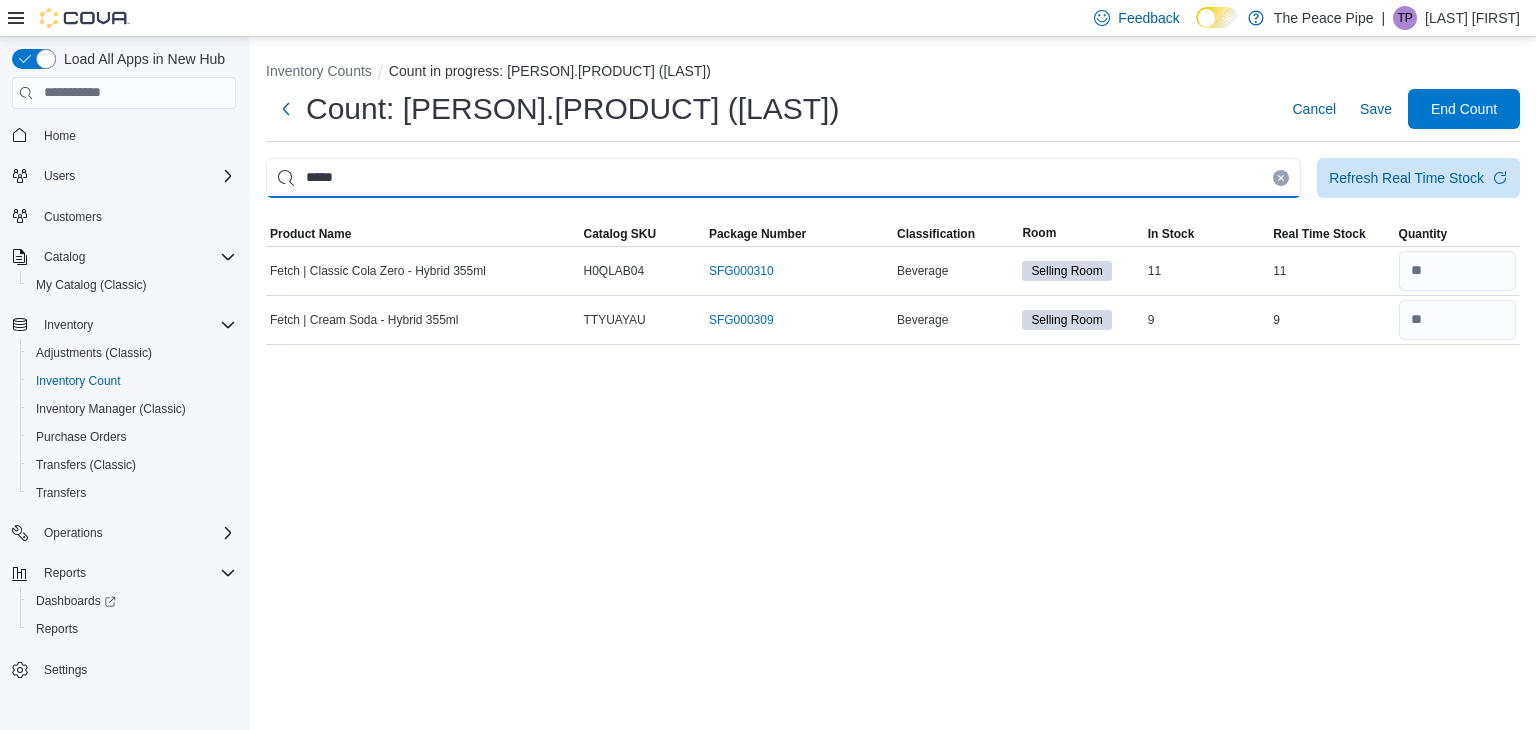 click on "*****" at bounding box center [783, 178] 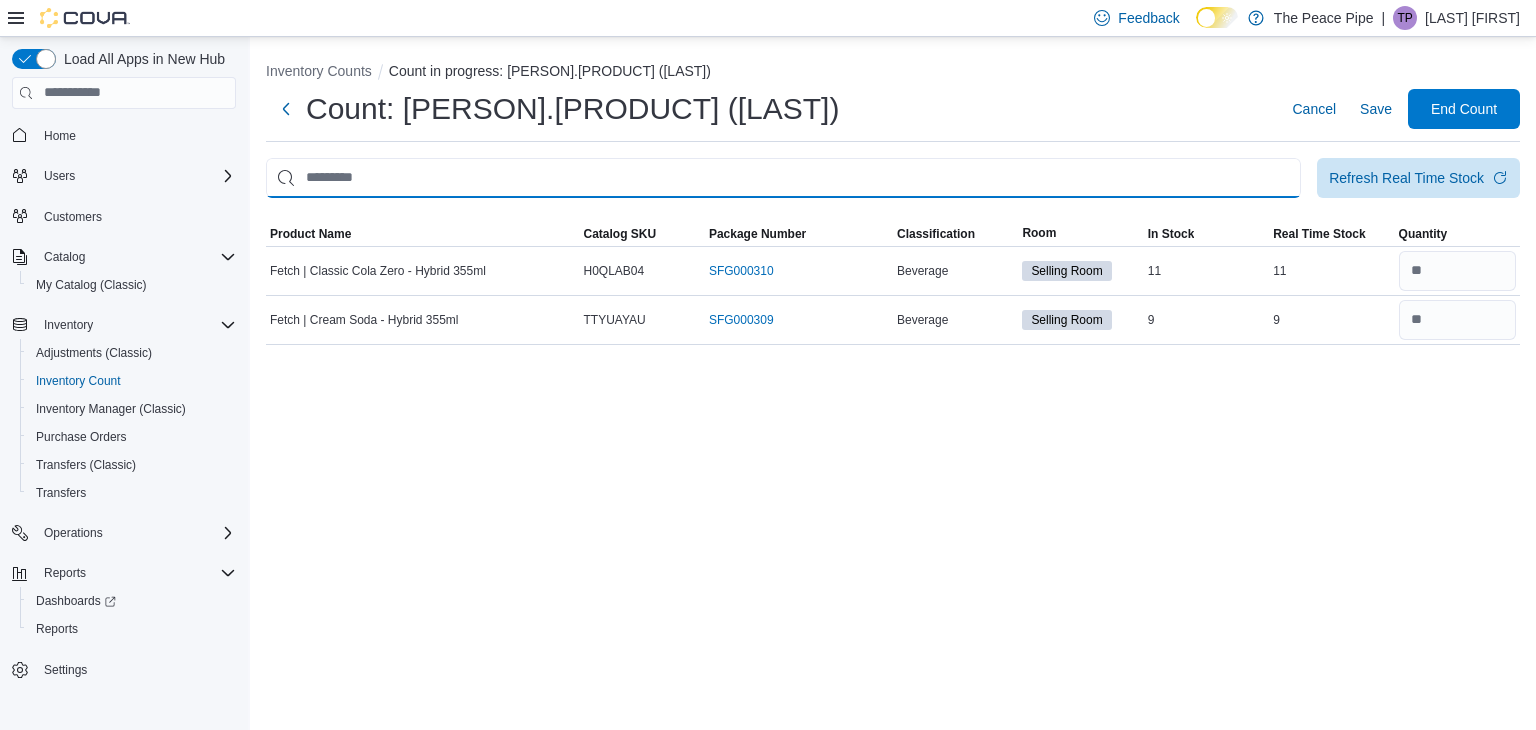 click at bounding box center [783, 178] 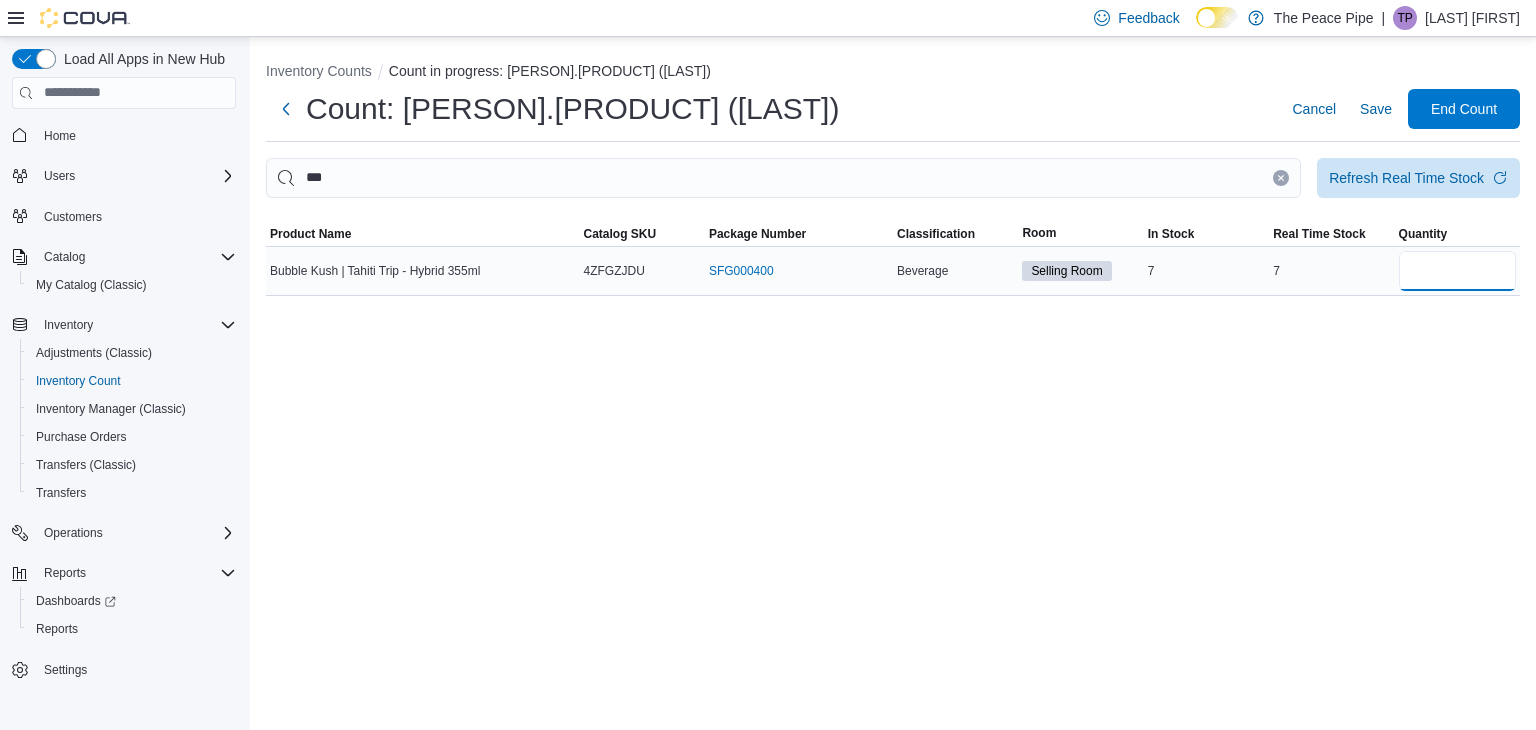 click at bounding box center [1457, 271] 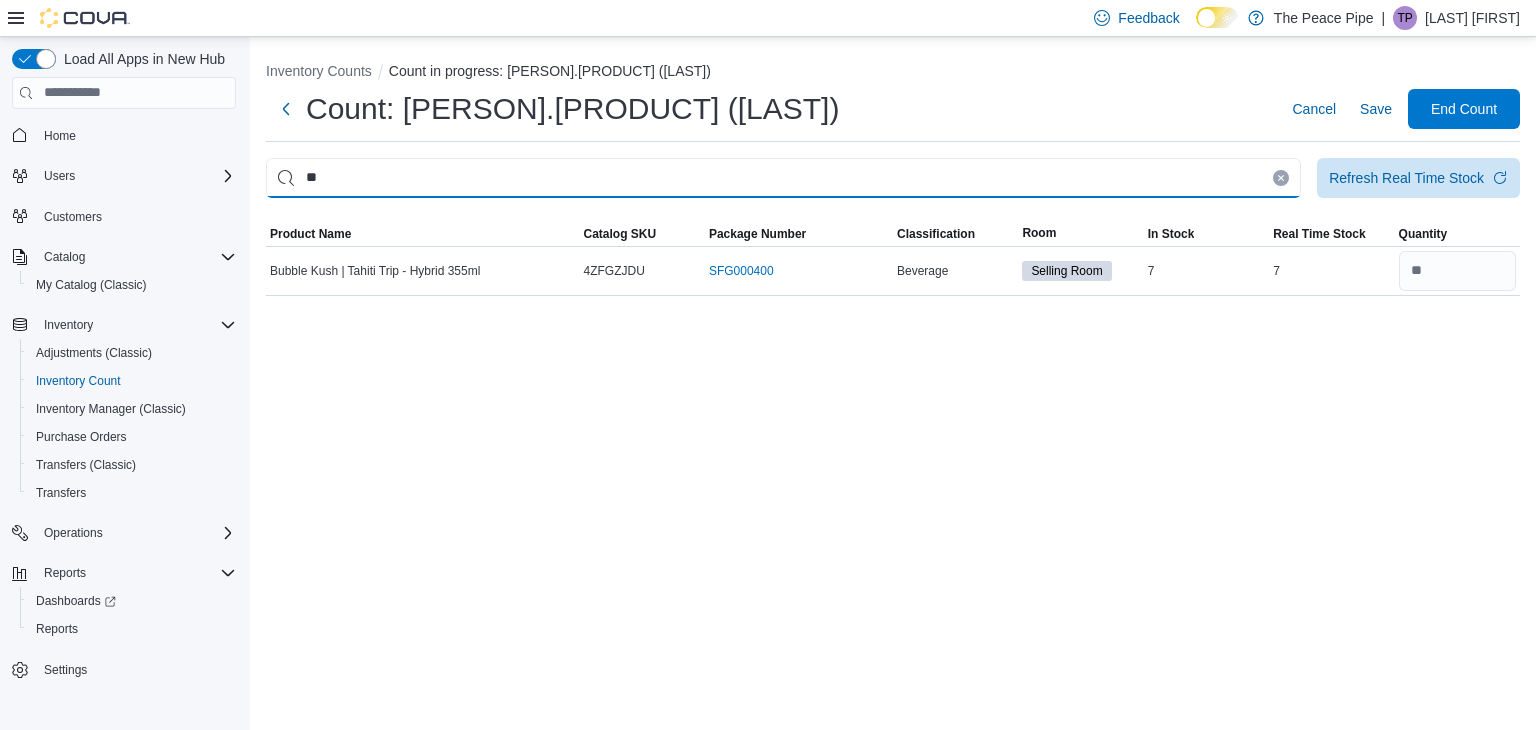 click on "**" at bounding box center [783, 178] 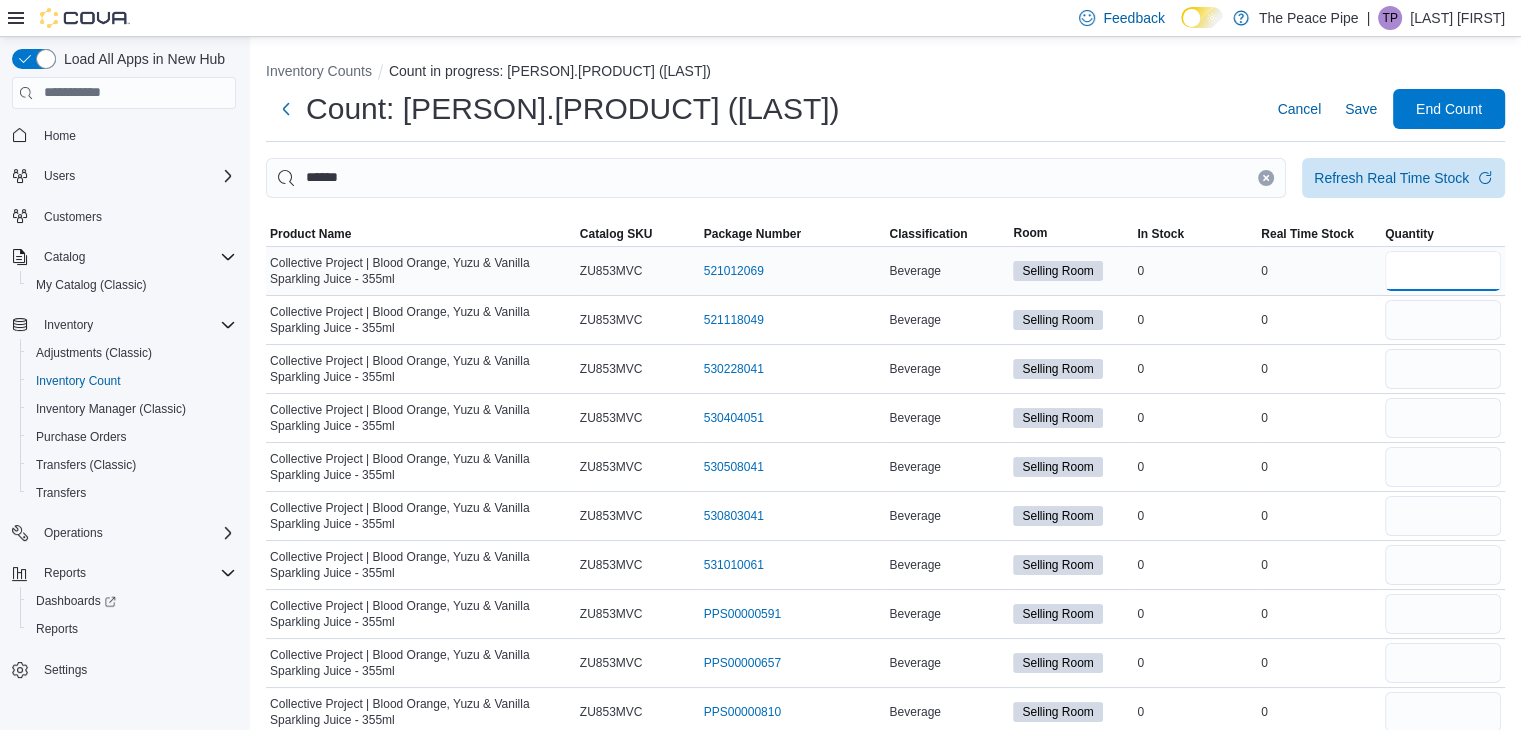 click at bounding box center (1443, 271) 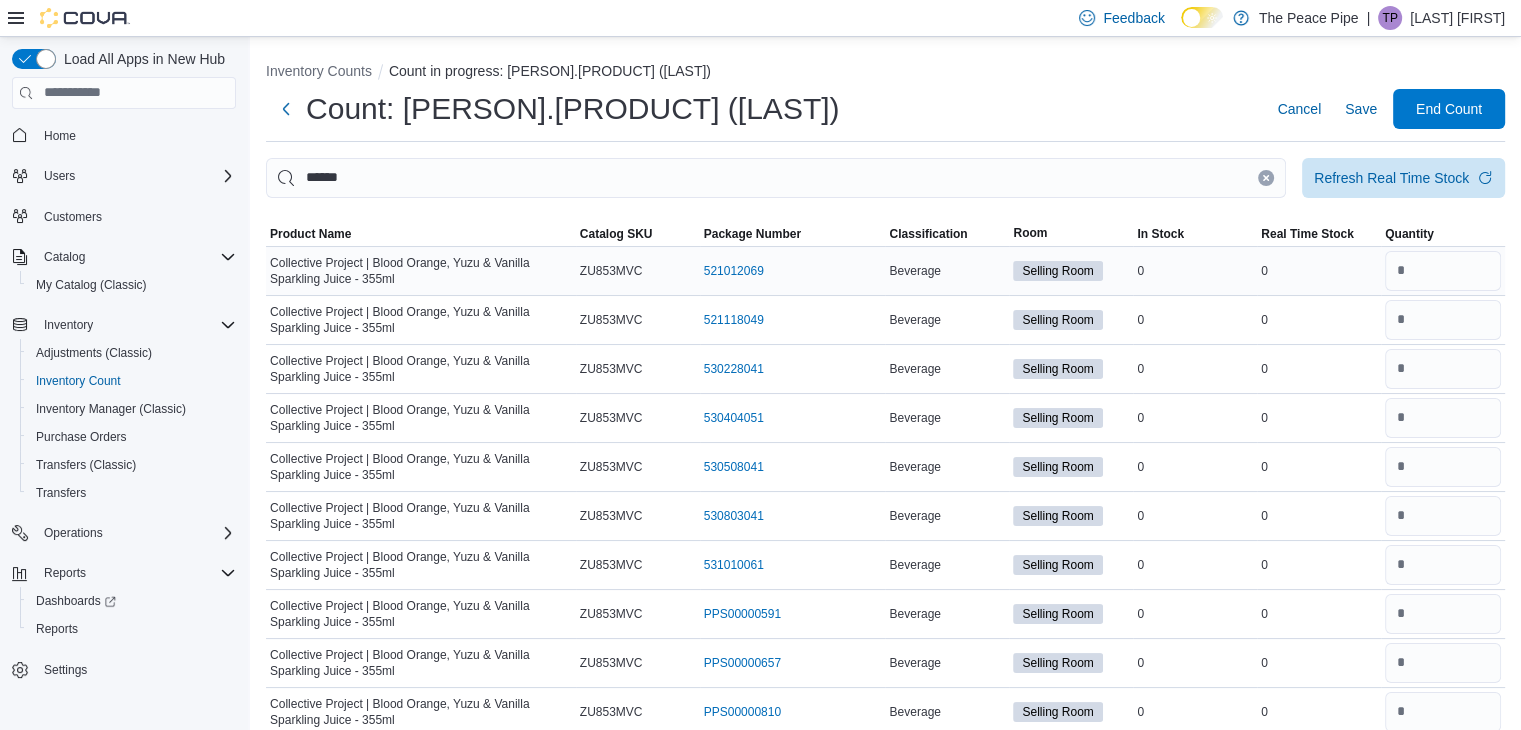 scroll, scrollTop: 393, scrollLeft: 0, axis: vertical 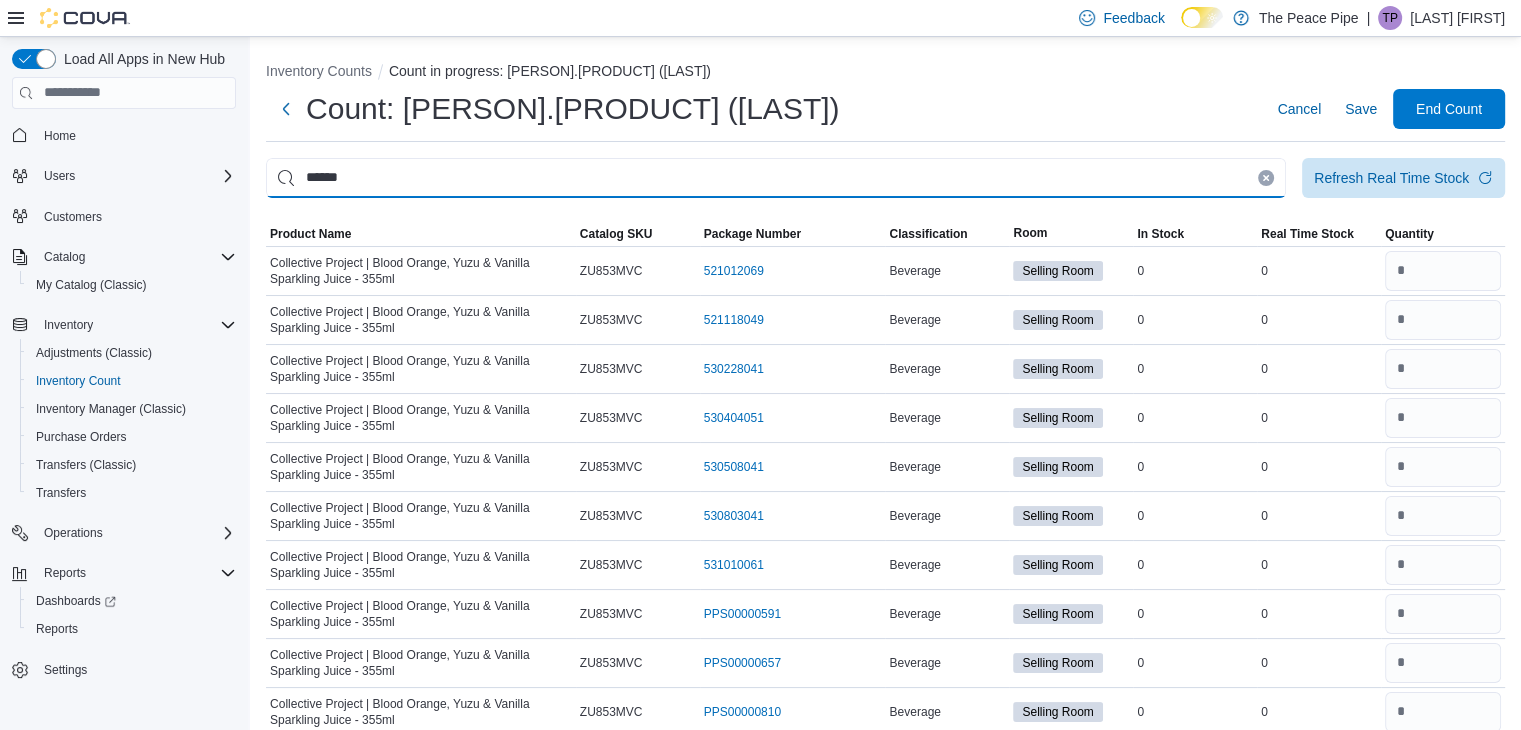 click on "******" at bounding box center [776, 178] 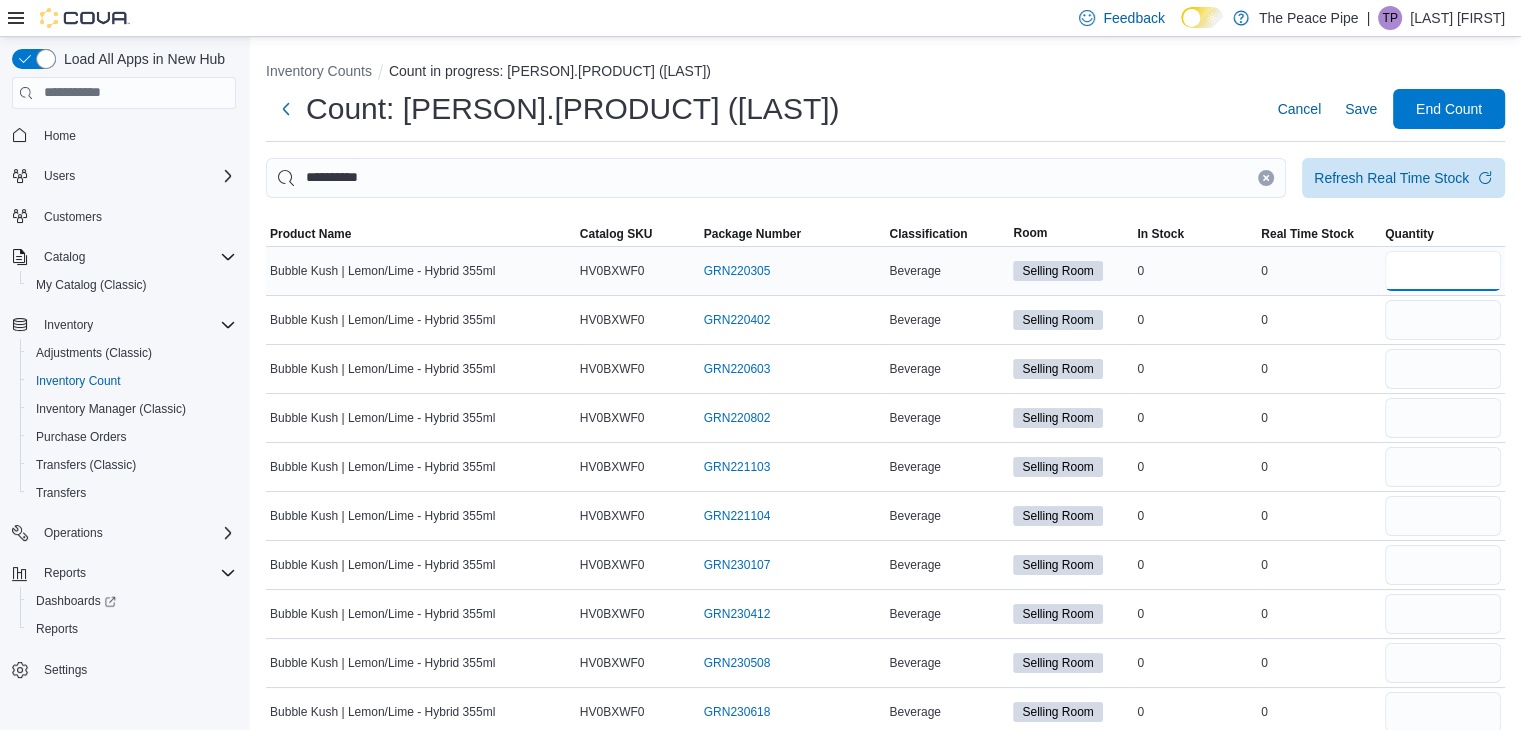 click at bounding box center (1443, 271) 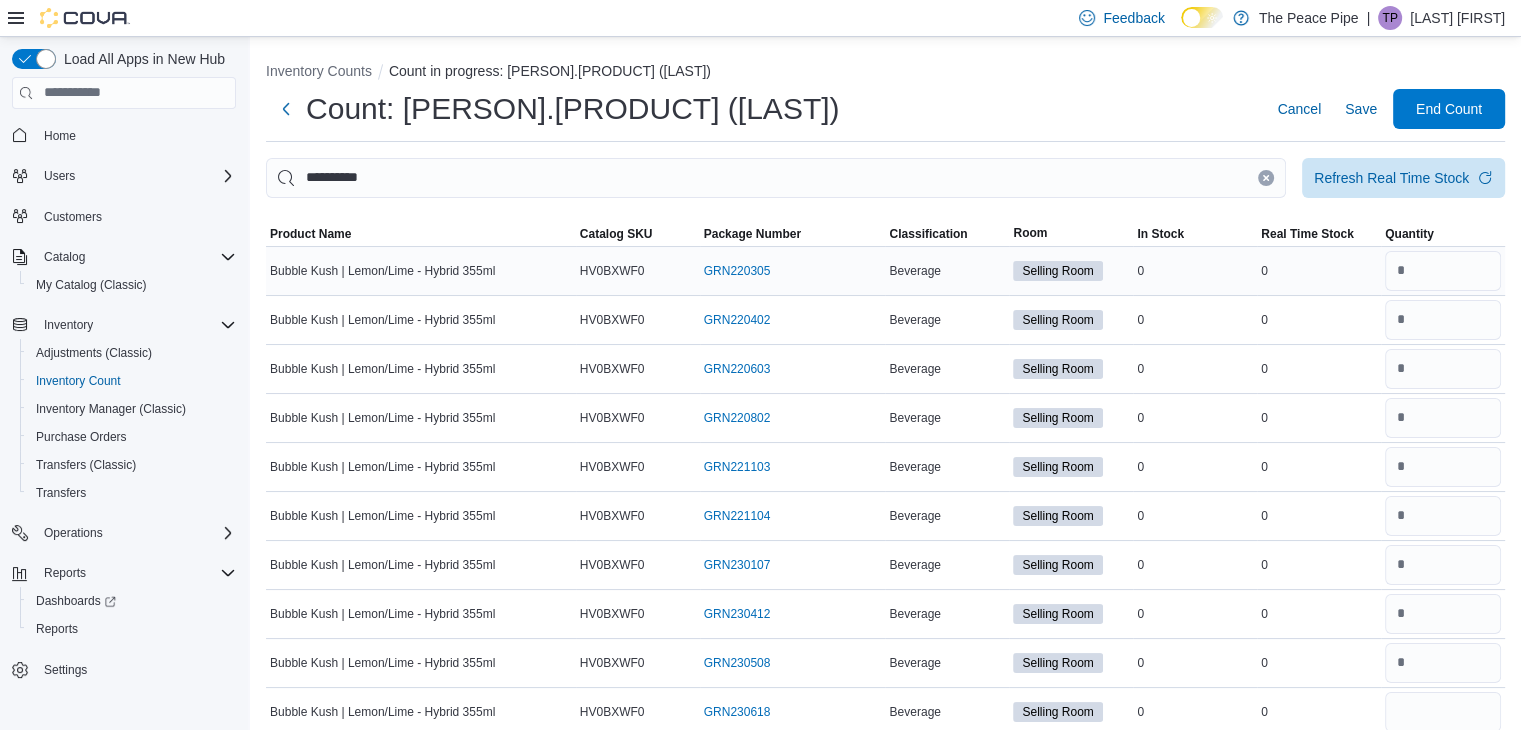 scroll, scrollTop: 313, scrollLeft: 0, axis: vertical 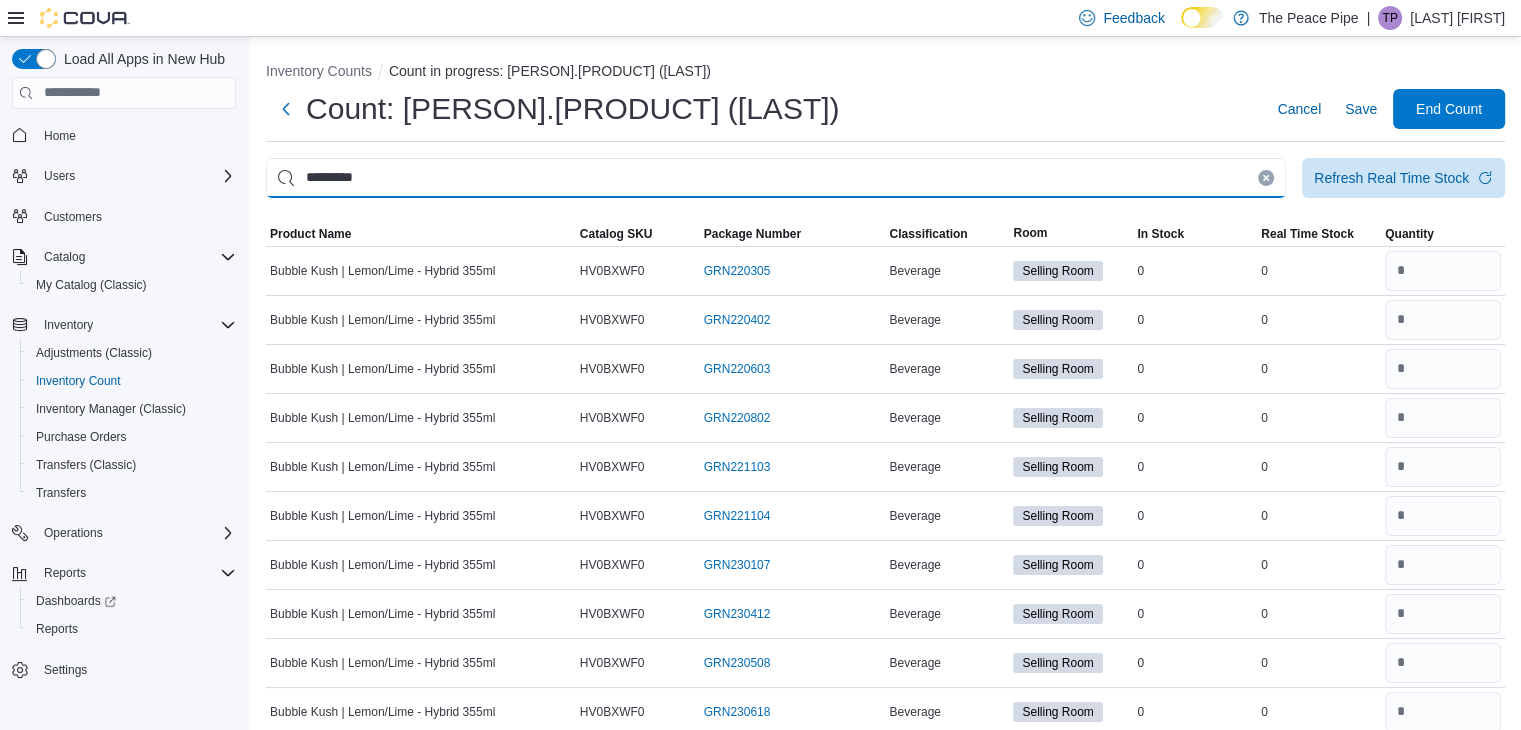 click on "*********" at bounding box center (776, 178) 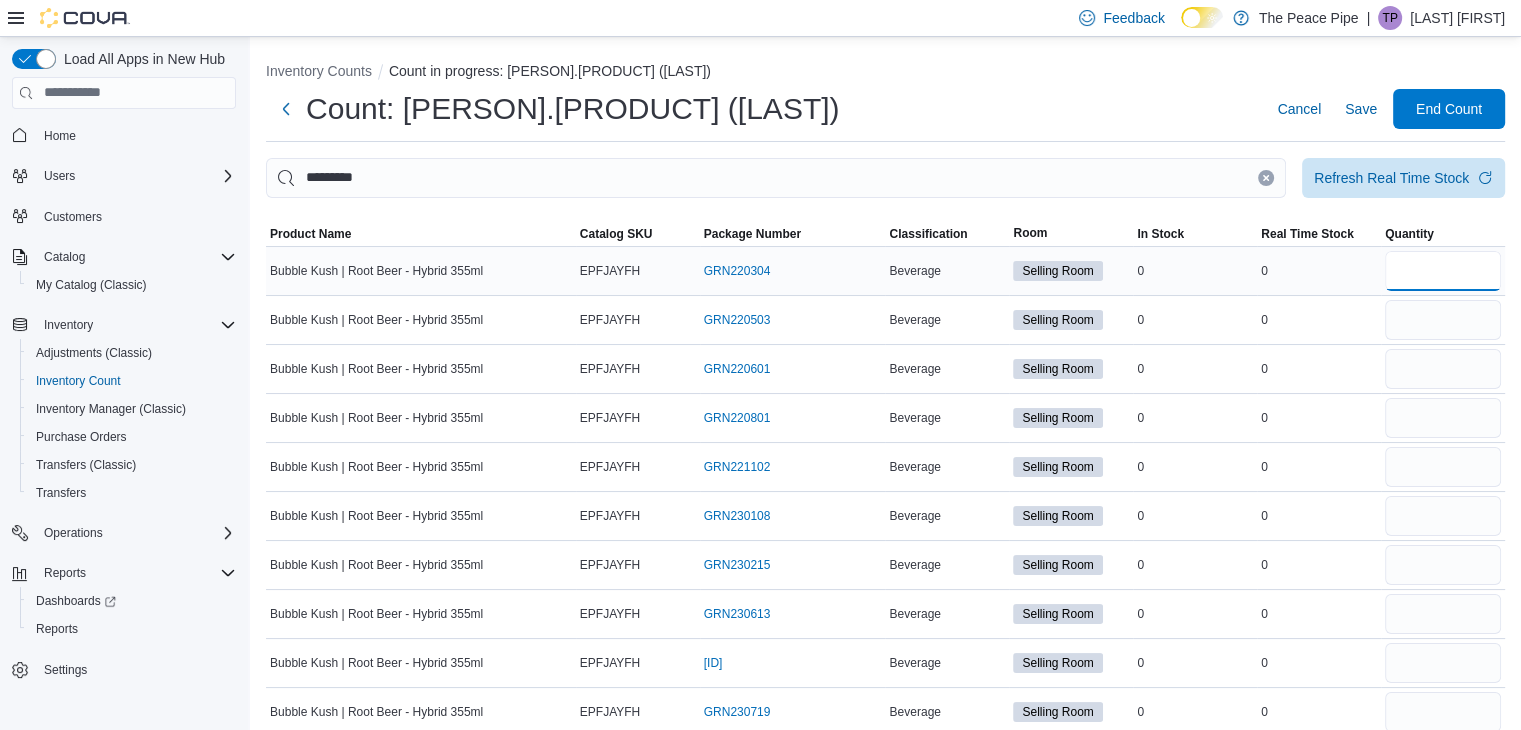 click at bounding box center [1443, 271] 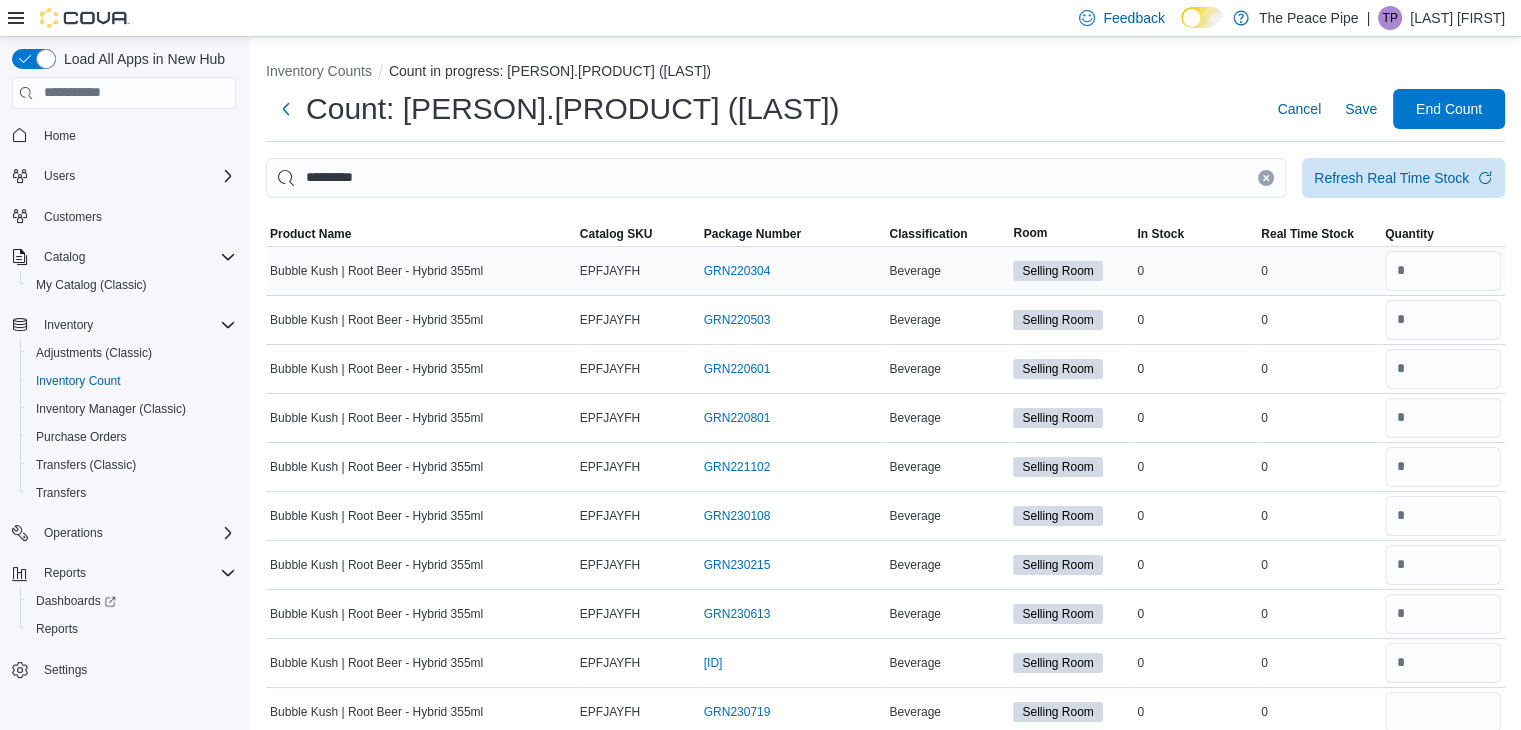 scroll, scrollTop: 393, scrollLeft: 0, axis: vertical 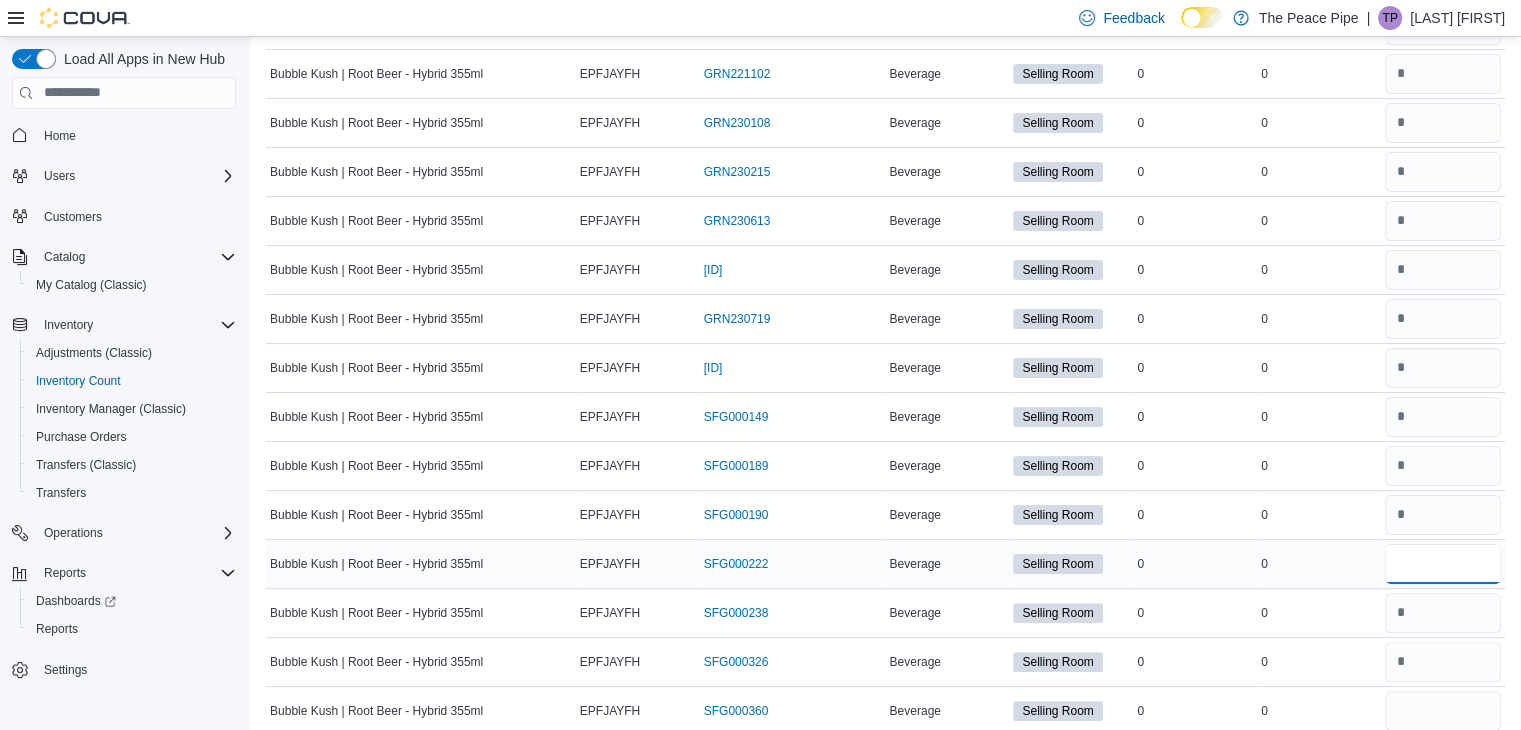 click at bounding box center [1443, 564] 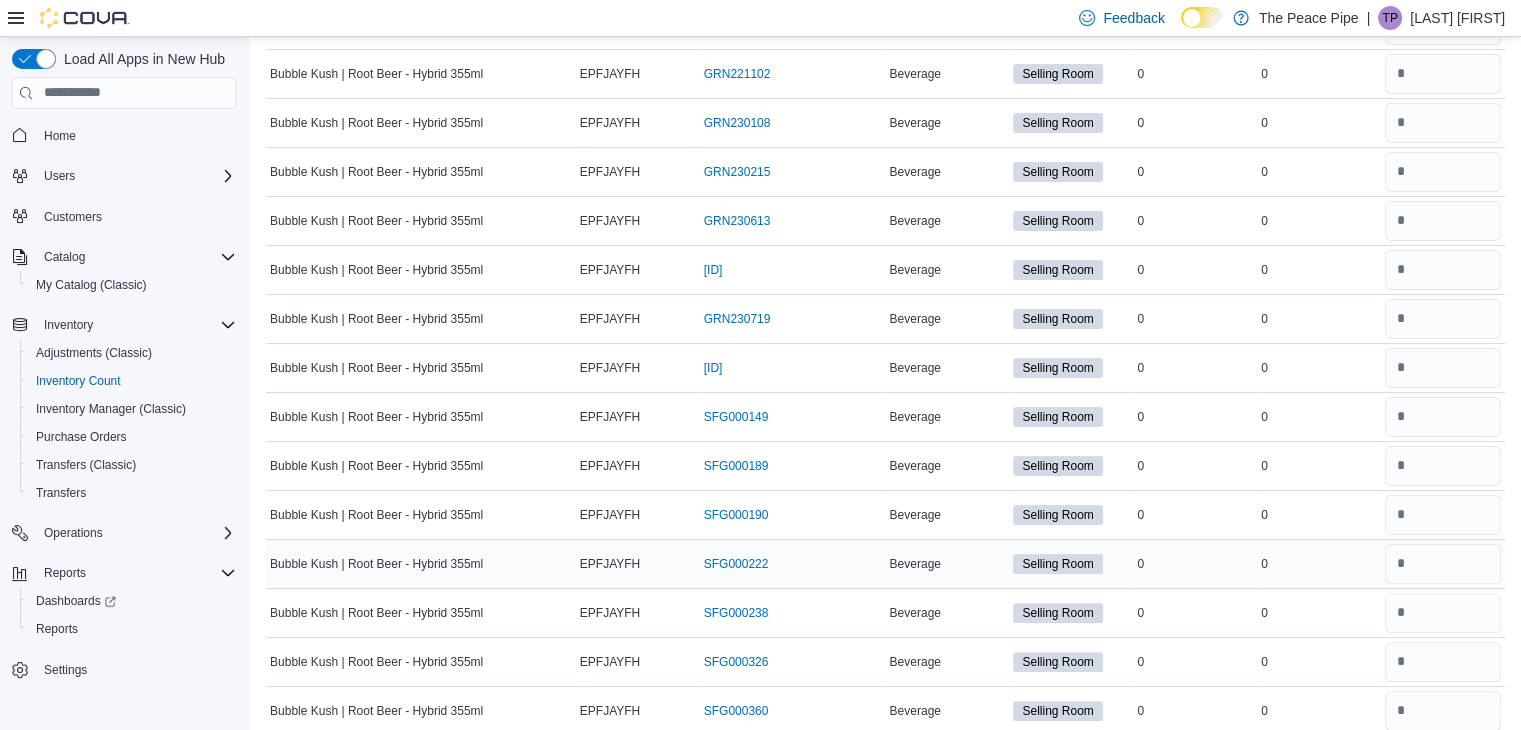 scroll, scrollTop: 508, scrollLeft: 0, axis: vertical 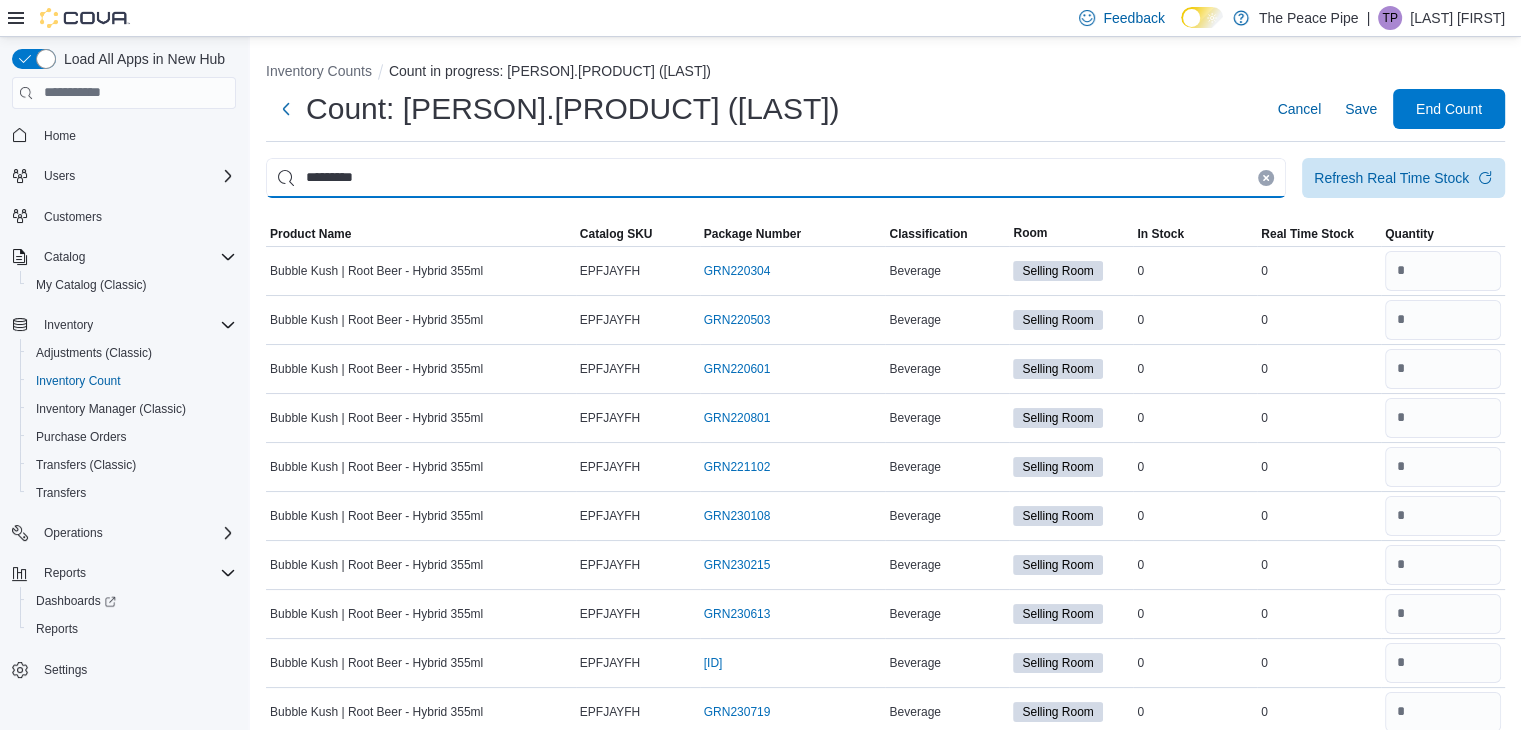 click on "*********" at bounding box center (776, 178) 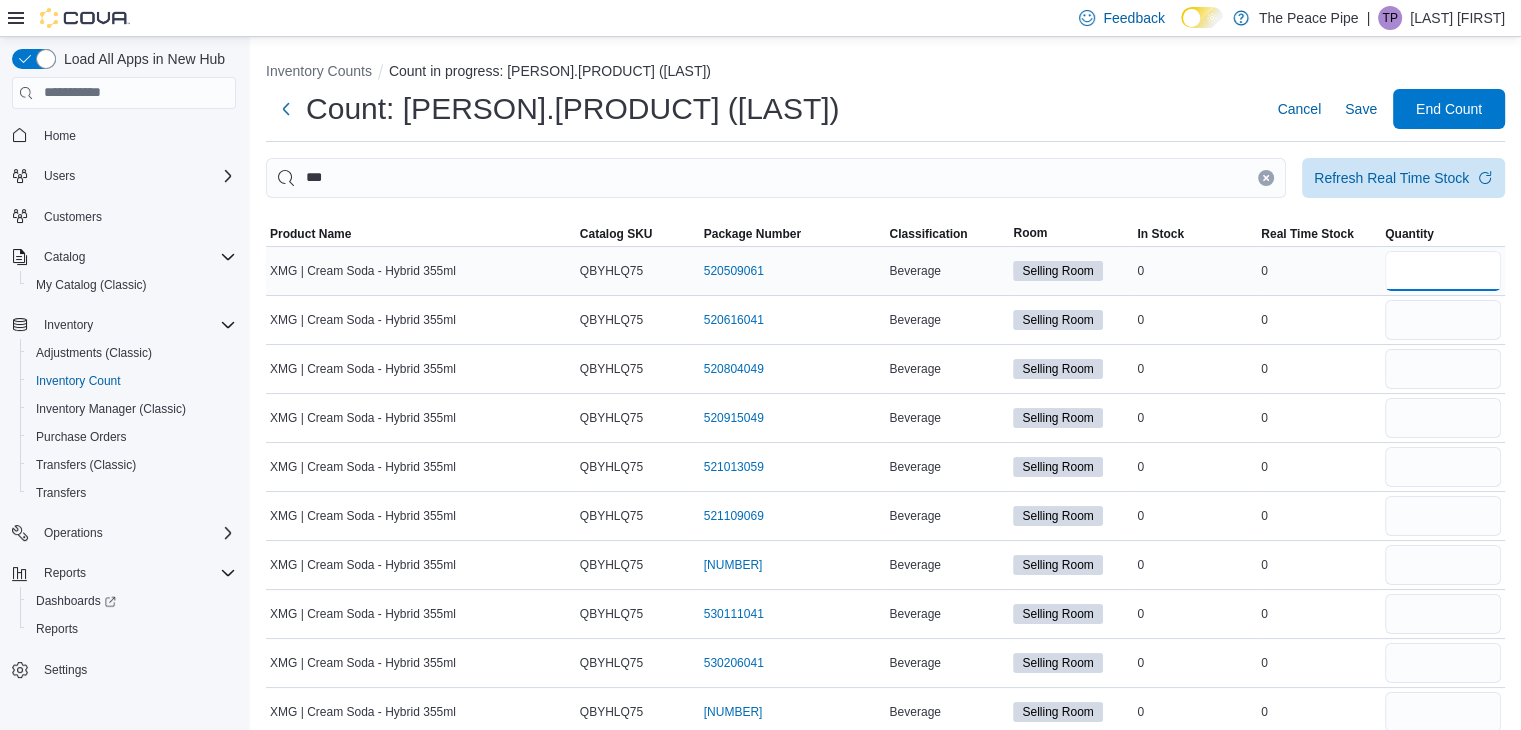 click at bounding box center (1443, 271) 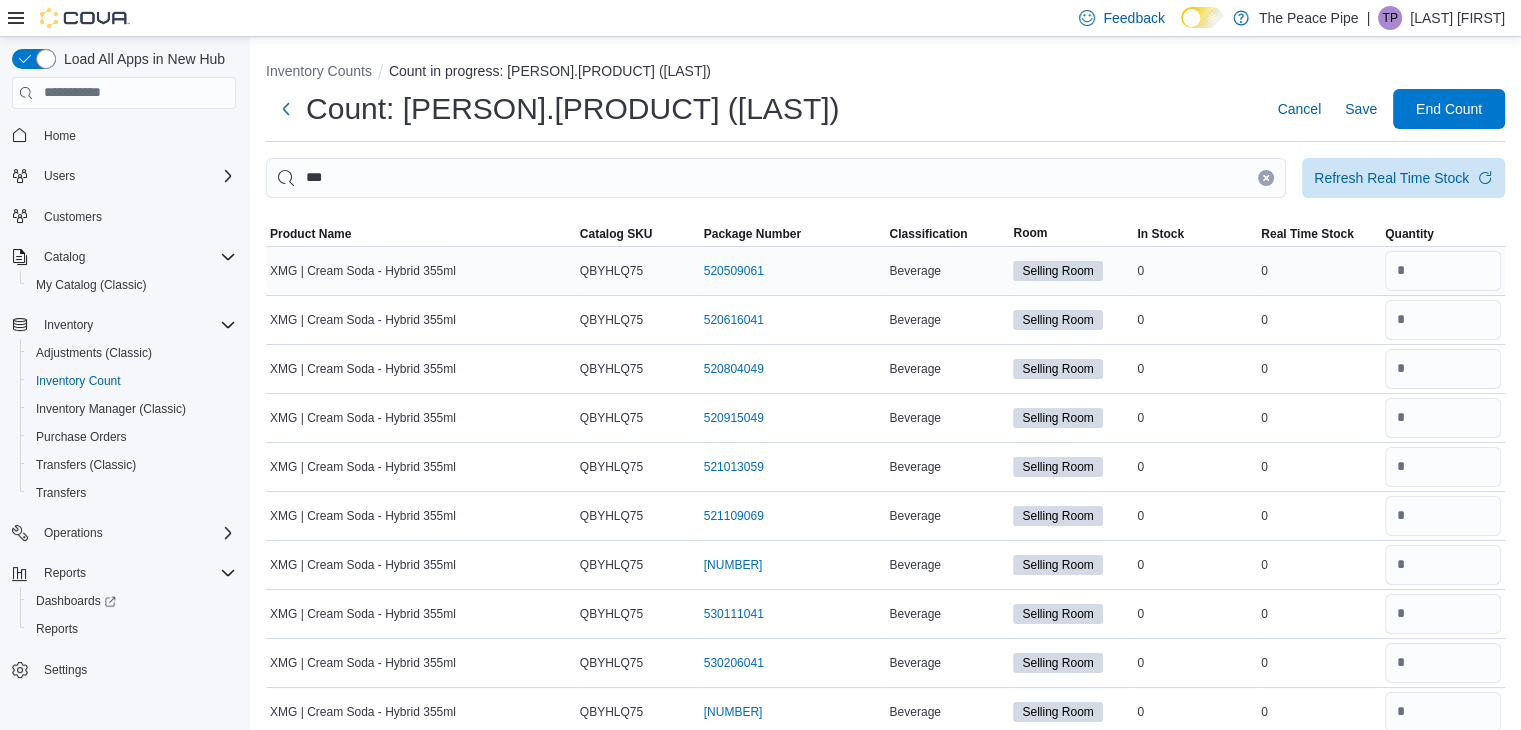 scroll, scrollTop: 393, scrollLeft: 0, axis: vertical 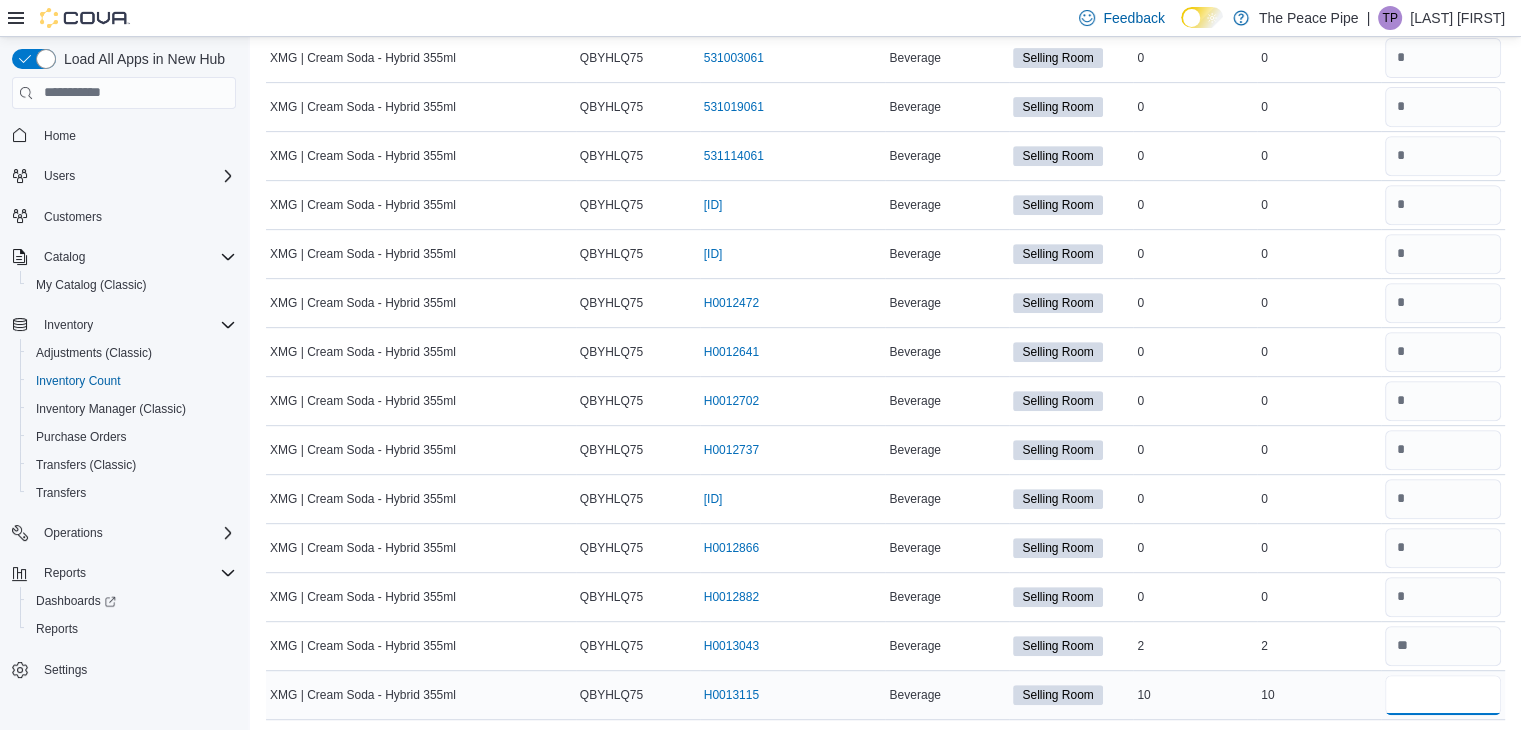 click on "*" at bounding box center (1443, 695) 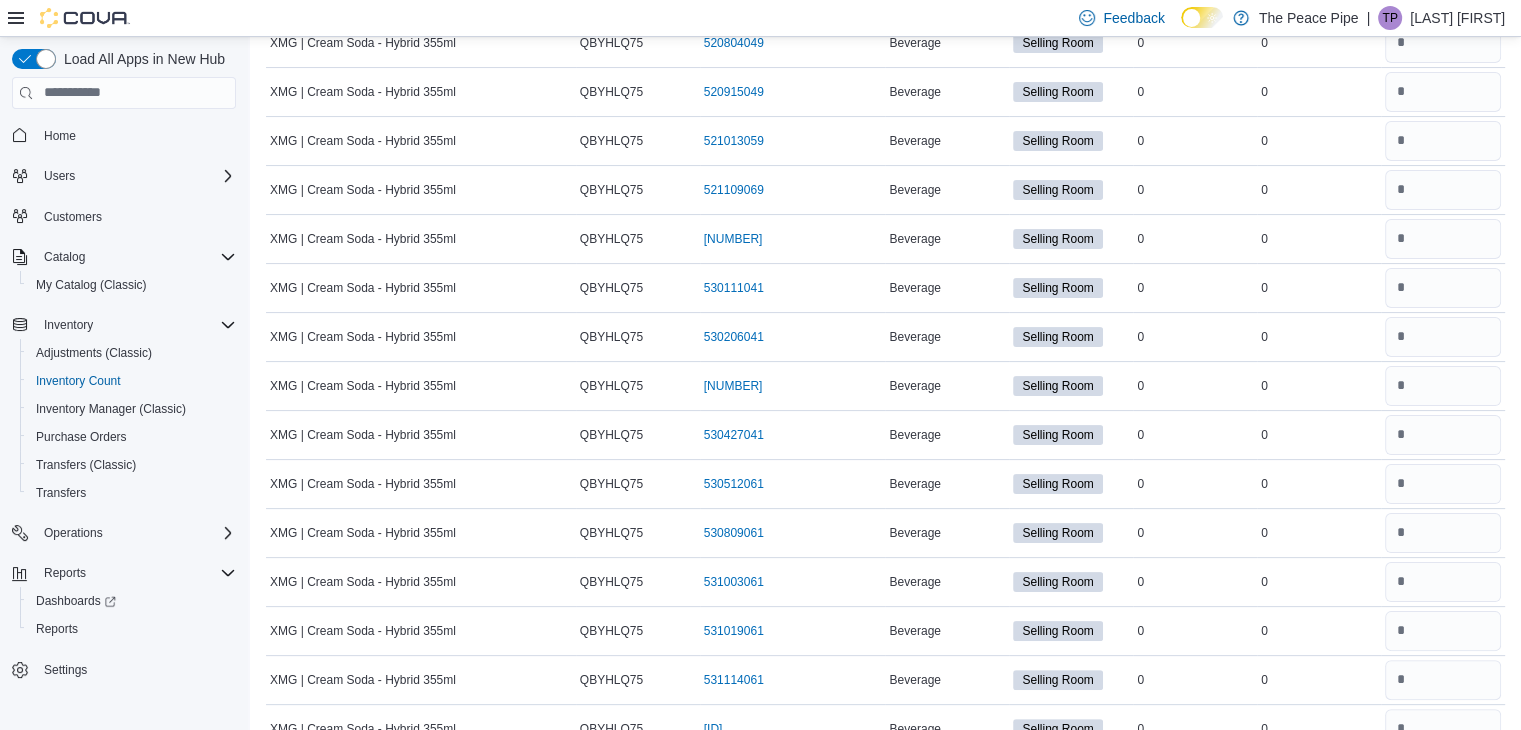 scroll, scrollTop: 0, scrollLeft: 0, axis: both 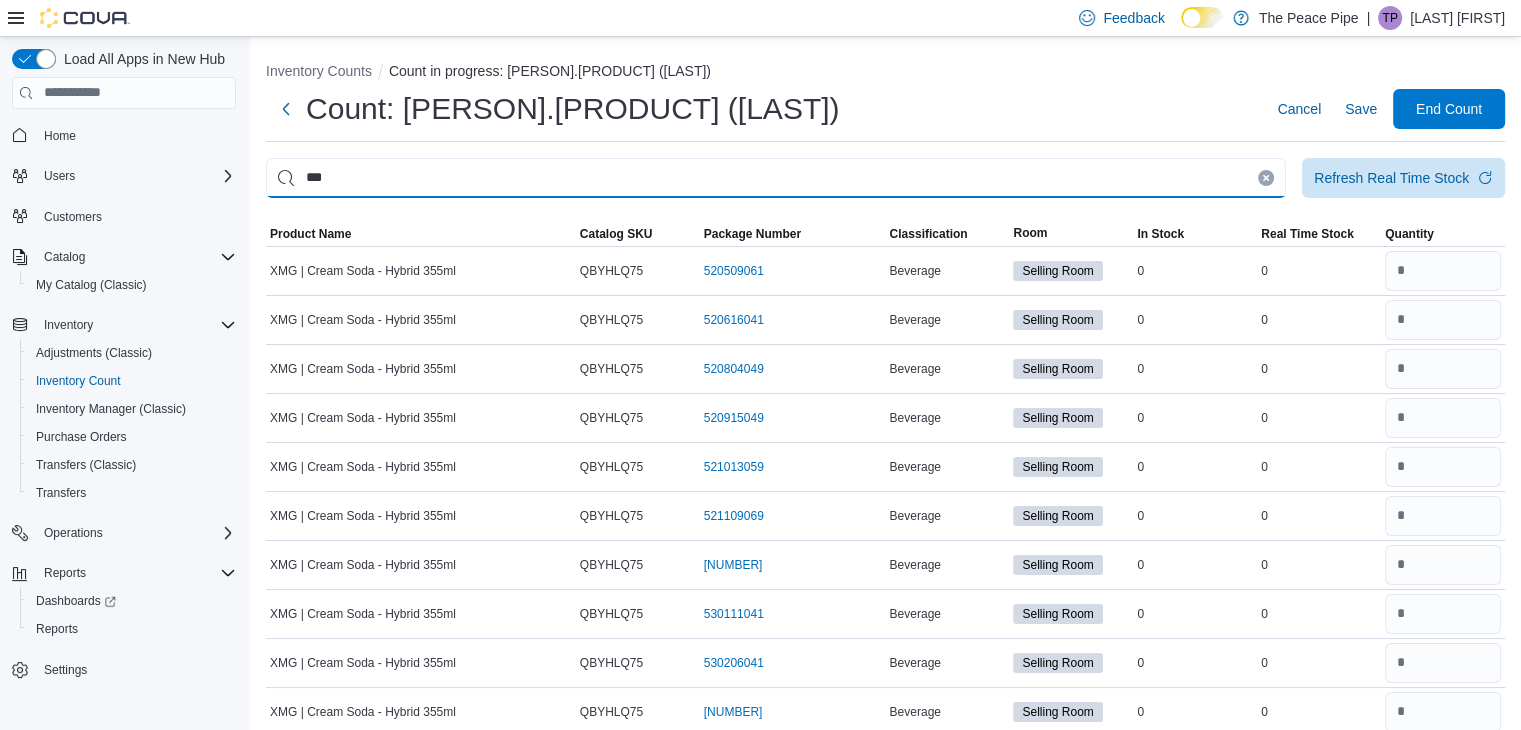 click on "***" at bounding box center (776, 178) 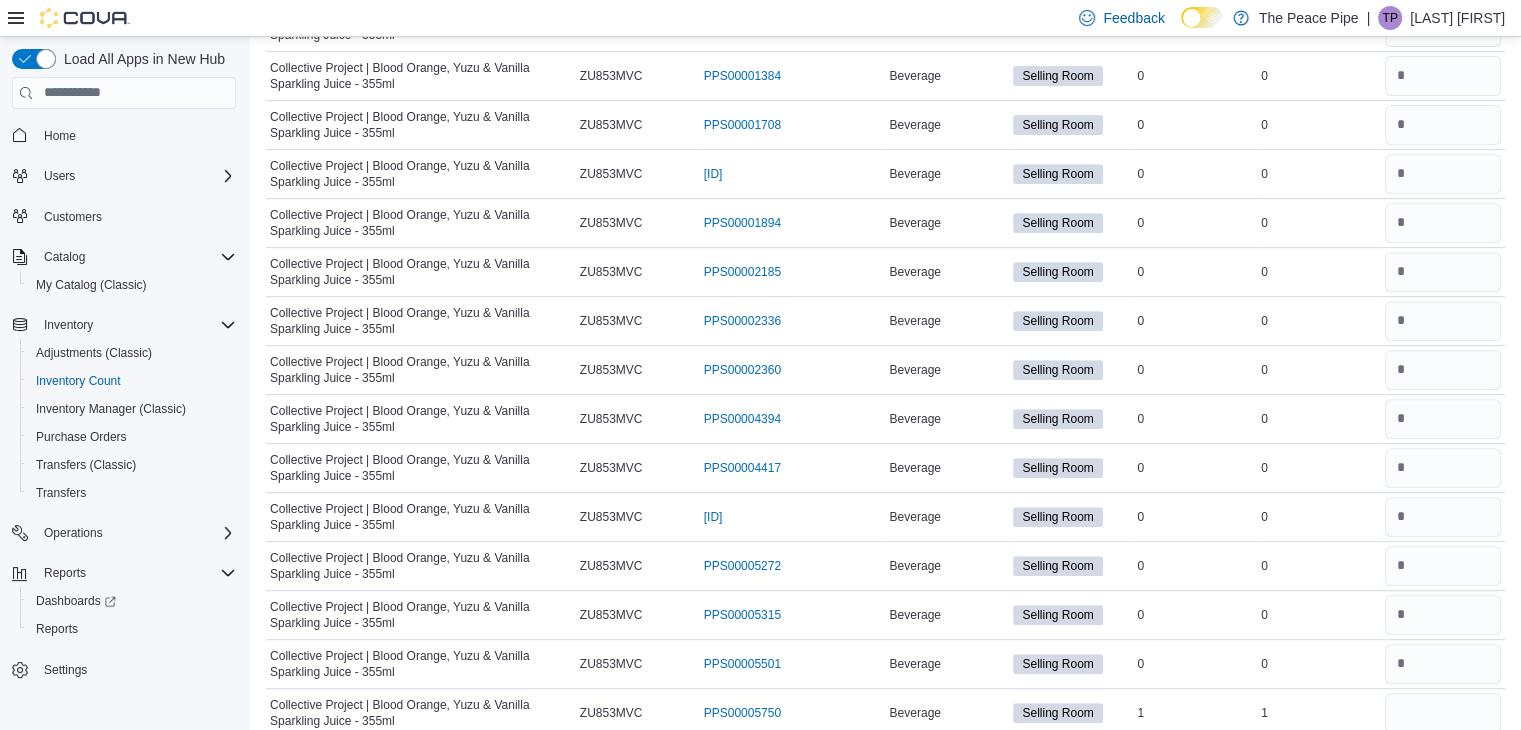 scroll, scrollTop: 899, scrollLeft: 0, axis: vertical 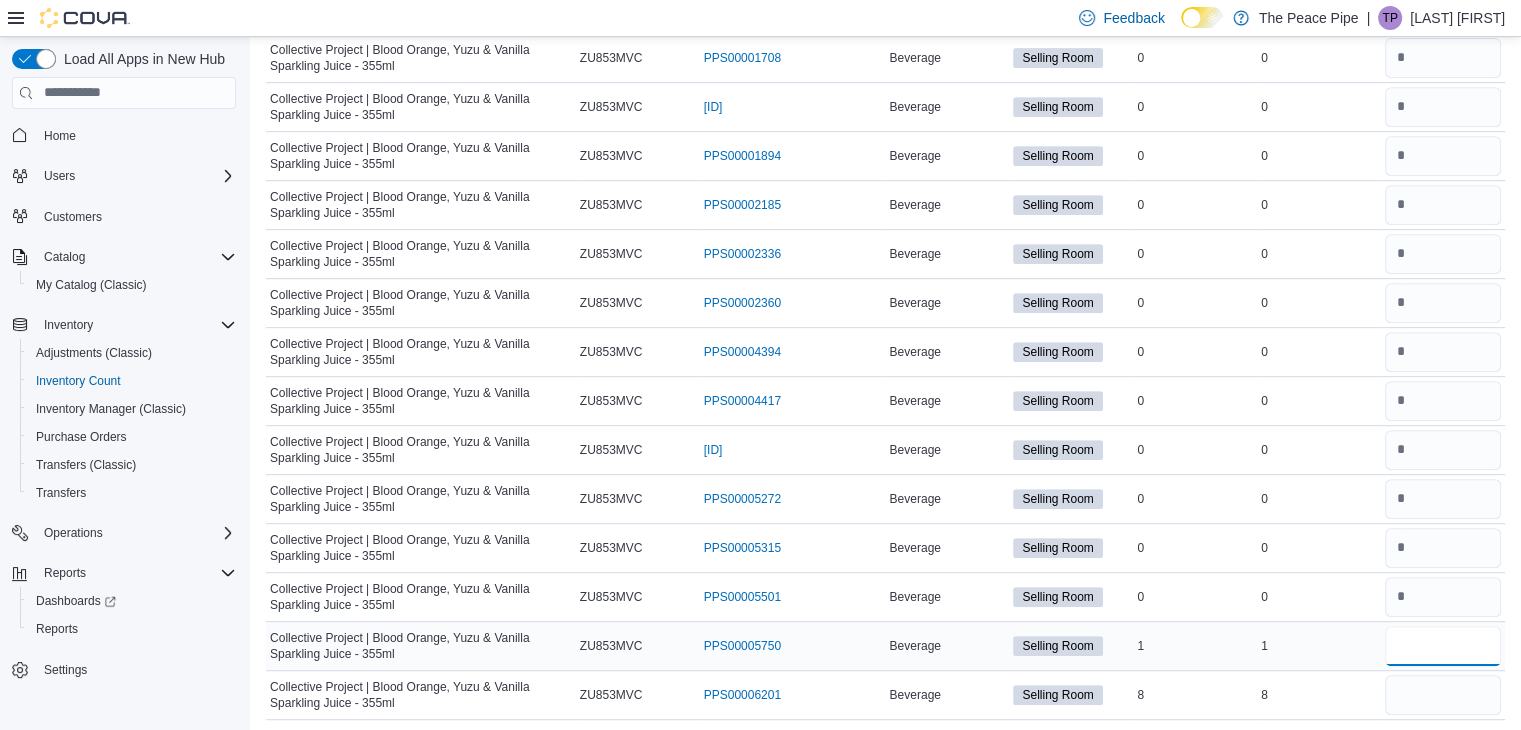 click at bounding box center [1443, 646] 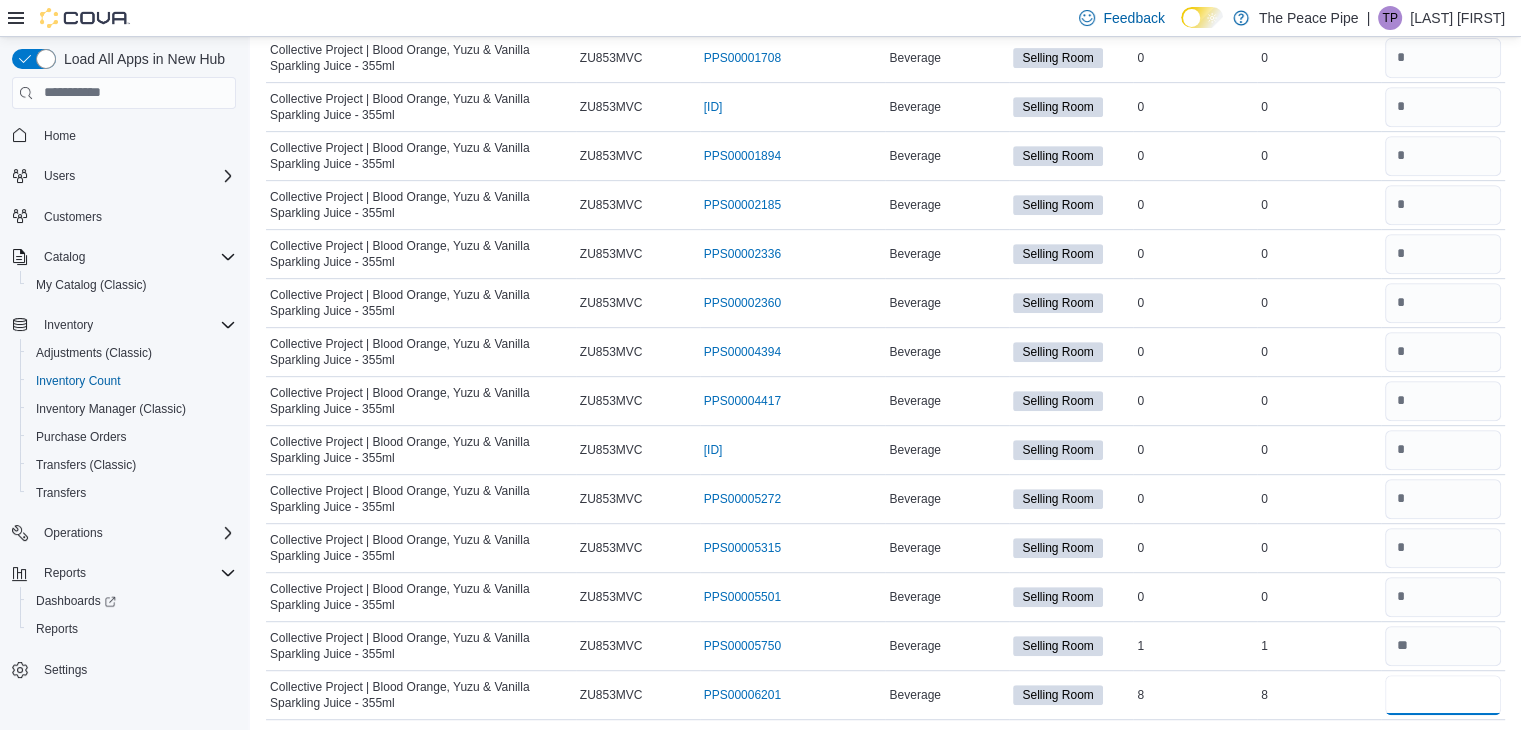 scroll, scrollTop: 0, scrollLeft: 0, axis: both 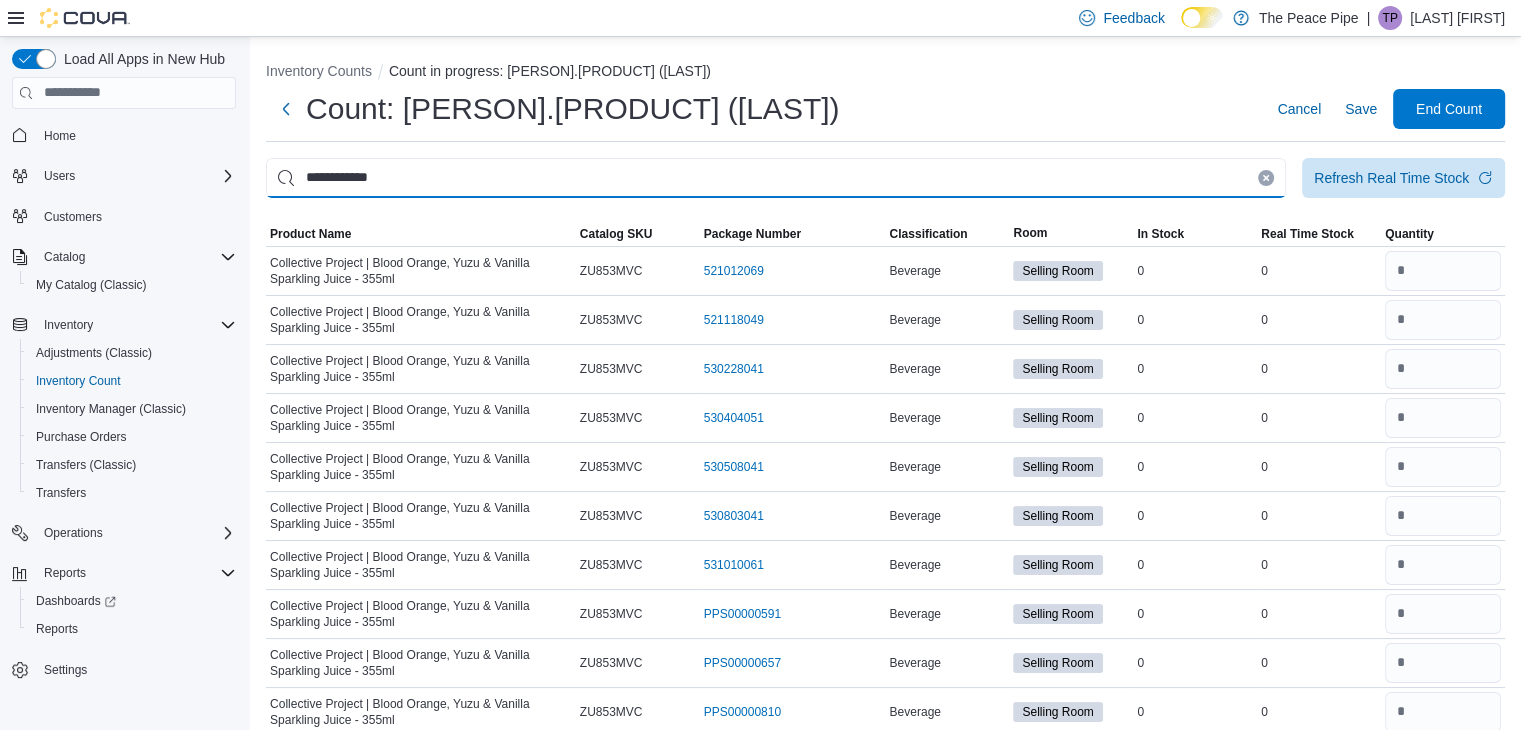 click on "**********" at bounding box center (776, 178) 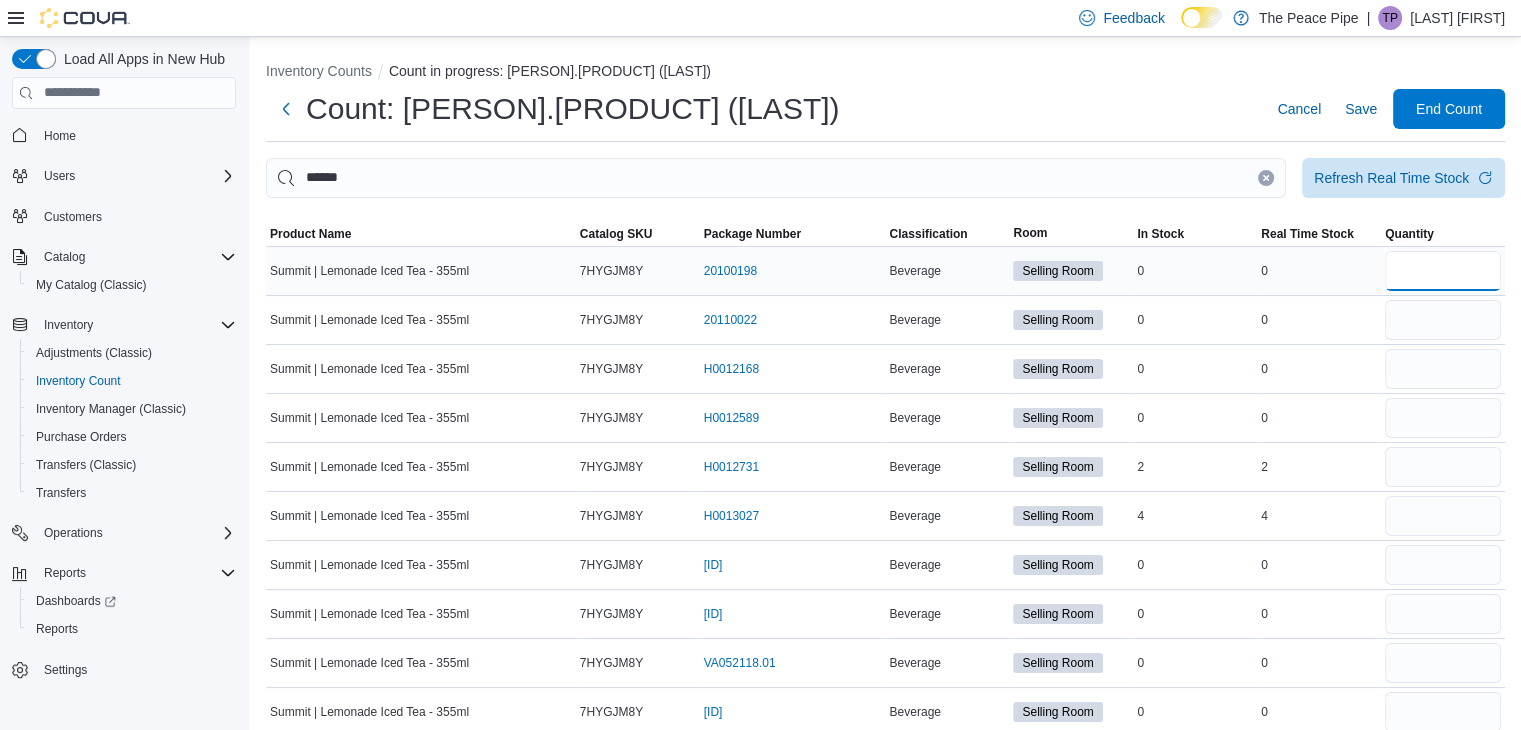 click at bounding box center [1443, 271] 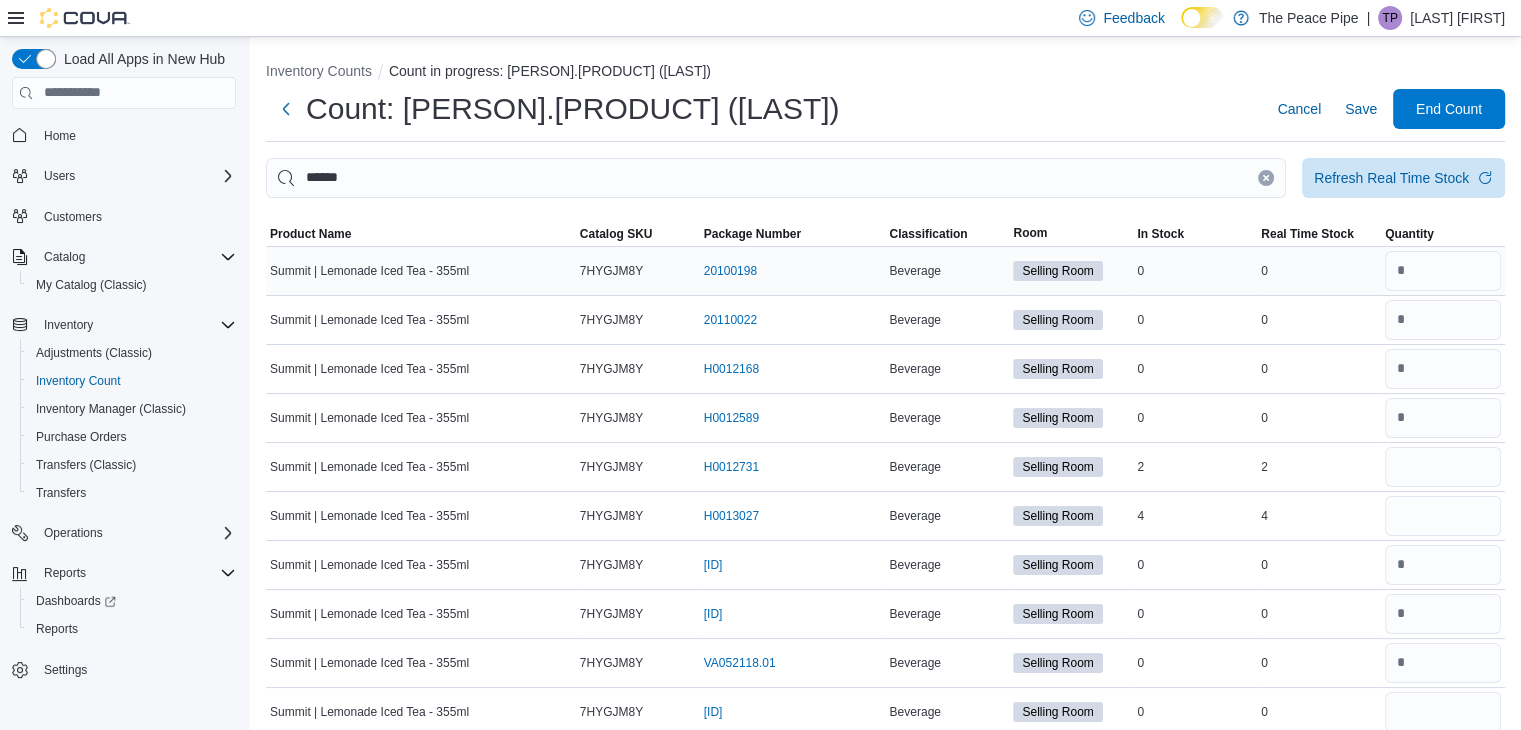scroll, scrollTop: 393, scrollLeft: 0, axis: vertical 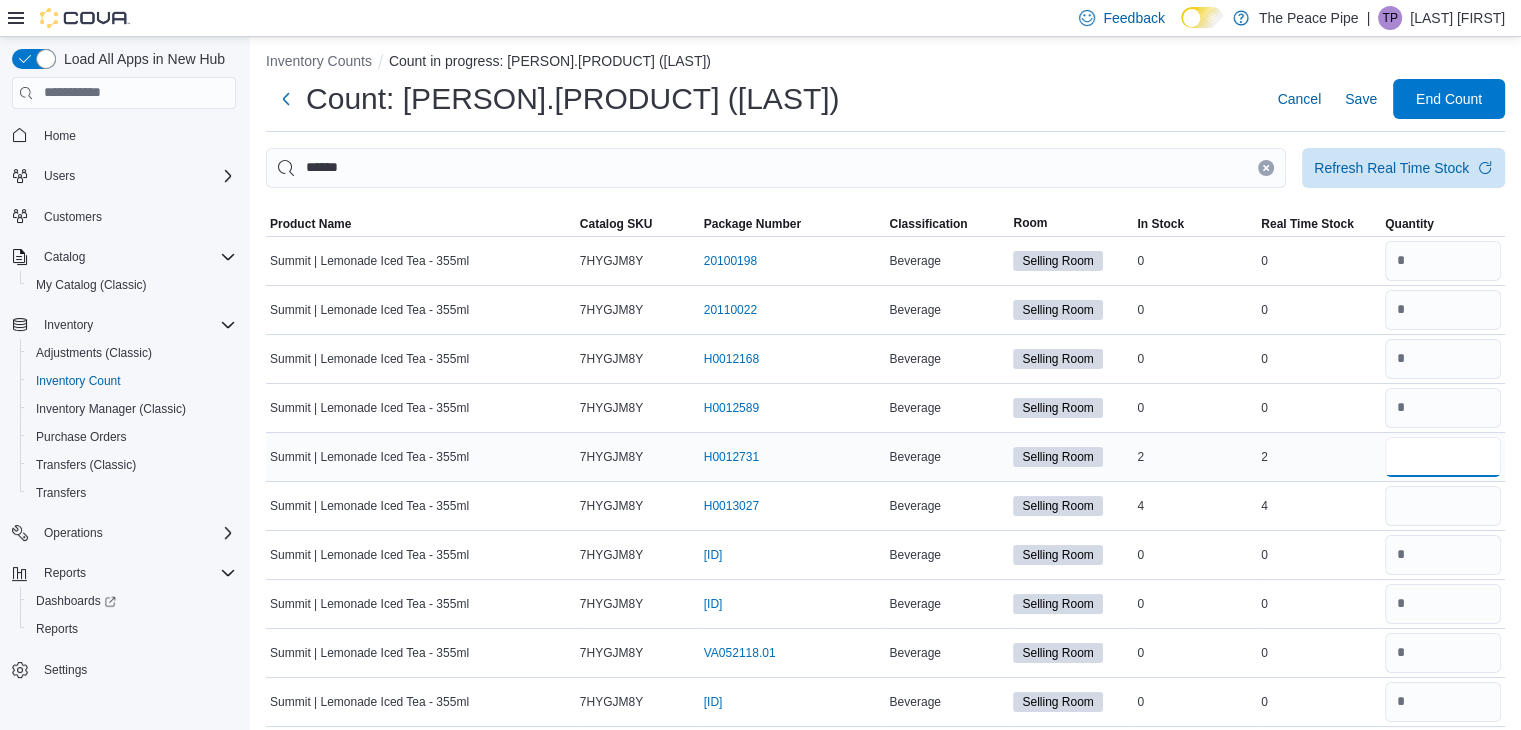 click at bounding box center (1443, 457) 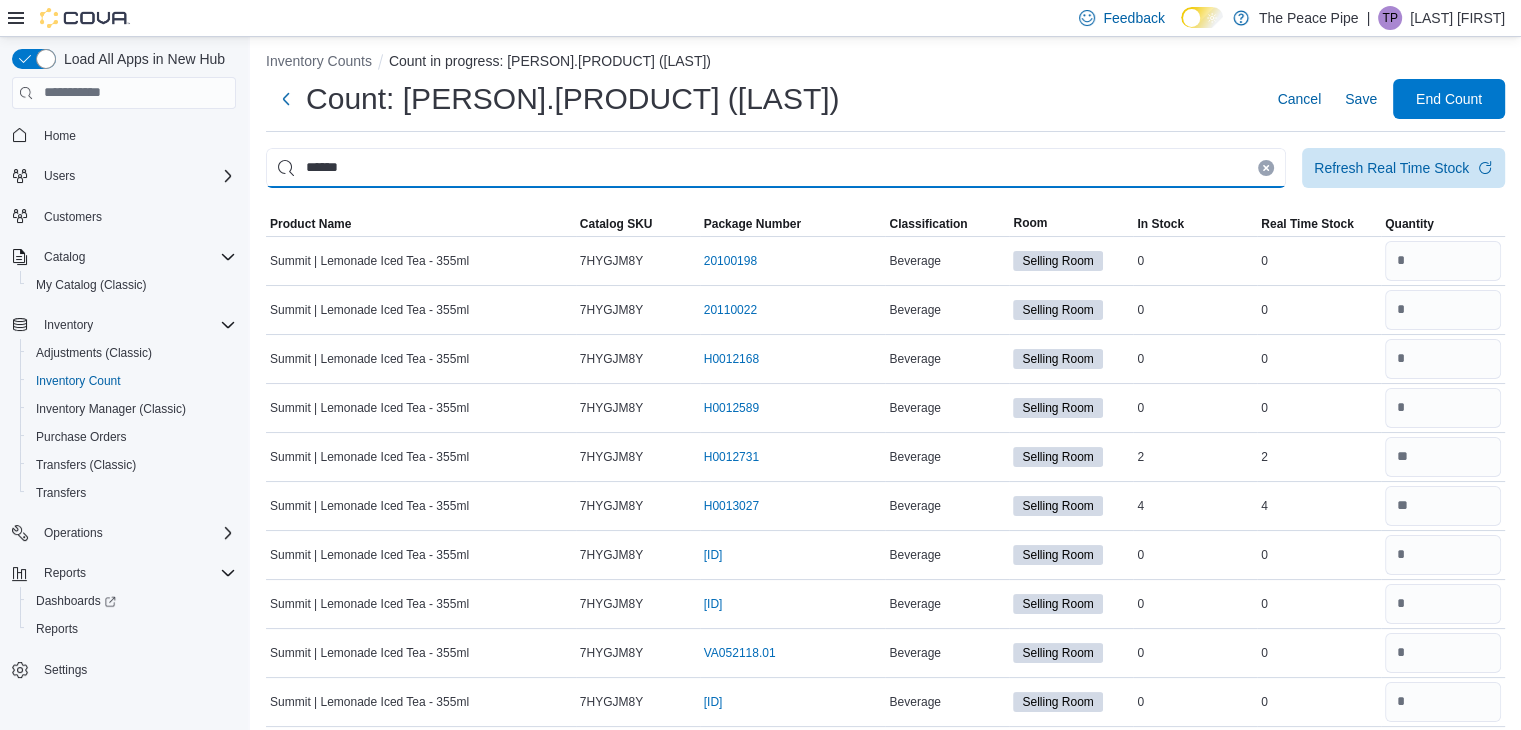 click on "******" at bounding box center (776, 168) 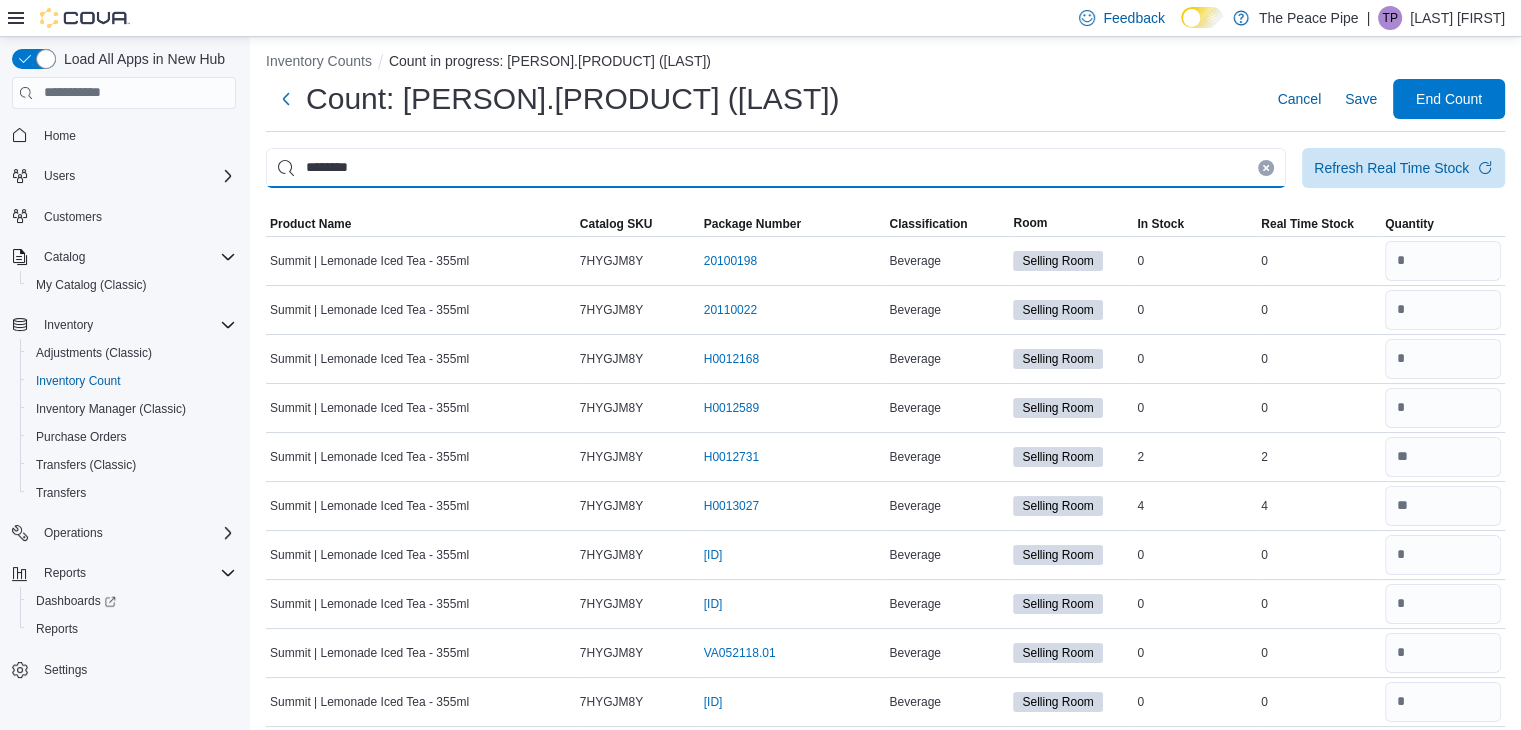 scroll, scrollTop: 0, scrollLeft: 0, axis: both 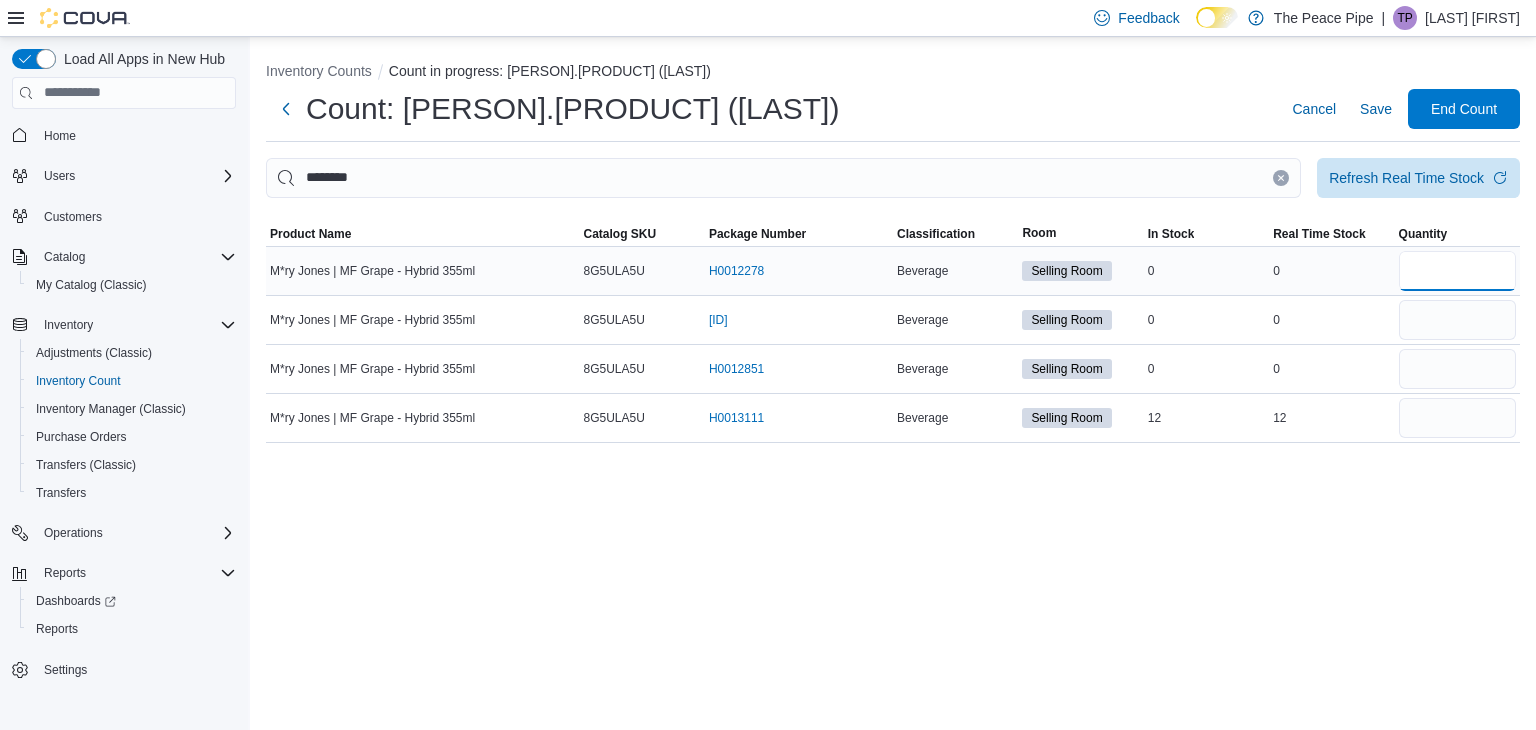 click at bounding box center (1457, 271) 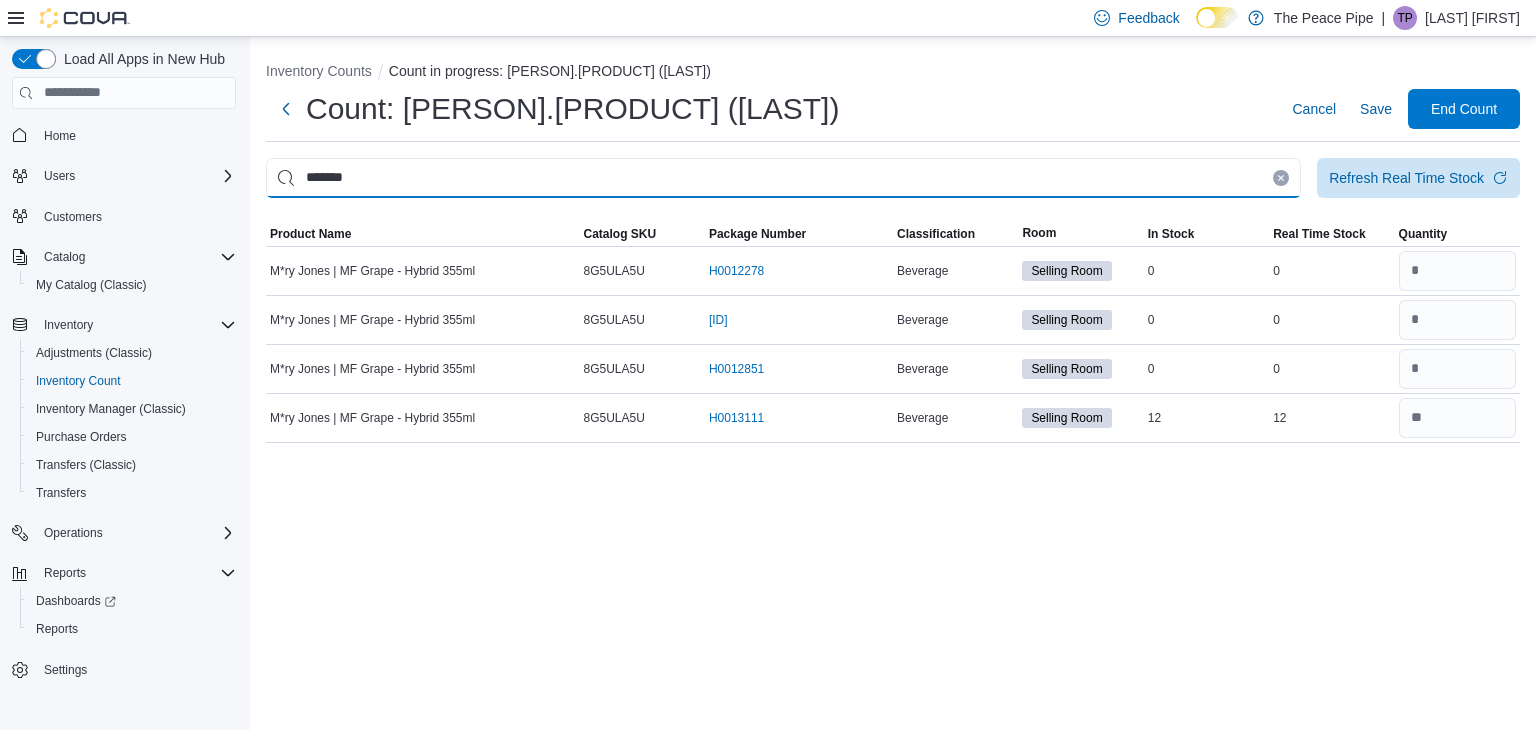 click on "*******" at bounding box center [783, 178] 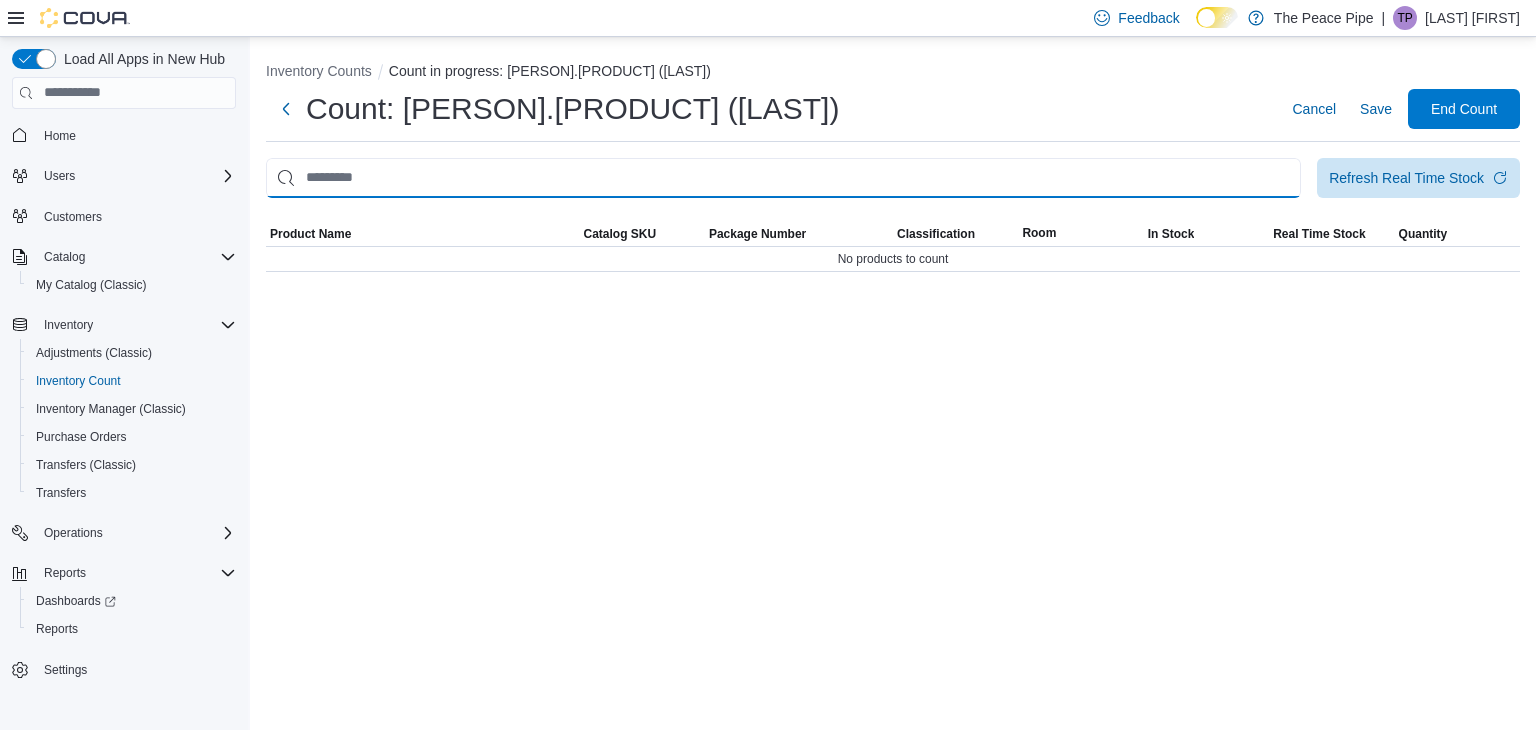 click at bounding box center (783, 178) 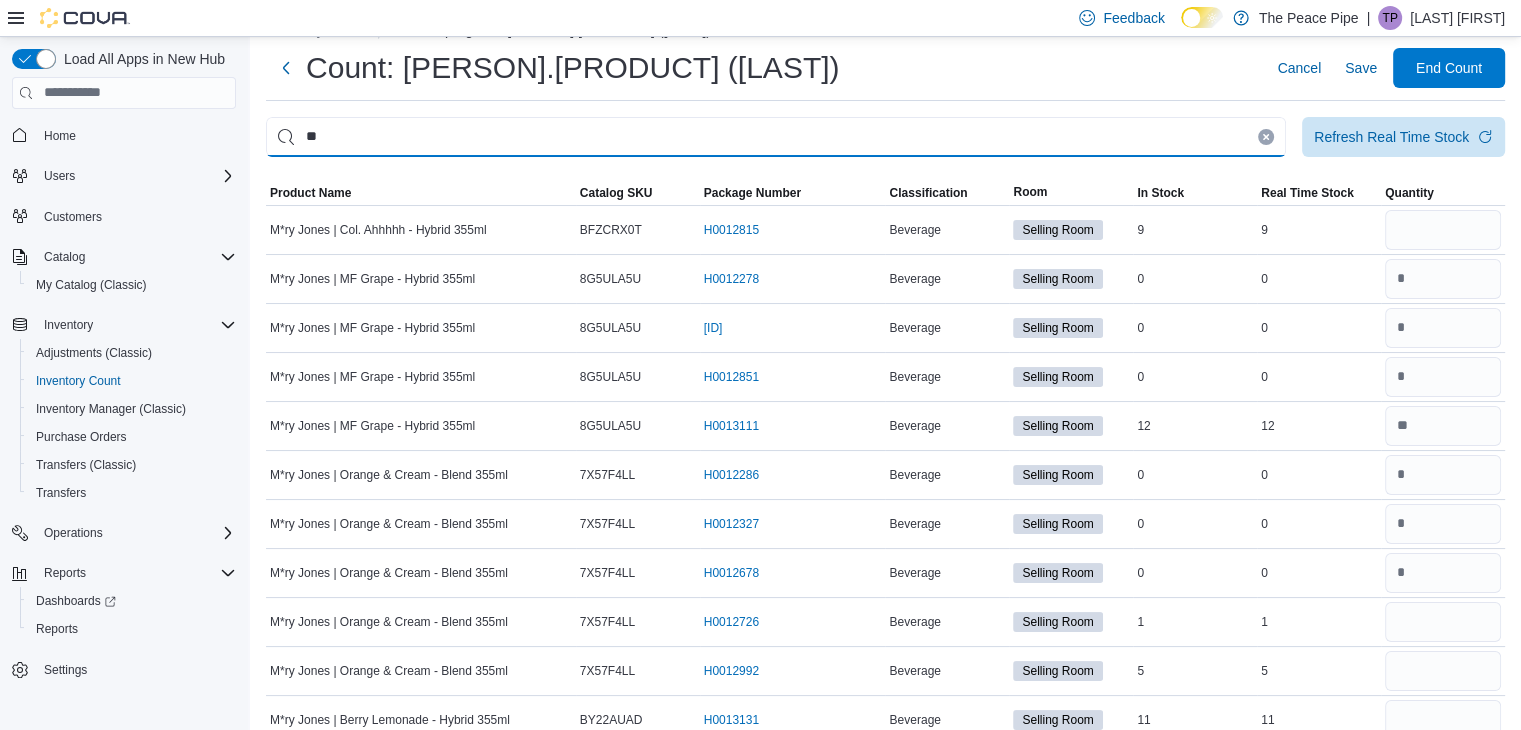 scroll, scrollTop: 69, scrollLeft: 0, axis: vertical 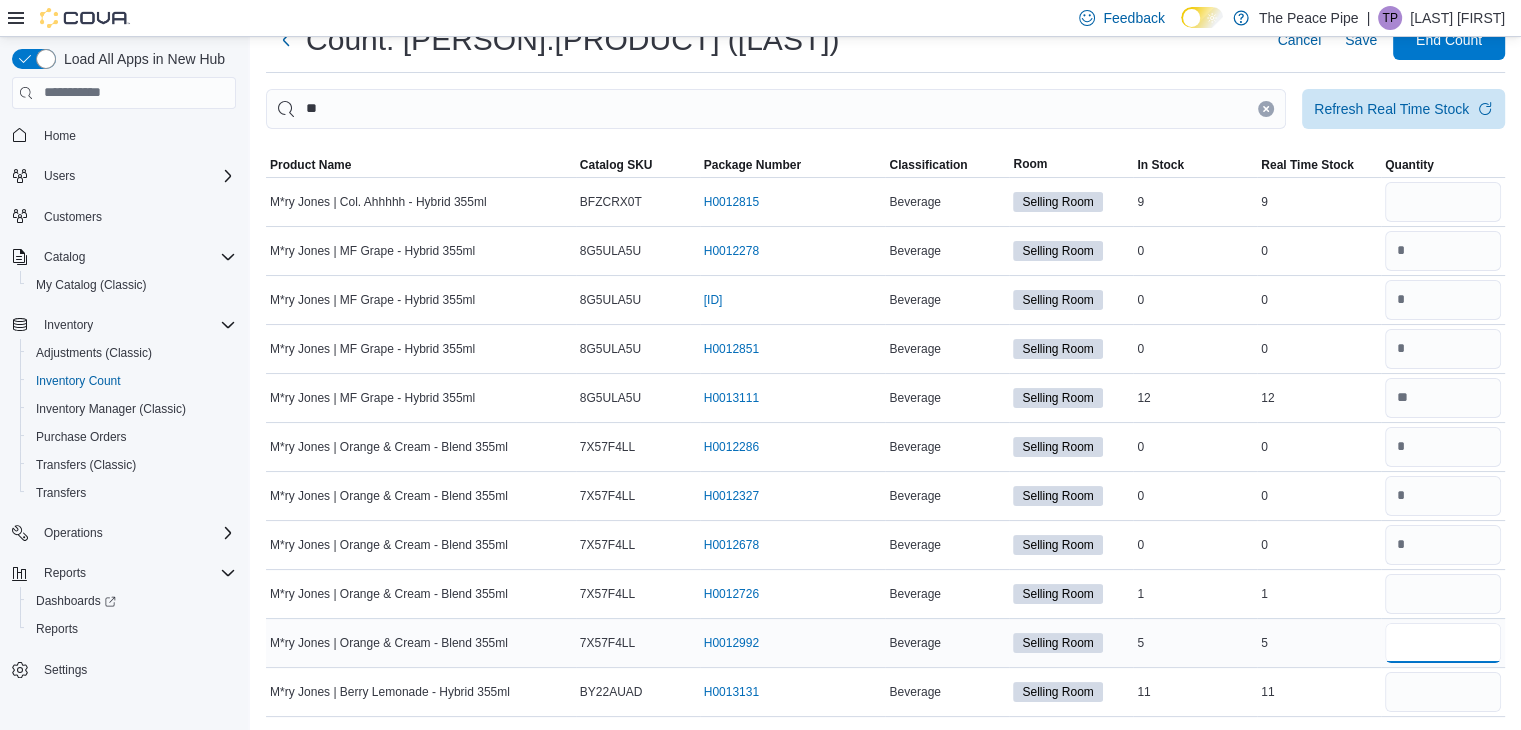 click at bounding box center (1443, 643) 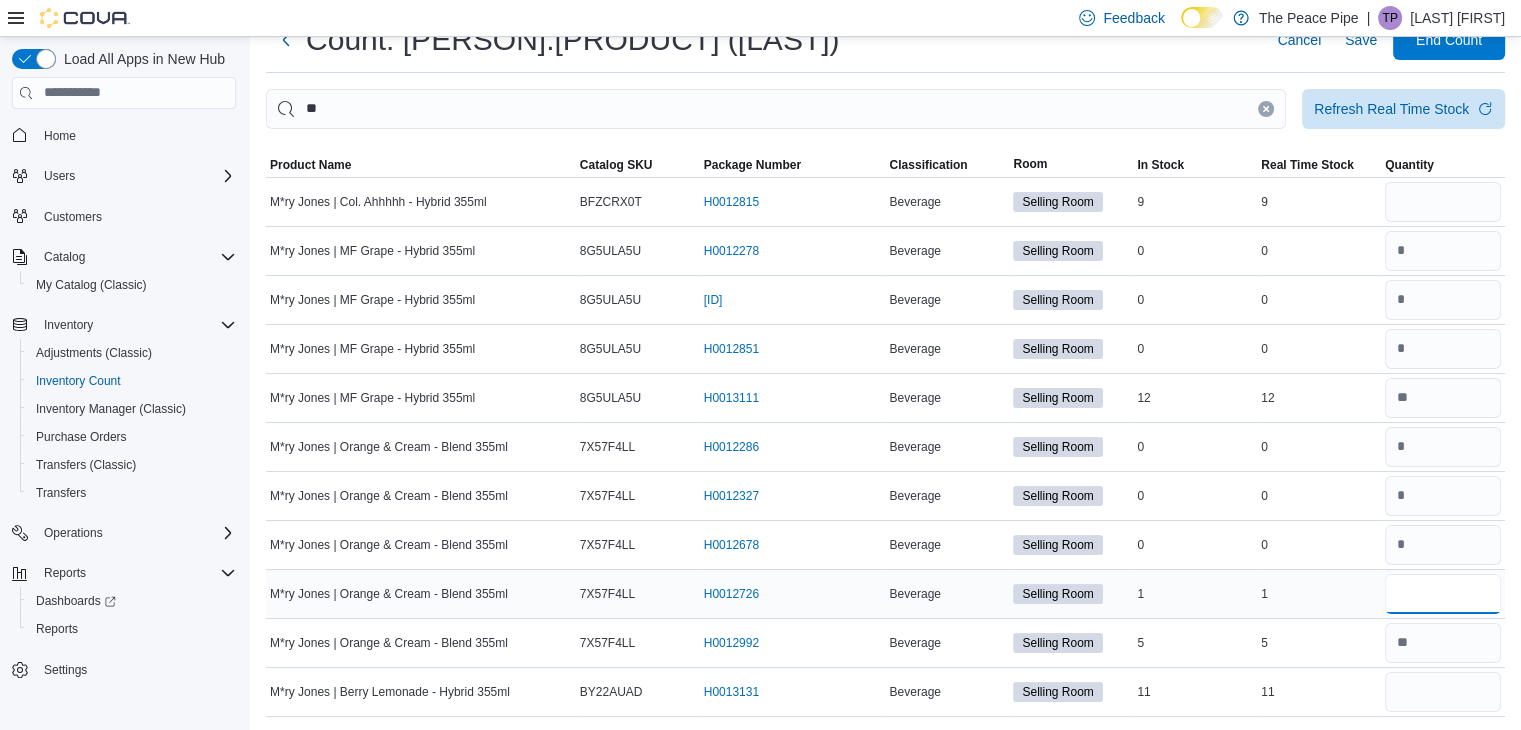 click at bounding box center [1443, 594] 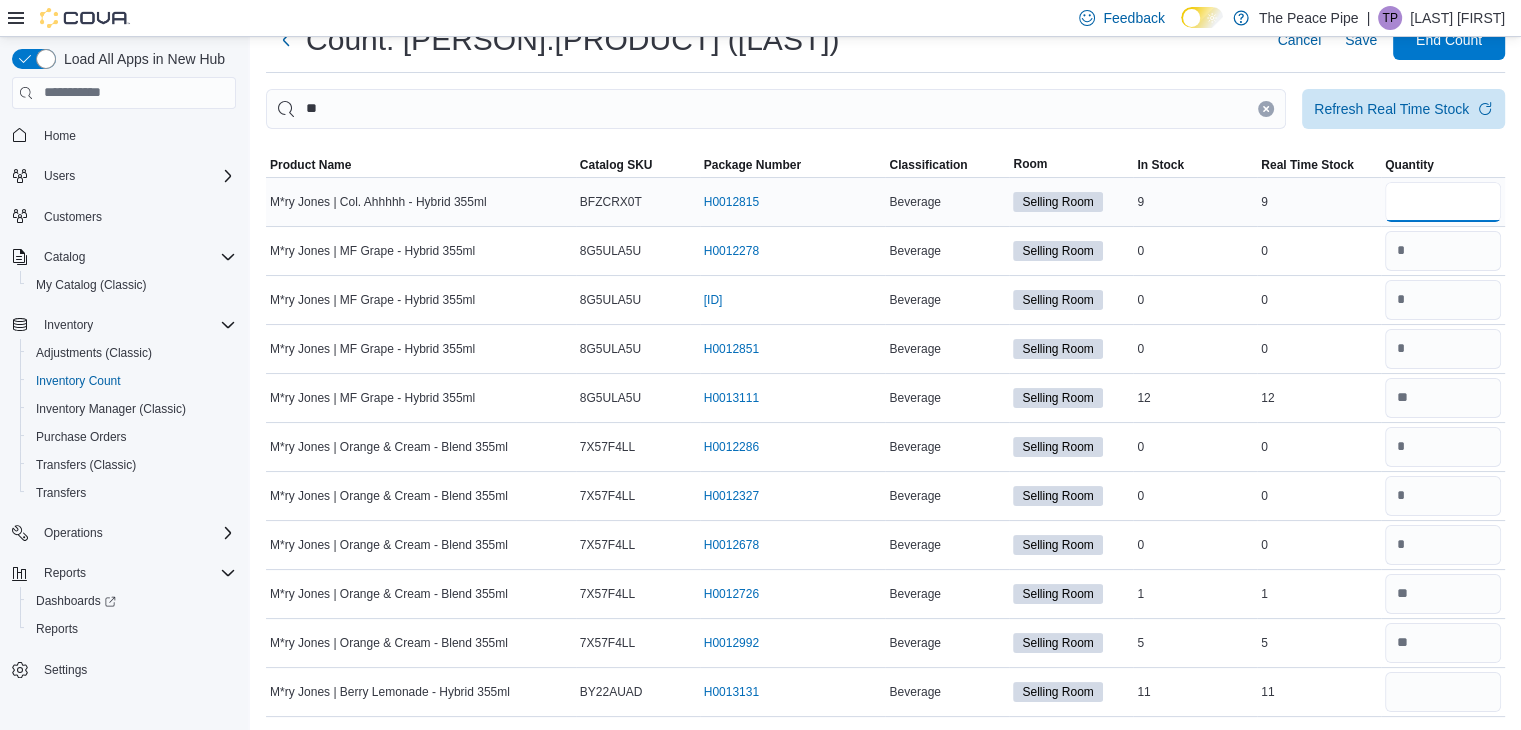 click at bounding box center [1443, 202] 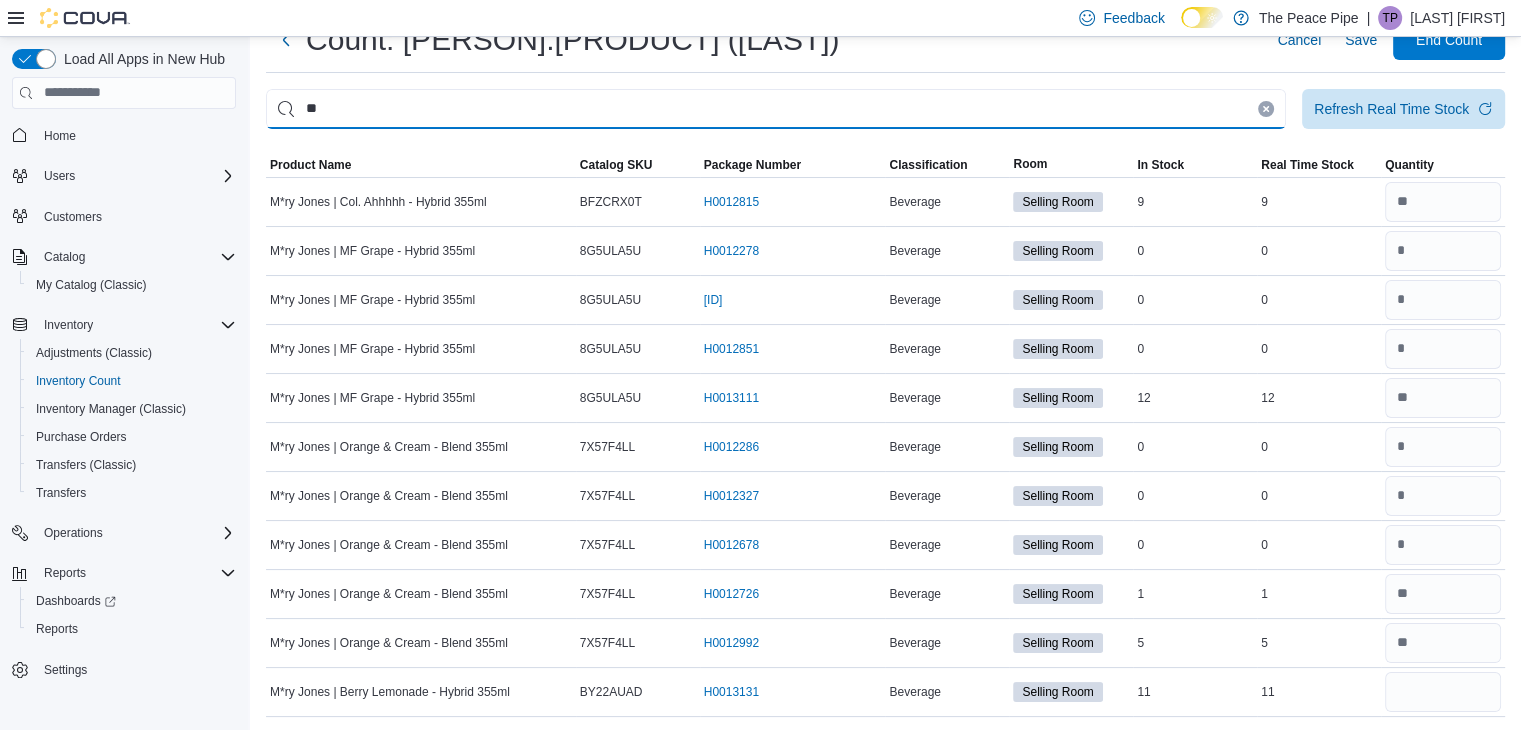 click on "**" at bounding box center [776, 109] 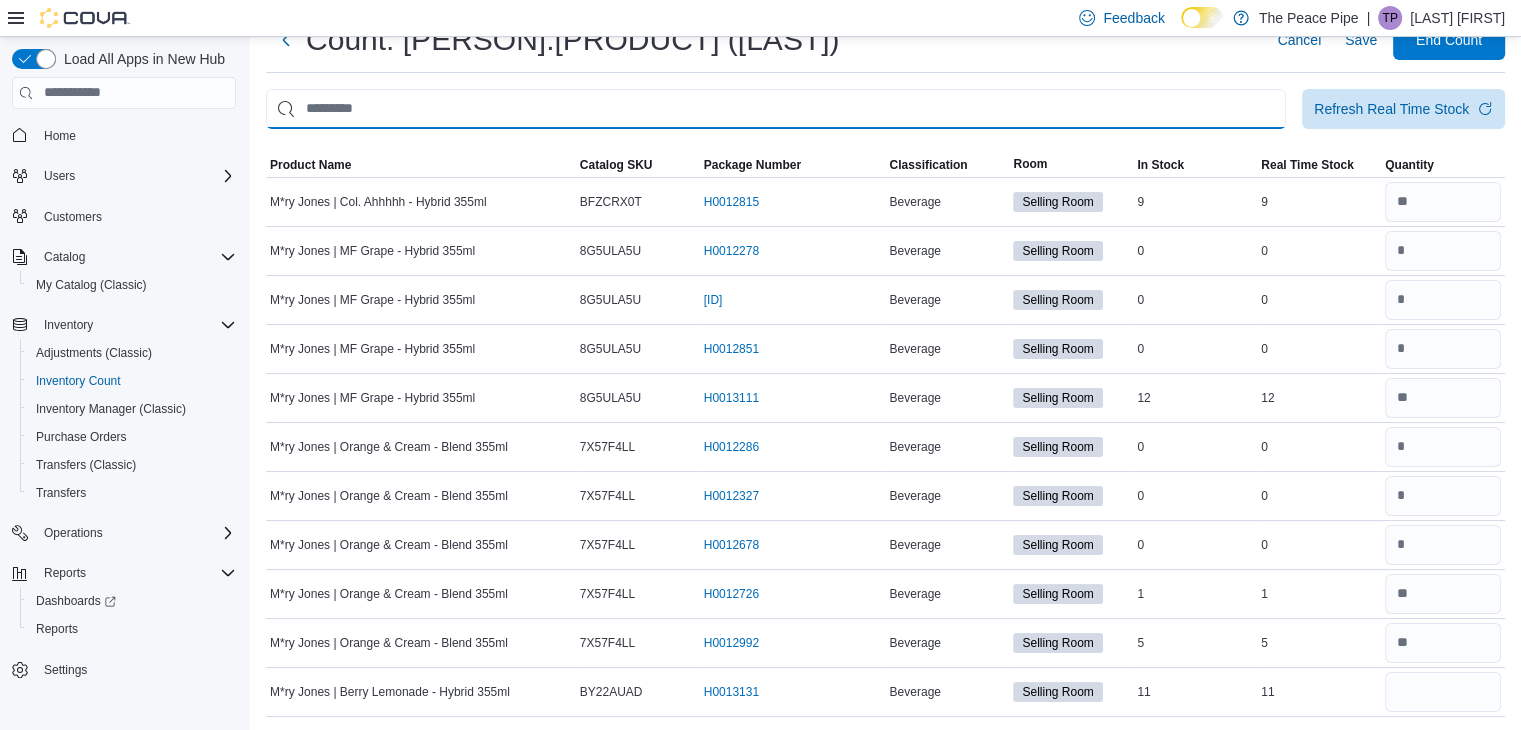click at bounding box center [776, 109] 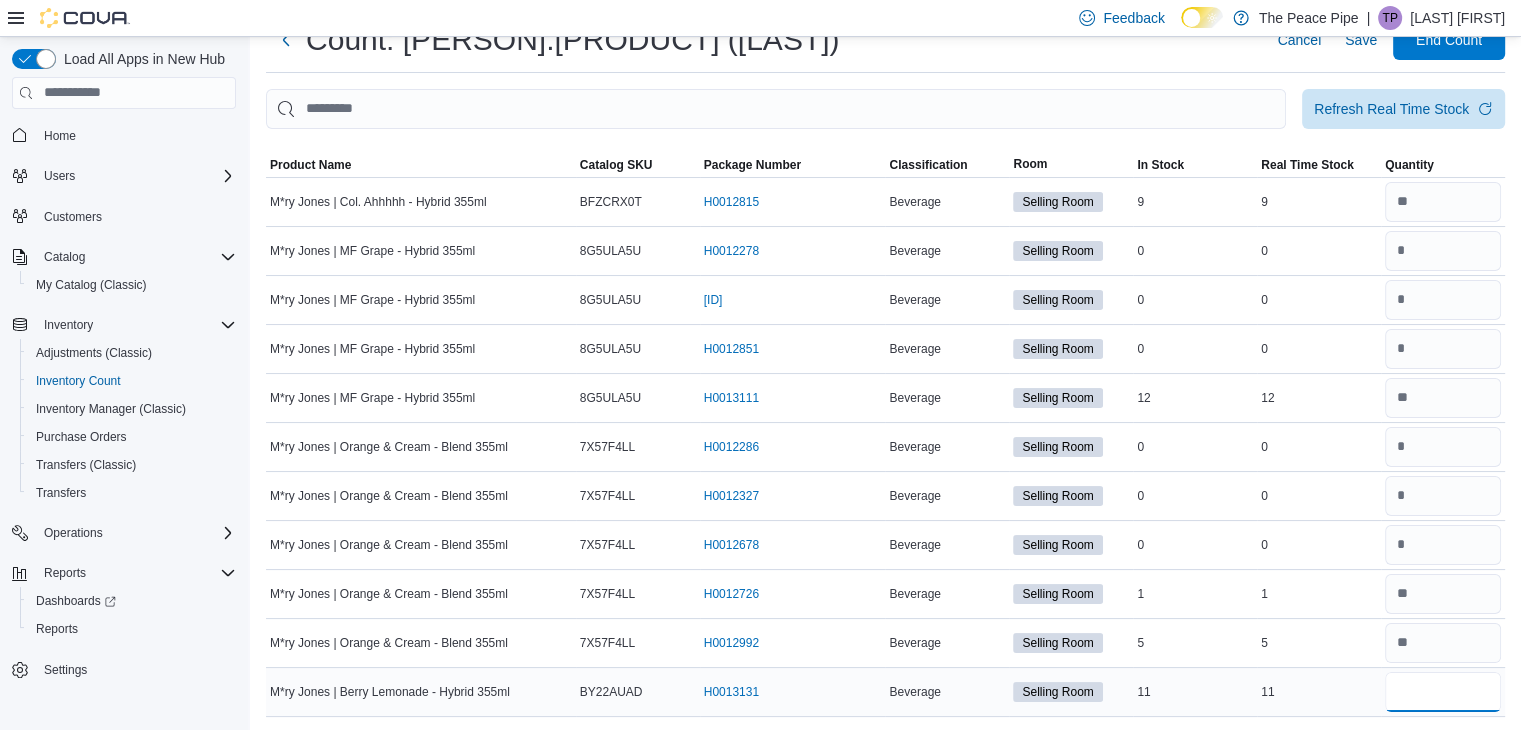 click at bounding box center [1443, 692] 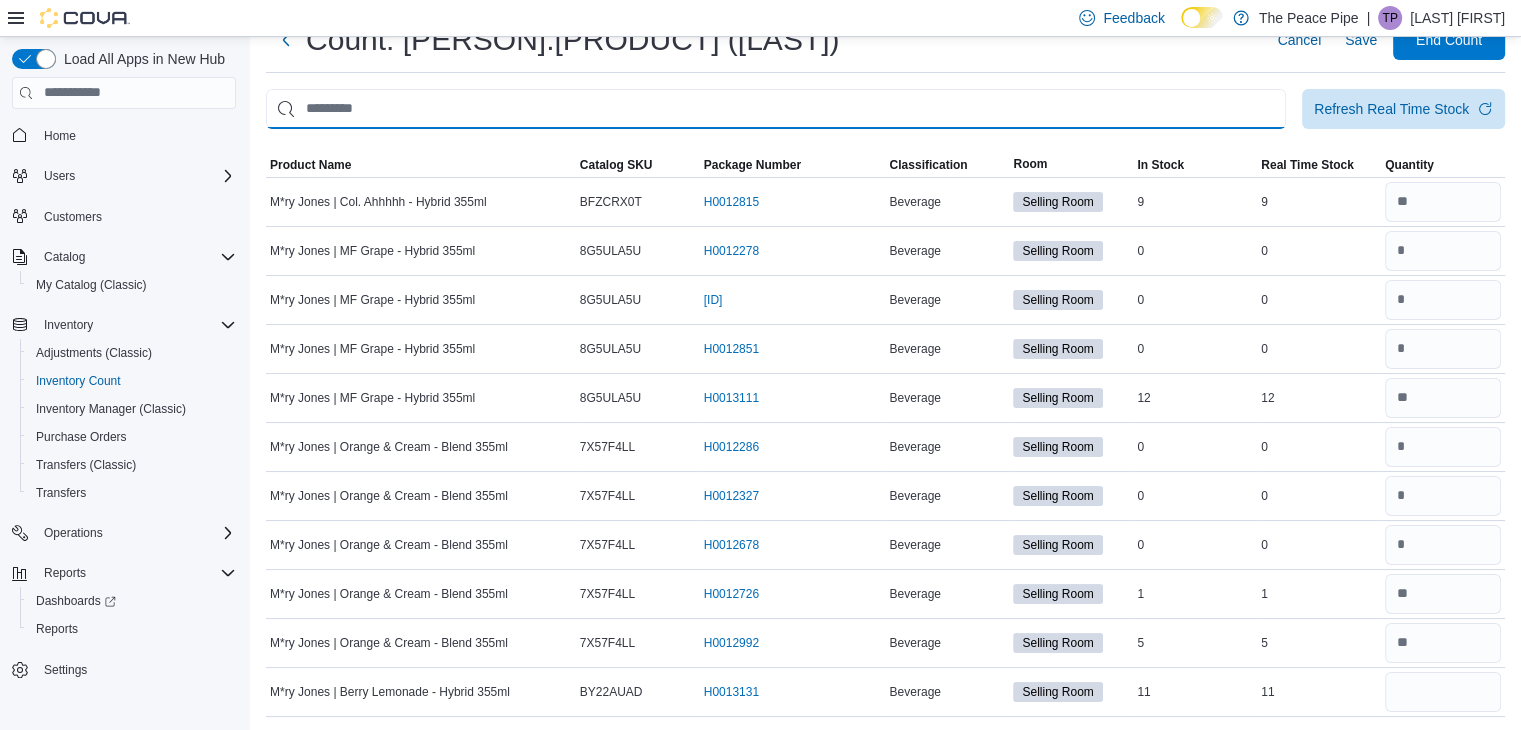 click at bounding box center (776, 109) 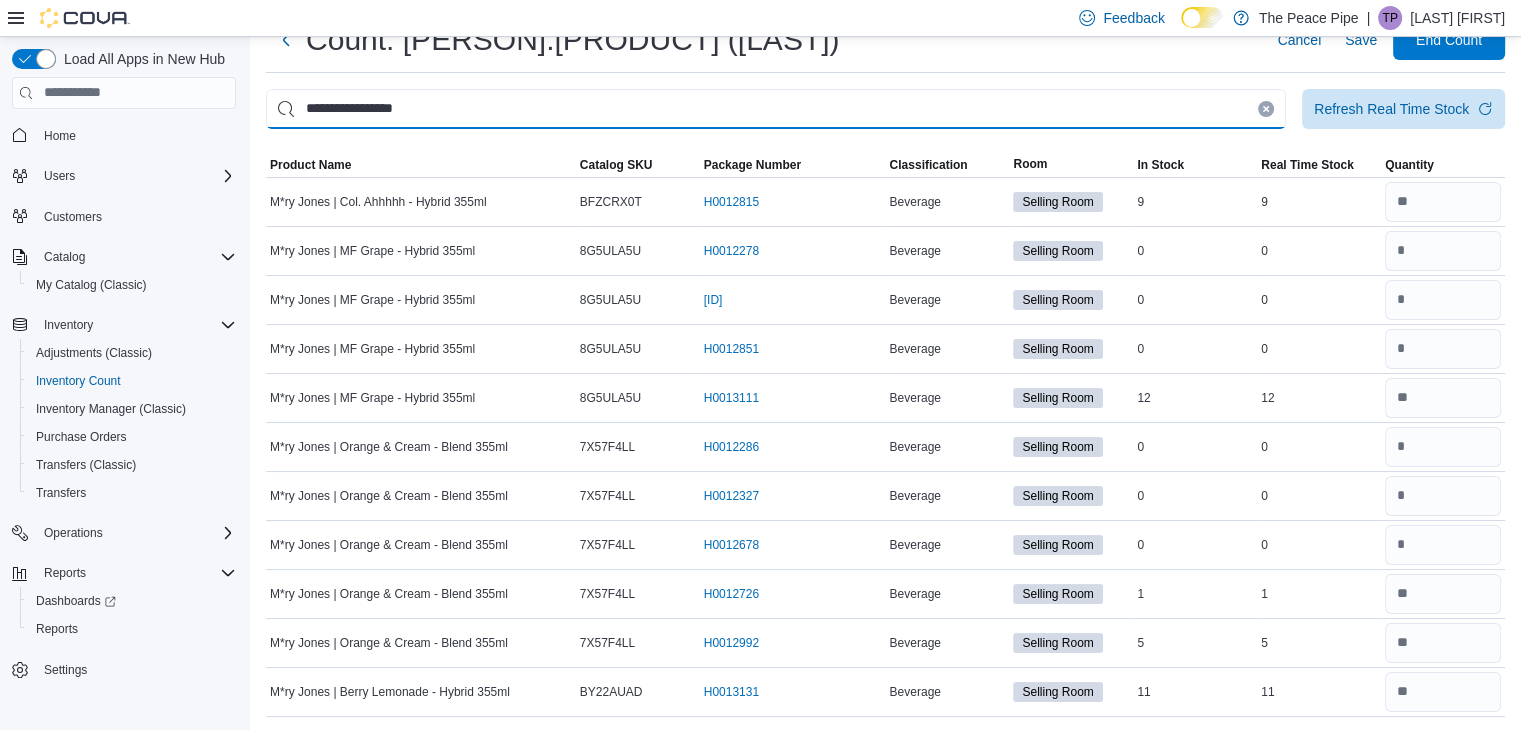 scroll, scrollTop: 0, scrollLeft: 0, axis: both 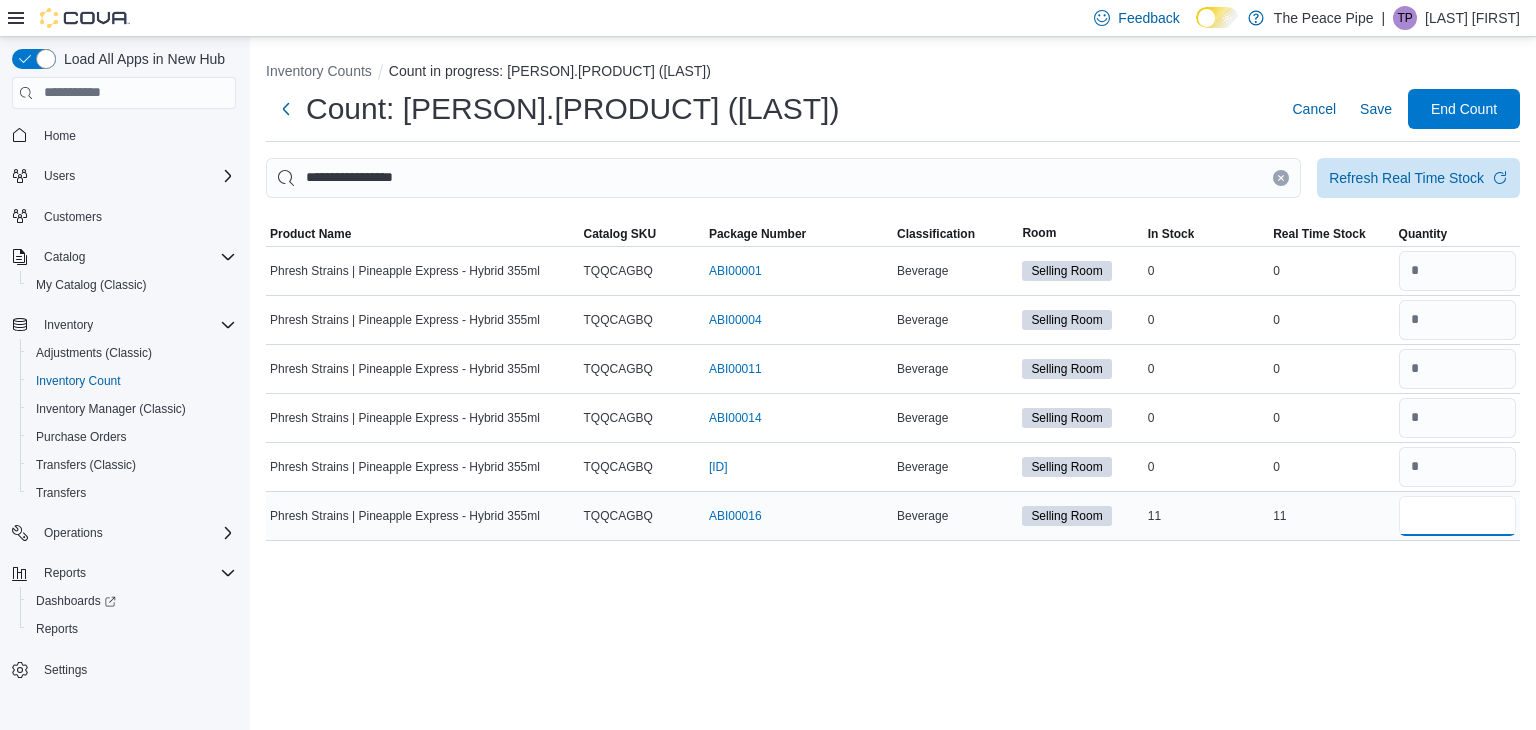 click at bounding box center [1457, 516] 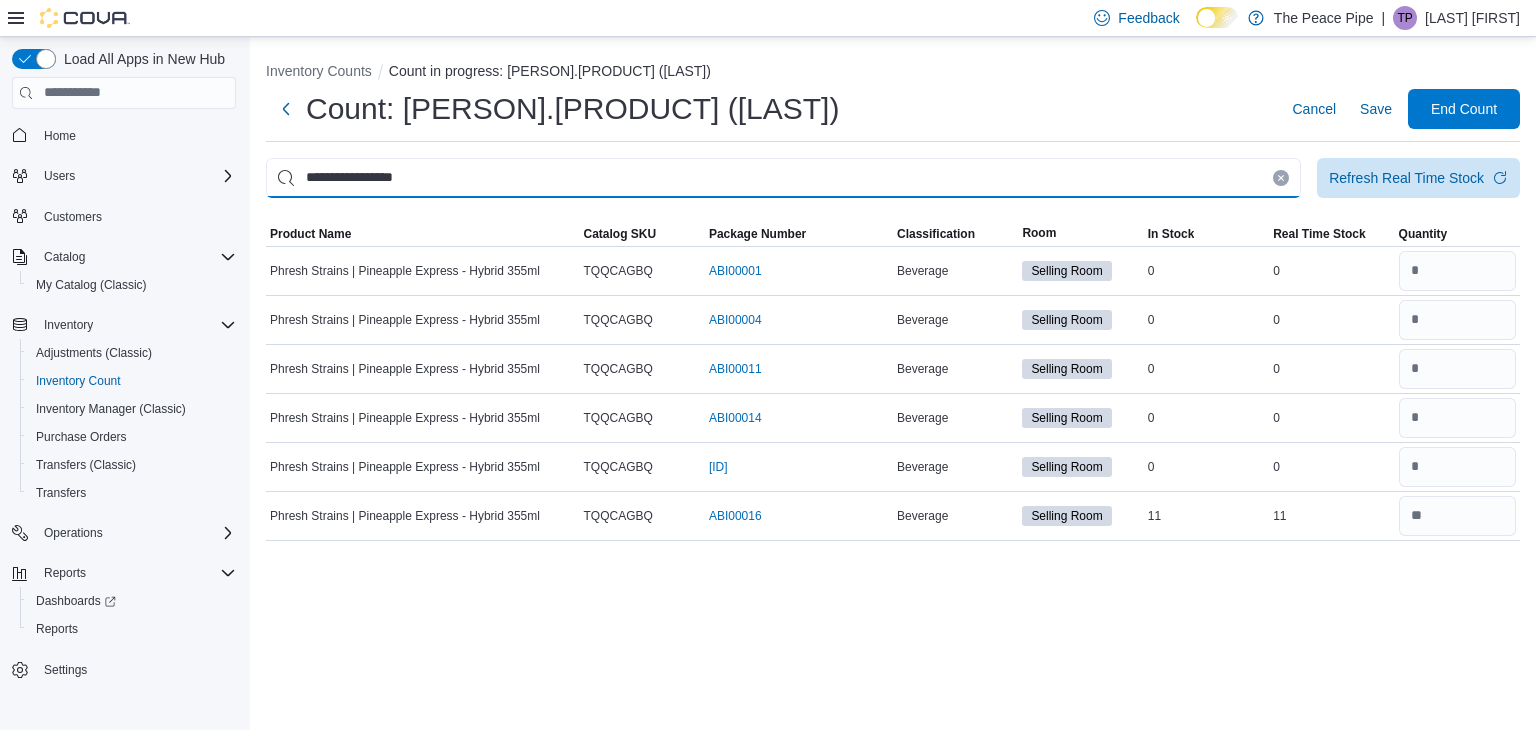 click on "**********" at bounding box center (783, 178) 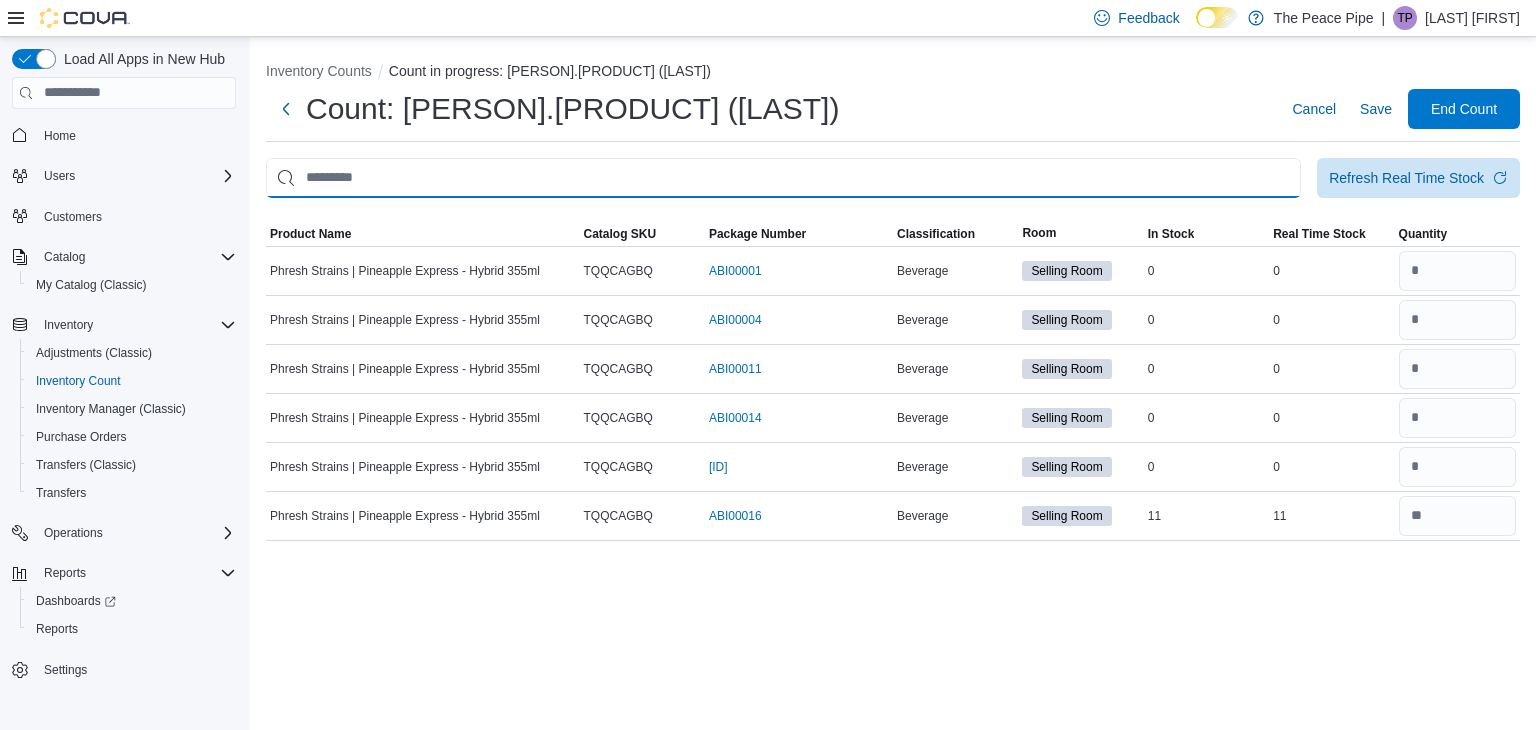 click at bounding box center (783, 178) 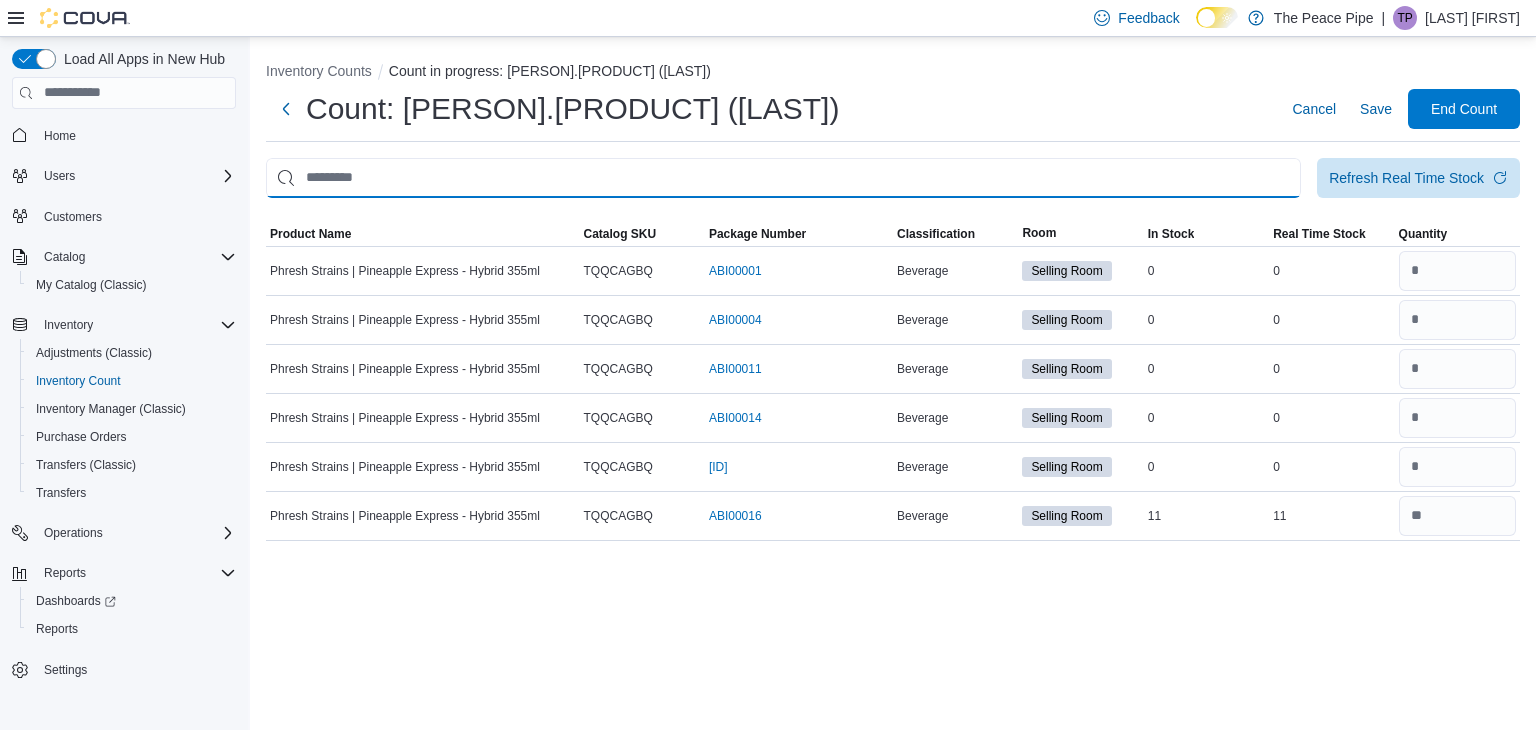 click at bounding box center [783, 178] 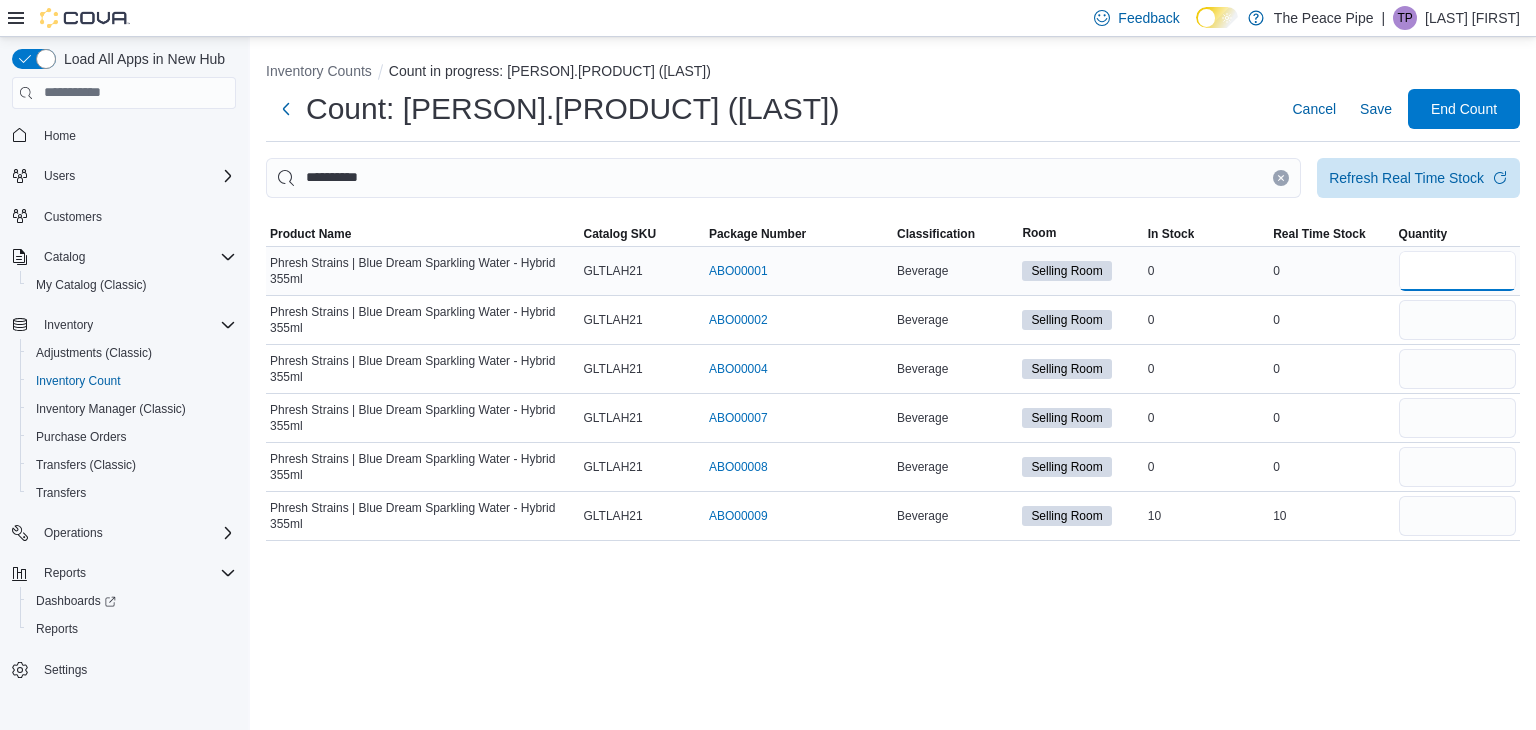 click at bounding box center (1457, 271) 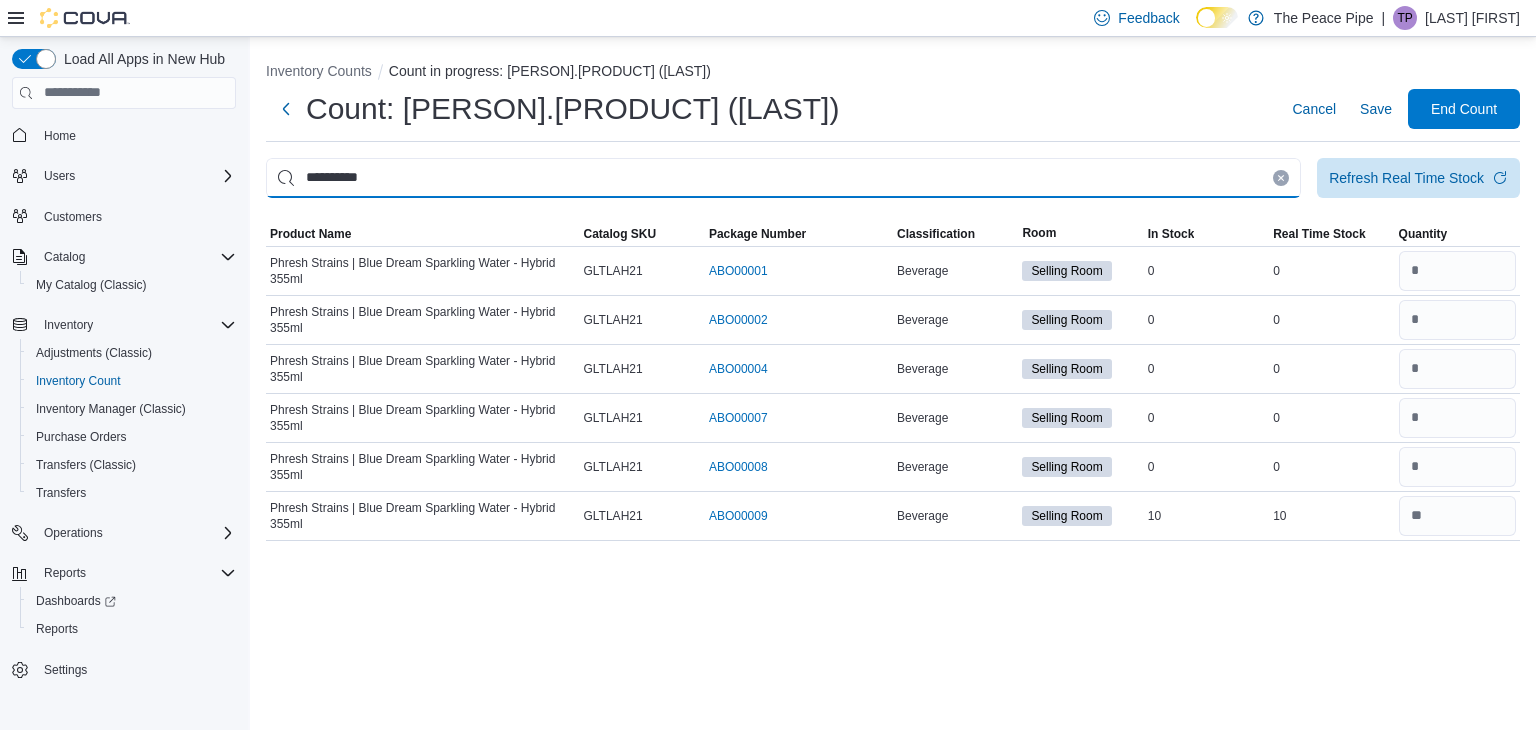 click on "**********" at bounding box center [783, 178] 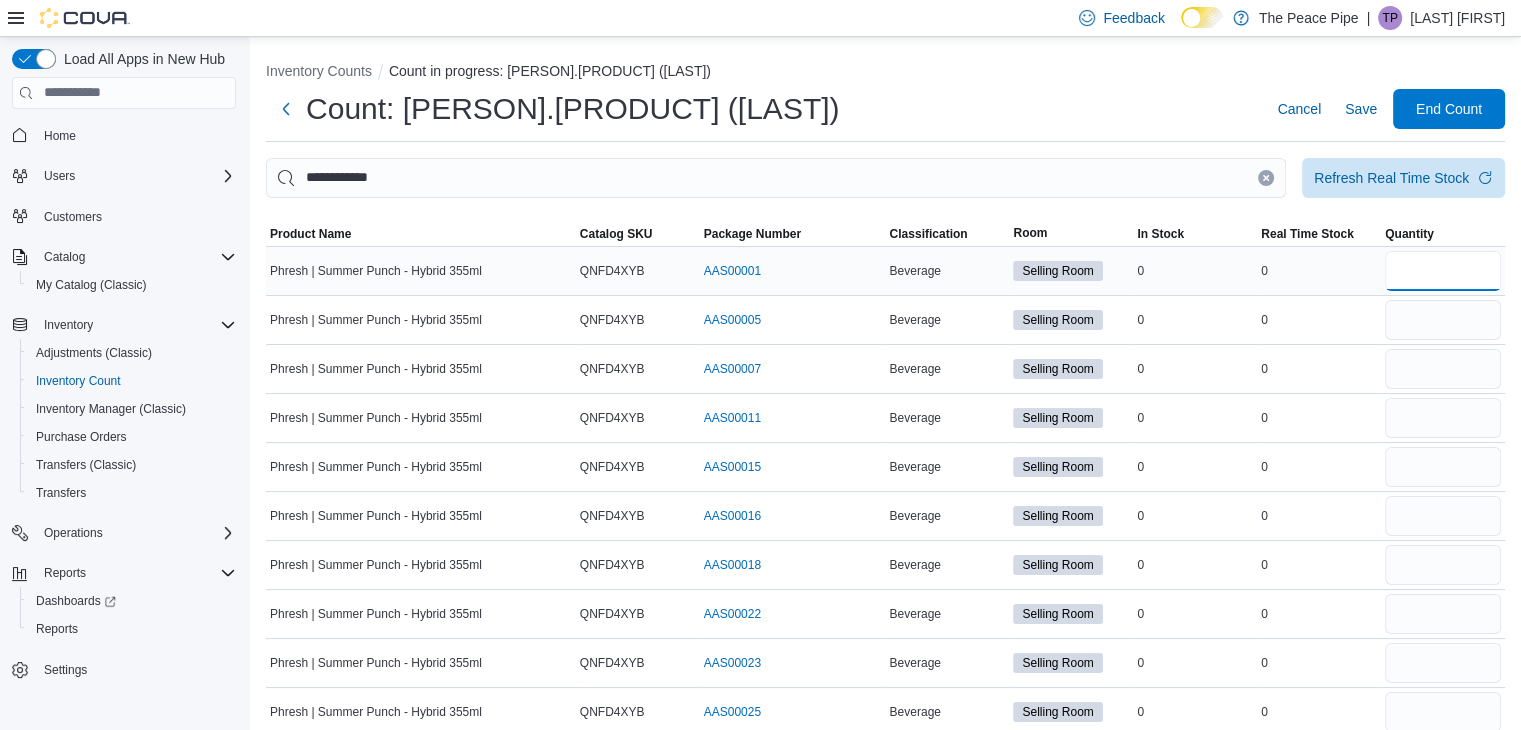 click at bounding box center (1443, 271) 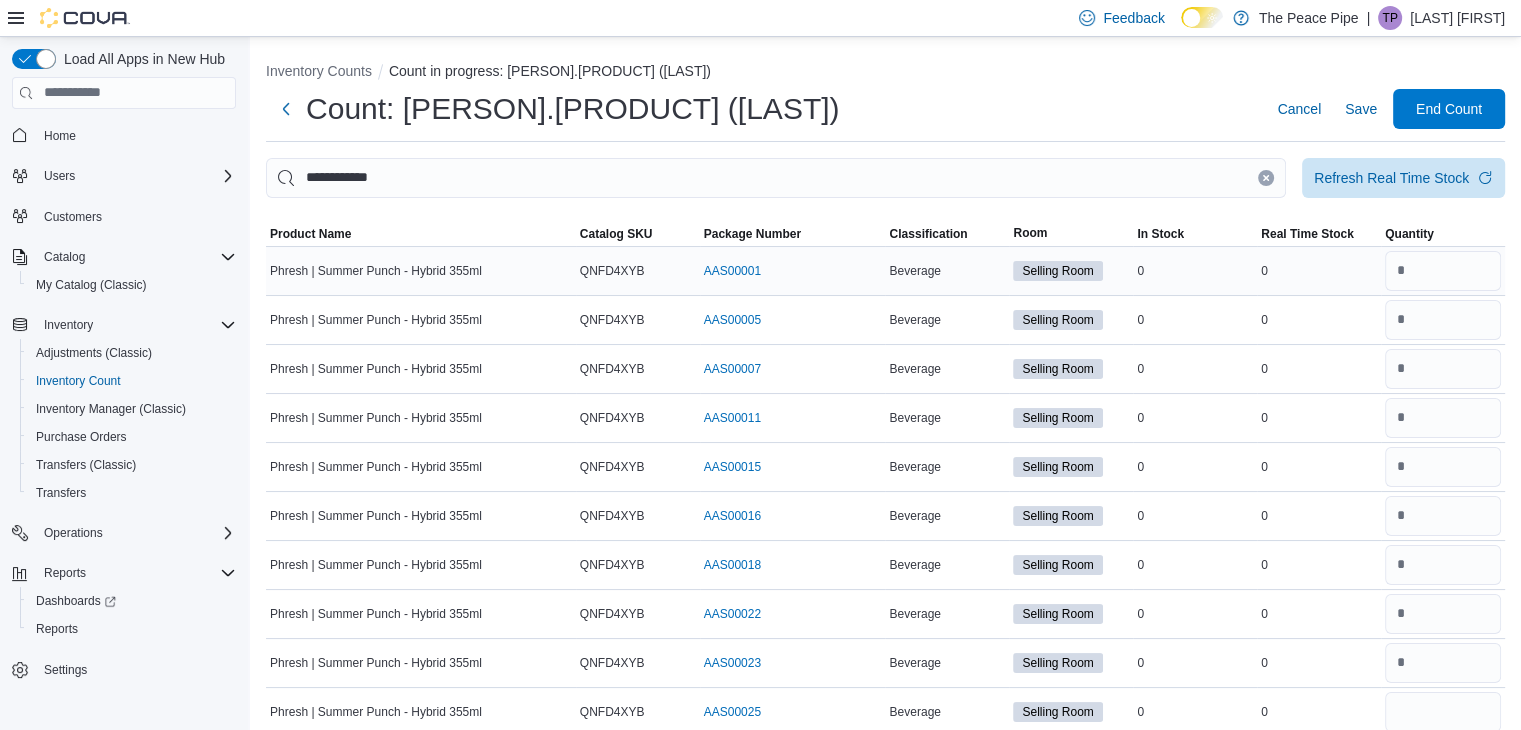 scroll, scrollTop: 362, scrollLeft: 0, axis: vertical 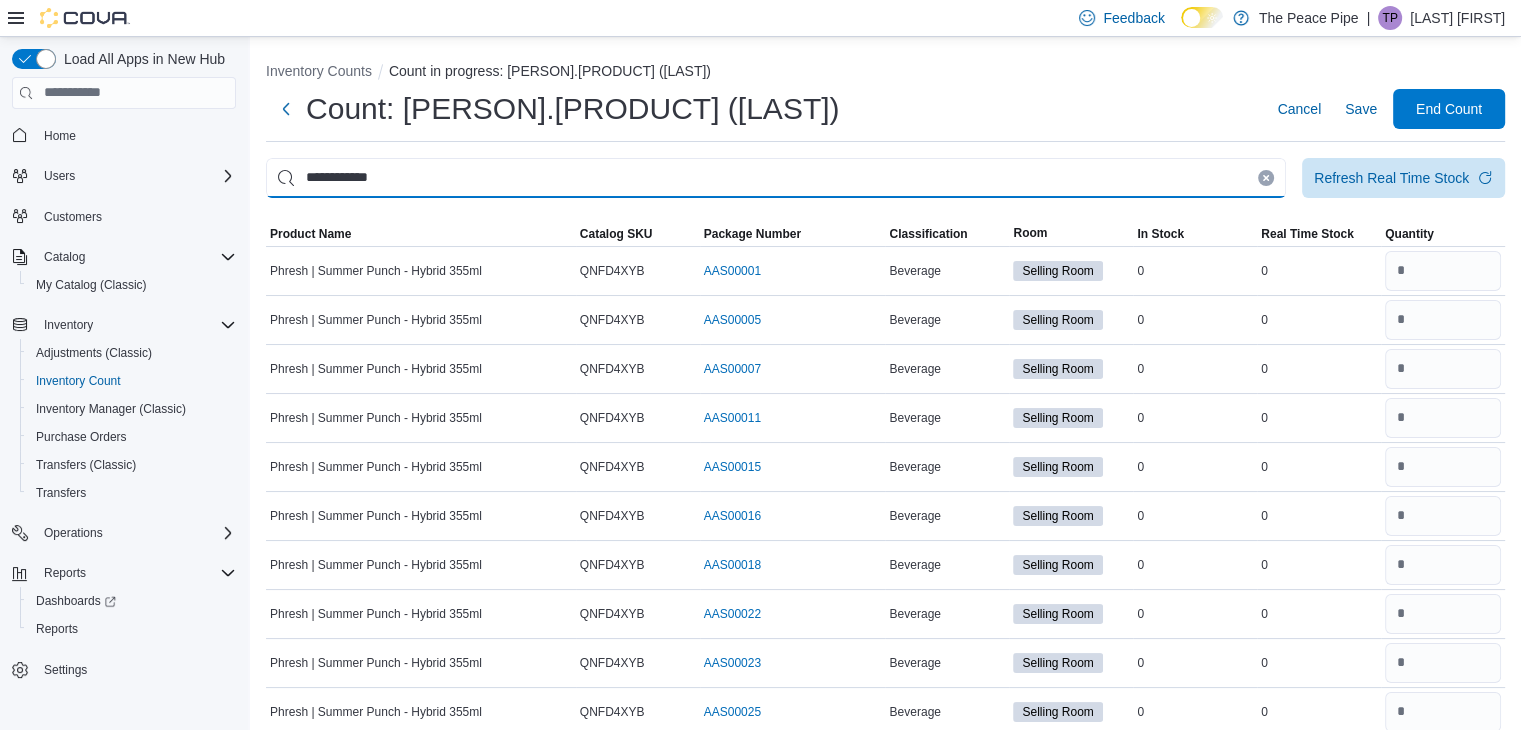 click on "**********" at bounding box center [776, 178] 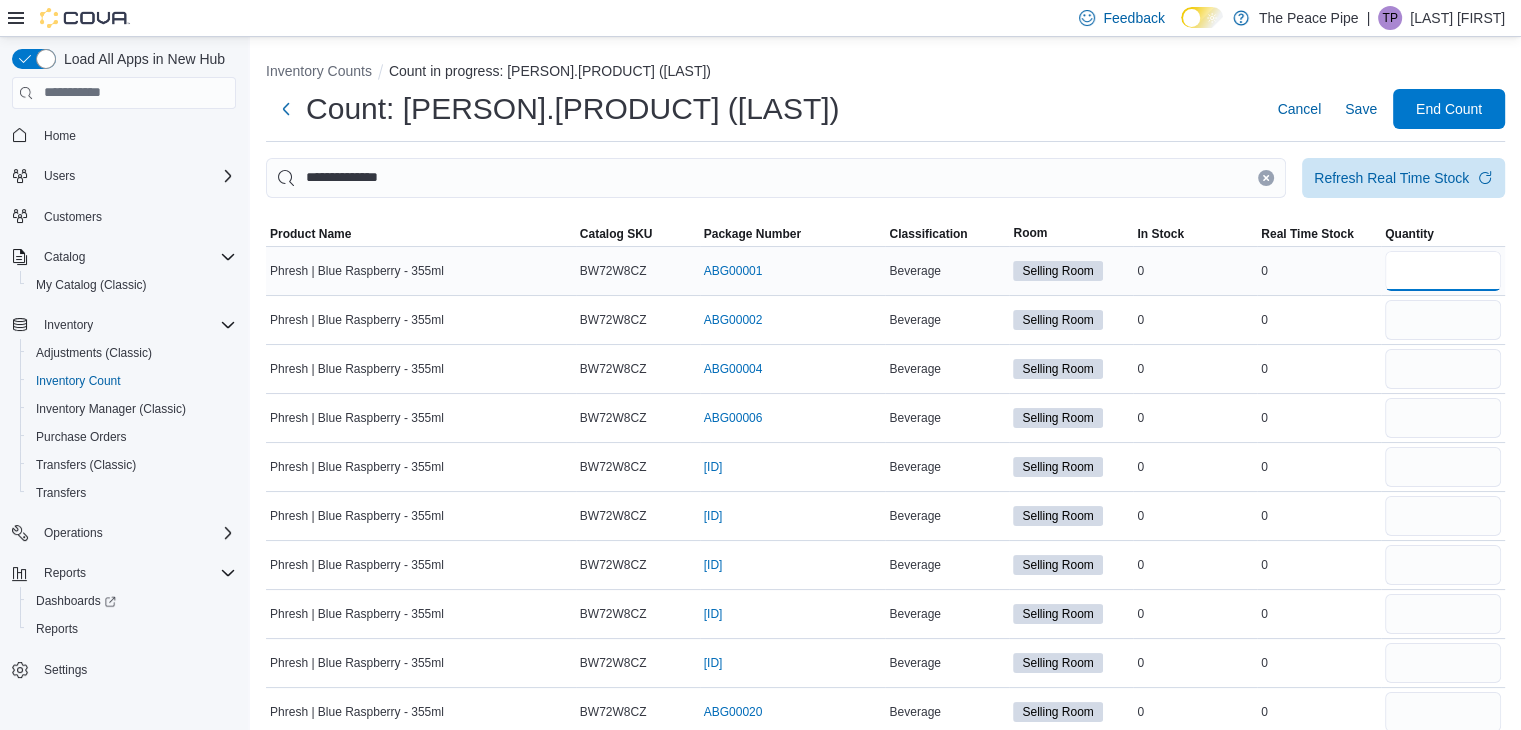 click at bounding box center [1443, 271] 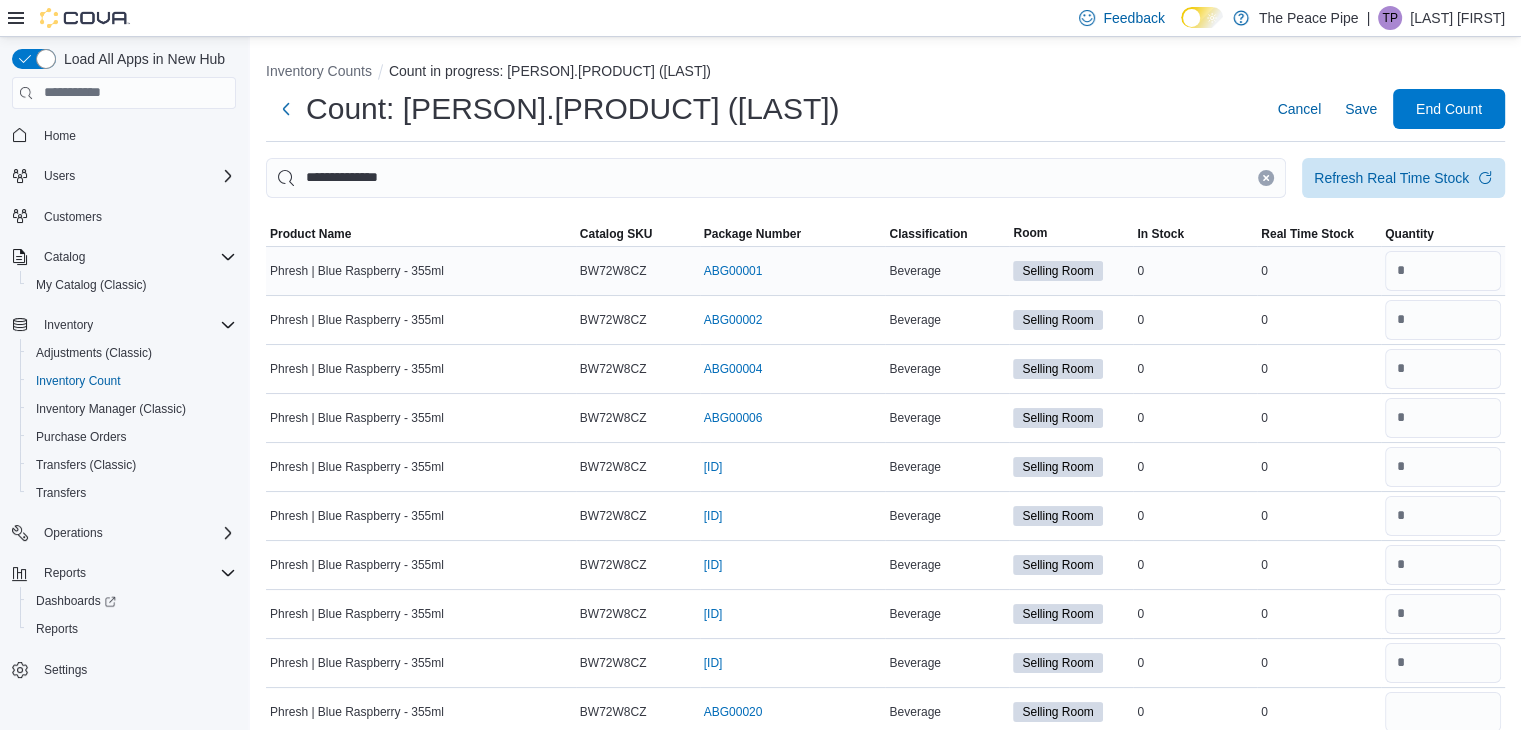 scroll, scrollTop: 264, scrollLeft: 0, axis: vertical 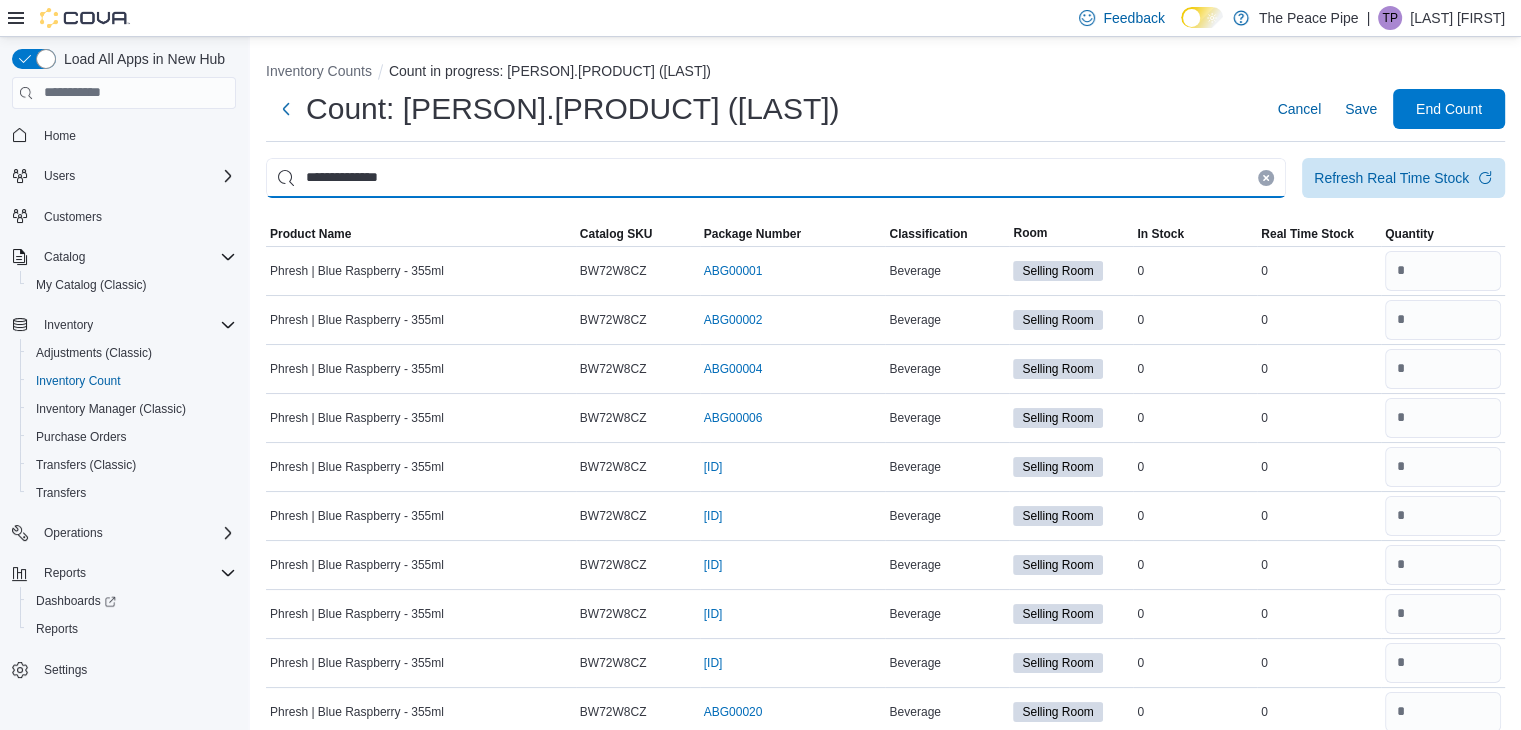 click on "**********" at bounding box center (776, 178) 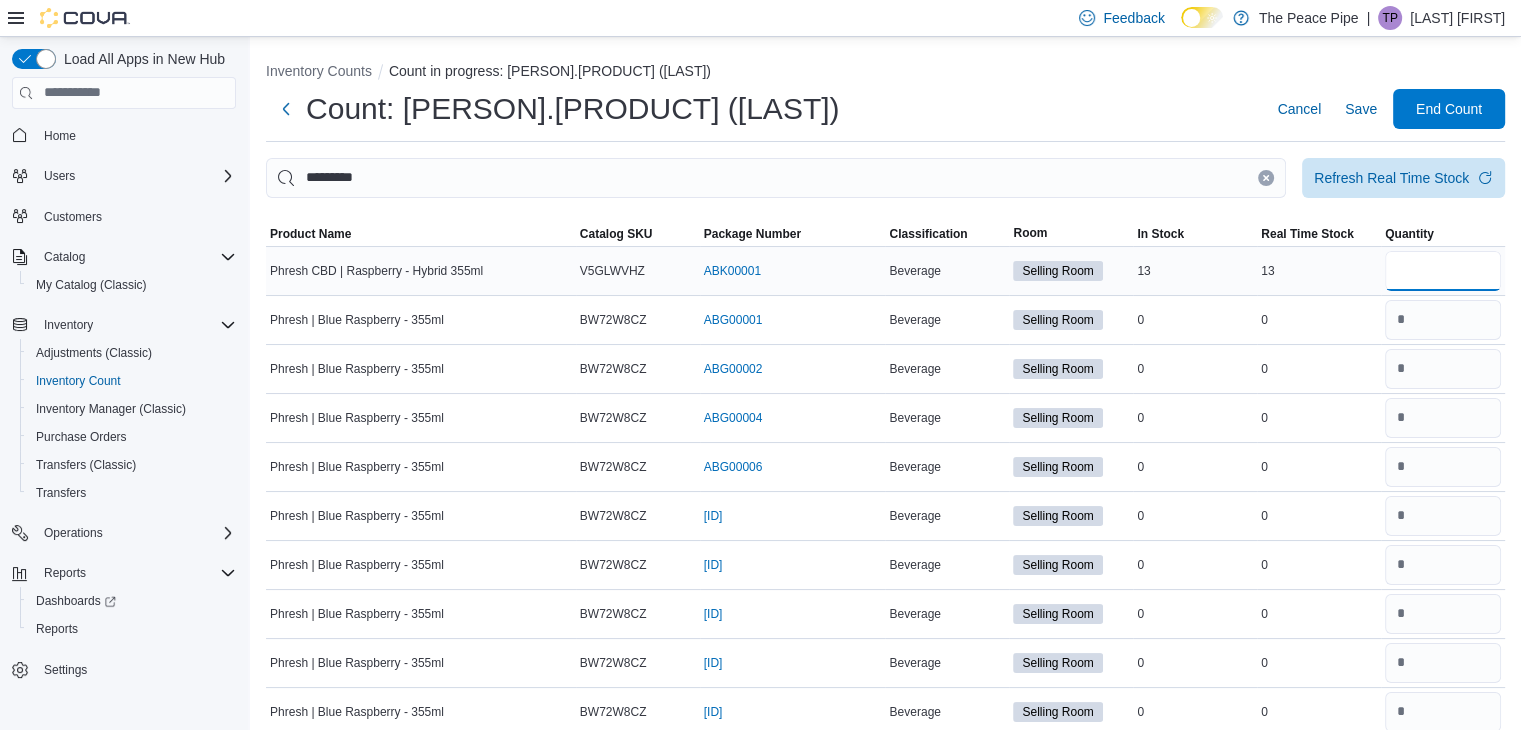 click at bounding box center [1443, 271] 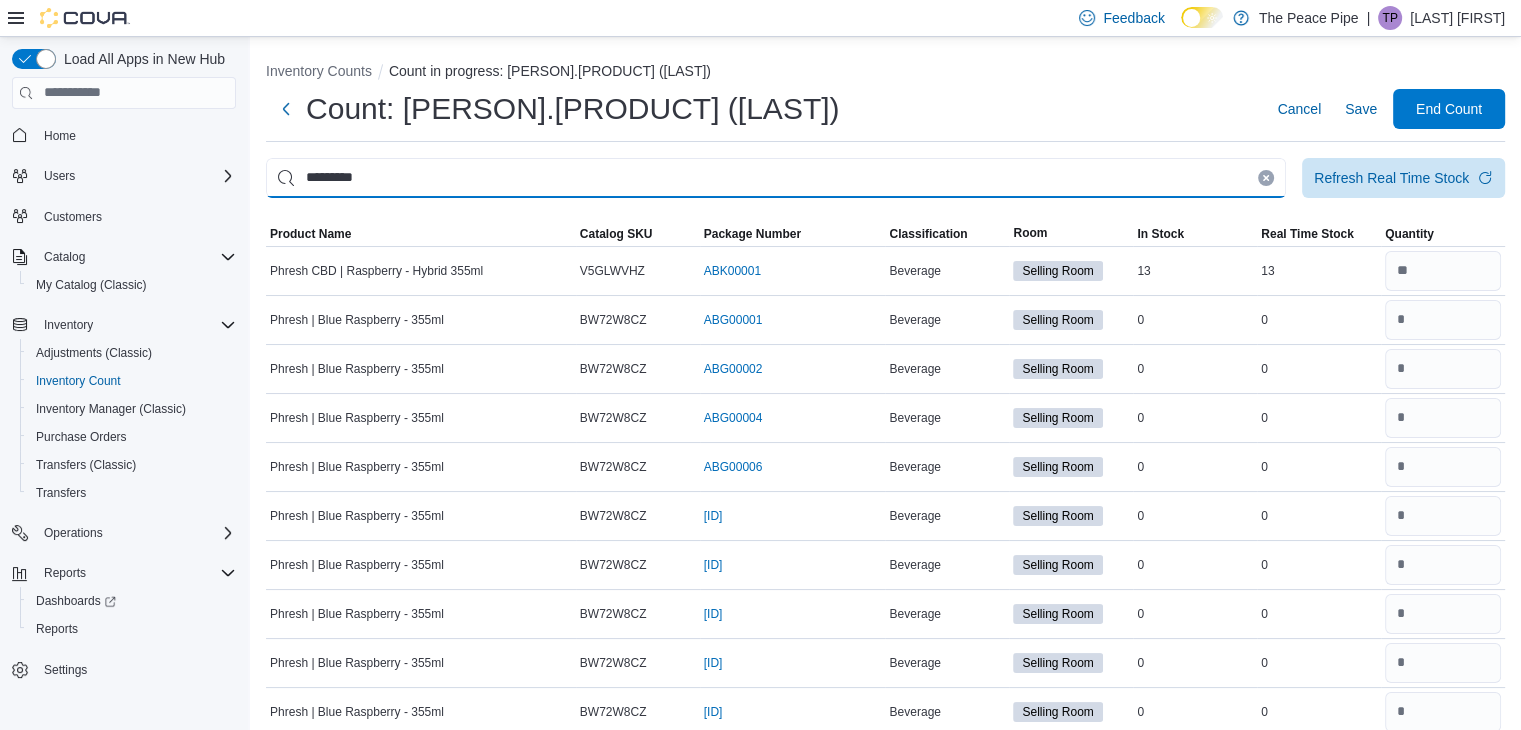 click on "*********" at bounding box center (776, 178) 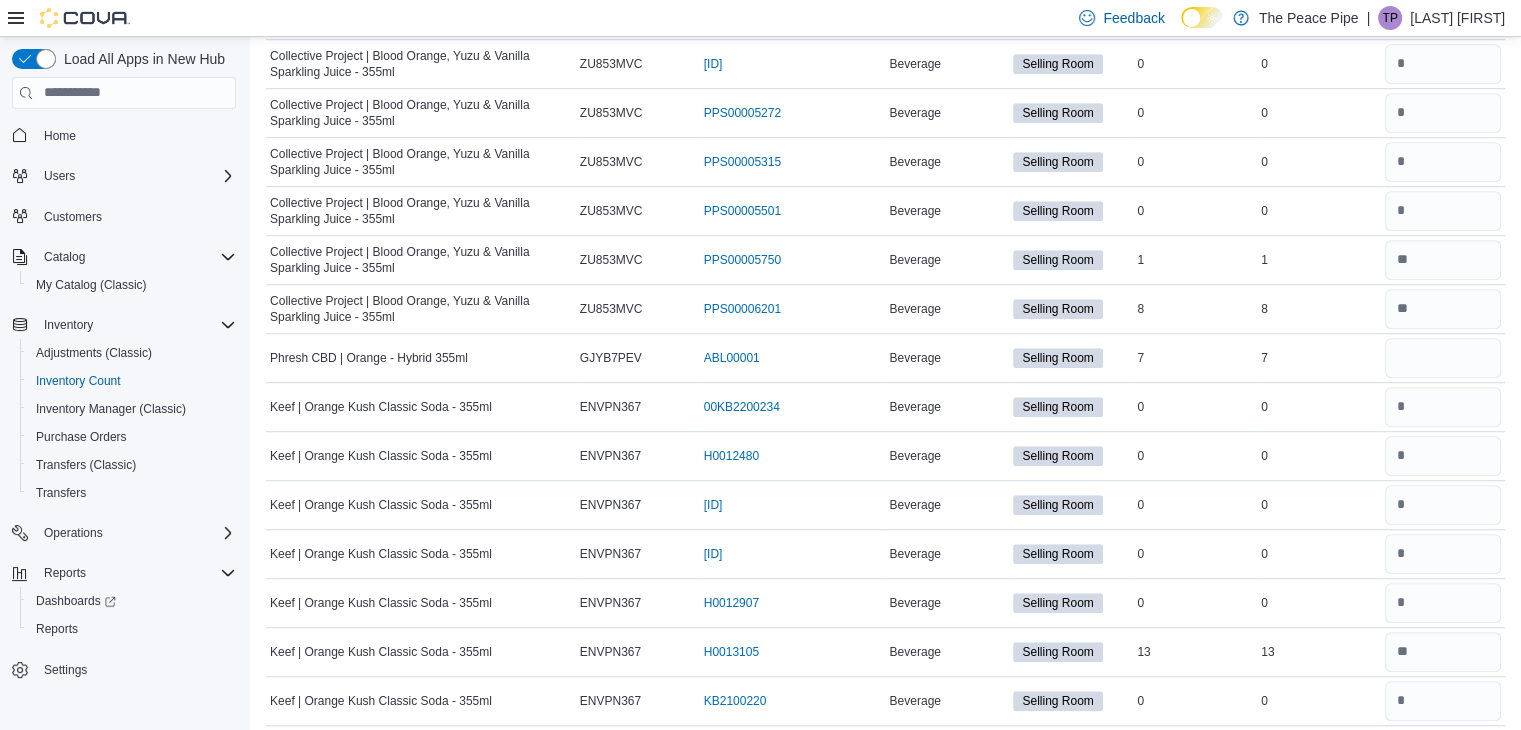 scroll, scrollTop: 1277, scrollLeft: 0, axis: vertical 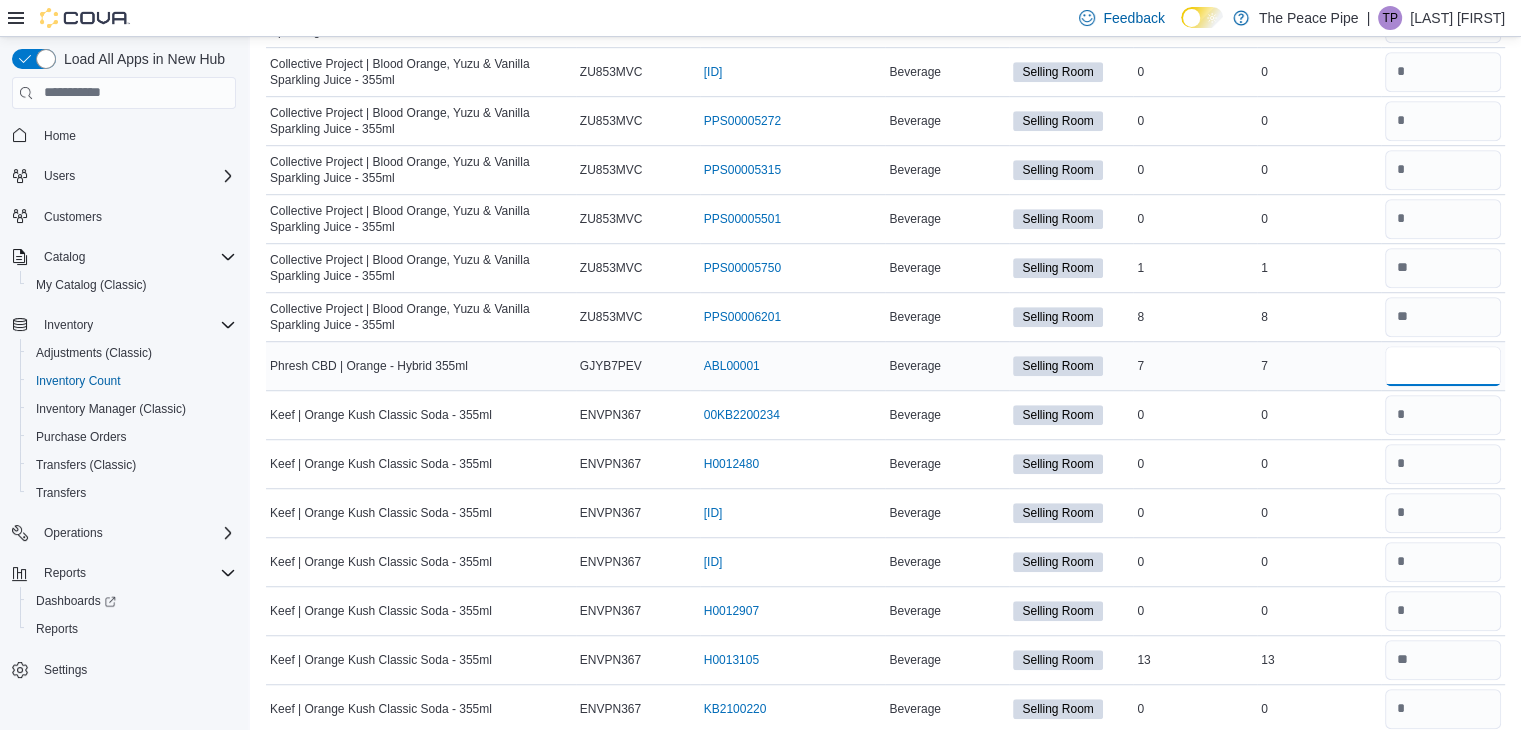click at bounding box center (1443, 366) 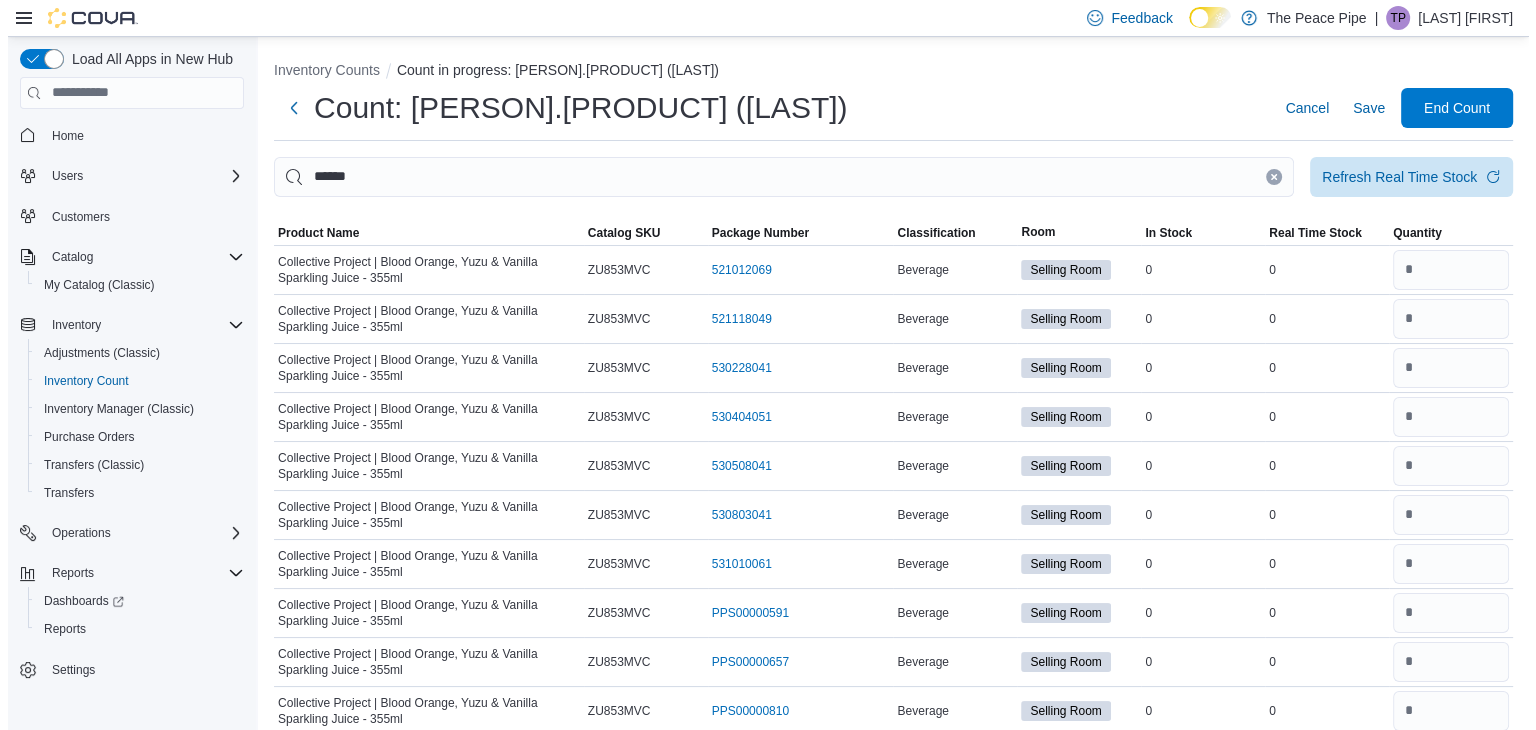 scroll, scrollTop: 0, scrollLeft: 0, axis: both 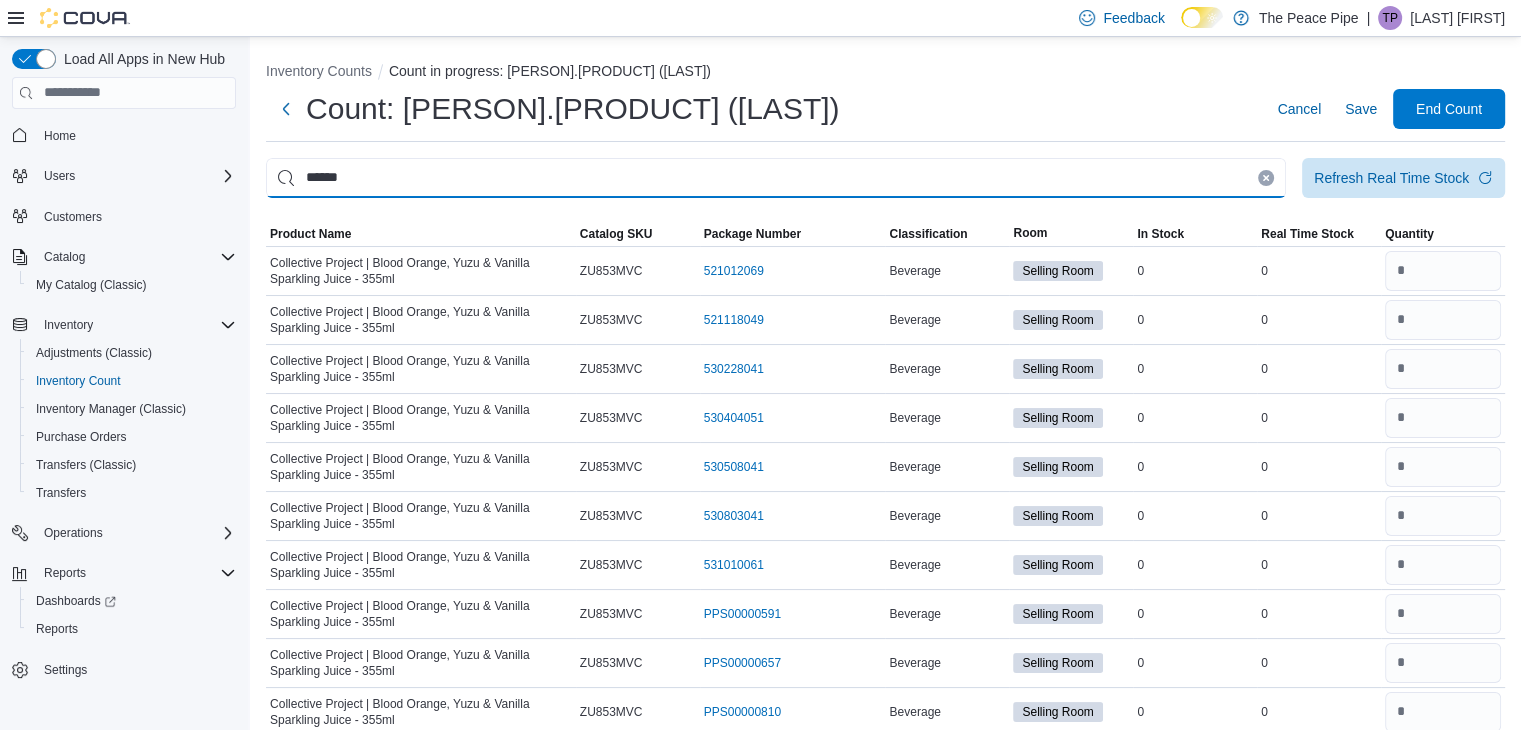click on "******" at bounding box center (776, 178) 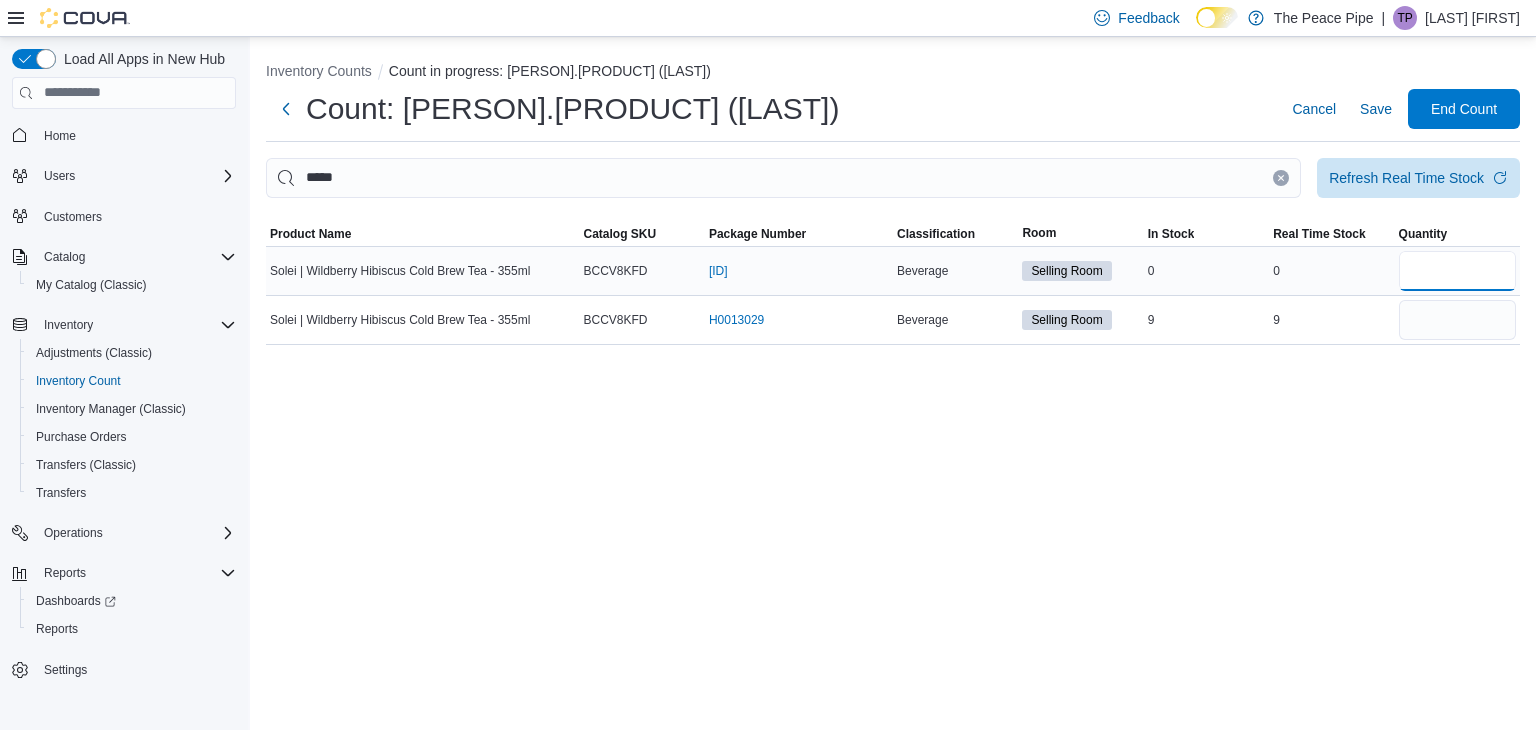 click at bounding box center [1457, 271] 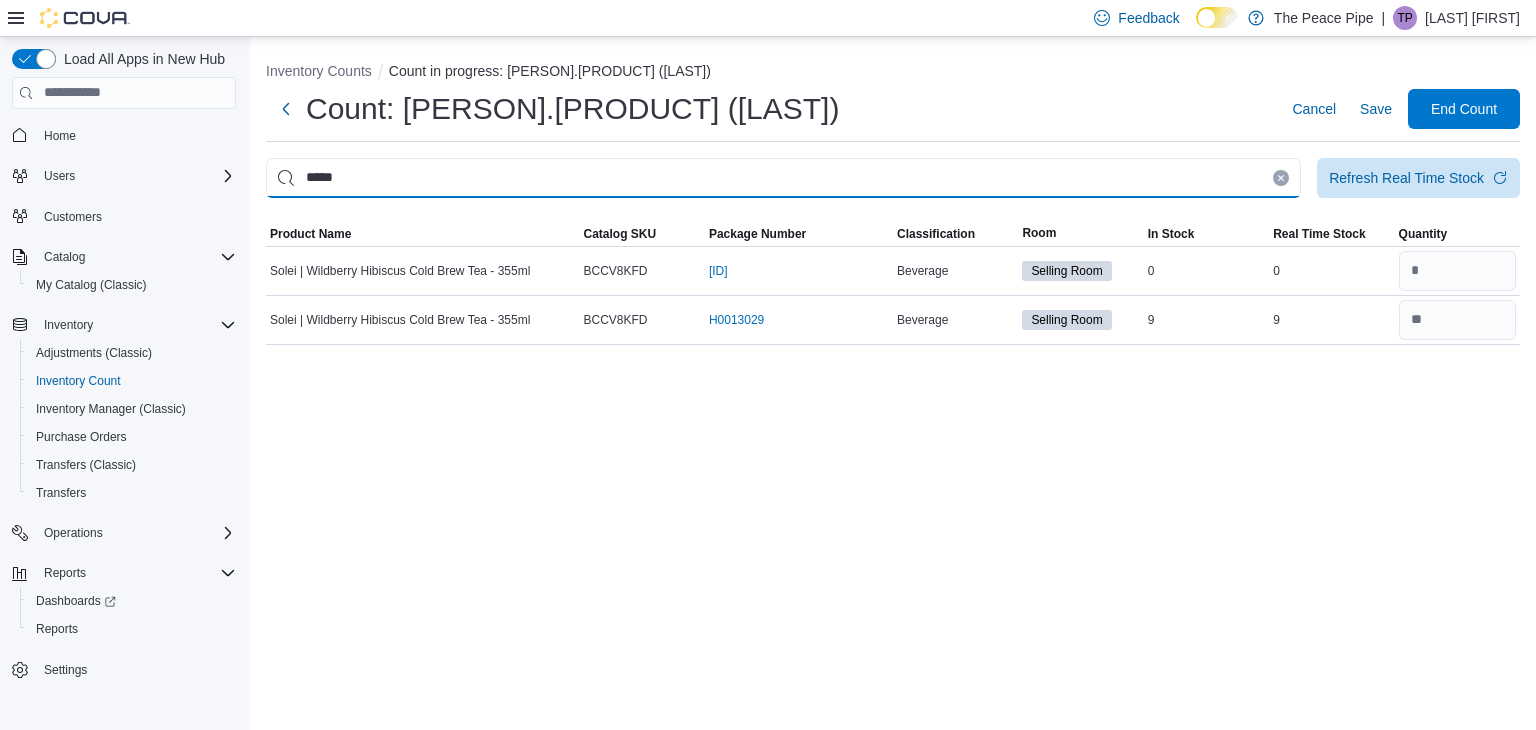 click on "*****" at bounding box center [783, 178] 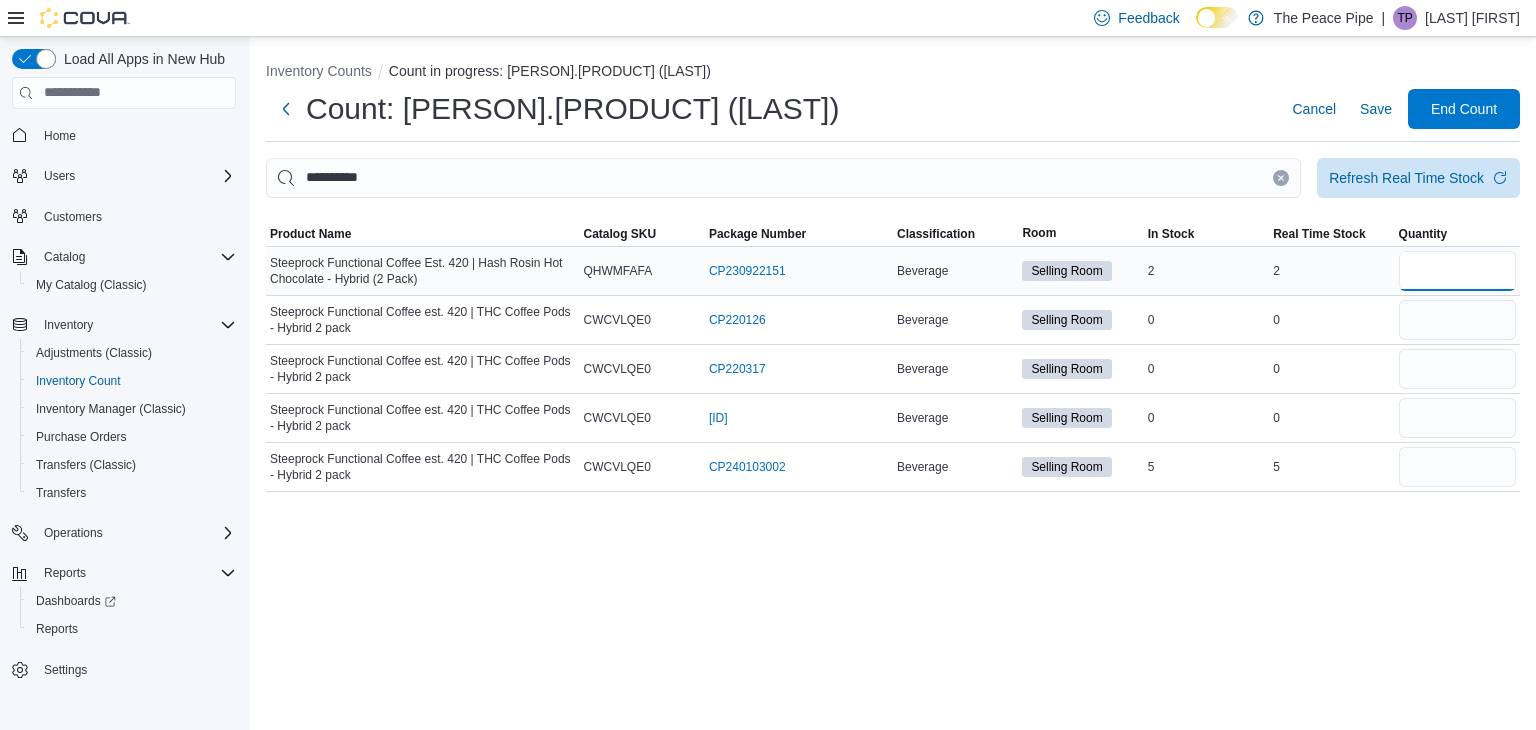 click at bounding box center [1457, 271] 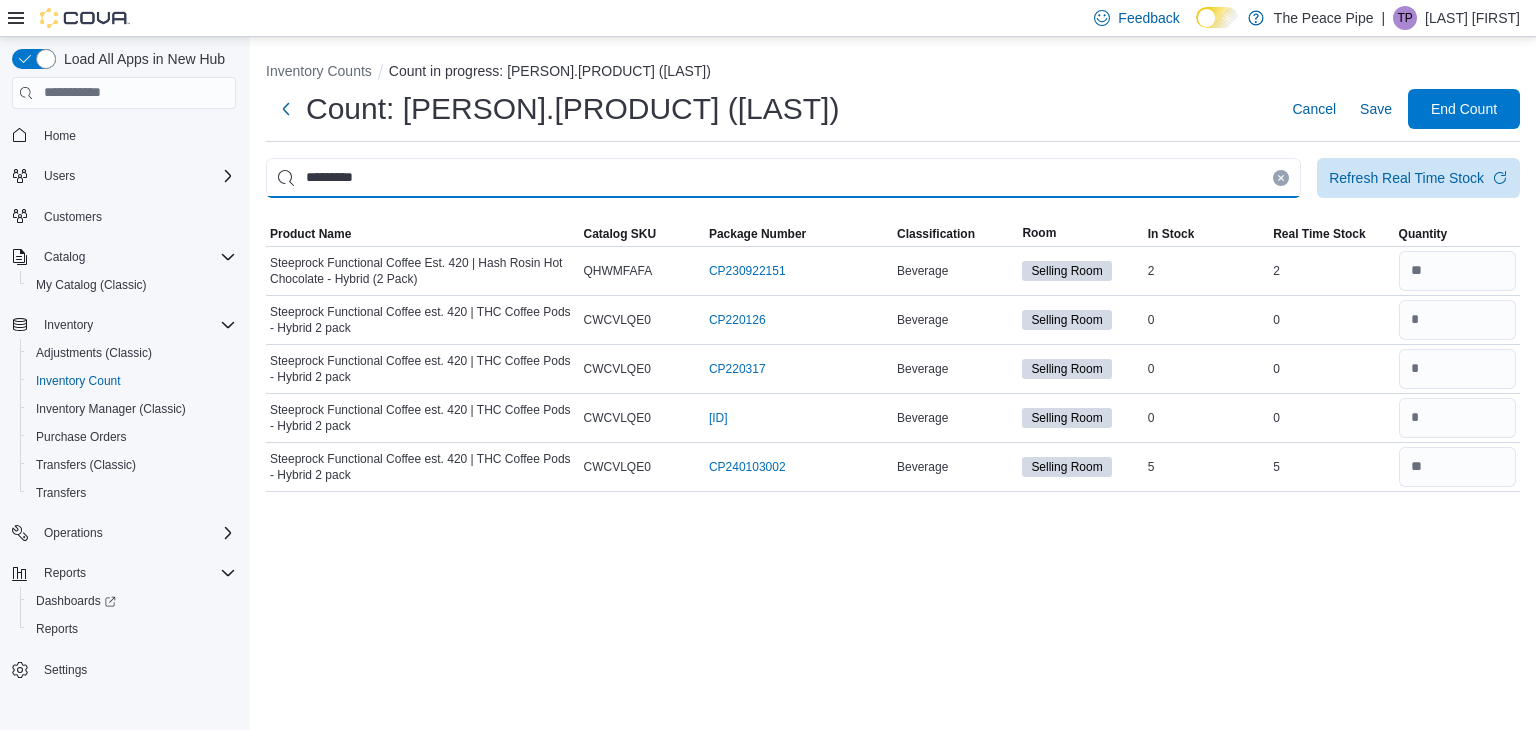 click on "*********" at bounding box center (783, 178) 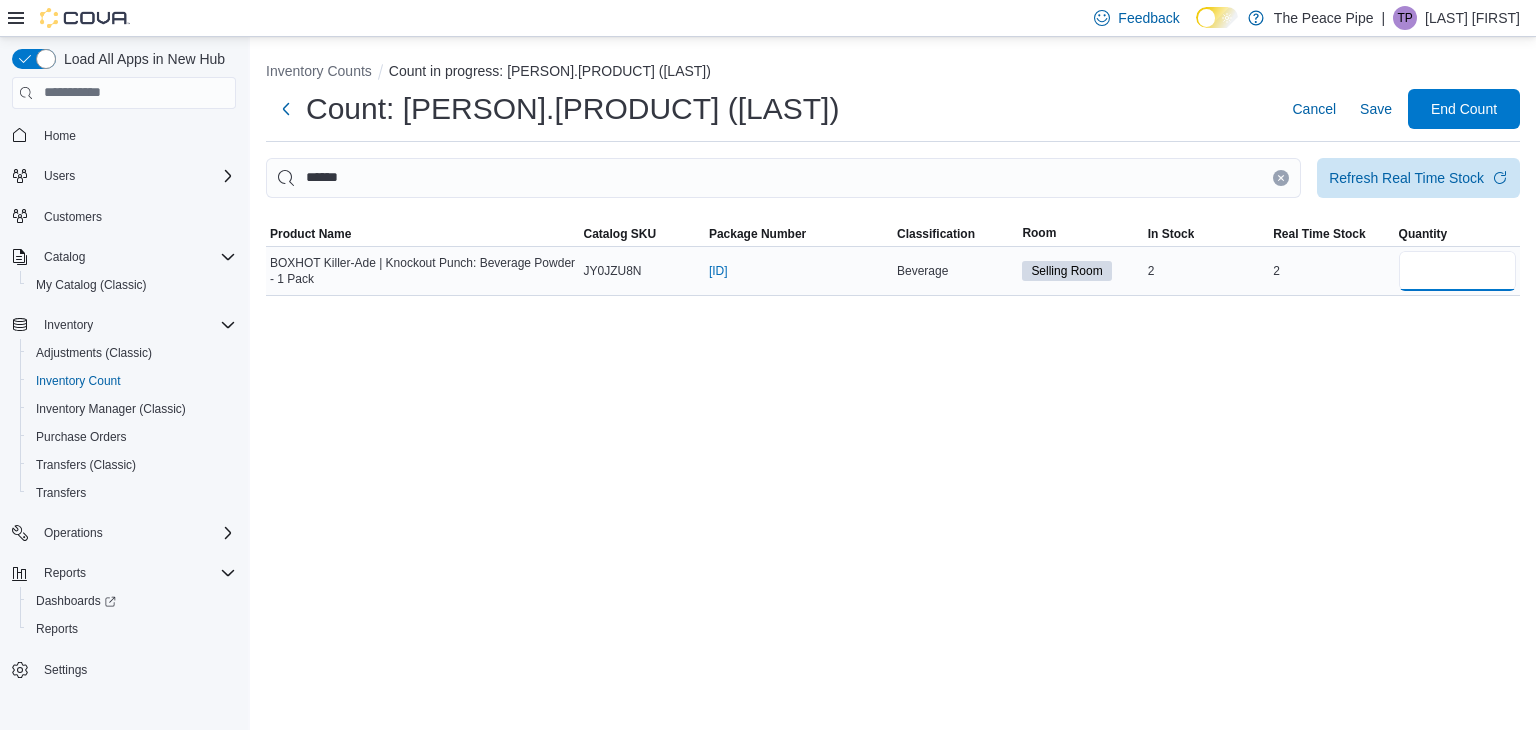 click on "*" at bounding box center [1457, 271] 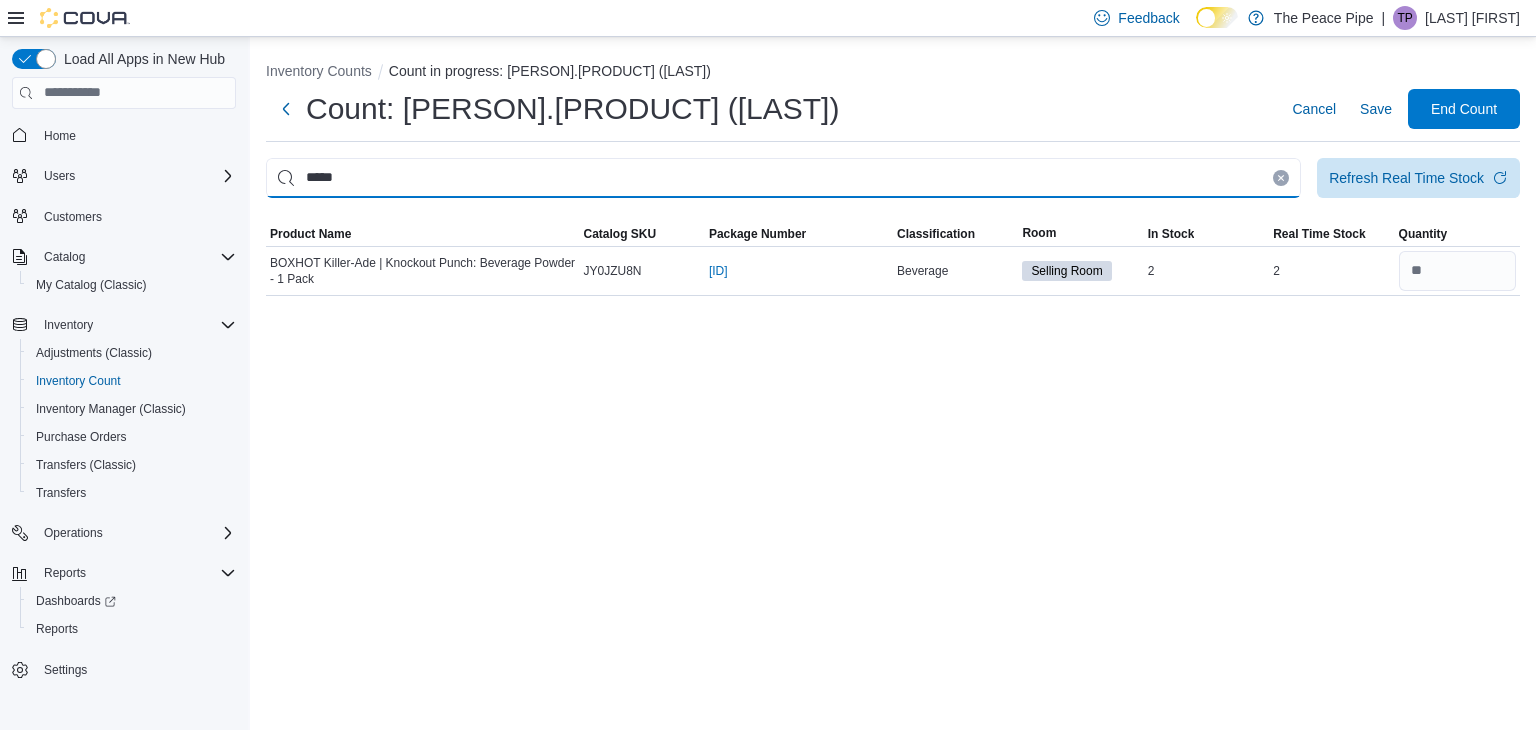 click on "*****" at bounding box center (783, 178) 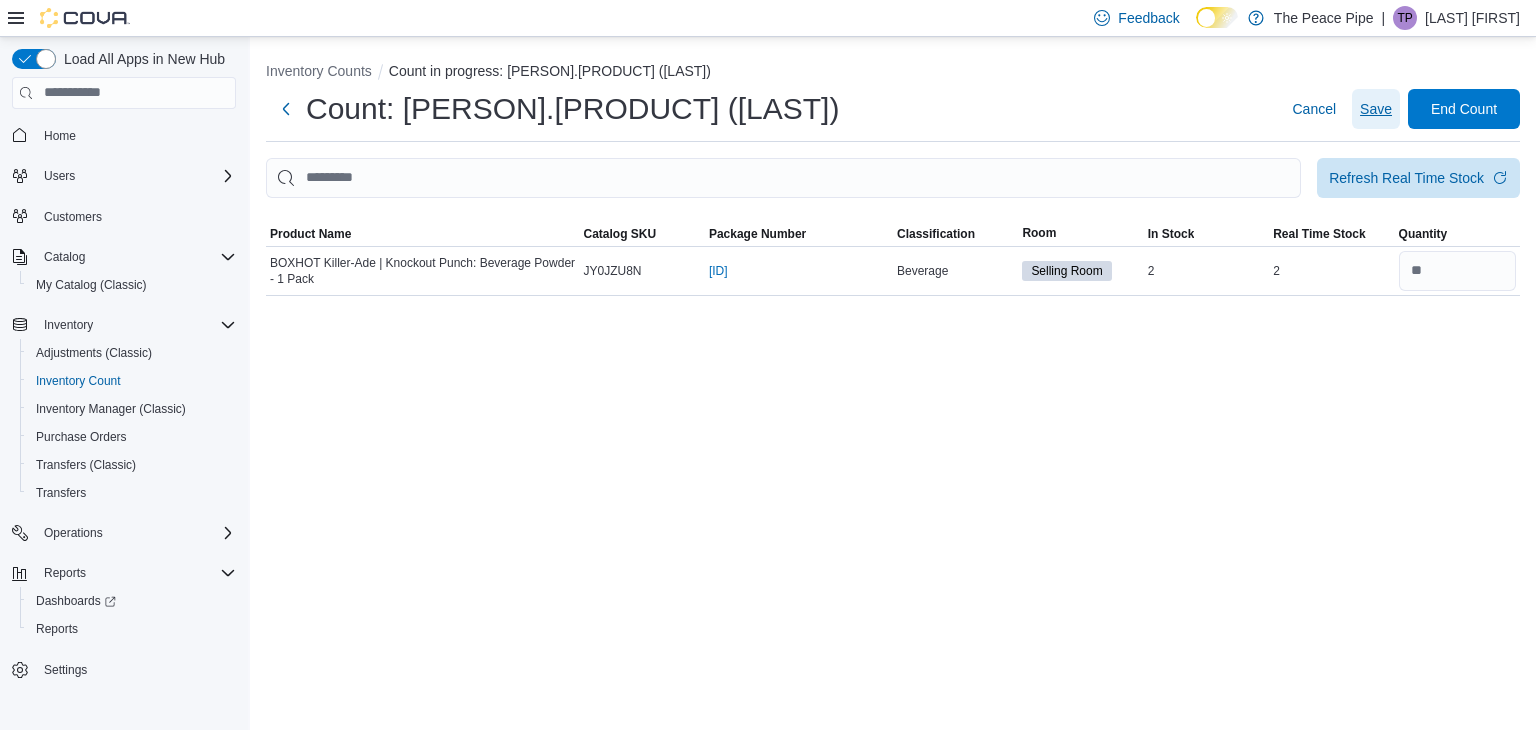 click on "Save" at bounding box center (1376, 109) 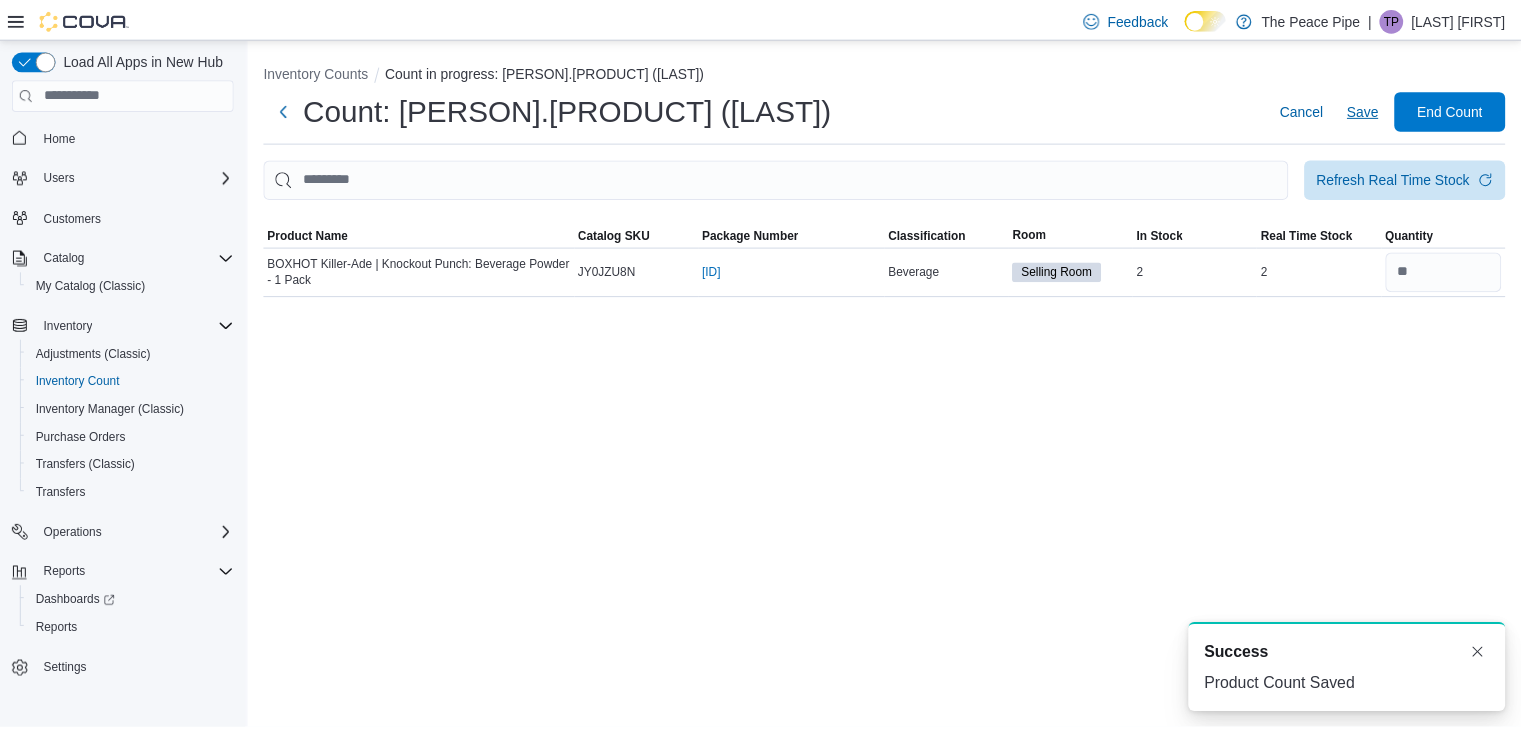 scroll, scrollTop: 0, scrollLeft: 0, axis: both 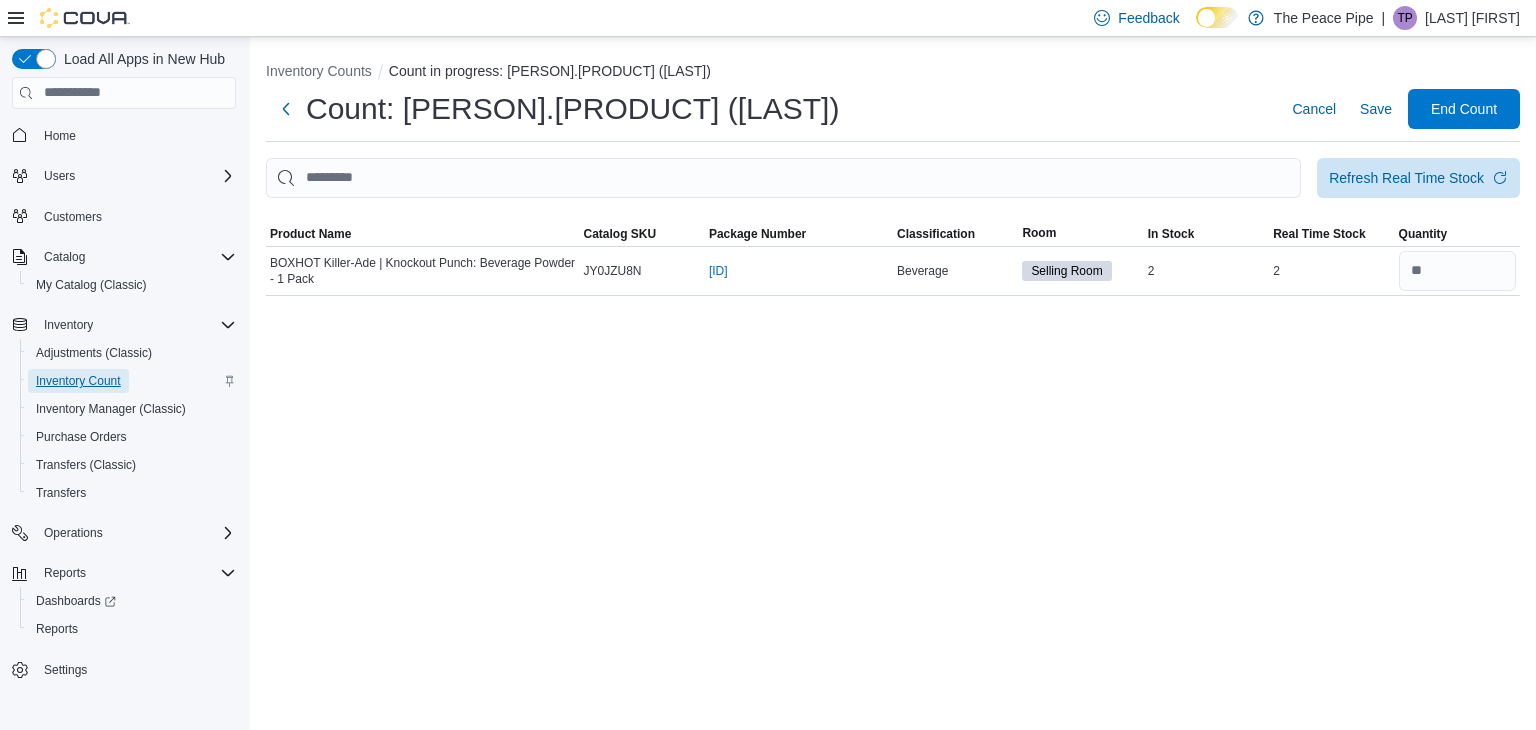 click on "Inventory Count" at bounding box center [78, 381] 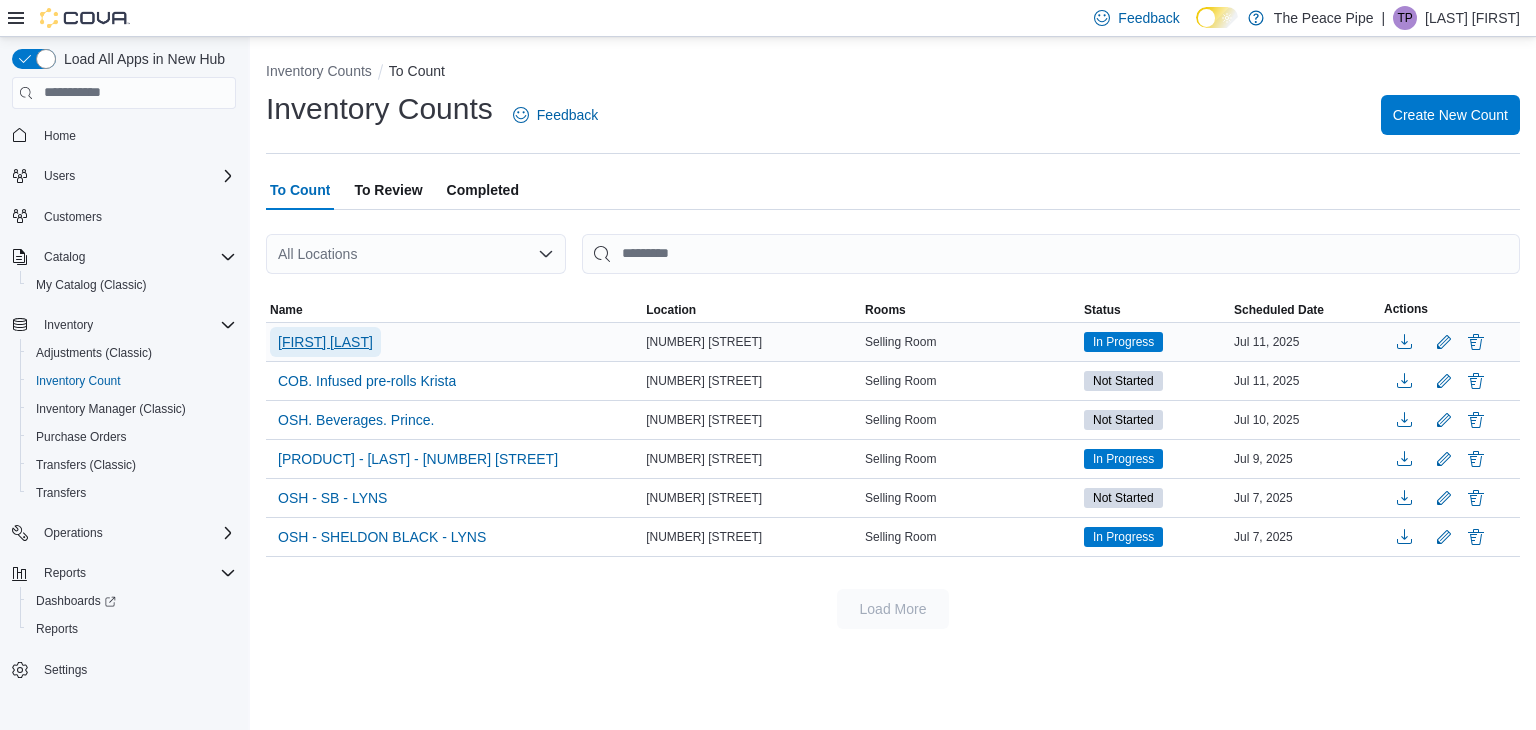 click on "Peter.beverages (Taylor)" at bounding box center [325, 342] 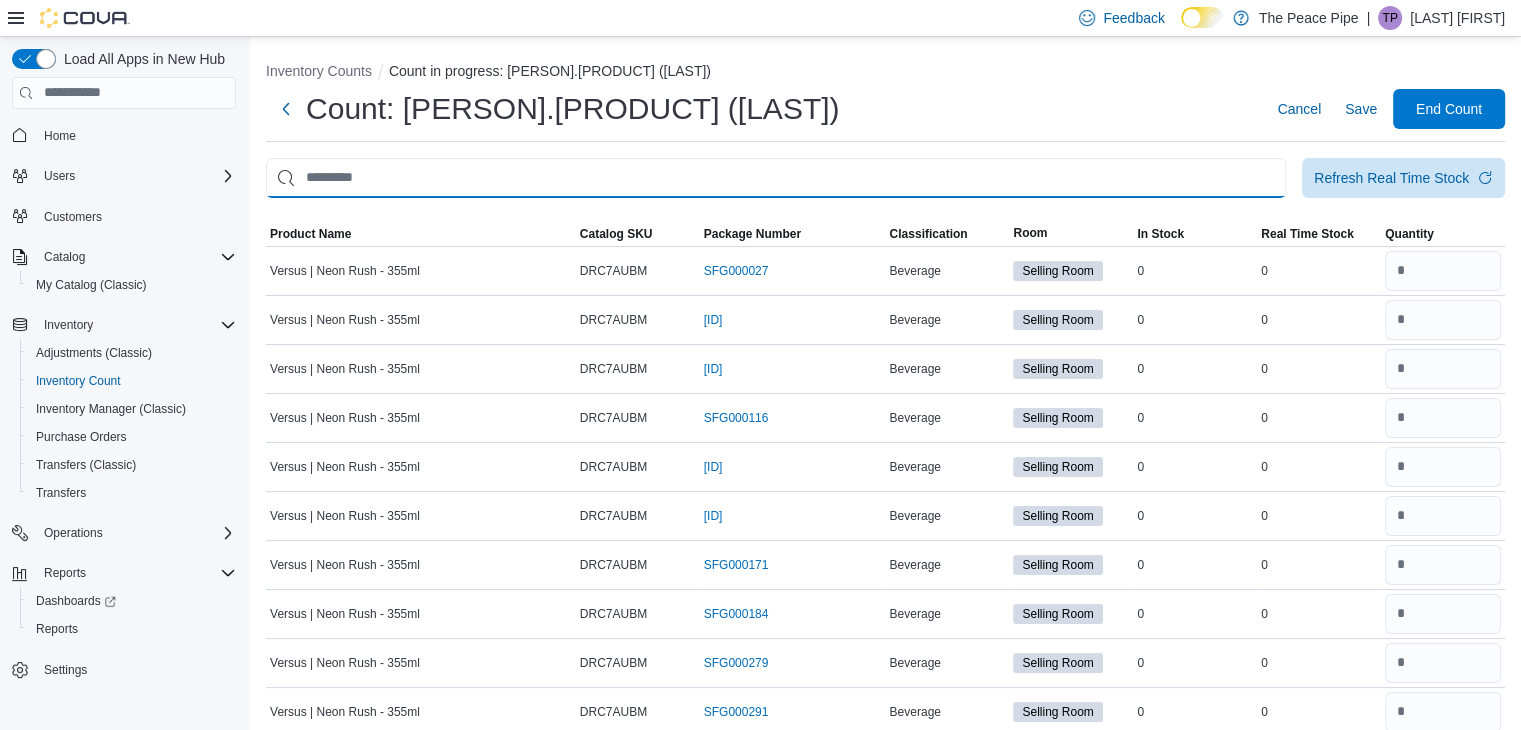 click at bounding box center (776, 178) 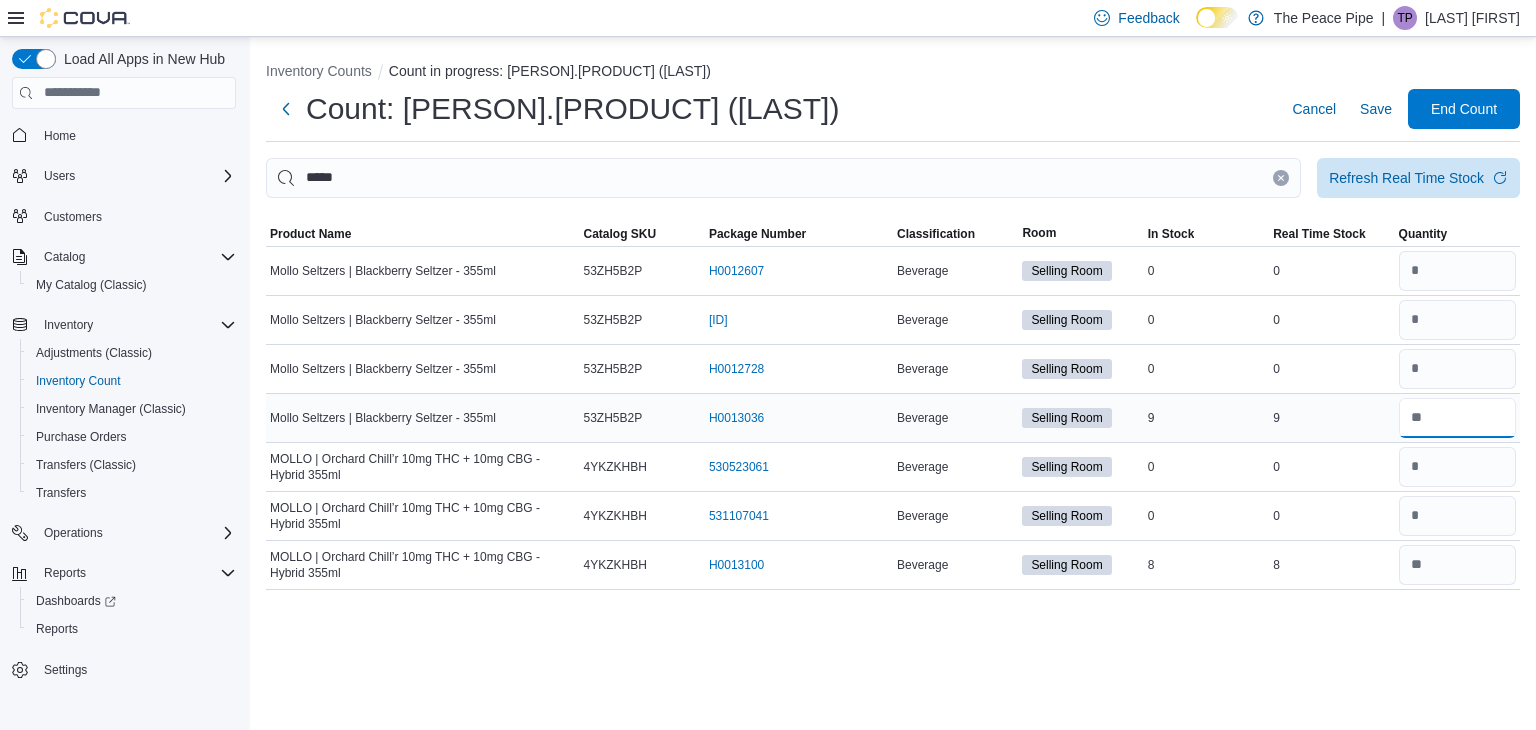 click at bounding box center [1457, 418] 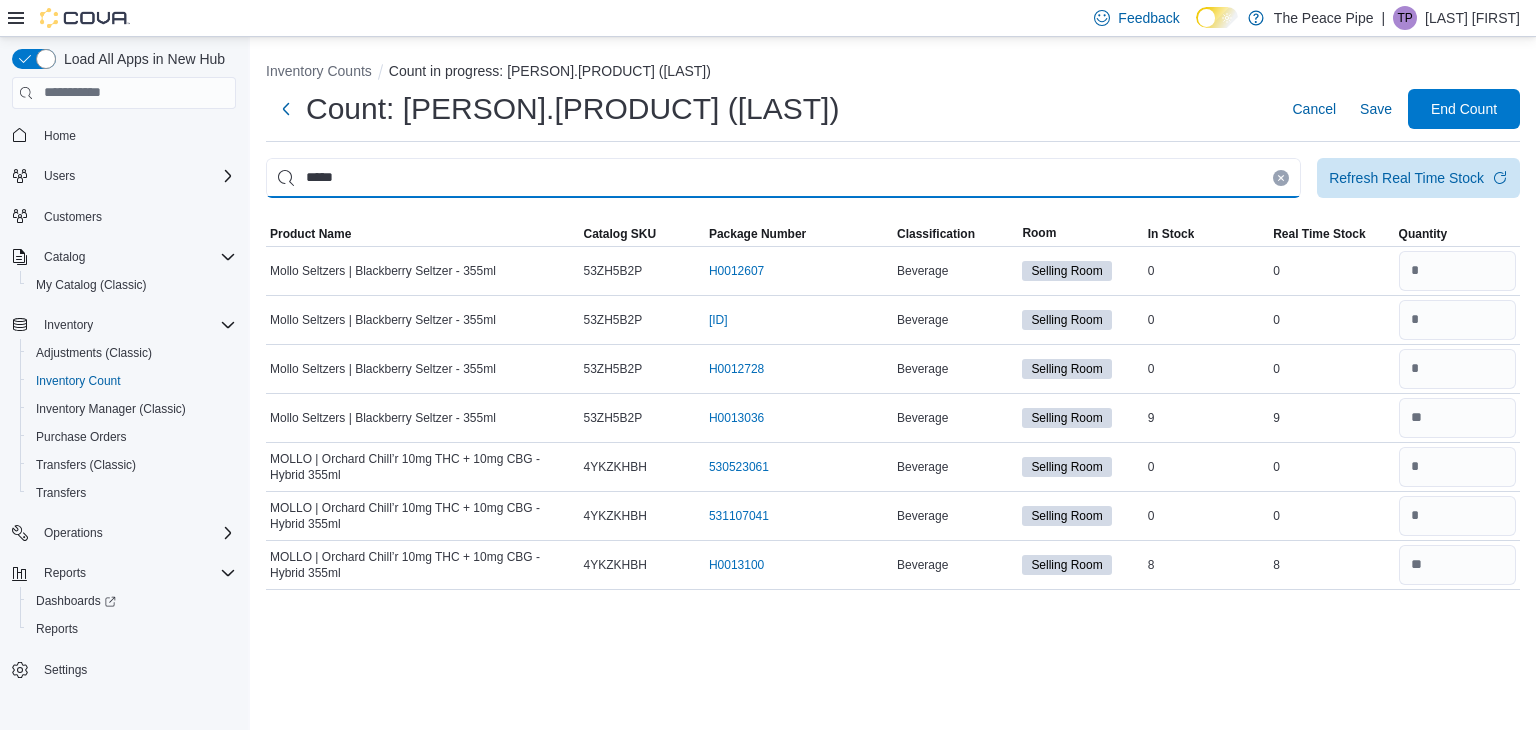 click on "*****" at bounding box center (783, 178) 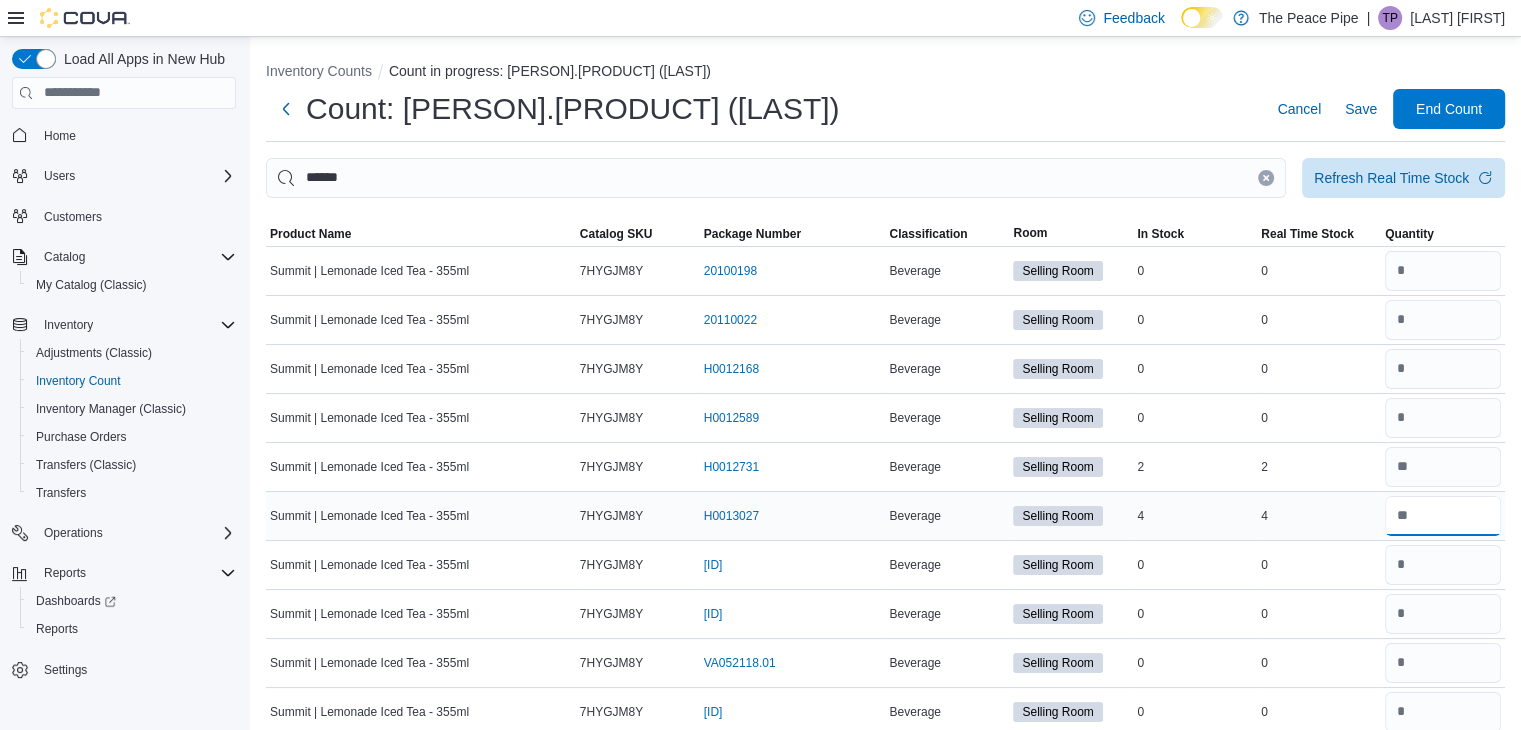 click at bounding box center (1443, 516) 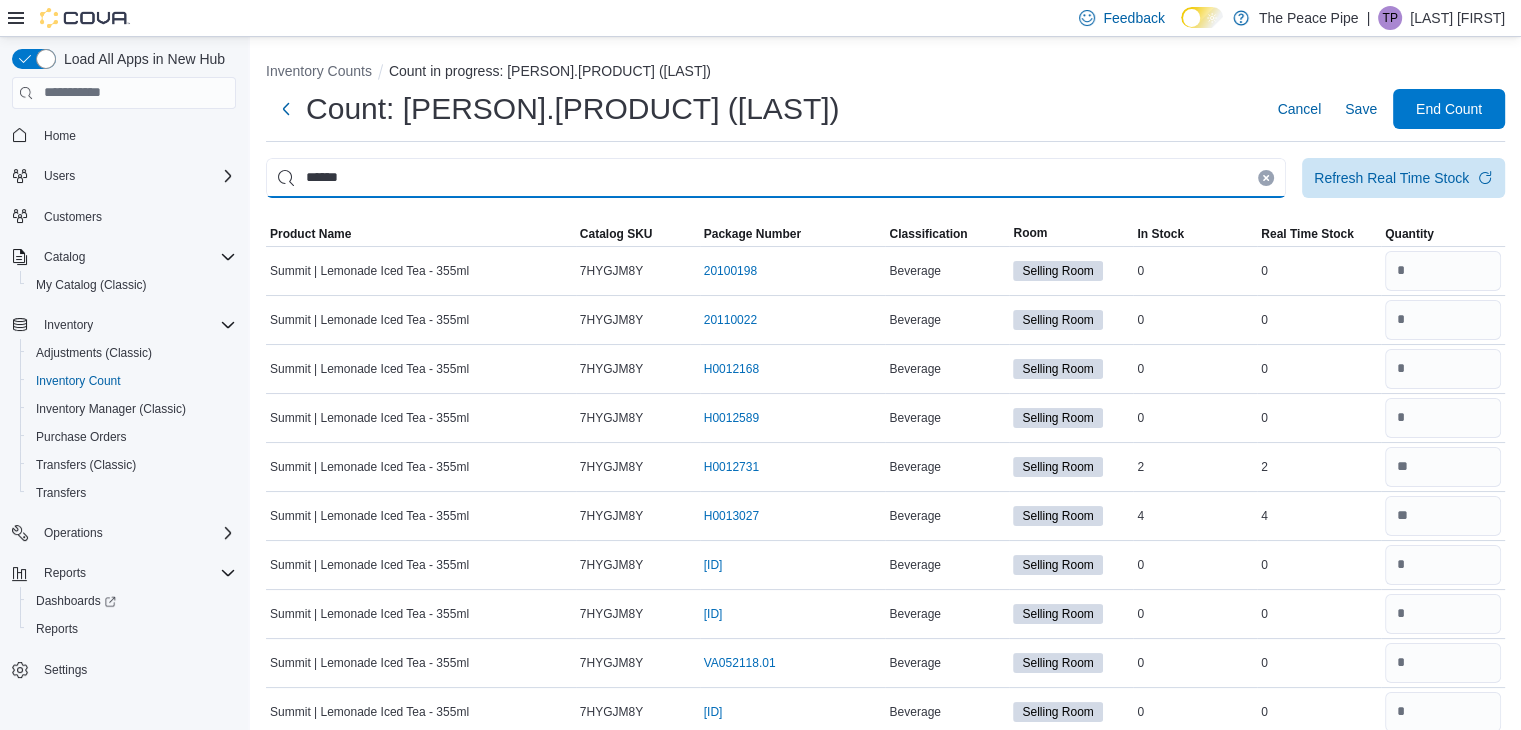 click on "******" at bounding box center (776, 178) 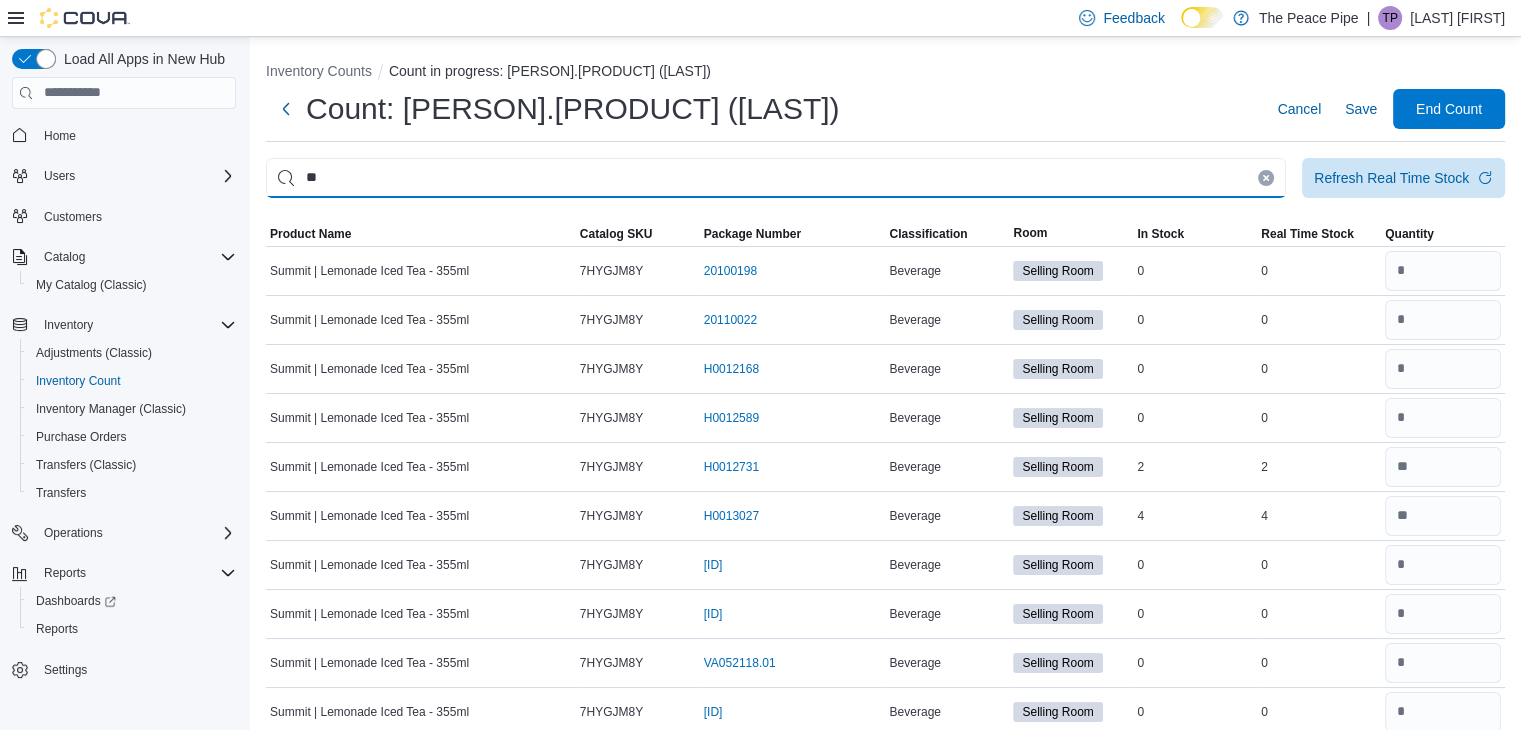 click on "**" at bounding box center (776, 178) 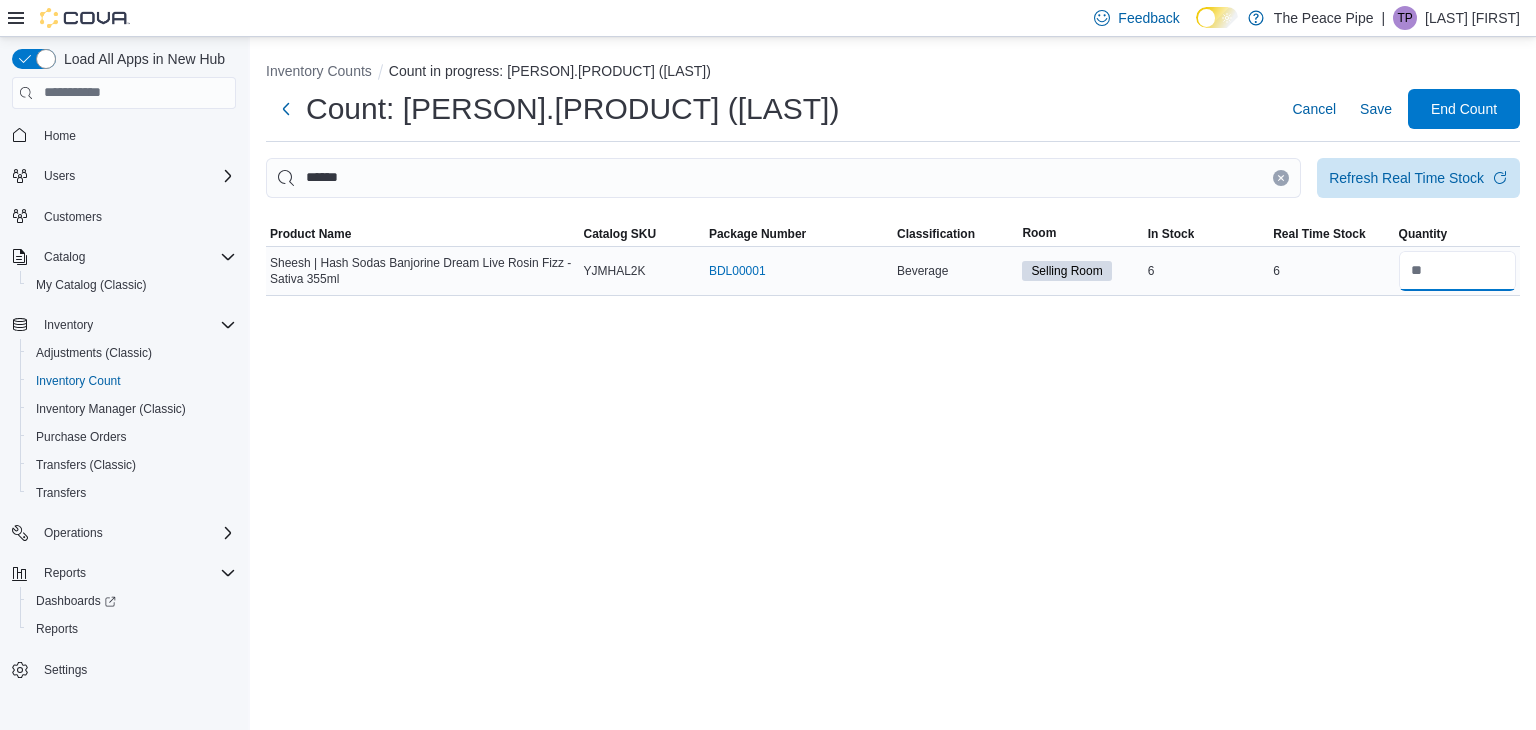 click at bounding box center [1457, 271] 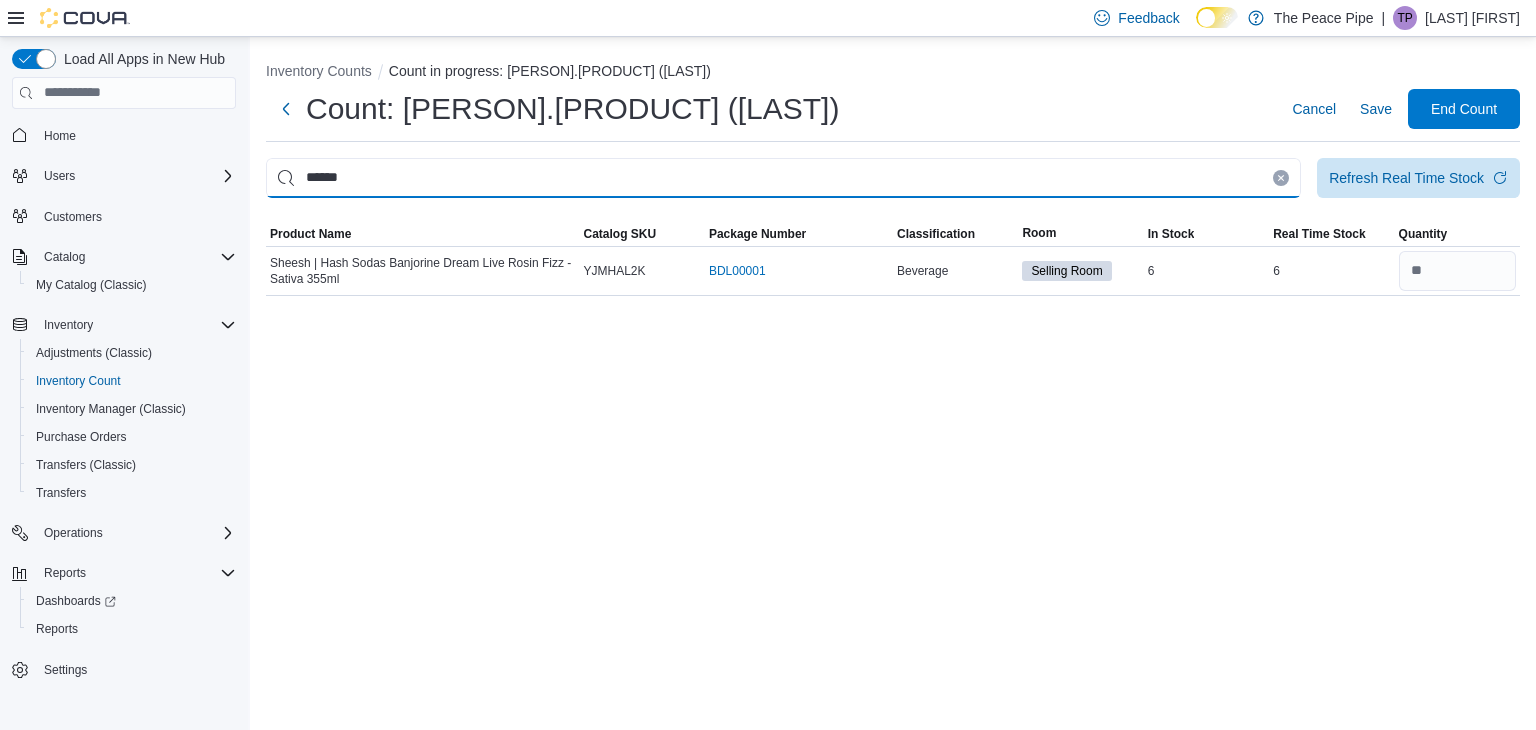 click on "******" at bounding box center (783, 178) 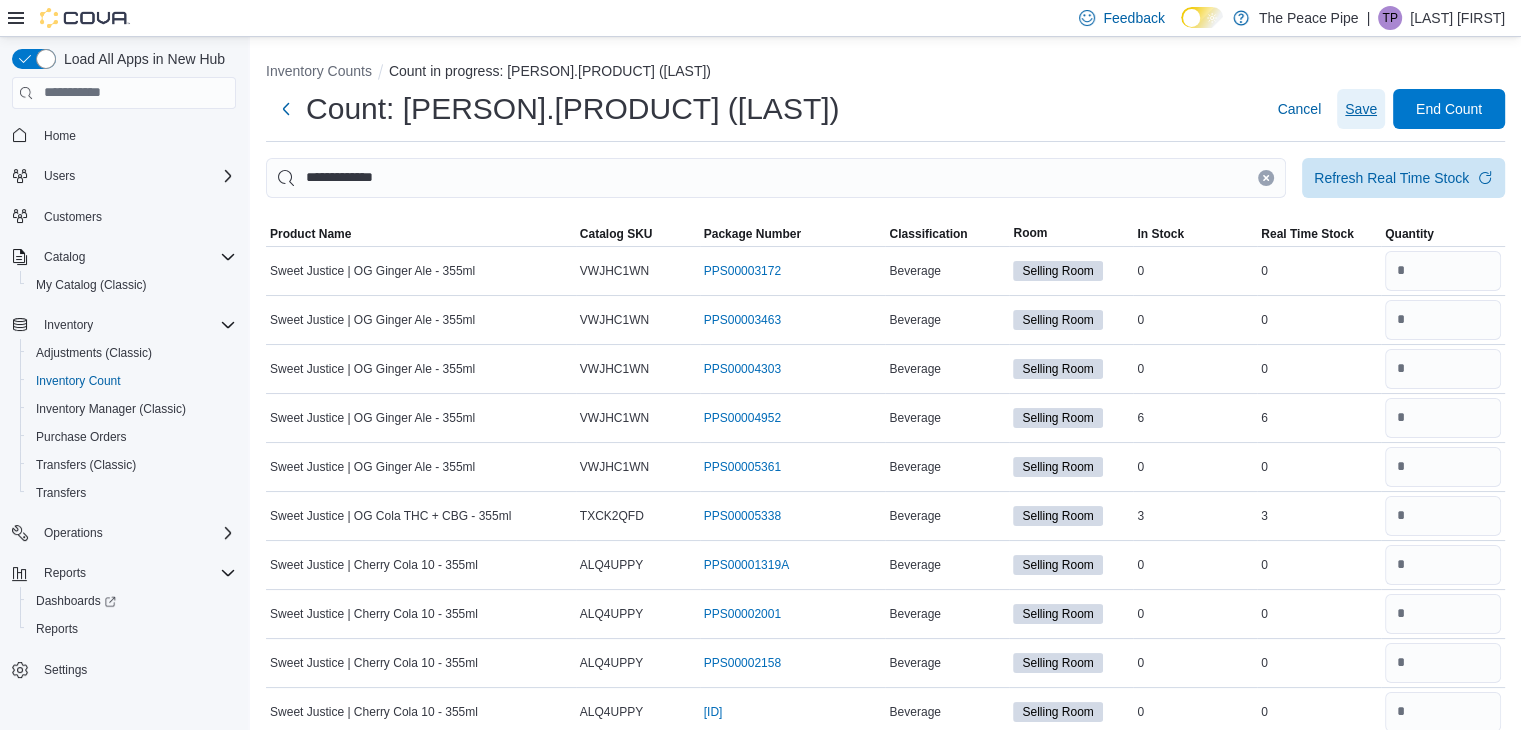 click on "Save" at bounding box center (1361, 109) 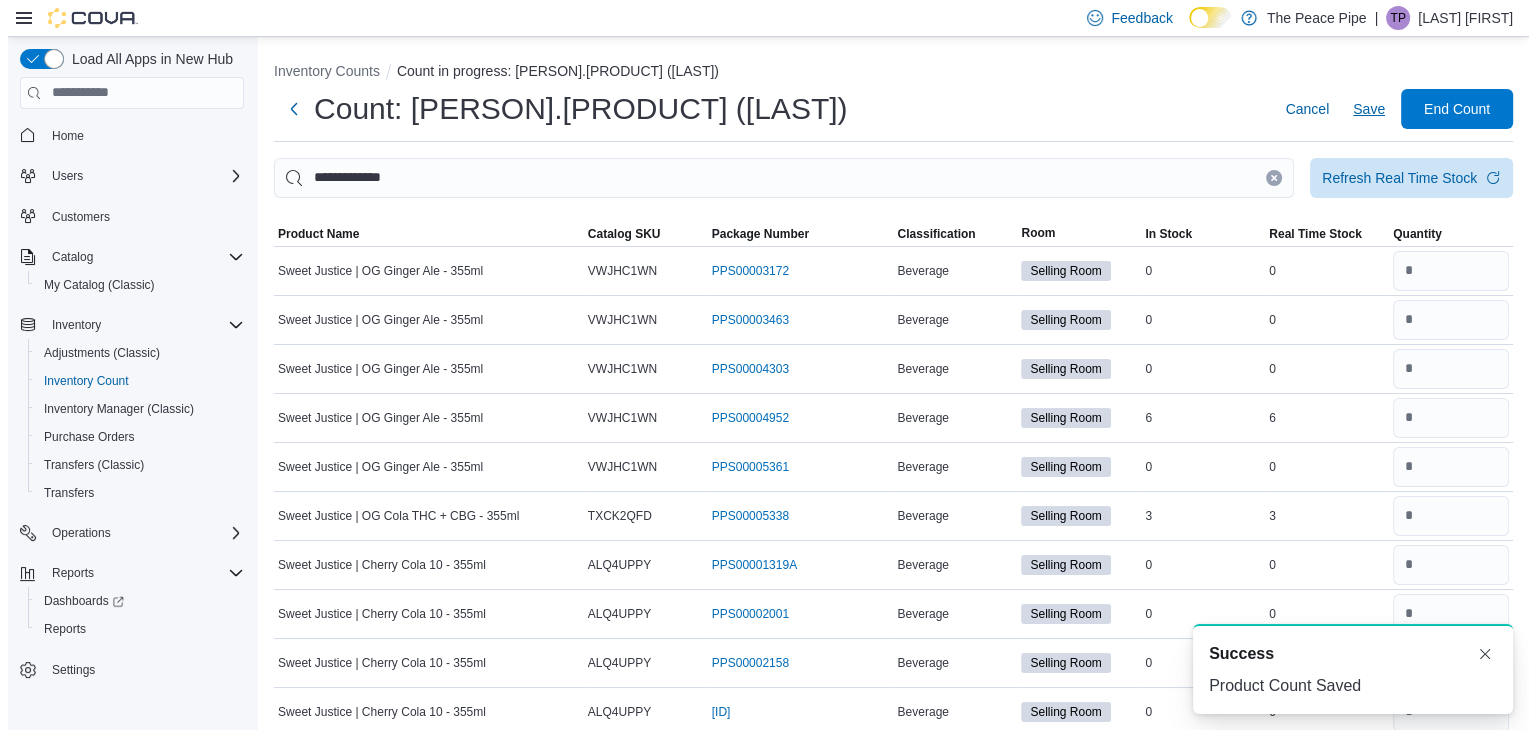 scroll, scrollTop: 0, scrollLeft: 0, axis: both 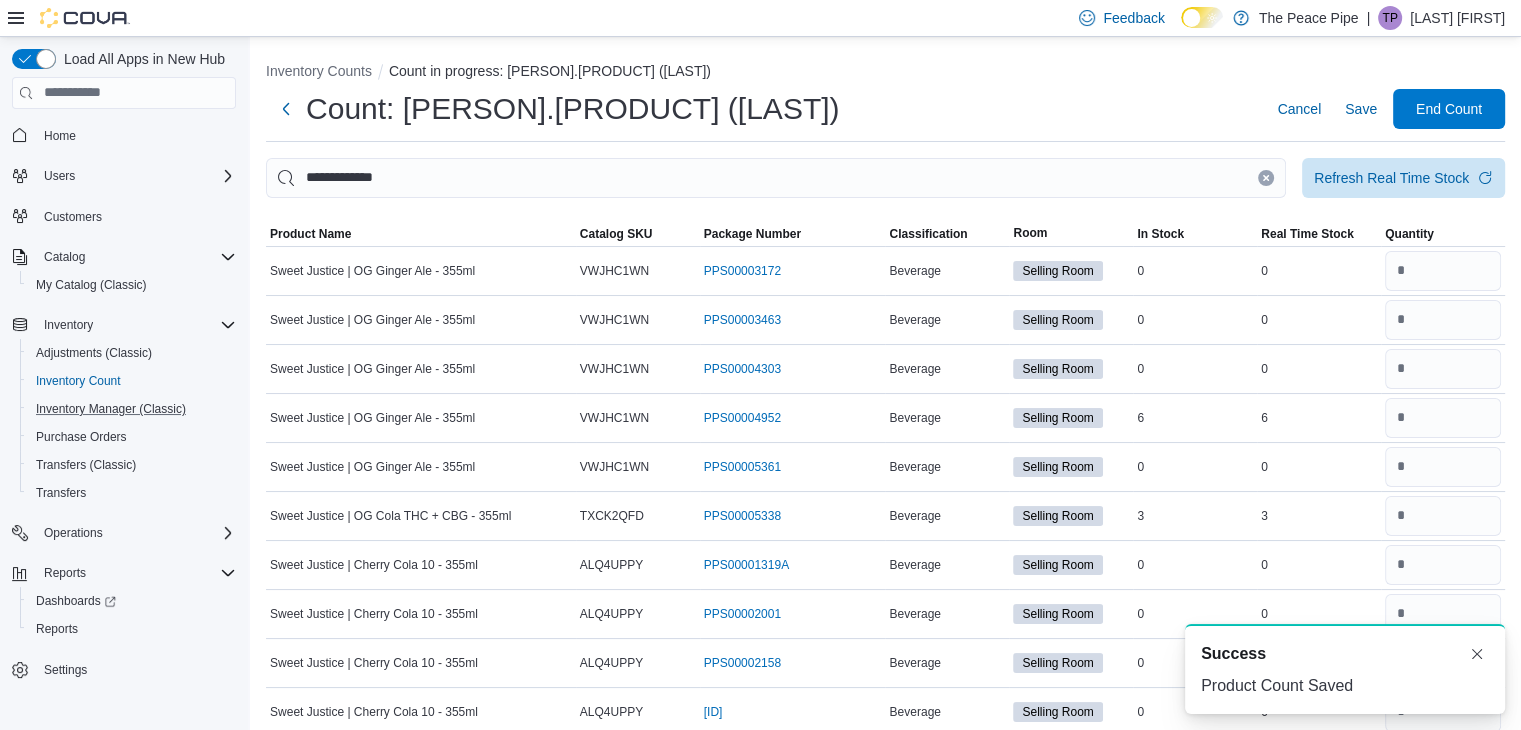 click on "Inventory Manager (Classic)" at bounding box center (132, 409) 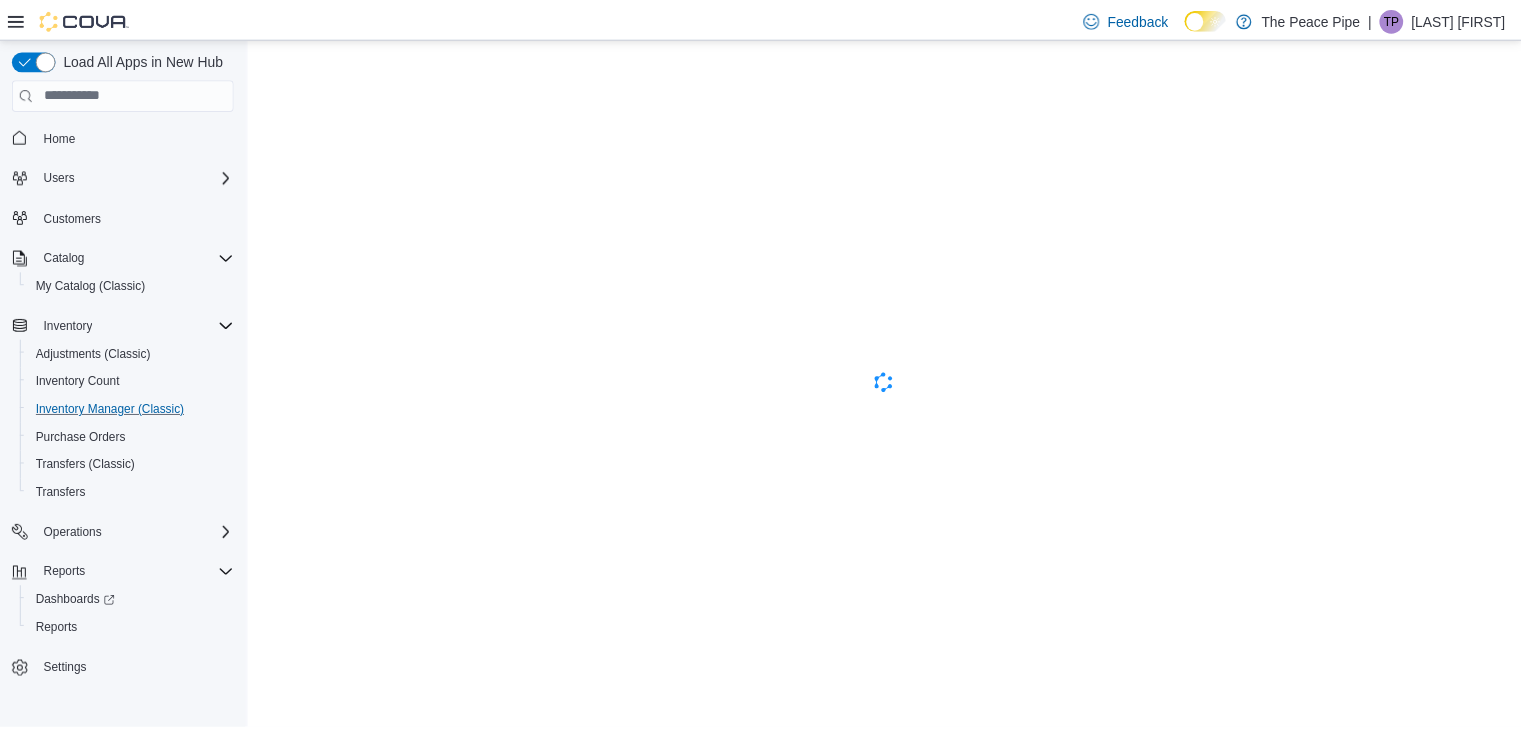 scroll, scrollTop: 0, scrollLeft: 0, axis: both 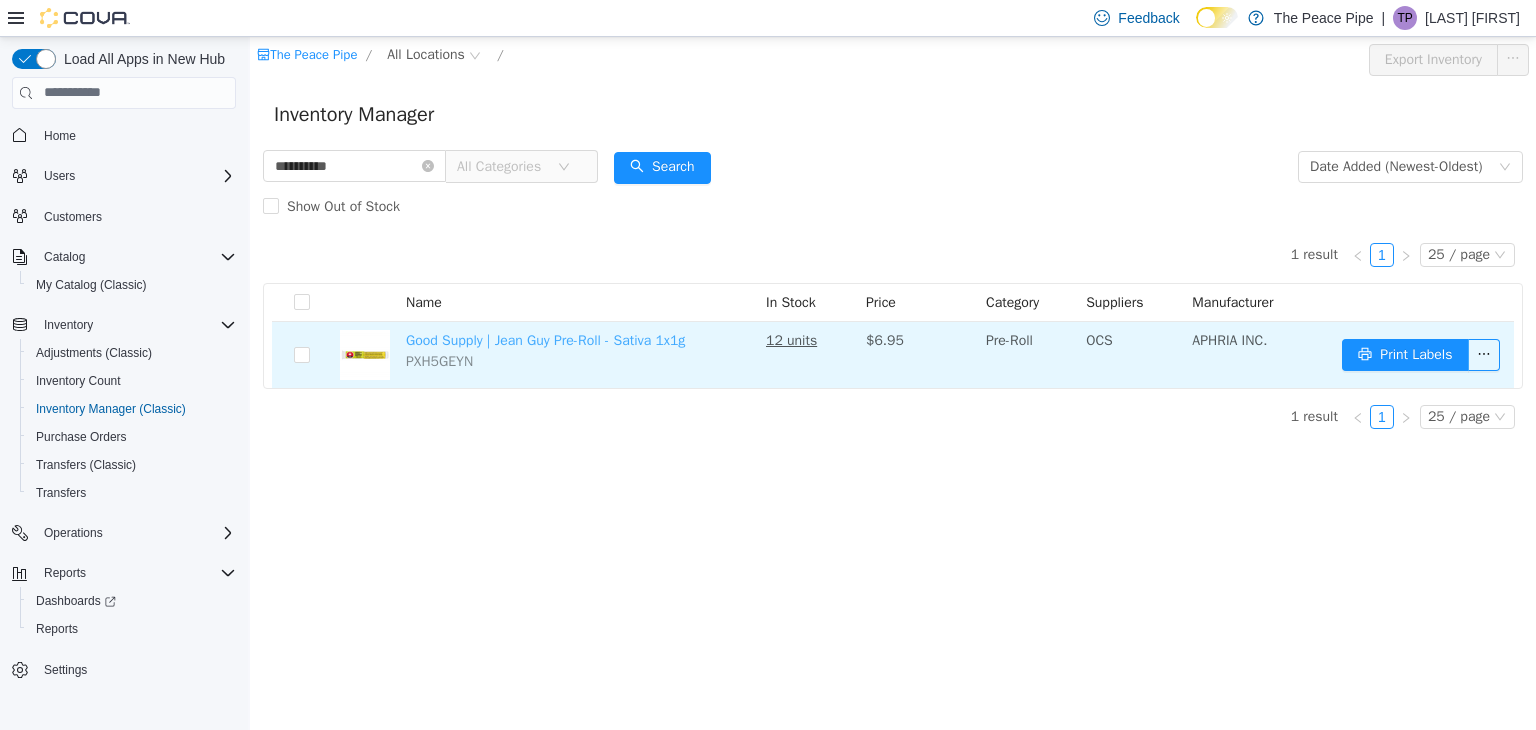 click on "Good Supply | Jean Guy Pre-Roll - Sativa 1x1g" at bounding box center (545, 339) 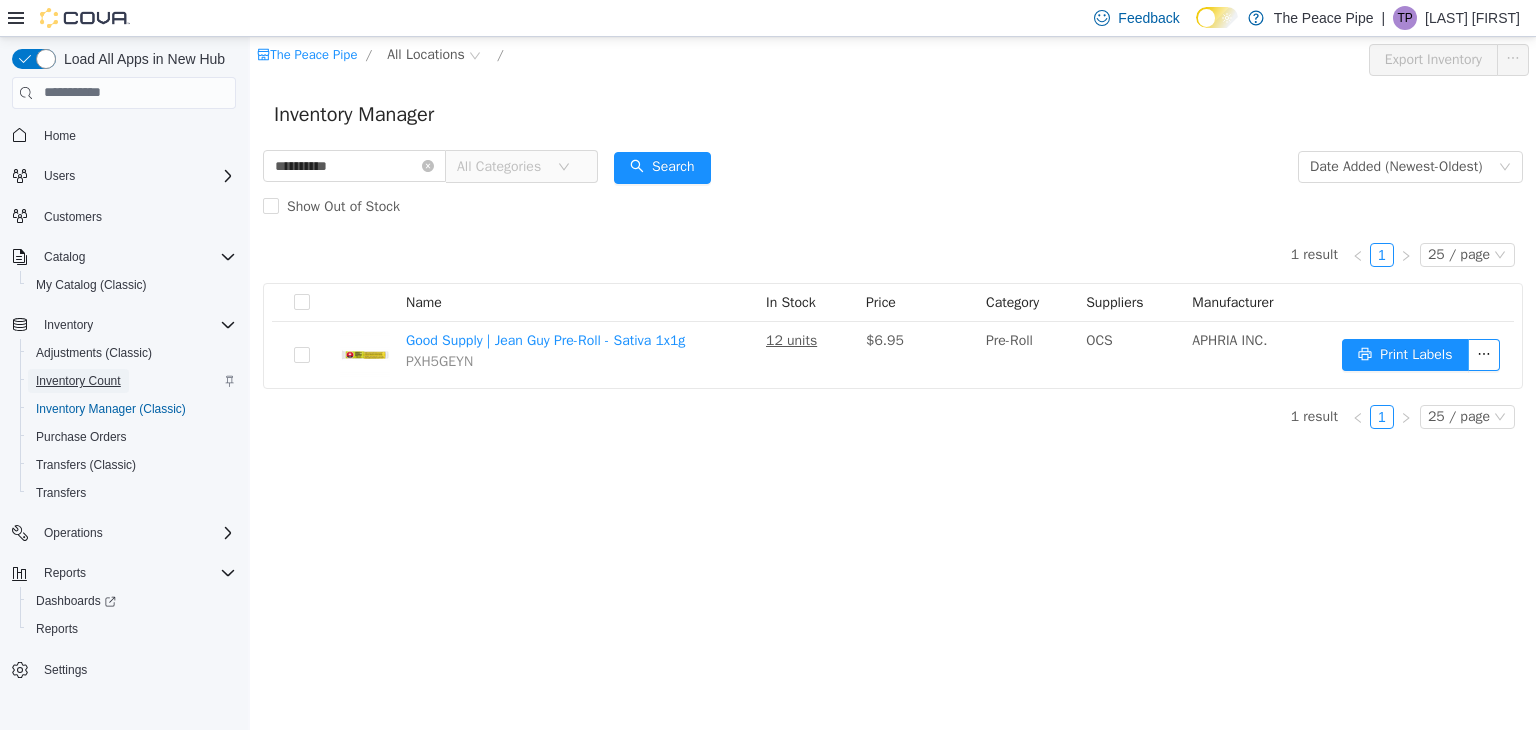 click on "Inventory Count" at bounding box center (78, 381) 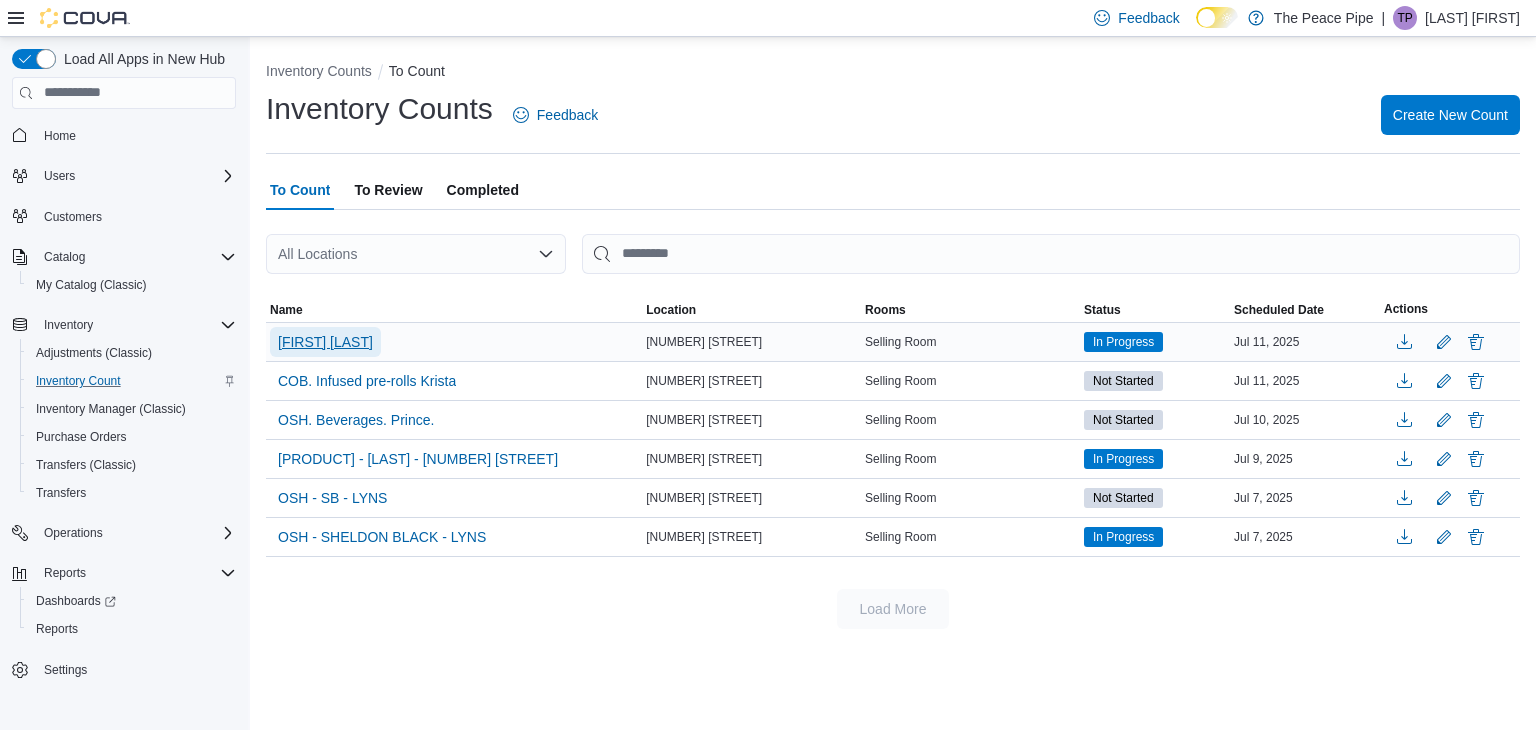 click on "Peter.beverages (Taylor)" at bounding box center [325, 342] 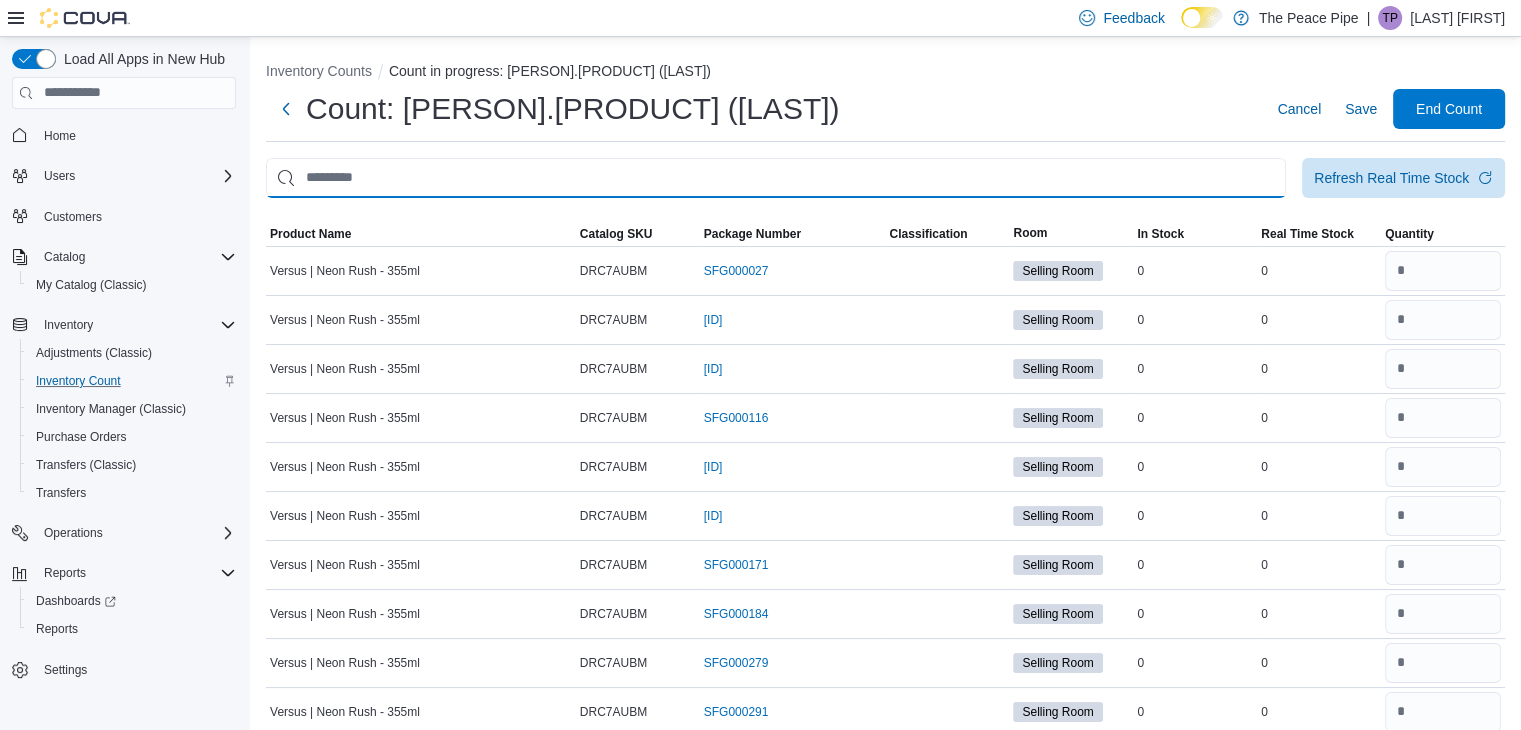 click at bounding box center [776, 178] 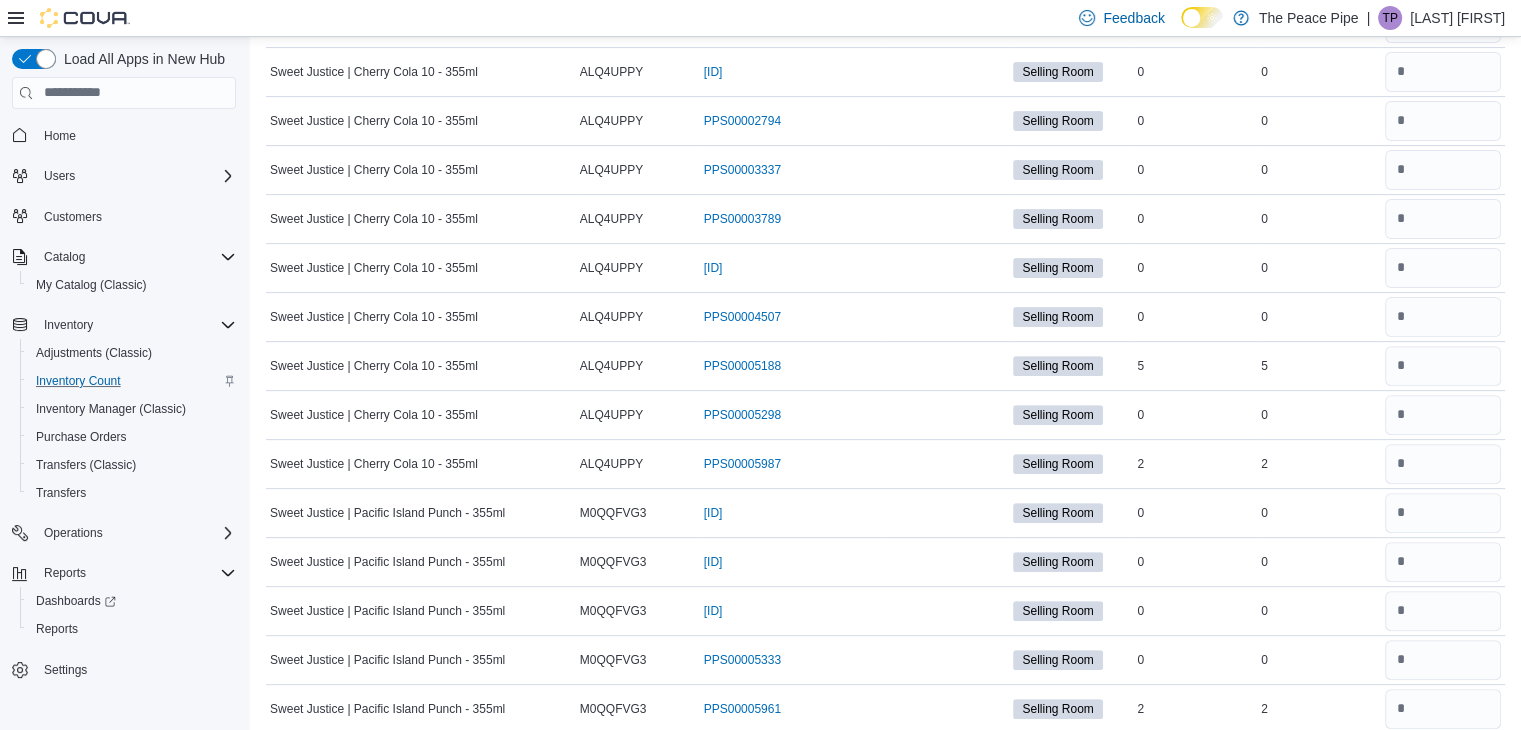 scroll, scrollTop: 704, scrollLeft: 0, axis: vertical 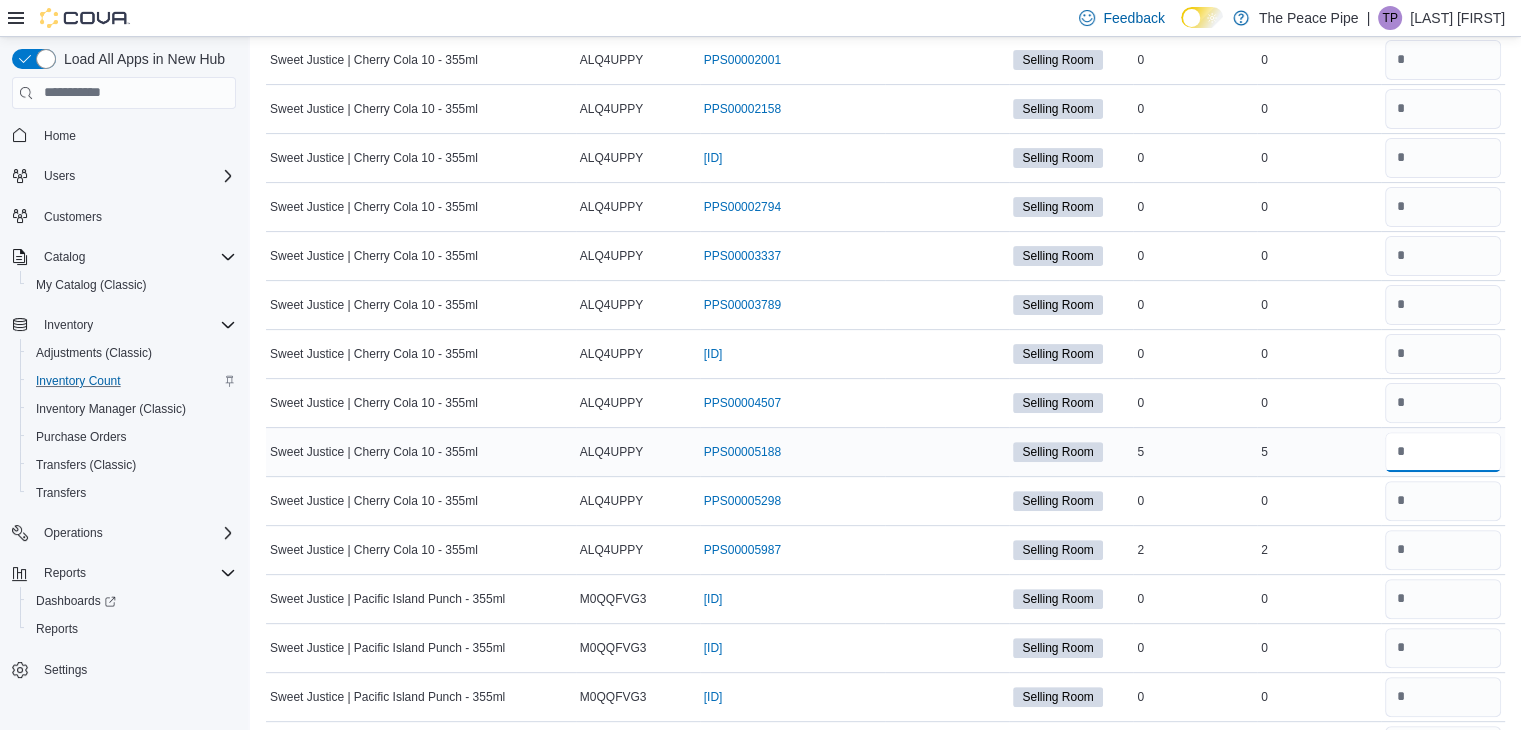 click at bounding box center [1443, 452] 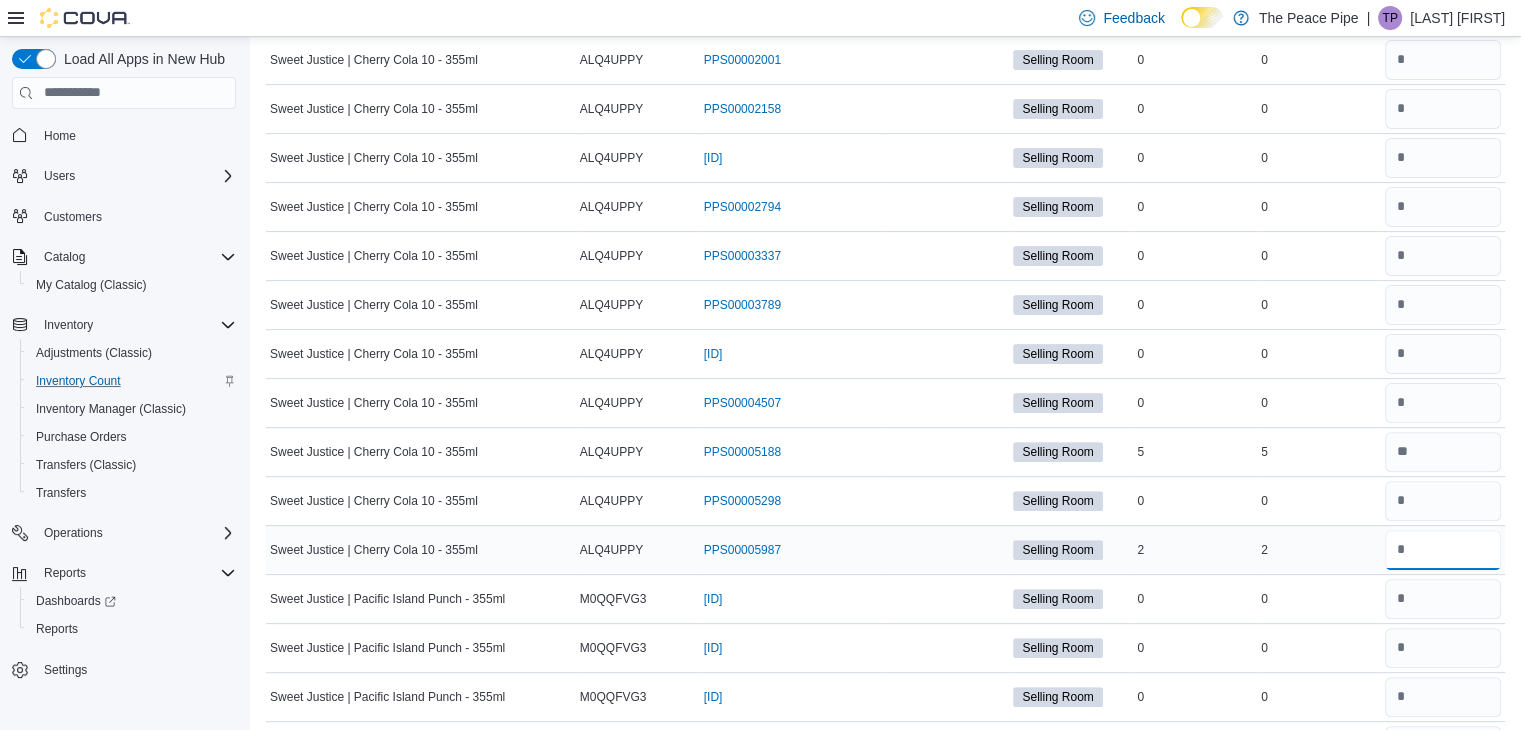 click at bounding box center (1443, 550) 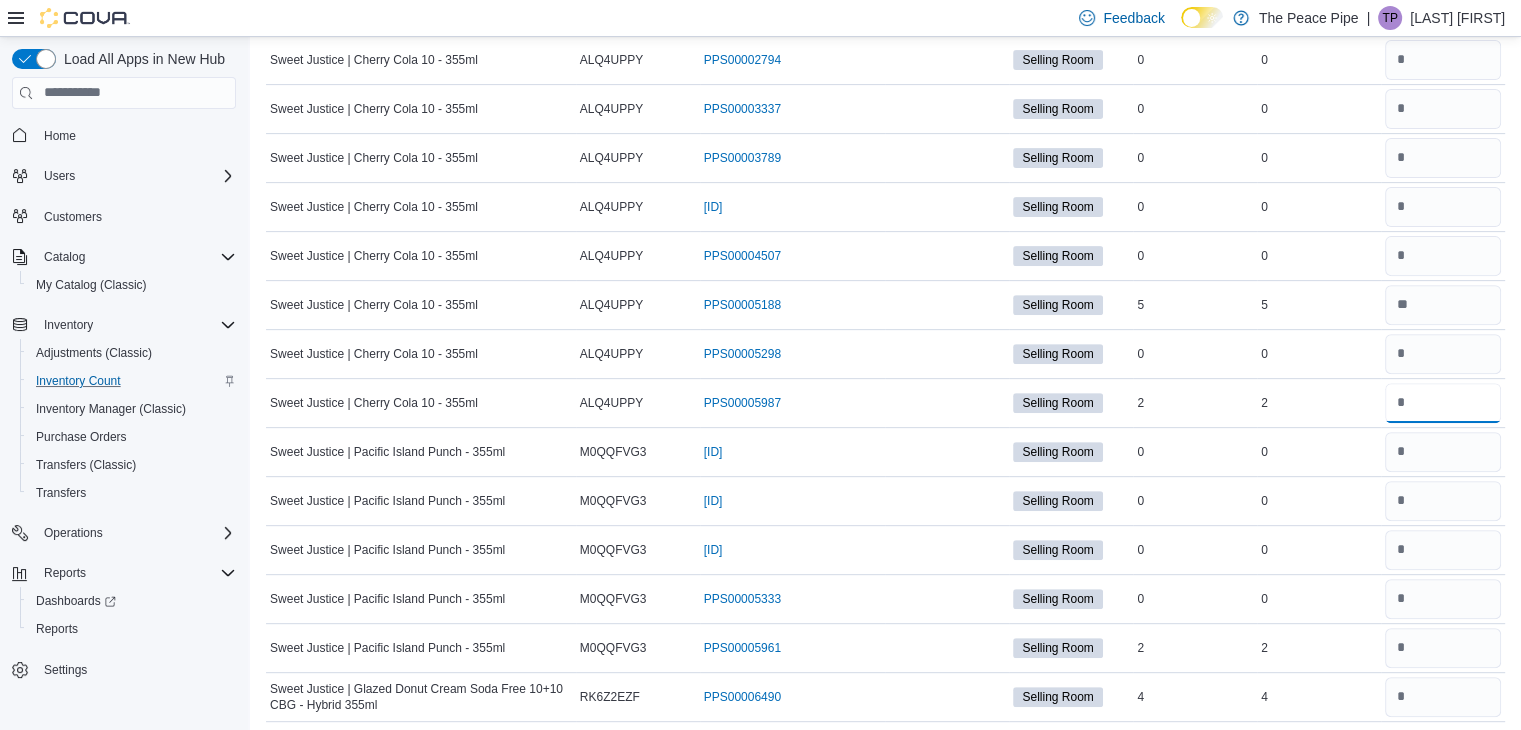 scroll, scrollTop: 704, scrollLeft: 0, axis: vertical 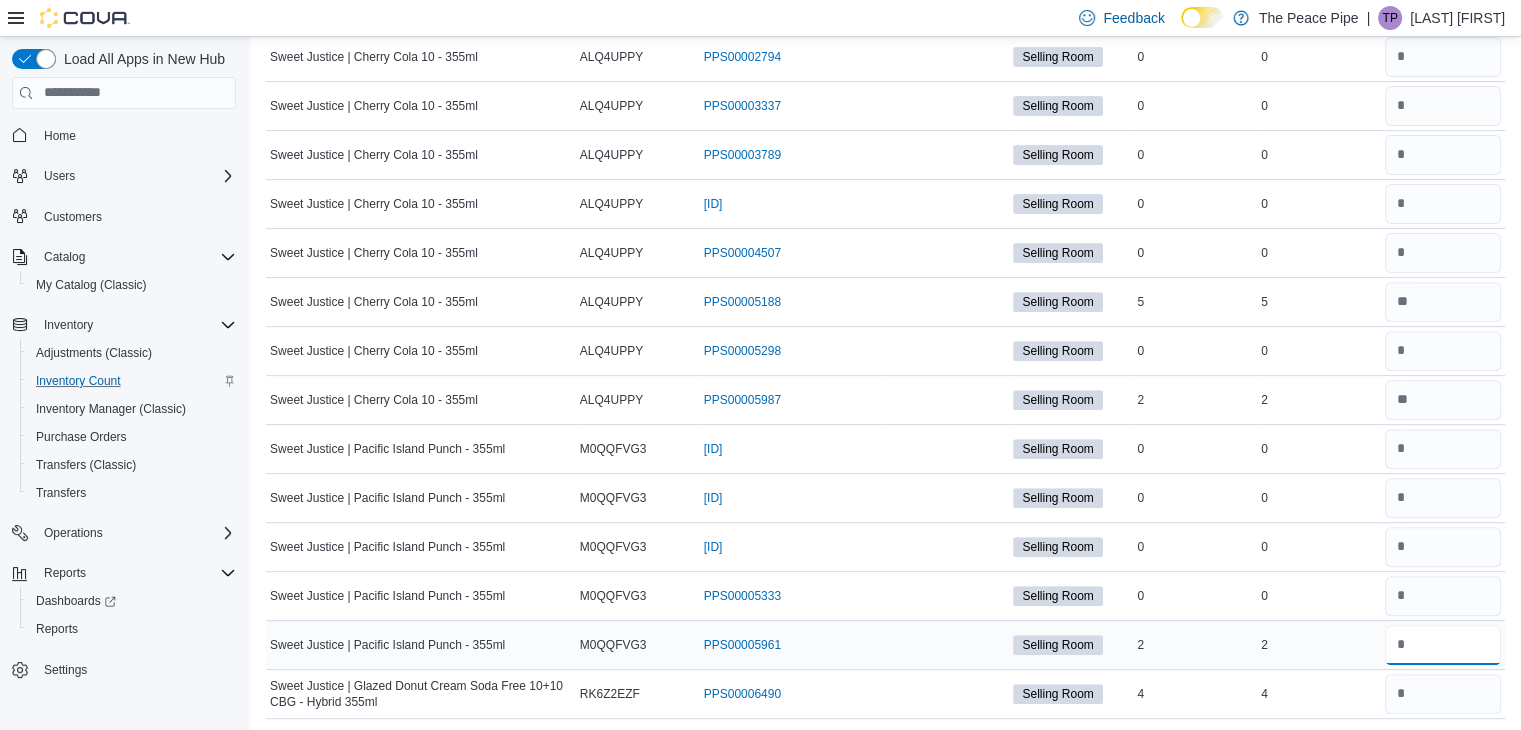 click at bounding box center (1443, 645) 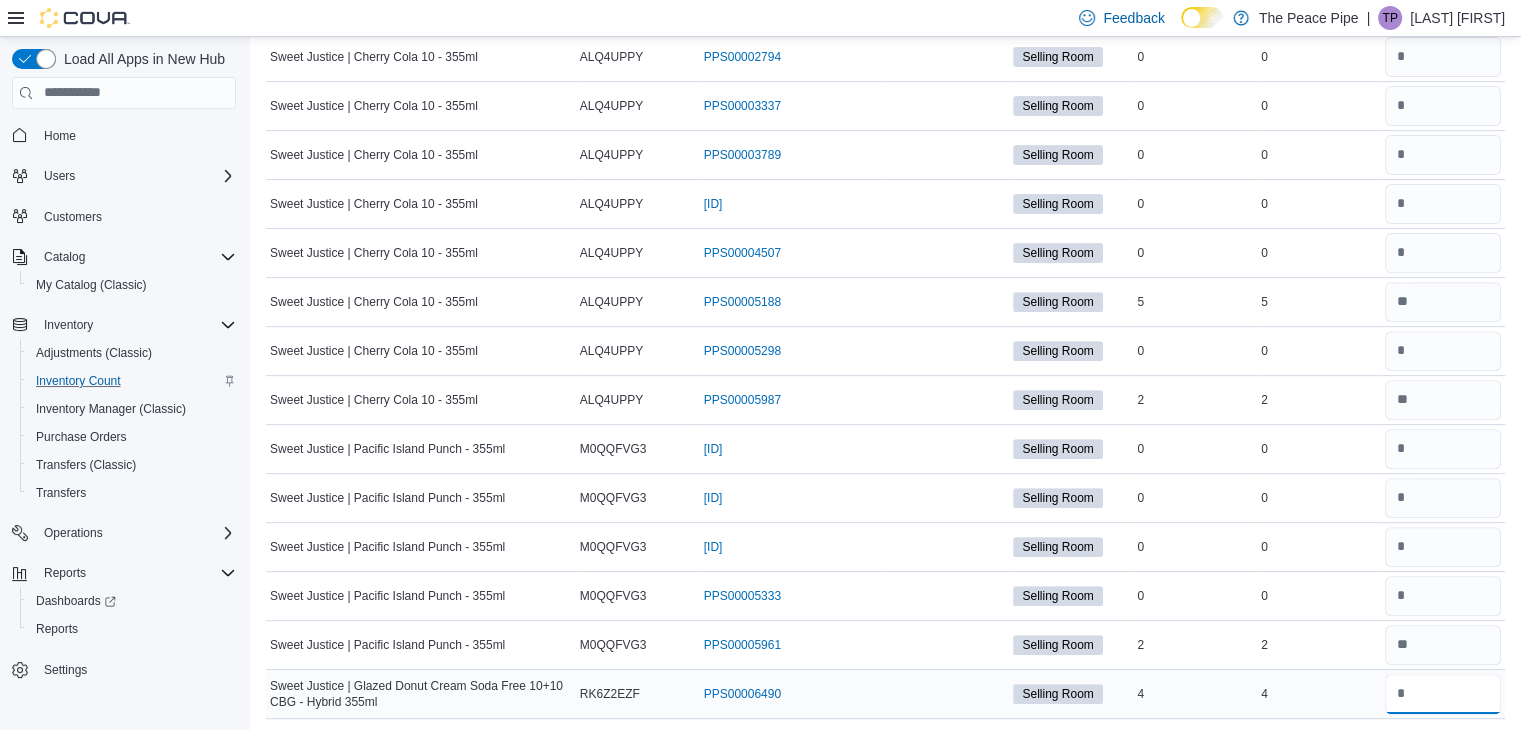 click on "*" at bounding box center [1443, 694] 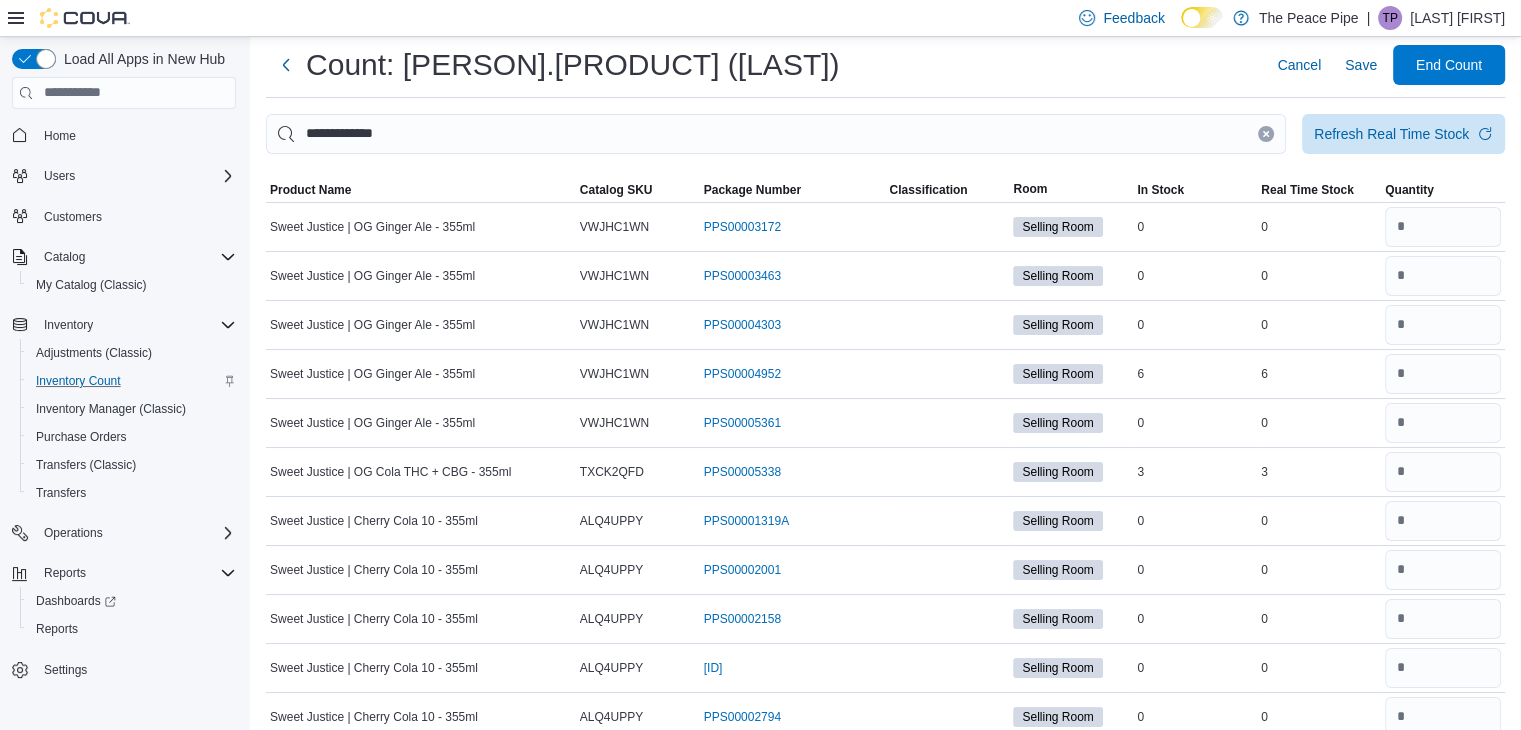 scroll, scrollTop: 6, scrollLeft: 0, axis: vertical 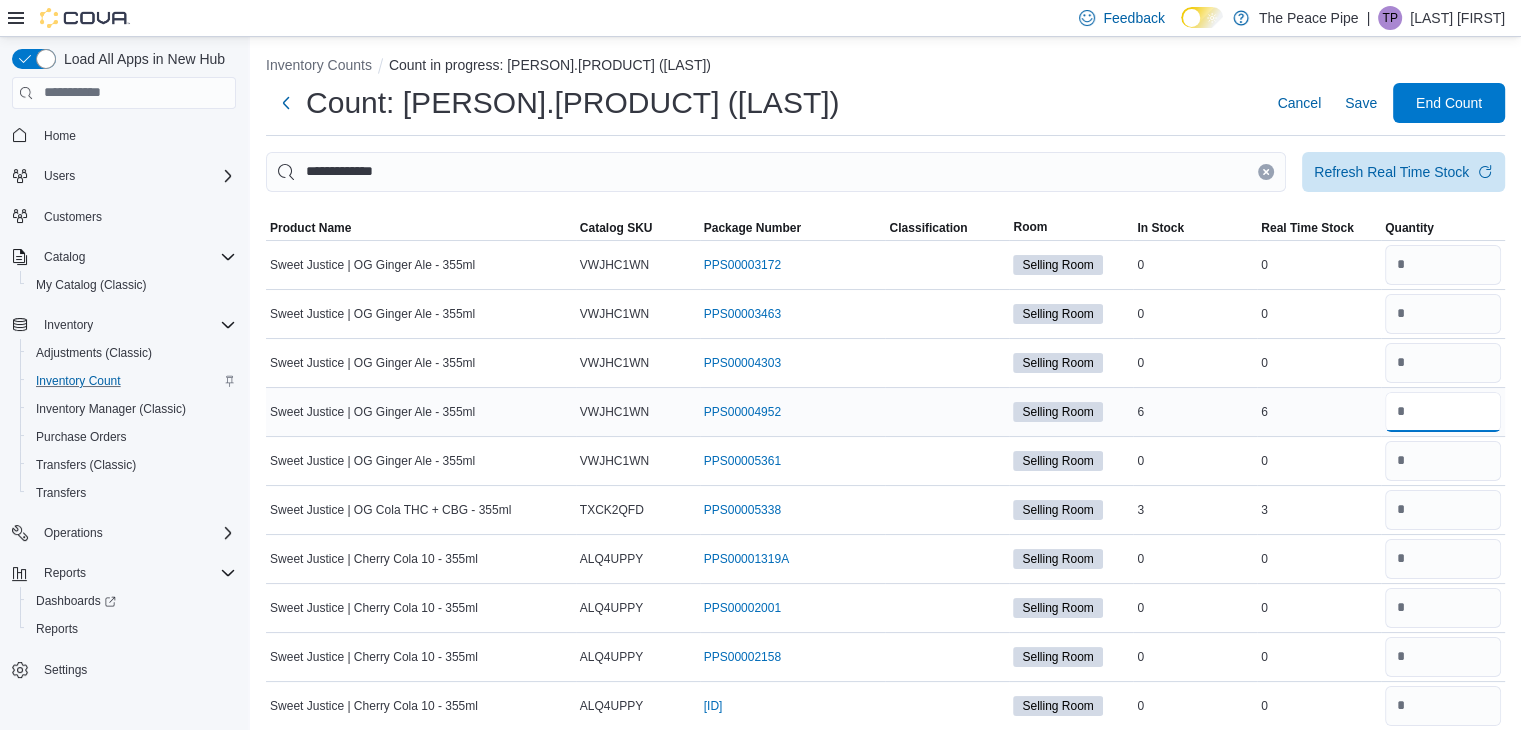 click at bounding box center [1443, 412] 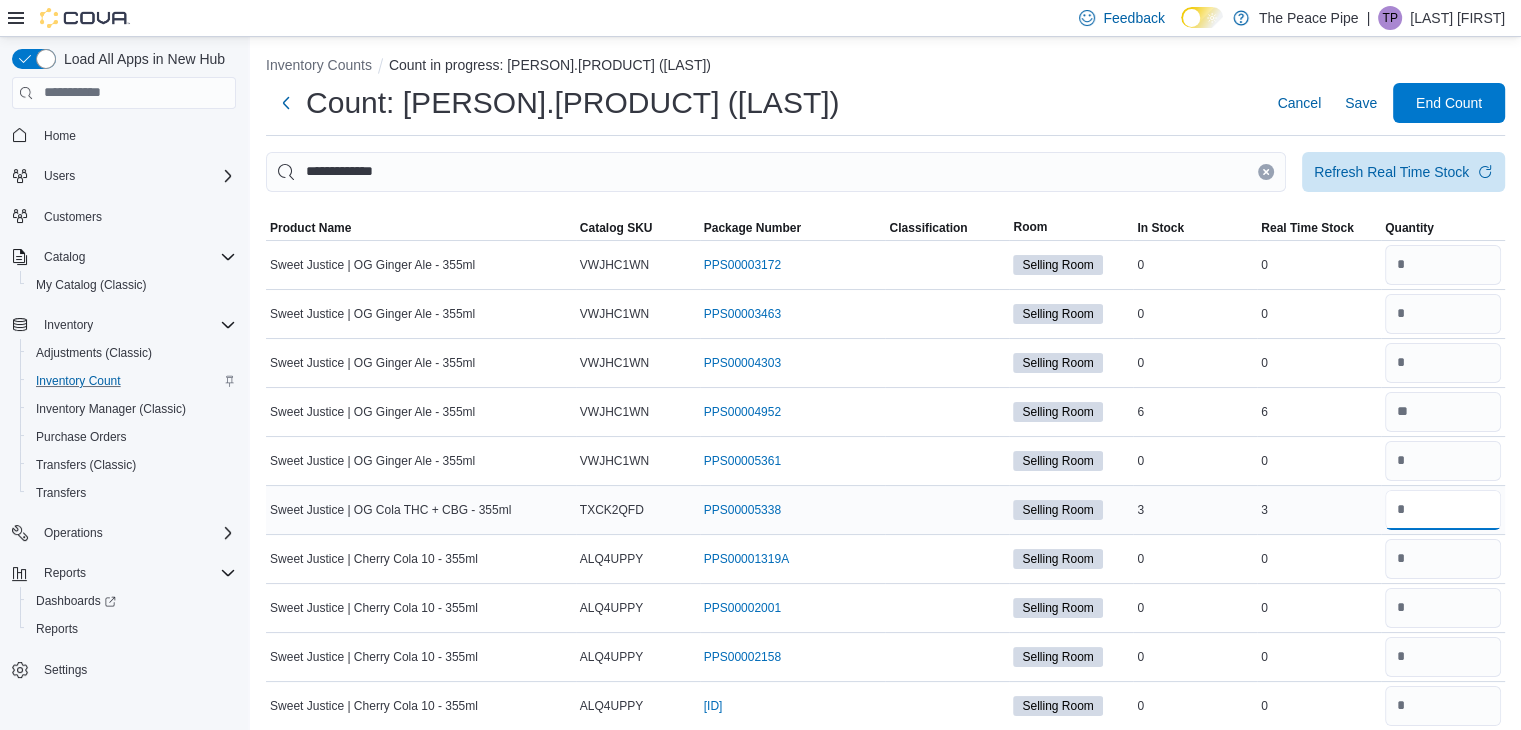 click at bounding box center [1443, 510] 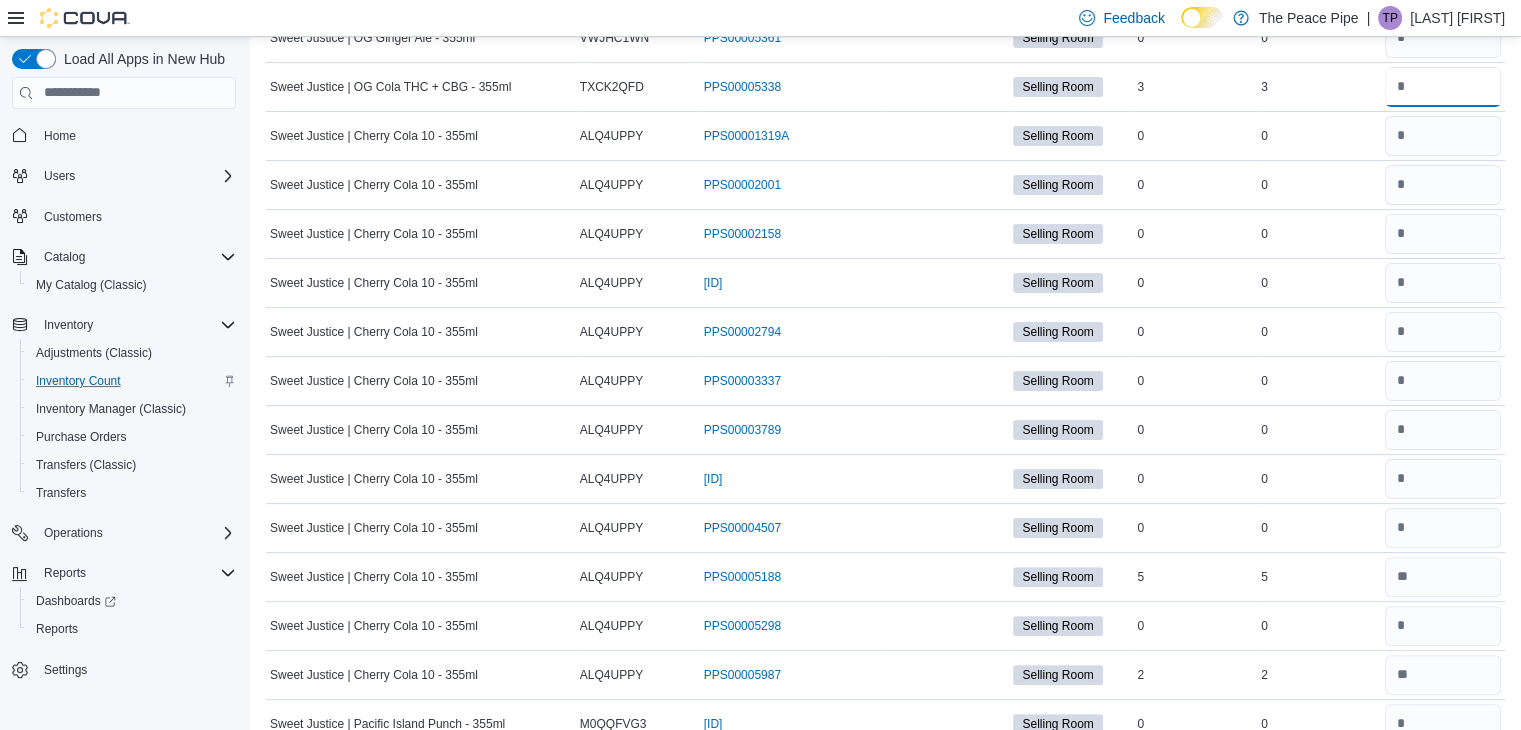 scroll, scrollTop: 428, scrollLeft: 0, axis: vertical 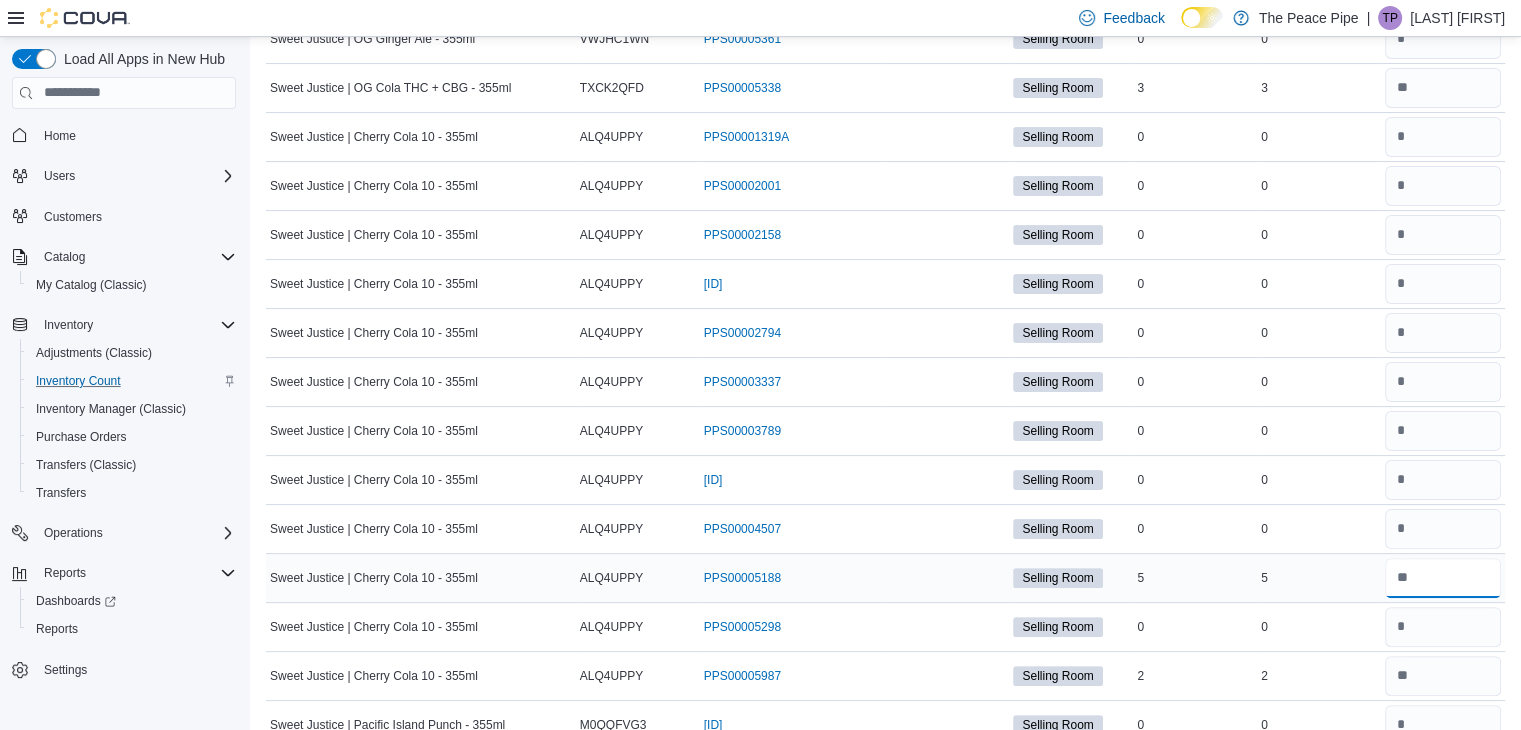 click at bounding box center (1443, 578) 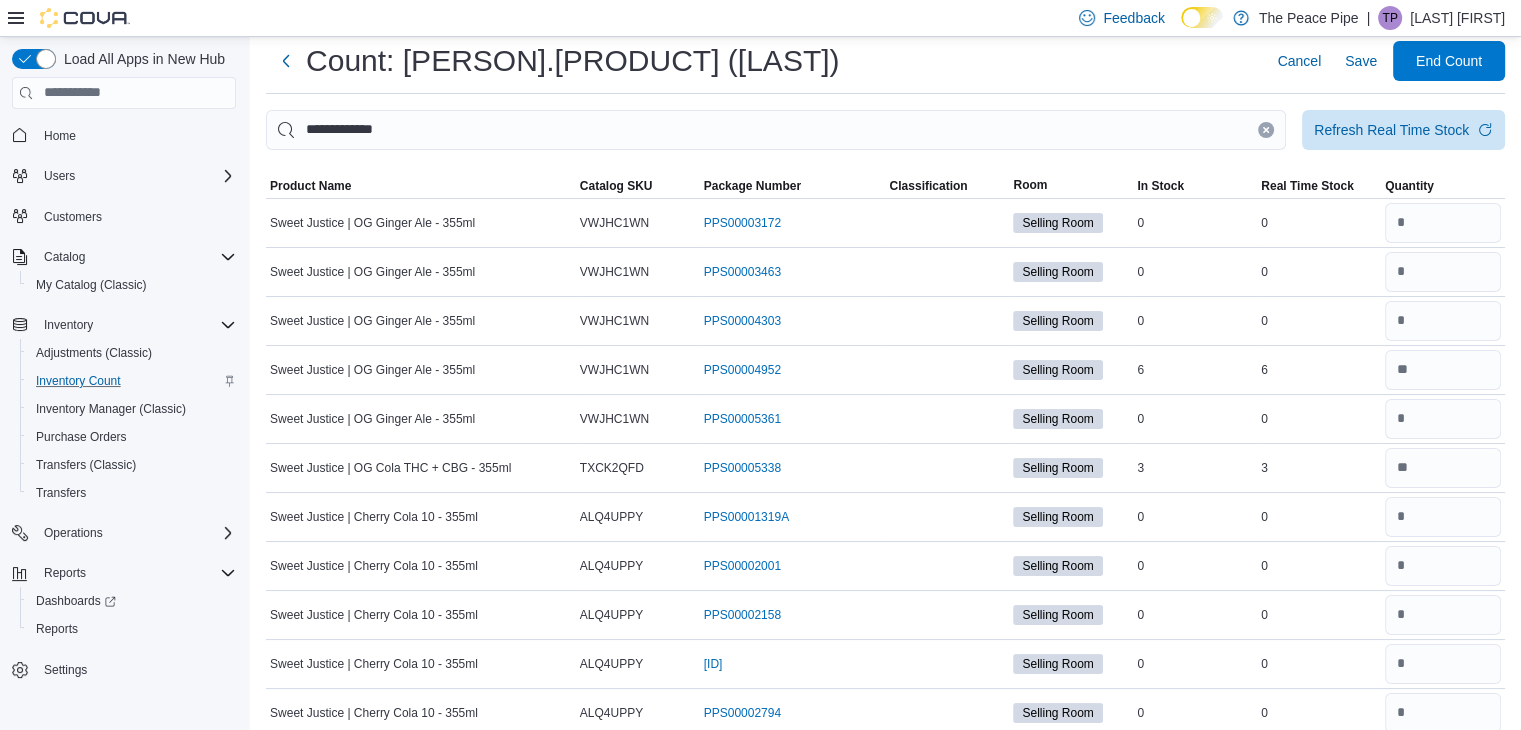 scroll, scrollTop: 0, scrollLeft: 0, axis: both 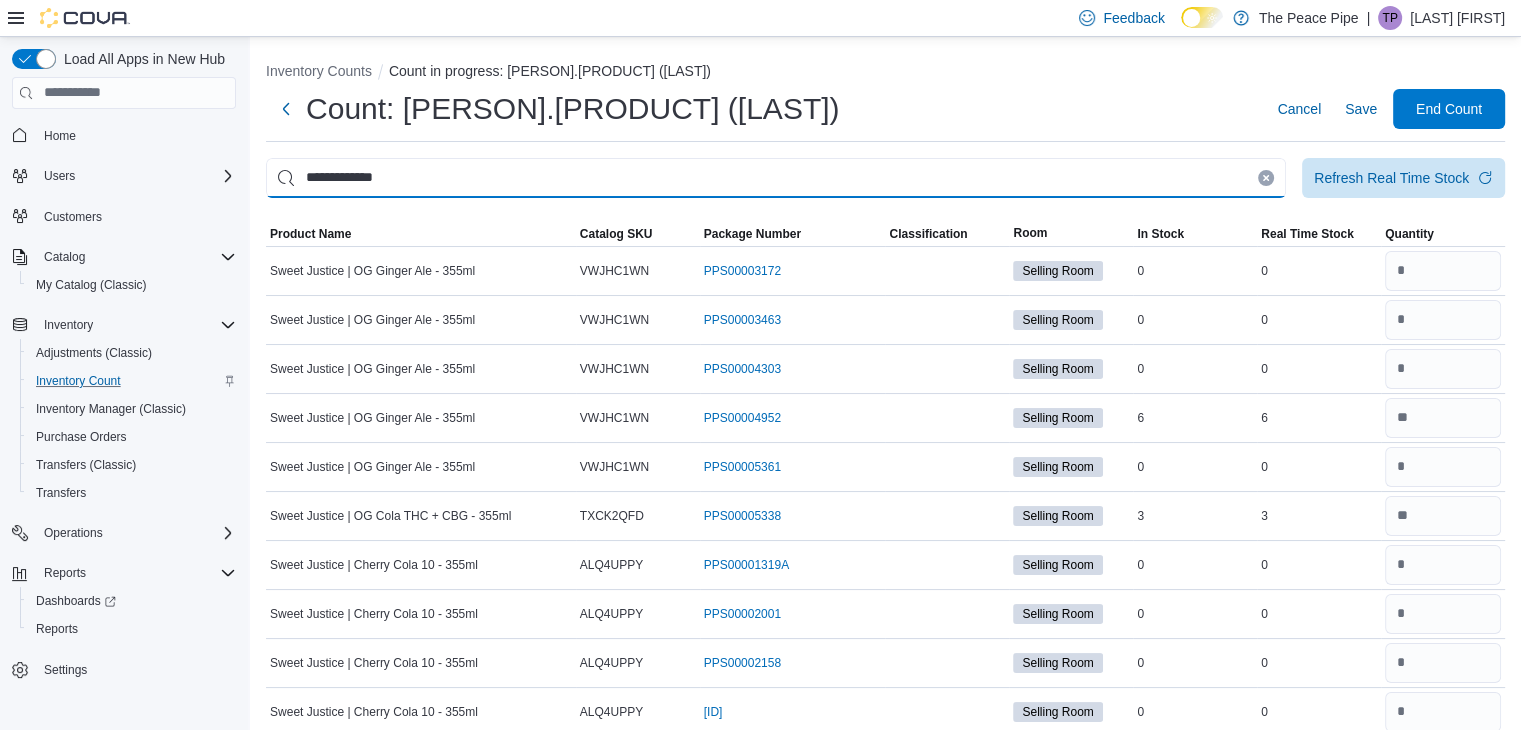 click on "**********" at bounding box center [776, 178] 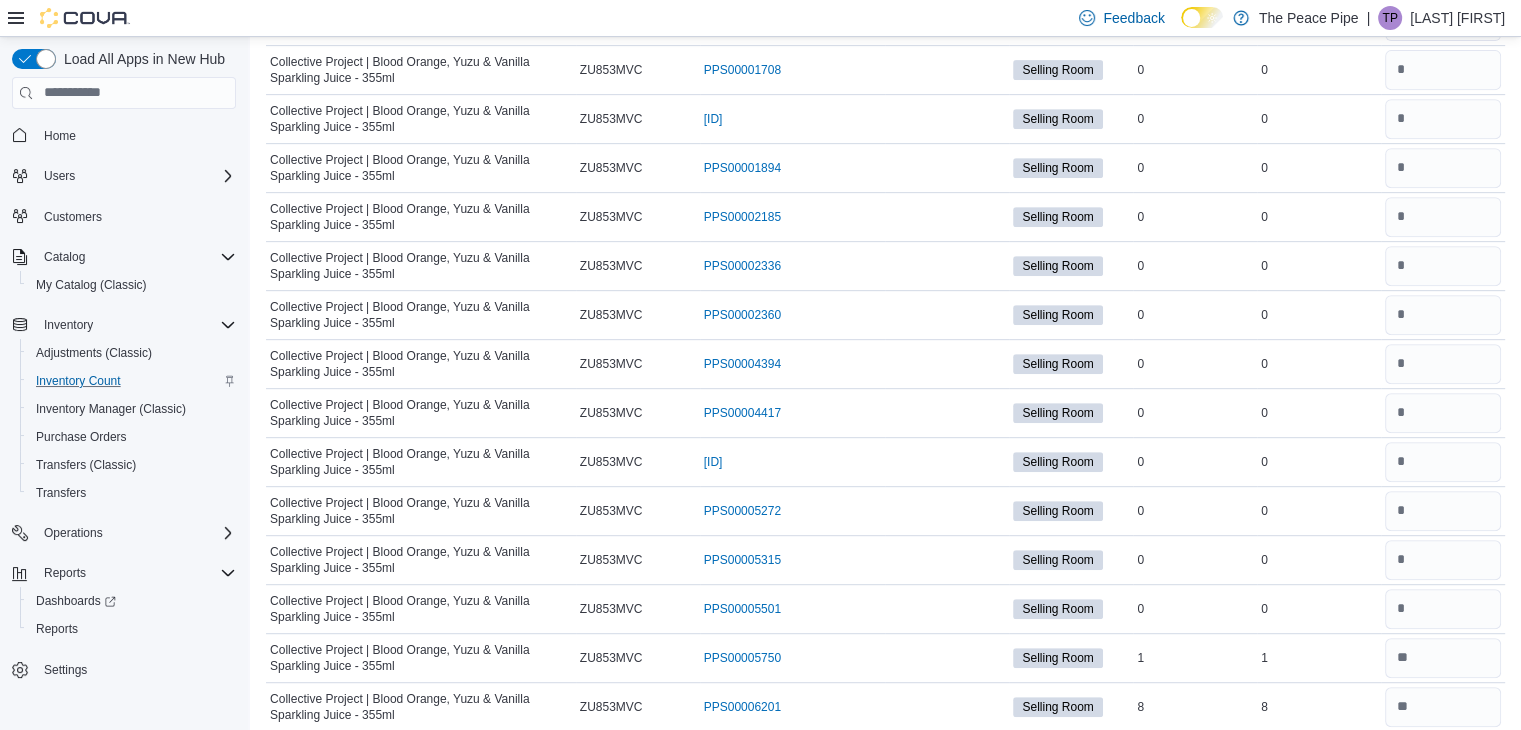 scroll, scrollTop: 899, scrollLeft: 0, axis: vertical 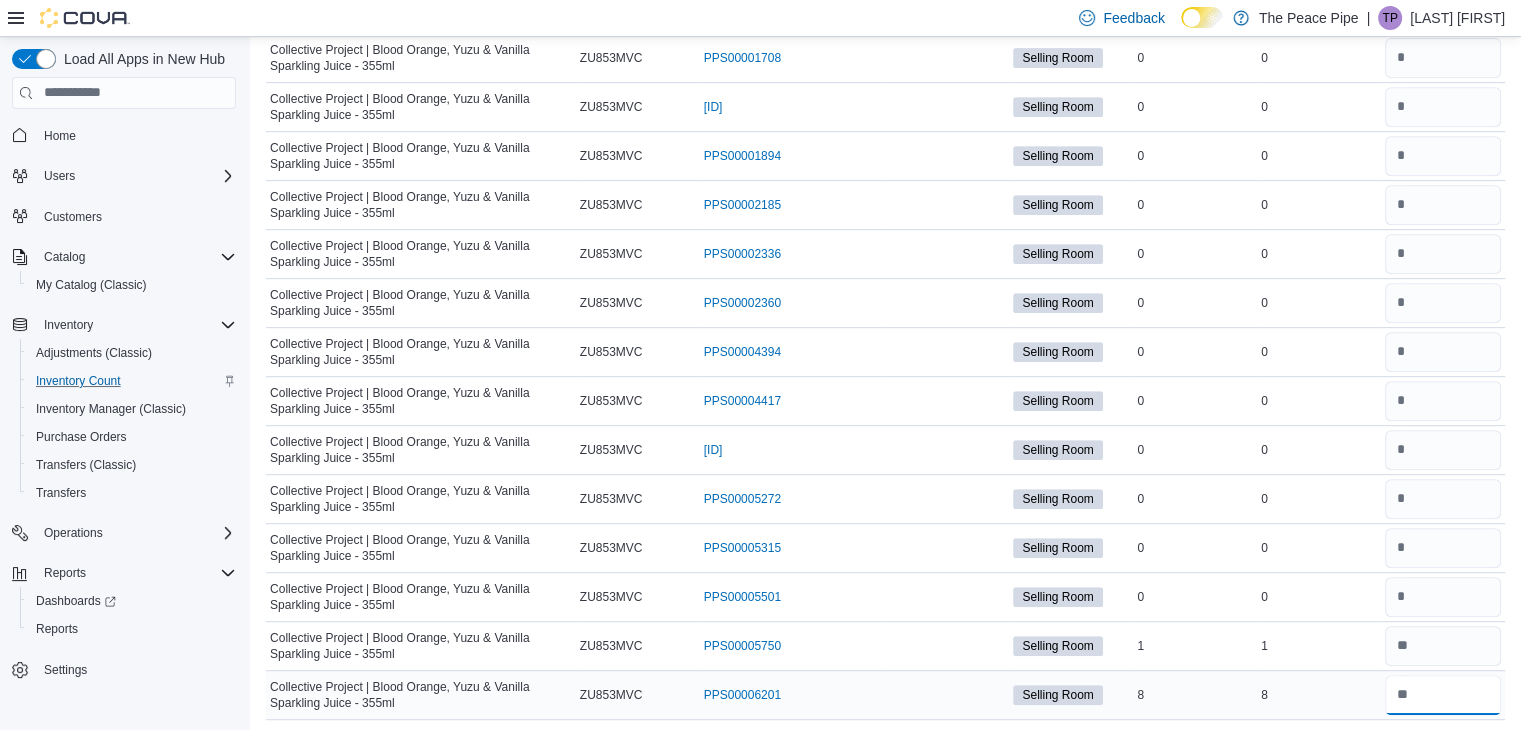 click at bounding box center [1443, 695] 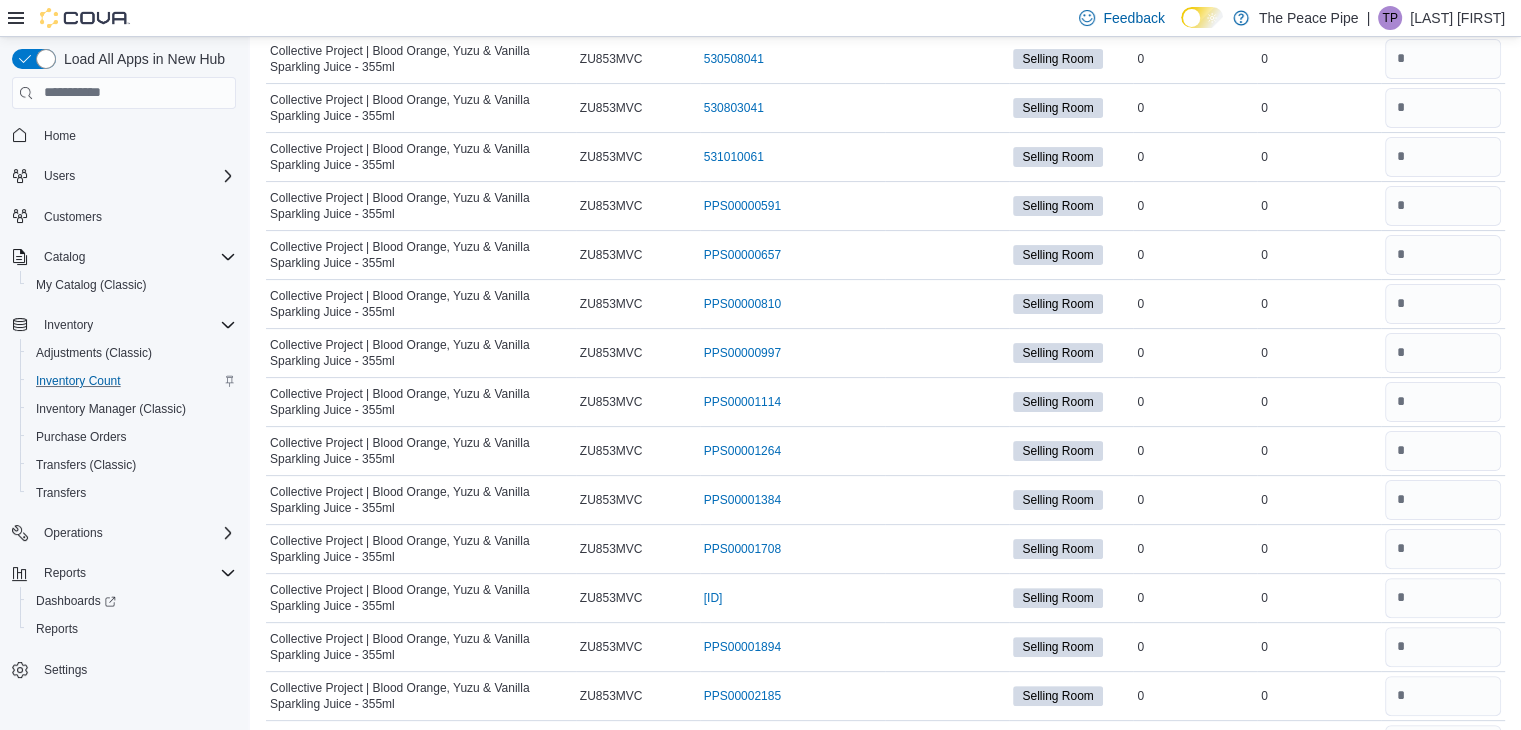 scroll, scrollTop: 0, scrollLeft: 0, axis: both 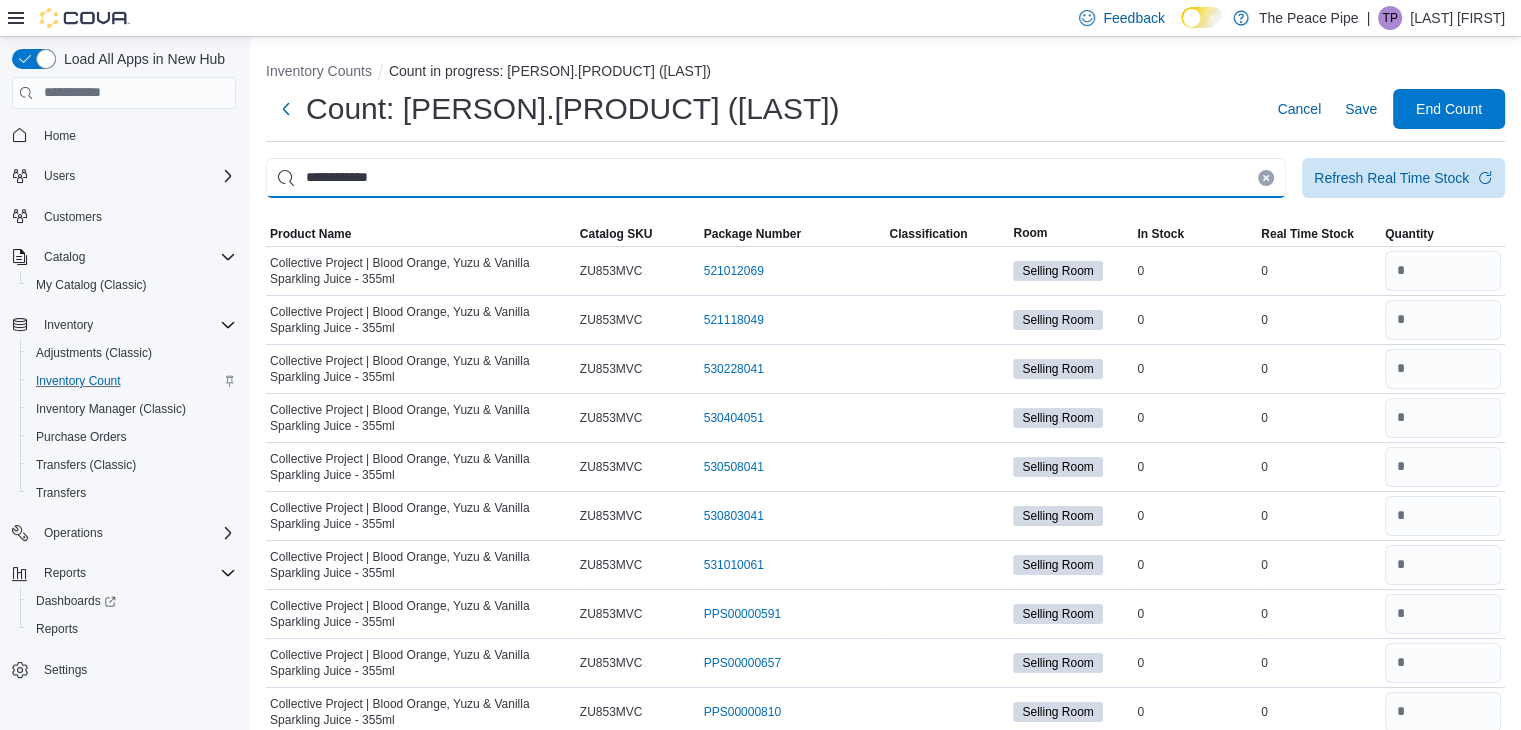 click on "**********" at bounding box center (776, 178) 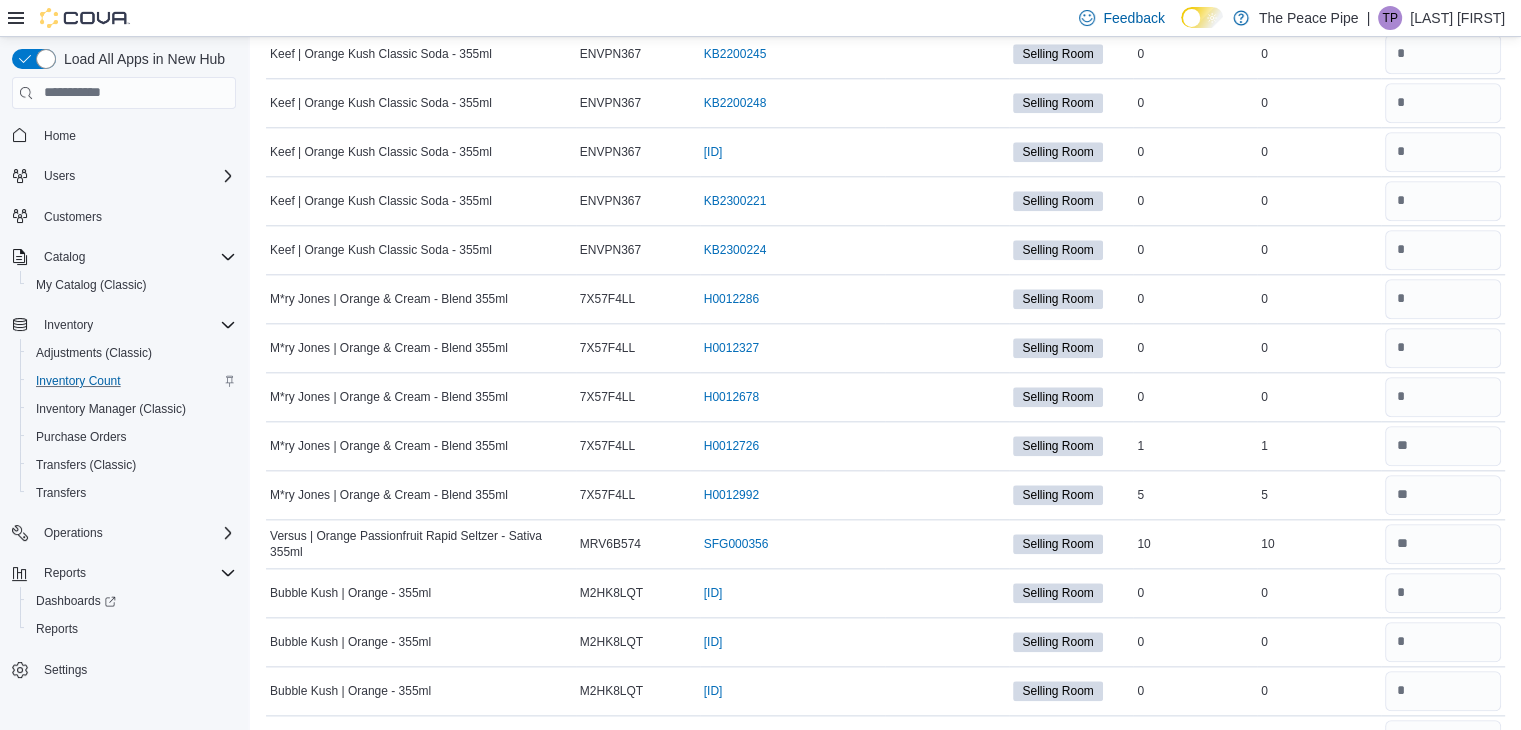 scroll, scrollTop: 2148, scrollLeft: 0, axis: vertical 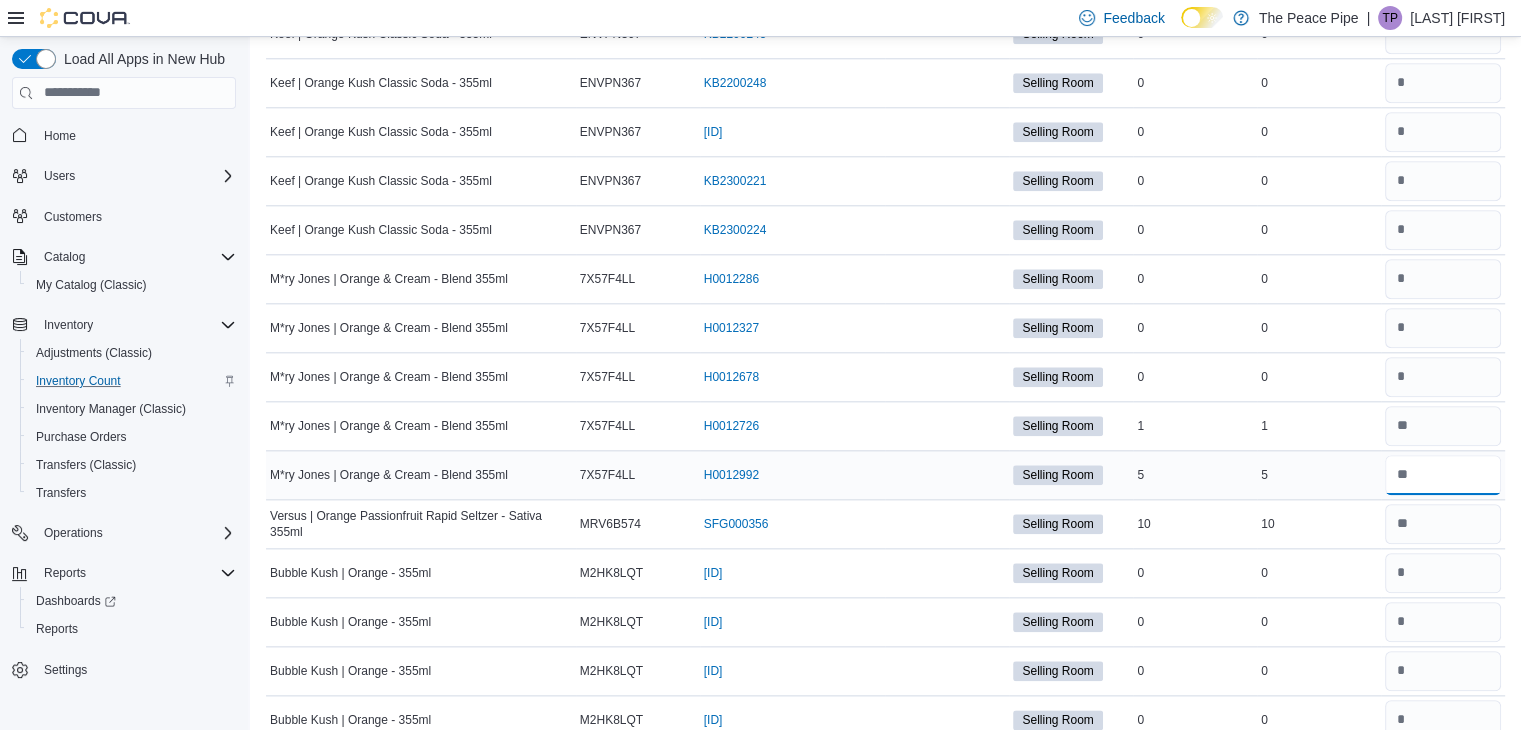 click at bounding box center (1443, 475) 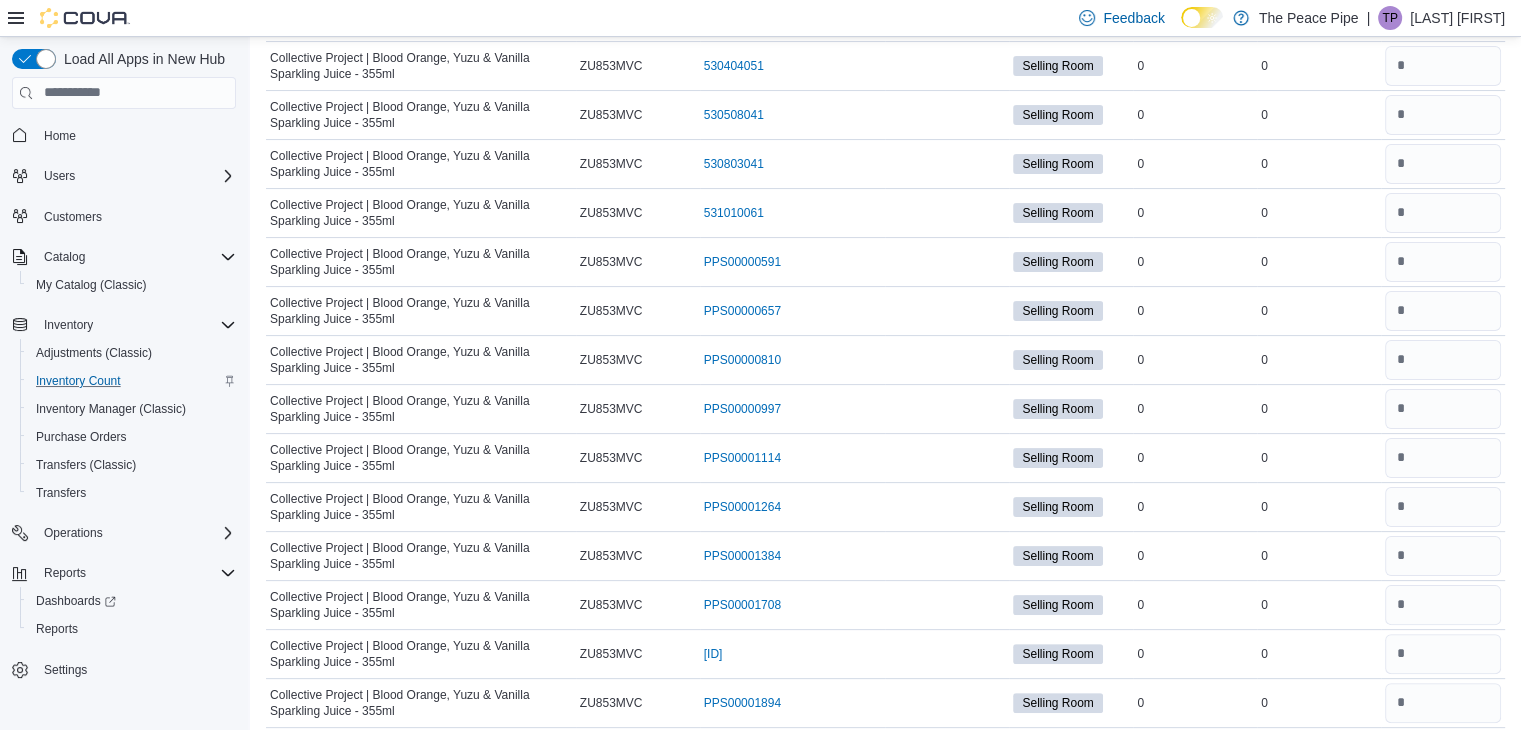 scroll, scrollTop: 0, scrollLeft: 0, axis: both 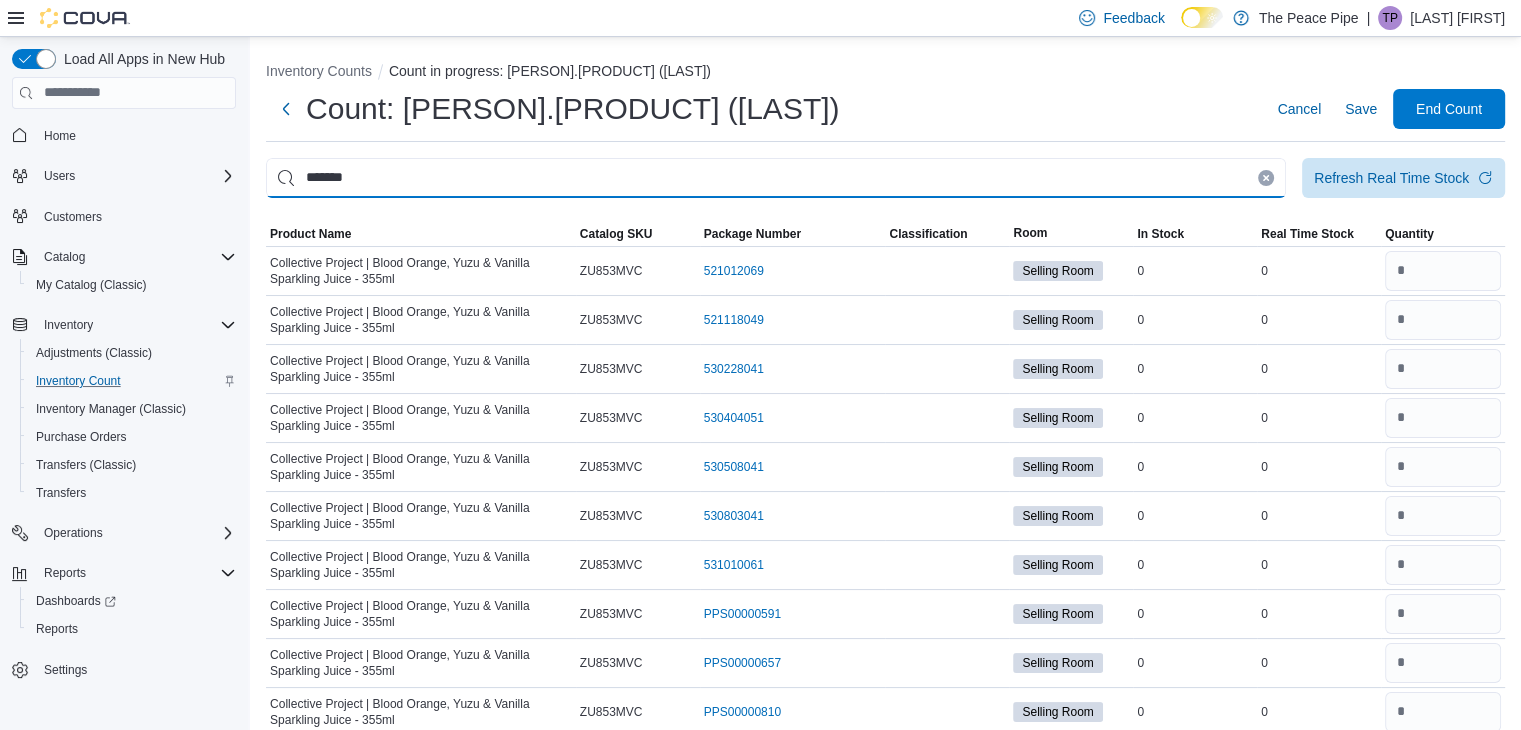 click on "******" at bounding box center [776, 178] 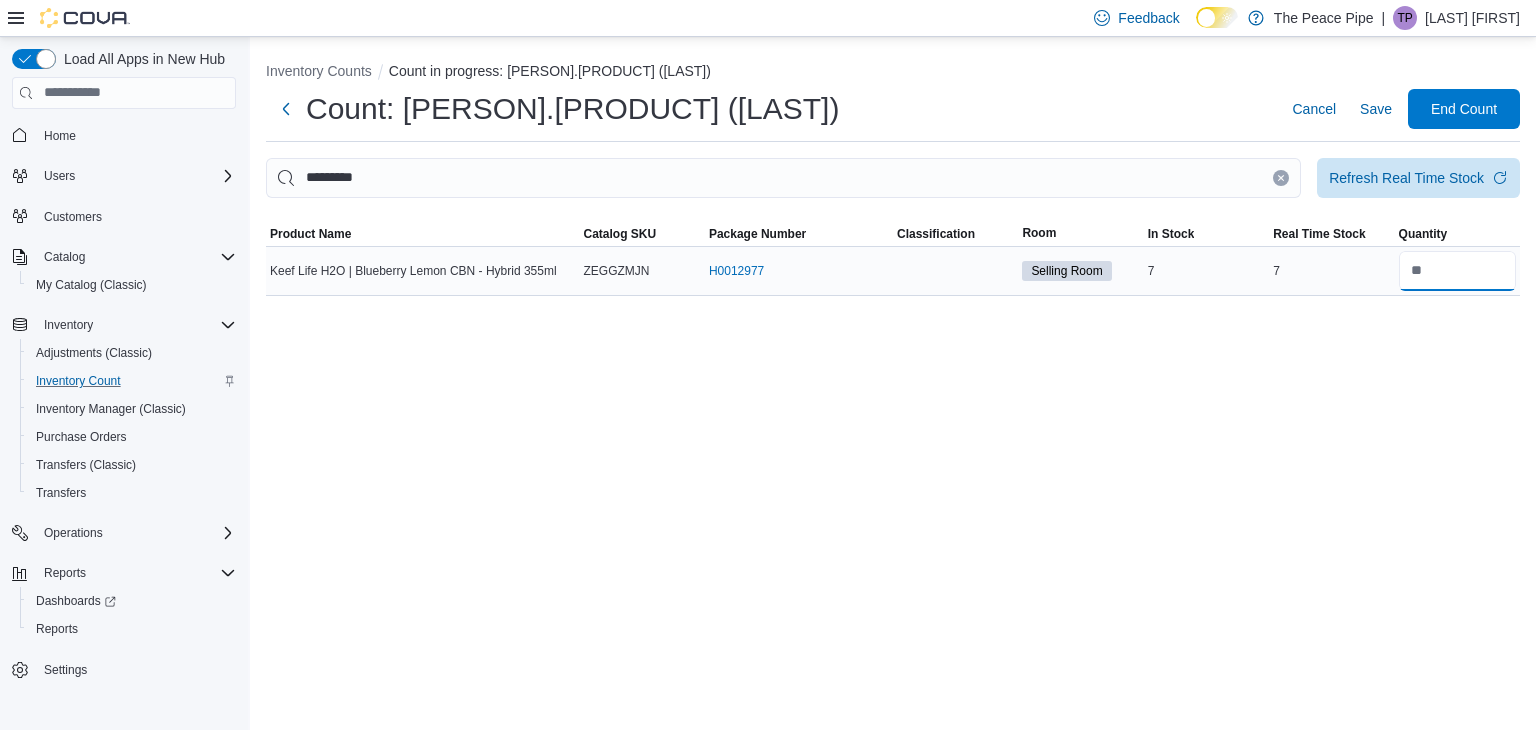click at bounding box center (1457, 271) 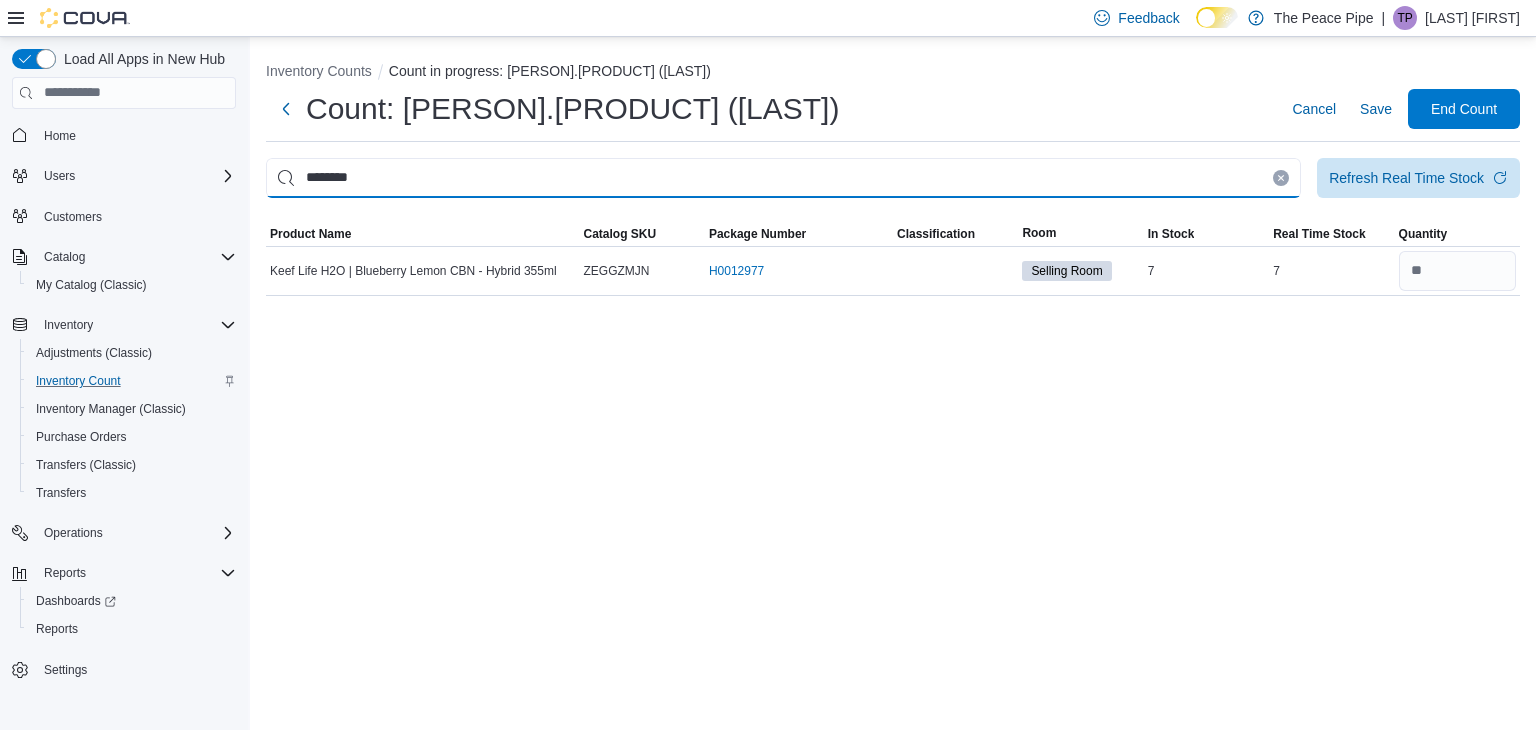 click on "********" at bounding box center (783, 178) 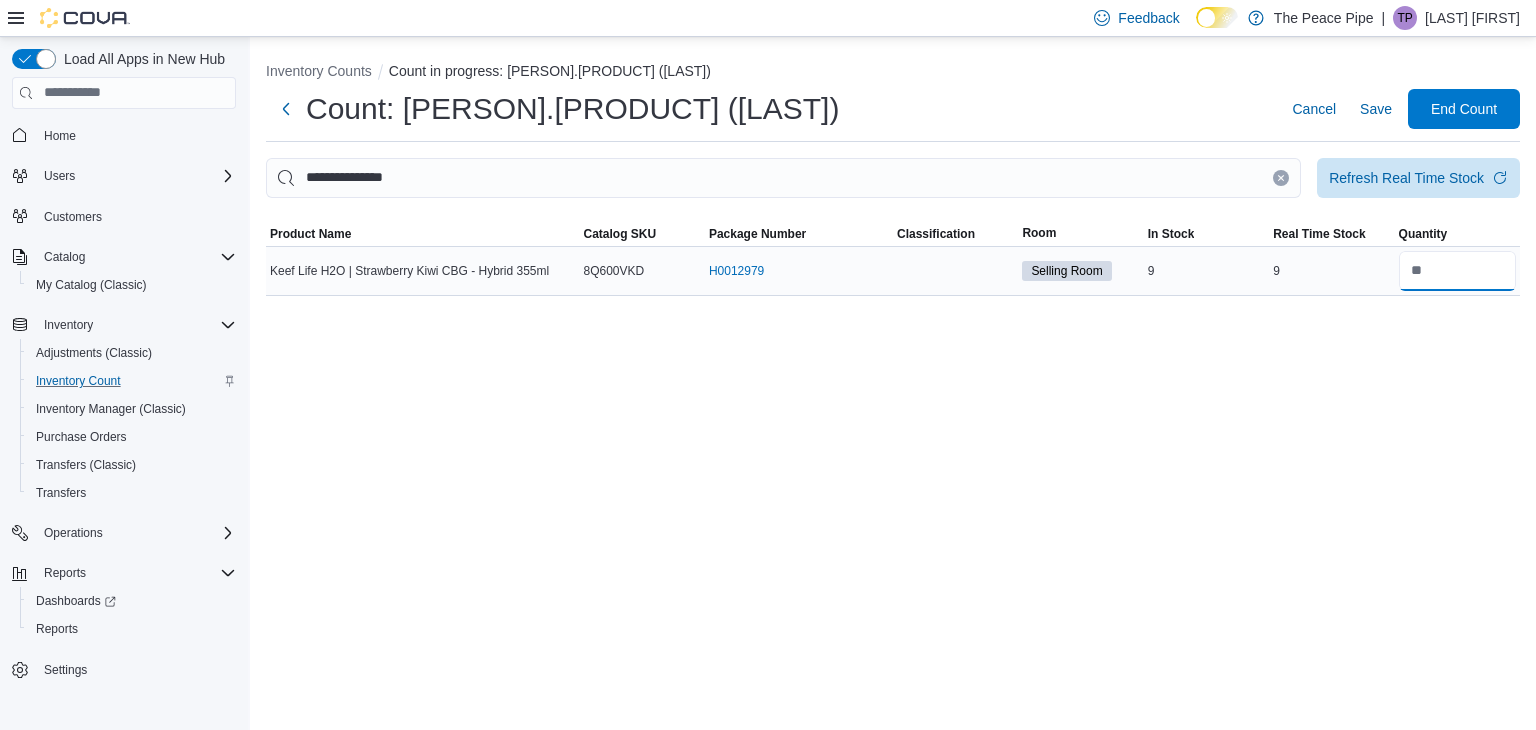 click at bounding box center [1457, 271] 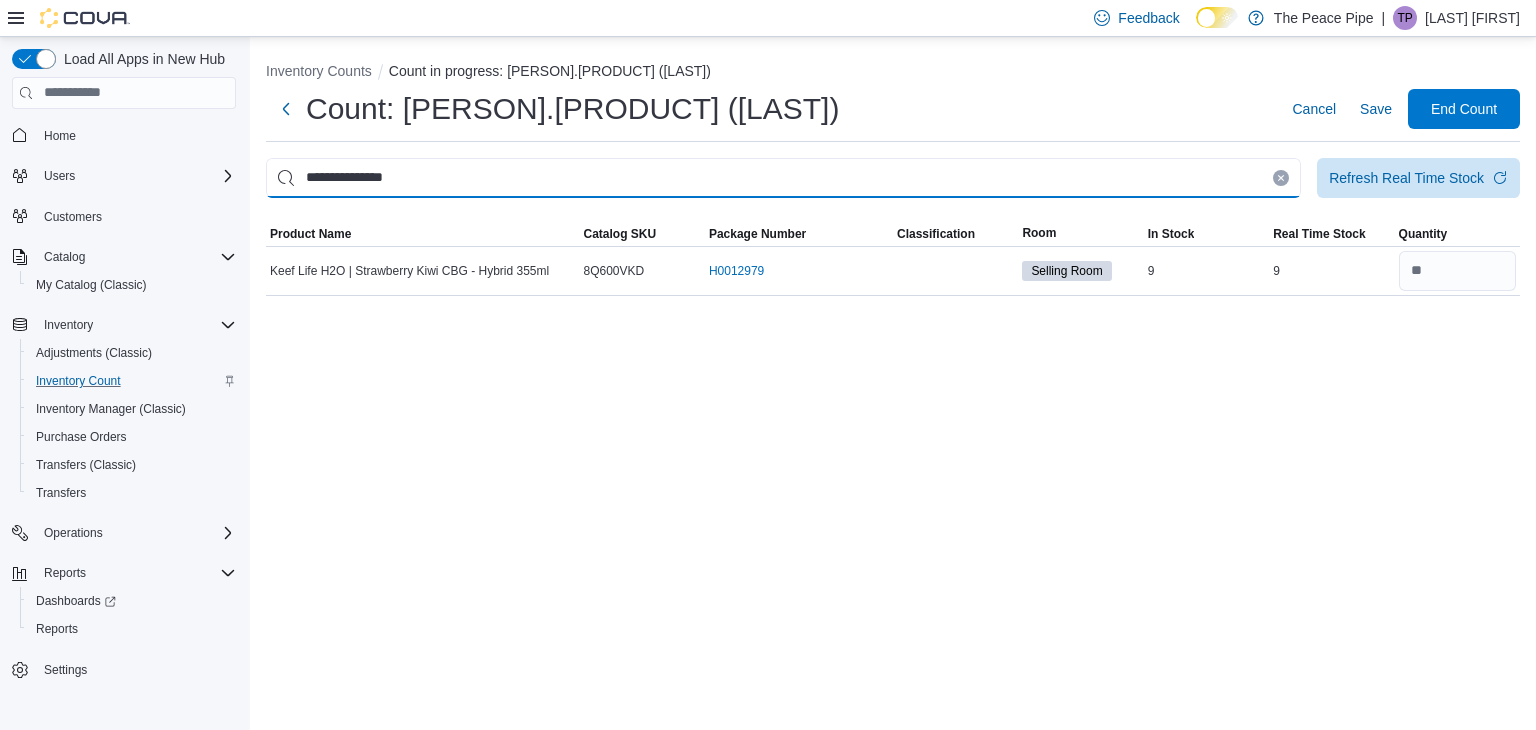 click on "**********" at bounding box center (783, 178) 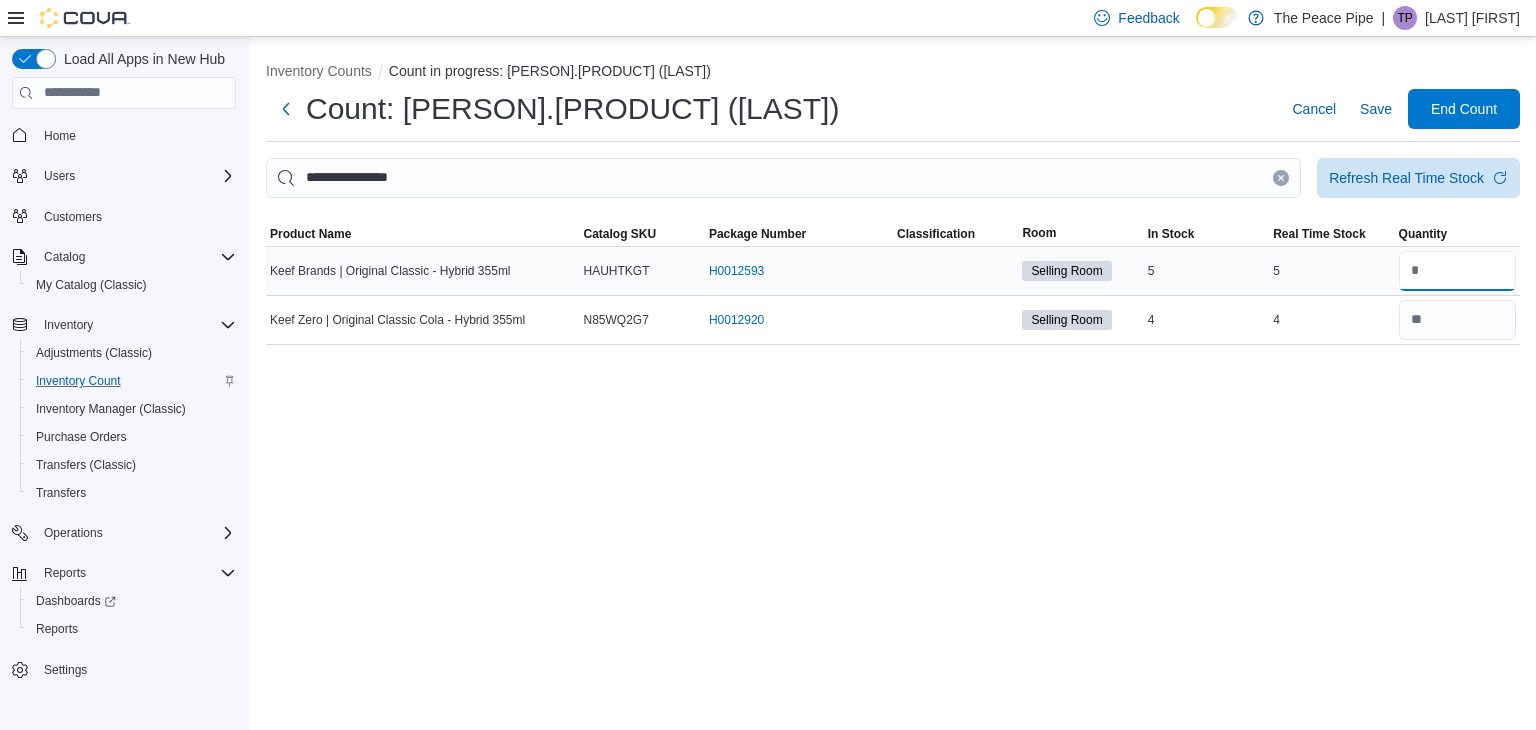 click at bounding box center (1457, 271) 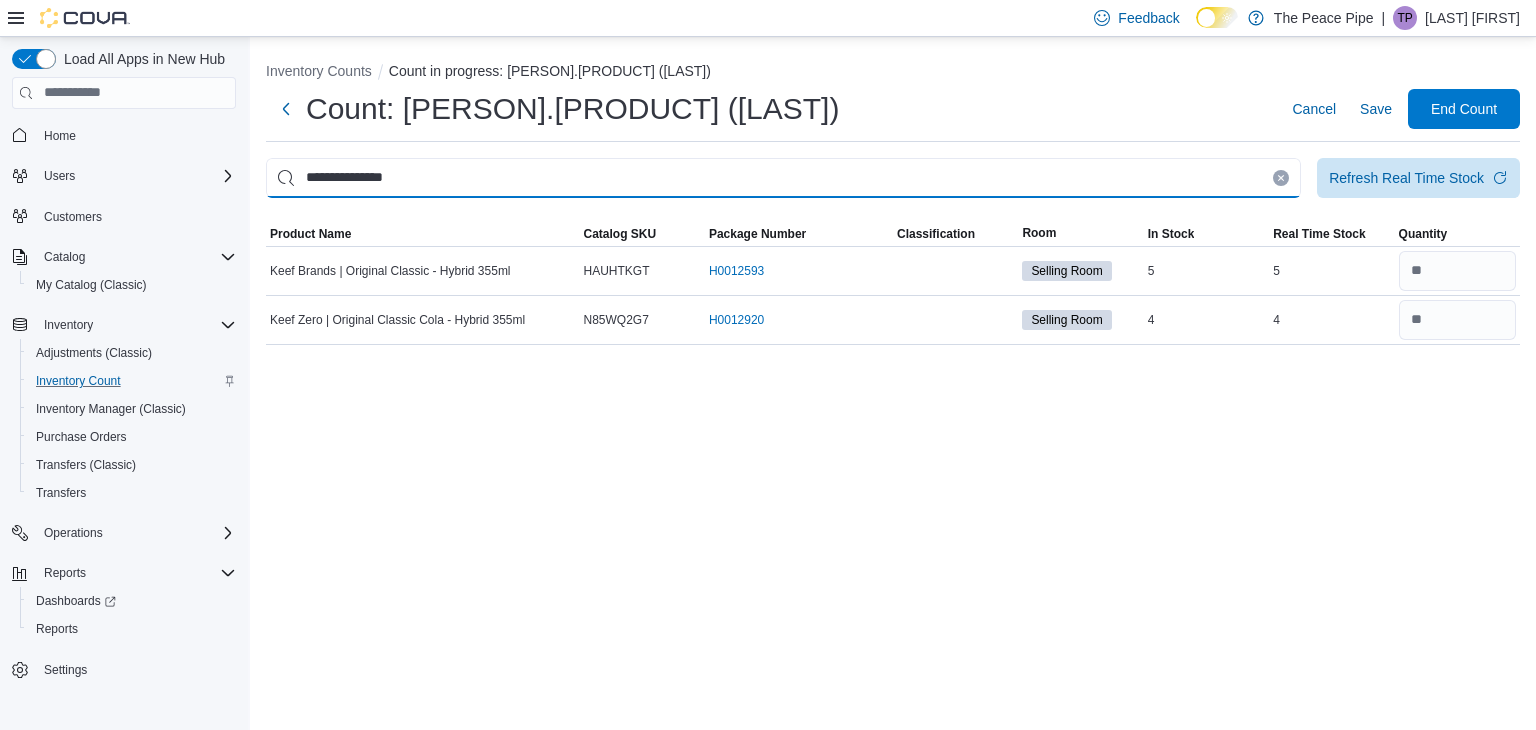 click on "**********" at bounding box center (783, 178) 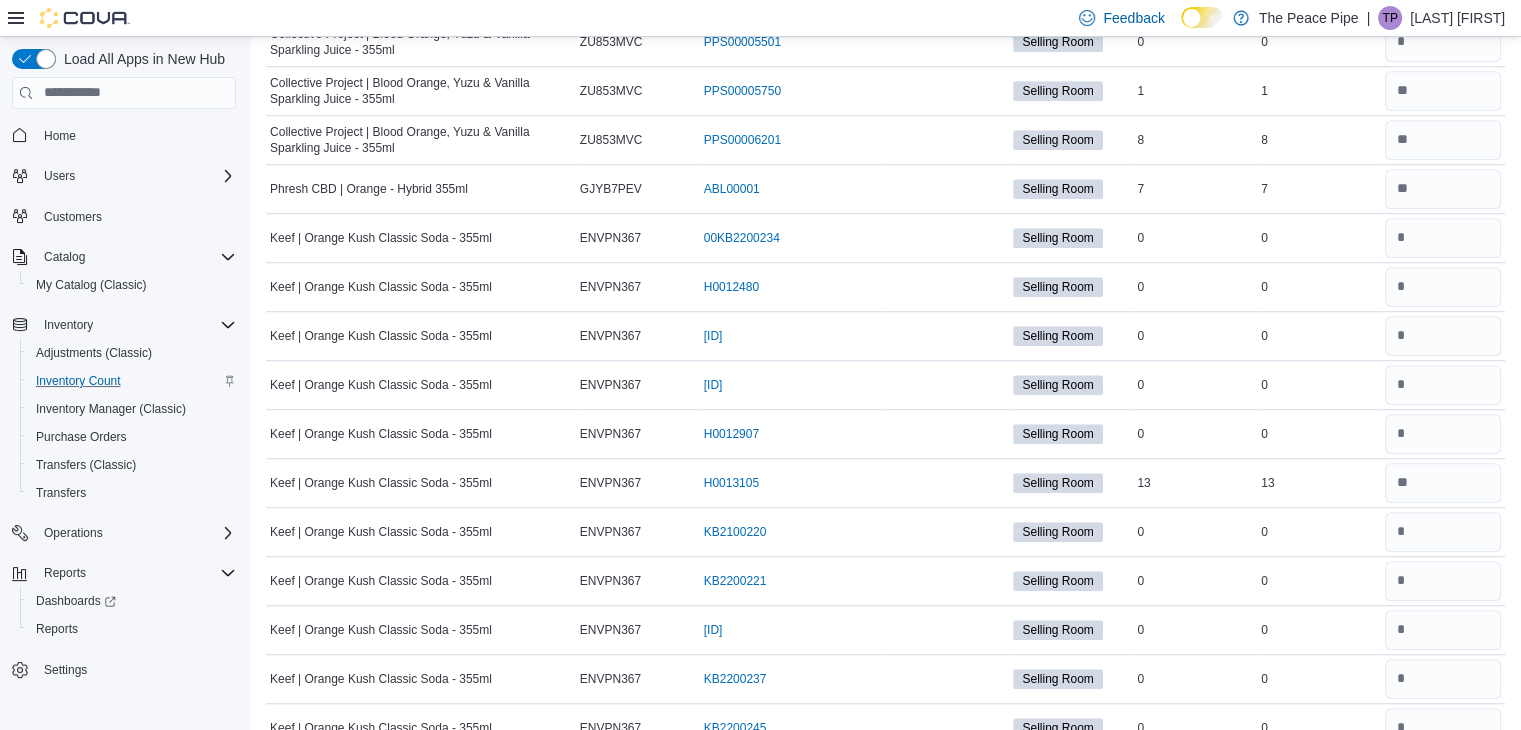 scroll, scrollTop: 1485, scrollLeft: 0, axis: vertical 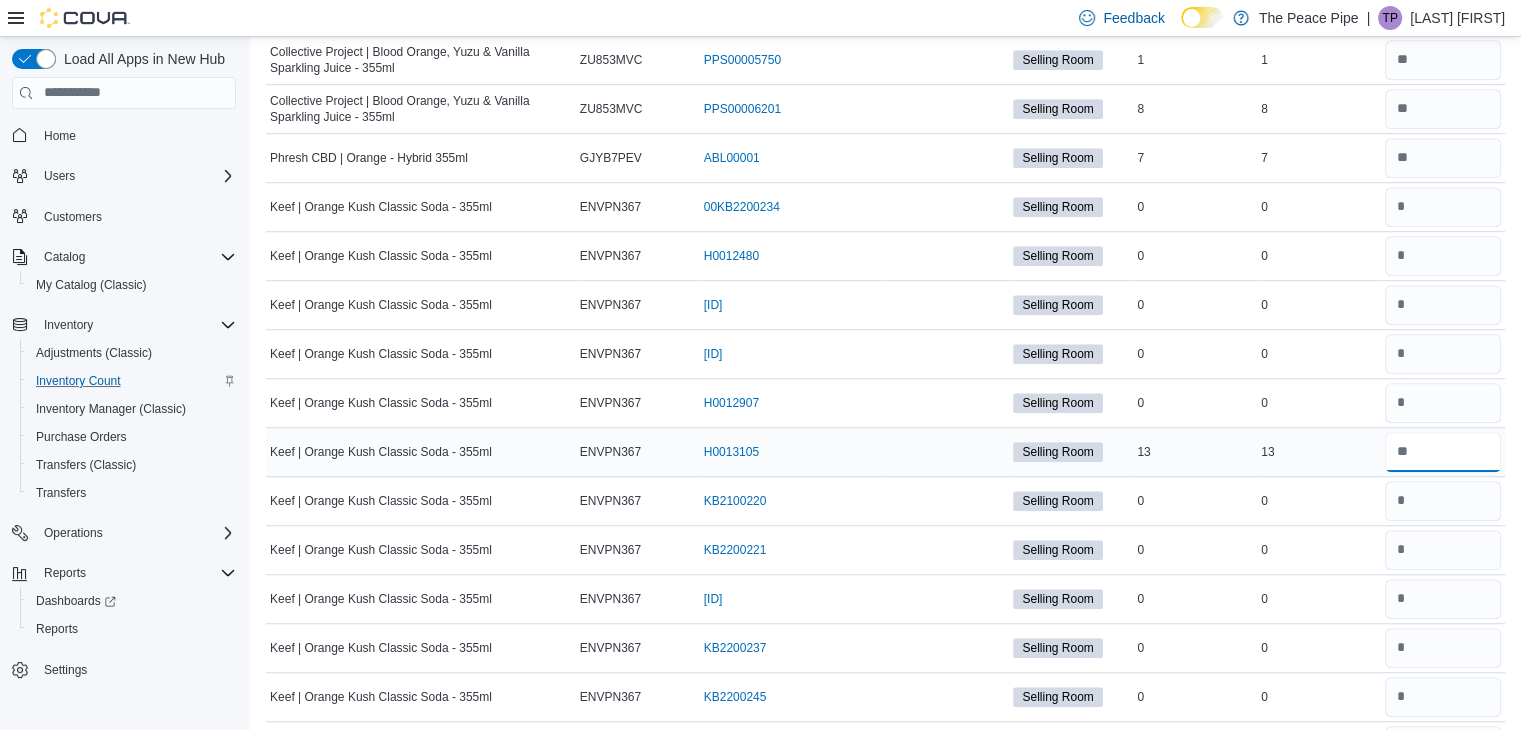 click at bounding box center [1443, 452] 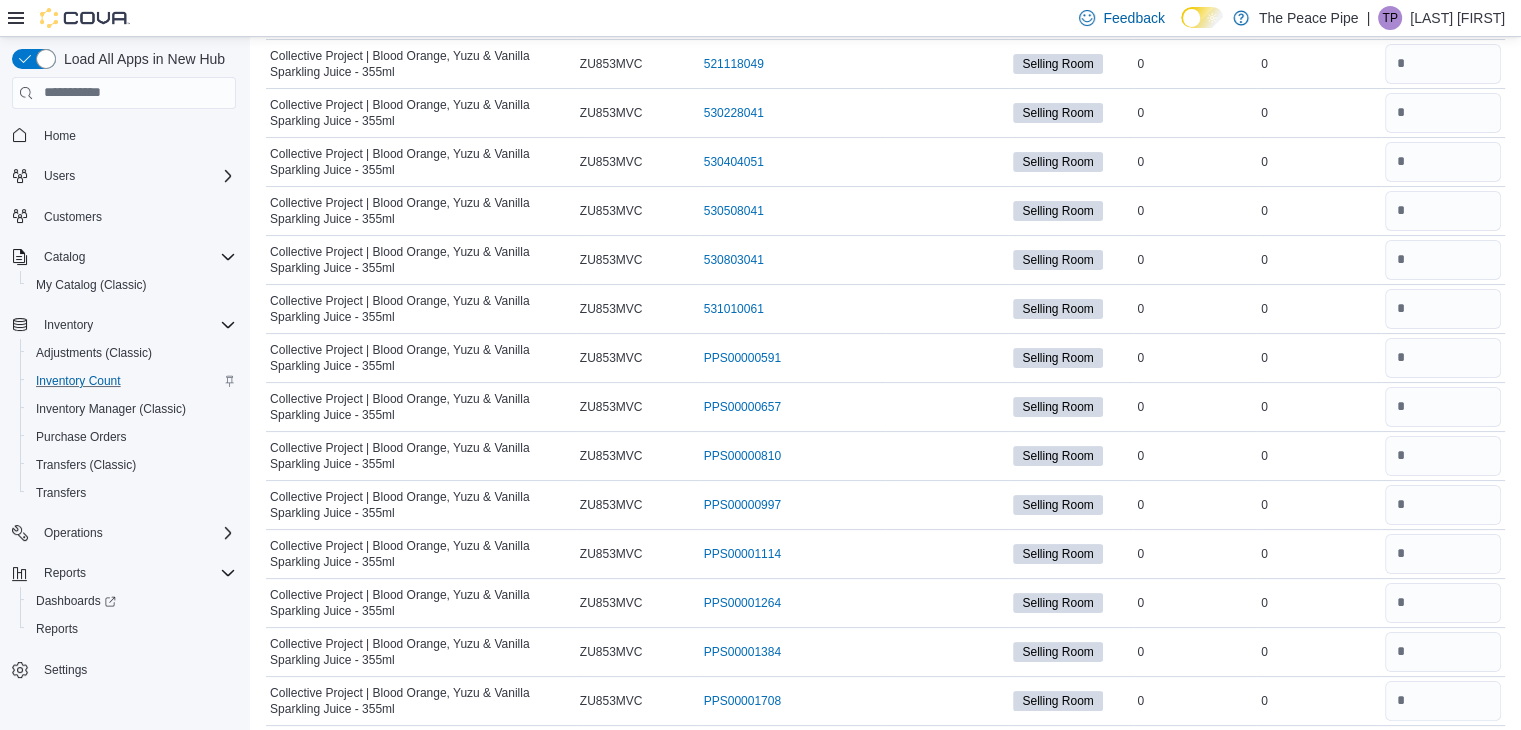 scroll, scrollTop: 0, scrollLeft: 0, axis: both 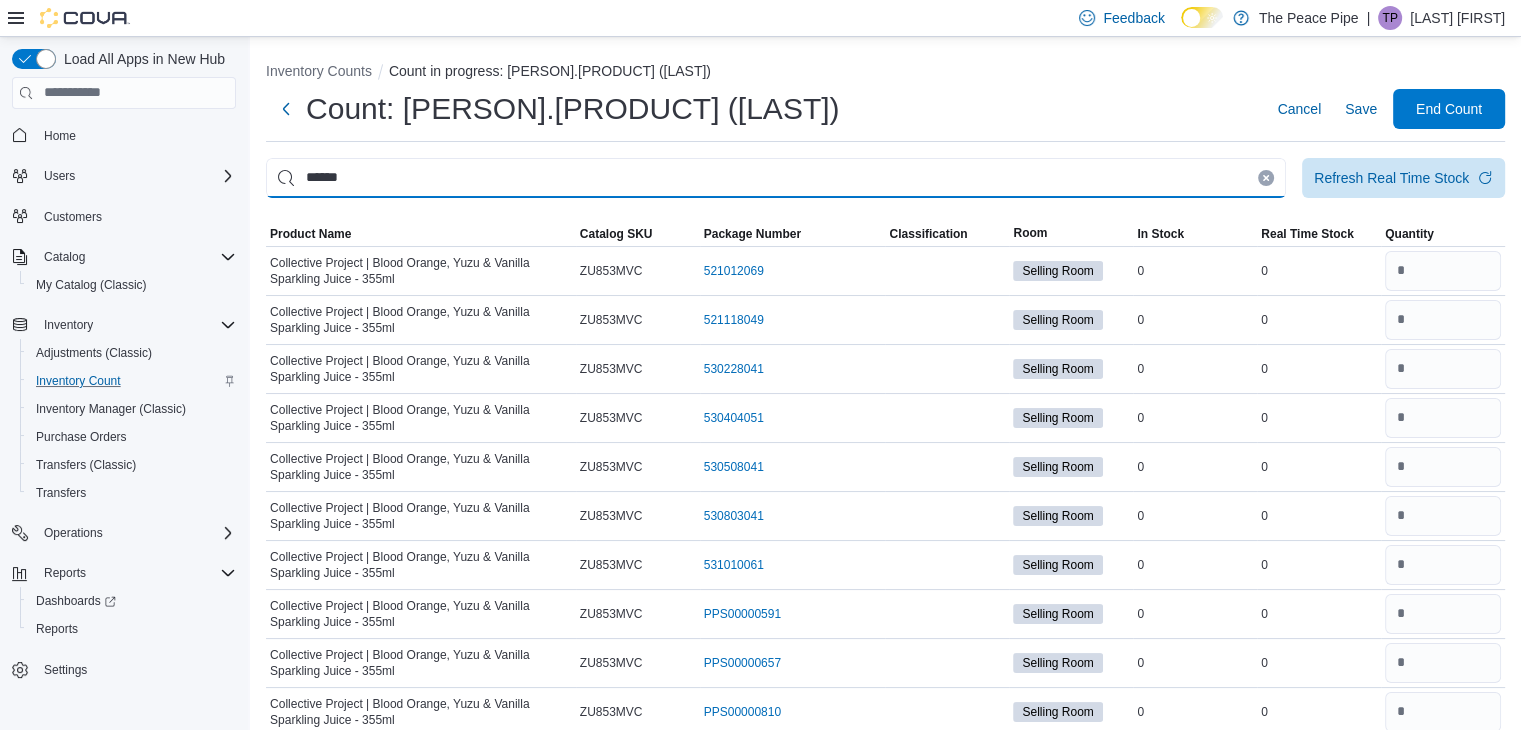 click on "******" at bounding box center (776, 178) 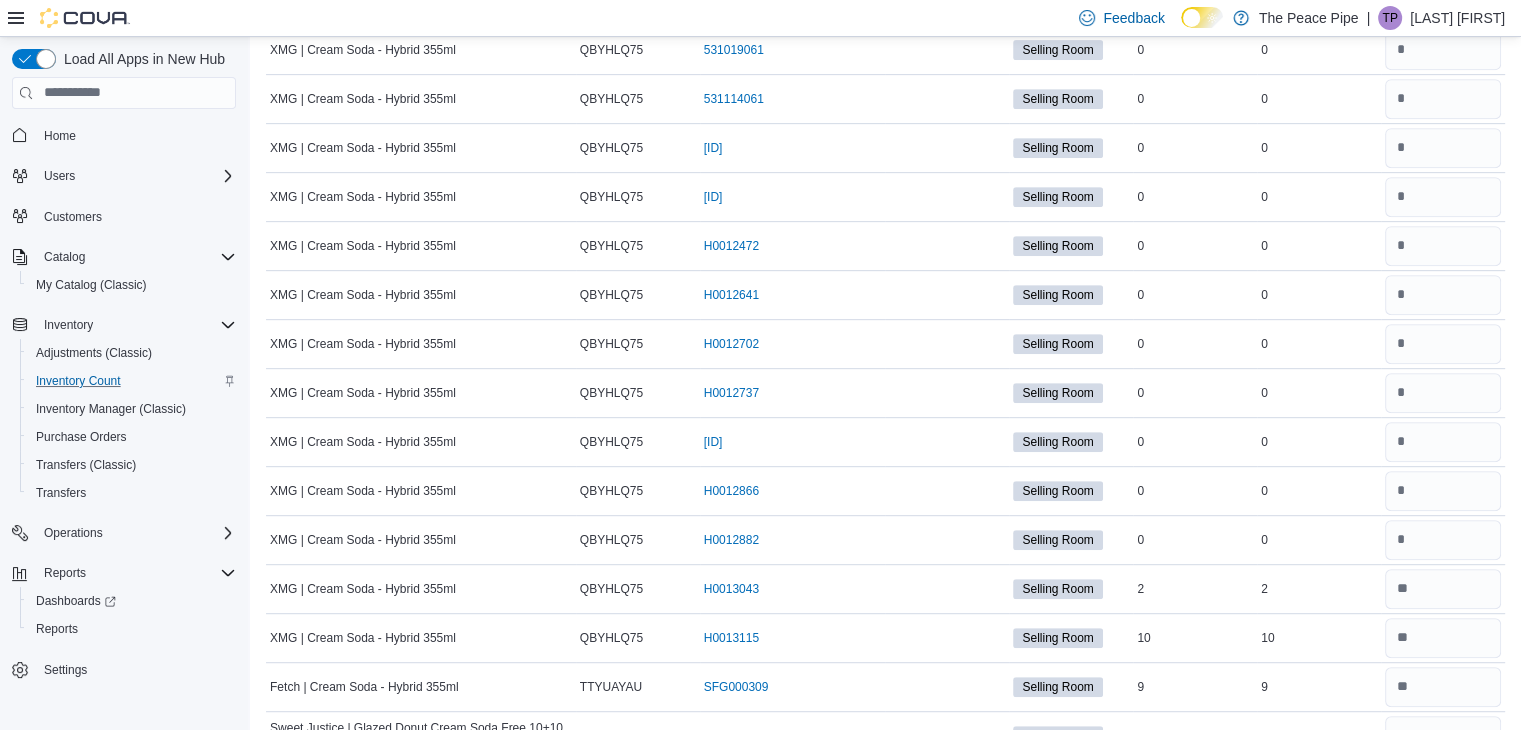 scroll, scrollTop: 948, scrollLeft: 0, axis: vertical 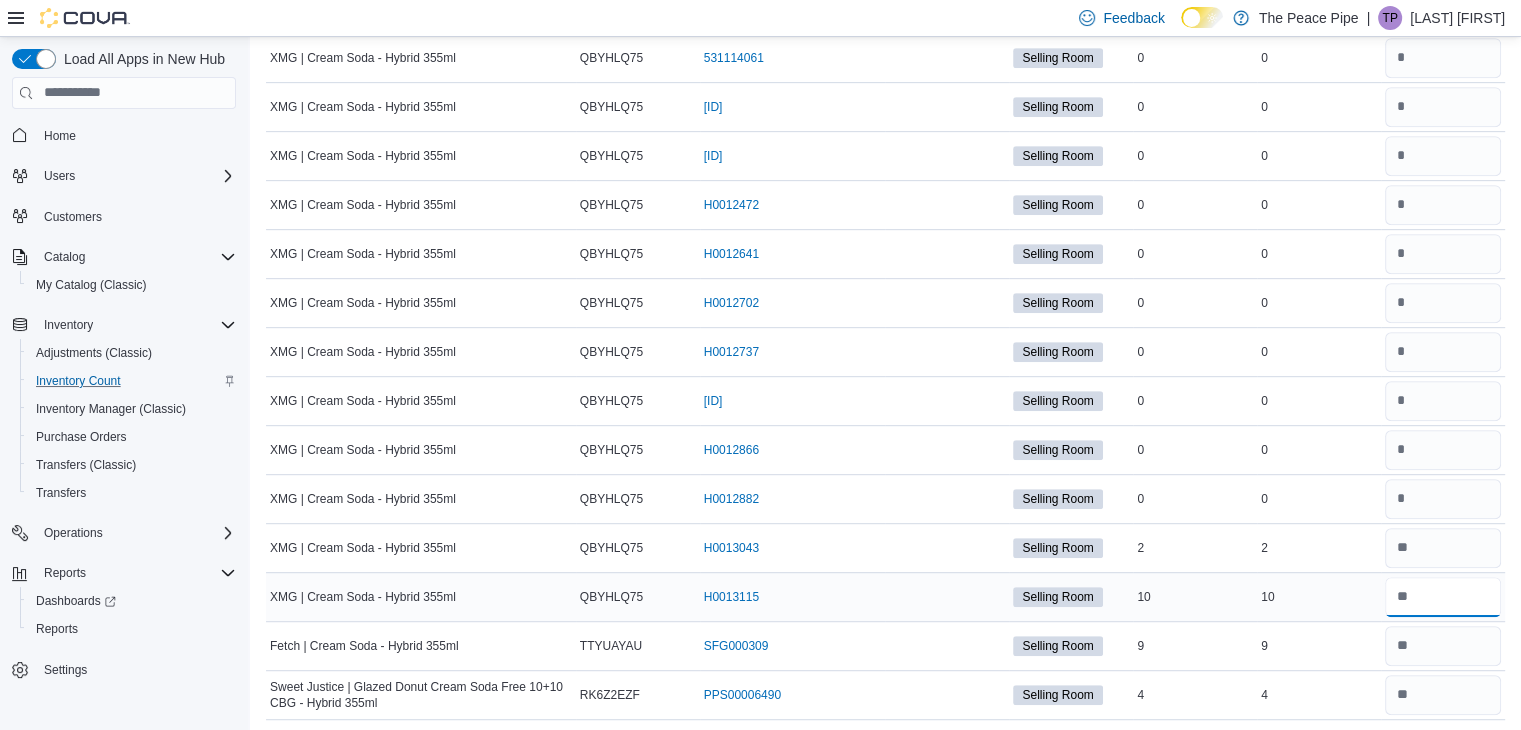 click at bounding box center (1443, 597) 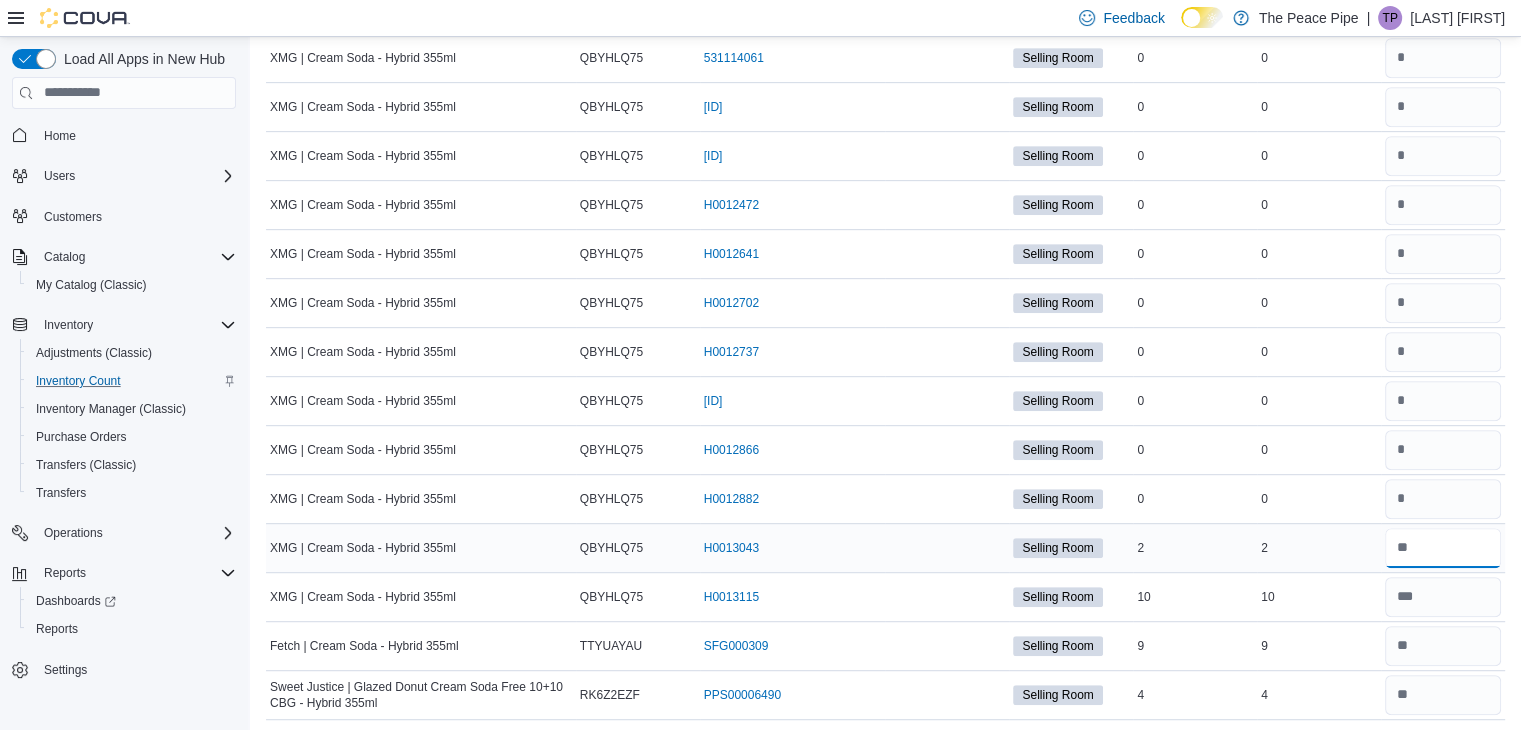 click at bounding box center (1443, 548) 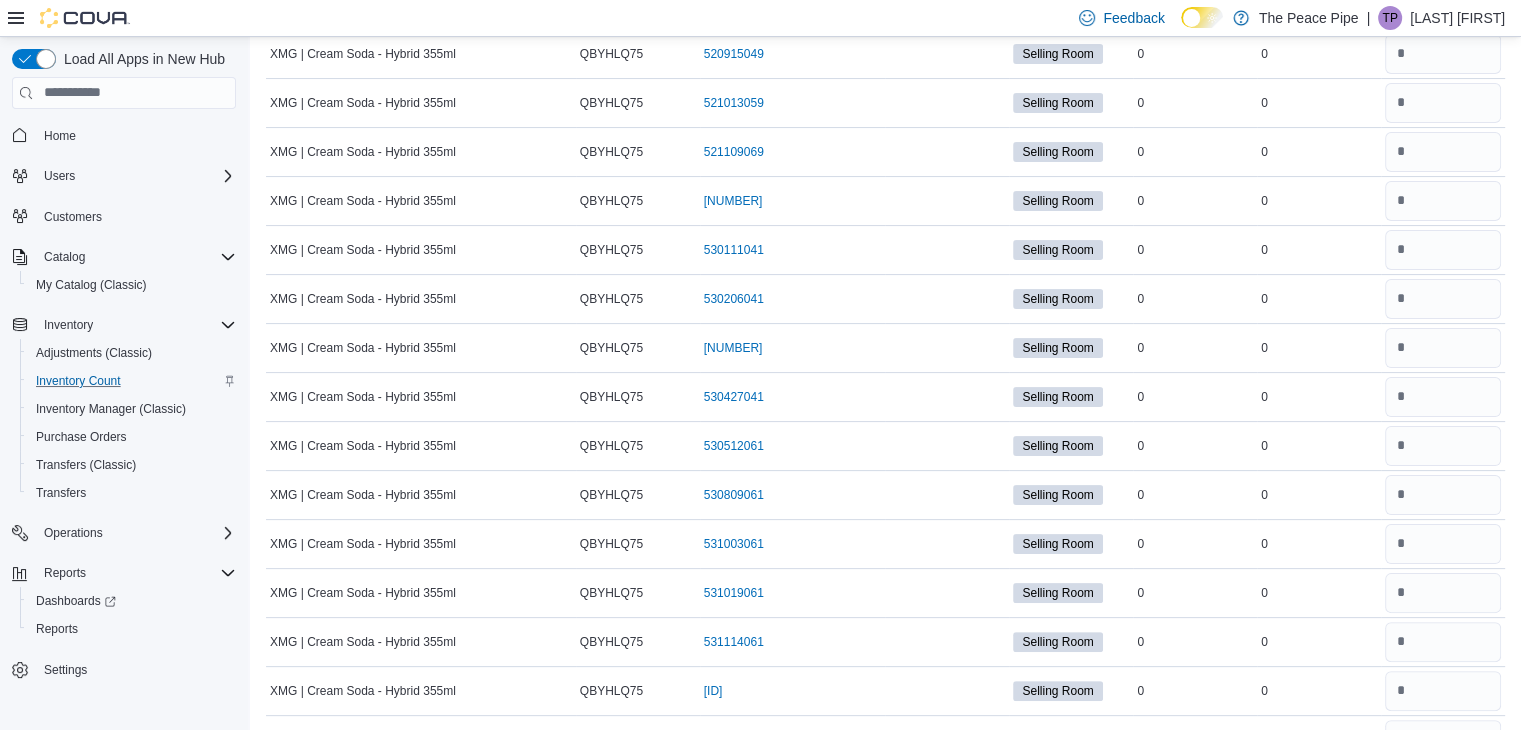scroll, scrollTop: 0, scrollLeft: 0, axis: both 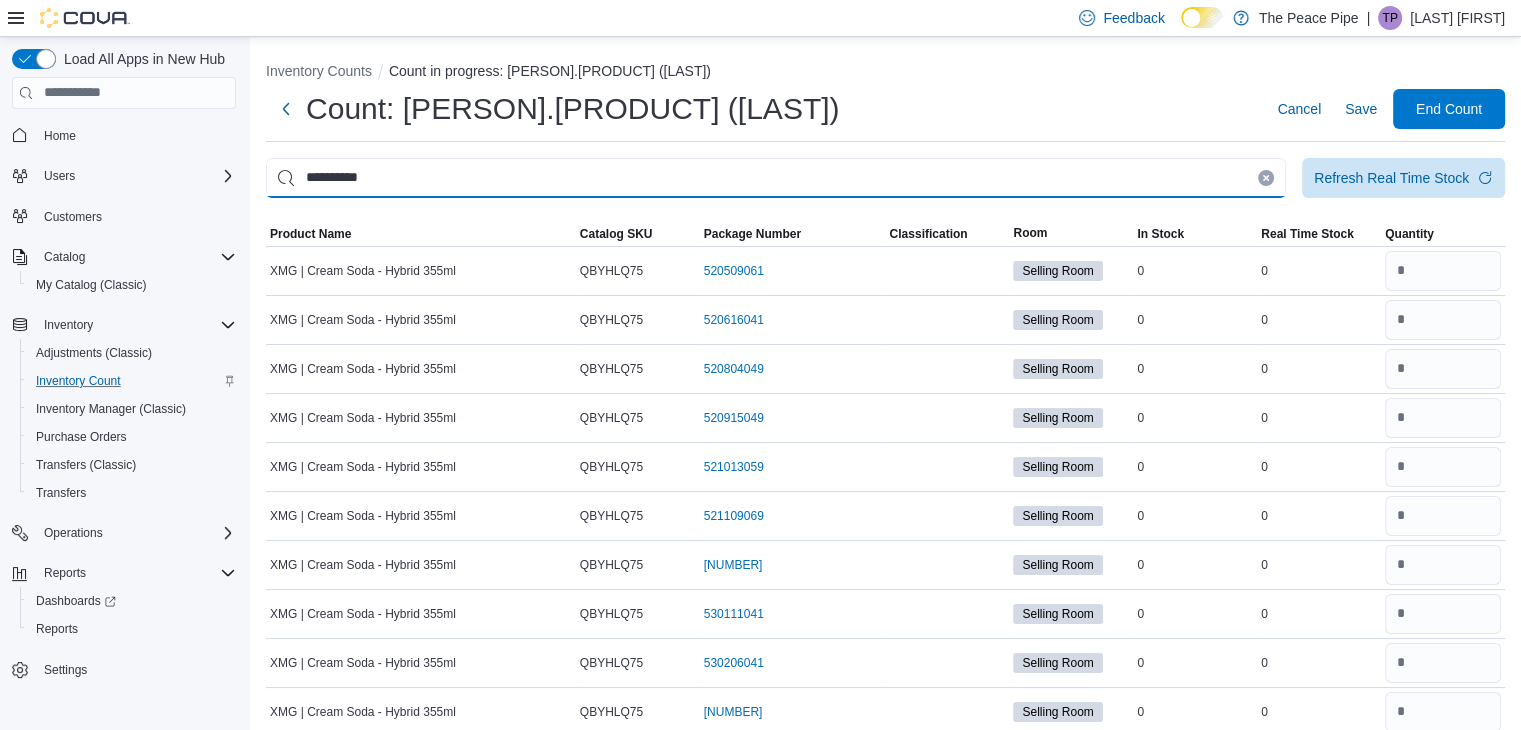click on "**********" at bounding box center (776, 178) 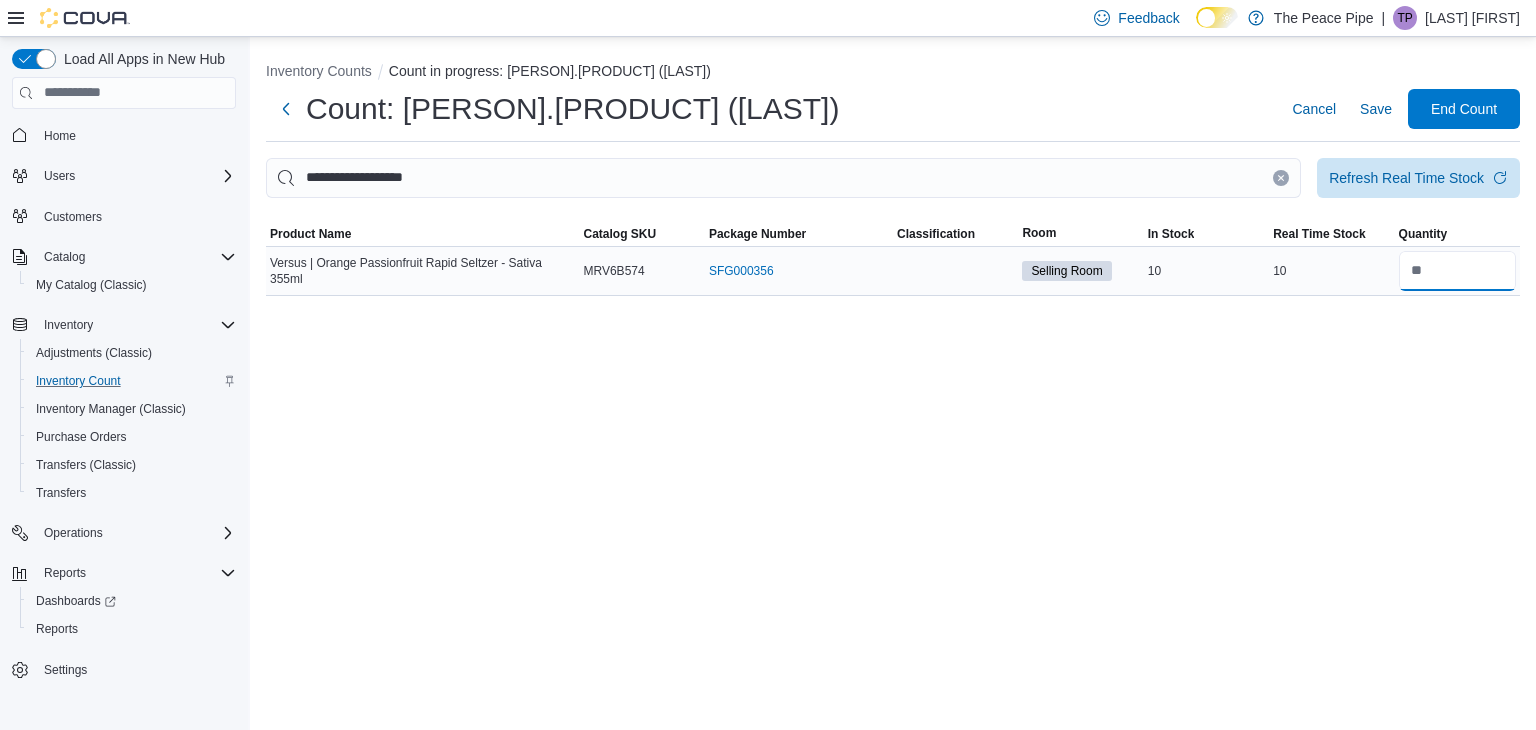 click at bounding box center [1457, 271] 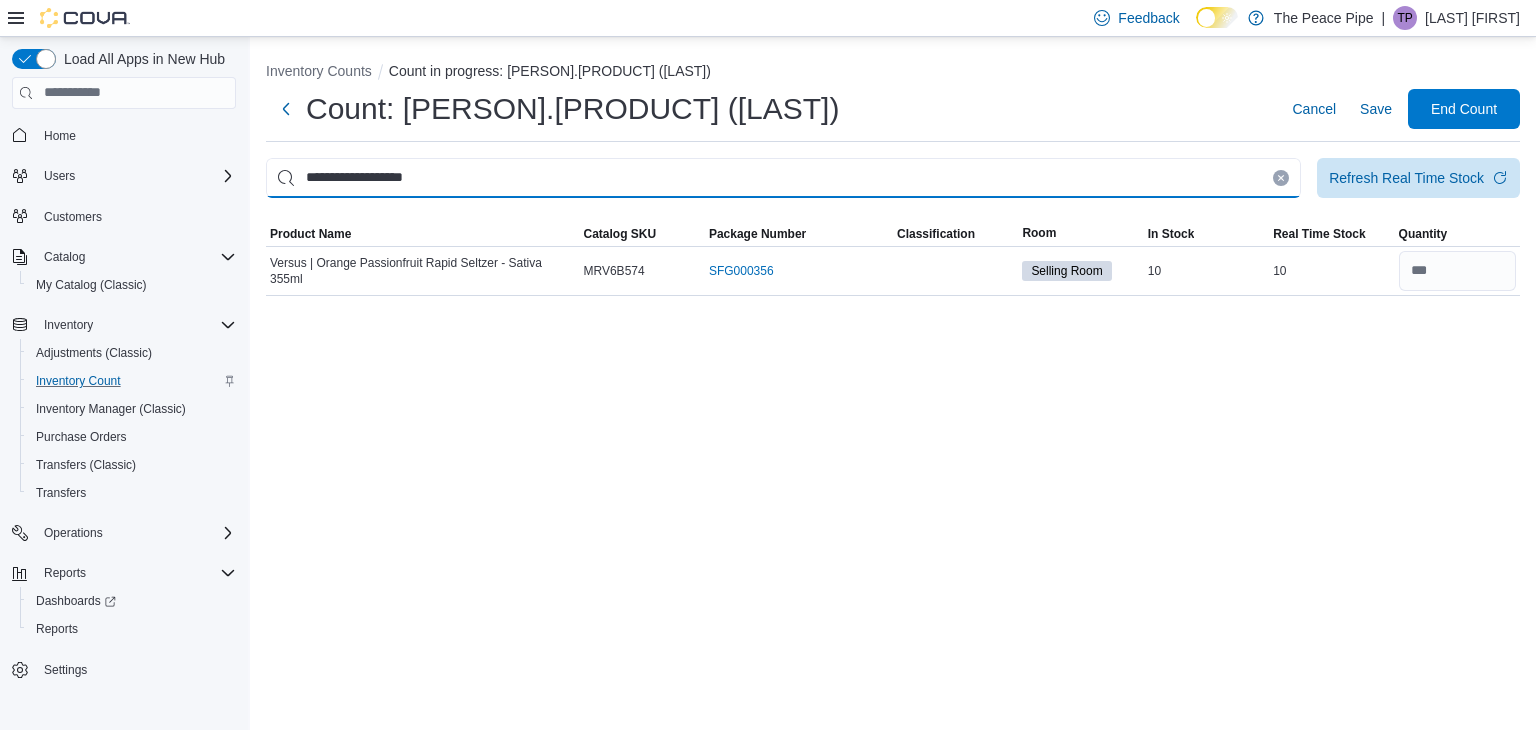 click on "**********" at bounding box center (783, 178) 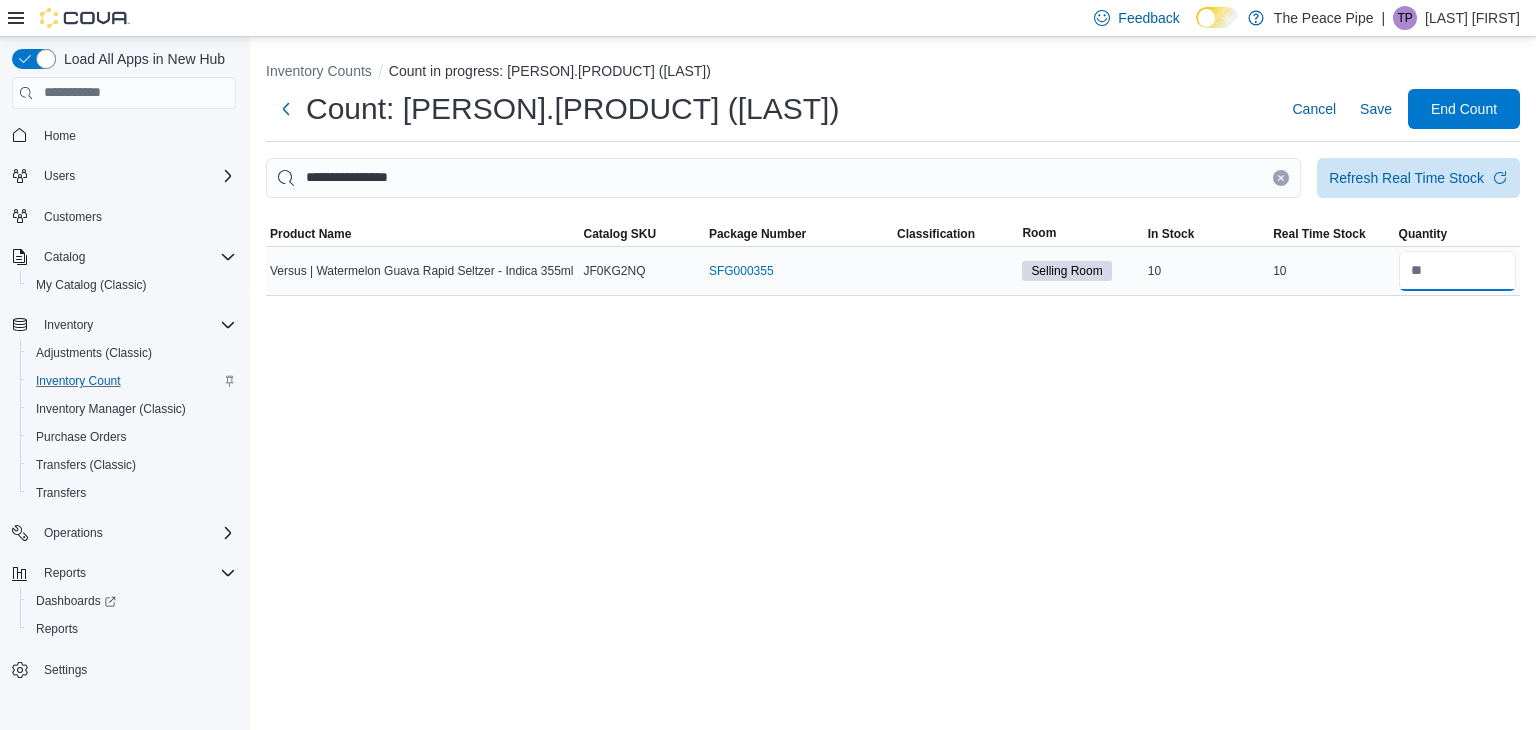 click at bounding box center (1457, 271) 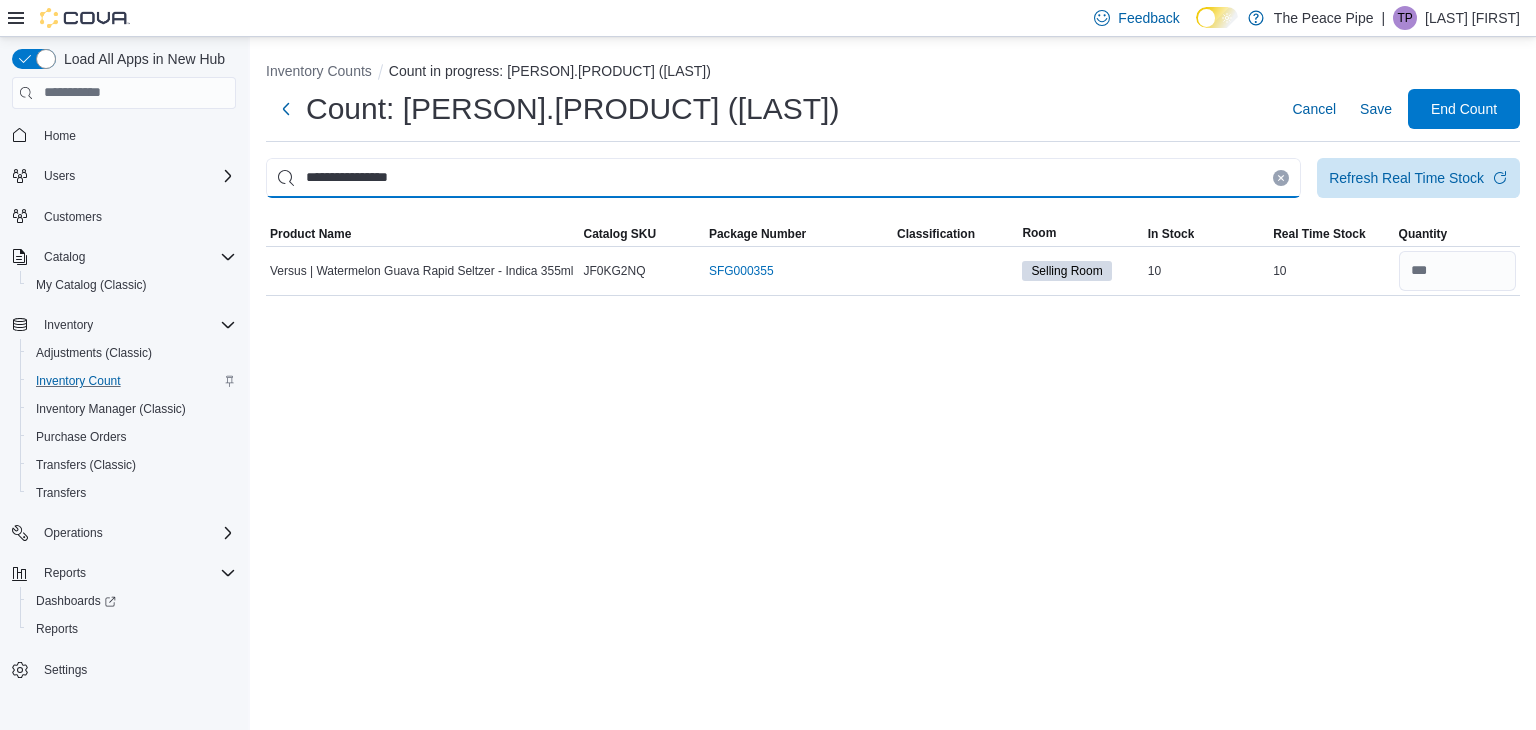 click on "**********" at bounding box center [783, 178] 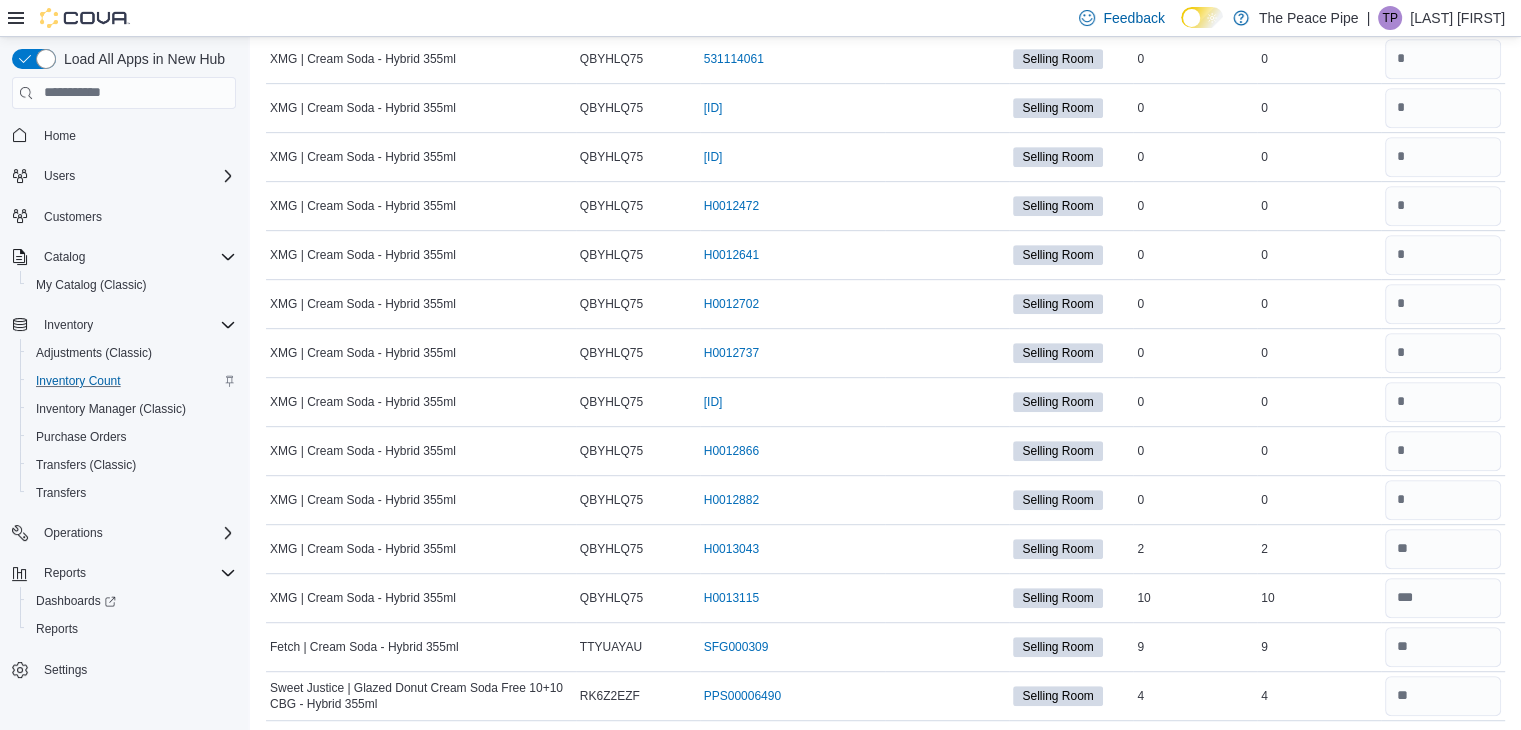 scroll, scrollTop: 948, scrollLeft: 0, axis: vertical 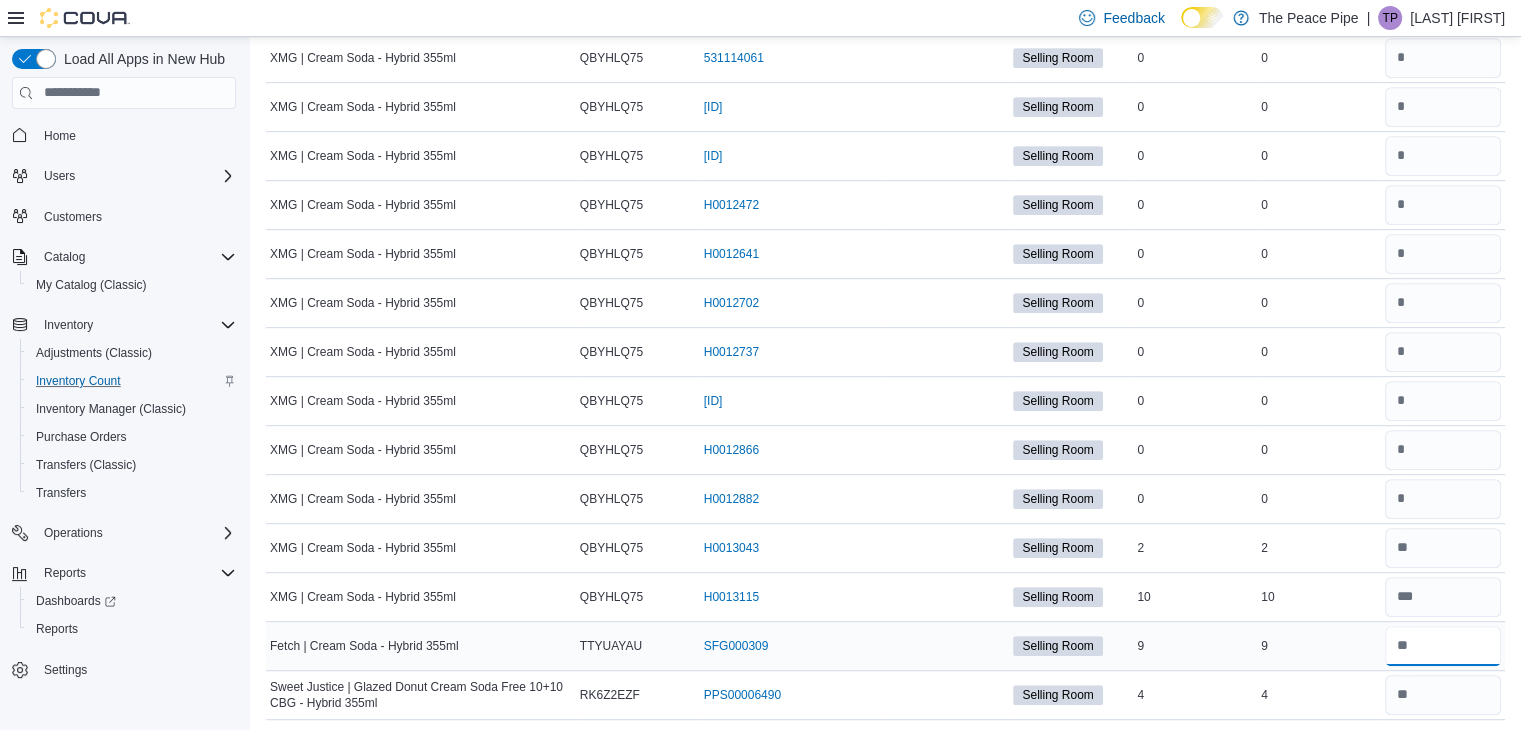 click at bounding box center (1443, 646) 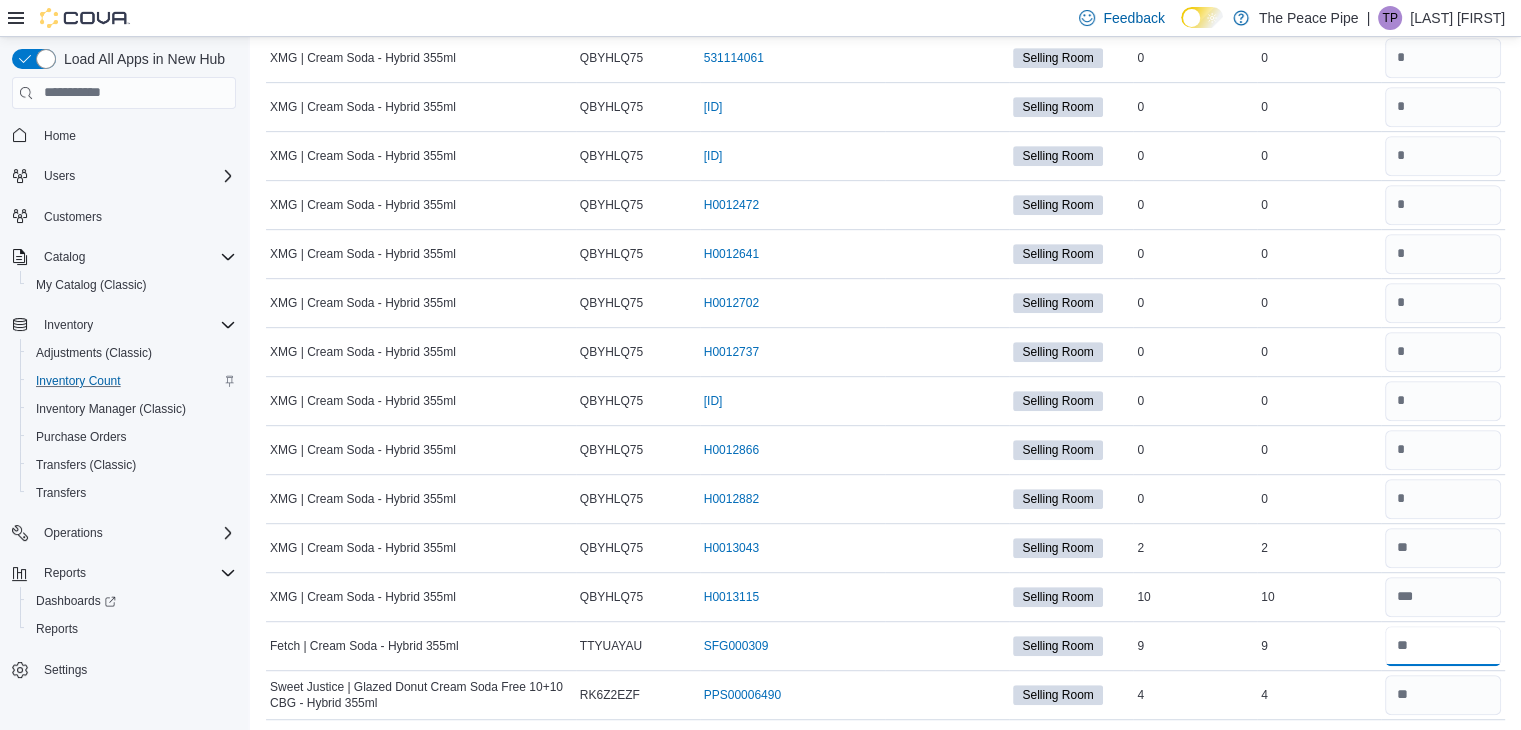 scroll, scrollTop: 0, scrollLeft: 0, axis: both 